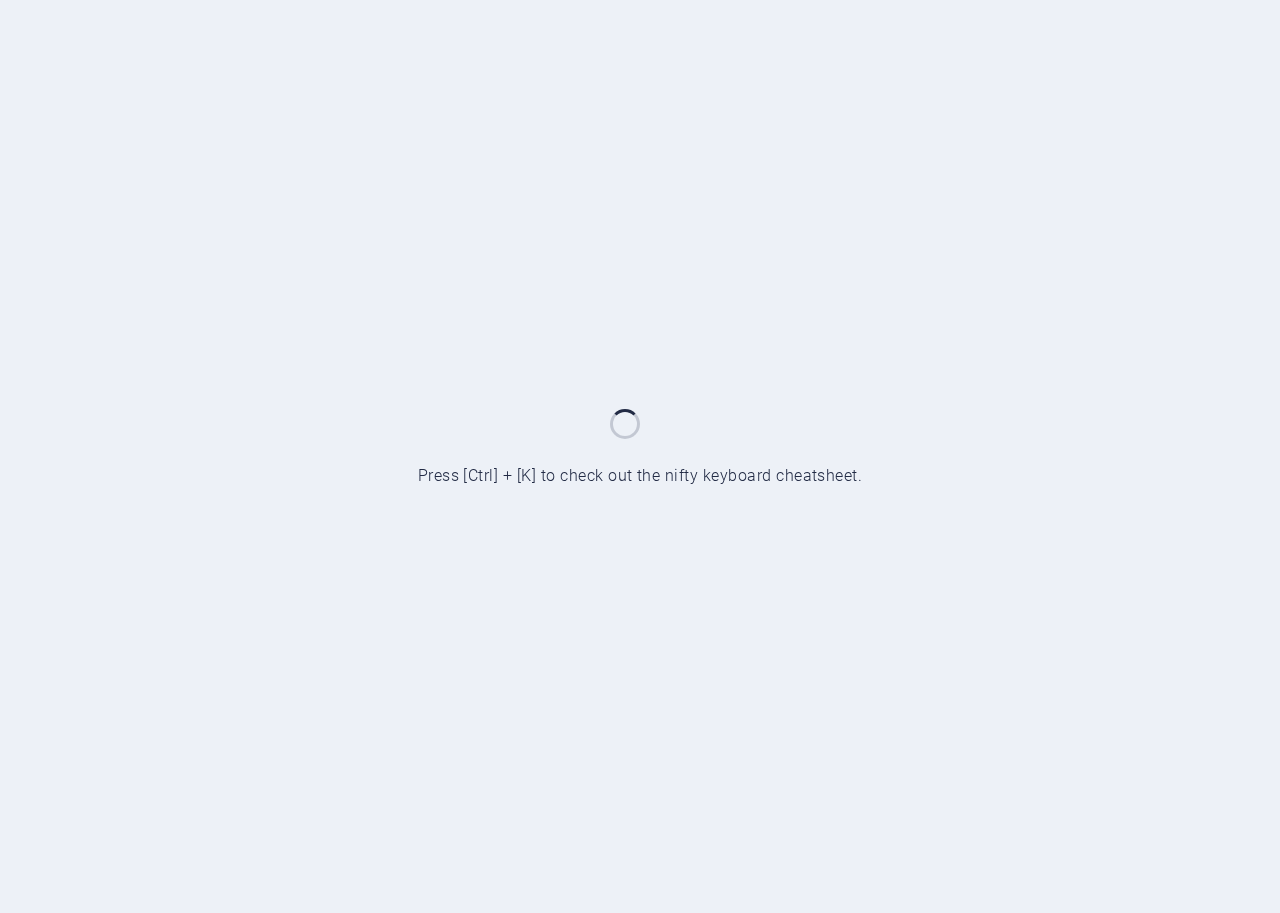 scroll, scrollTop: 0, scrollLeft: 0, axis: both 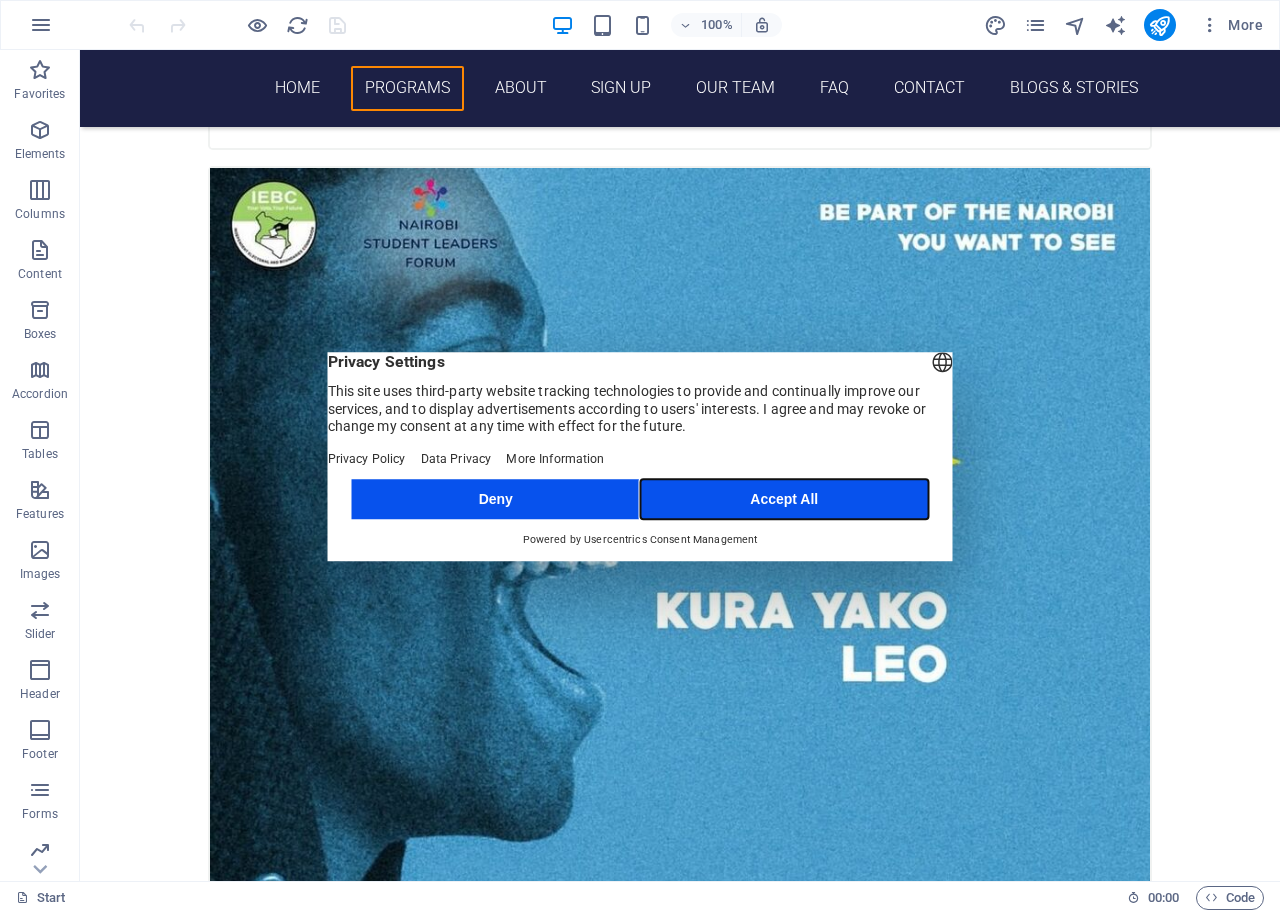 click on "Accept All" at bounding box center (784, 499) 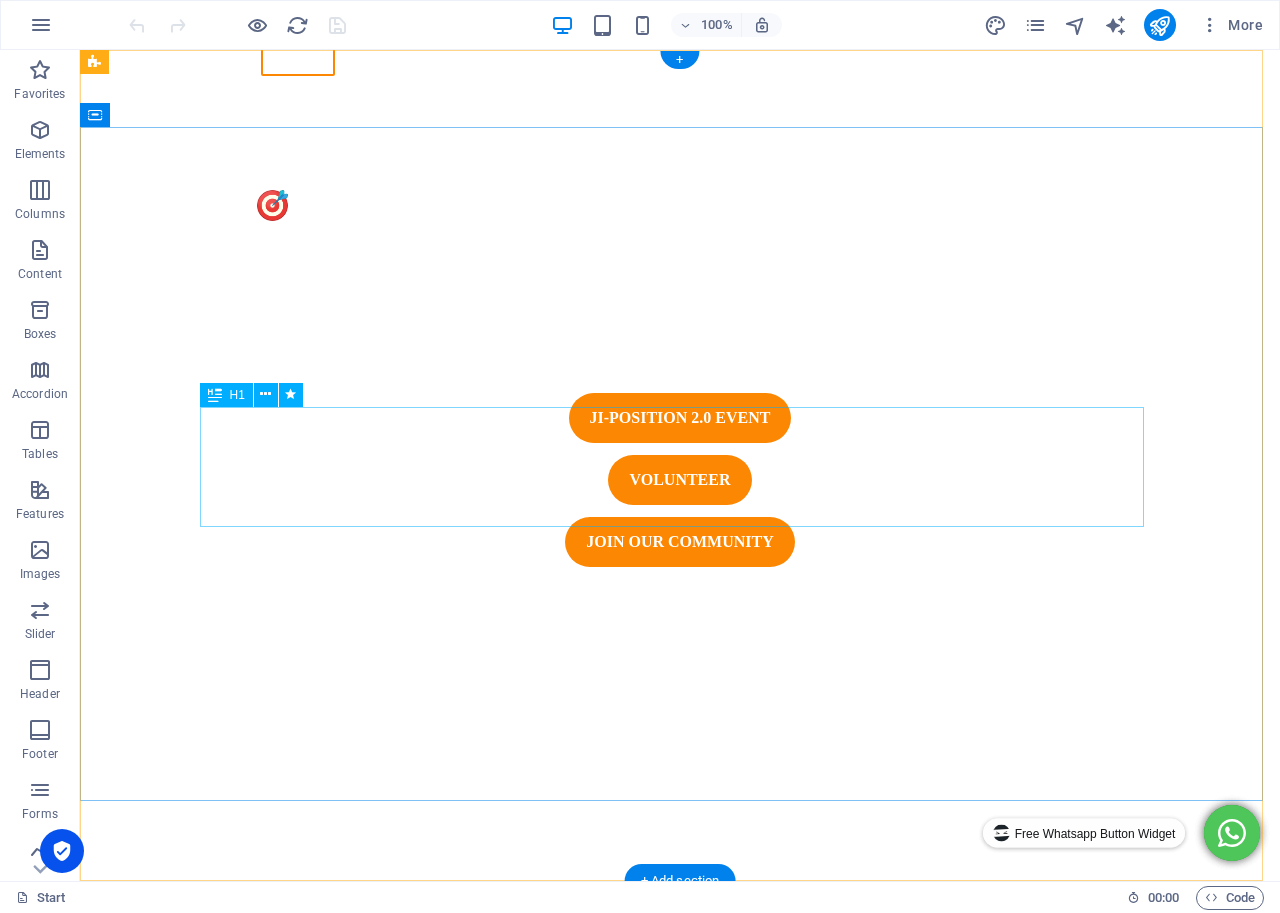 scroll, scrollTop: 0, scrollLeft: 0, axis: both 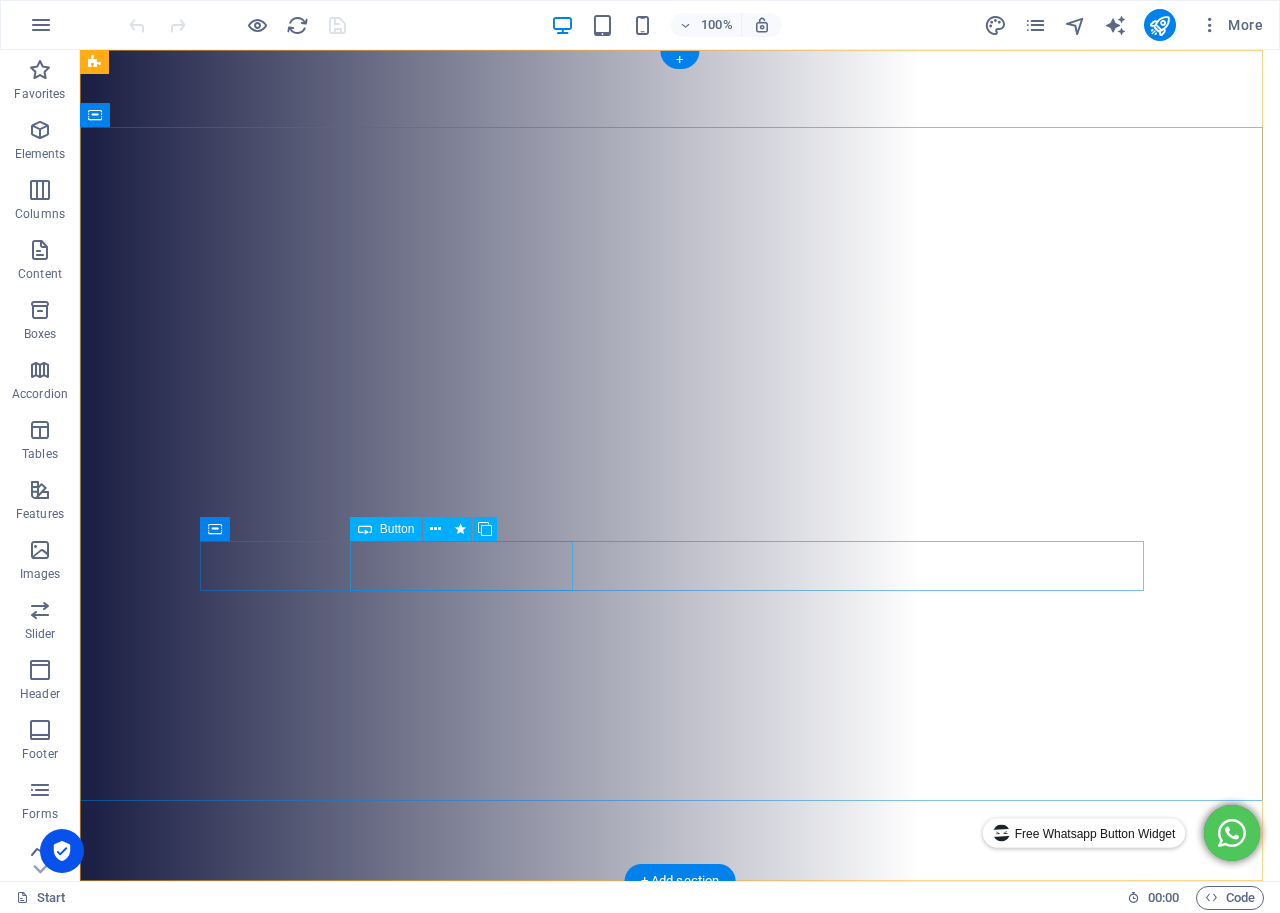 click on "JI-POSITION 2.0 EVENT" at bounding box center (680, 1284) 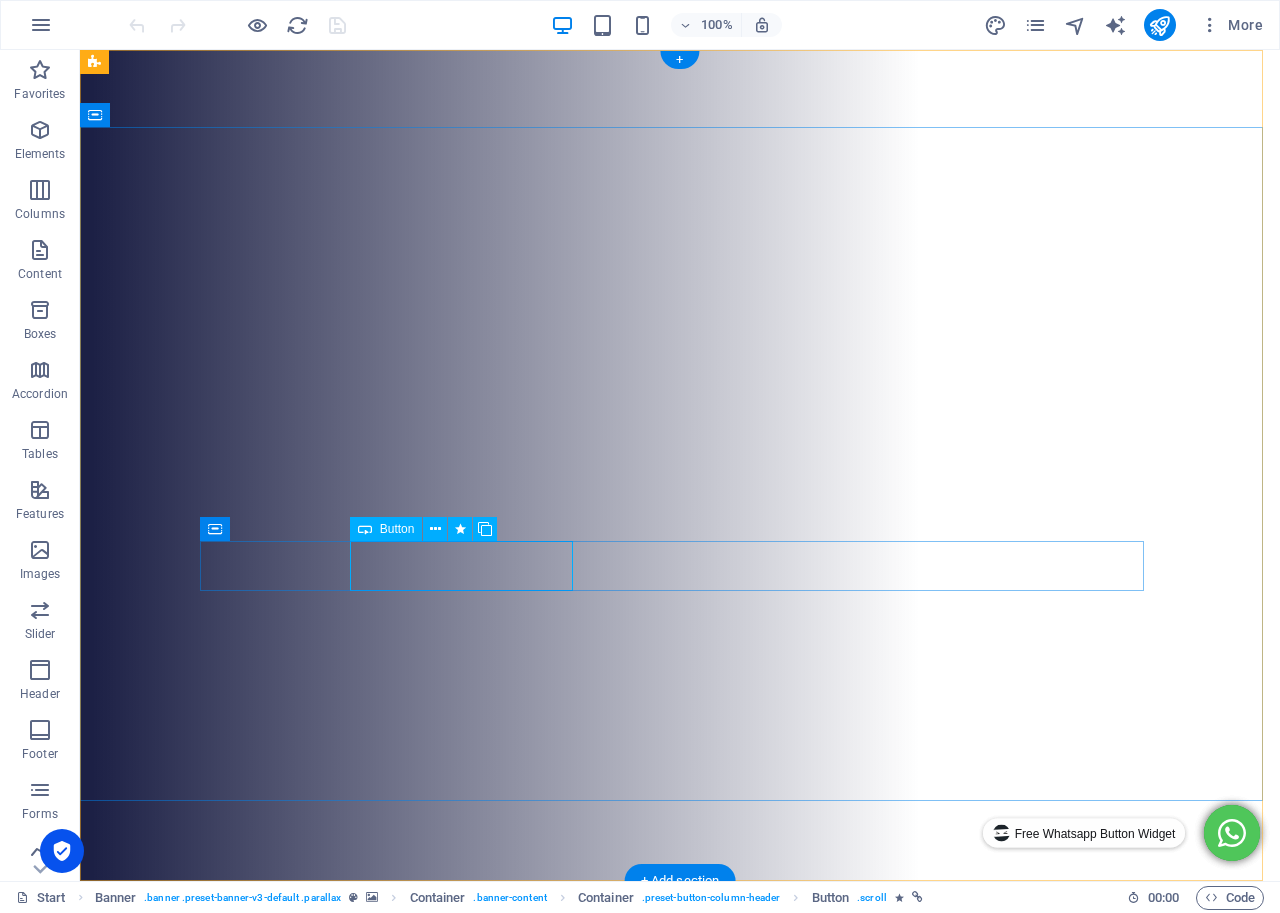 click on "JI-POSITION 2.0 EVENT" at bounding box center (680, 1284) 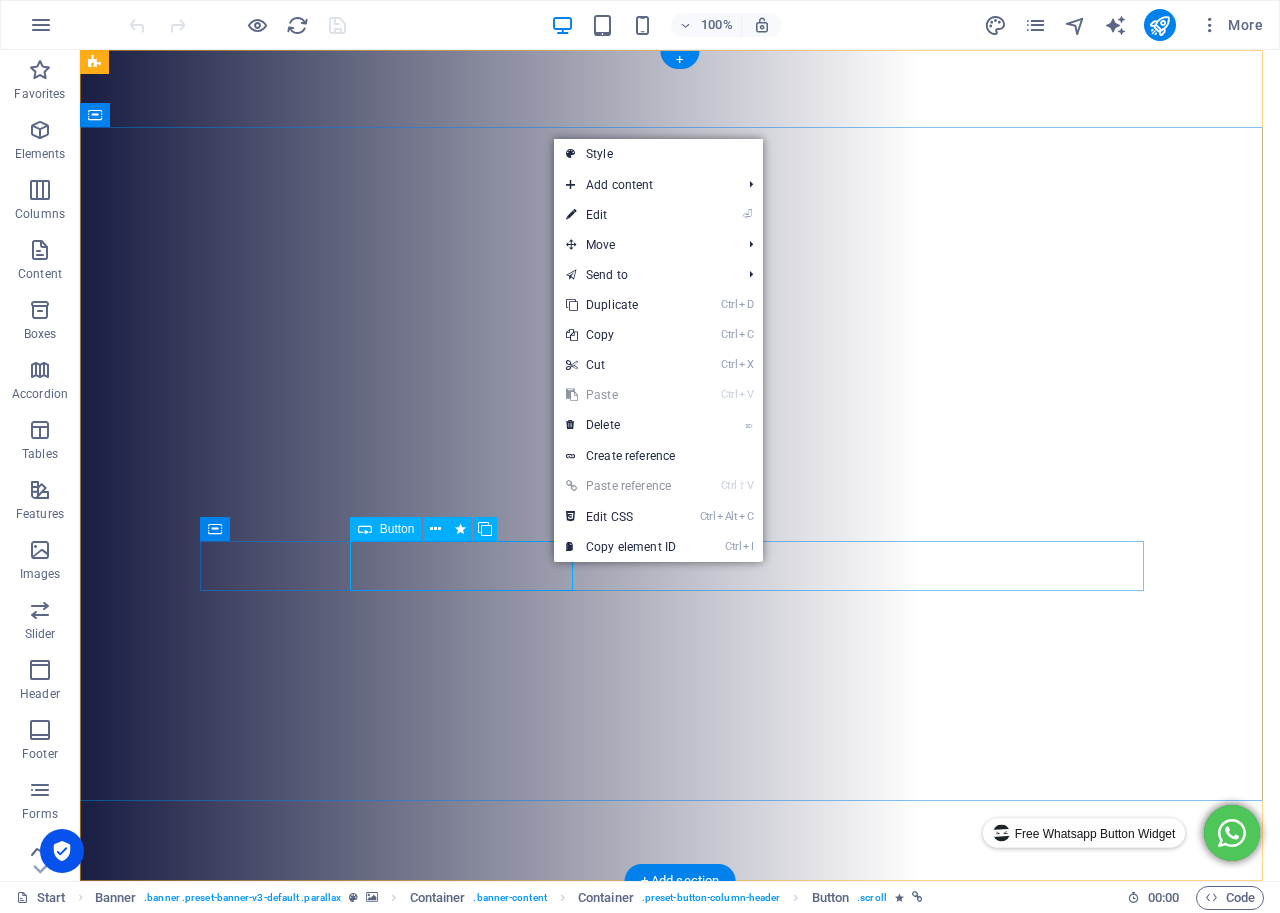 click on "JI-POSITION 2.0 EVENT" at bounding box center (680, 1284) 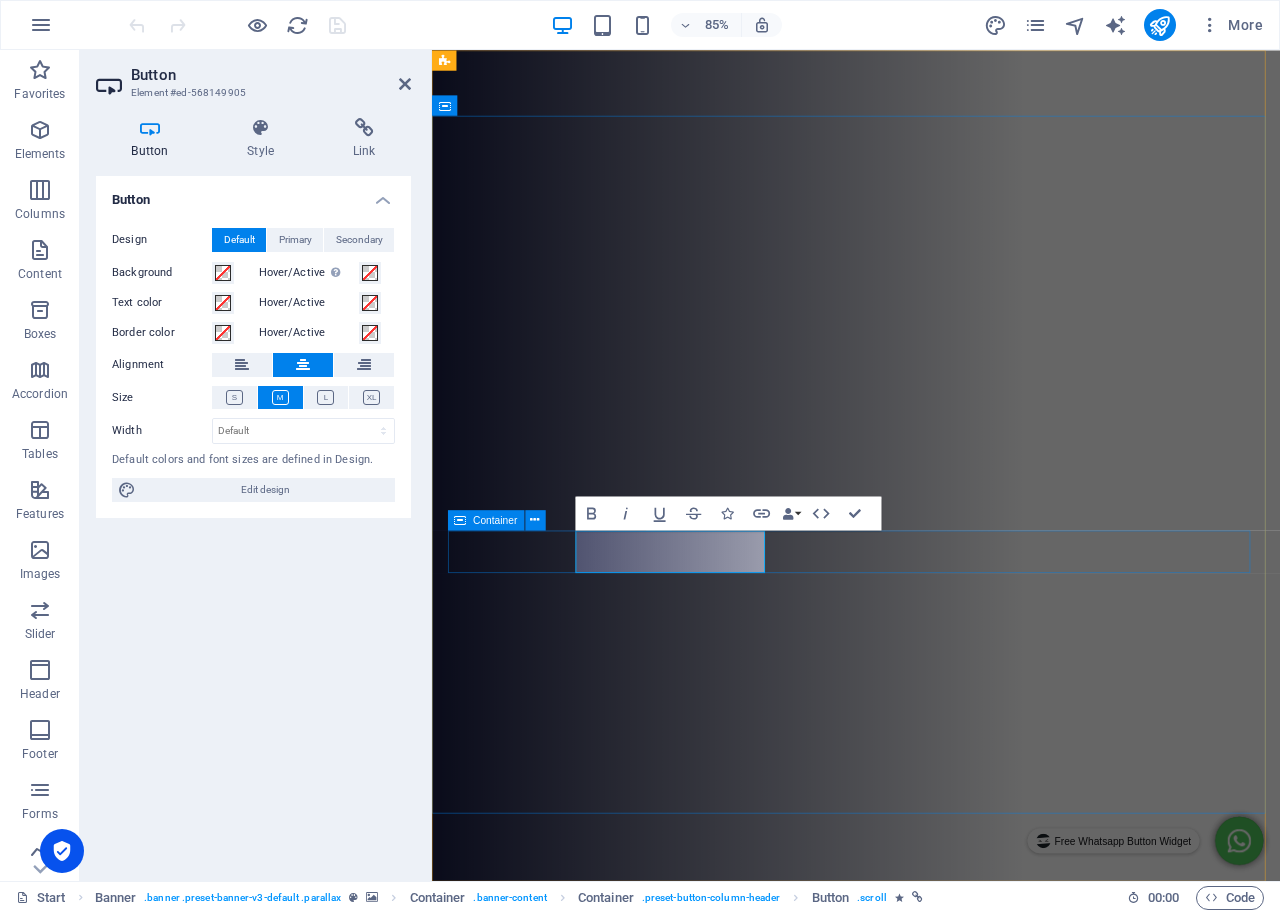 type 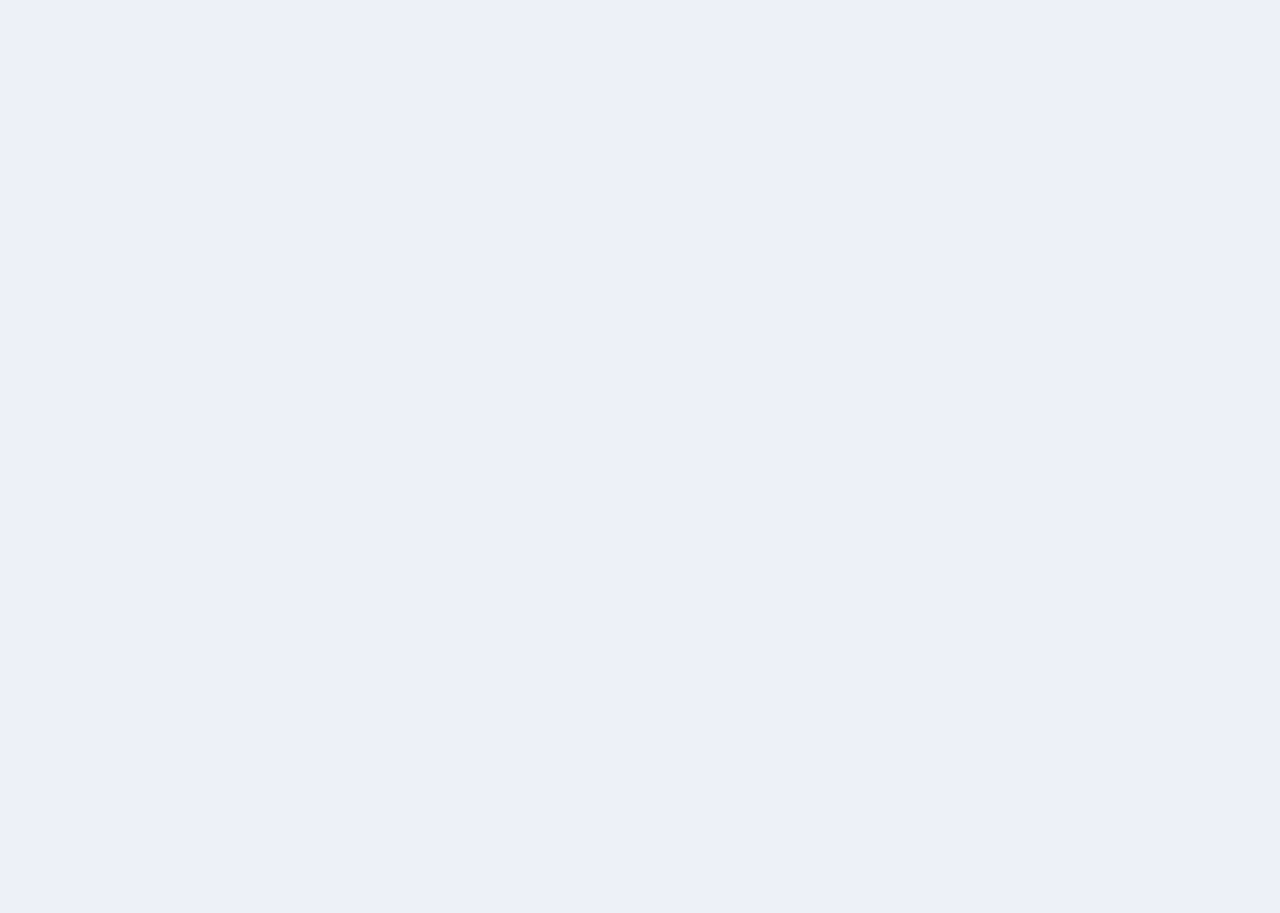 scroll, scrollTop: 0, scrollLeft: 0, axis: both 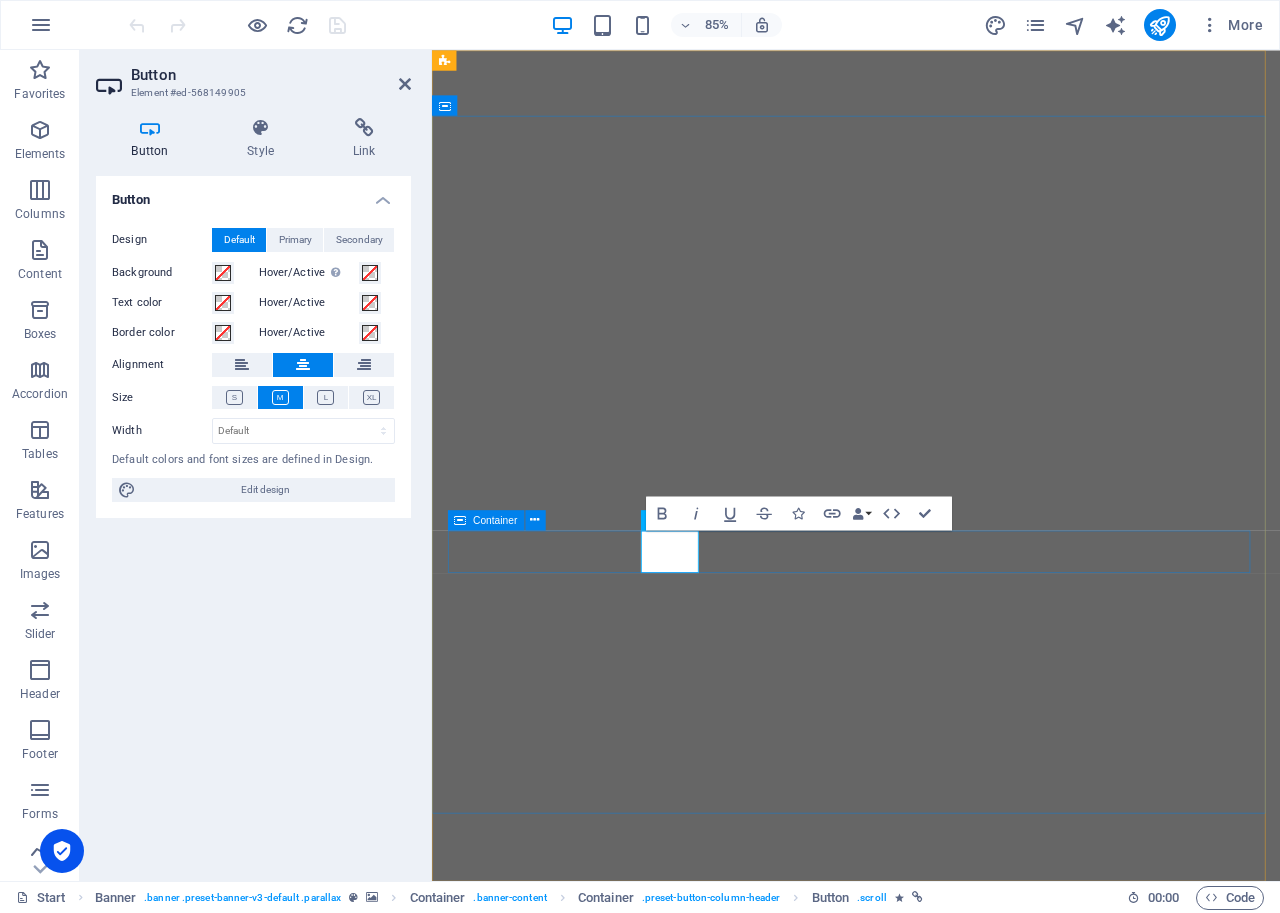 type 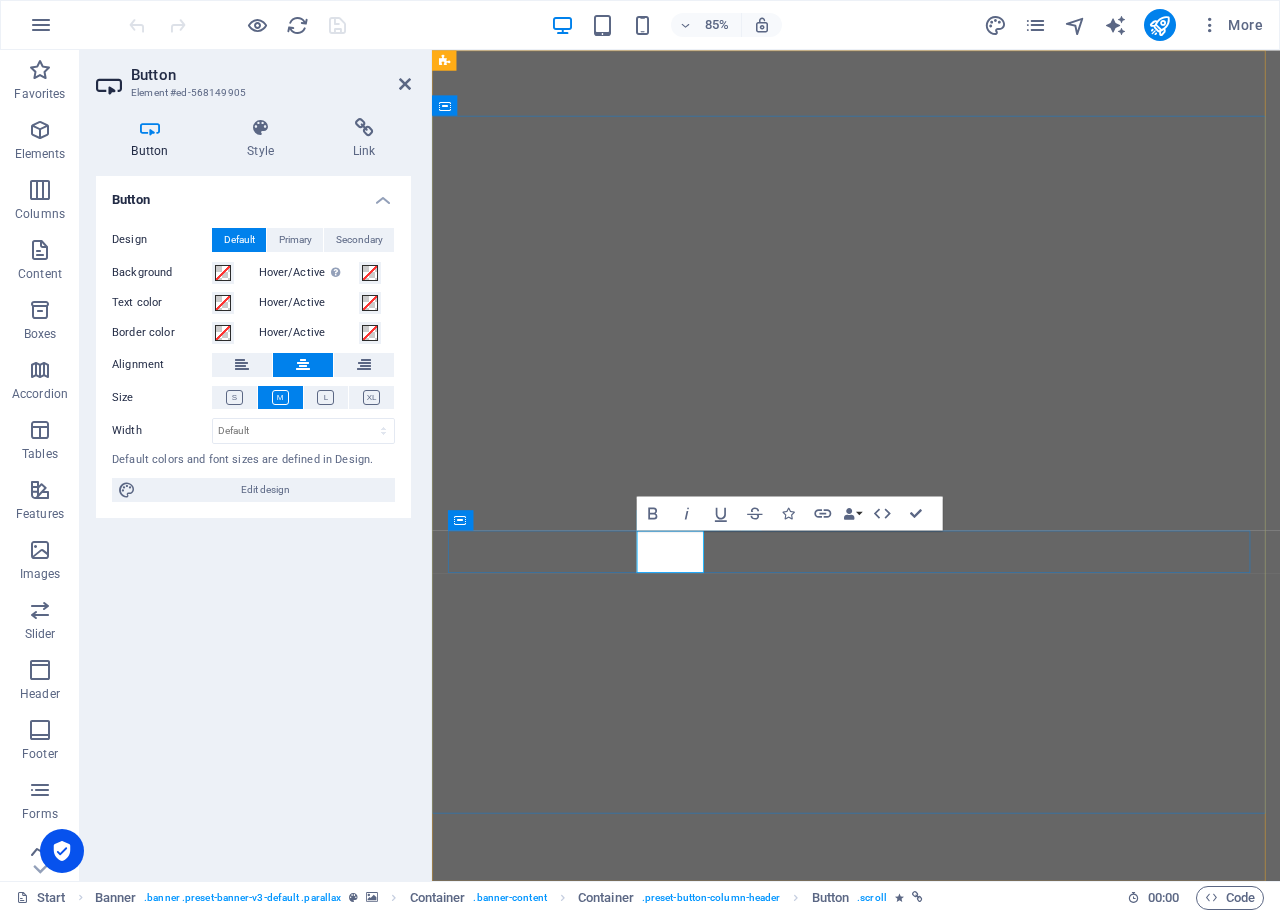 scroll, scrollTop: 0, scrollLeft: 0, axis: both 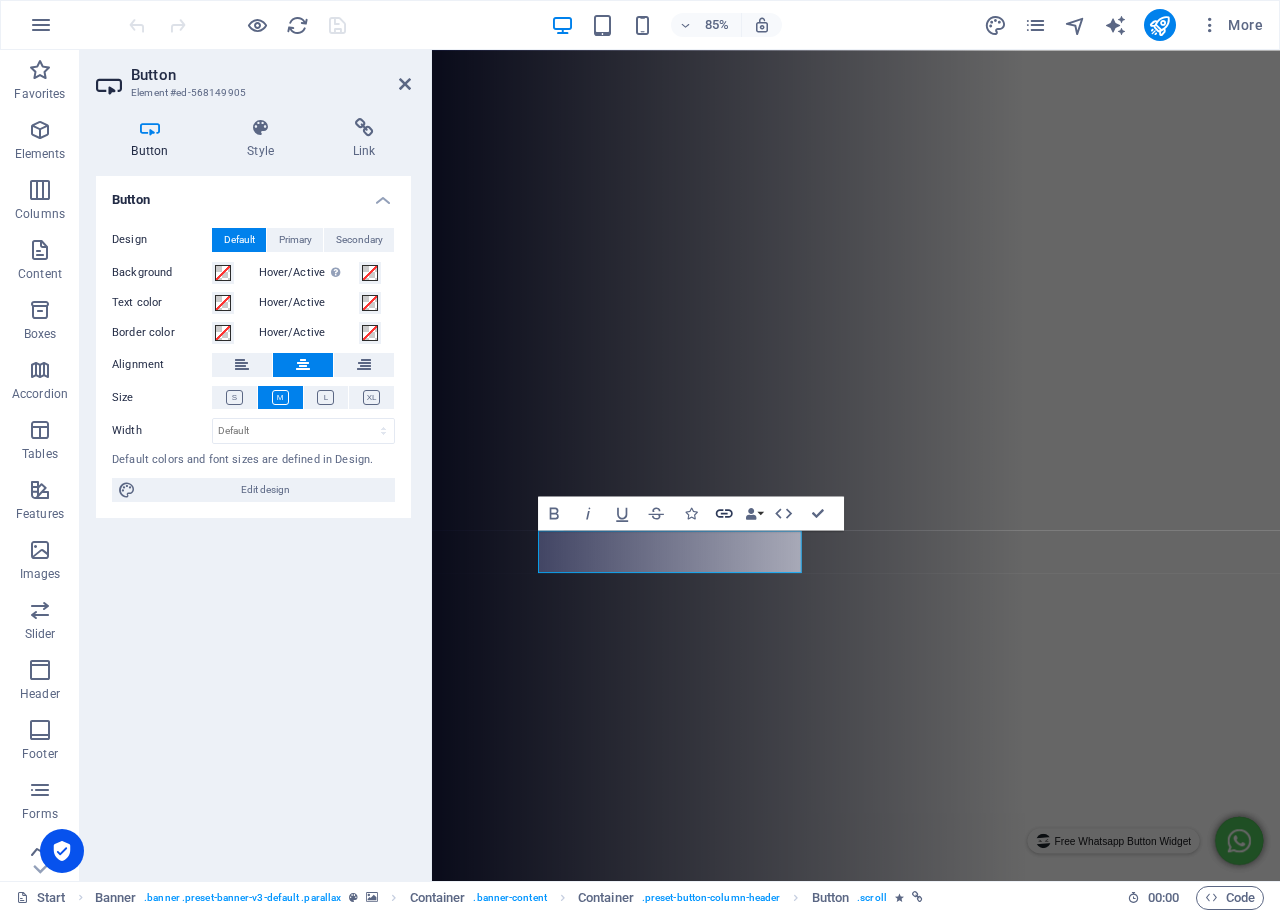 click 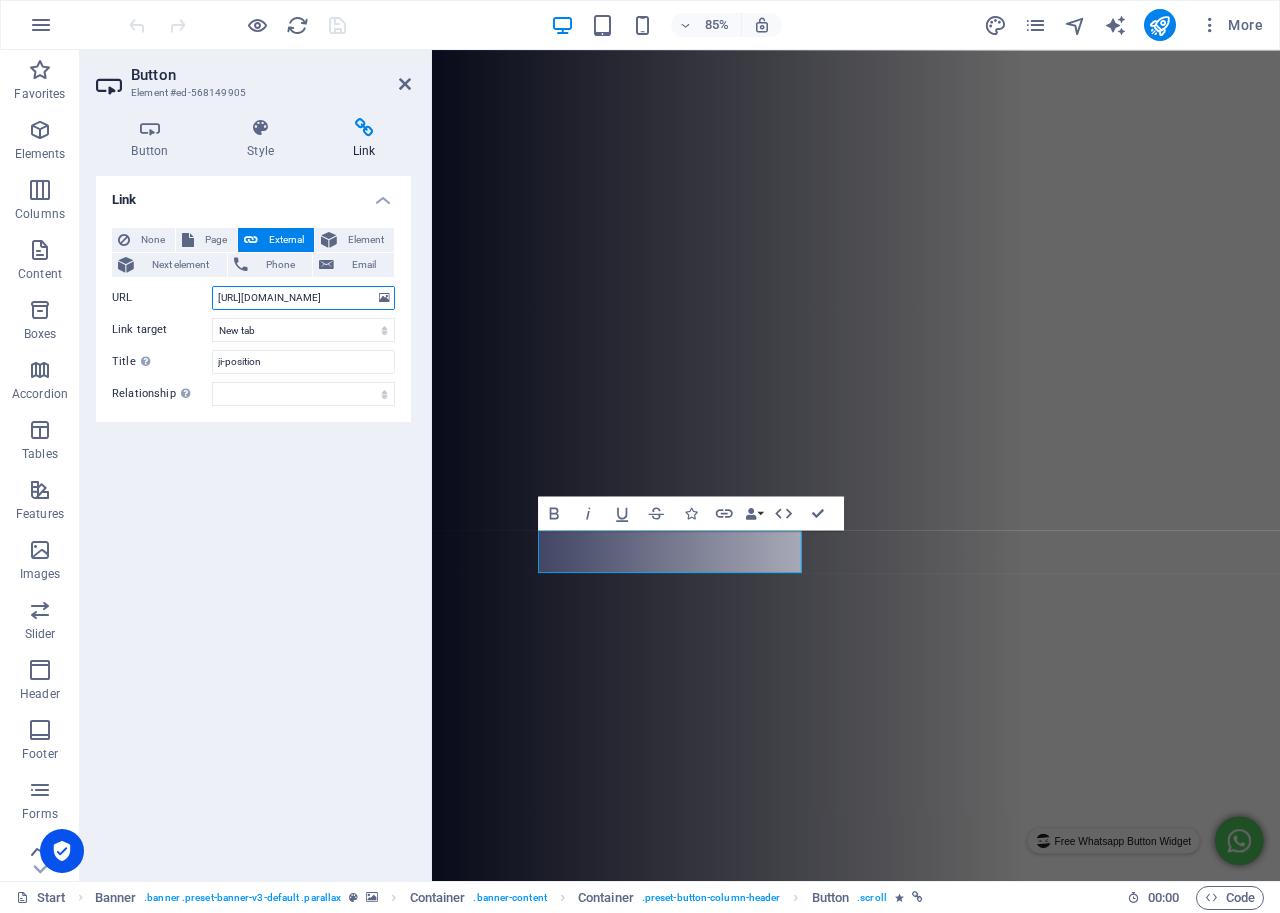 scroll, scrollTop: 0, scrollLeft: 16, axis: horizontal 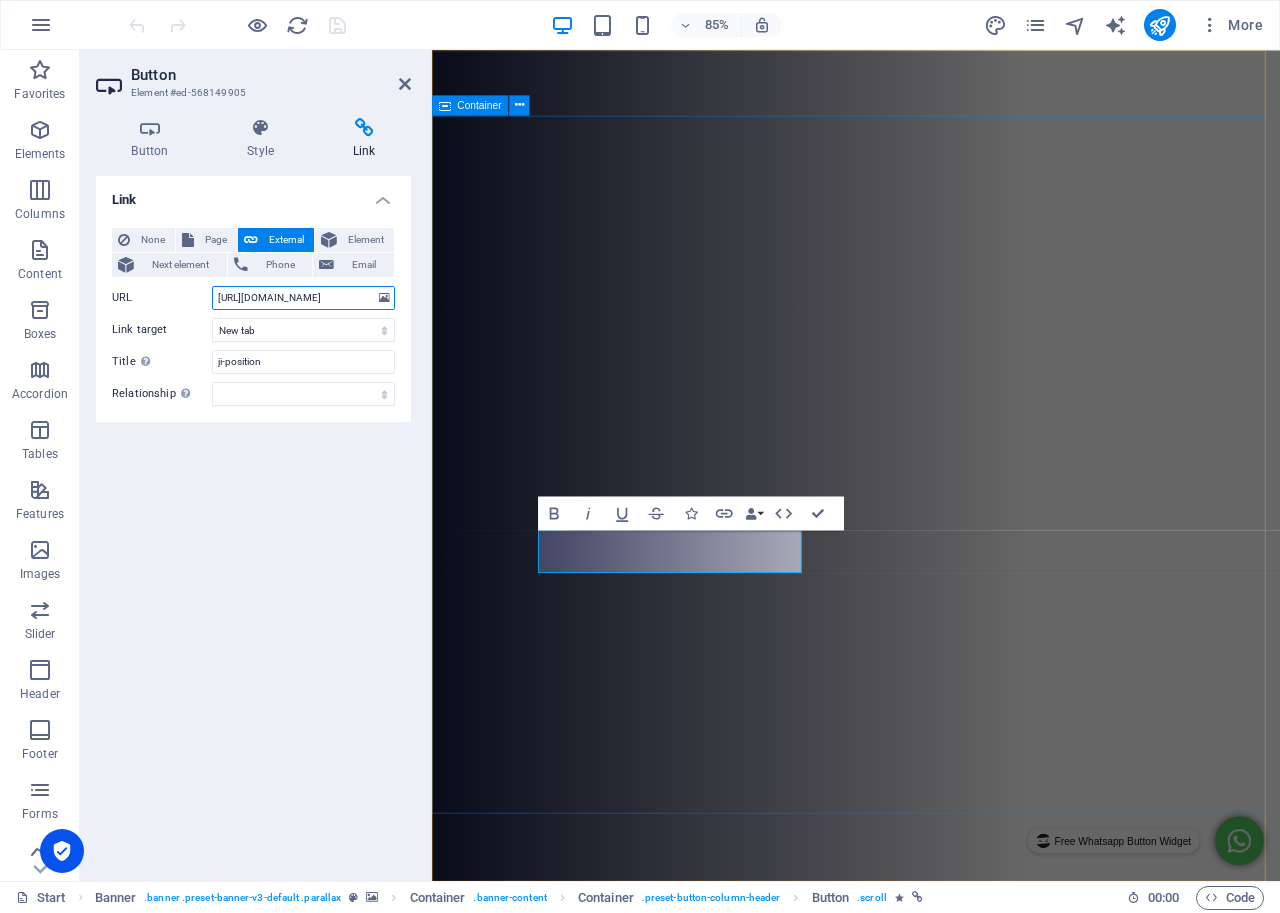 drag, startPoint x: 646, startPoint y: 349, endPoint x: 503, endPoint y: 339, distance: 143.34923 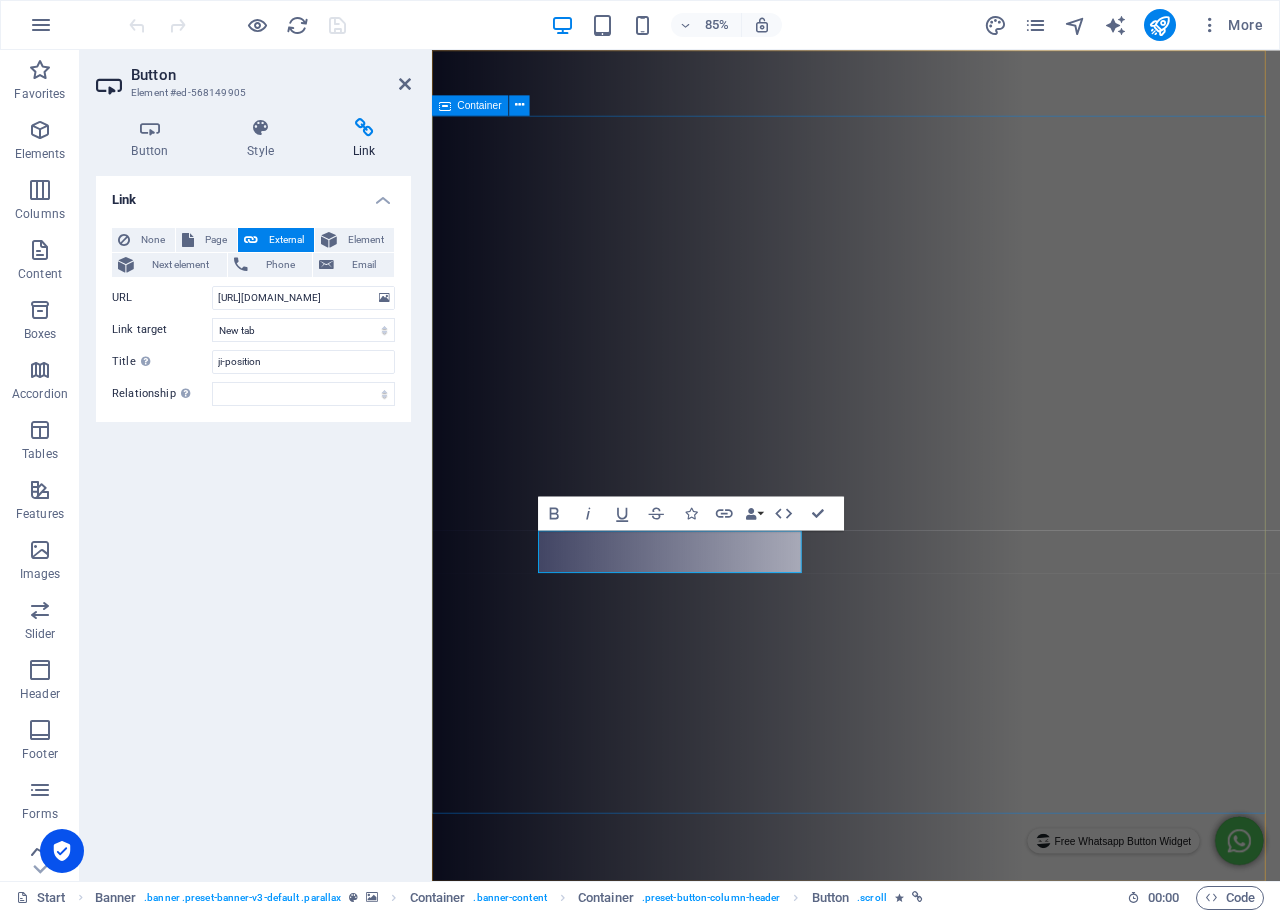 scroll, scrollTop: 0, scrollLeft: 0, axis: both 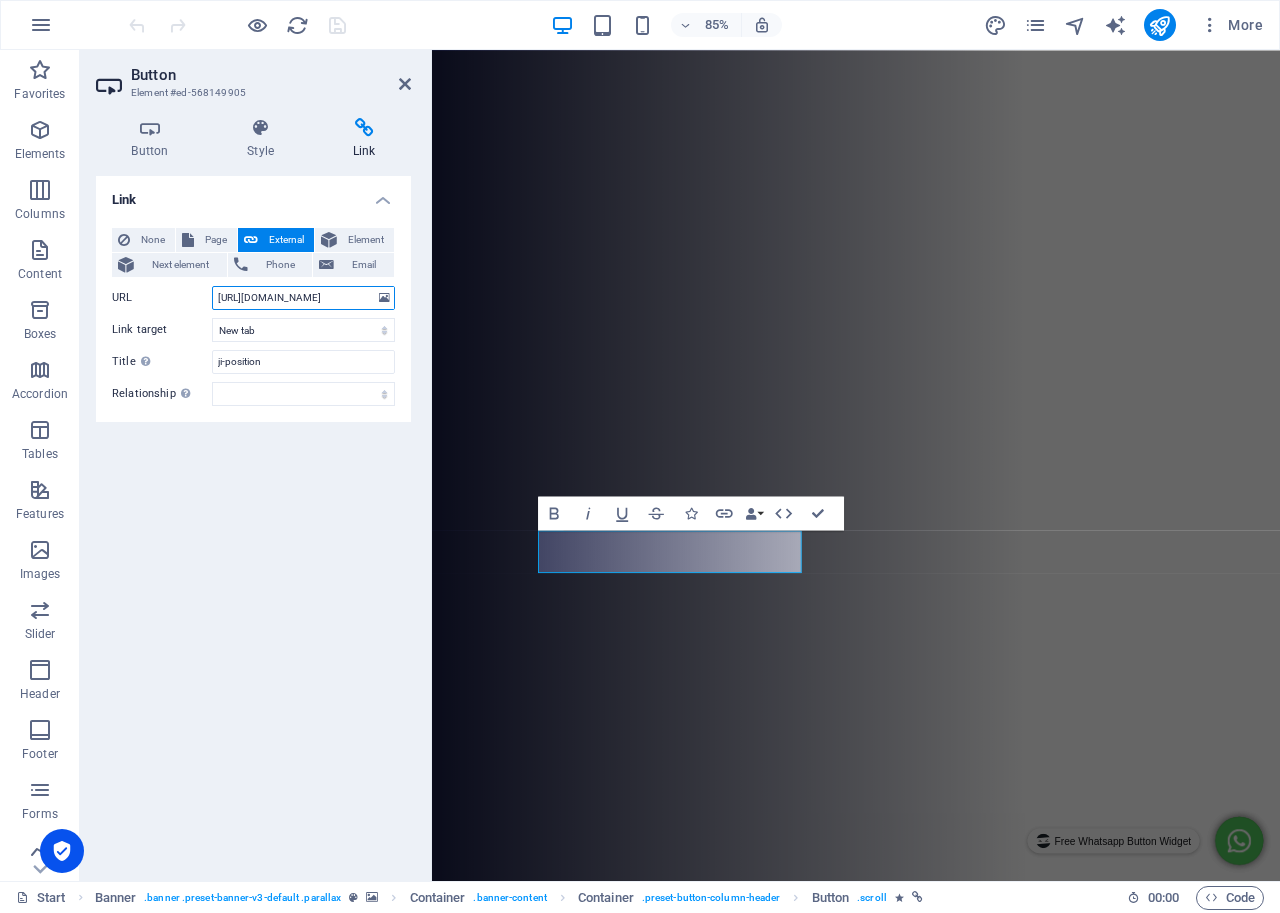 paste on "forms.gle/xcpA8fGhnWjvfANi7" 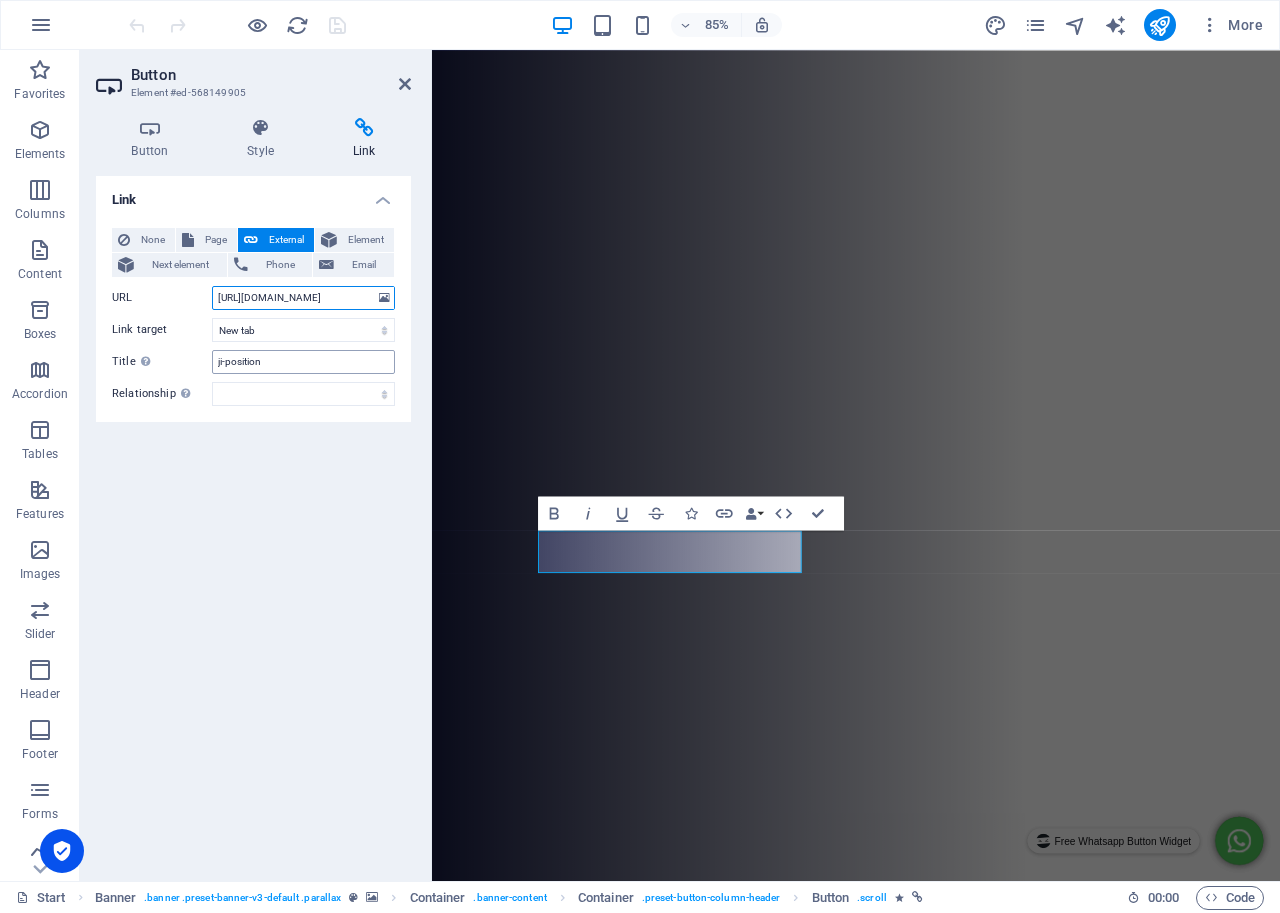scroll, scrollTop: 0, scrollLeft: 18, axis: horizontal 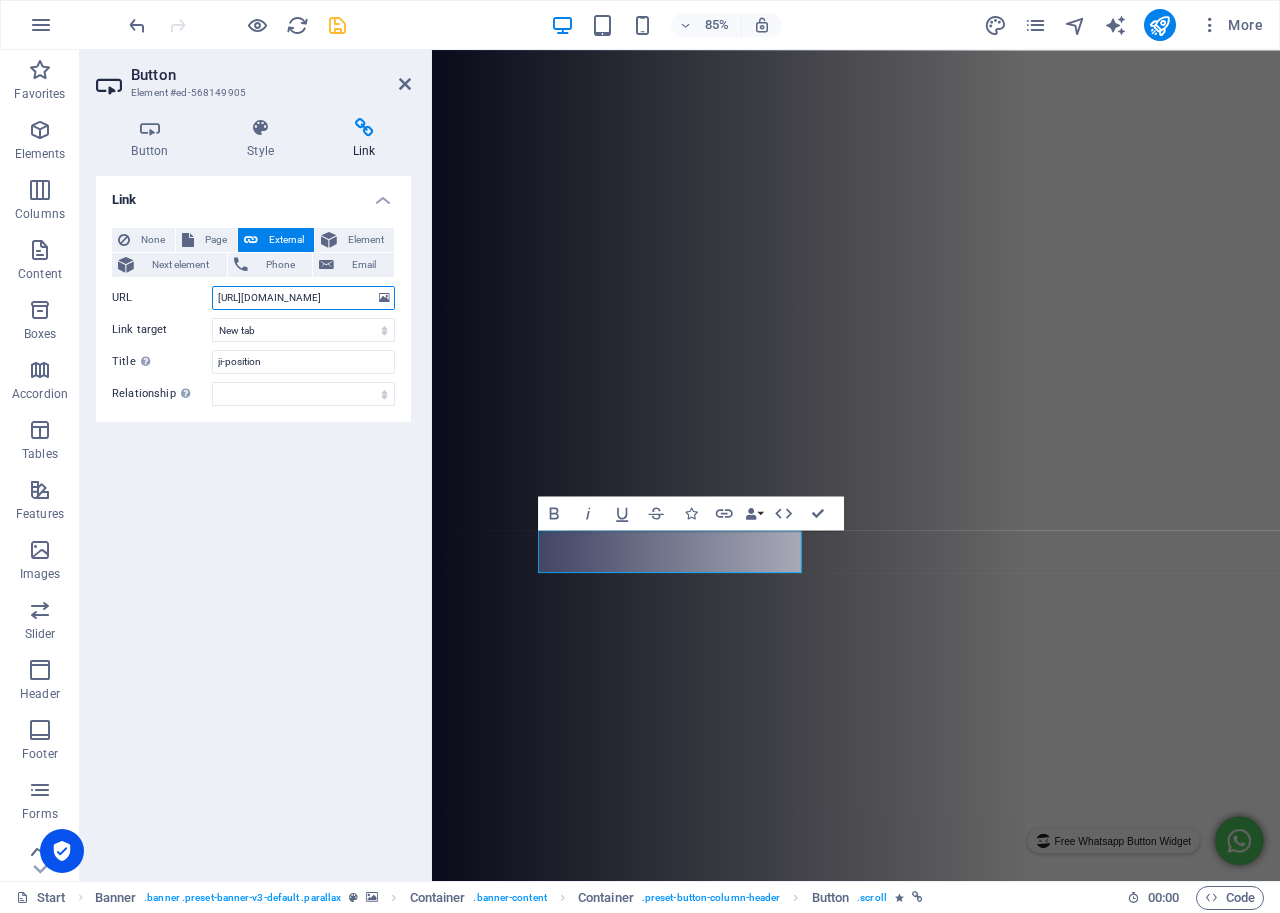 type on "https://forms.gle/xcpA8fGhnWjvfANi7" 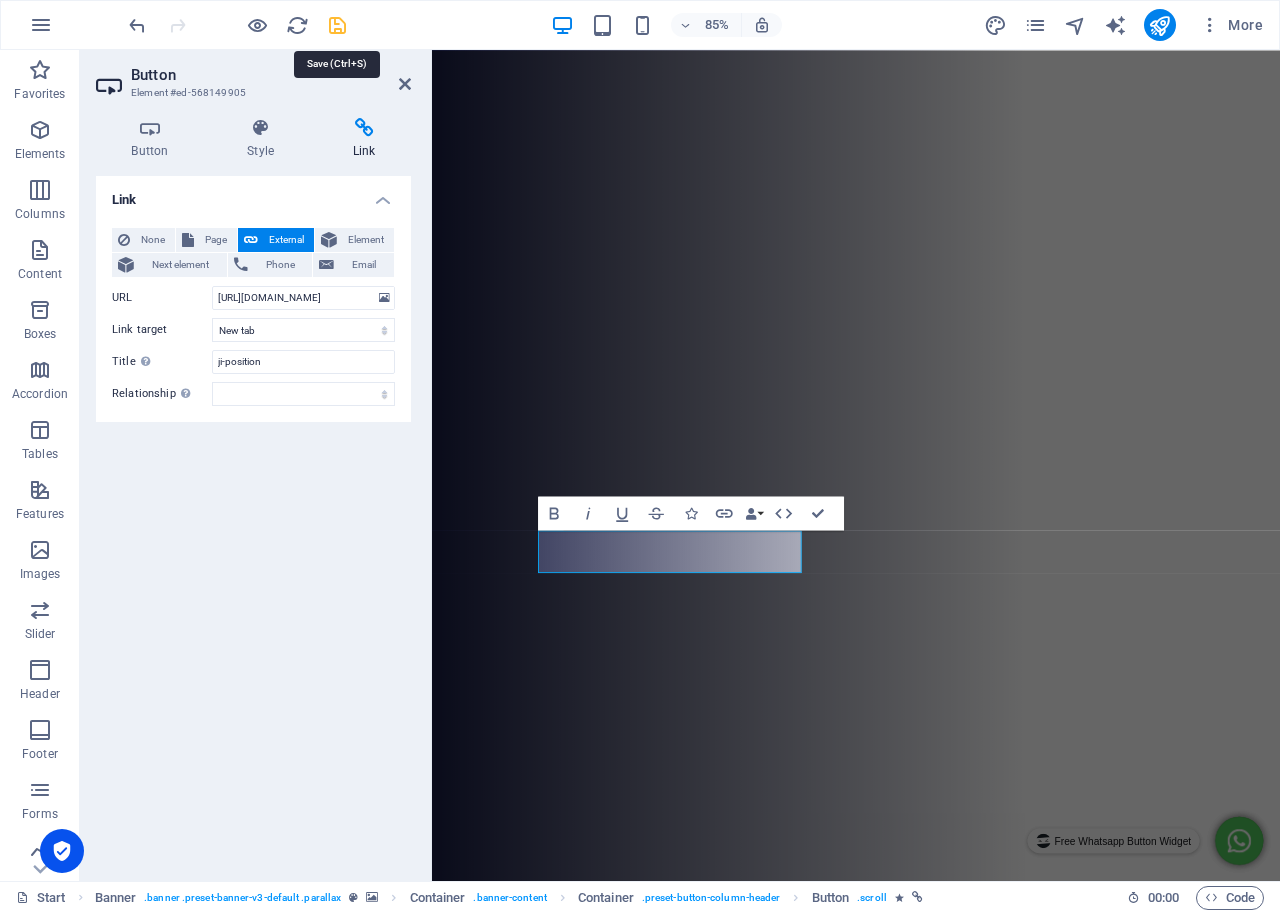 click at bounding box center [337, 25] 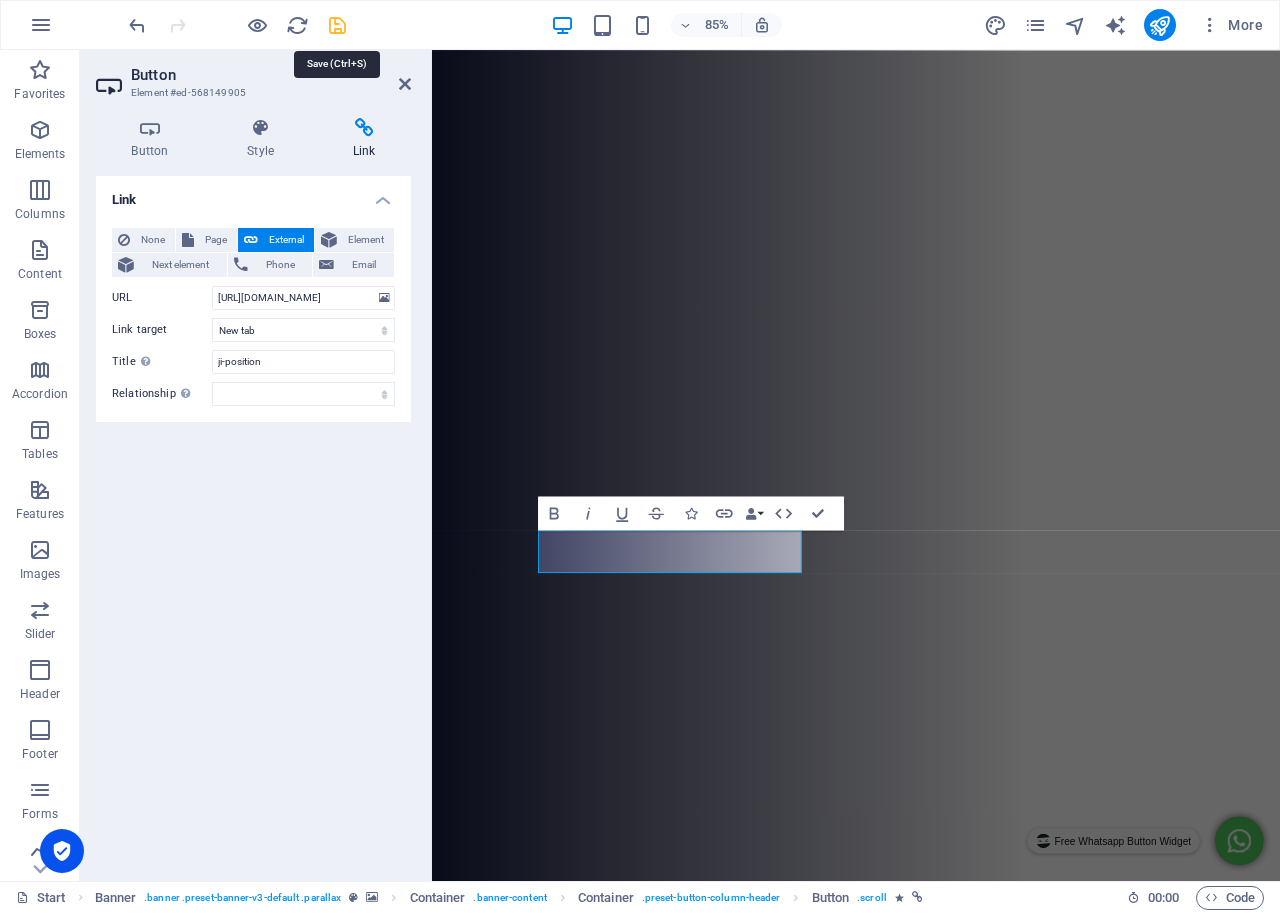 scroll, scrollTop: 0, scrollLeft: 0, axis: both 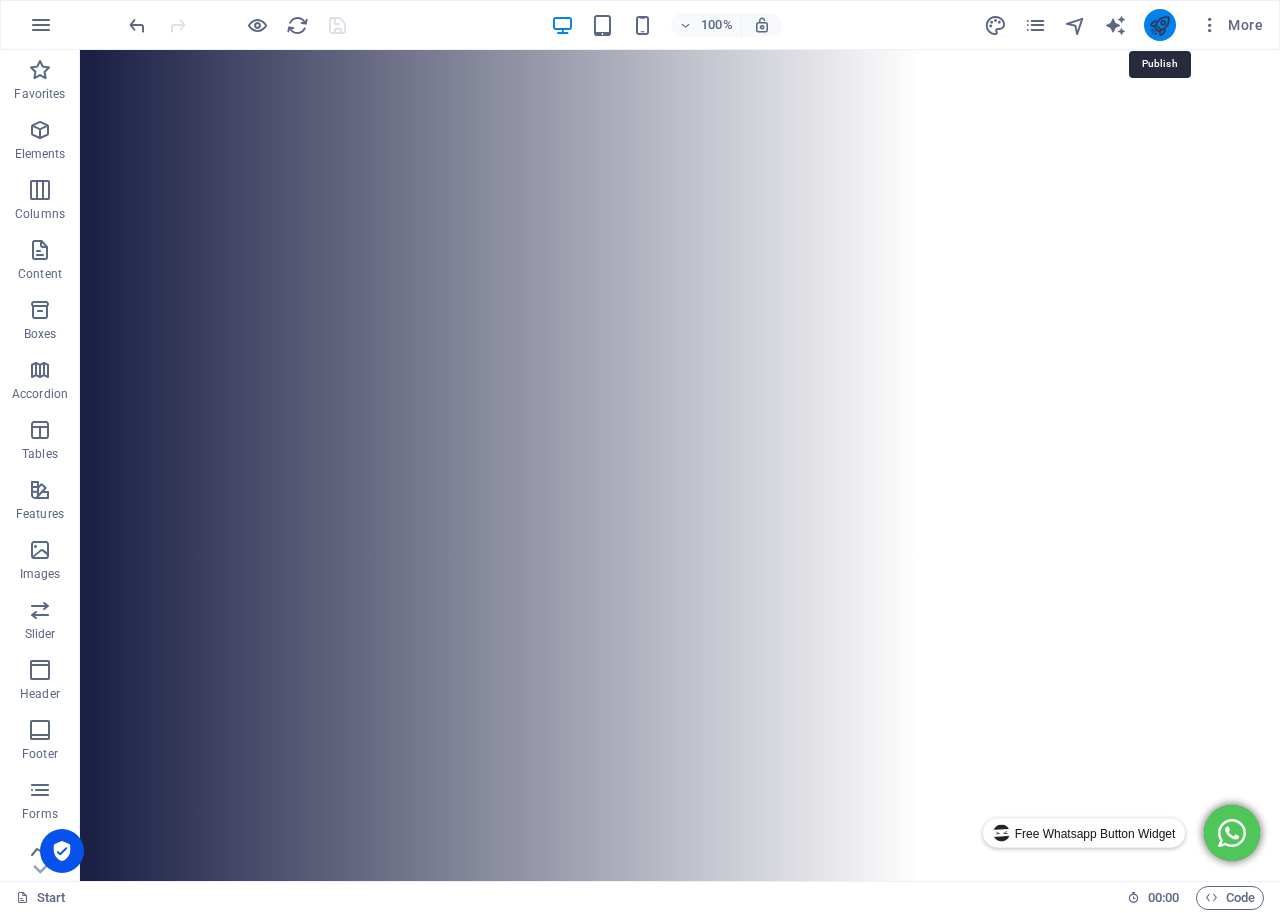 click at bounding box center [1159, 25] 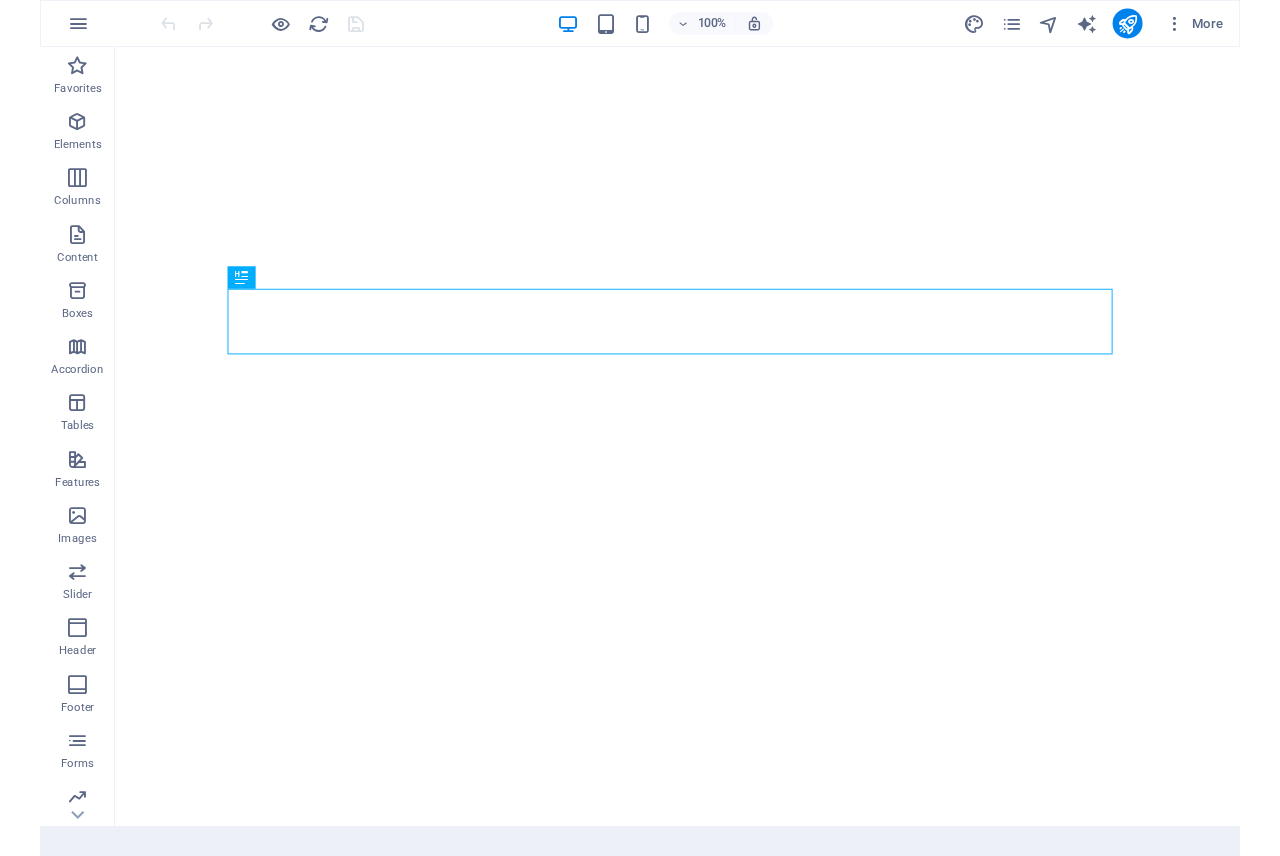 scroll, scrollTop: 0, scrollLeft: 0, axis: both 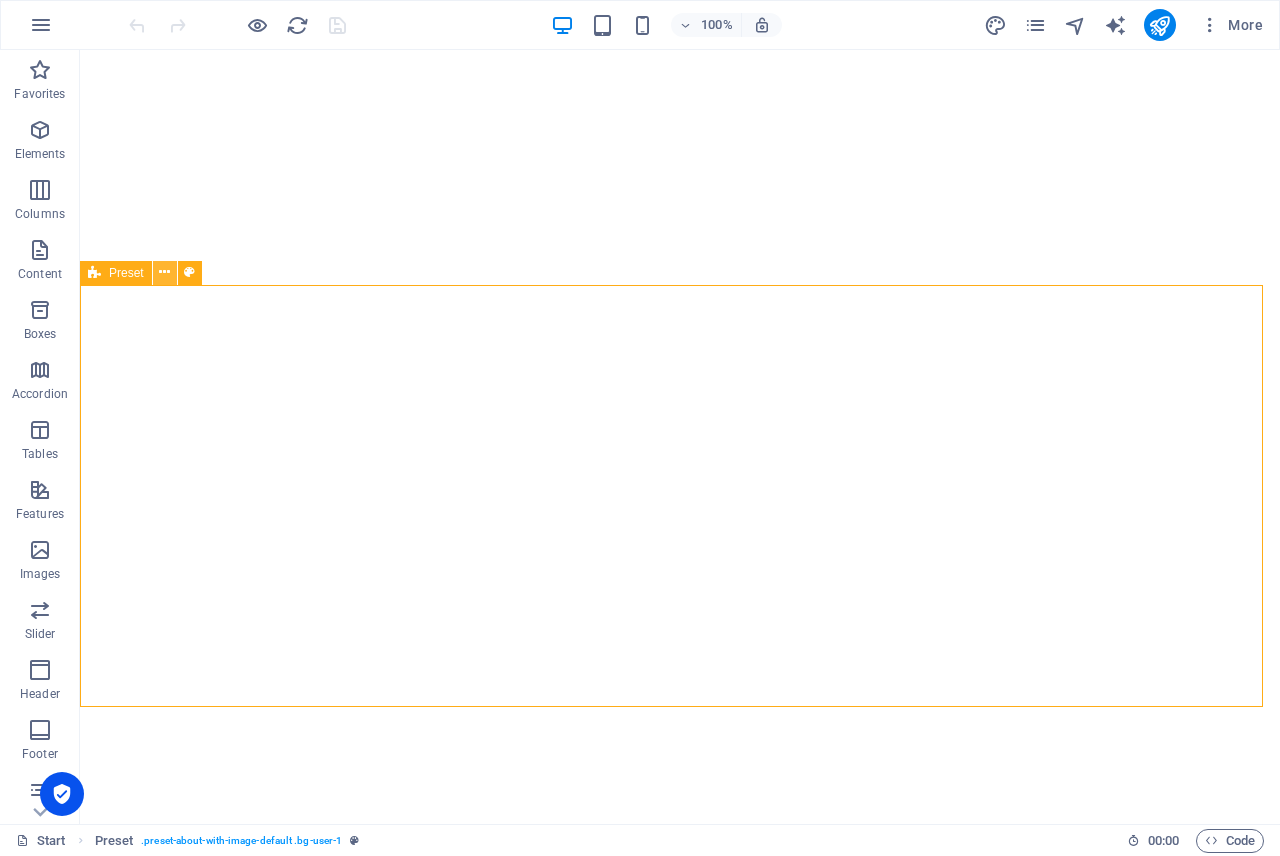 click at bounding box center [164, 272] 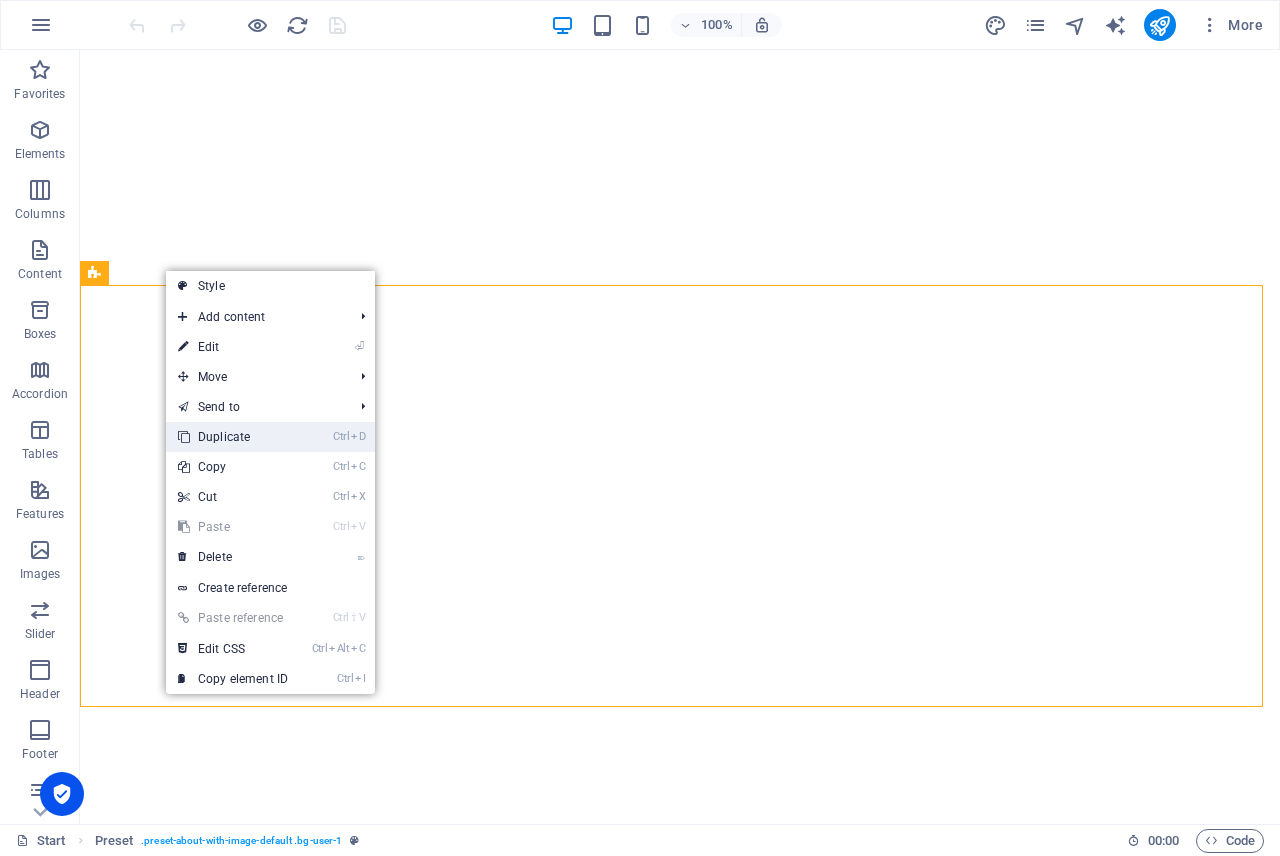 click on "Ctrl D  Duplicate" at bounding box center (233, 437) 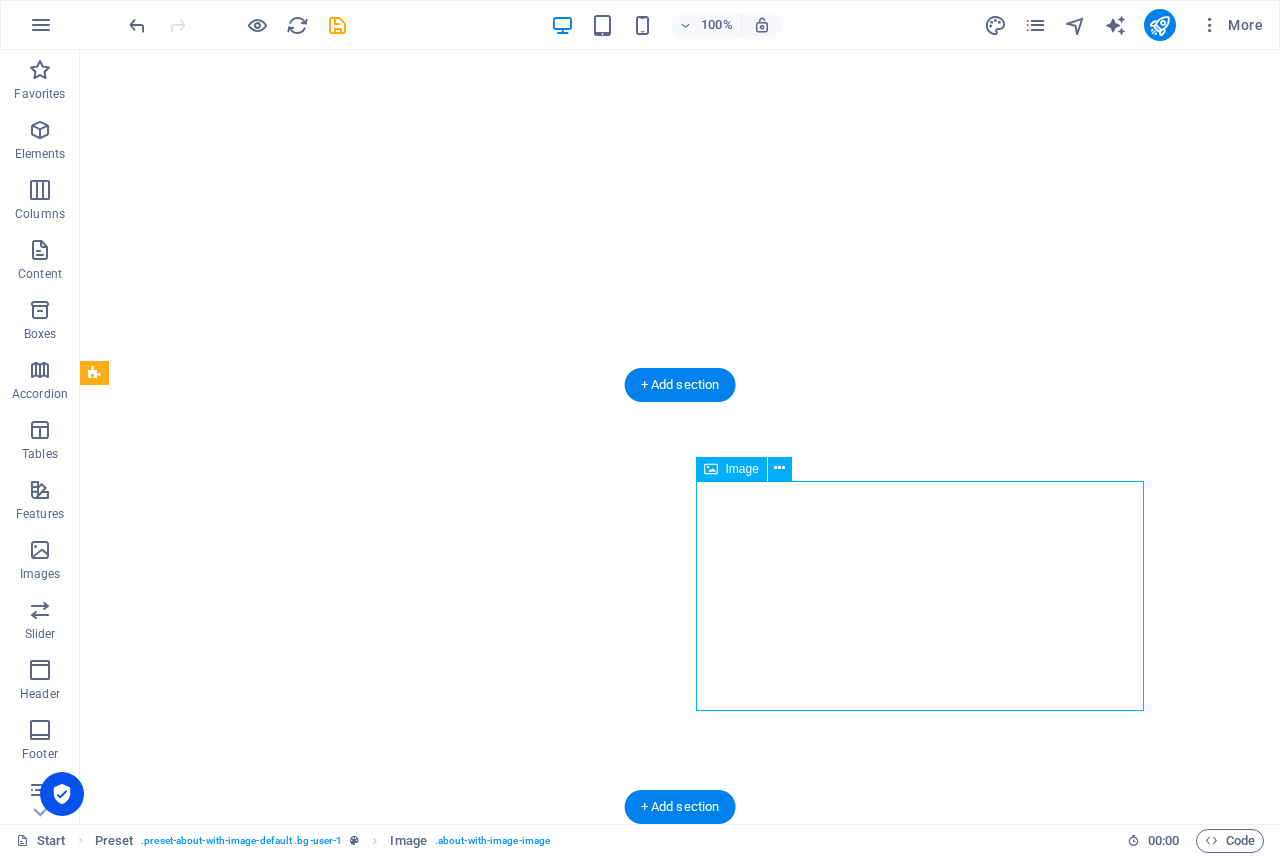 select on "%" 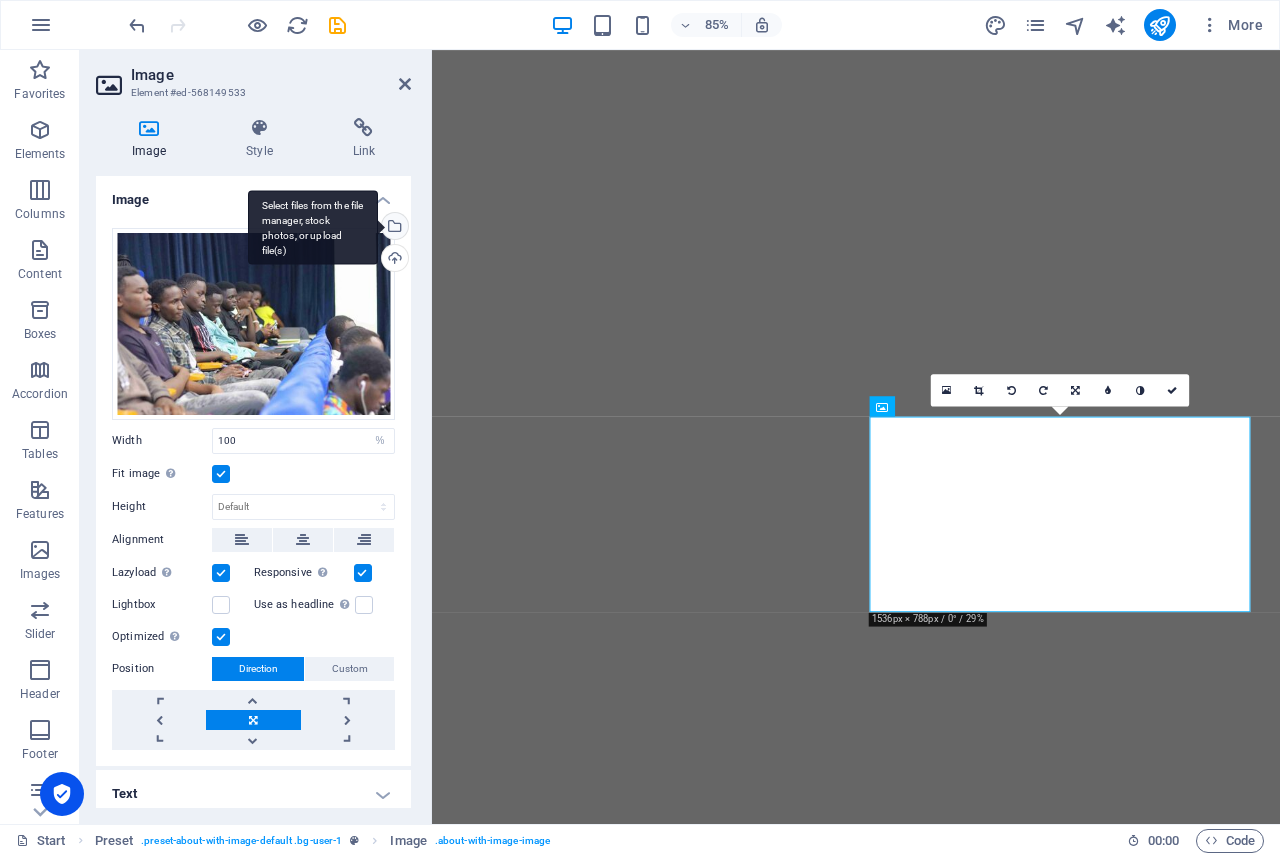 click on "Select files from the file manager, stock photos, or upload file(s)" at bounding box center [313, 227] 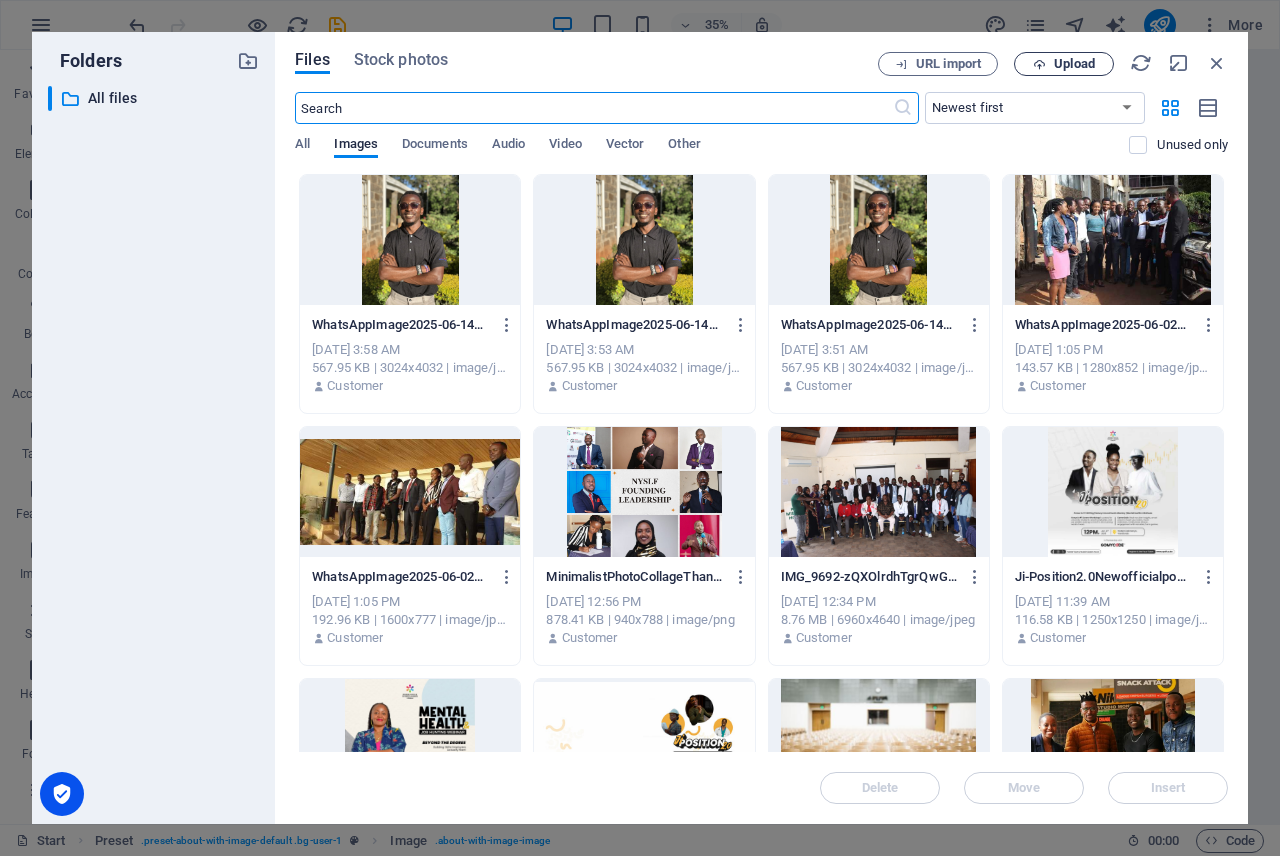 click on "Upload" at bounding box center (1074, 64) 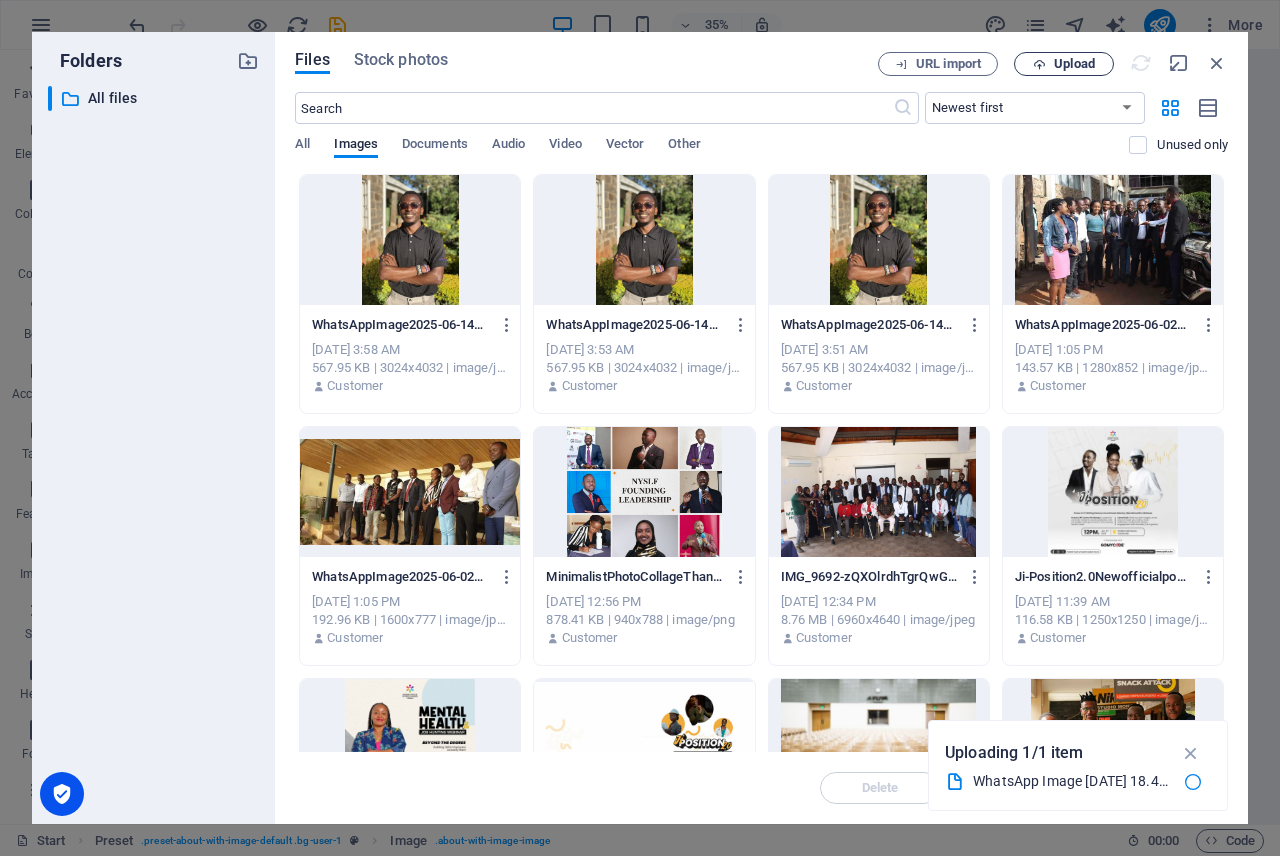 click on "Upload" at bounding box center [1064, 64] 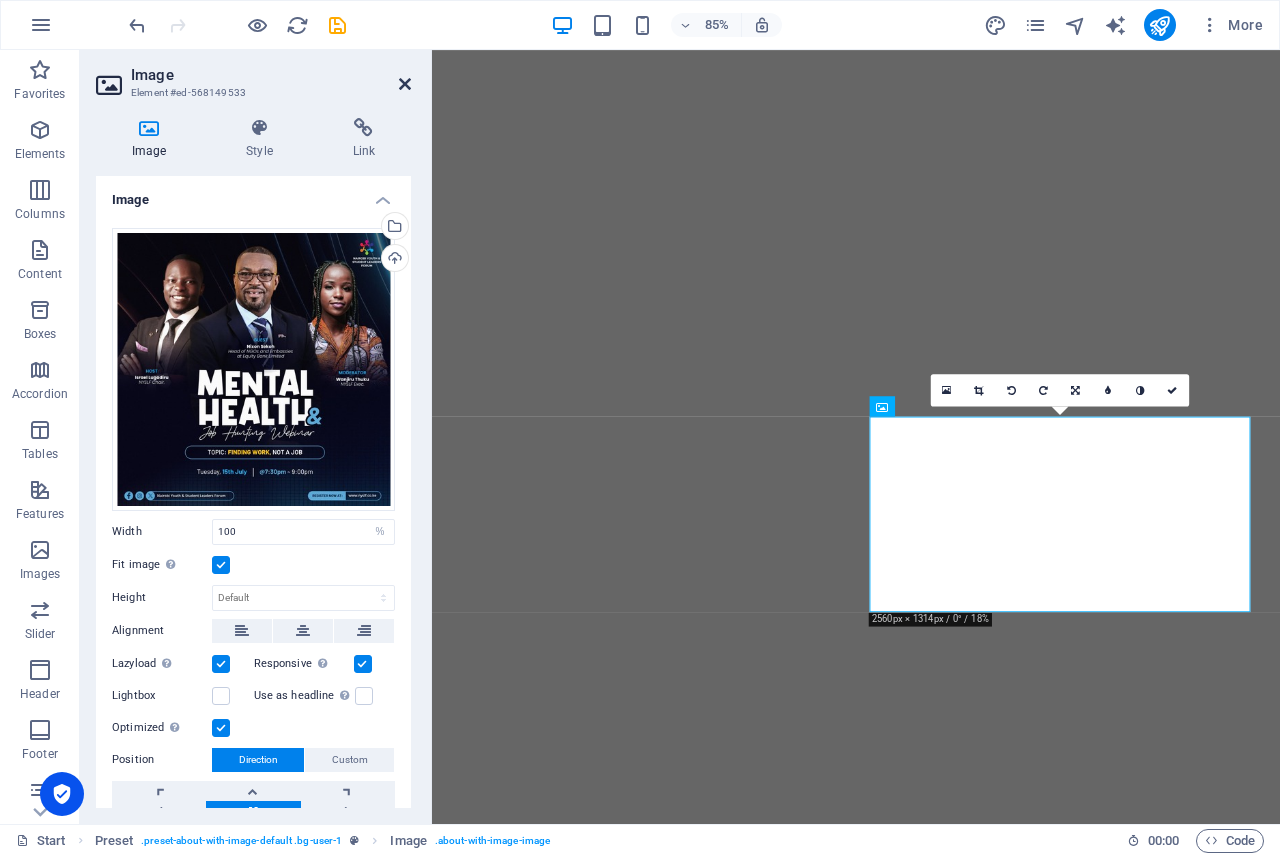 click at bounding box center [405, 84] 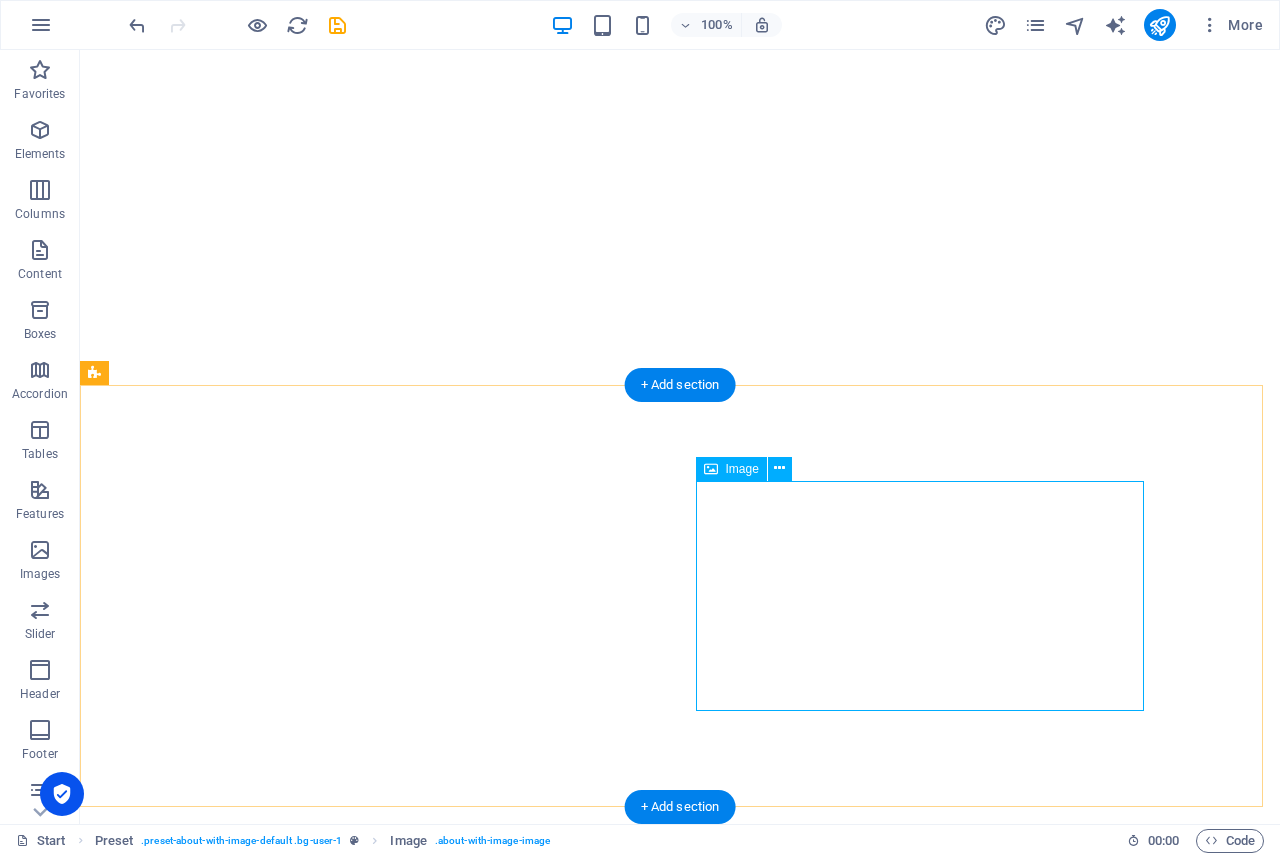 select on "%" 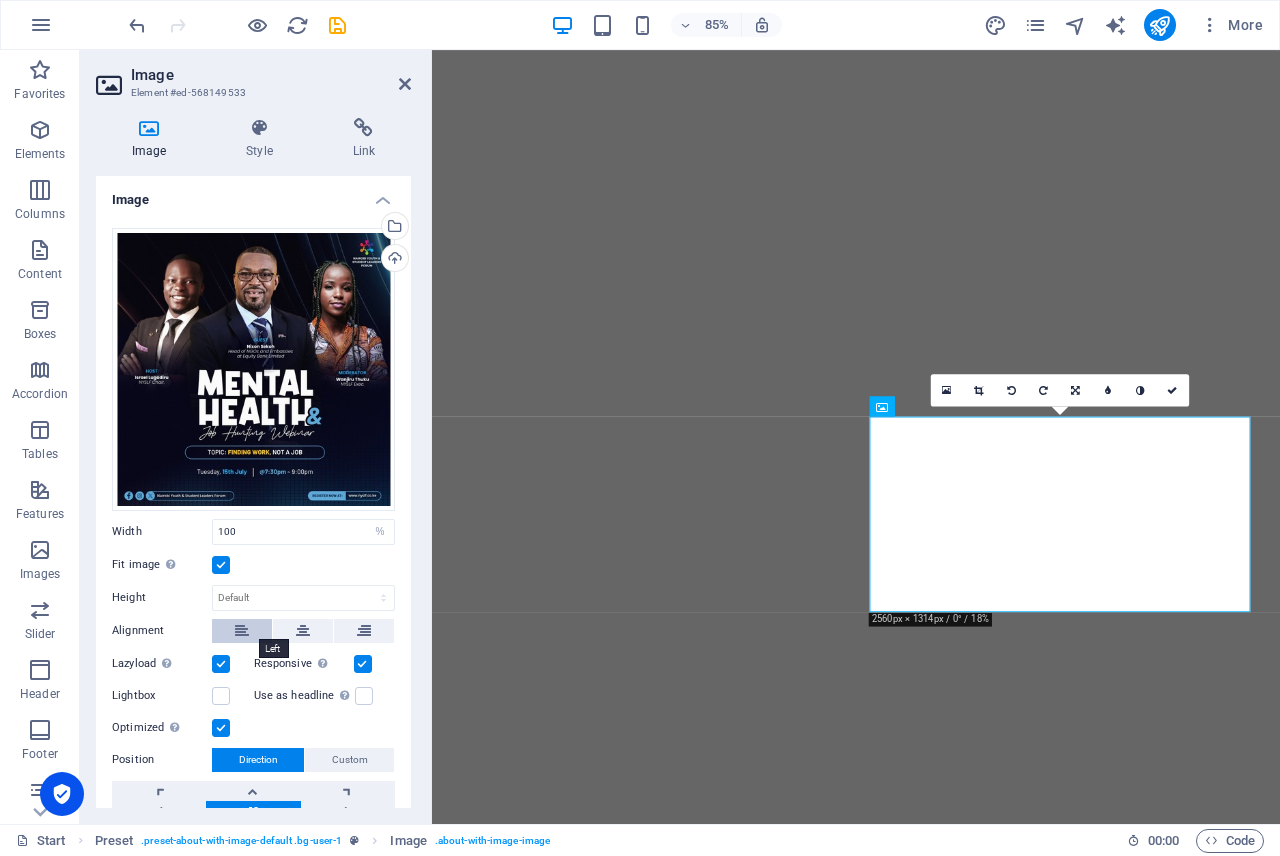 scroll, scrollTop: 97, scrollLeft: 0, axis: vertical 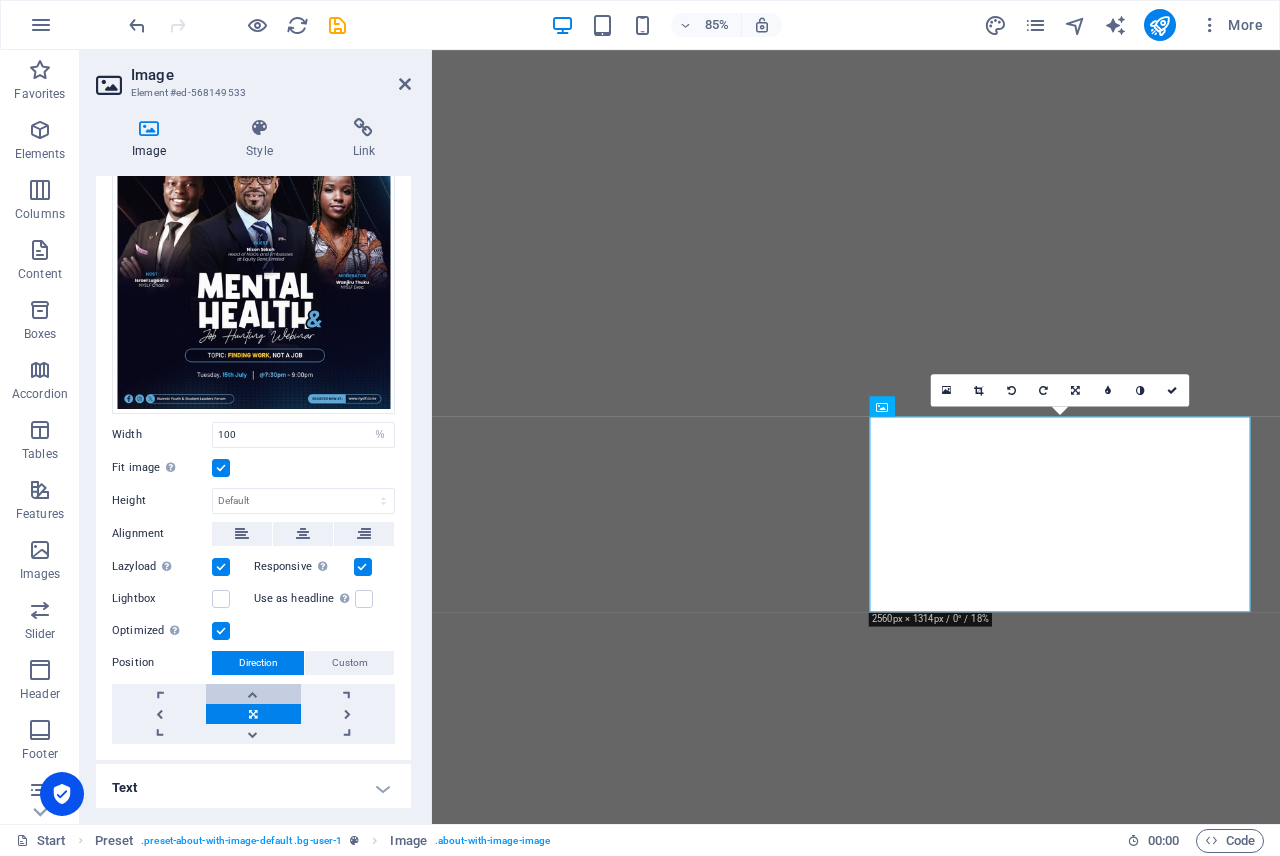 click at bounding box center (253, 694) 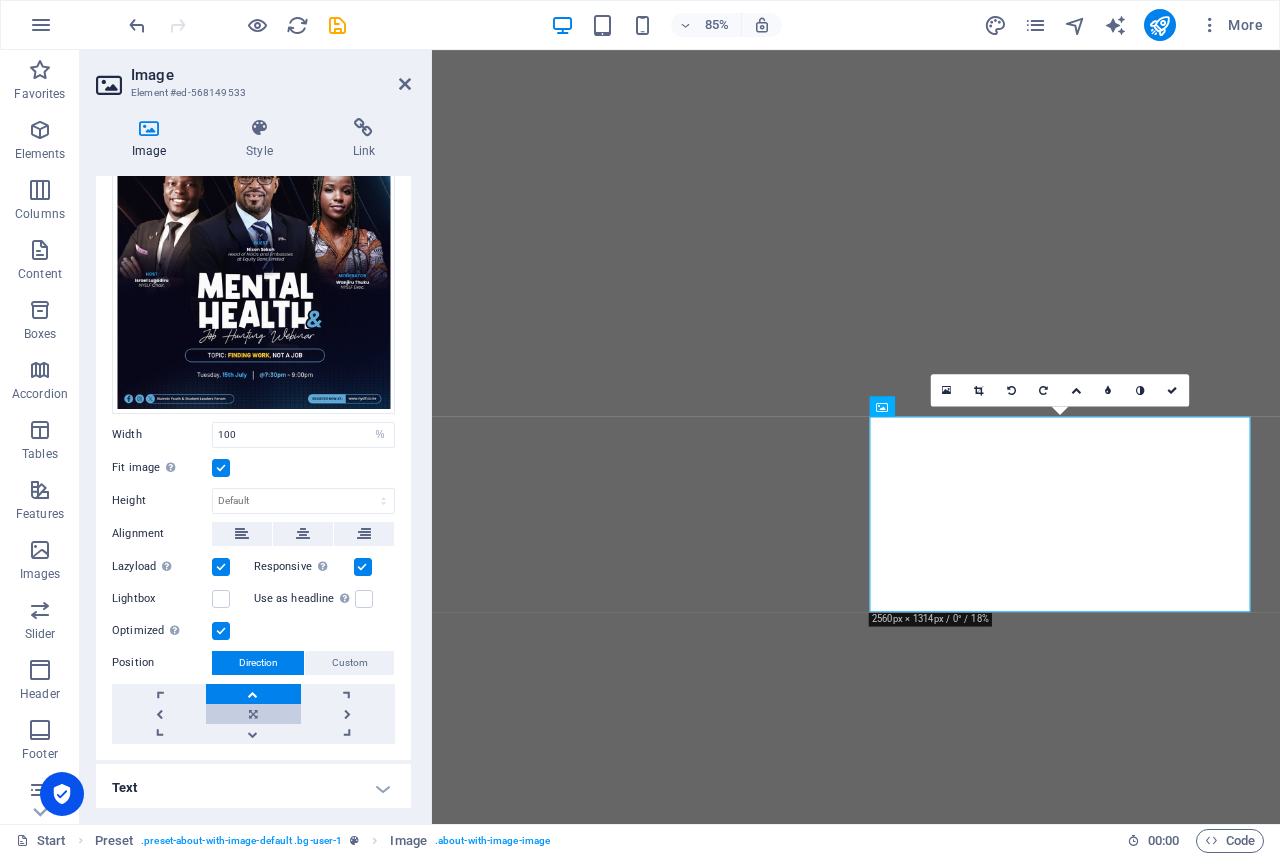 click at bounding box center (253, 714) 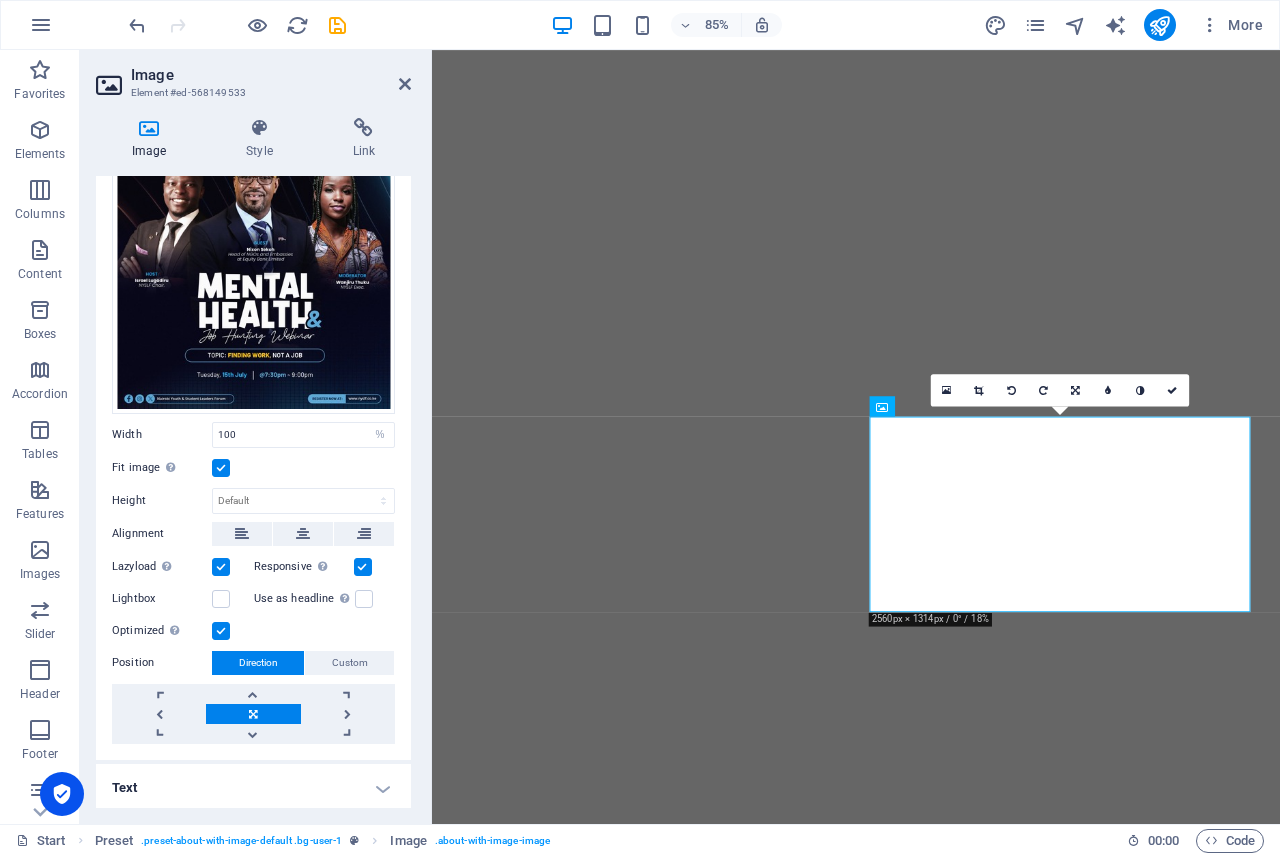 click at bounding box center (221, 468) 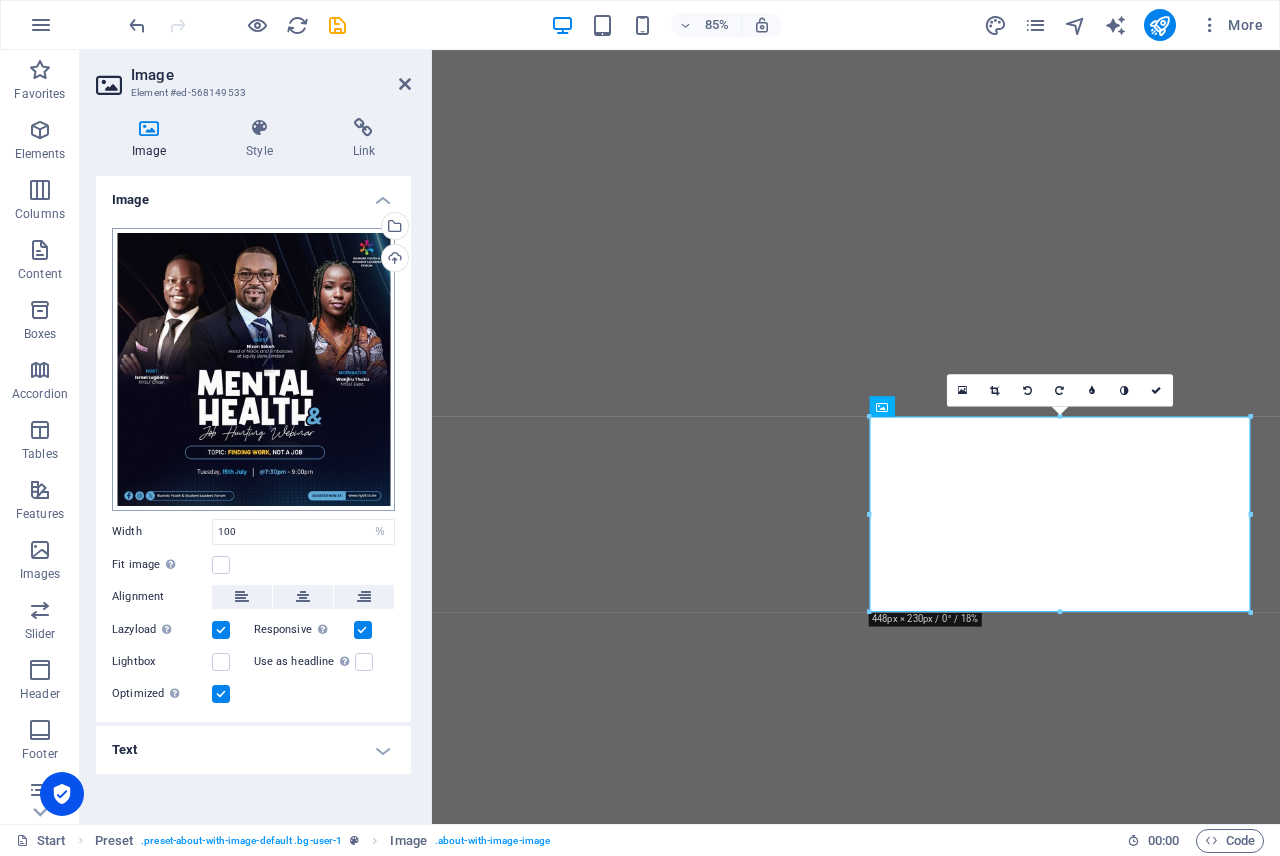 scroll, scrollTop: 0, scrollLeft: 0, axis: both 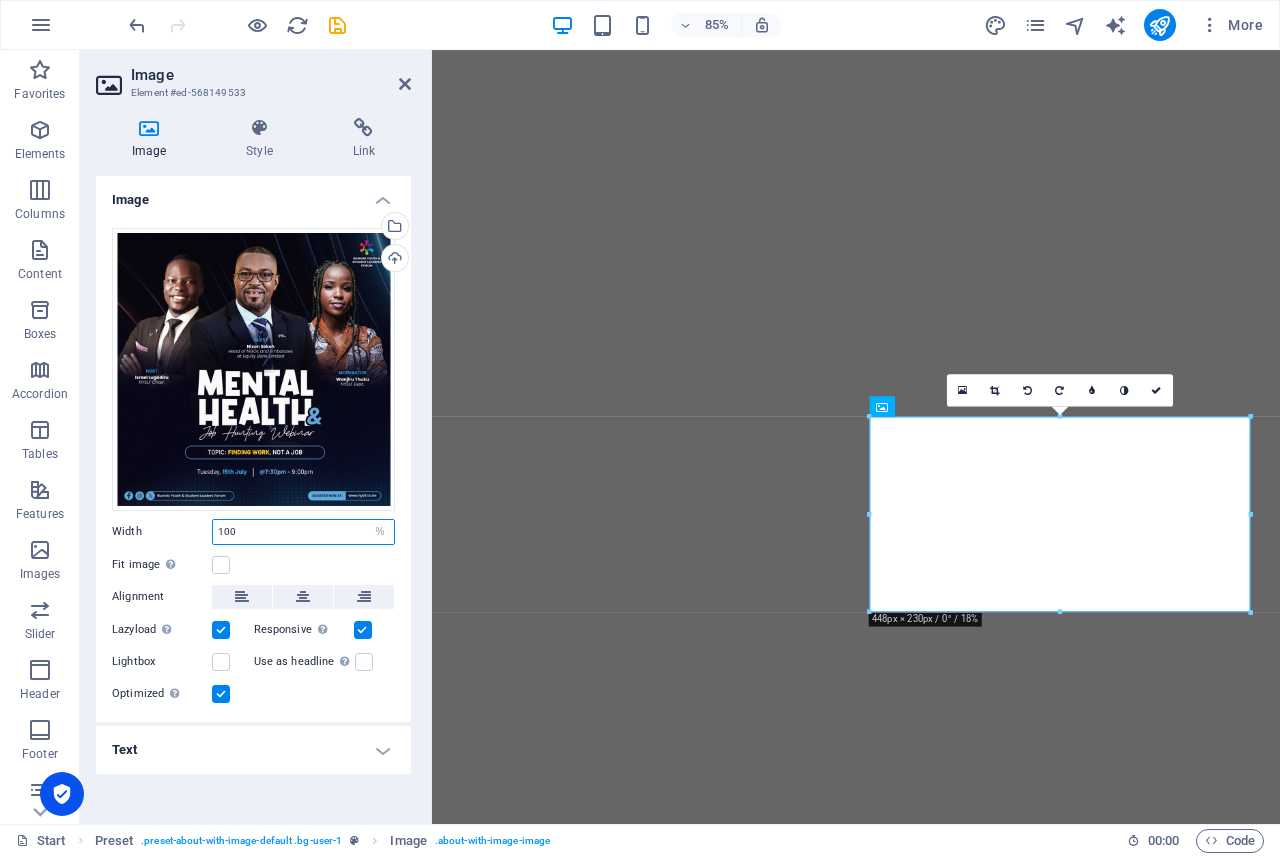 click on "100" at bounding box center (303, 532) 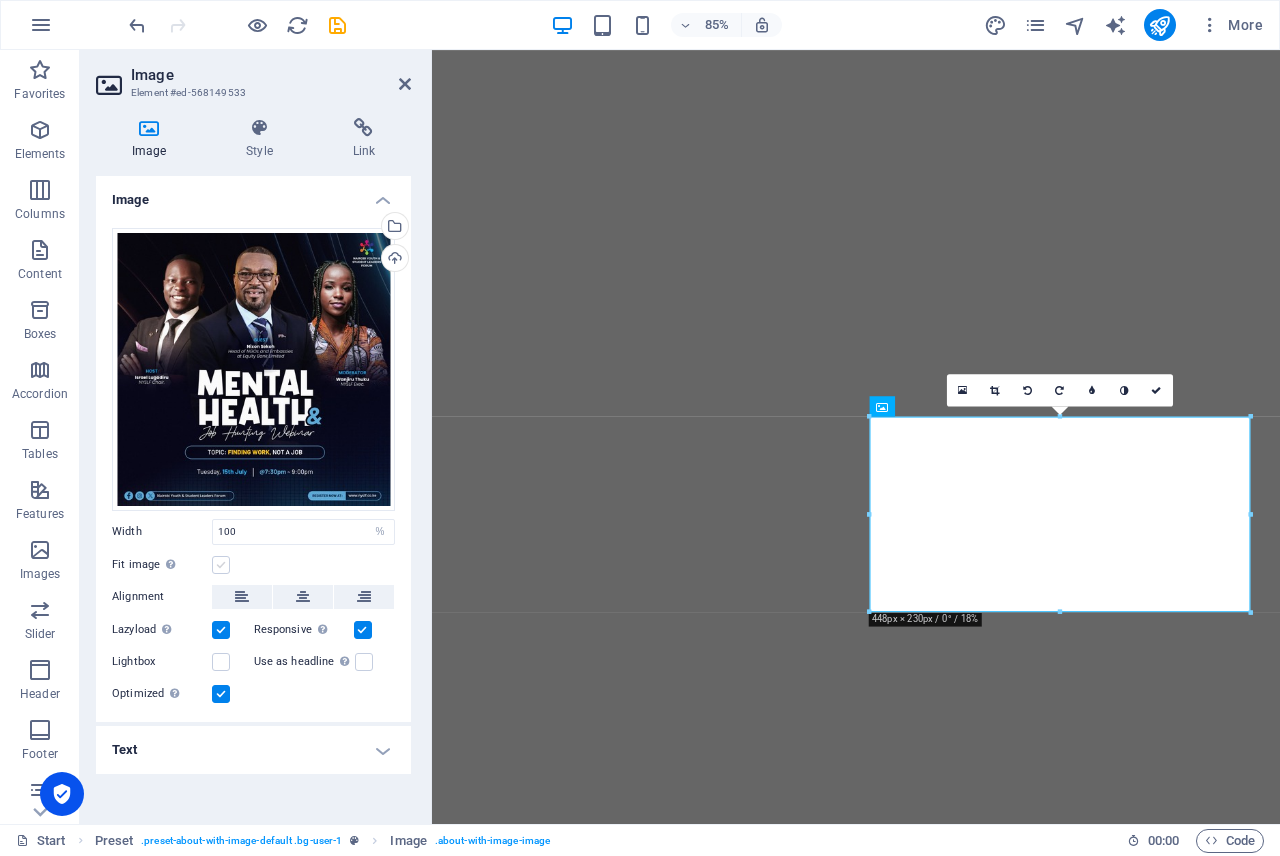 click at bounding box center (221, 565) 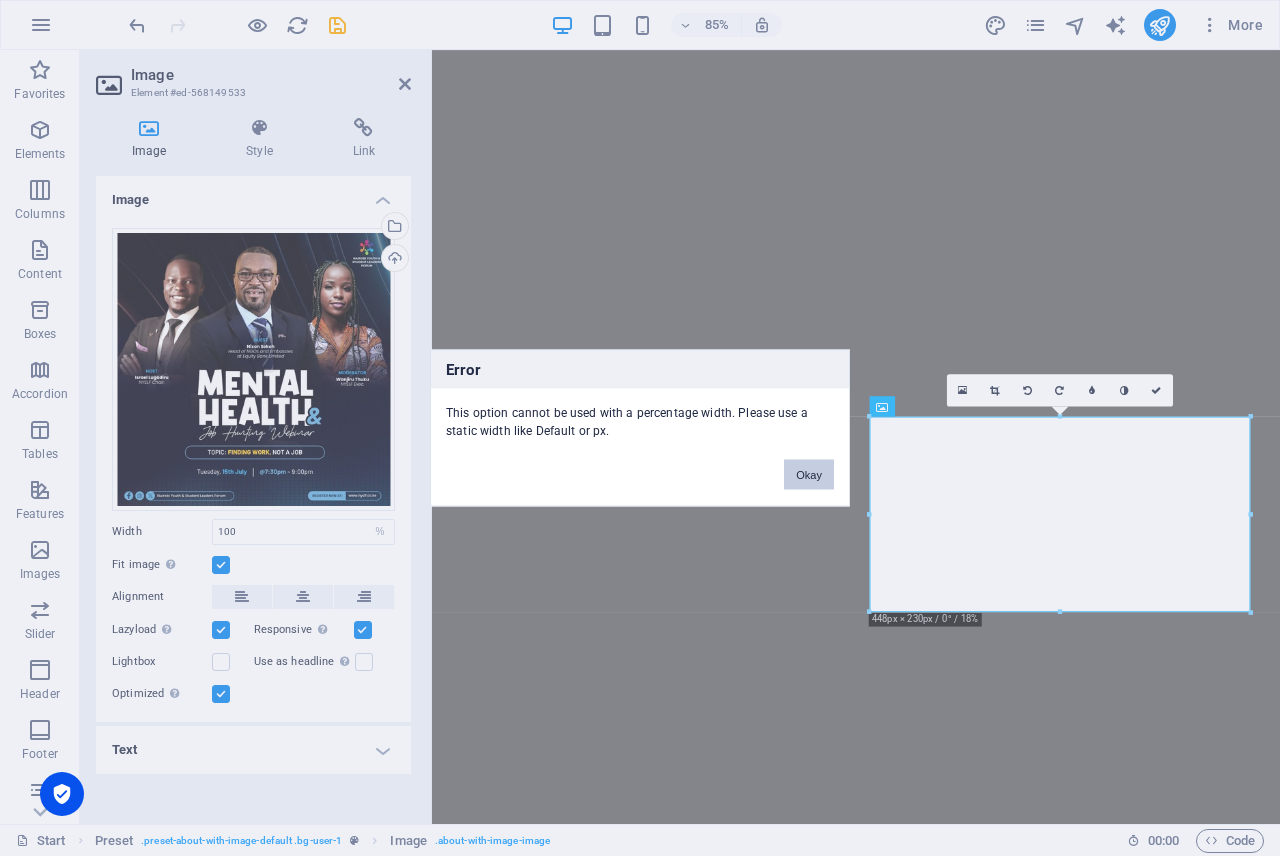 click on "Okay" at bounding box center [809, 475] 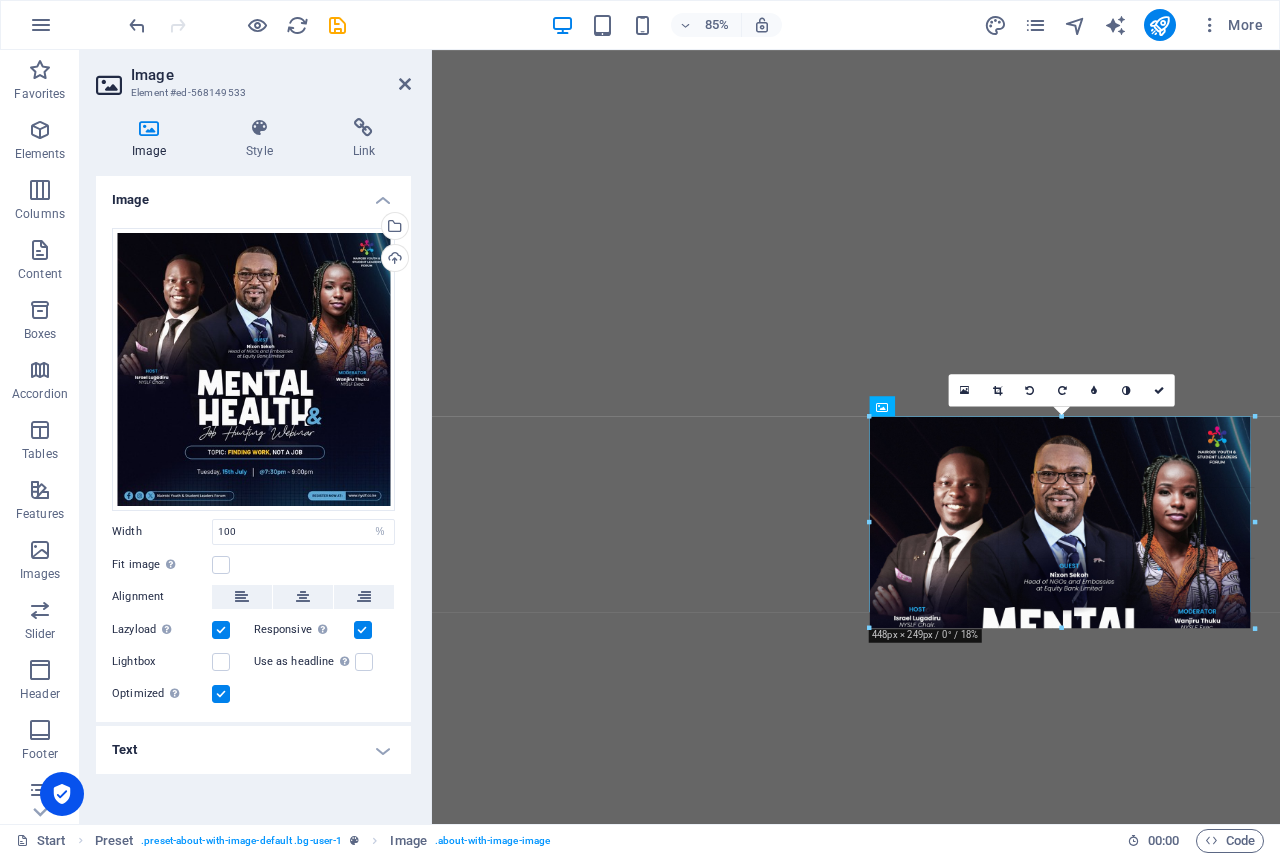 drag, startPoint x: 1059, startPoint y: 610, endPoint x: 1060, endPoint y: 629, distance: 19.026299 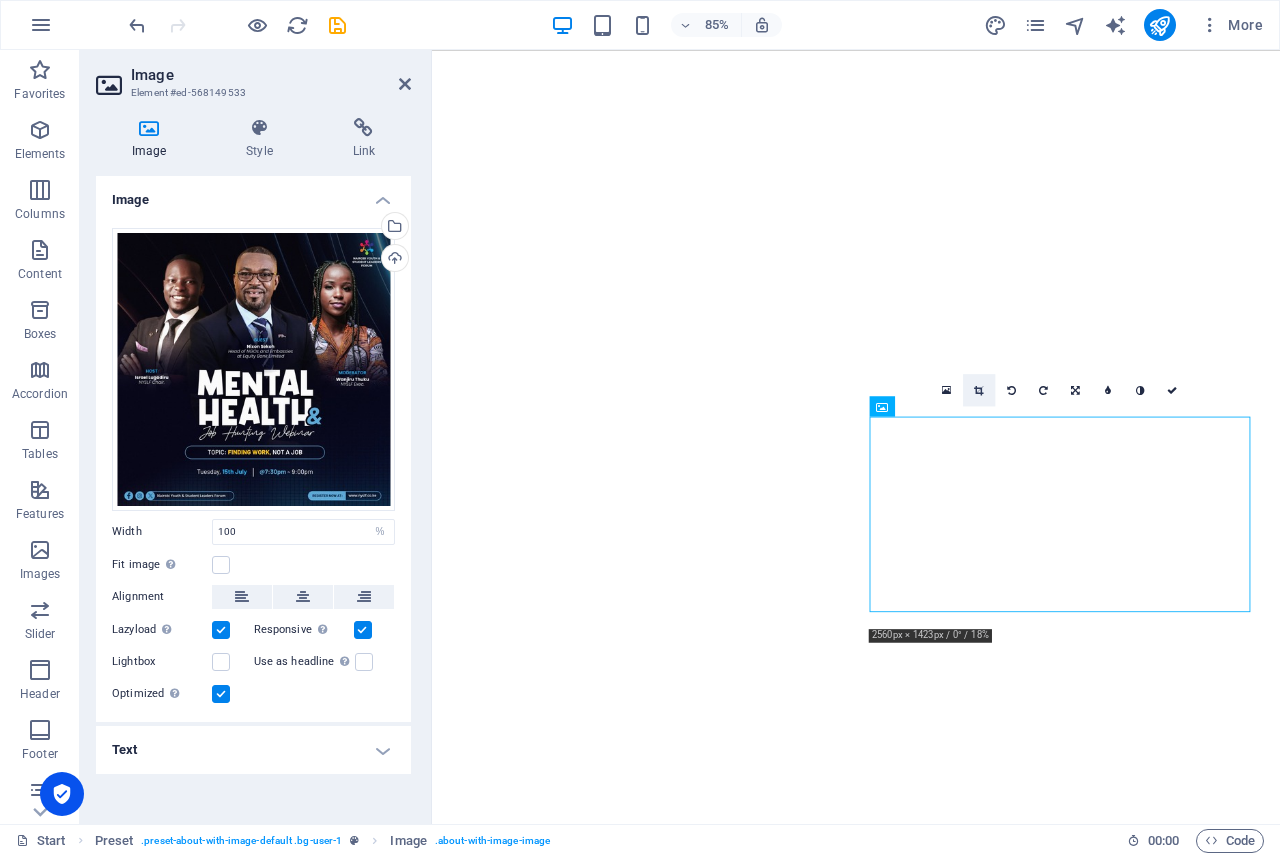 click at bounding box center (978, 390) 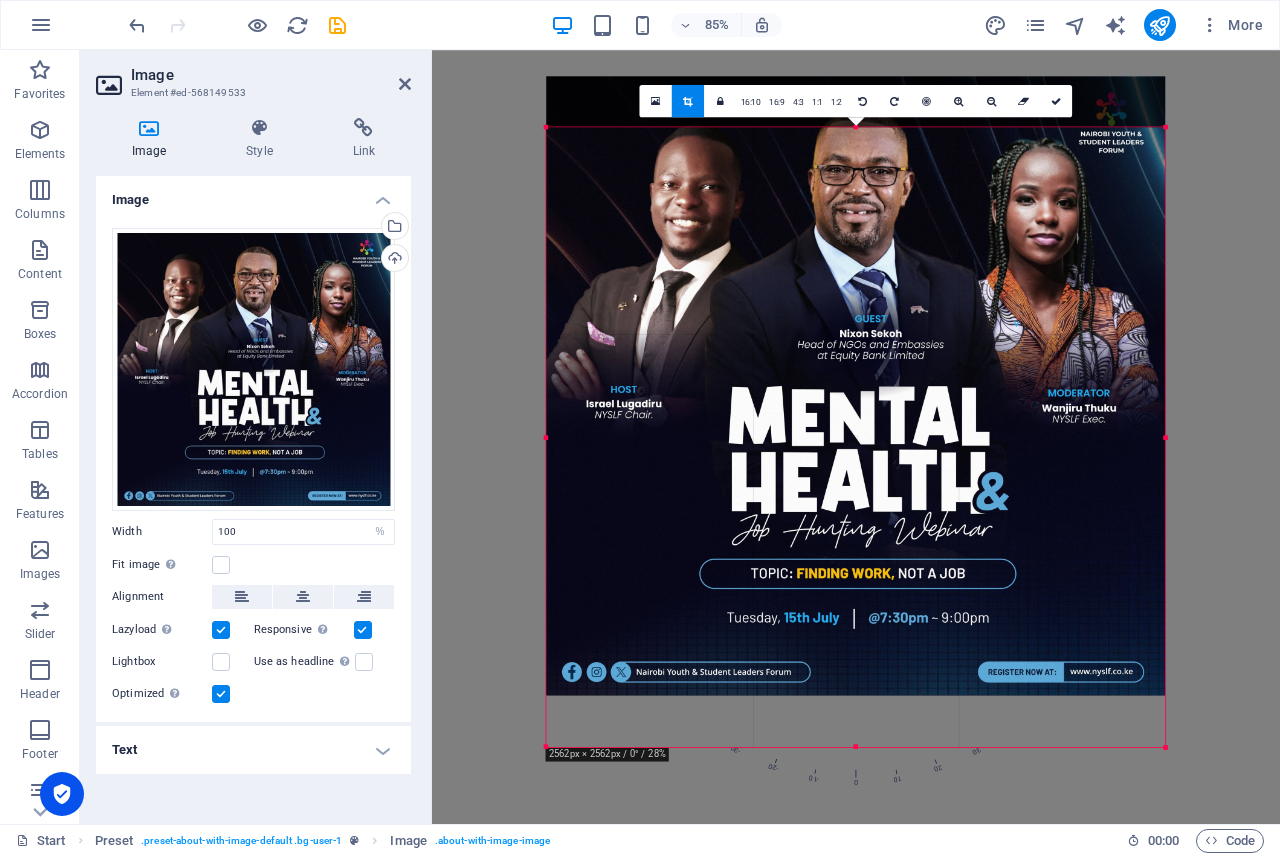 drag, startPoint x: 861, startPoint y: 743, endPoint x: 867, endPoint y: 683, distance: 60.299255 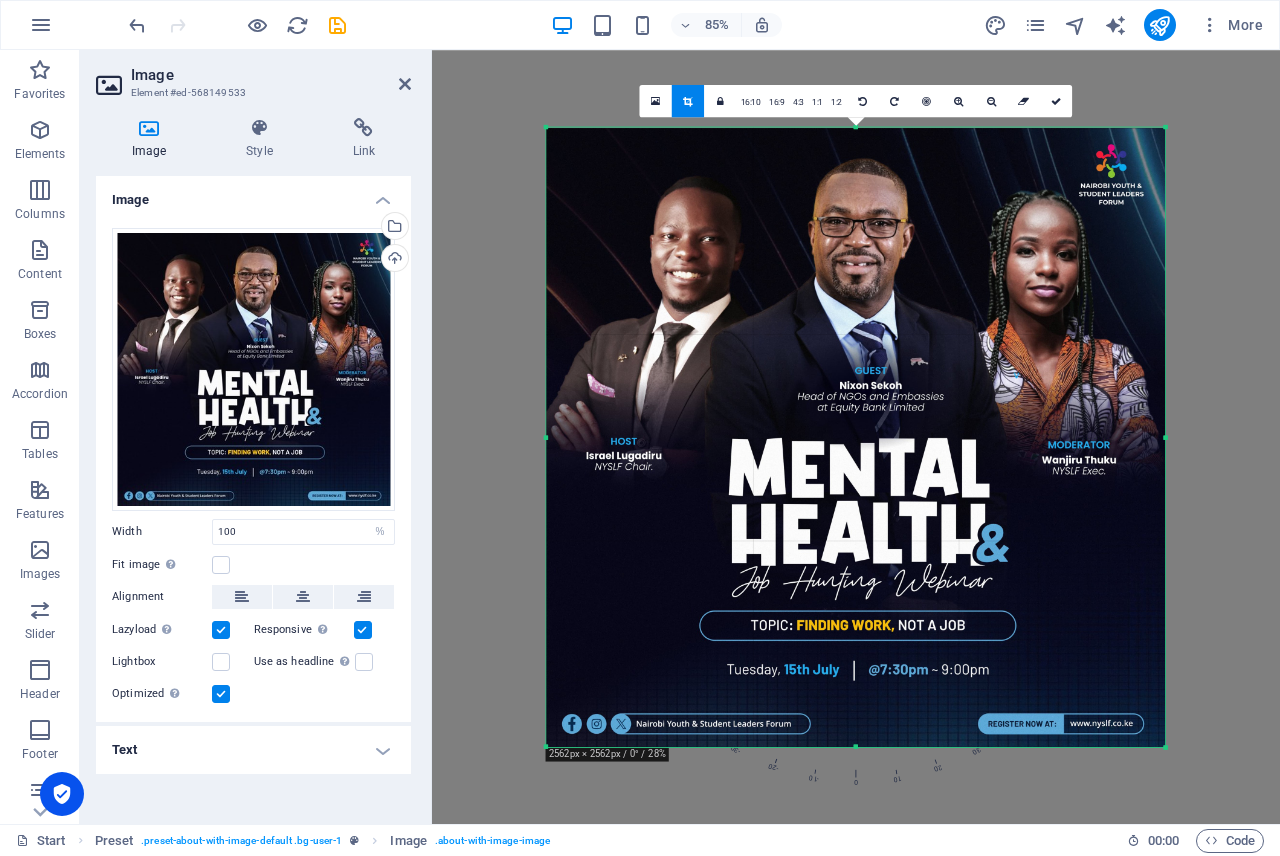 drag, startPoint x: 858, startPoint y: 751, endPoint x: 854, endPoint y: 741, distance: 10.770329 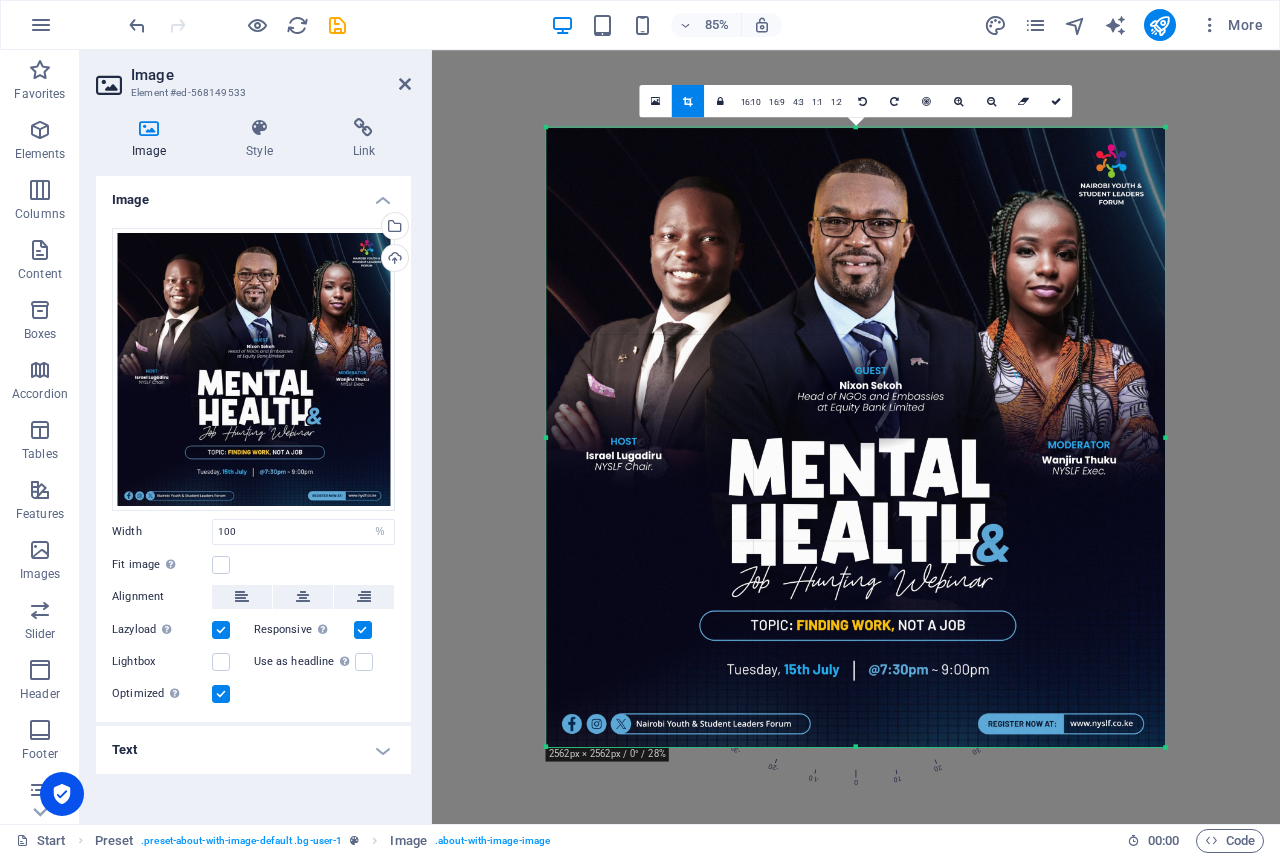click at bounding box center [856, 437] 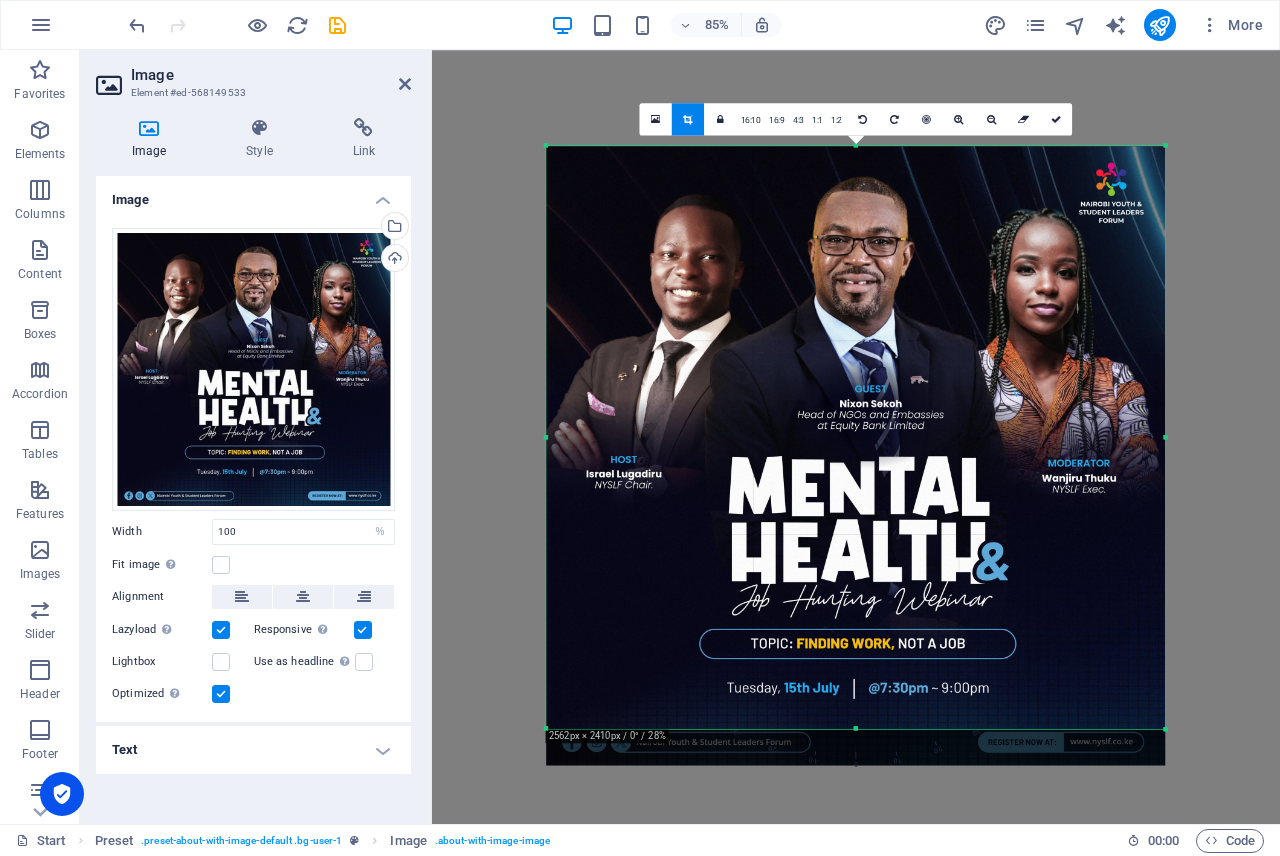 drag, startPoint x: 851, startPoint y: 747, endPoint x: 864, endPoint y: 704, distance: 44.922153 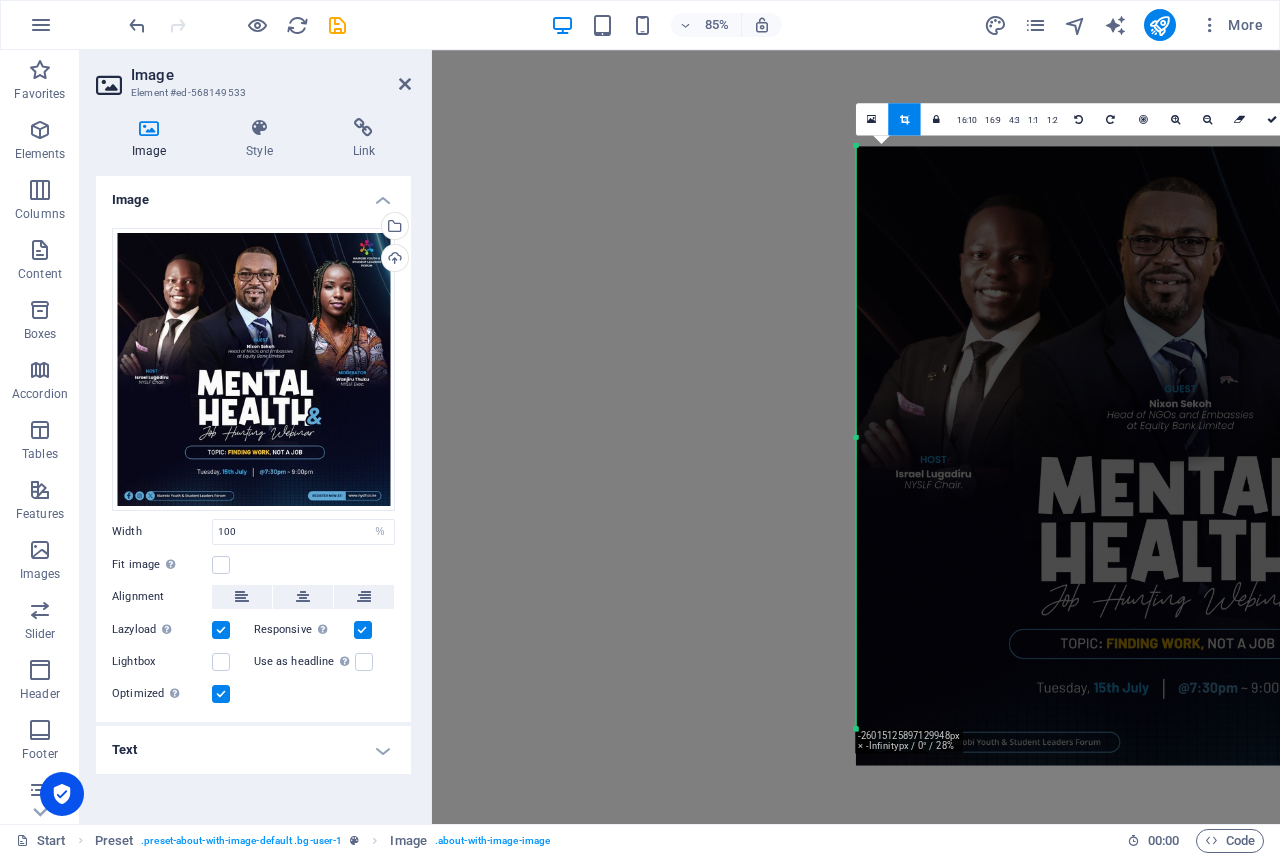 click at bounding box center [1165, 455] 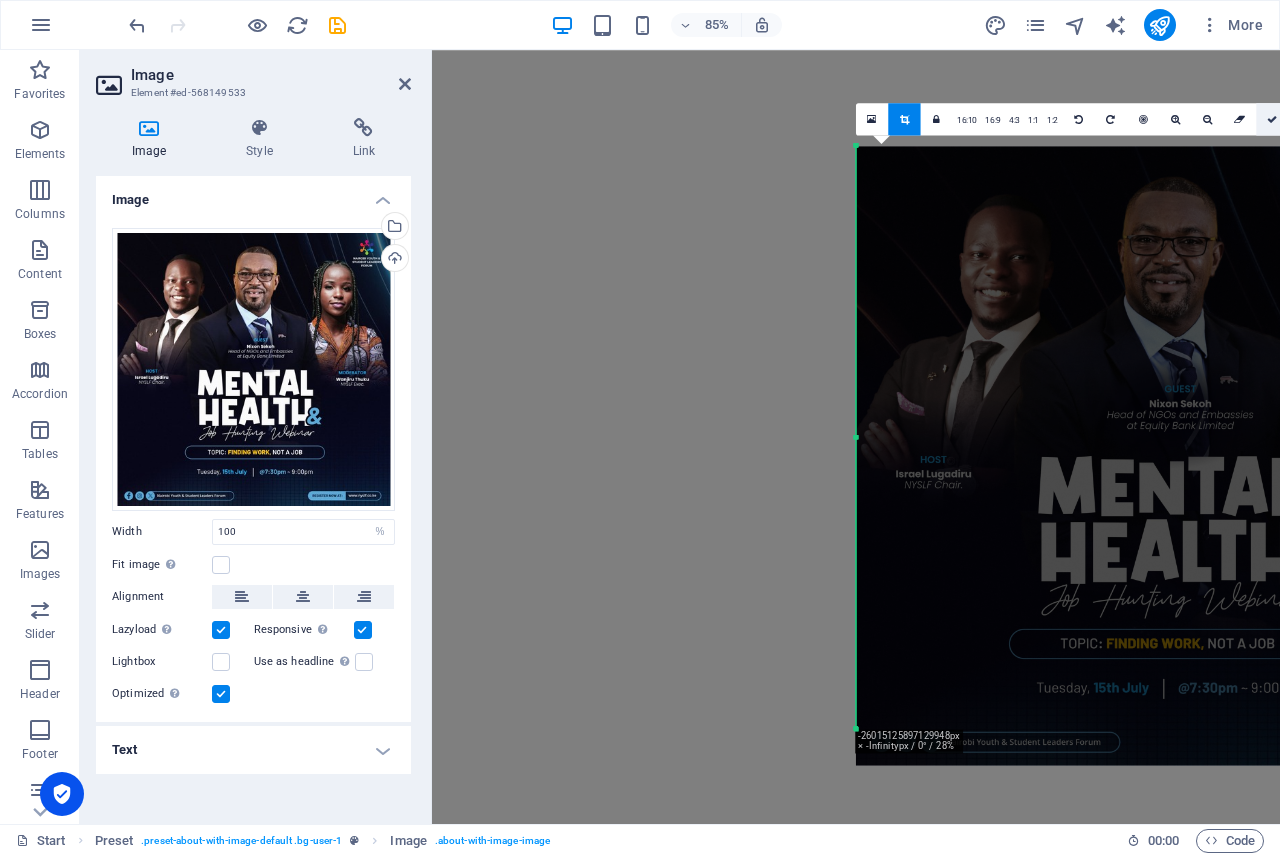 click at bounding box center [1272, 119] 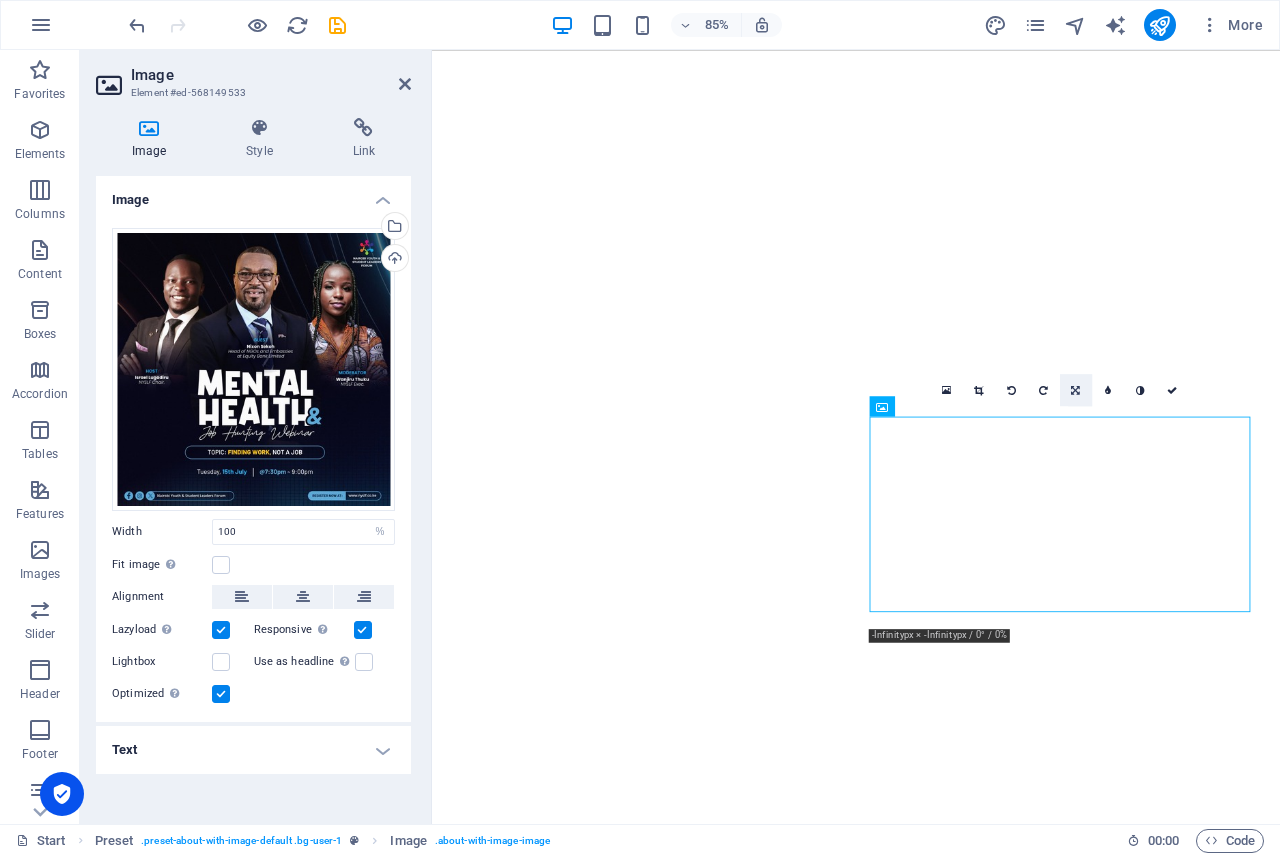 click at bounding box center [1076, 390] 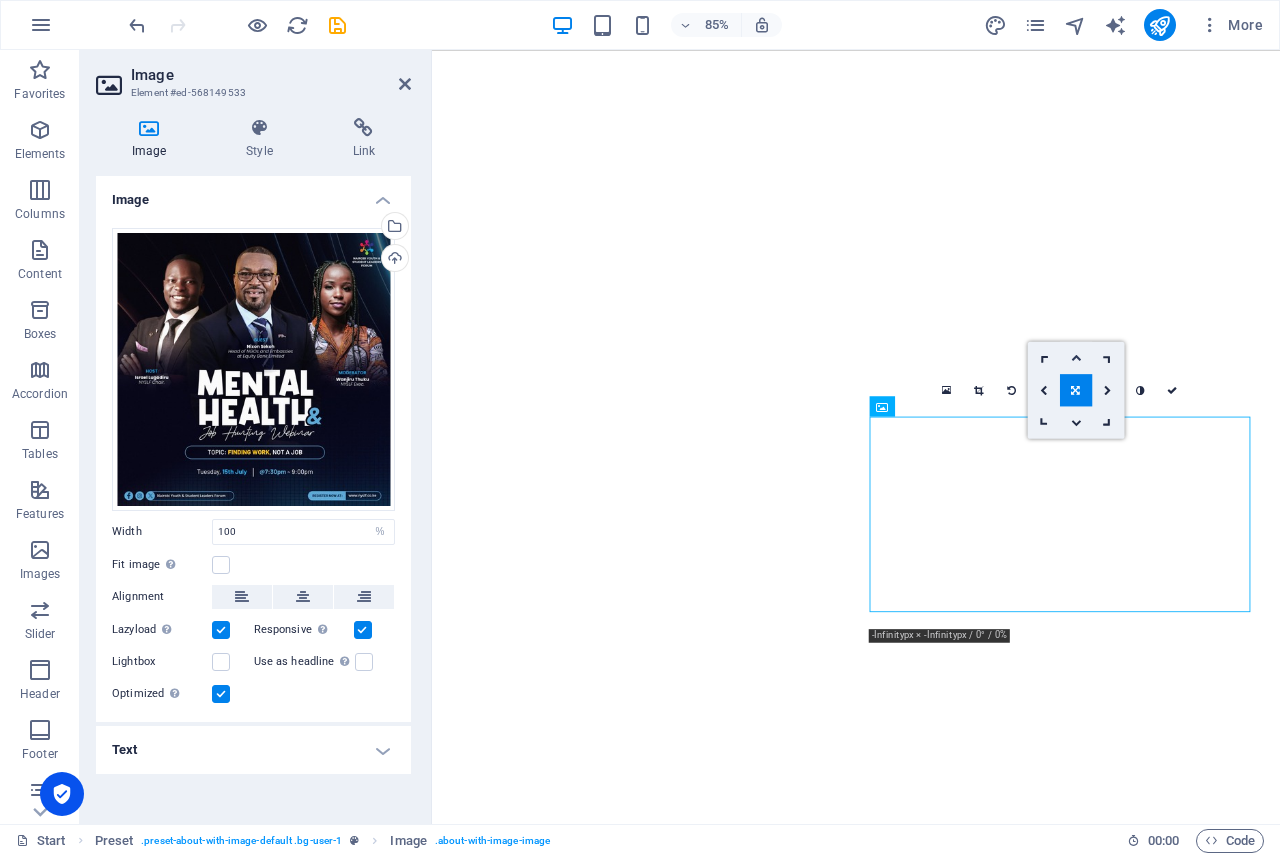 click at bounding box center (1076, 358) 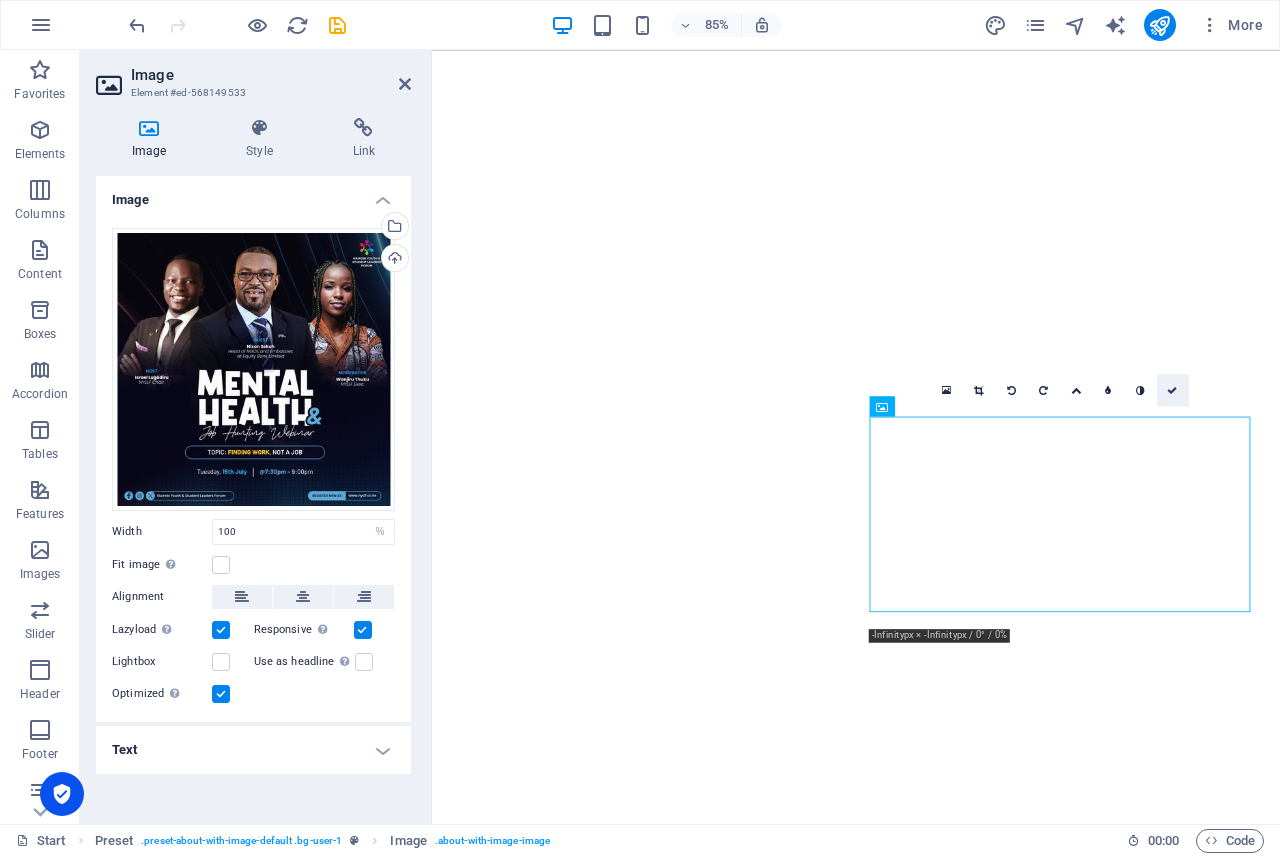 click at bounding box center [1173, 390] 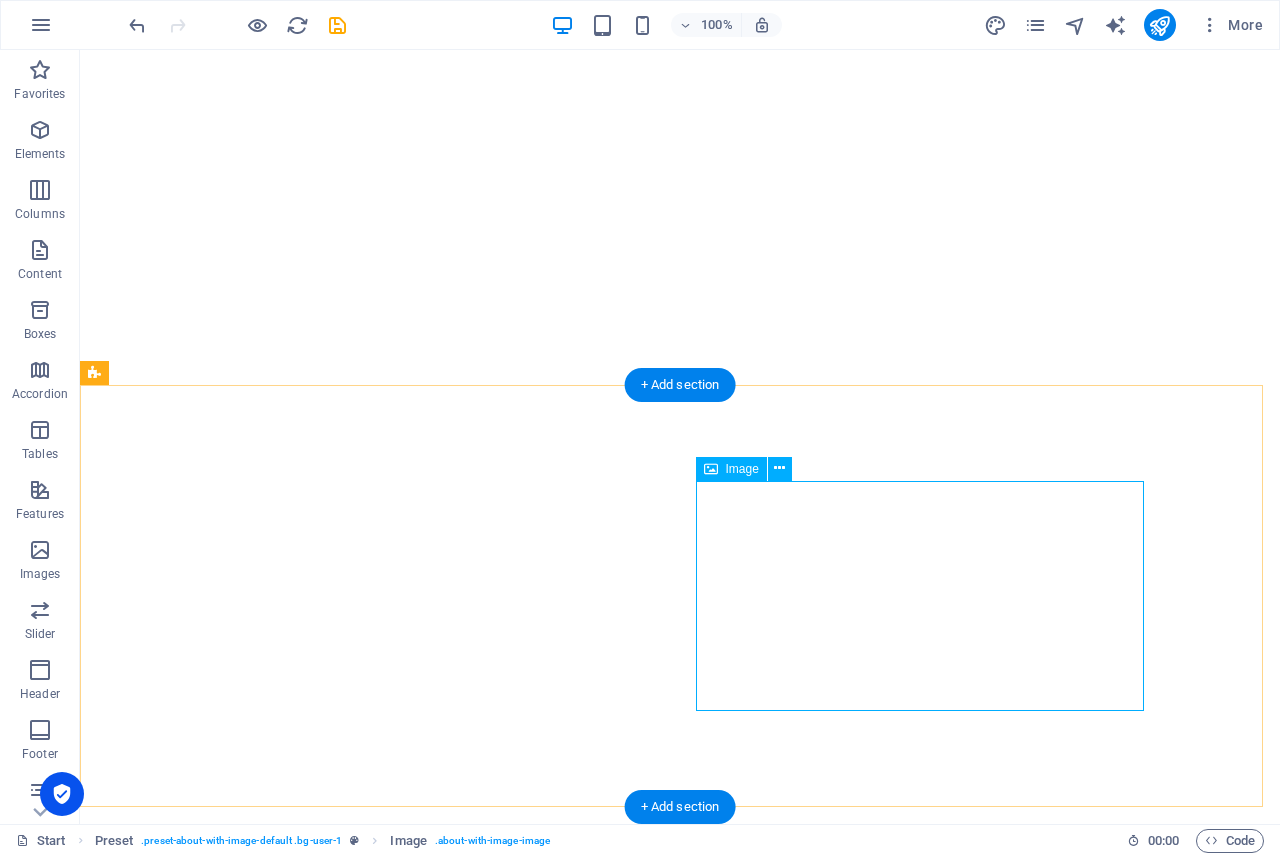 select on "%" 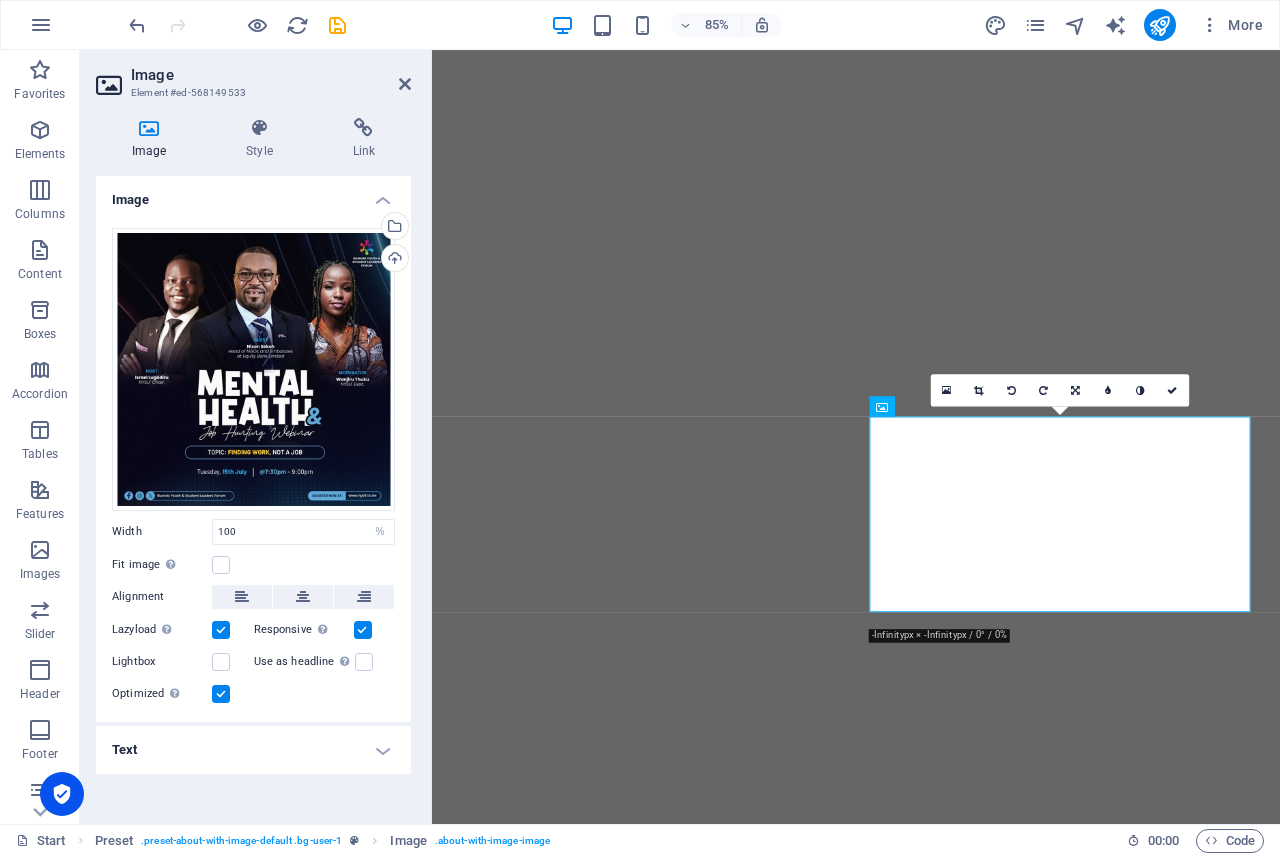 click on "Text" at bounding box center [253, 750] 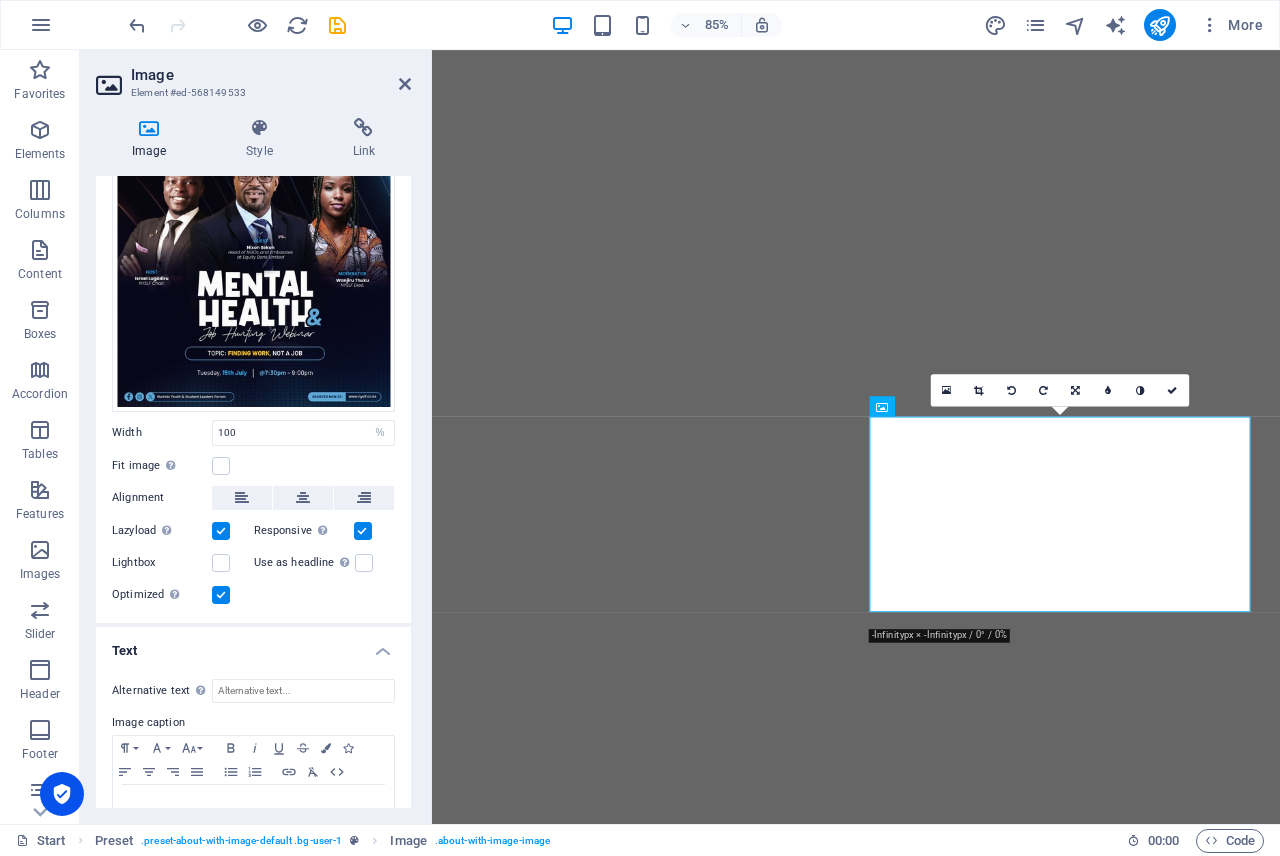 scroll, scrollTop: 50, scrollLeft: 0, axis: vertical 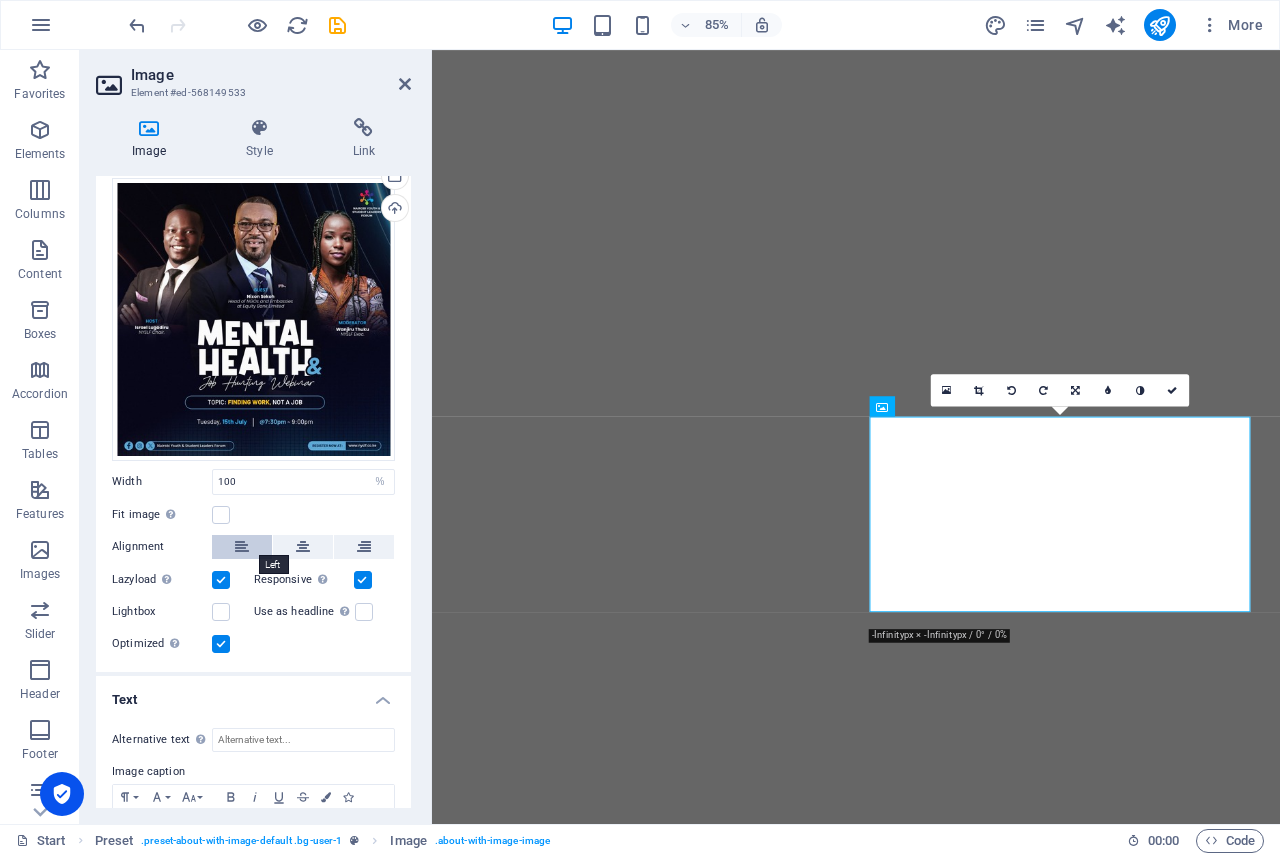 click at bounding box center (242, 547) 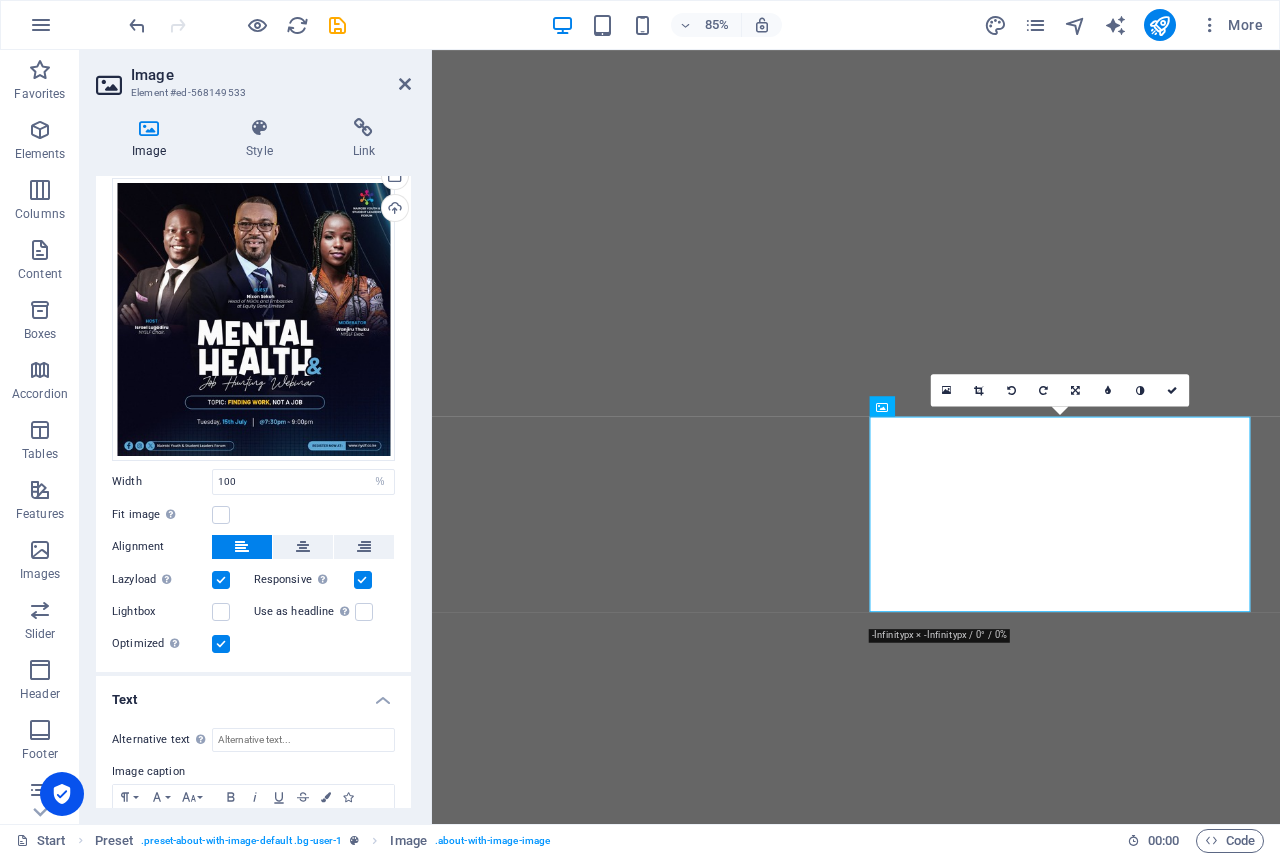 click at bounding box center [242, 547] 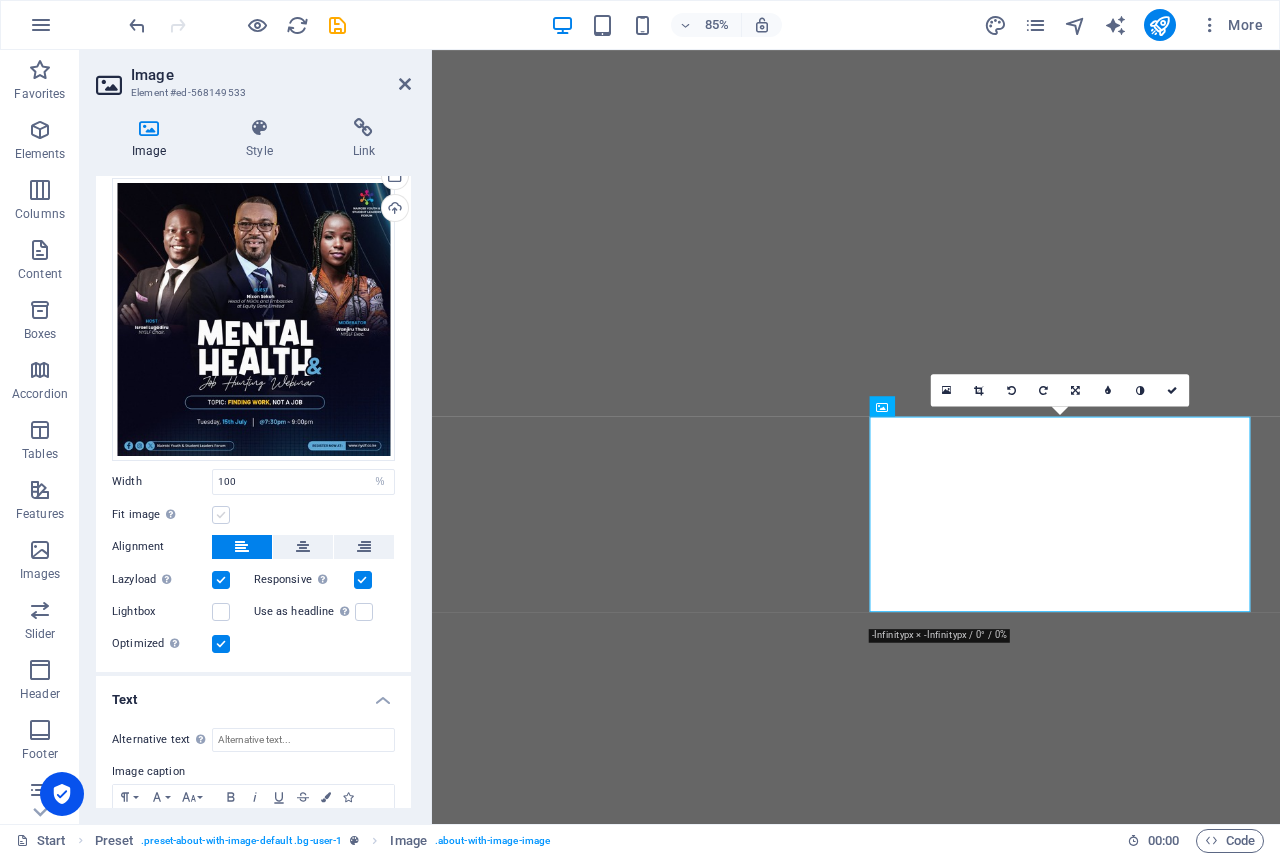 click at bounding box center (221, 515) 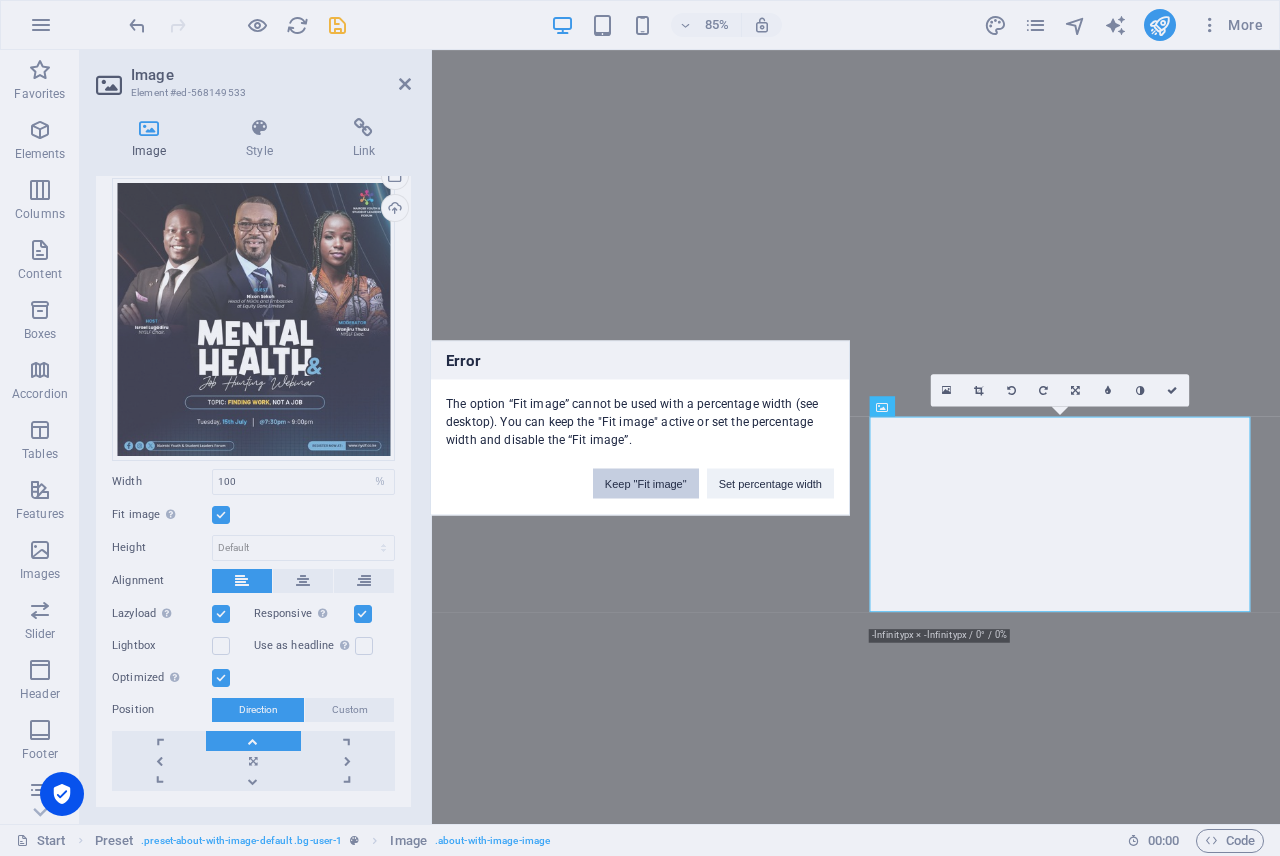click on "Keep "Fit image"" at bounding box center [646, 484] 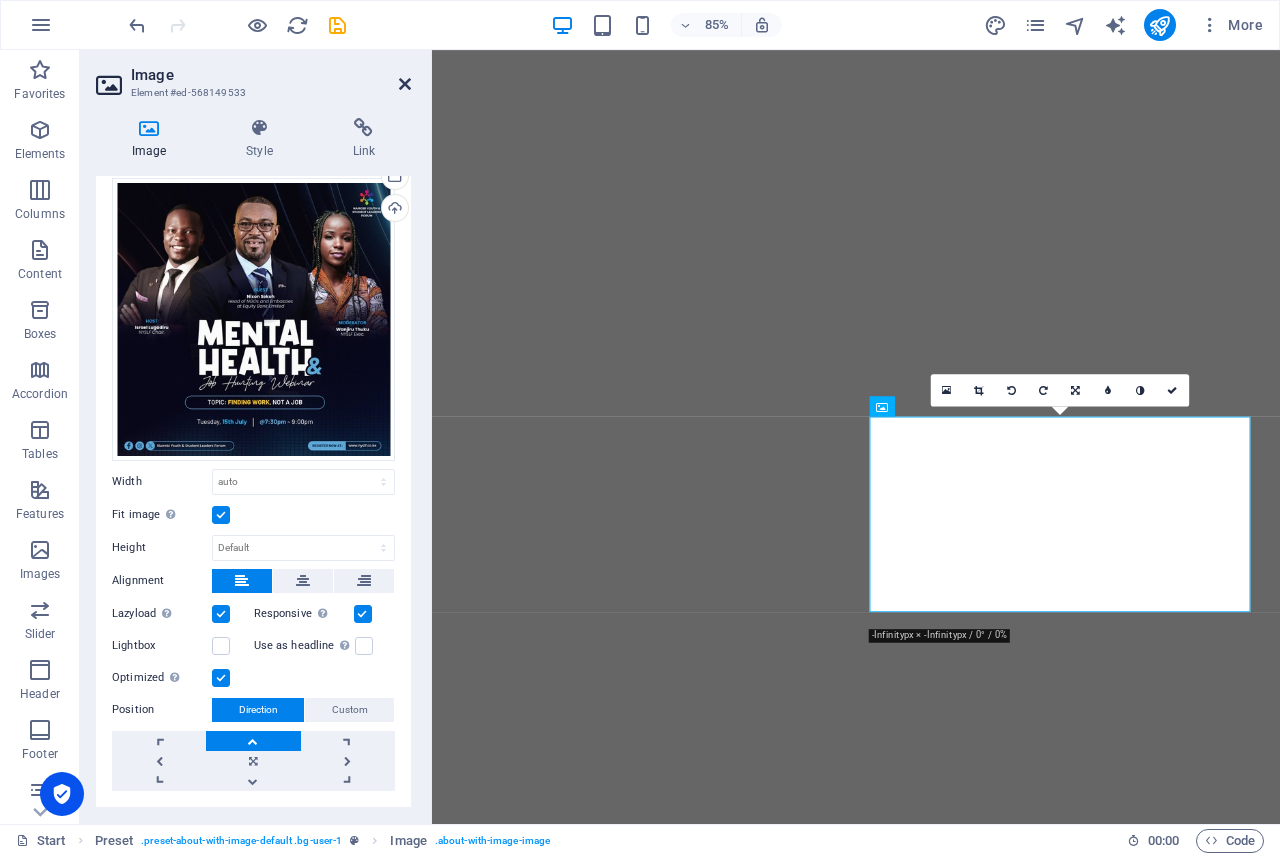 click at bounding box center (405, 84) 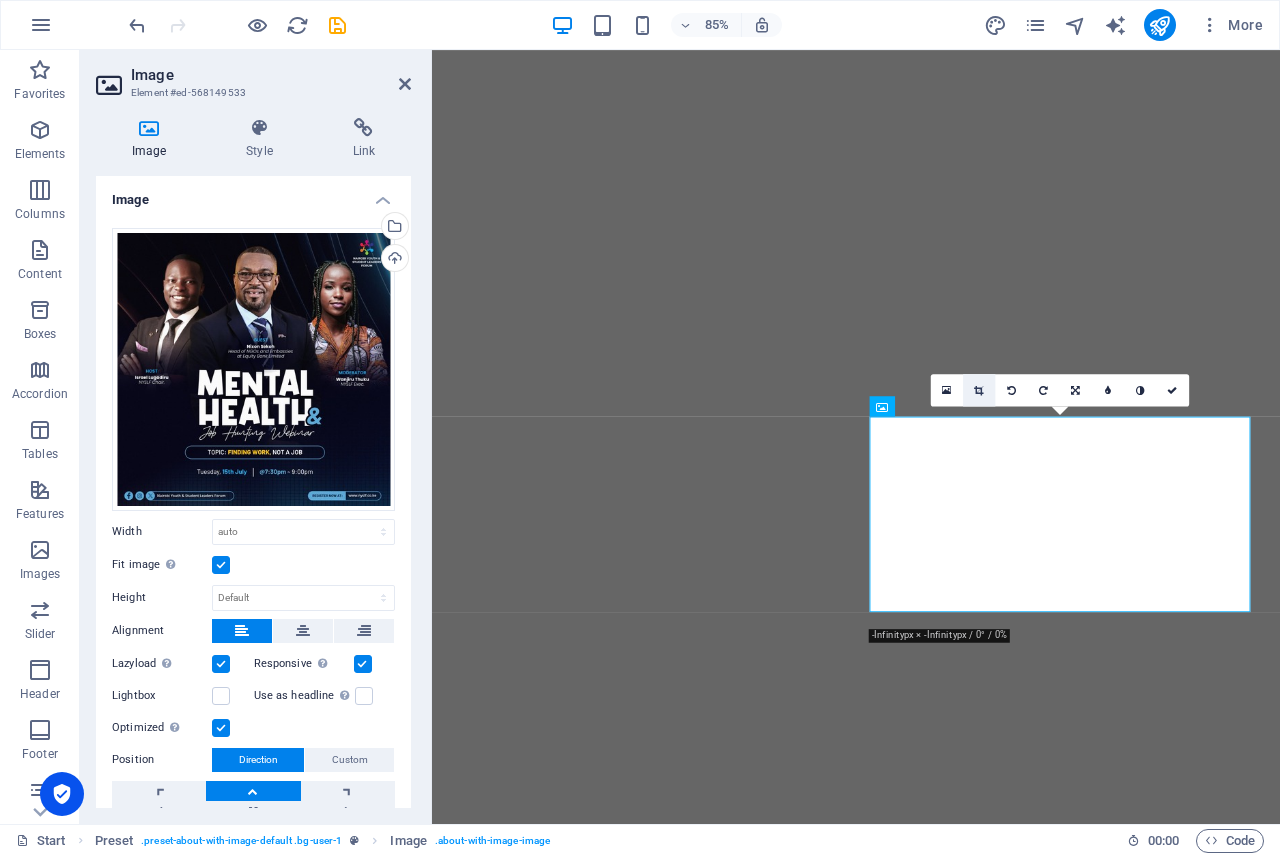 click at bounding box center [978, 390] 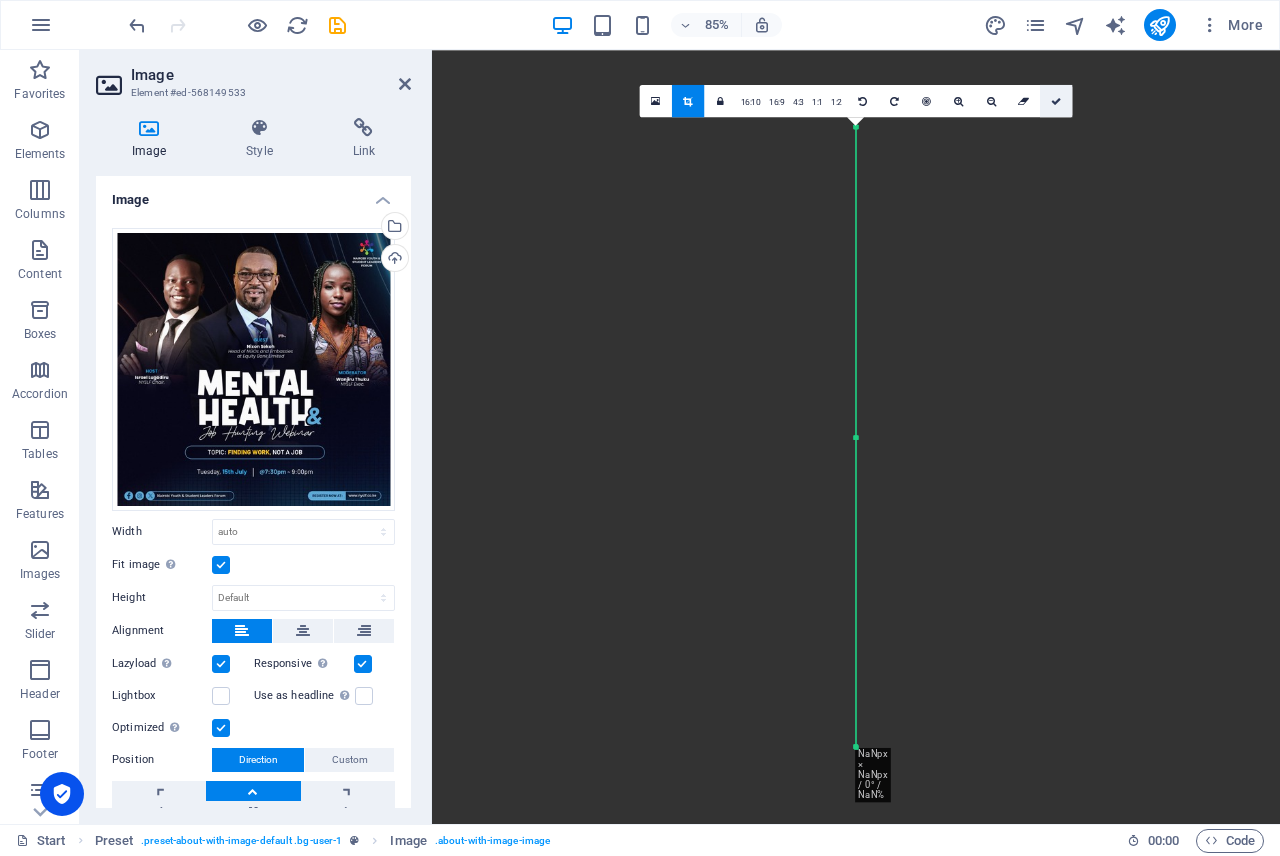 click at bounding box center [1056, 101] 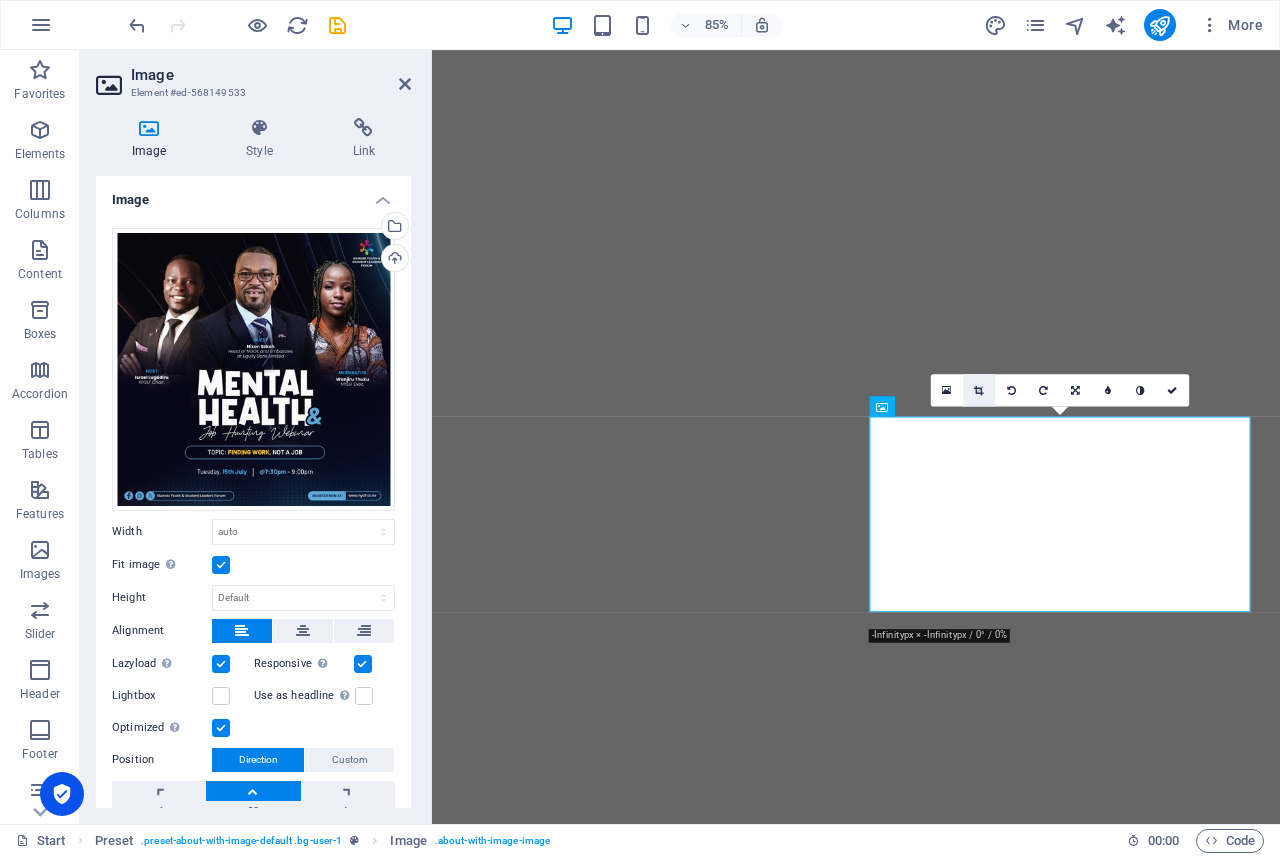 click at bounding box center (978, 390) 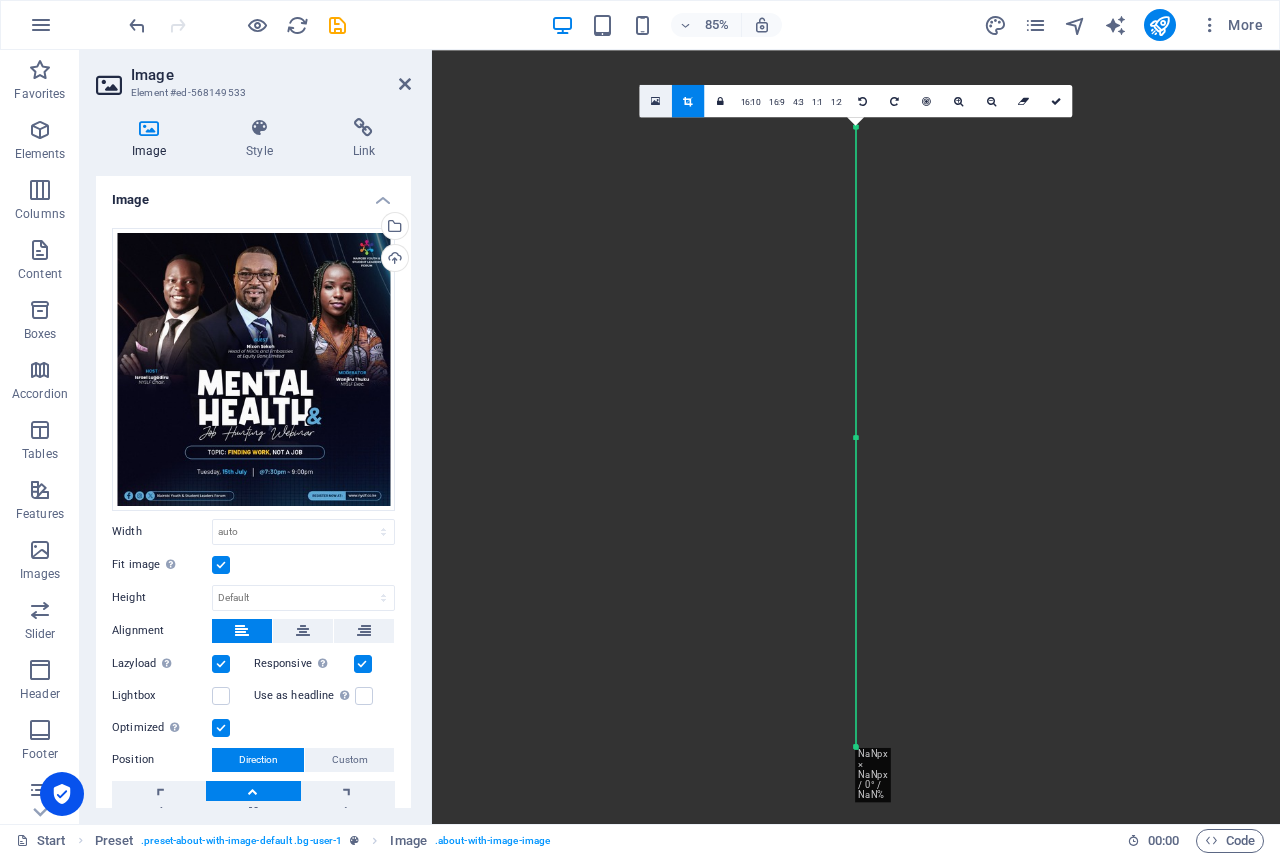 click at bounding box center (655, 101) 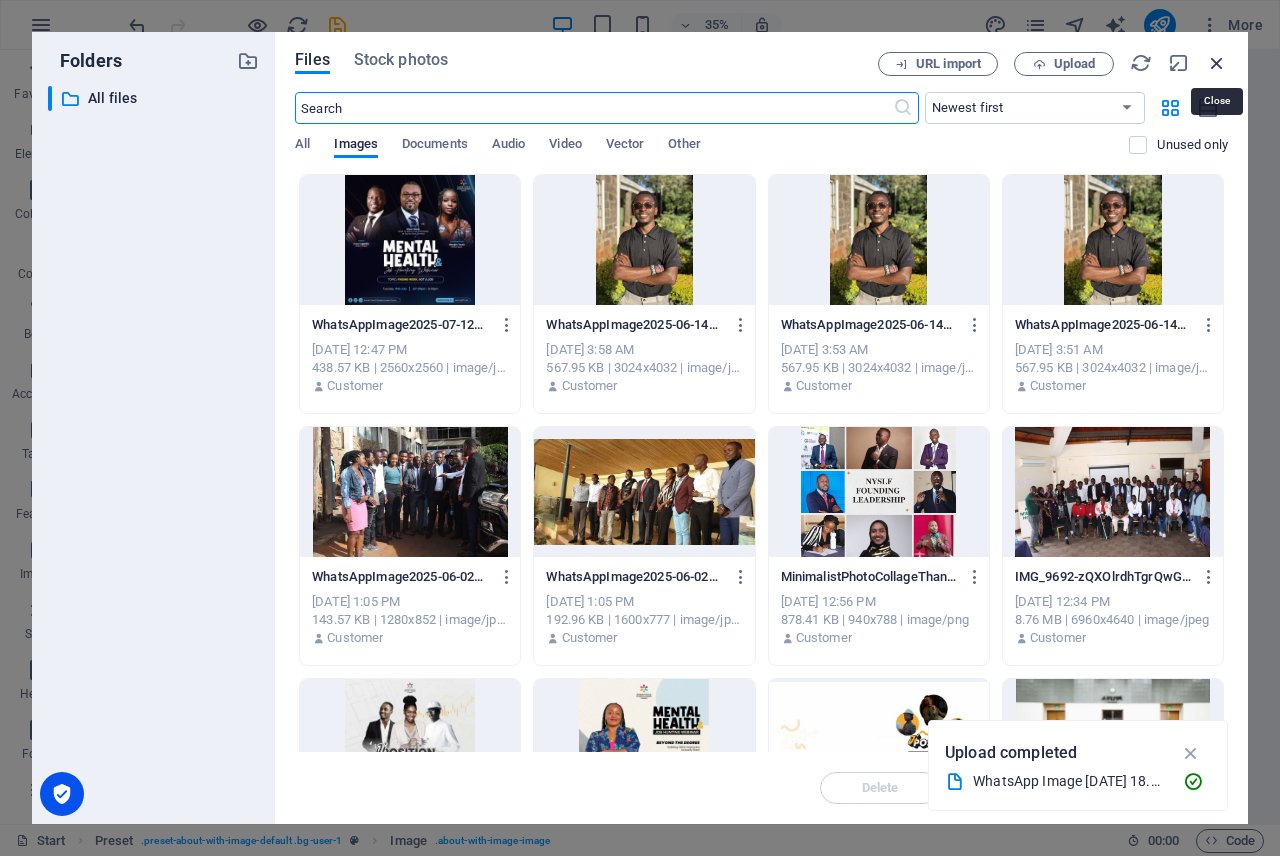 click at bounding box center [1217, 63] 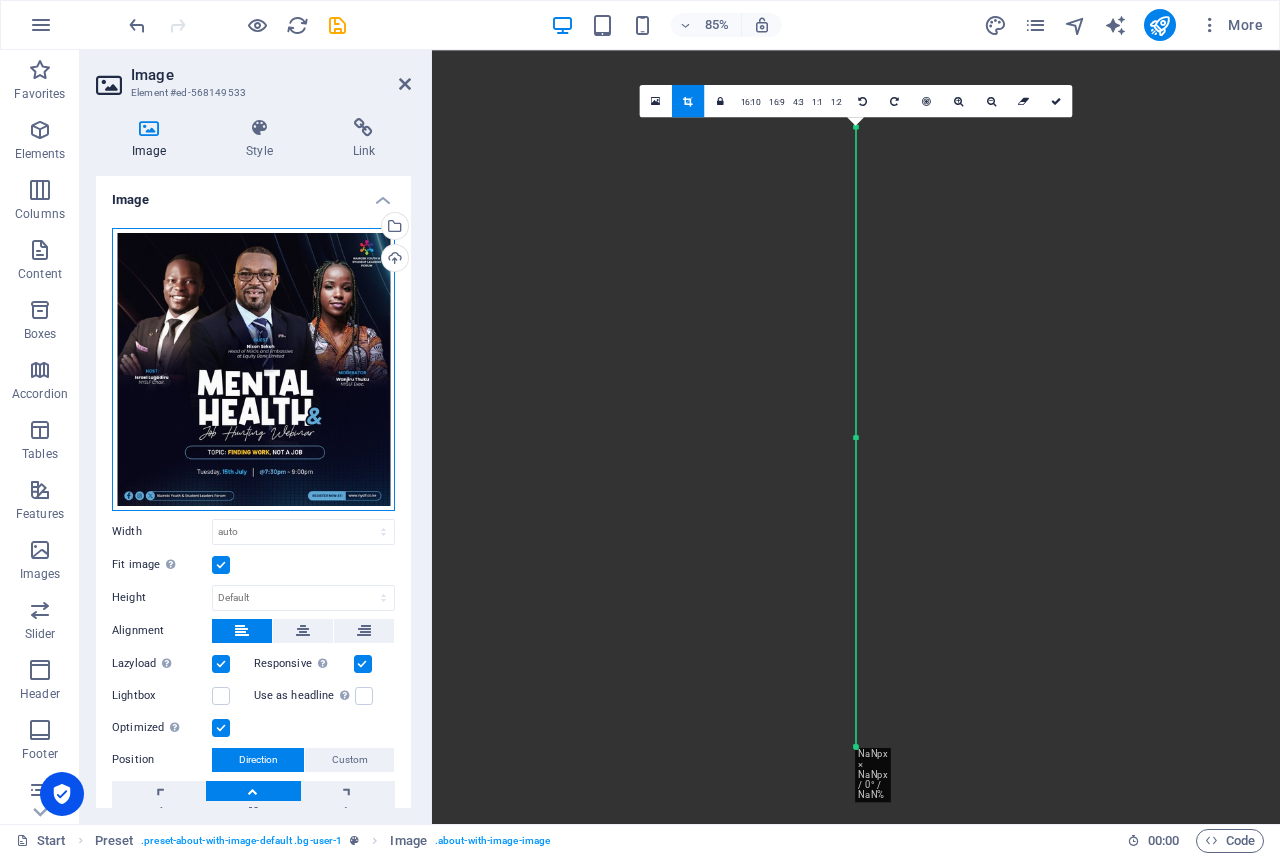 click on "Drag files here, click to choose files or select files from Files or our free stock photos & videos" at bounding box center (253, 369) 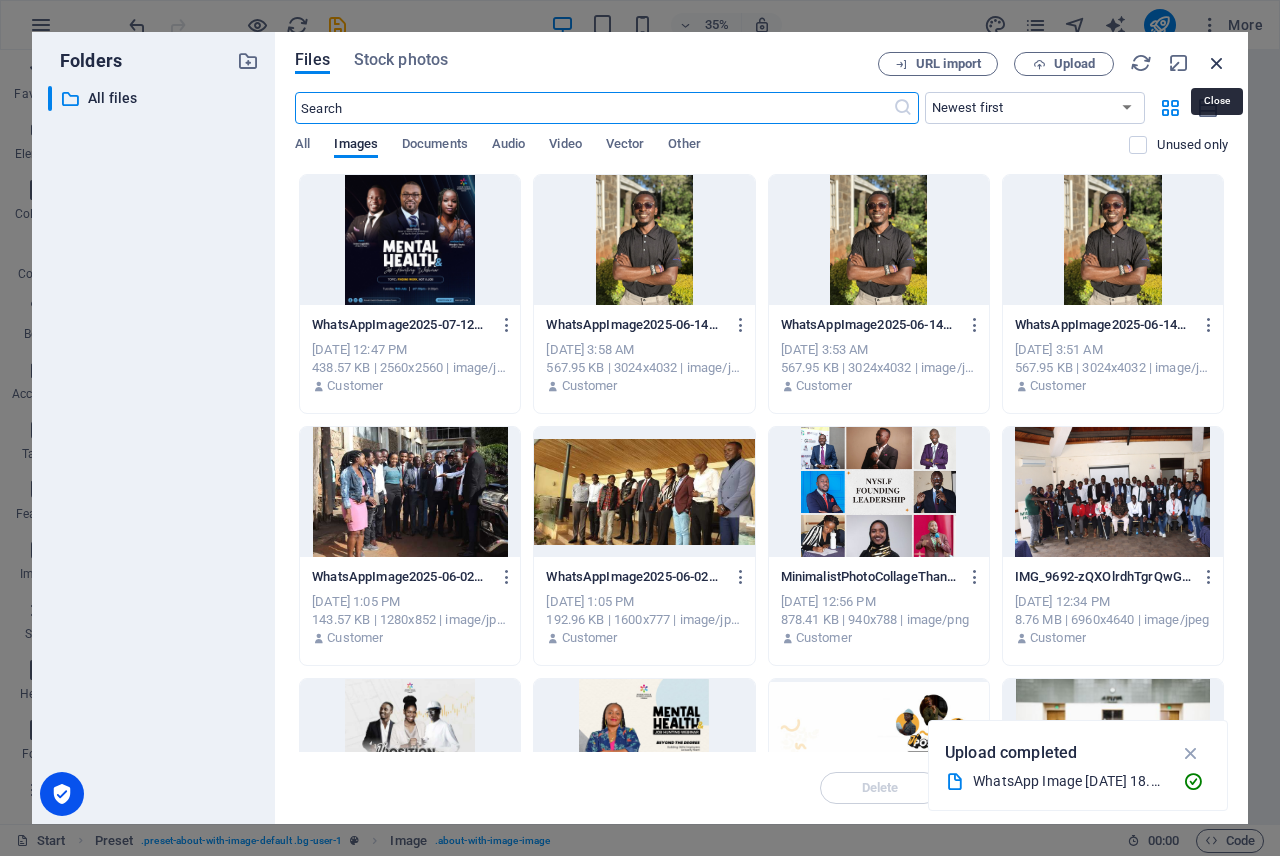 click at bounding box center (1217, 63) 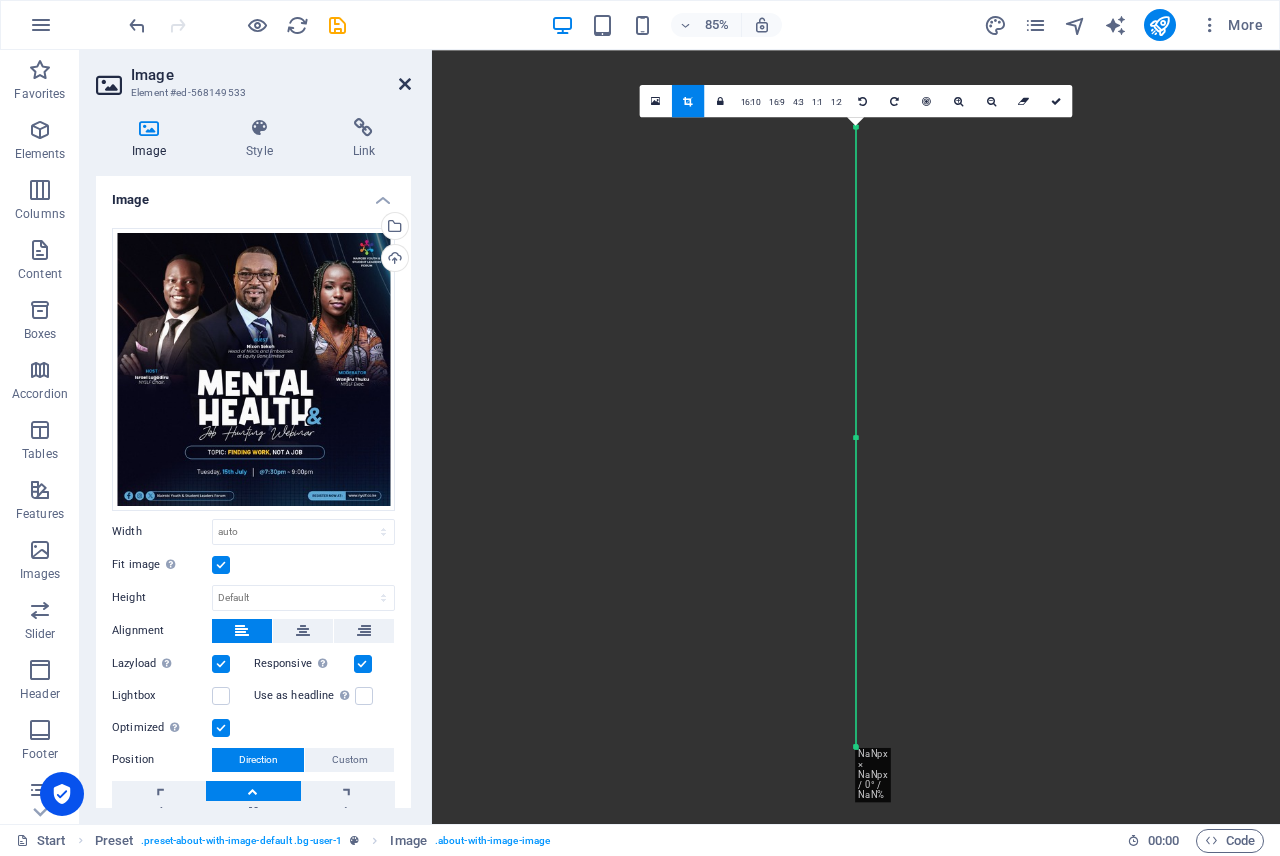 click at bounding box center [405, 84] 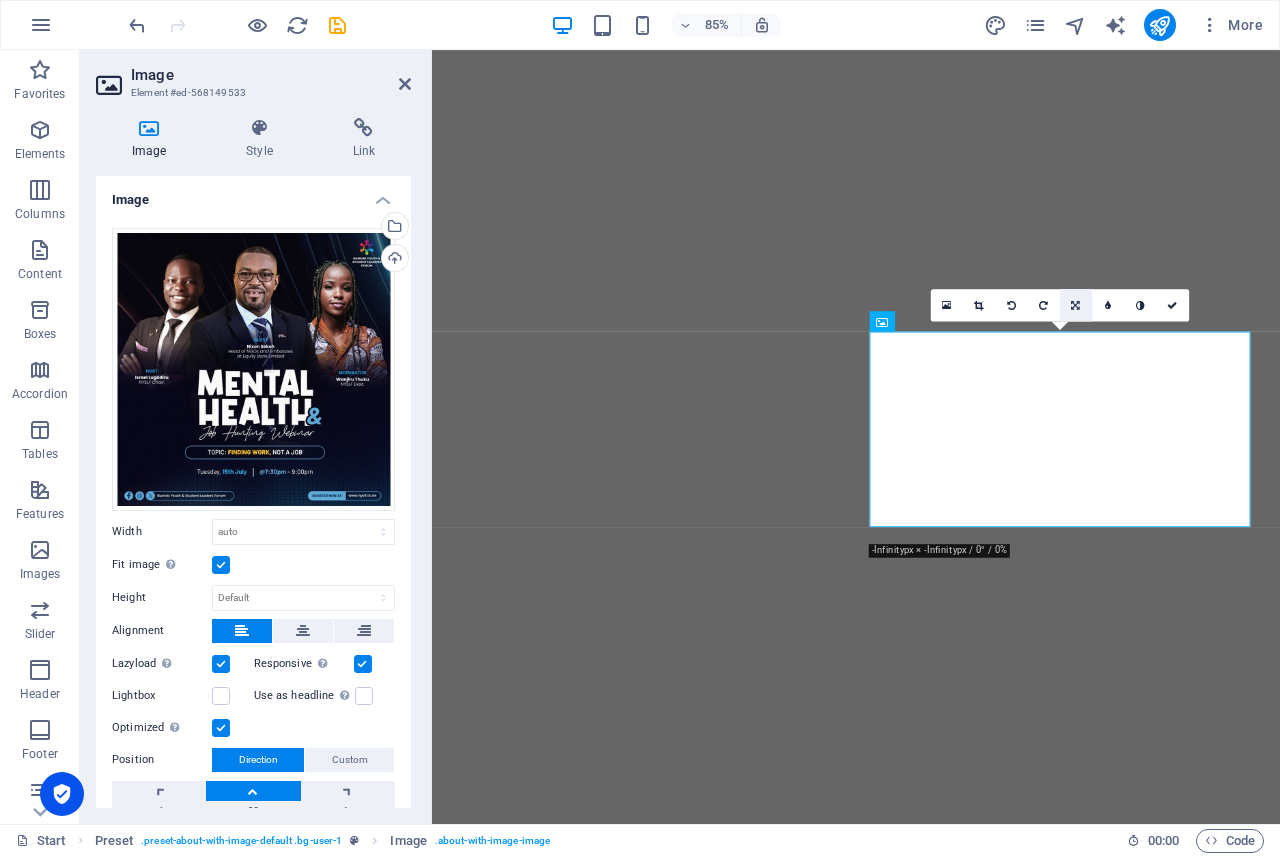 click at bounding box center (1076, 305) 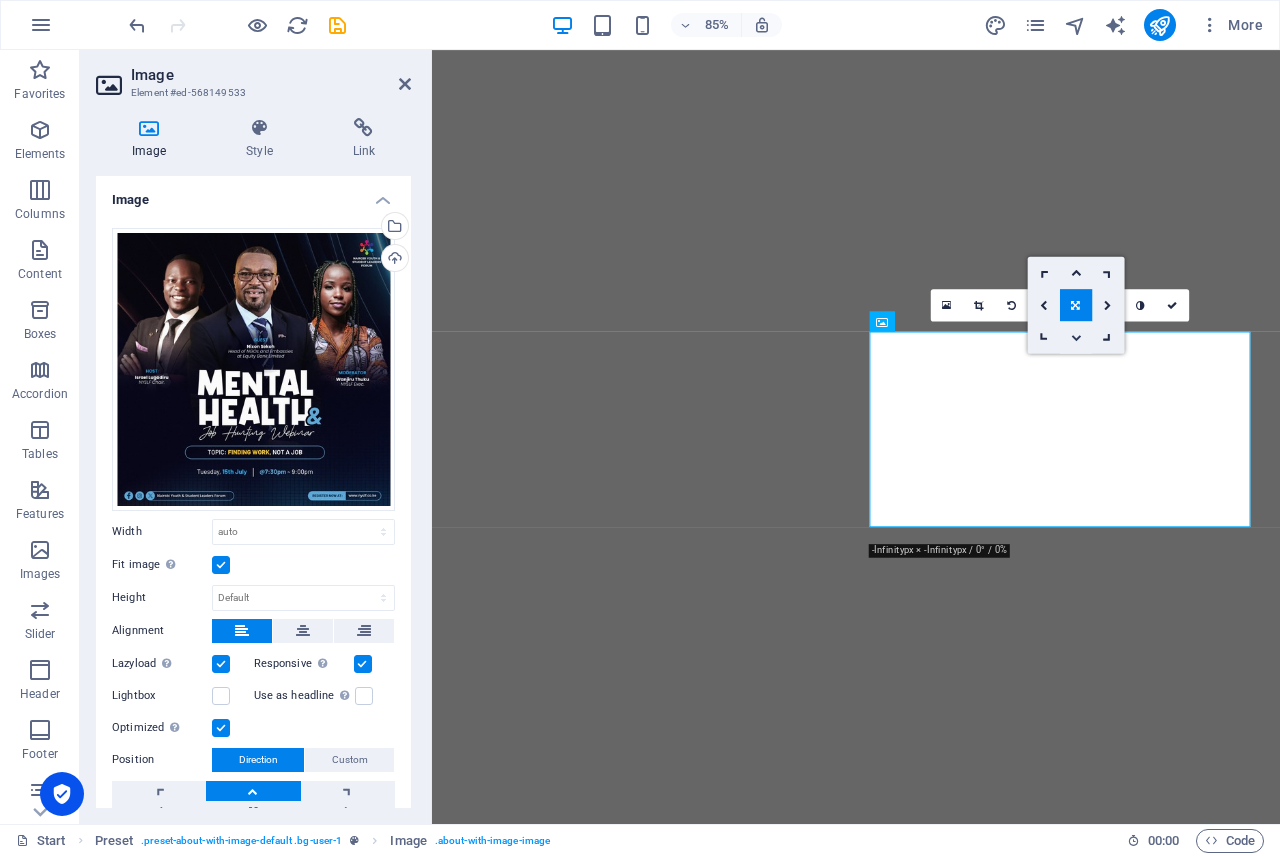 click at bounding box center [1076, 337] 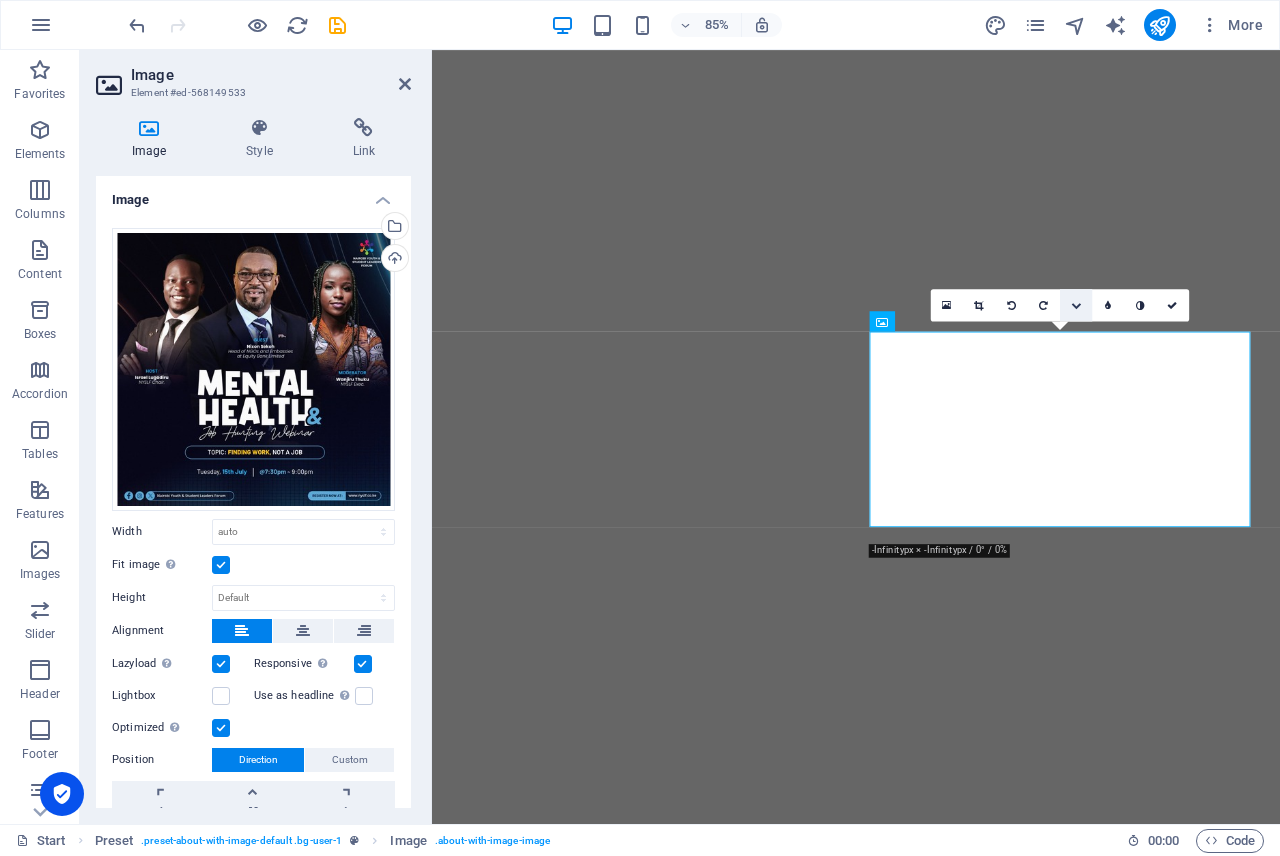 click at bounding box center [1076, 305] 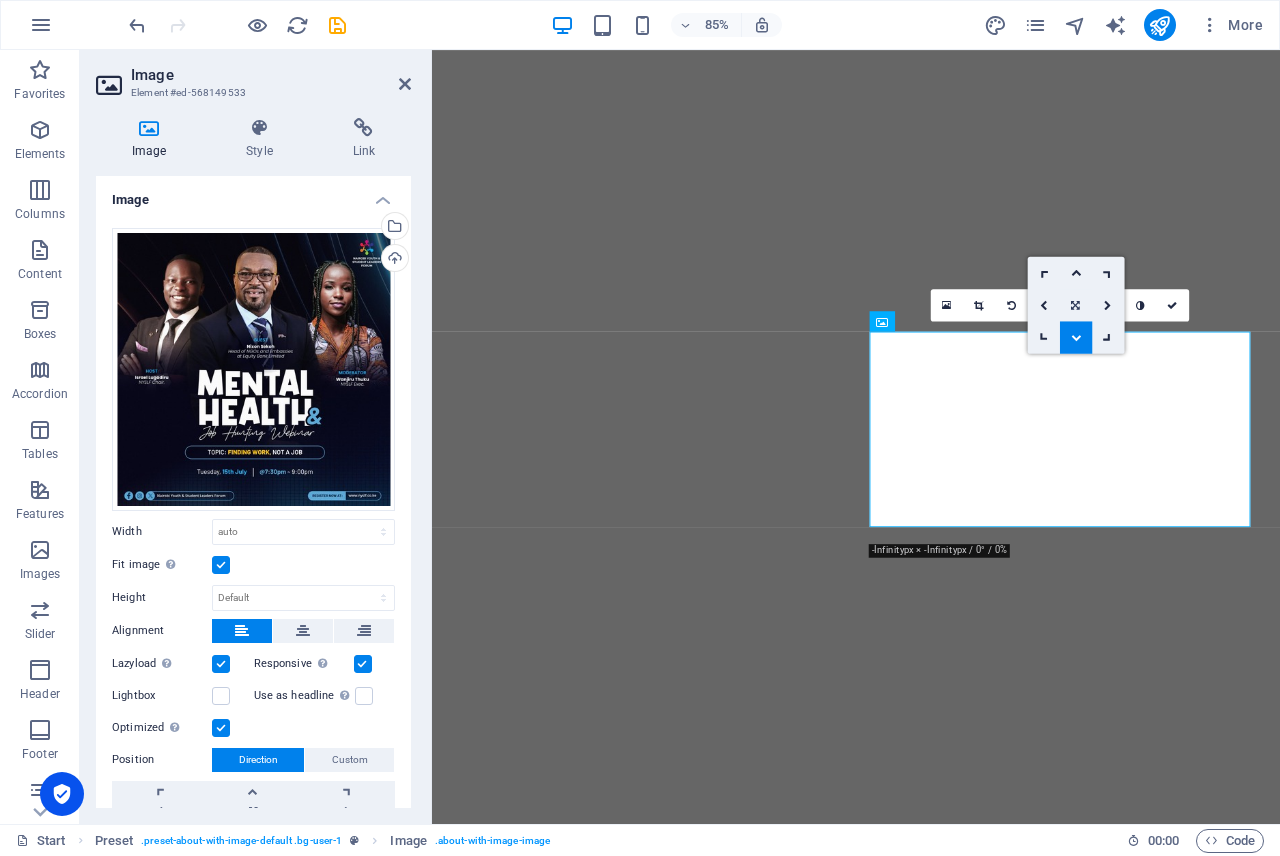 click at bounding box center [1076, 305] 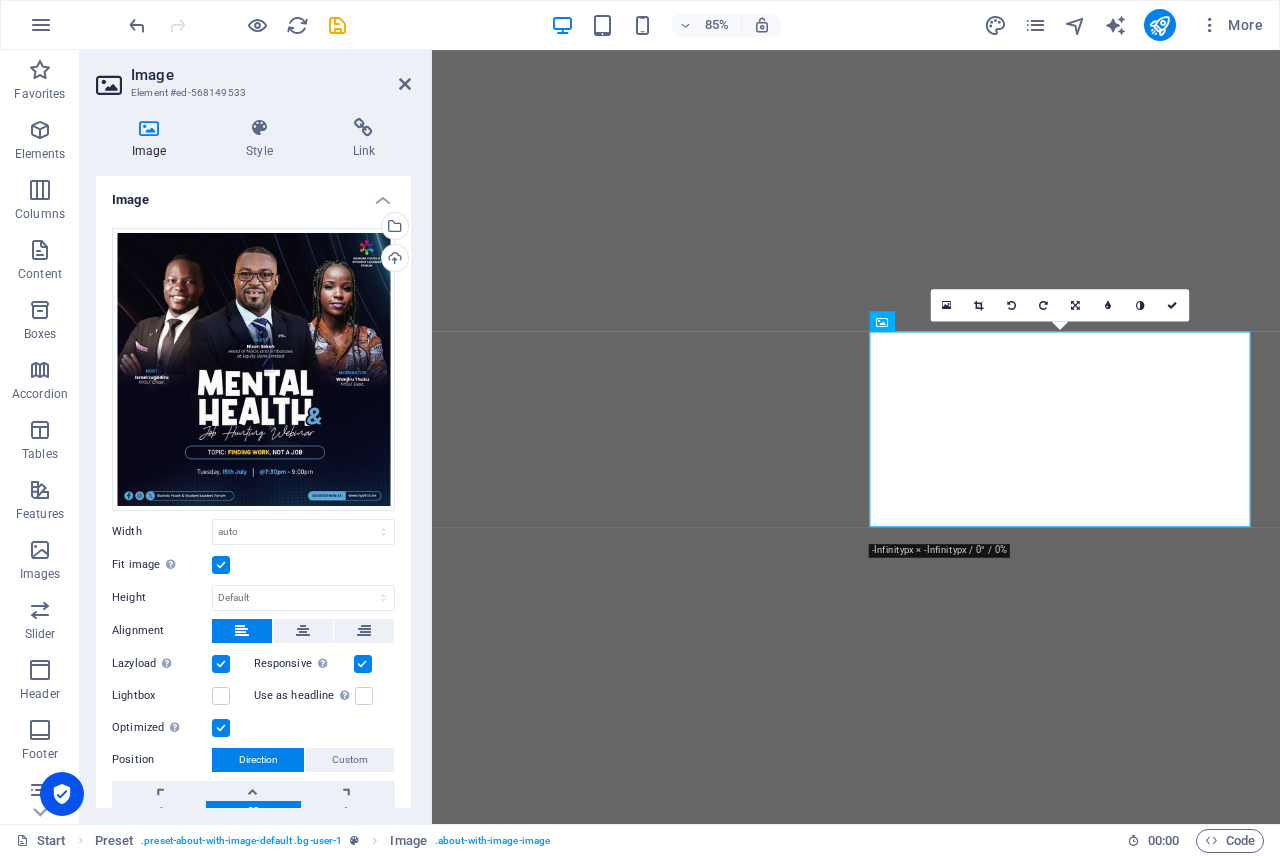 drag, startPoint x: 979, startPoint y: 300, endPoint x: 998, endPoint y: 301, distance: 19.026299 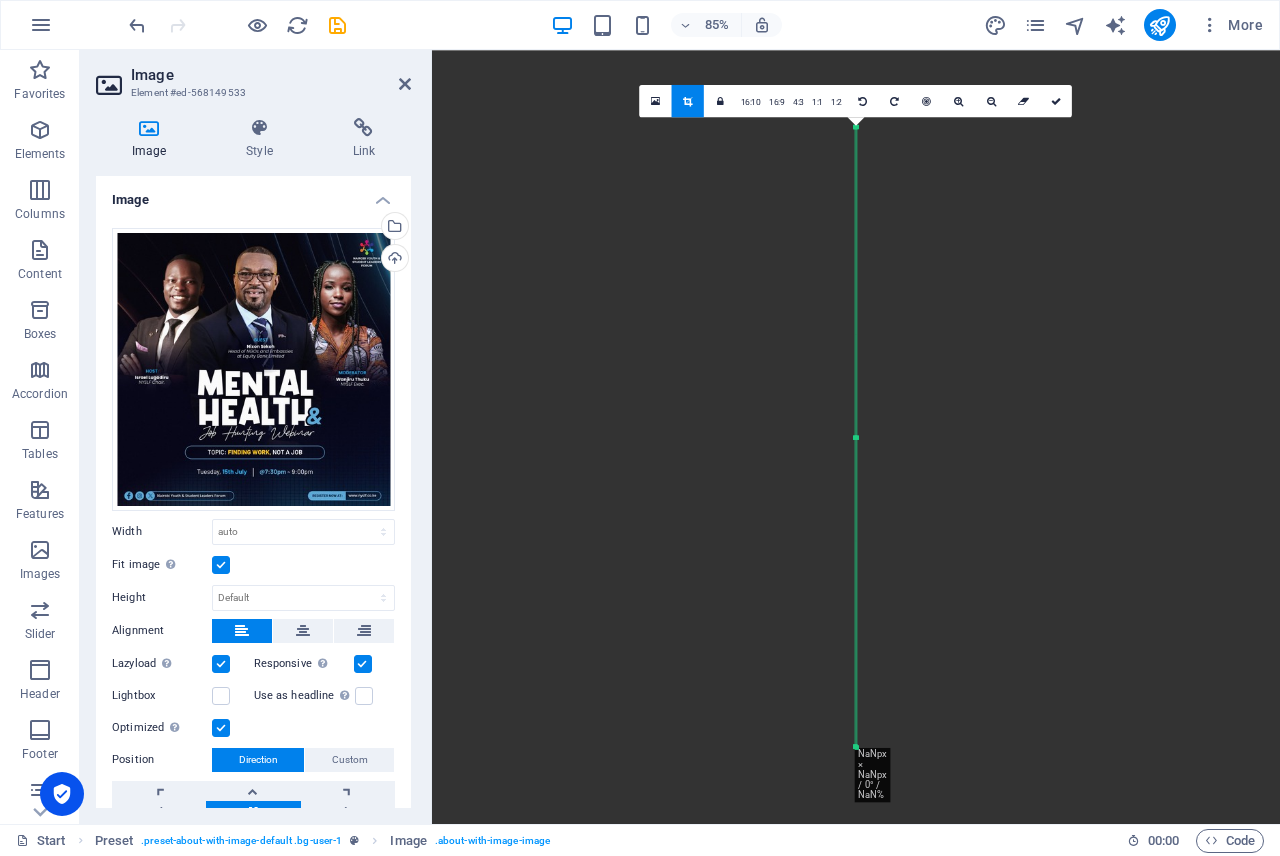 drag, startPoint x: 855, startPoint y: 437, endPoint x: 879, endPoint y: 437, distance: 24 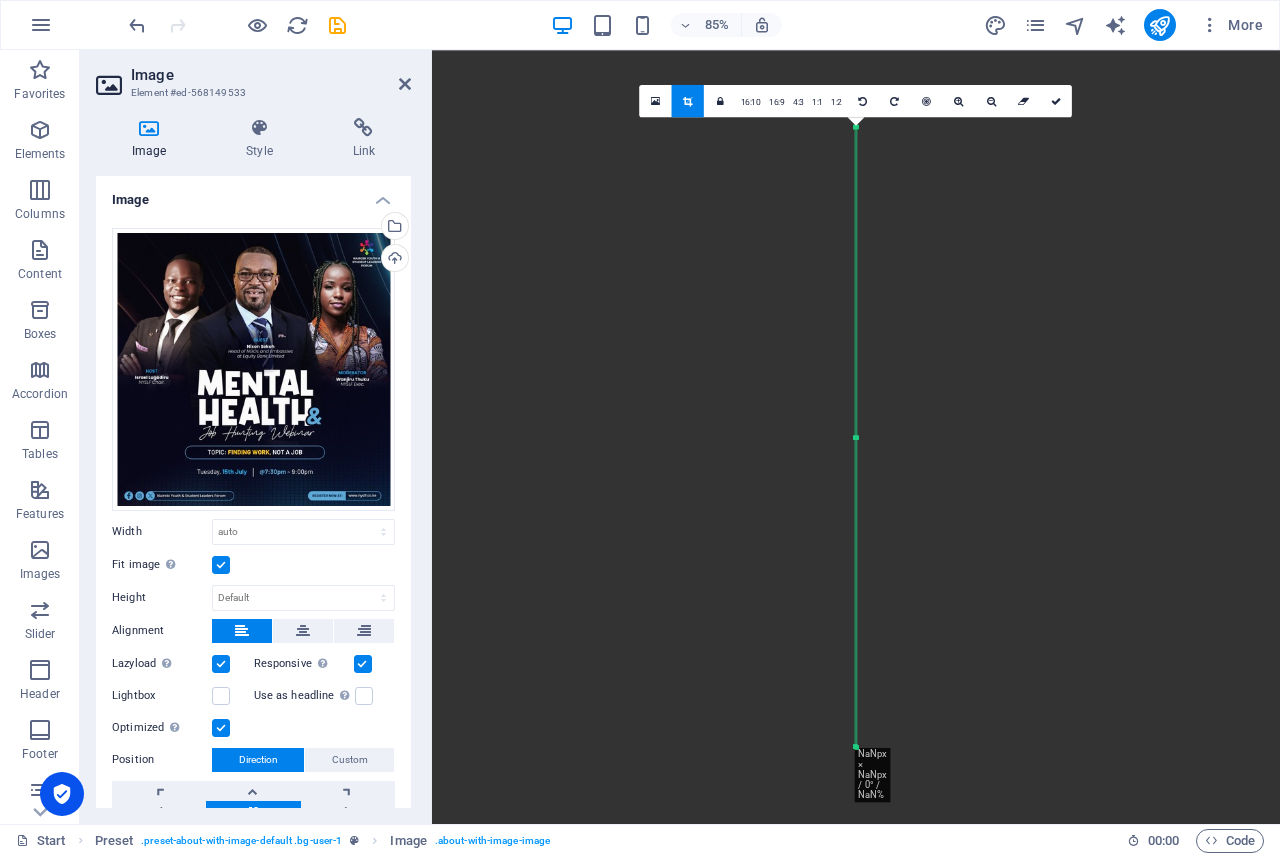 click on "H3   Banner   Container   Menu   Menu Bar   H1   Spacer   Preset   Image   Spacer   Container   Container   H2   Preset   Image   H2   Preset   Text   Container   H2   Container   Button   Container   Text   Preset   Preset   Container   Button   Preset   Image   H3   Text   Container 180 170 160 150 140 130 120 110 100 90 80 70 60 50 40 30 20 10 0 -10 -20 -30 -40 -50 -60 -70 -80 -90 -100 -110 -120 -130 -140 -150 -160 -170 NaNpx × NaNpx / 0° / NaN% 16:10 16:9 4:3 1:1 1:2 0" at bounding box center (856, 437) 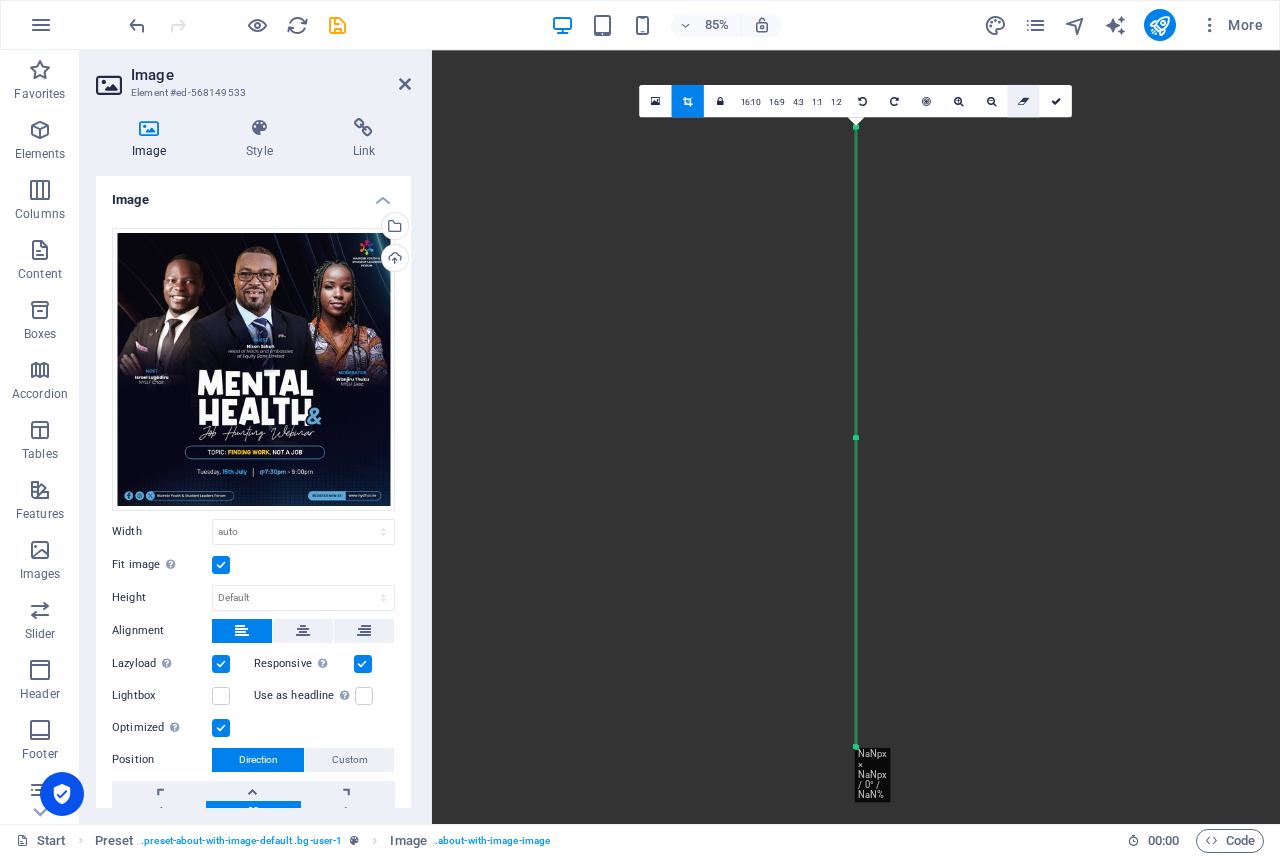 click at bounding box center [1023, 101] 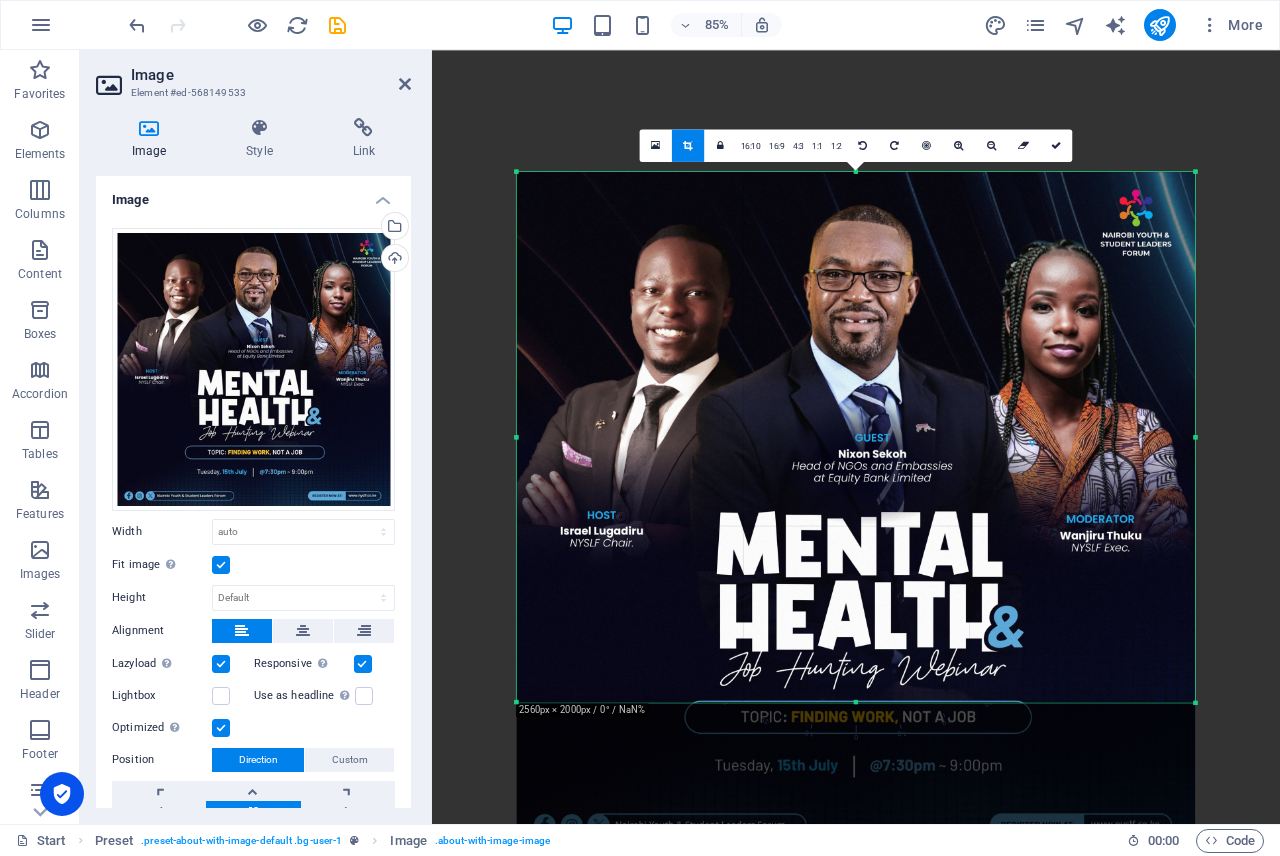 drag, startPoint x: 855, startPoint y: 749, endPoint x: 866, endPoint y: 644, distance: 105.574615 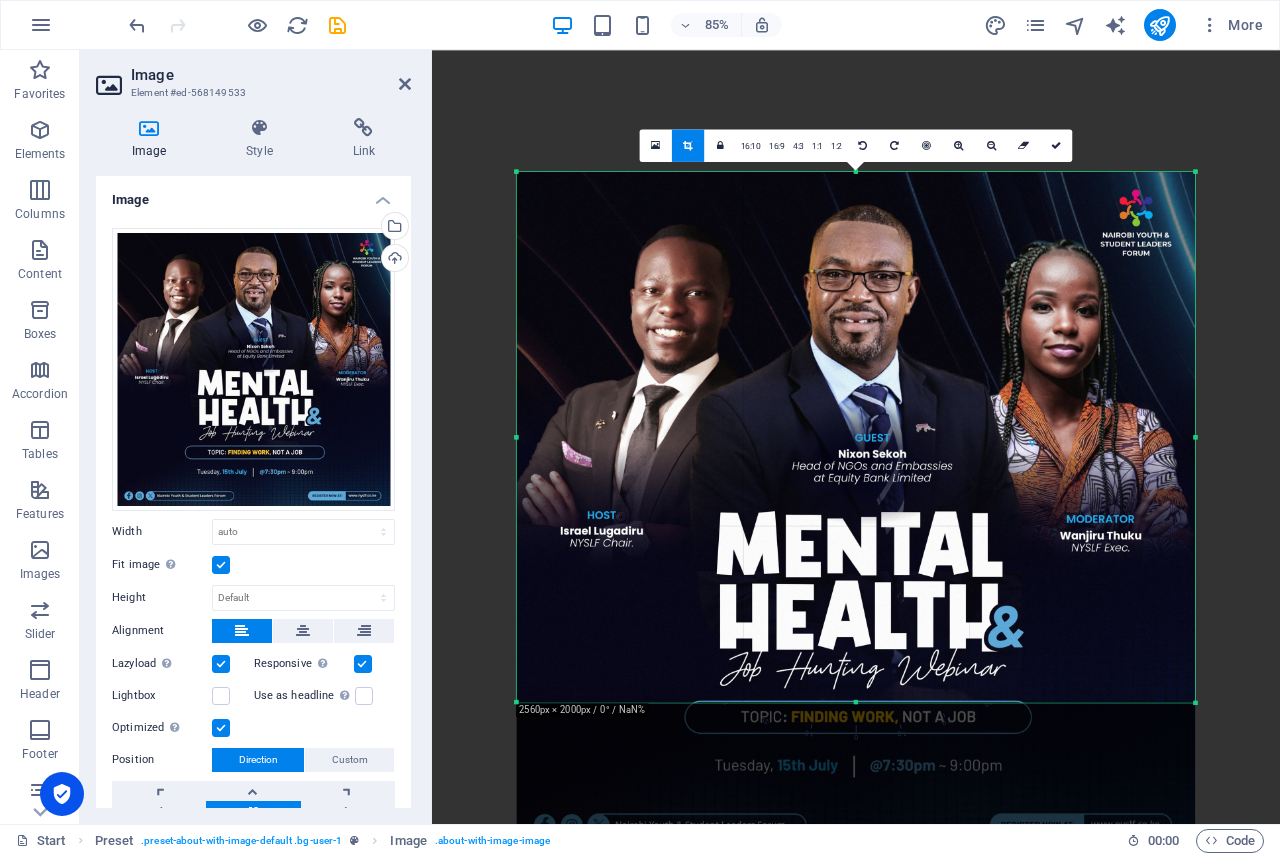 click on "180 170 160 150 140 130 120 110 100 90 80 70 60 50 40 30 20 10 0 -10 -20 -30 -40 -50 -60 -70 -80 -90 -100 -110 -120 -130 -140 -150 -160 -170 2560px × 2000px / 0° / NaN% 16:10 16:9 4:3 1:1 1:2 0" at bounding box center (856, 437) 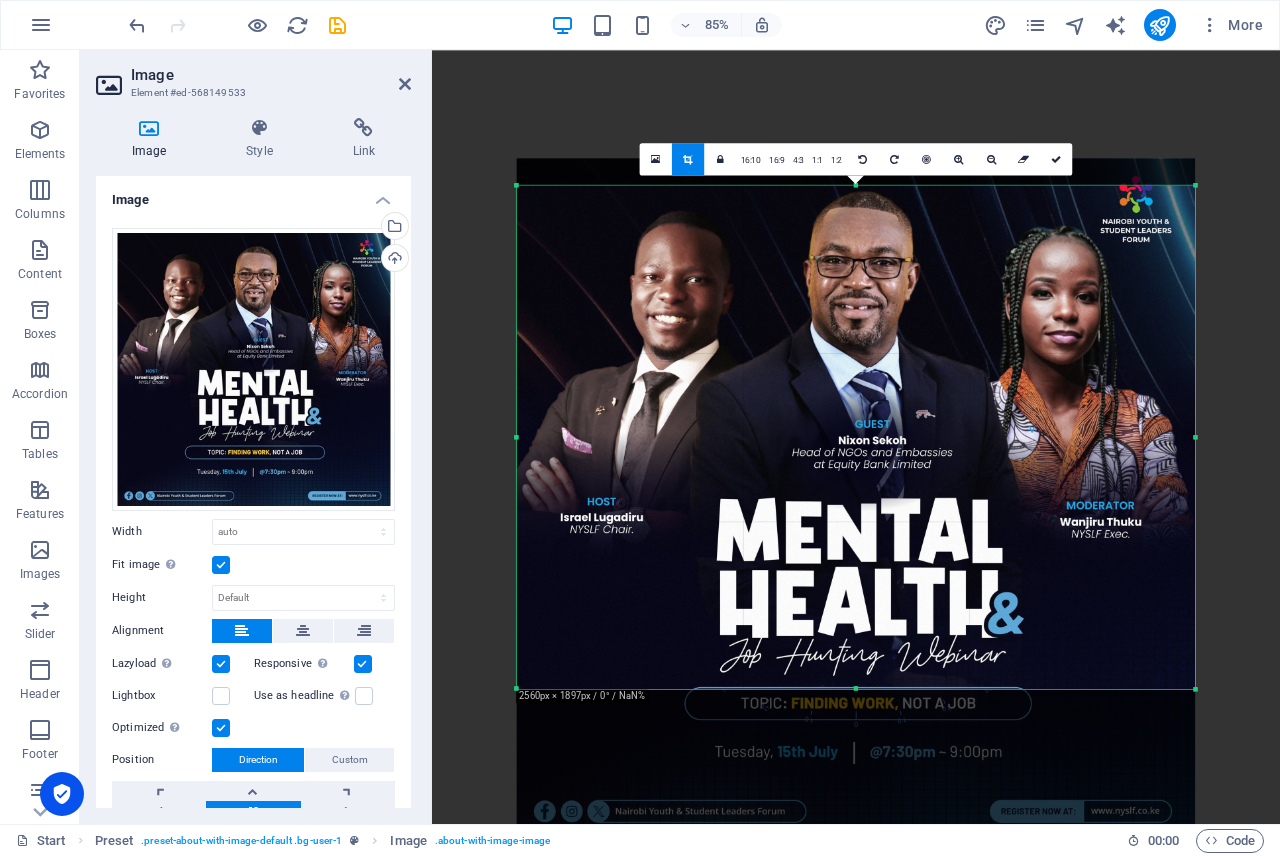 drag, startPoint x: 860, startPoint y: 173, endPoint x: 855, endPoint y: 205, distance: 32.38827 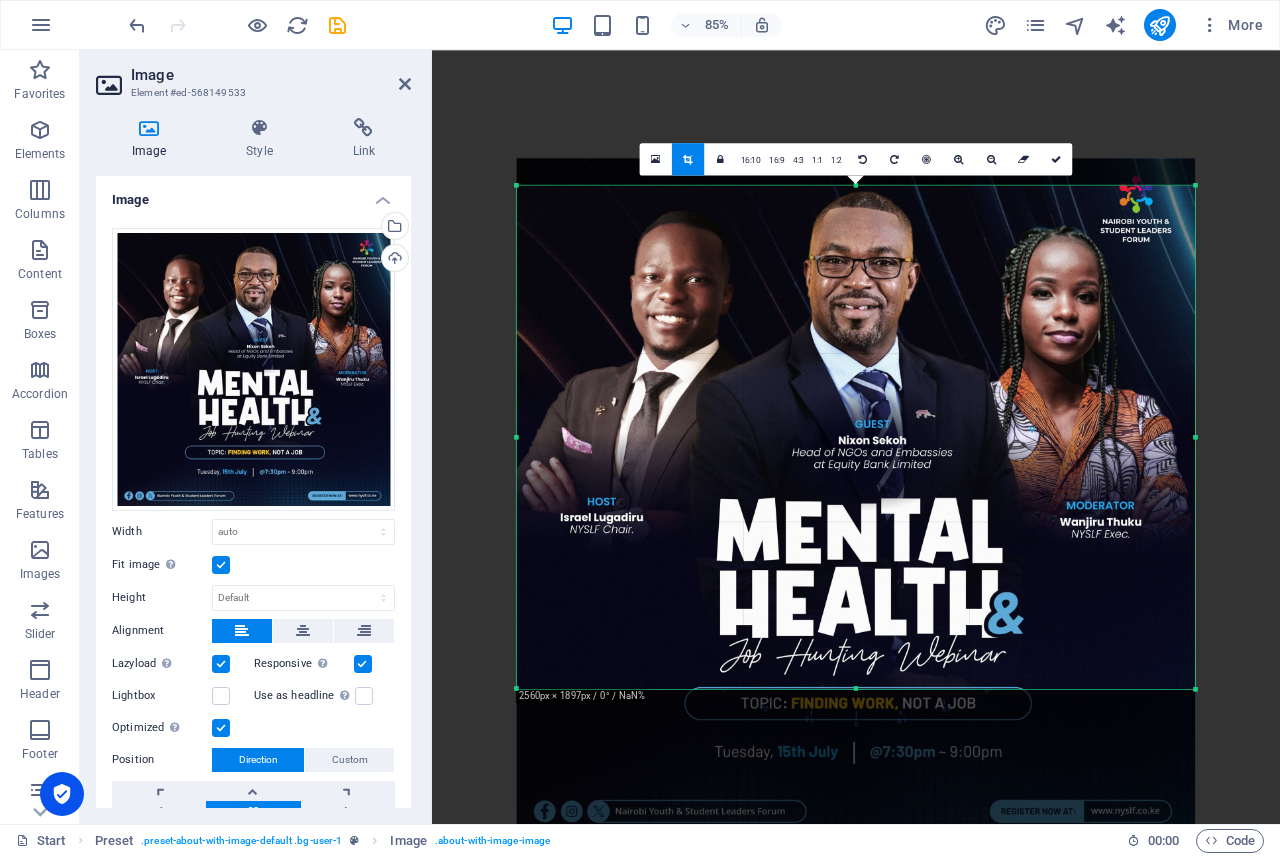 click on "180 170 160 150 140 130 120 110 100 90 80 70 60 50 40 30 20 10 0 -10 -20 -30 -40 -50 -60 -70 -80 -90 -100 -110 -120 -130 -140 -150 -160 -170 2560px × 1897px / 0° / NaN% 16:10 16:9 4:3 1:1 1:2 0" at bounding box center [856, 437] 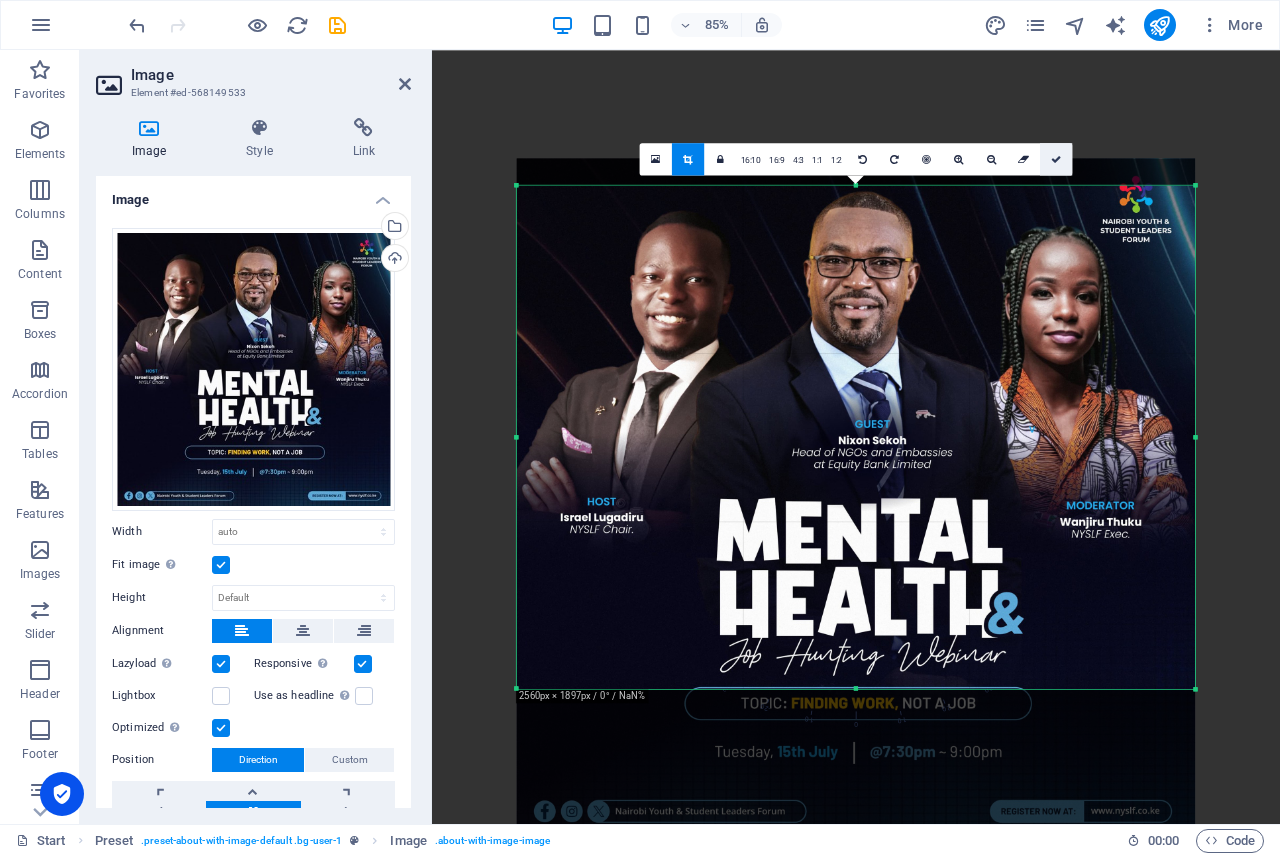 click at bounding box center (1056, 159) 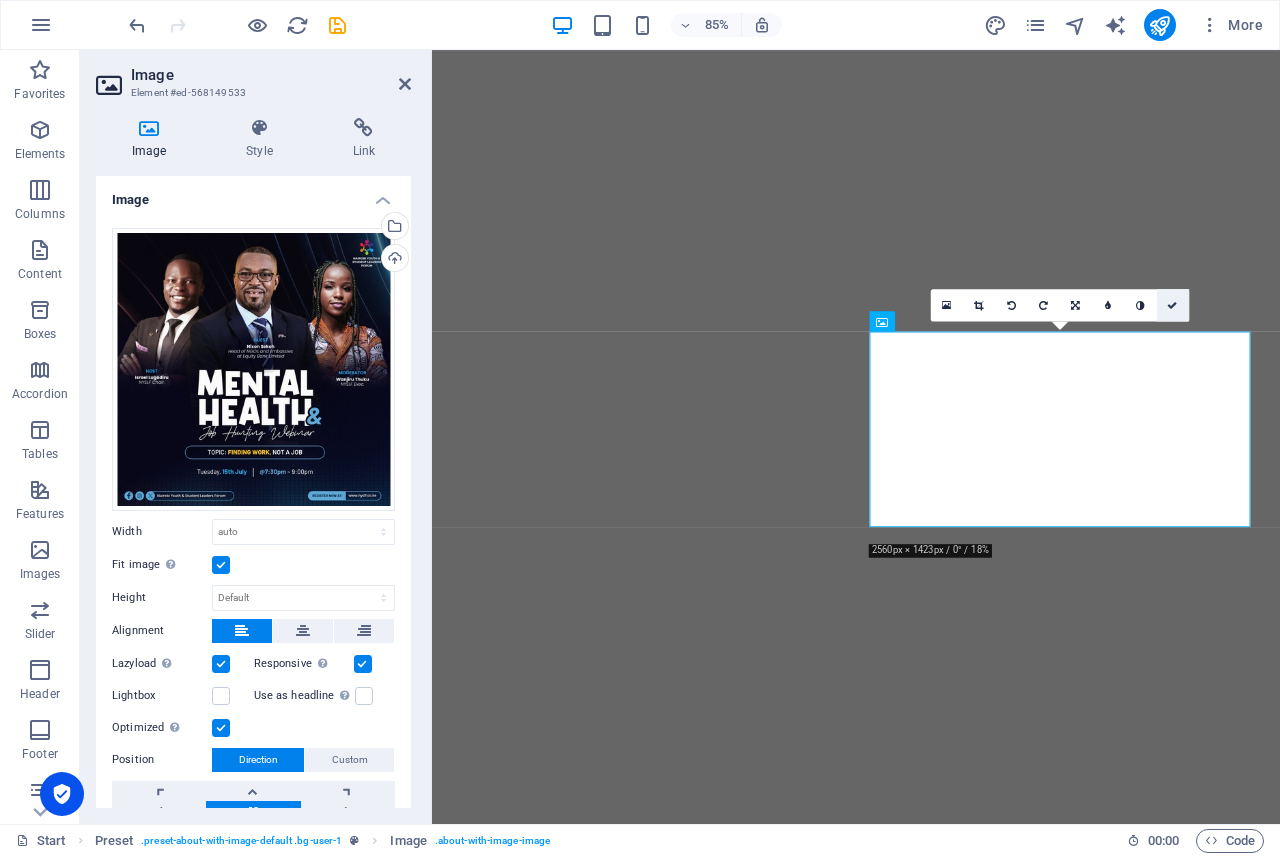 click at bounding box center (1173, 305) 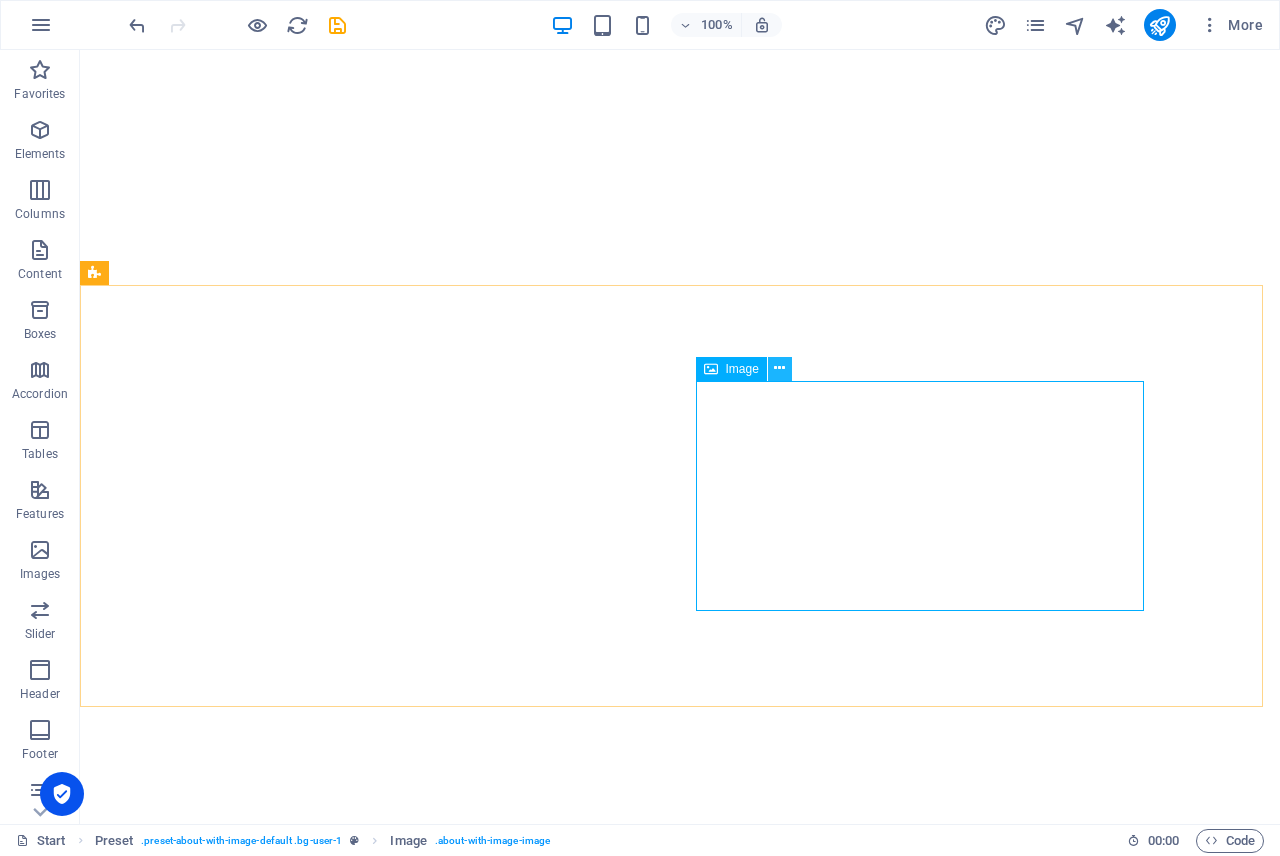 click at bounding box center (780, 369) 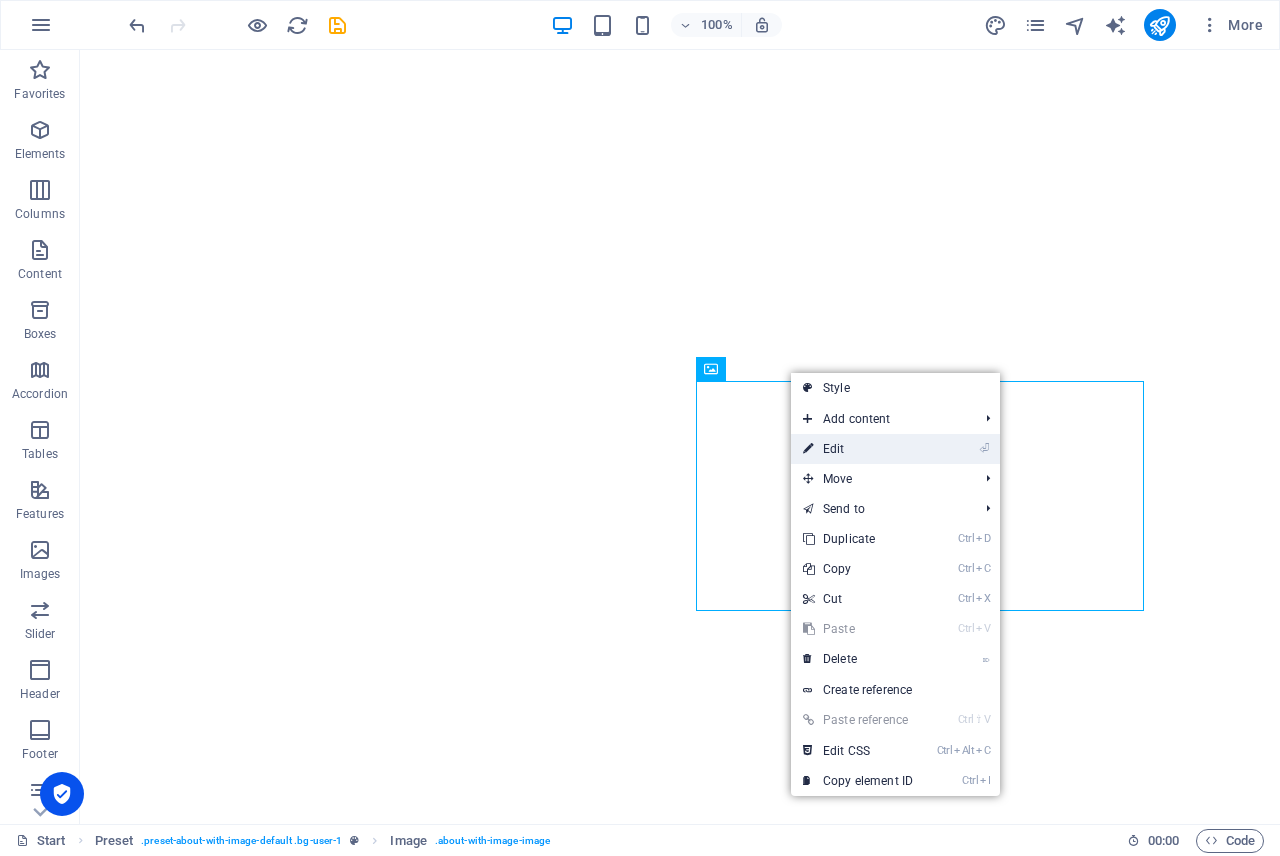 click on "⏎  Edit" at bounding box center (858, 449) 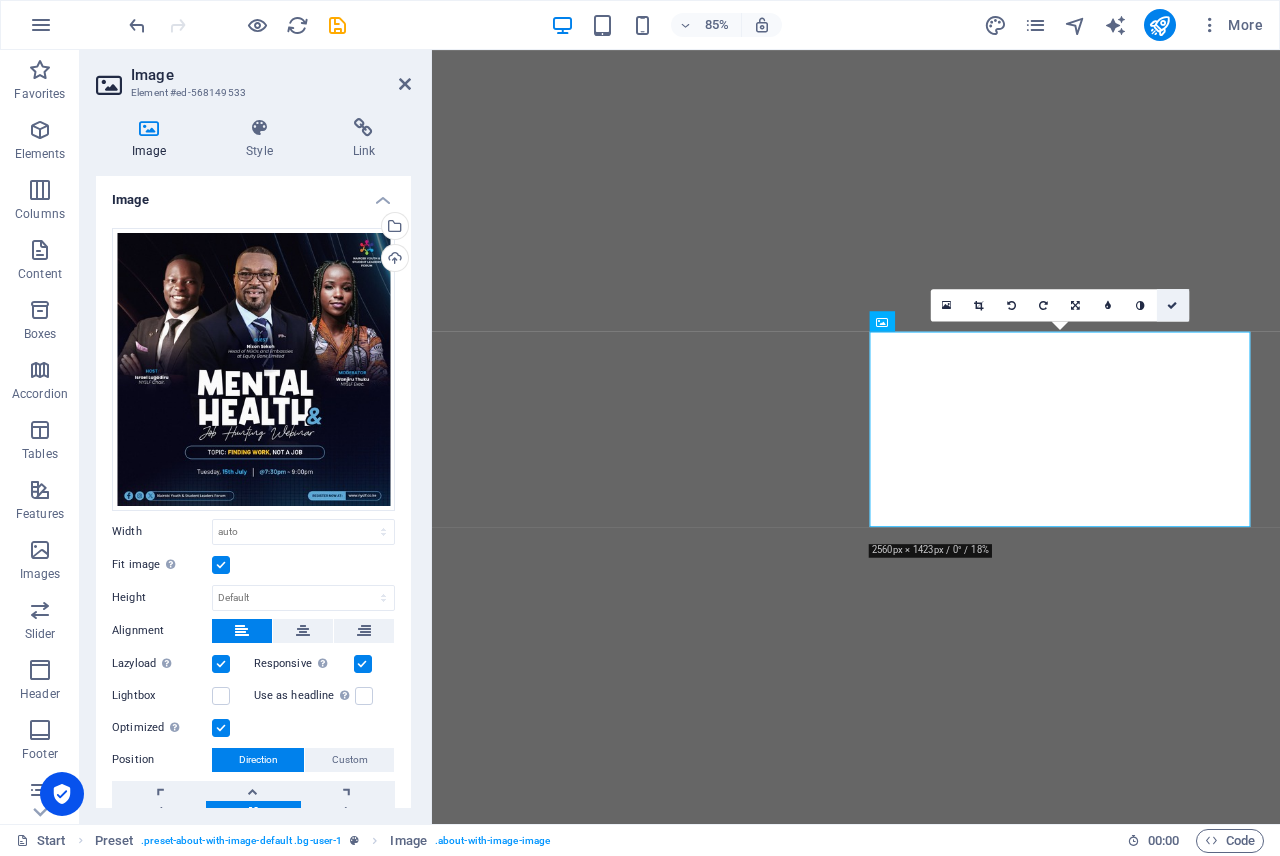 click at bounding box center [1173, 305] 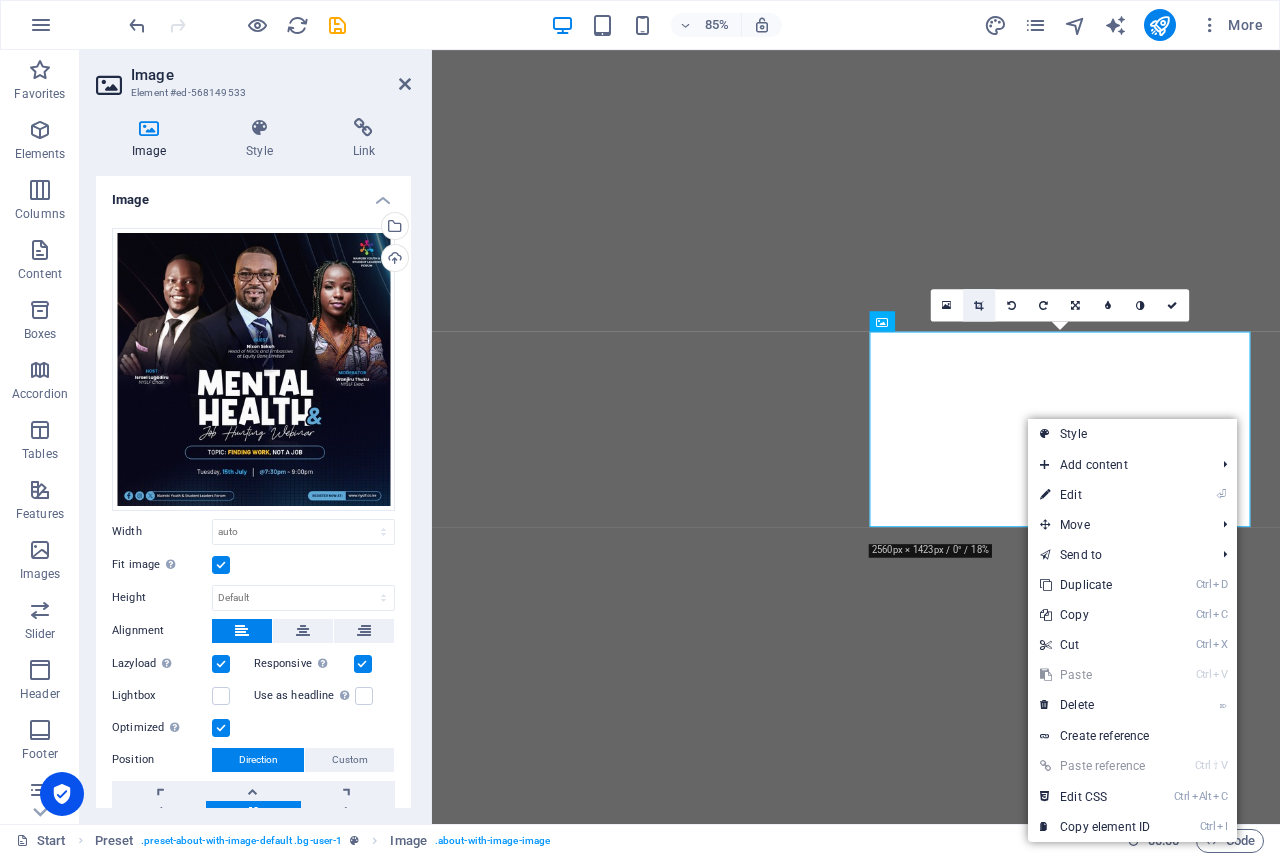 click at bounding box center (978, 305) 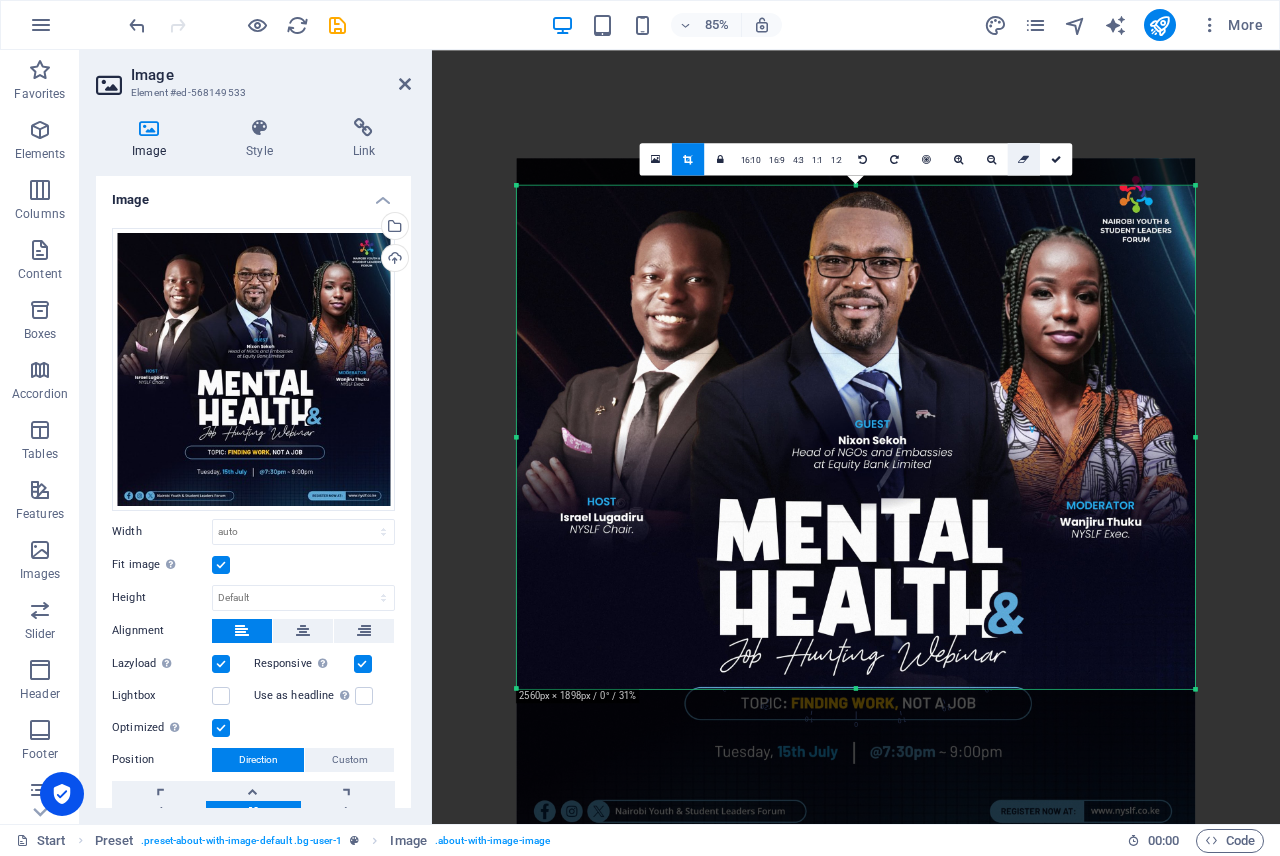 click at bounding box center (1024, 159) 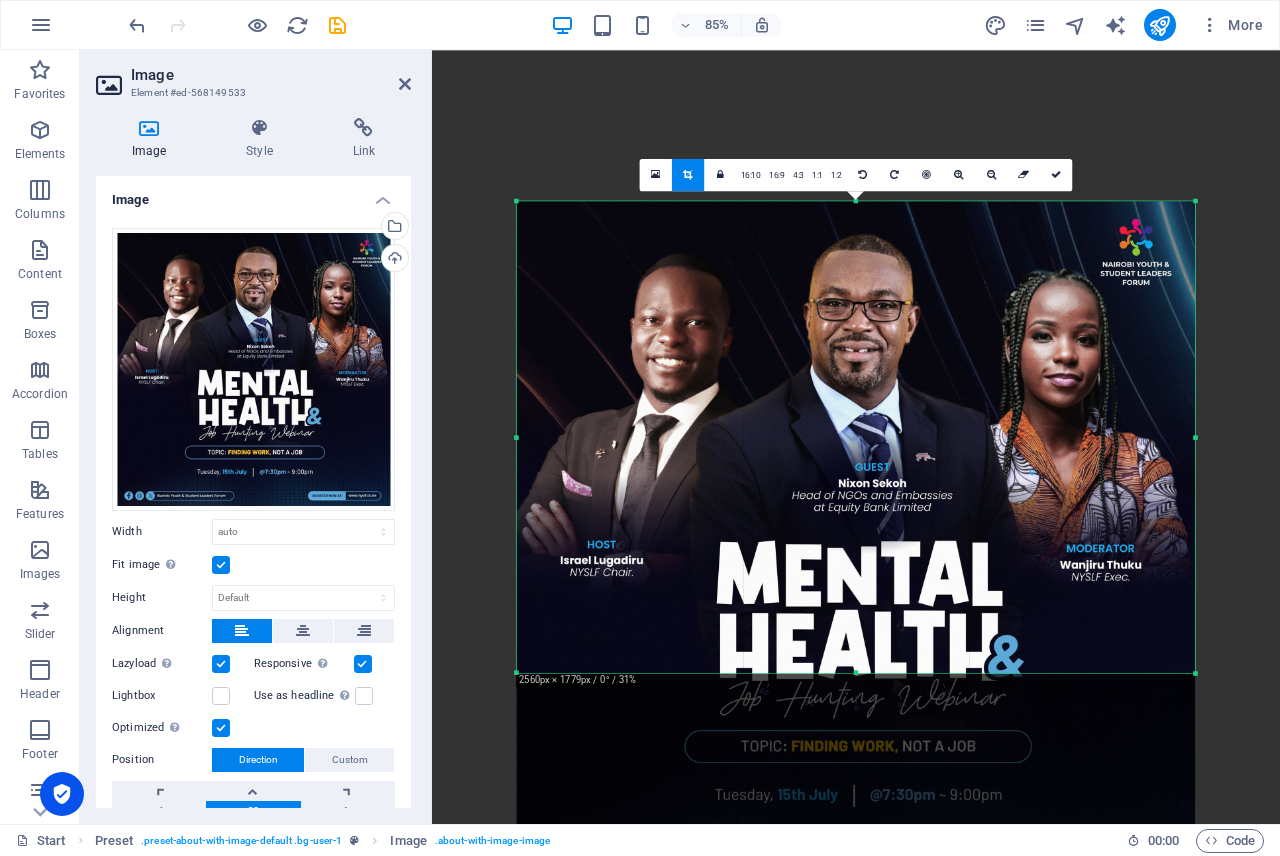 drag, startPoint x: 855, startPoint y: 746, endPoint x: 879, endPoint y: 572, distance: 175.64737 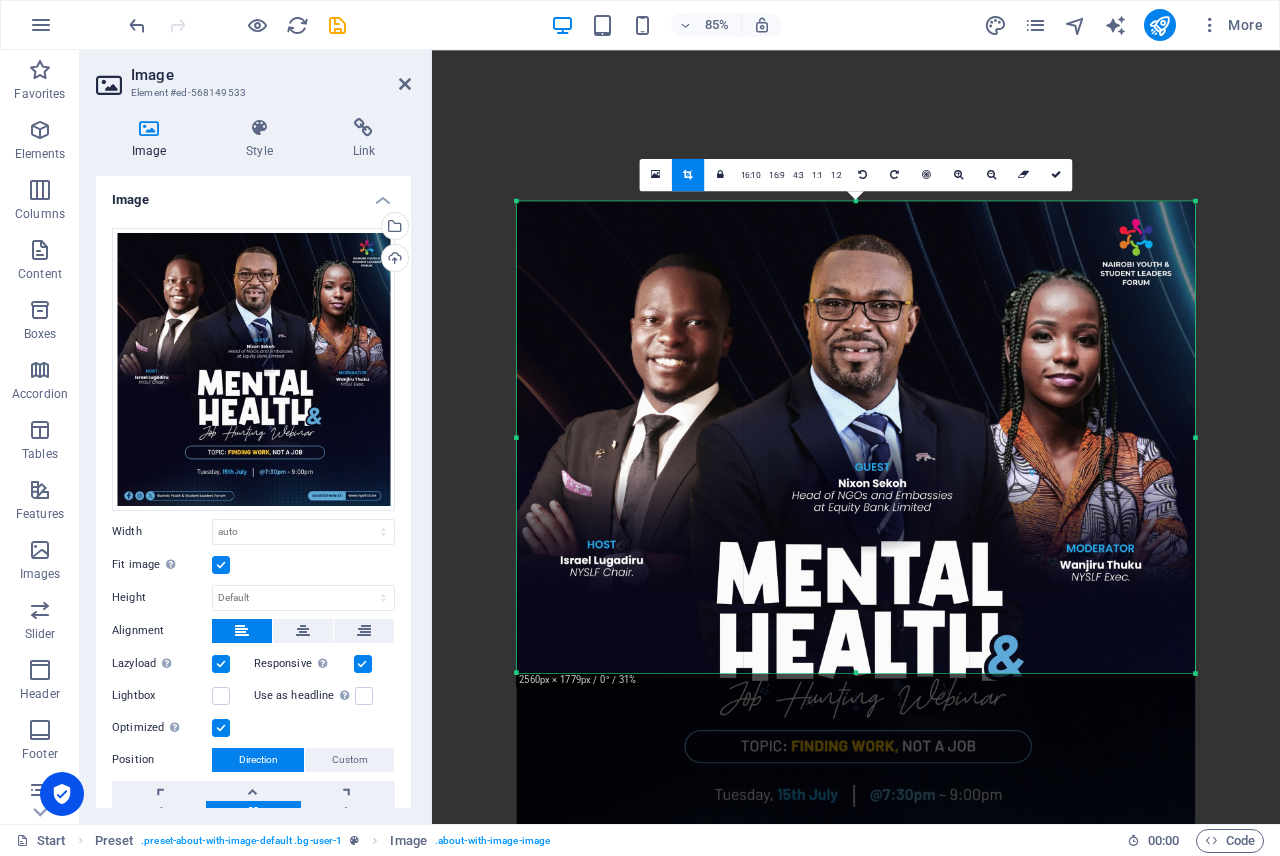 click on "180 170 160 150 140 130 120 110 100 90 80 70 60 50 40 30 20 10 0 -10 -20 -30 -40 -50 -60 -70 -80 -90 -100 -110 -120 -130 -140 -150 -160 -170 2560px × 1779px / 0° / 31% 16:10 16:9 4:3 1:1 1:2 0" at bounding box center (856, 436) 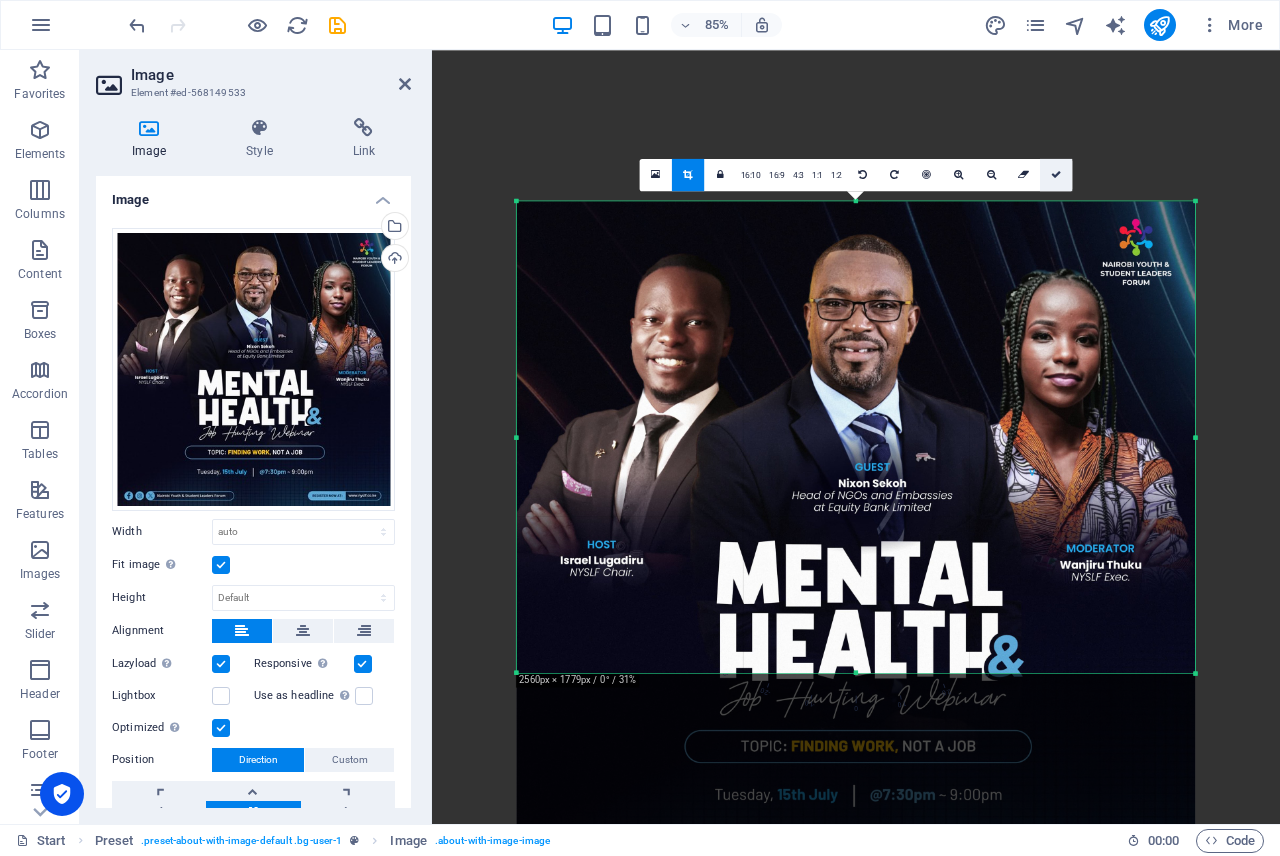 click at bounding box center (1056, 175) 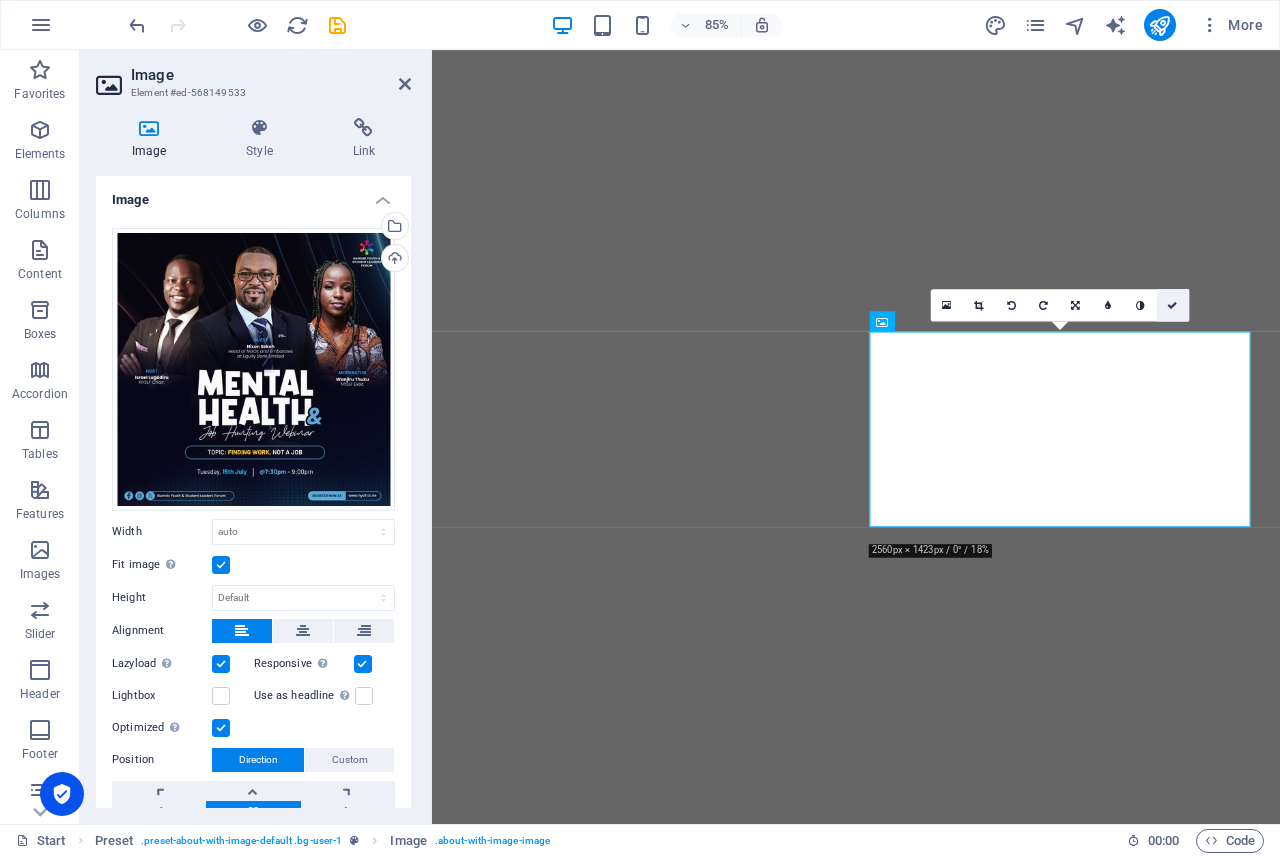 click at bounding box center [1173, 305] 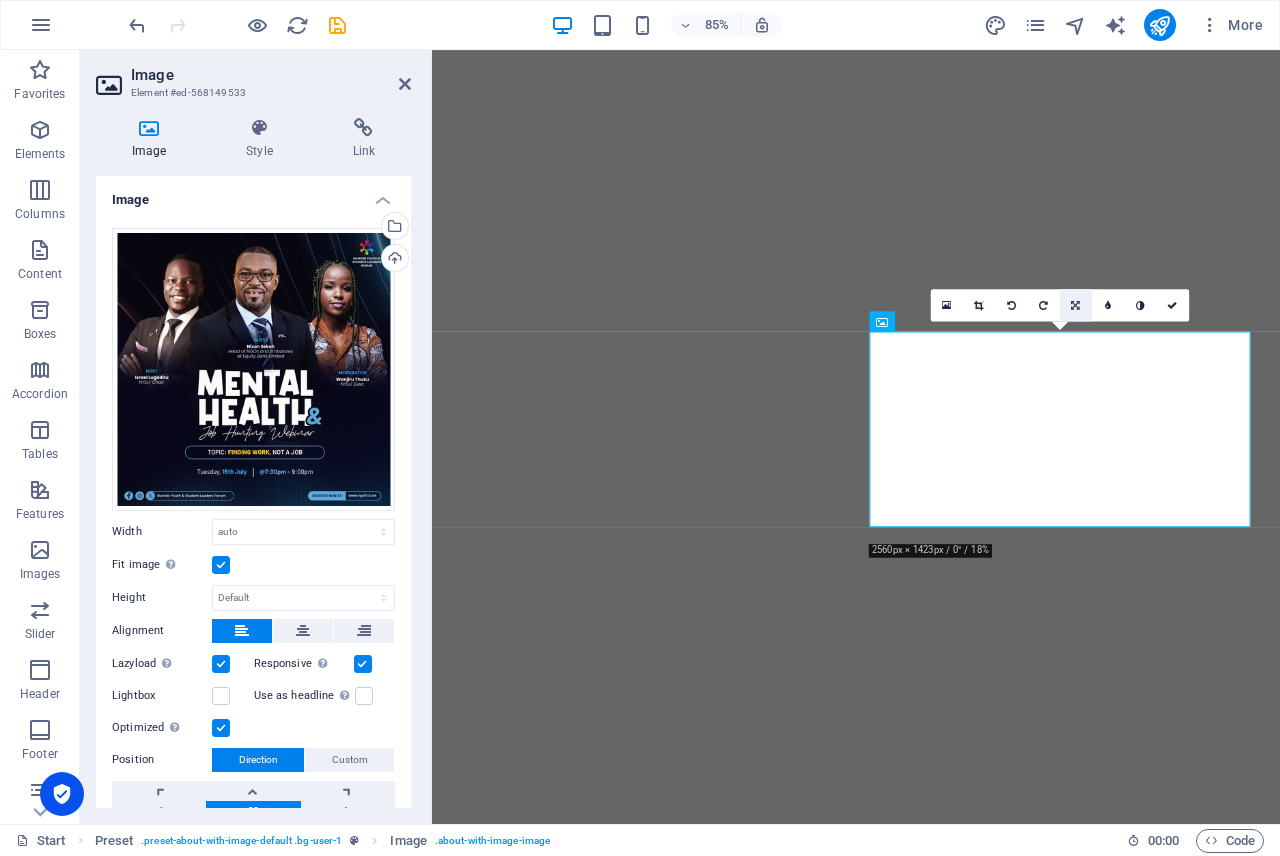 click at bounding box center [1076, 305] 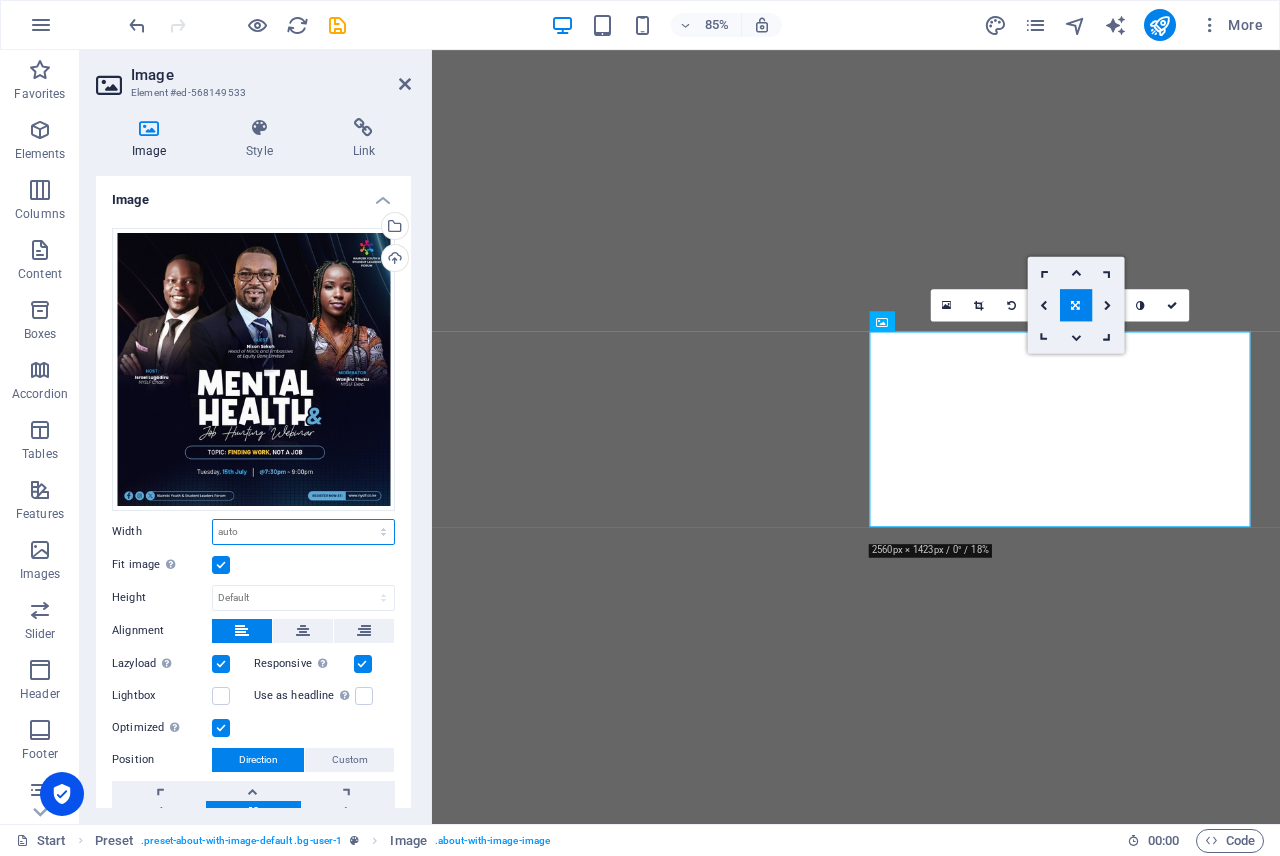 click on "Default auto px rem % em vh vw" at bounding box center [303, 532] 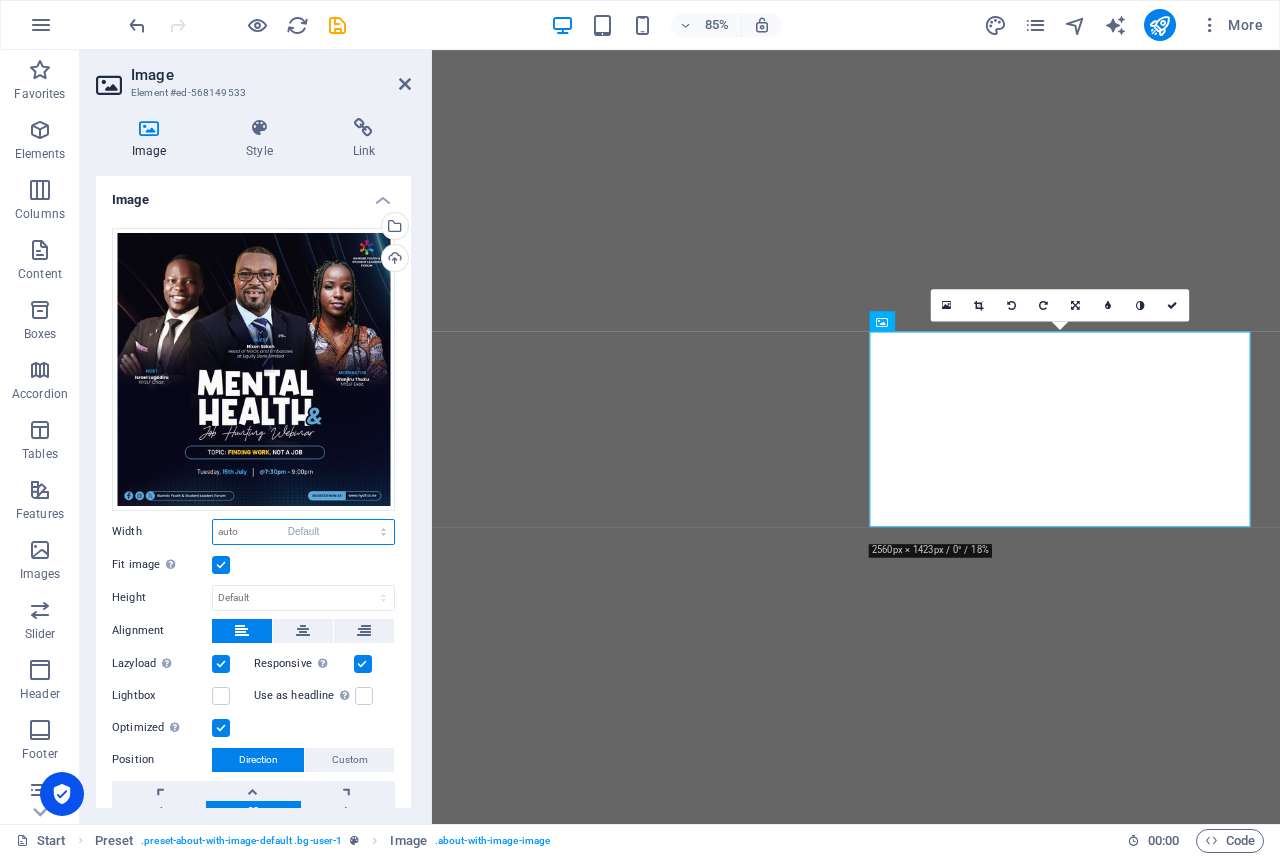 click on "Default auto px rem % em vh vw" at bounding box center (303, 532) 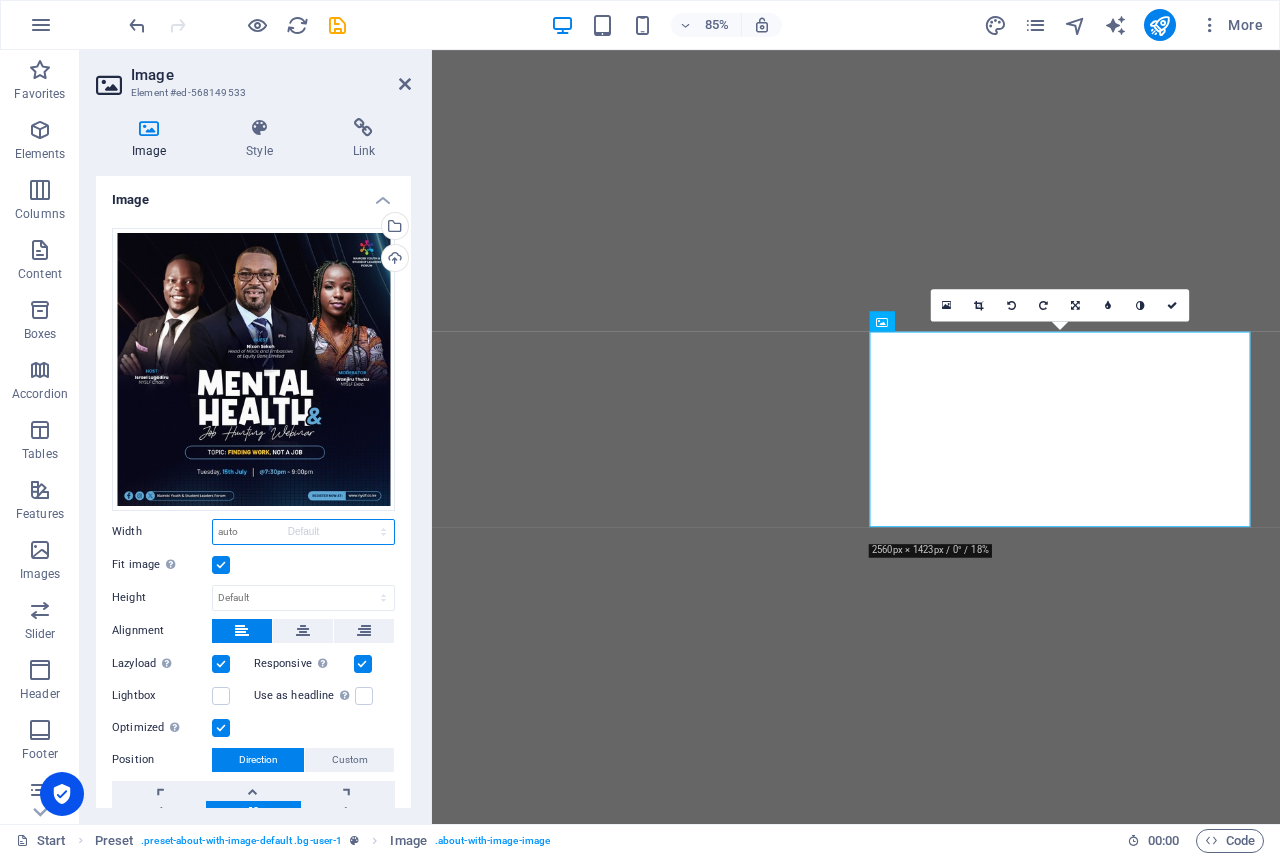 select on "DISABLED_OPTION_VALUE" 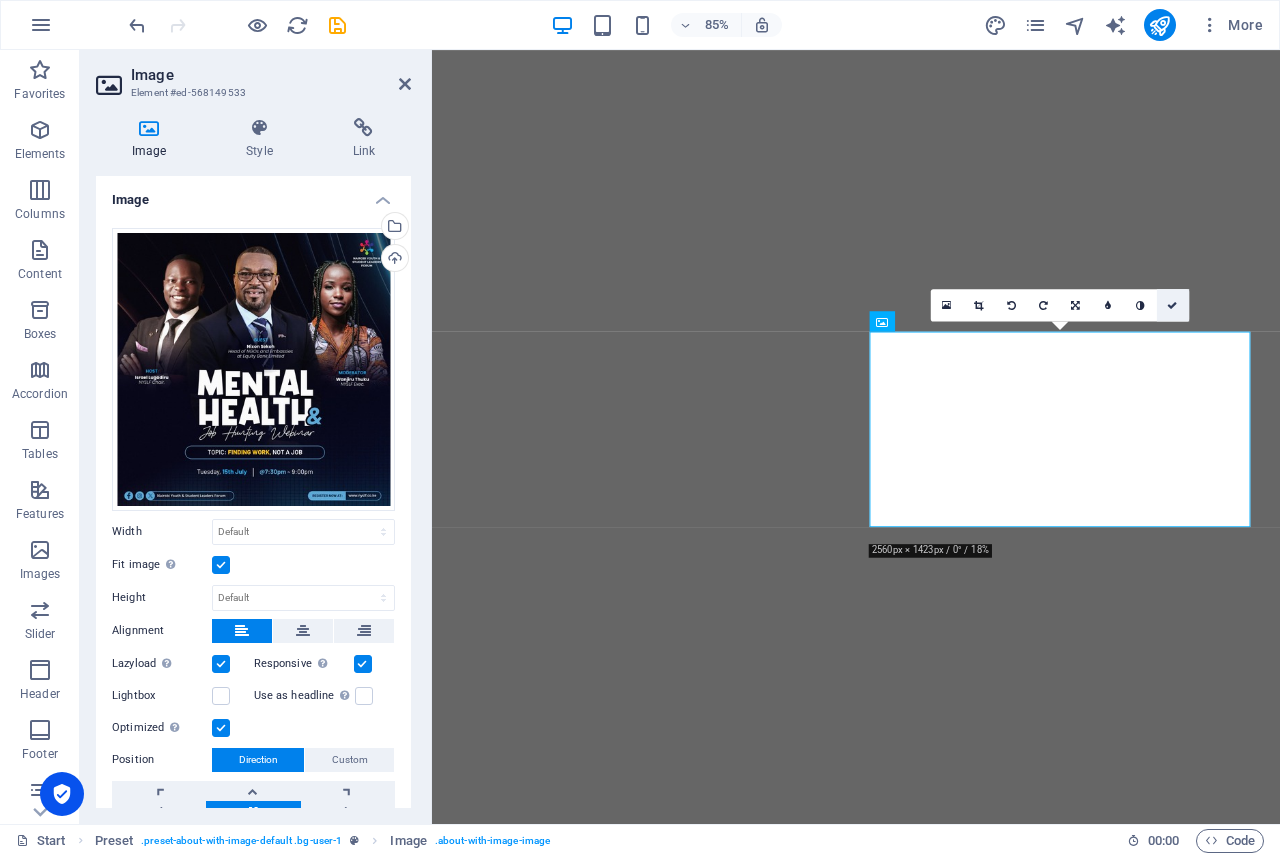 click at bounding box center [1173, 305] 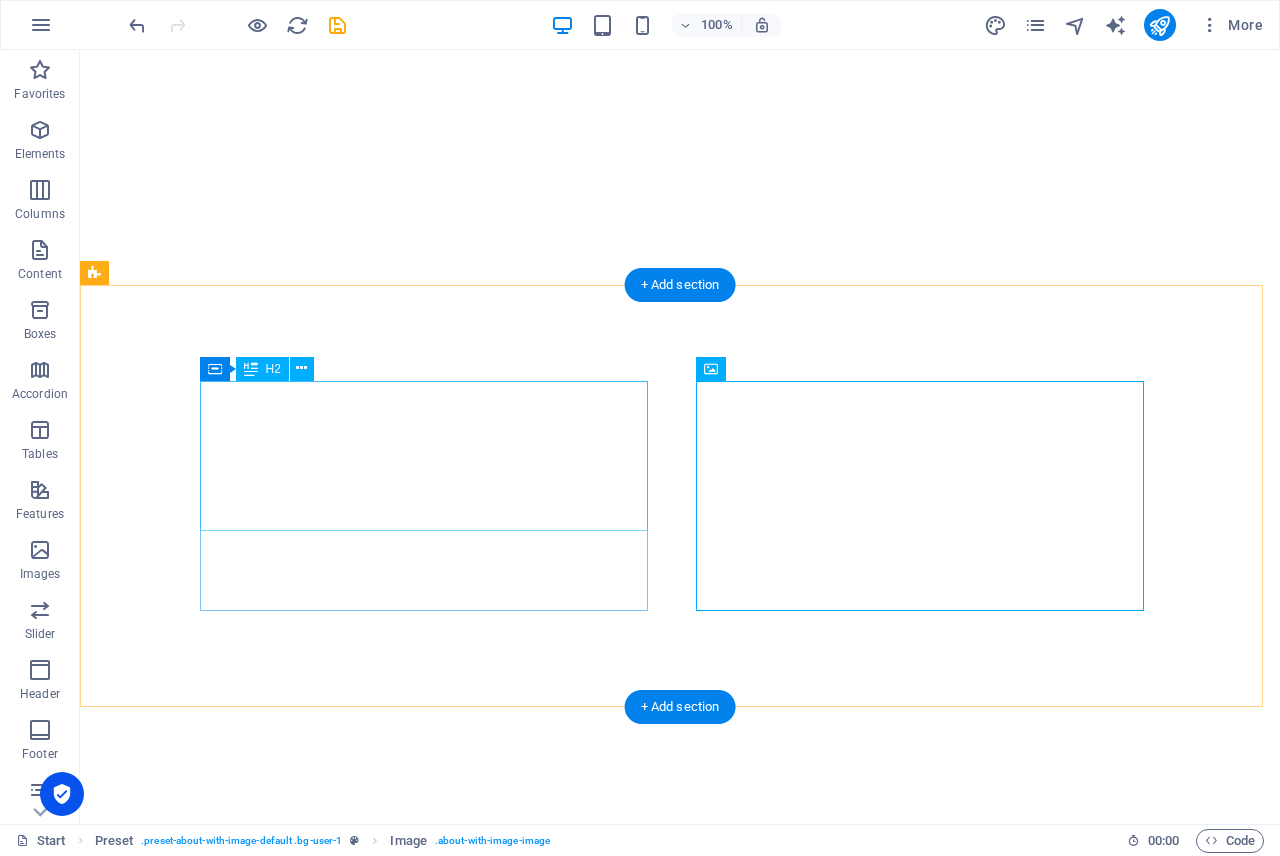 click on "Drag here to replace the existing content. Press “Ctrl” if you want to create a new element.
H3   Banner   Container   Menu   Menu Bar   H1   Spacer   Preset   Image   Spacer   Container   Container   H2   Preset   Image   H2   Preset   Text   Container   H2   Container   Button   Container   Text   Preset   Preset   Container   Button   Preset   Image   H3   Text   Container + Add section + Add section" at bounding box center [680, 437] 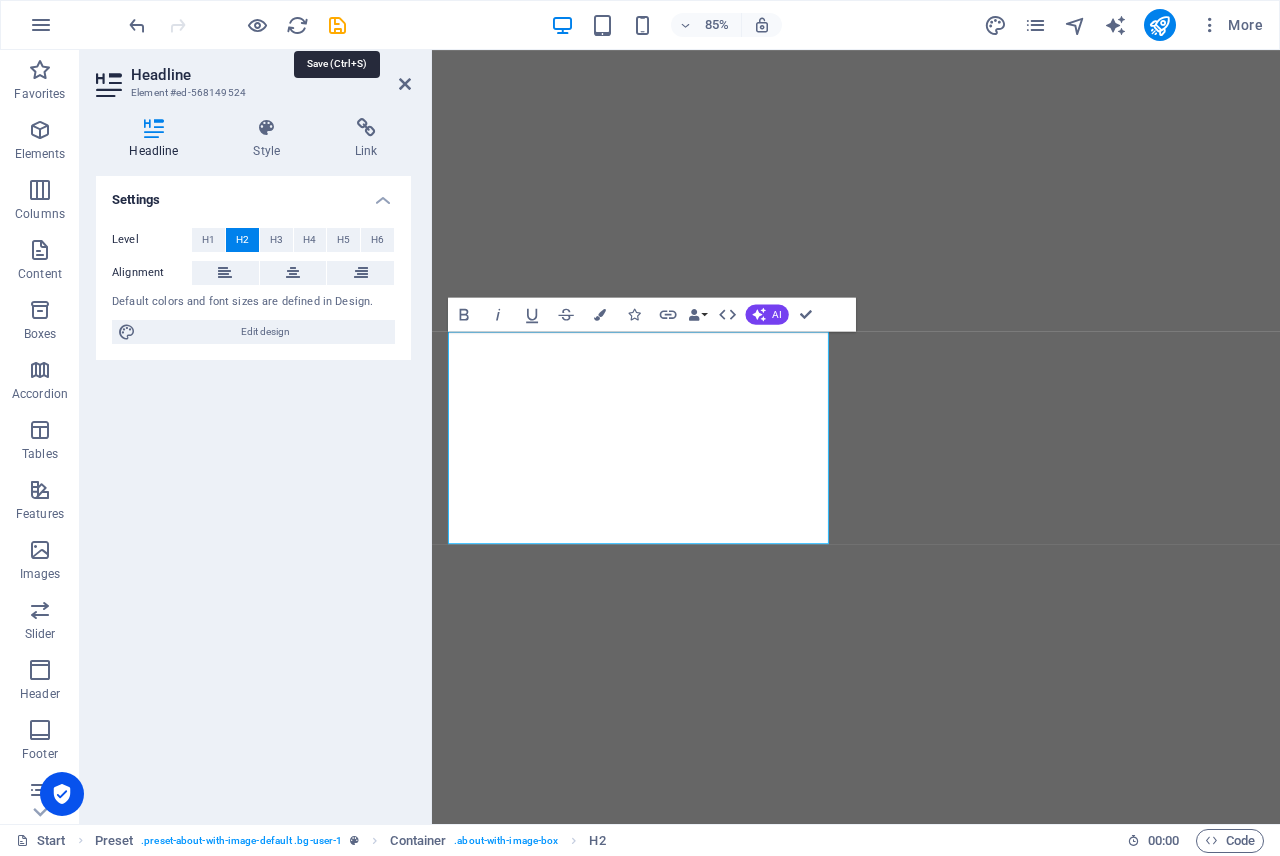 drag, startPoint x: 331, startPoint y: 26, endPoint x: 380, endPoint y: 43, distance: 51.86521 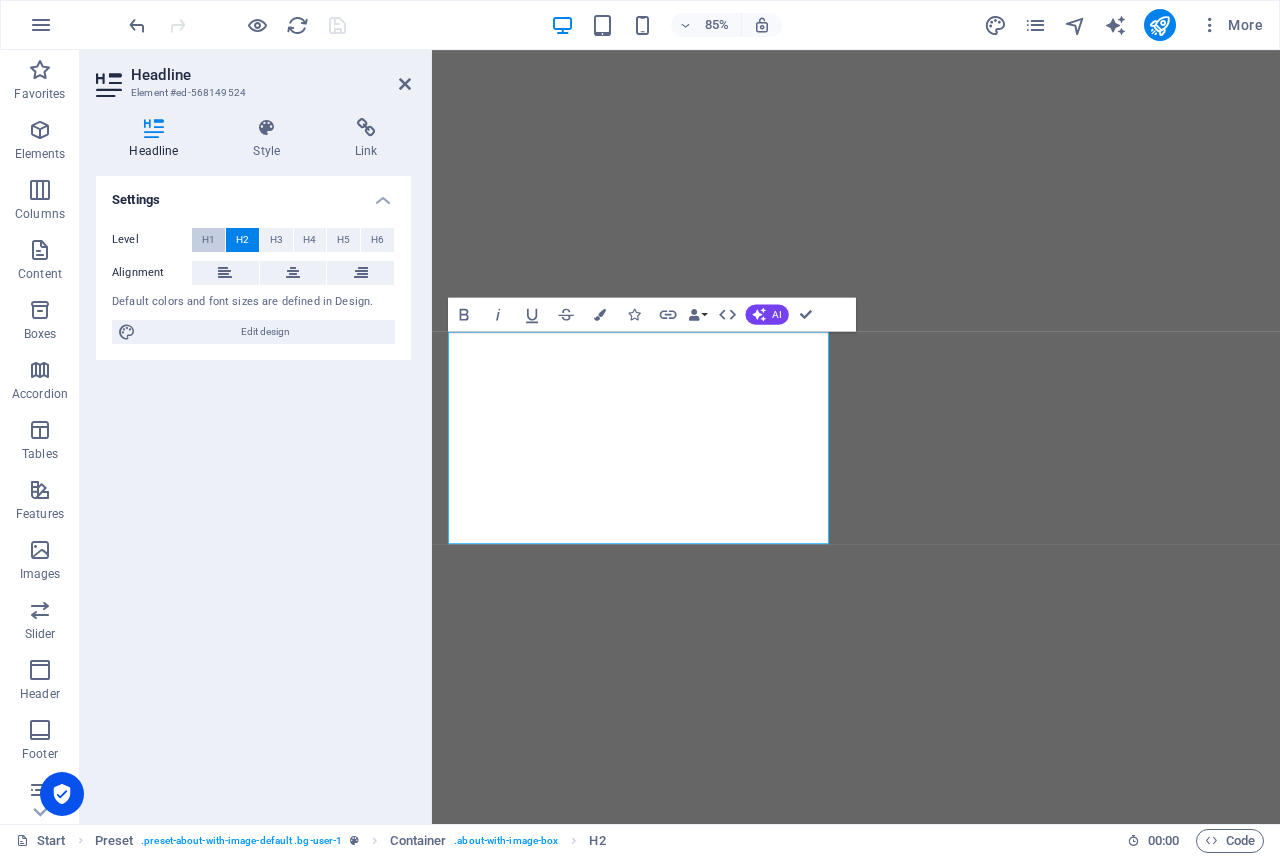 click on "H1" at bounding box center [208, 240] 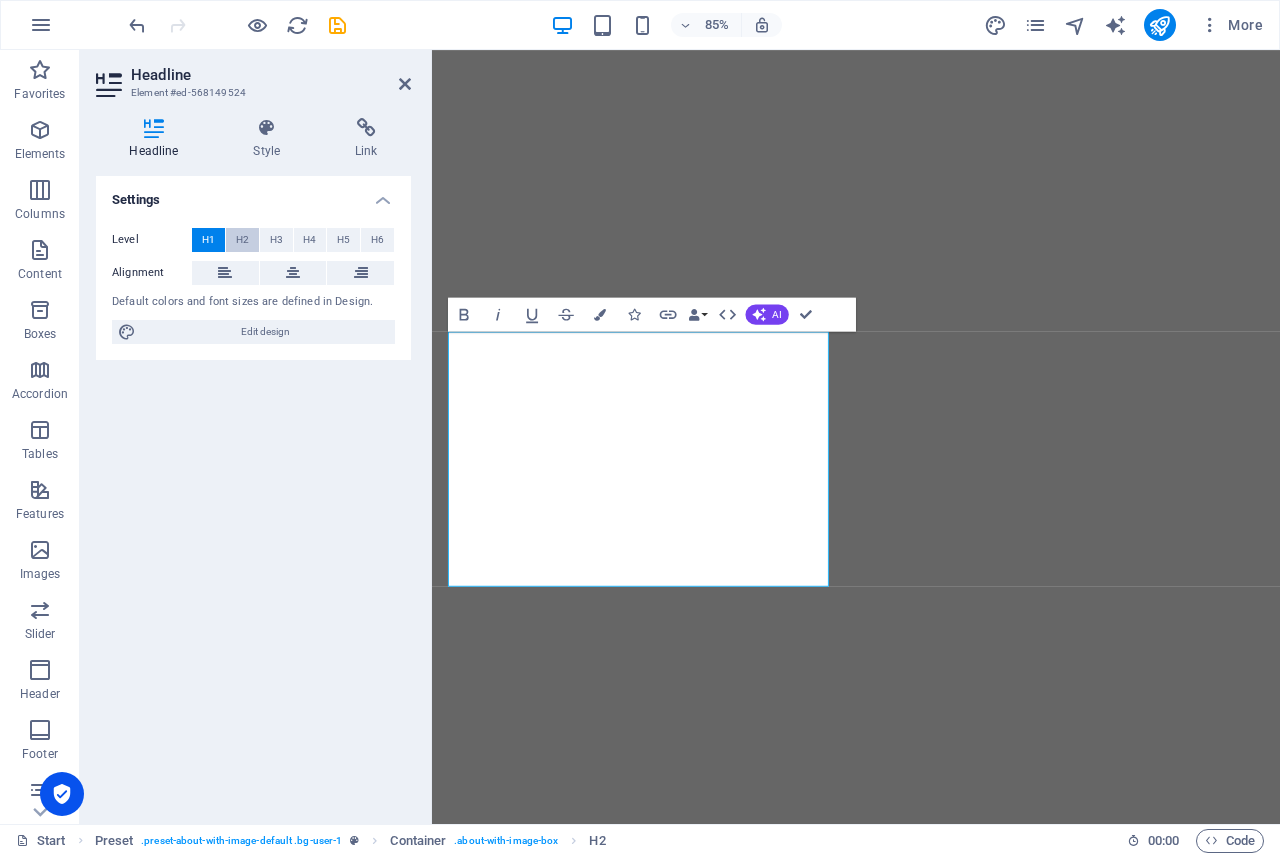 click on "H2" at bounding box center (242, 240) 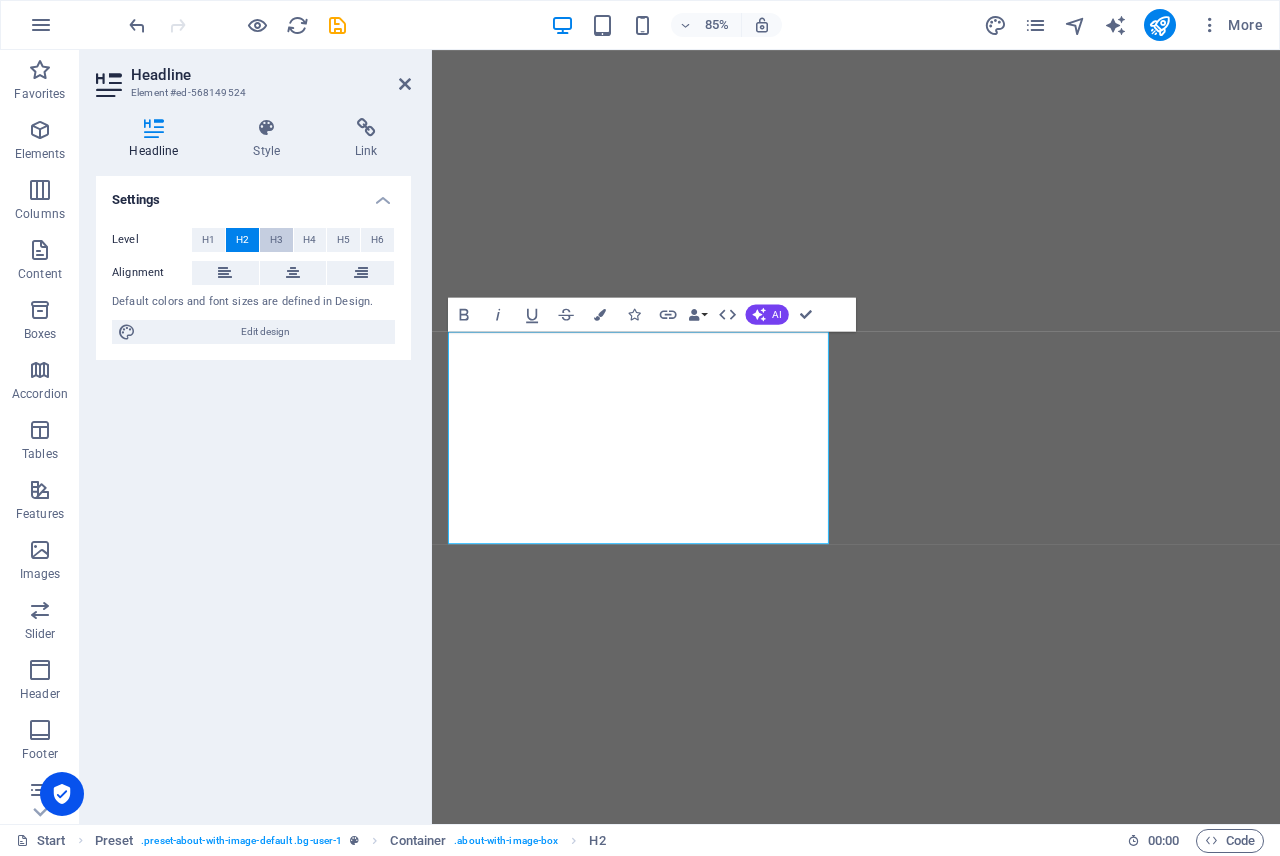 click on "H3" at bounding box center (276, 240) 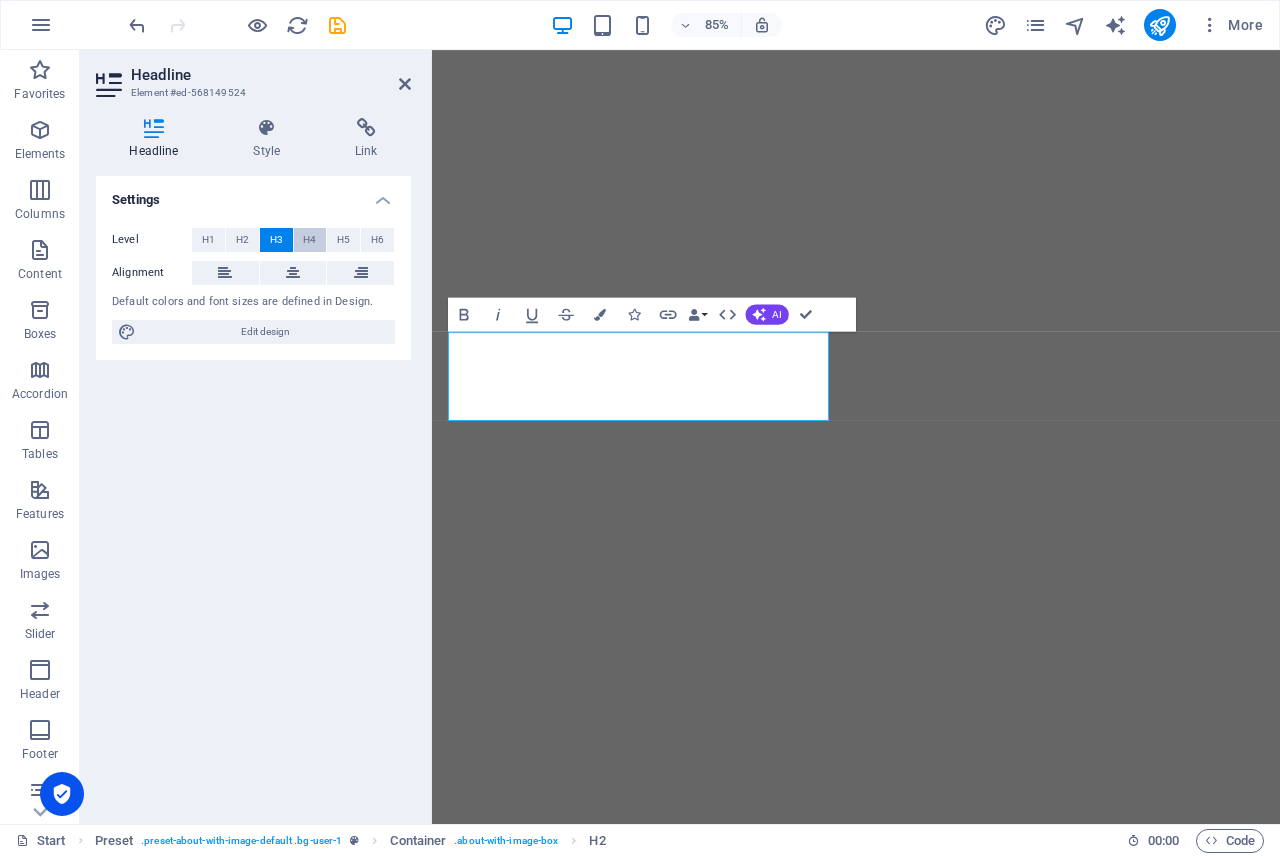 click on "H4" at bounding box center (310, 240) 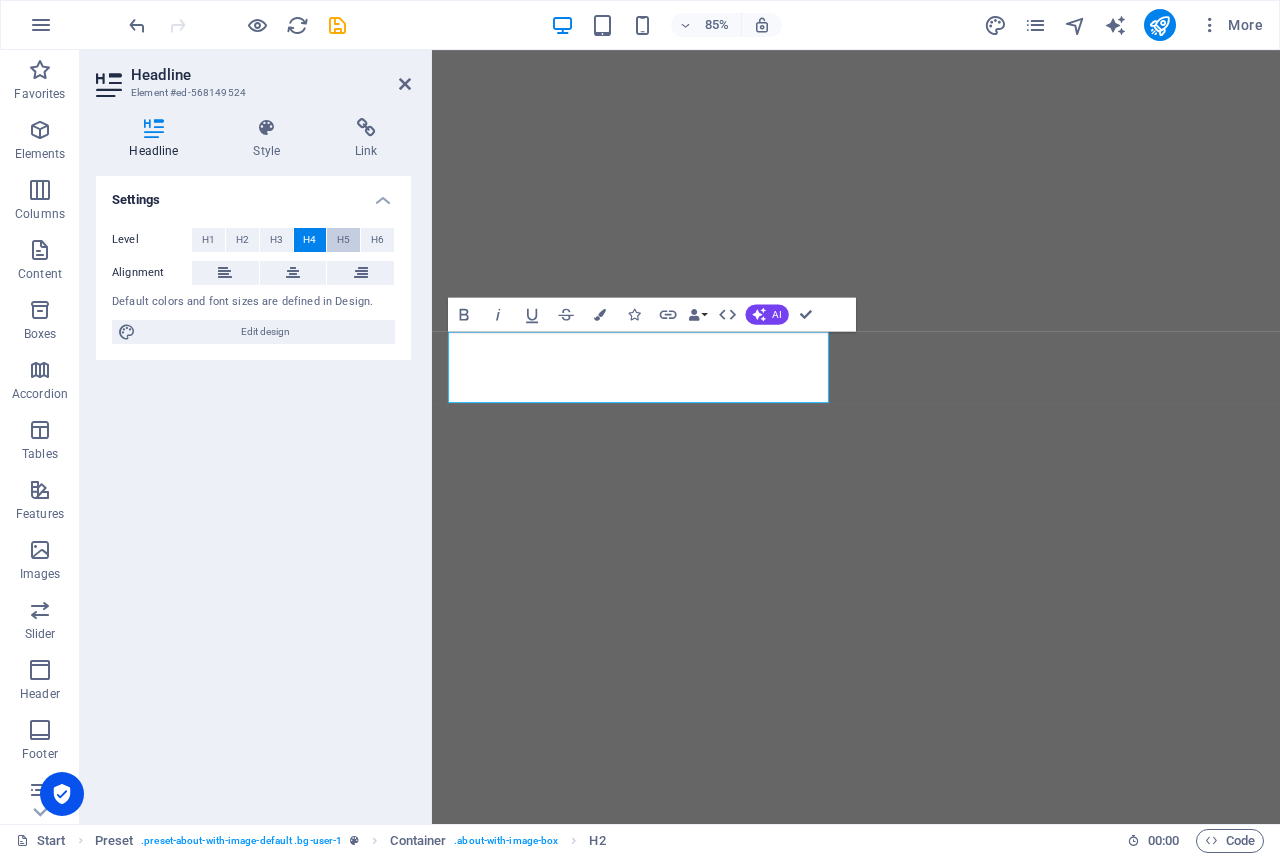 click on "H5" at bounding box center (343, 240) 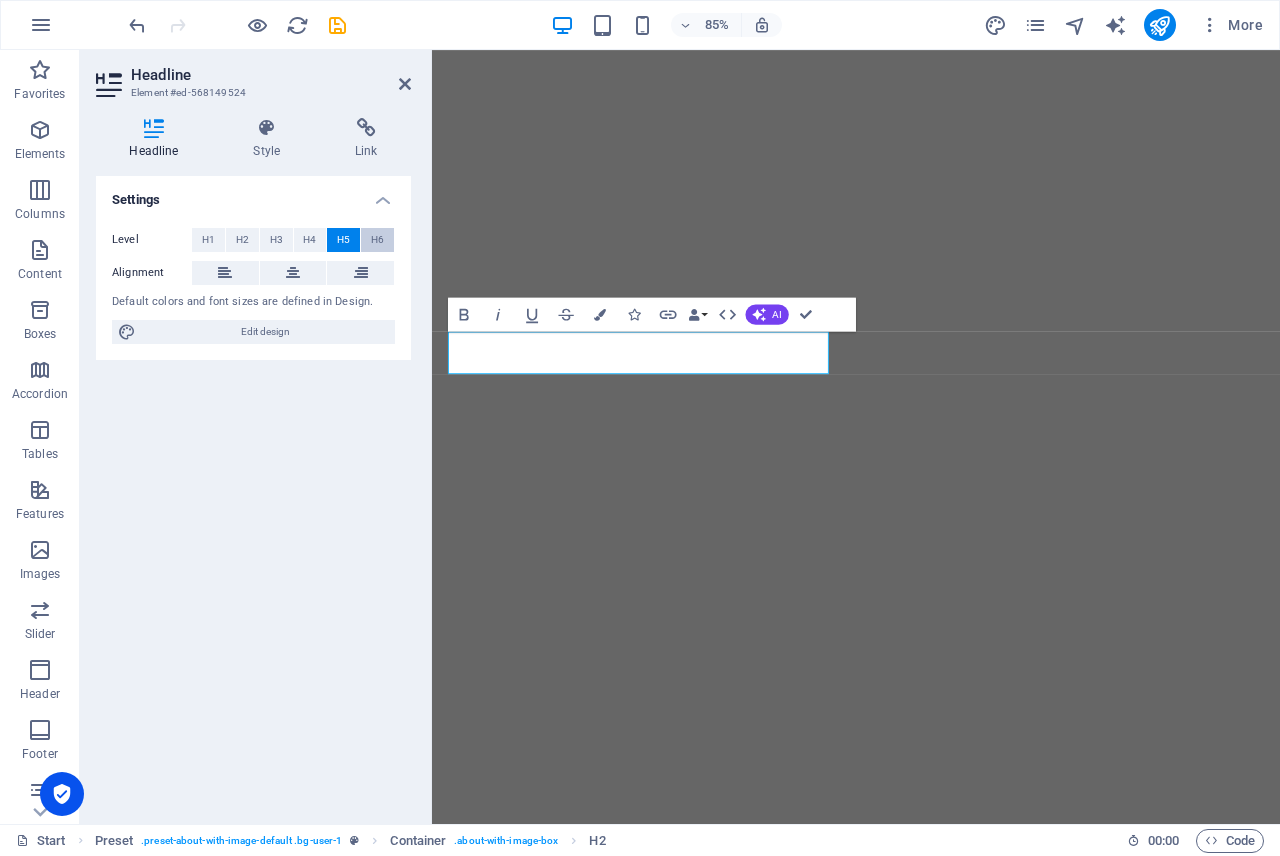 click on "H6" at bounding box center [377, 240] 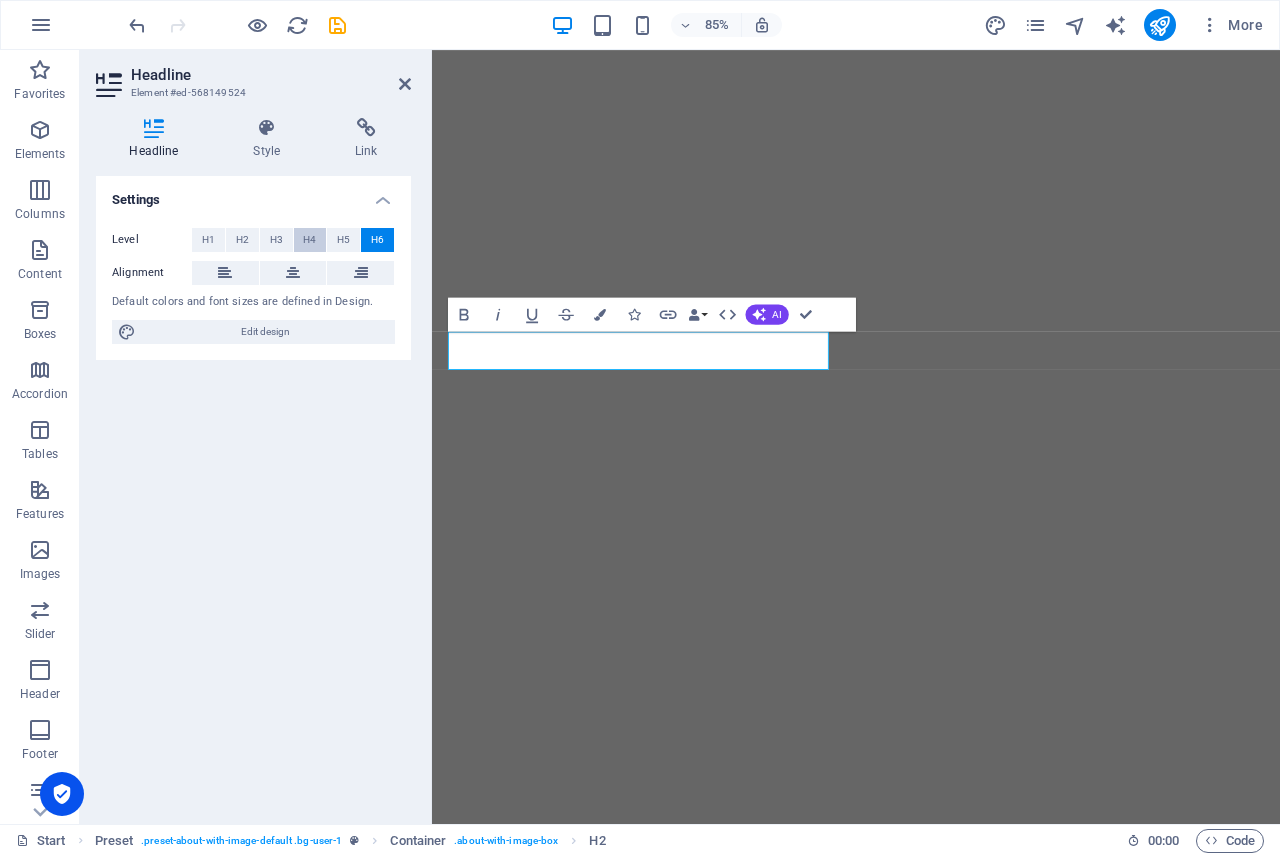 click on "H4" at bounding box center (309, 240) 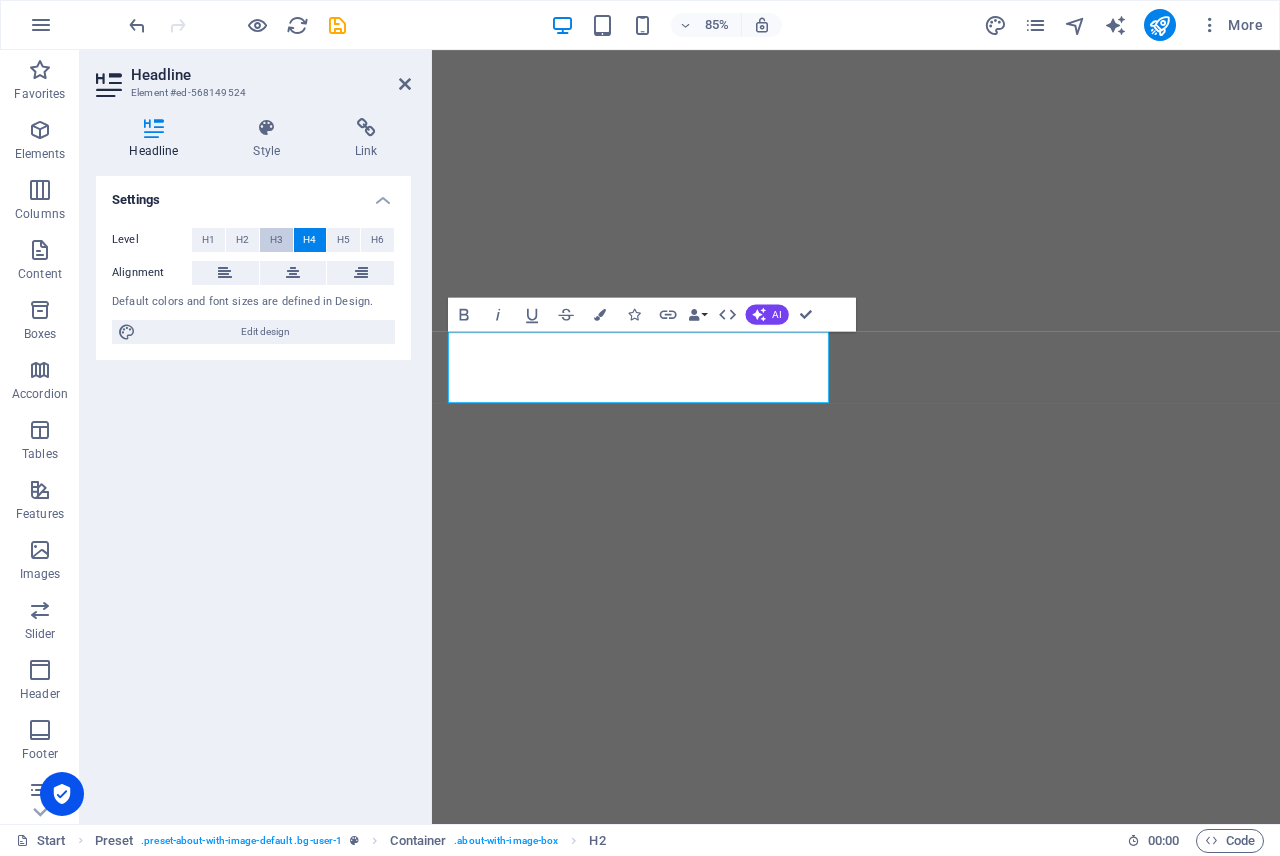 click on "H3" at bounding box center [276, 240] 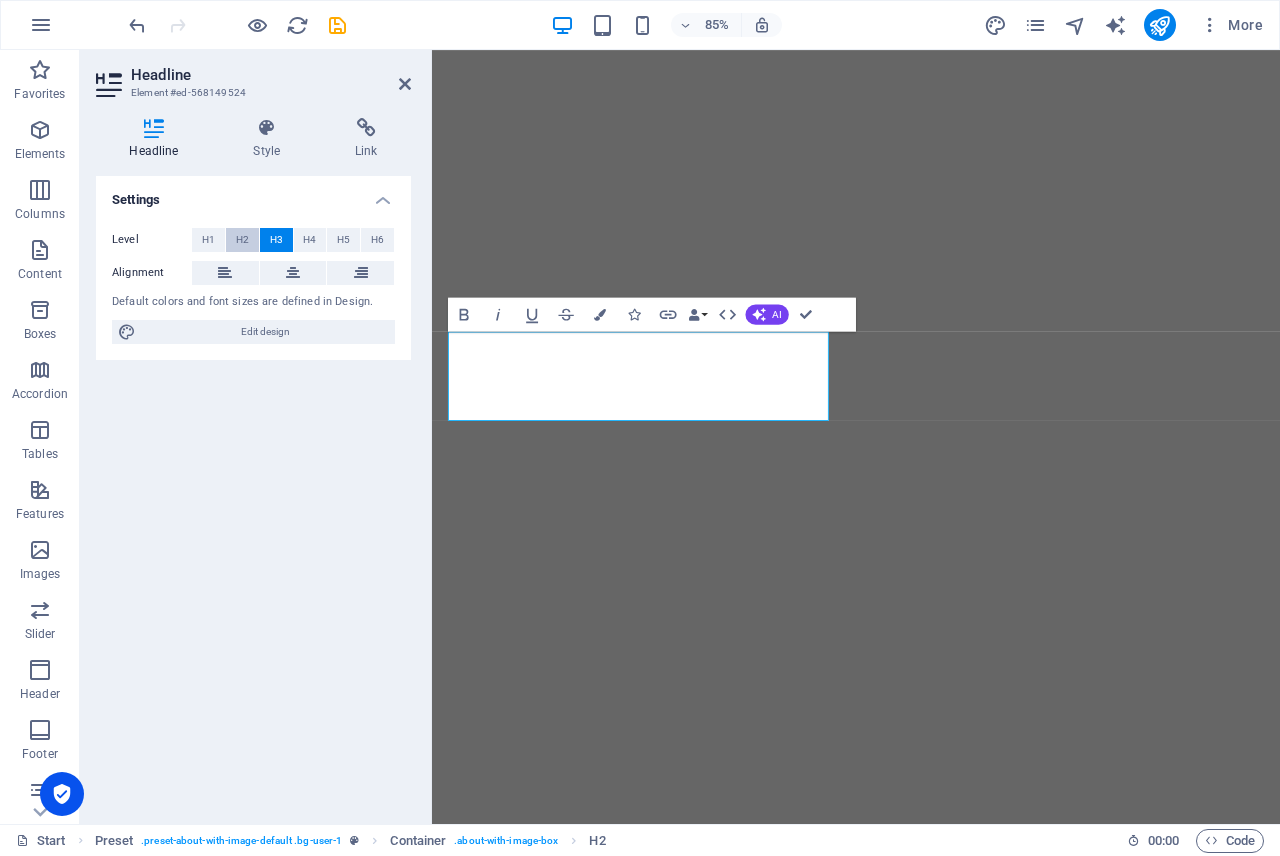 click on "H2" at bounding box center [242, 240] 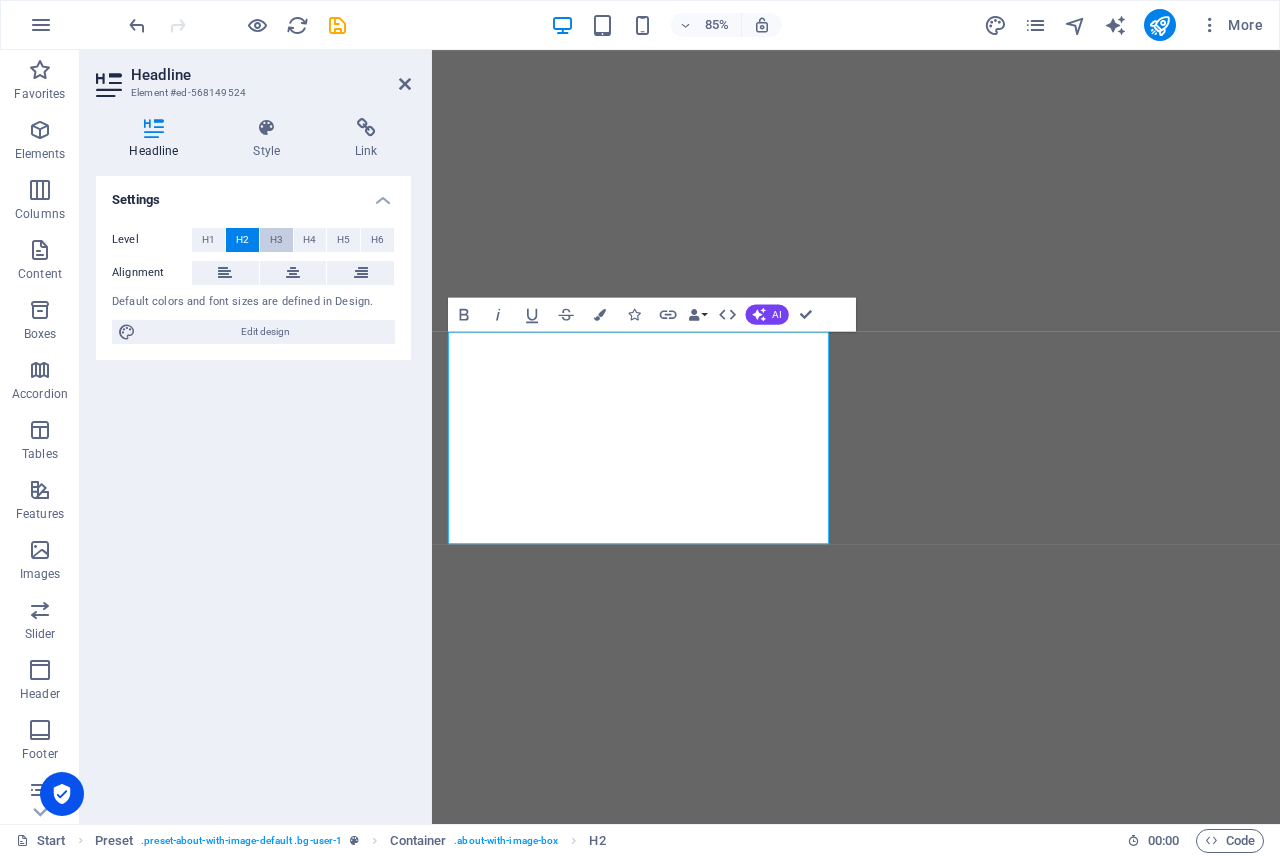 click on "H3" at bounding box center [276, 240] 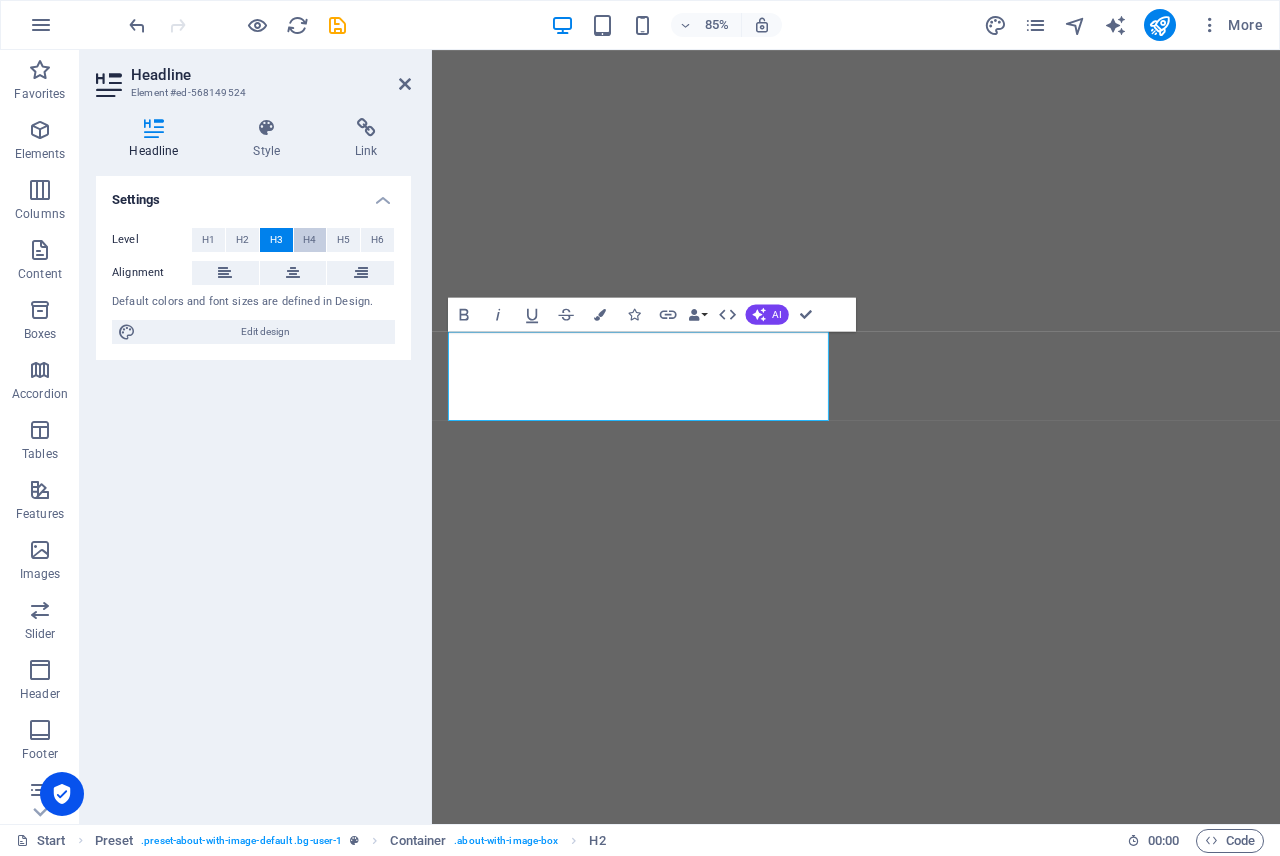 click on "H4" at bounding box center [310, 240] 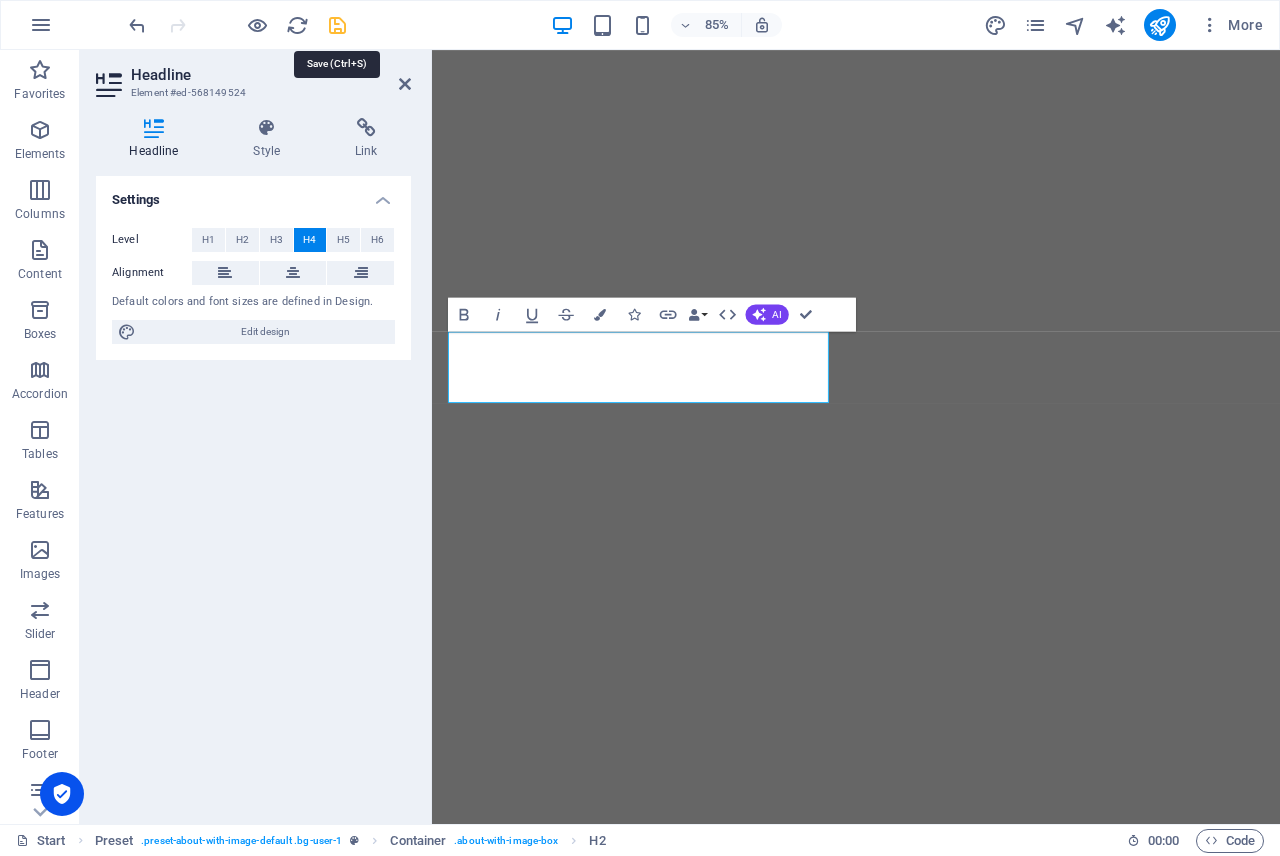click at bounding box center [337, 25] 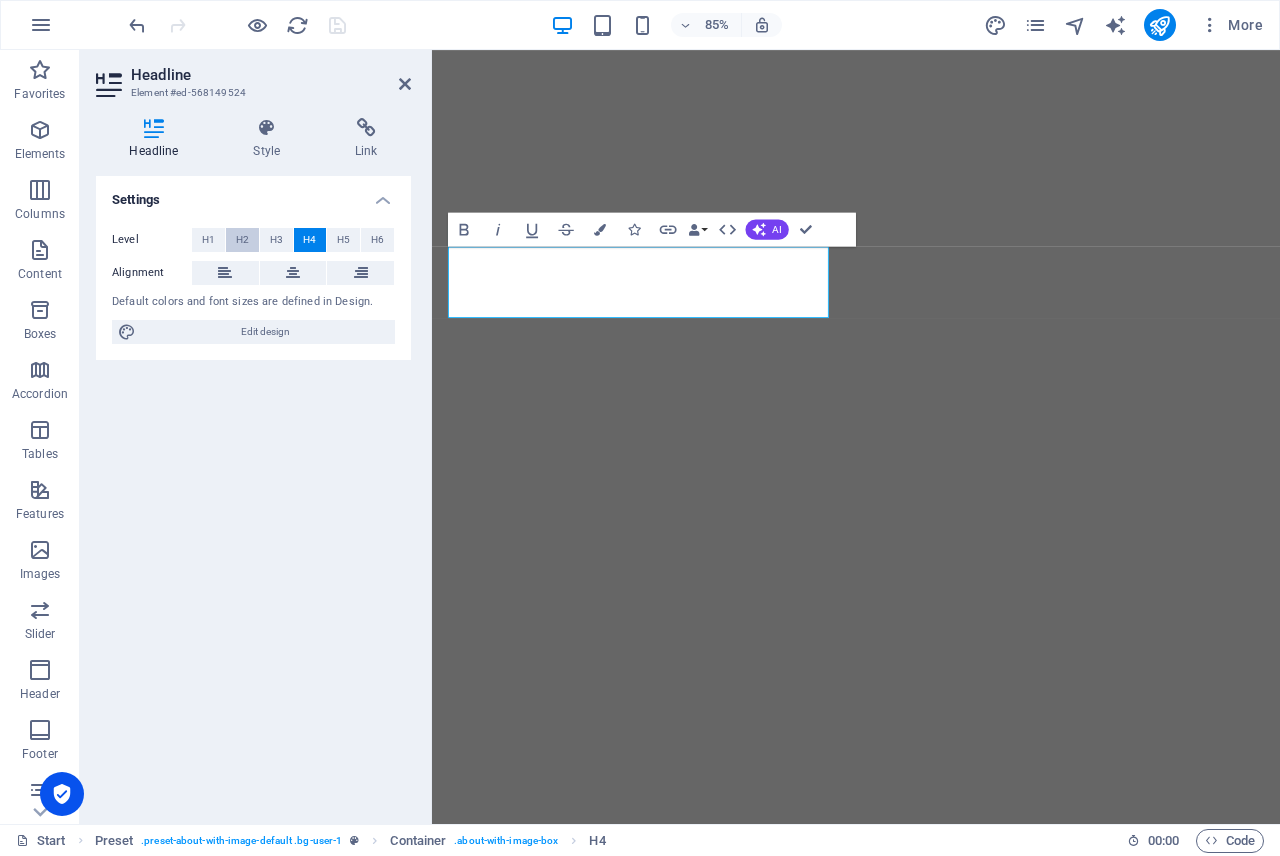 click on "H2" at bounding box center (242, 240) 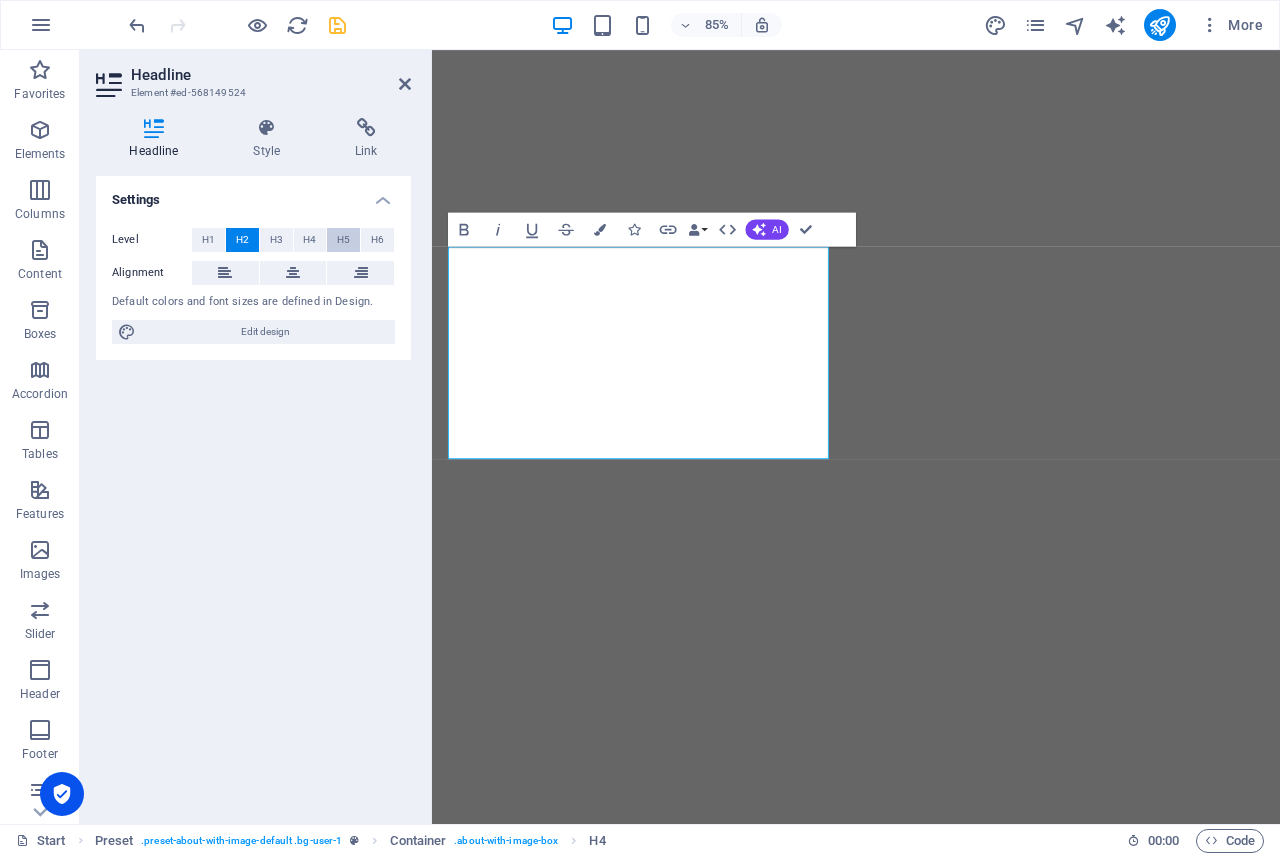 click on "H5" at bounding box center (343, 240) 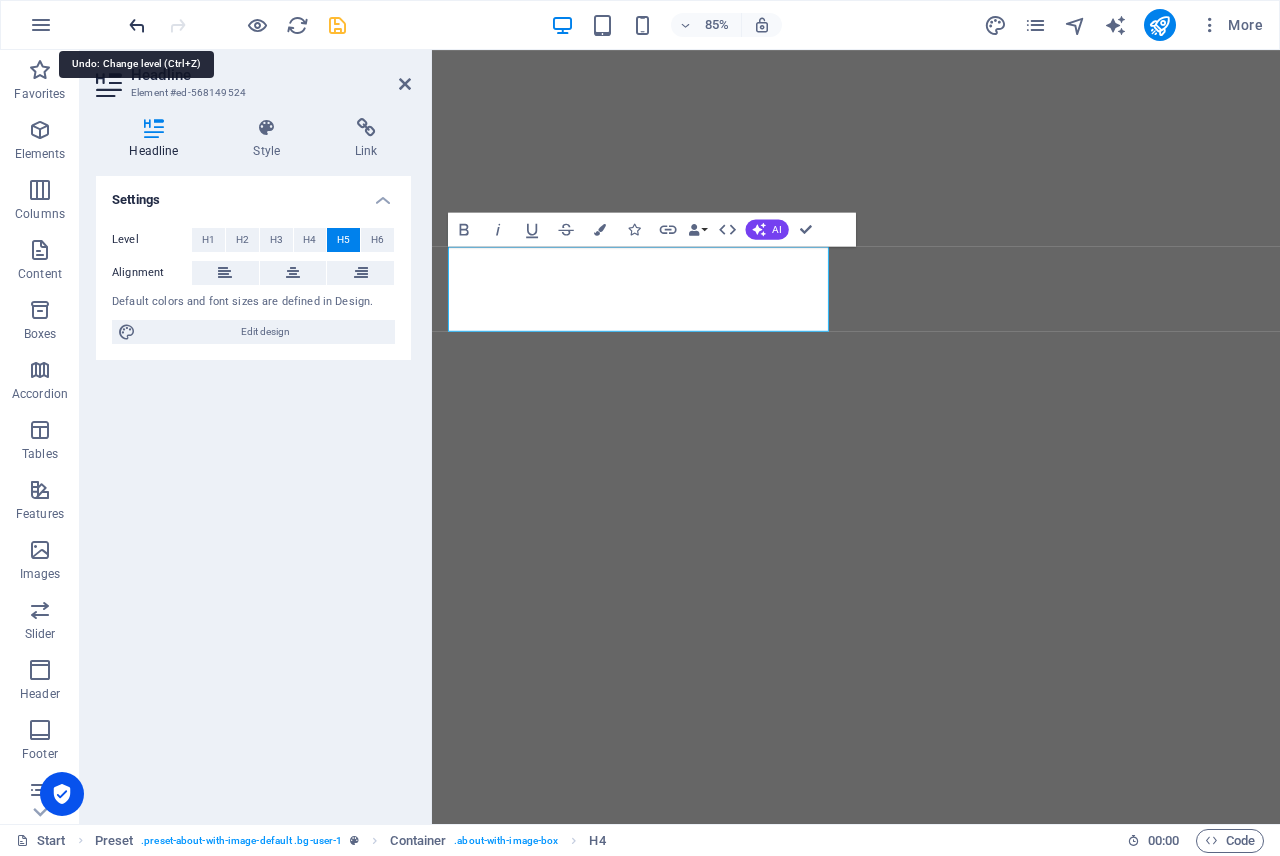 click at bounding box center (137, 25) 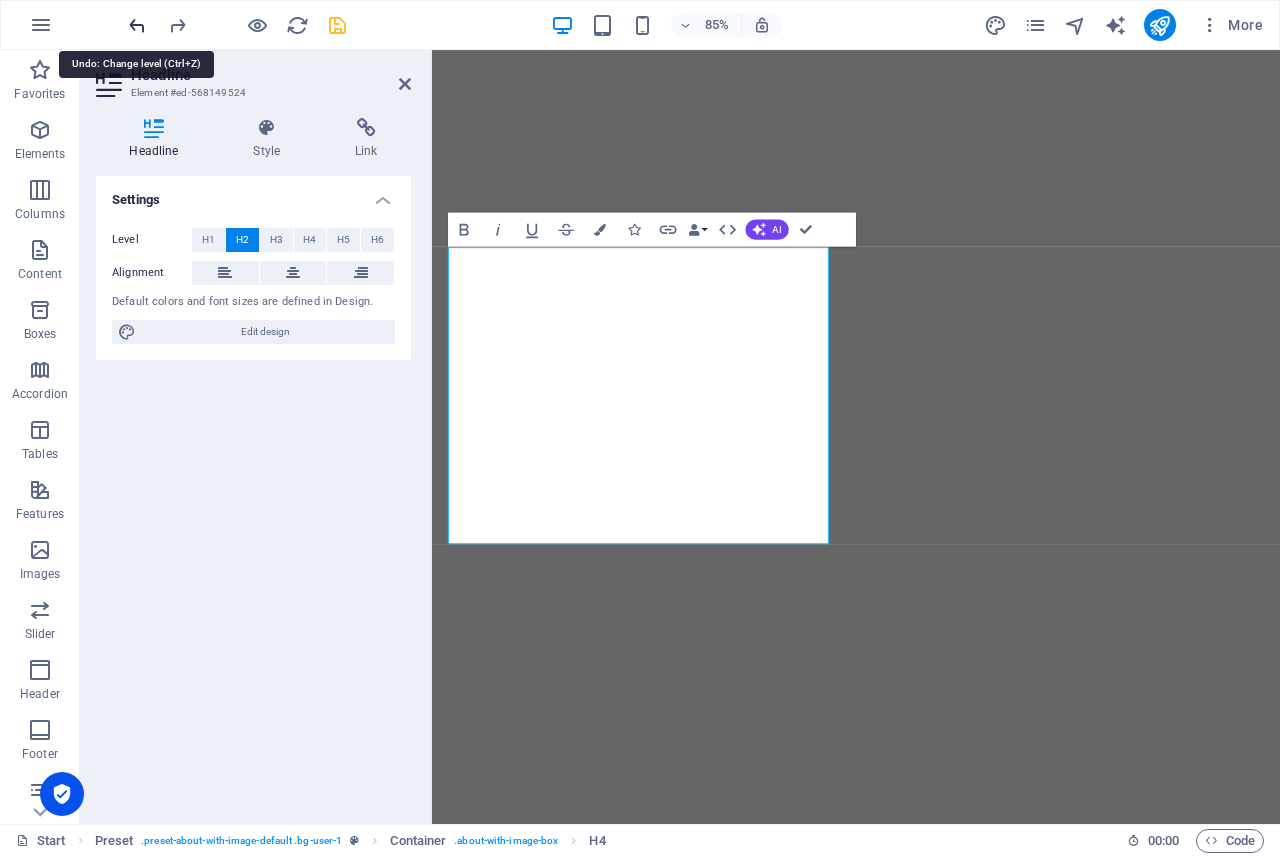 click at bounding box center [137, 25] 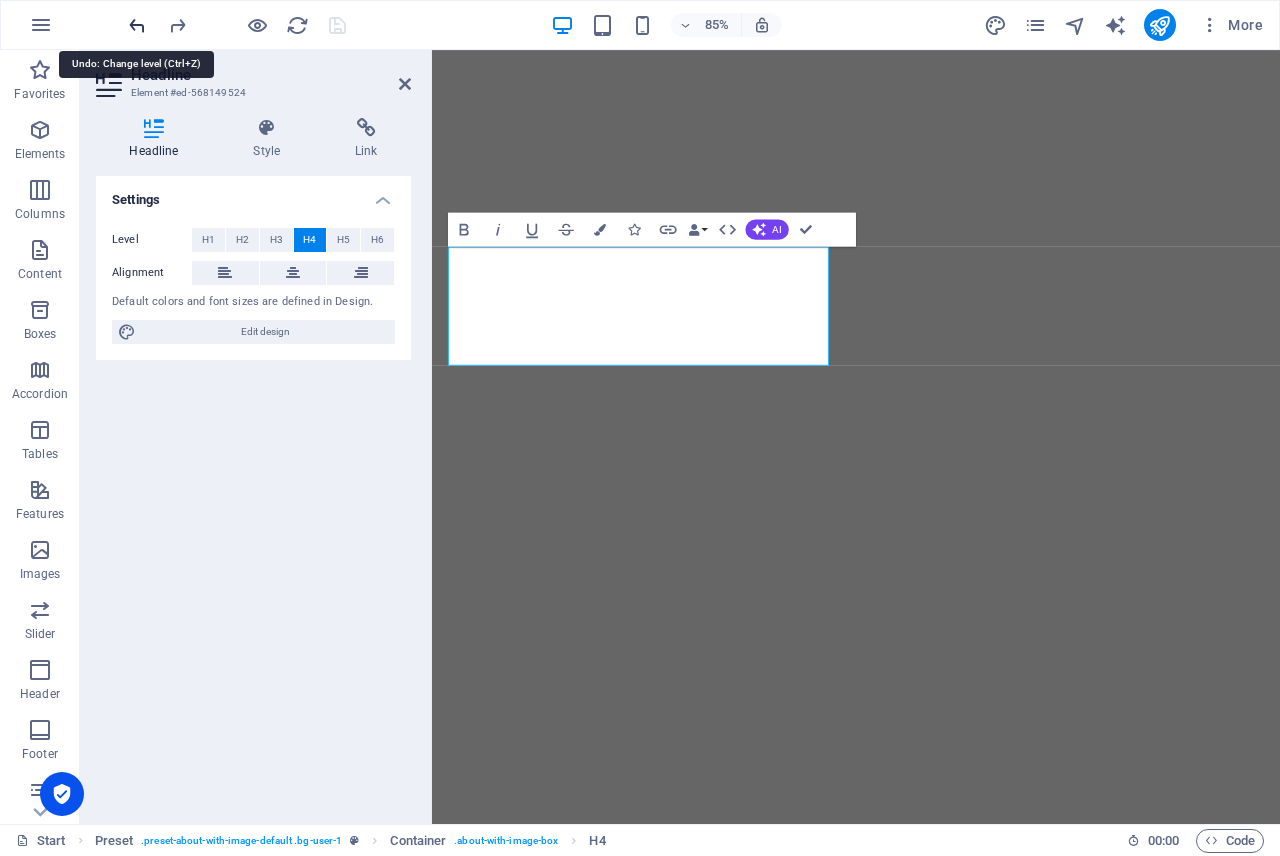 click at bounding box center (137, 25) 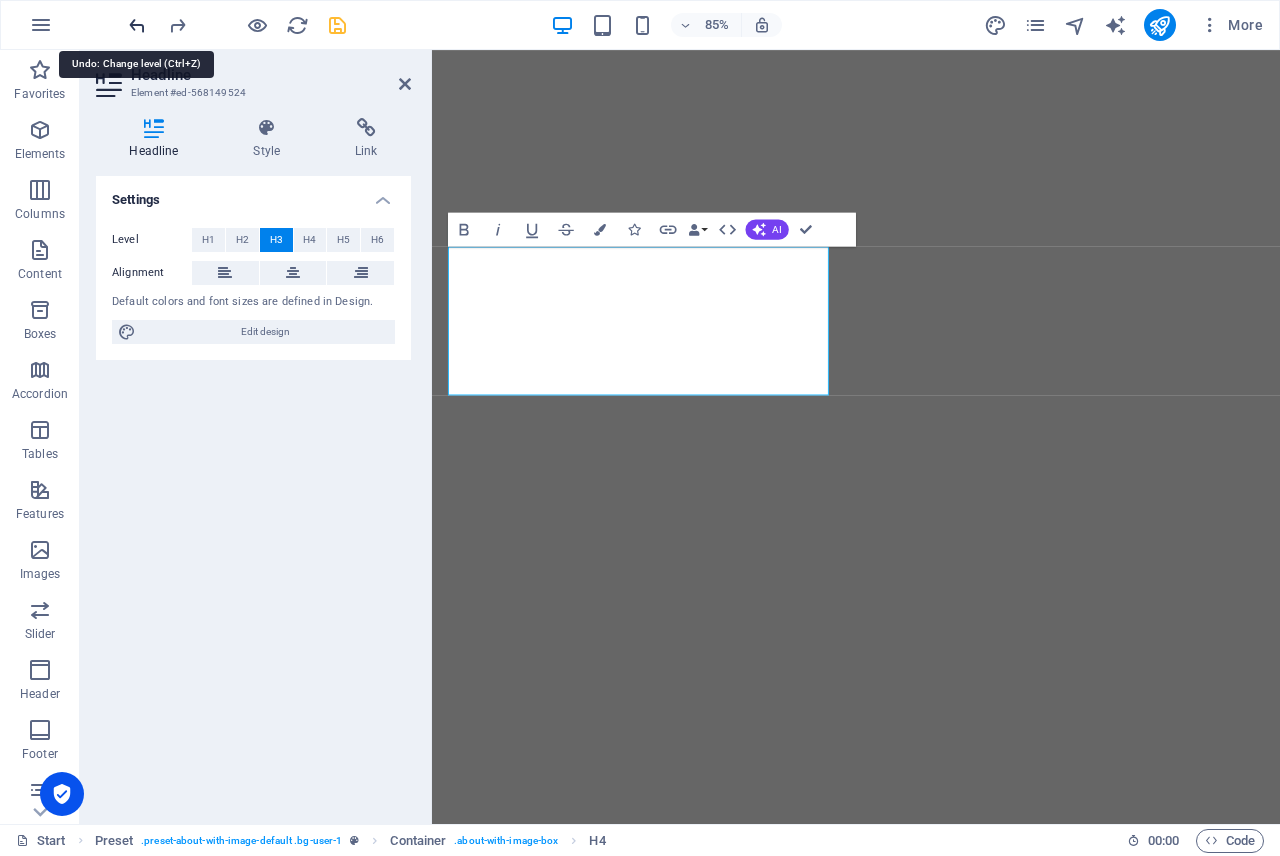 click at bounding box center [137, 25] 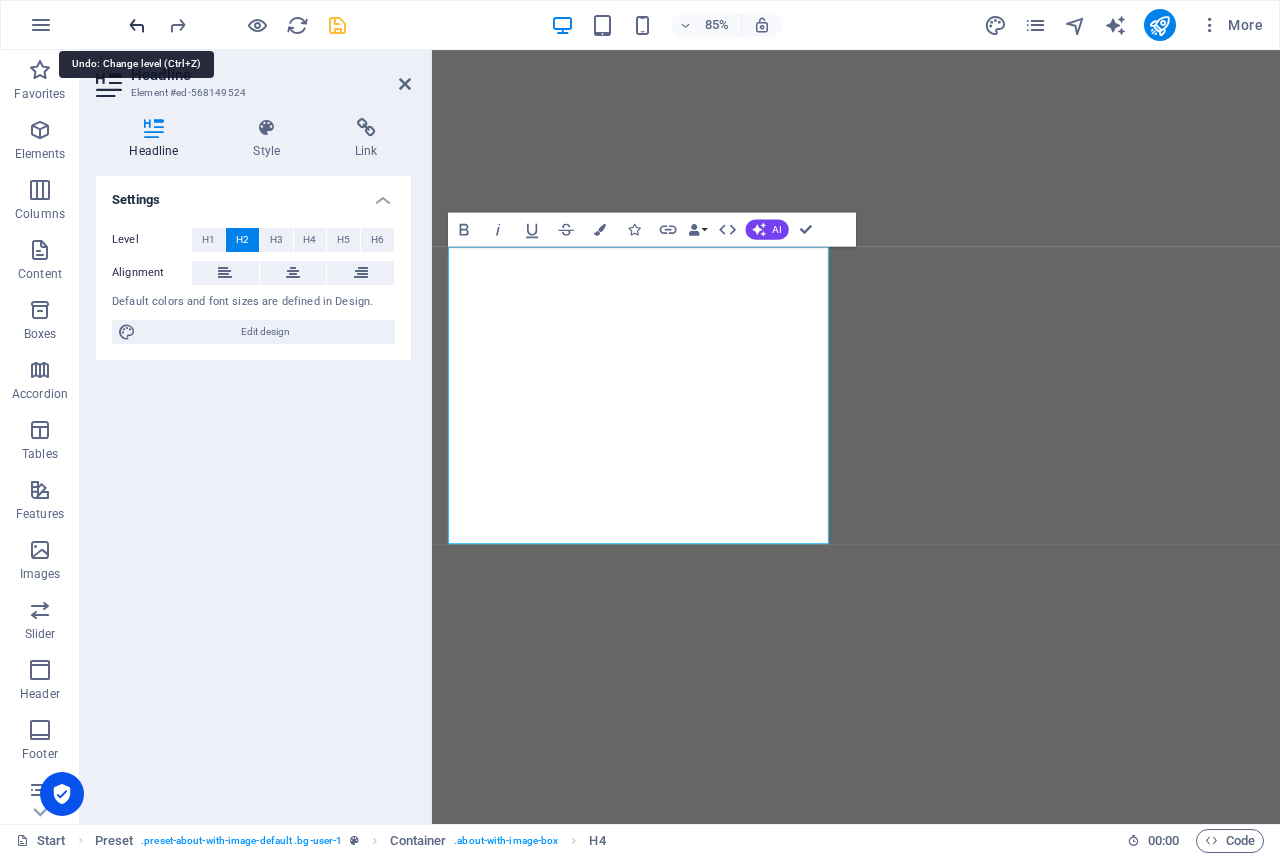 click at bounding box center (137, 25) 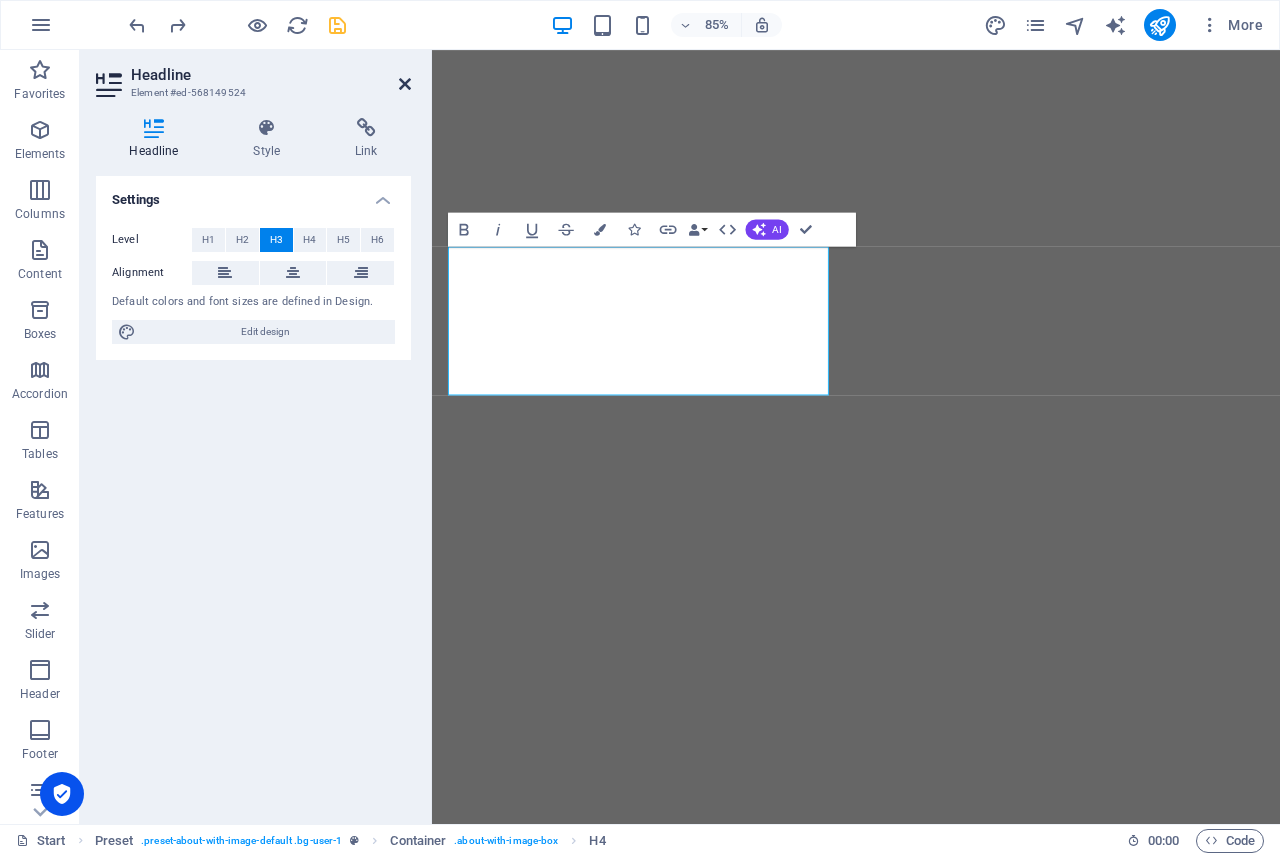 click at bounding box center (405, 84) 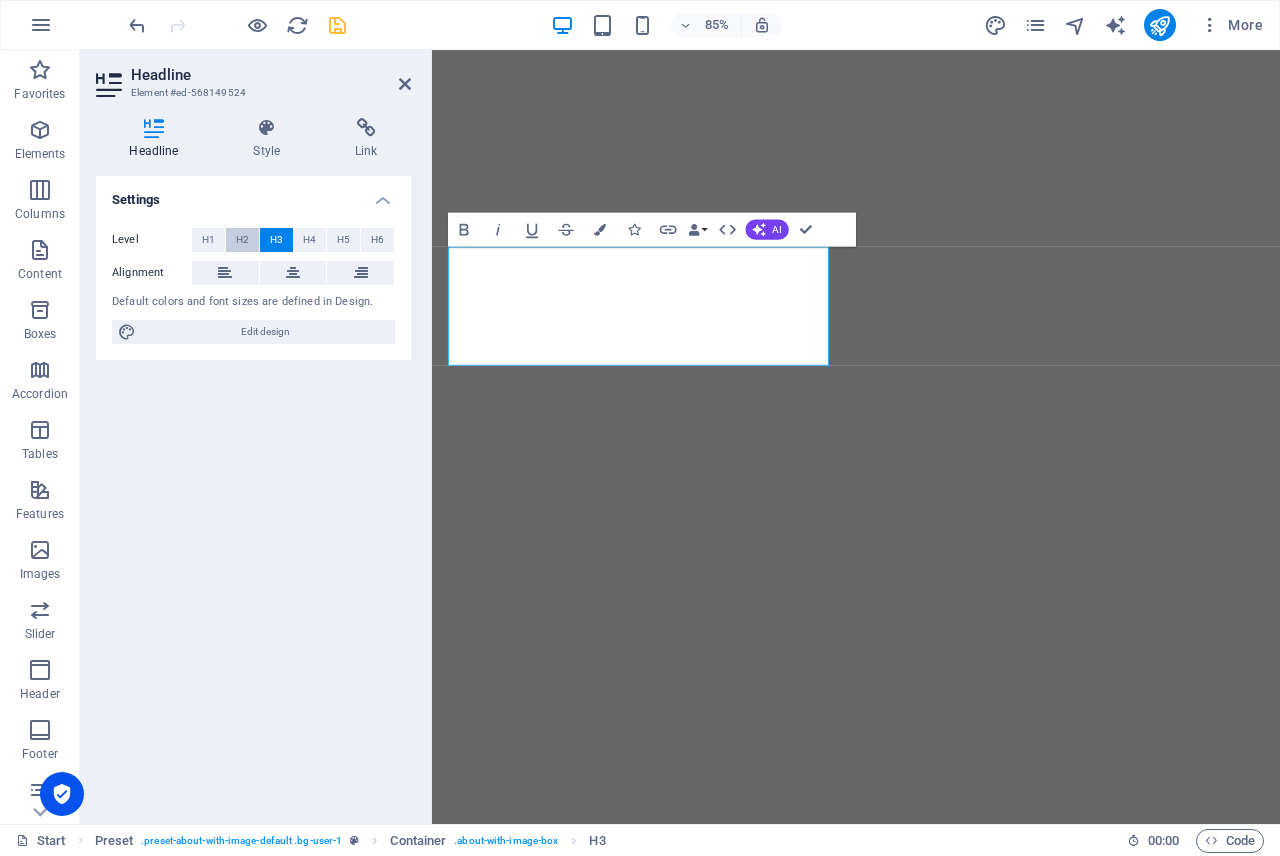 click on "H2" at bounding box center [242, 240] 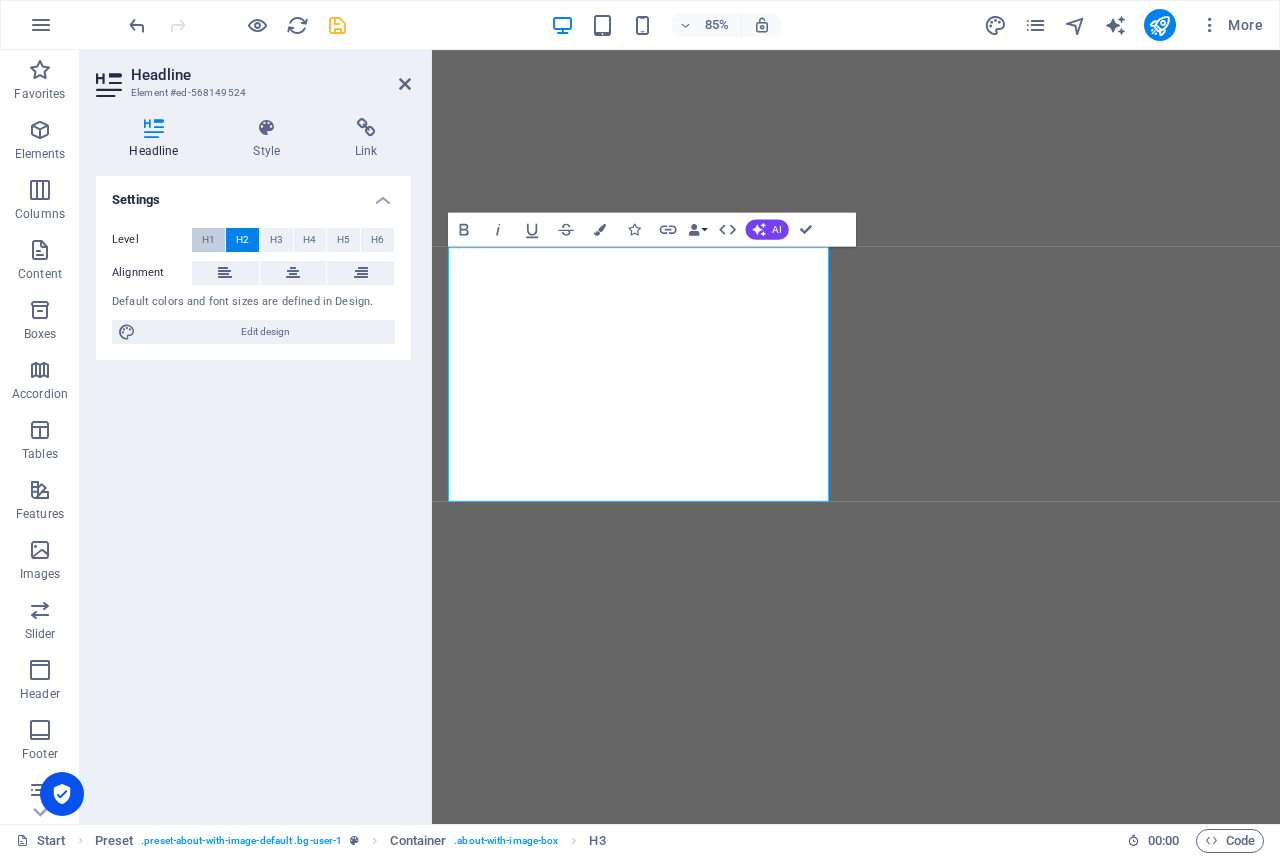click on "H1" at bounding box center (208, 240) 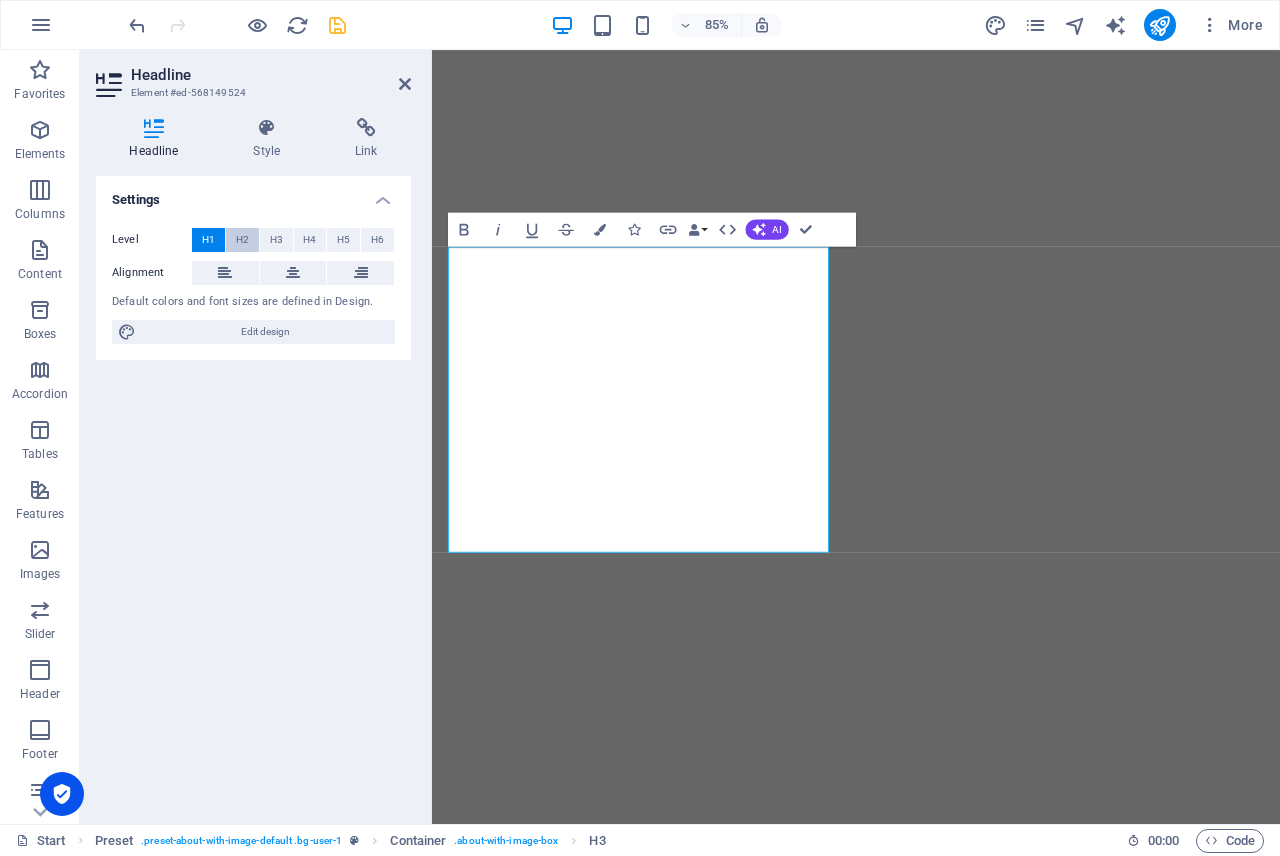 click on "H2" at bounding box center (242, 240) 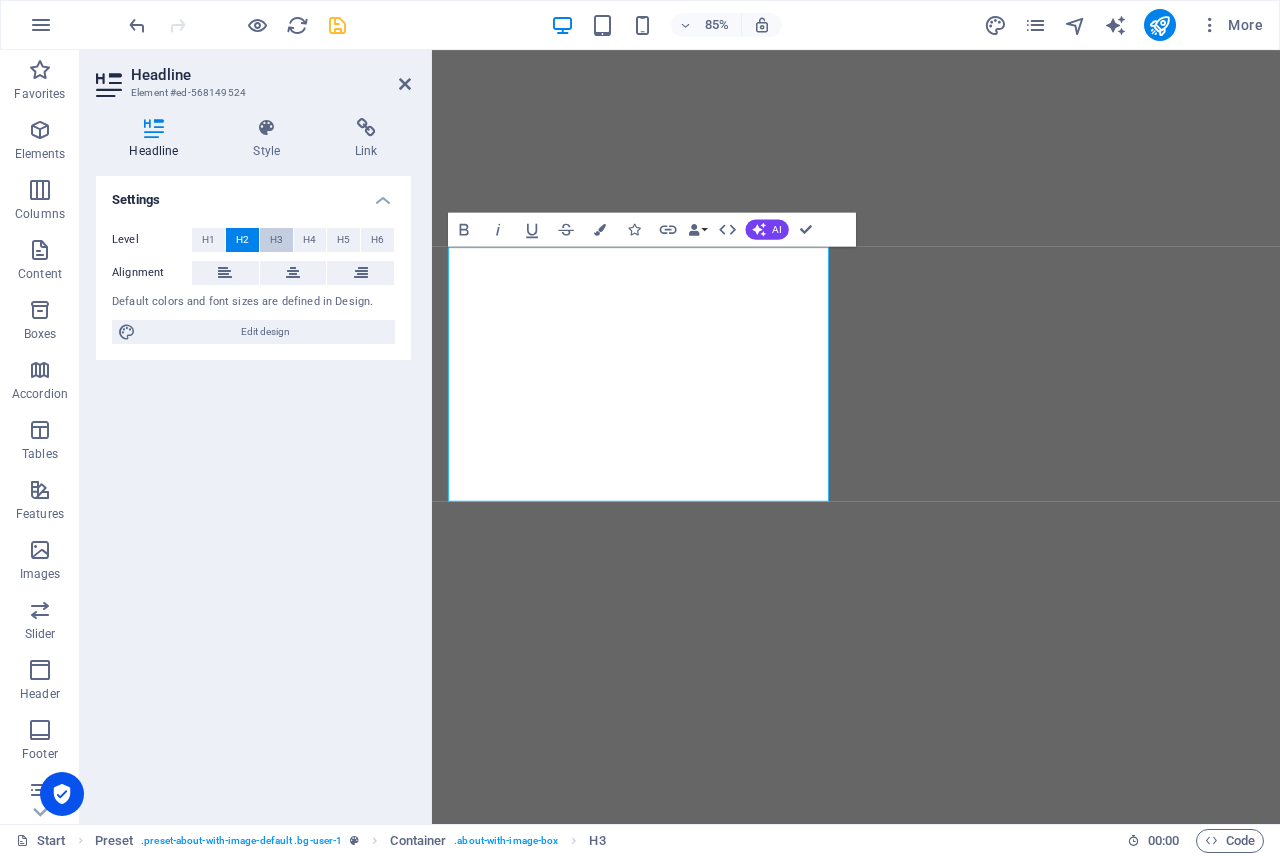 click on "H3" at bounding box center [276, 240] 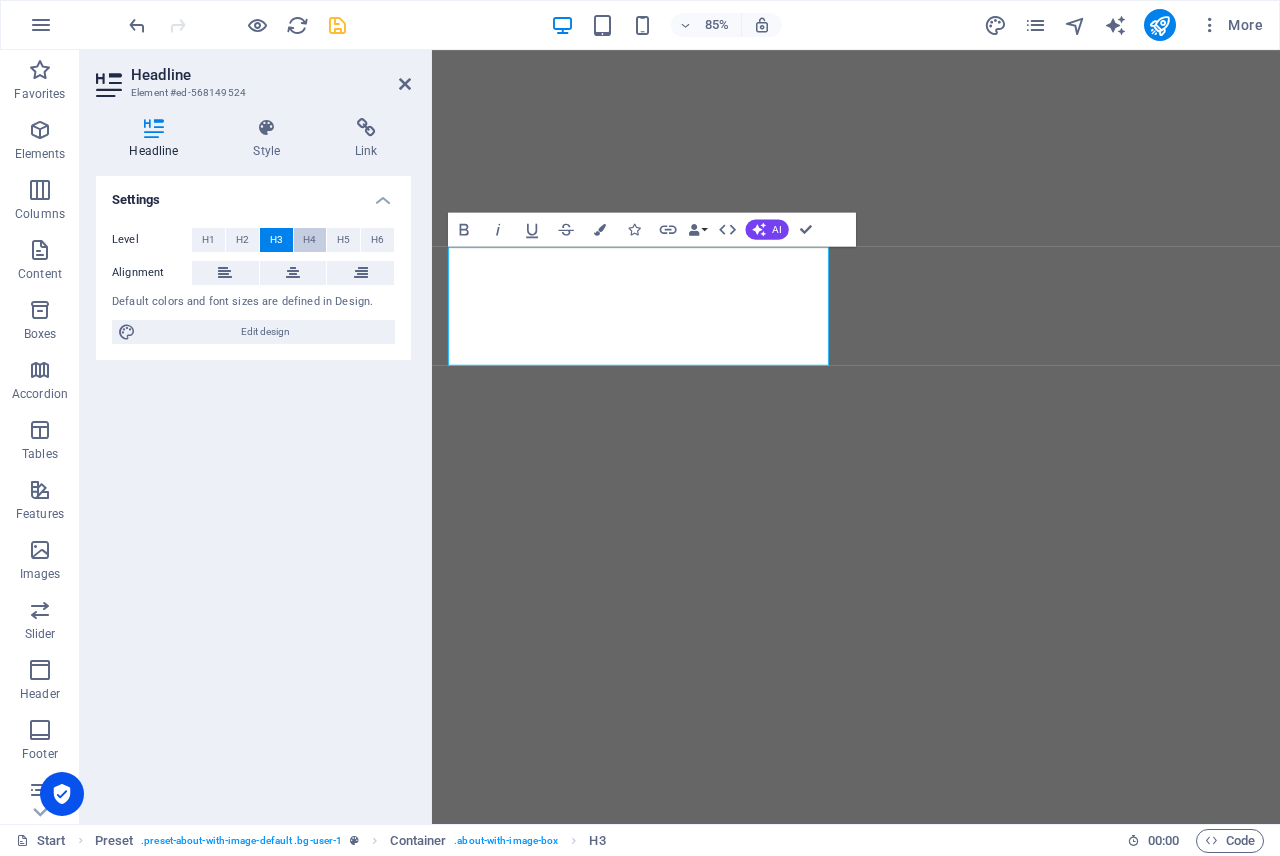 click on "H4" at bounding box center (310, 240) 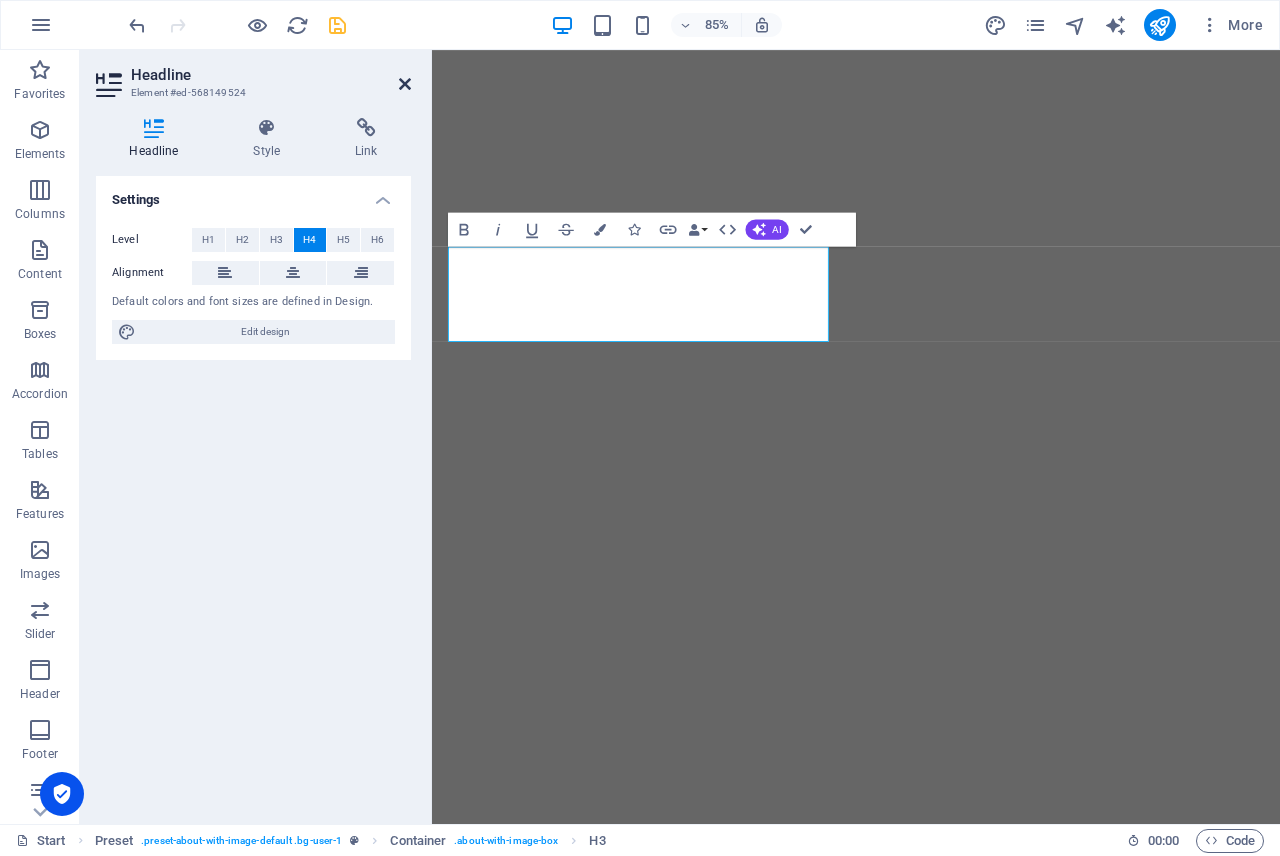click at bounding box center [405, 84] 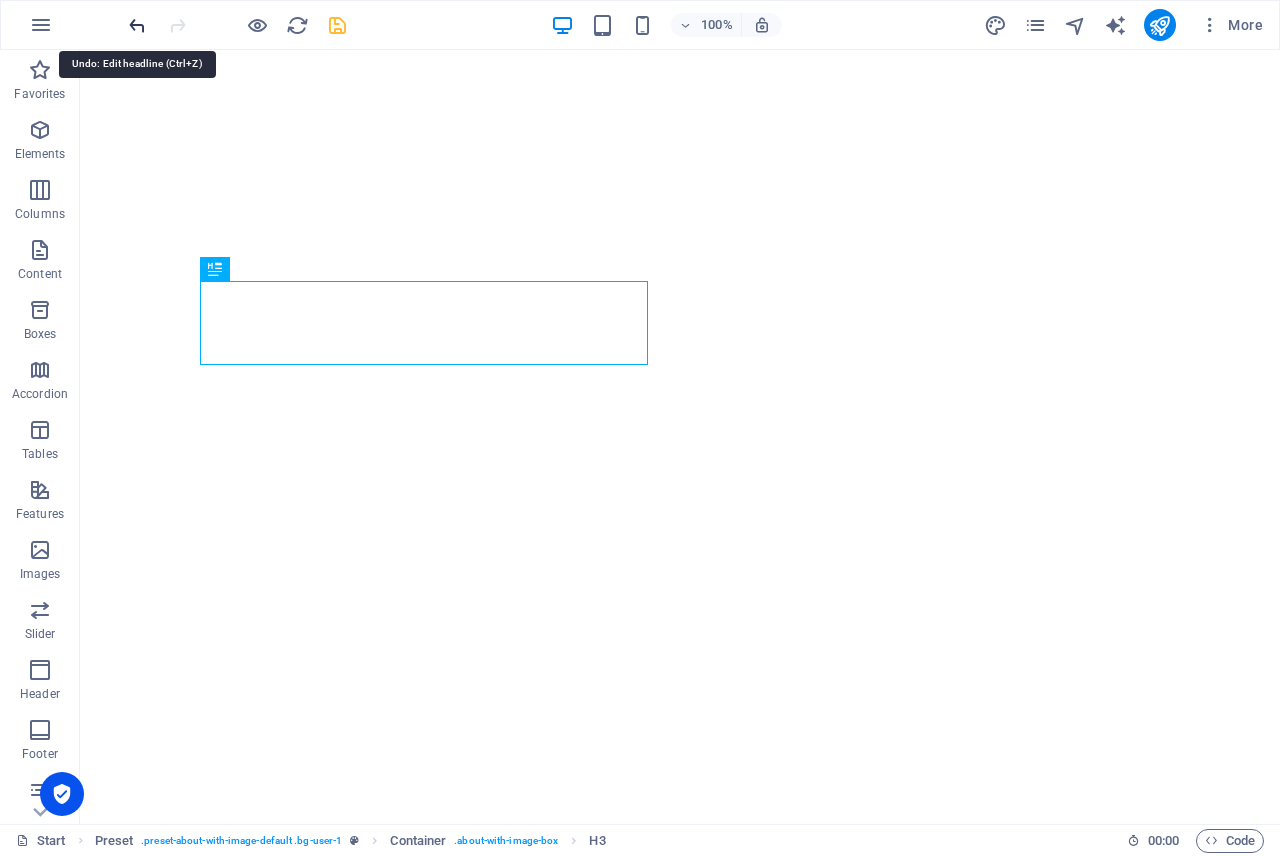 click at bounding box center (137, 25) 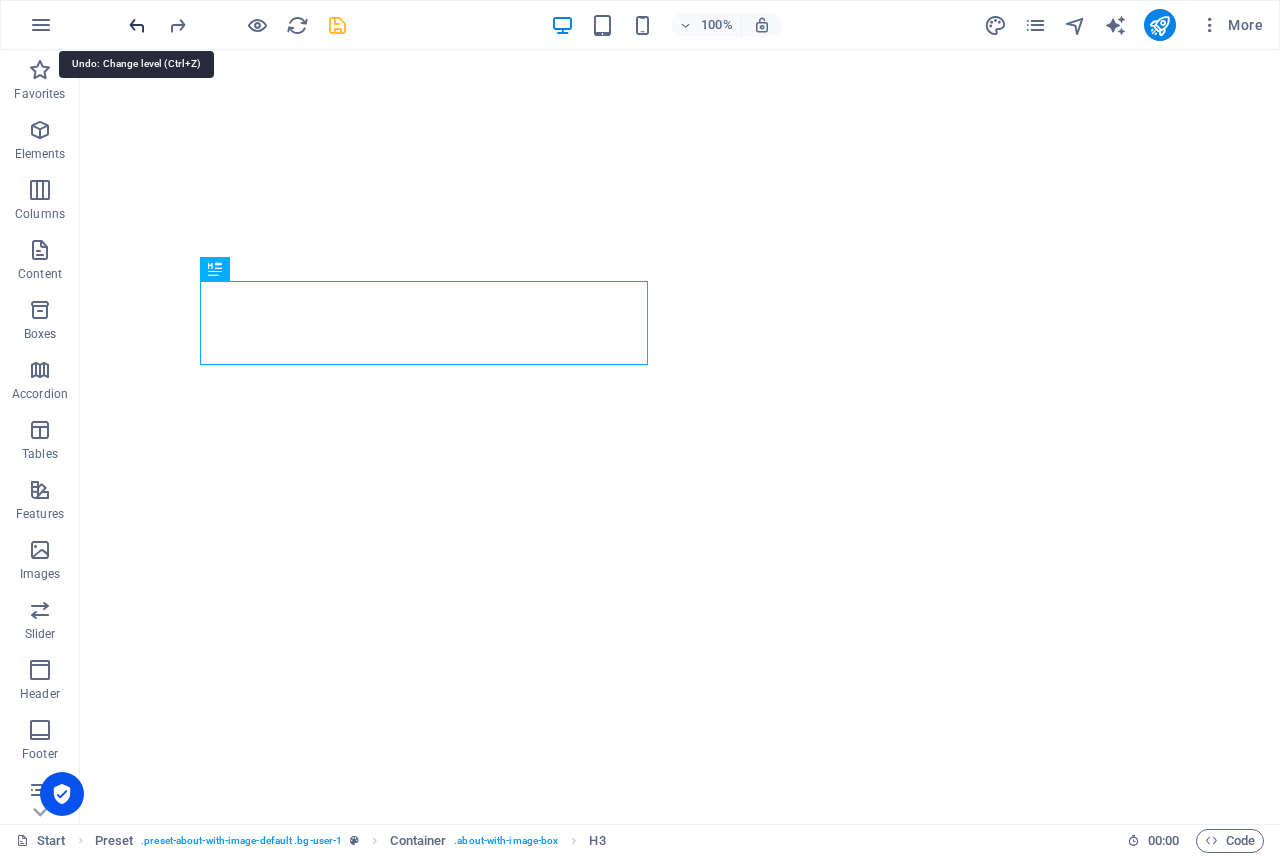 click at bounding box center (137, 25) 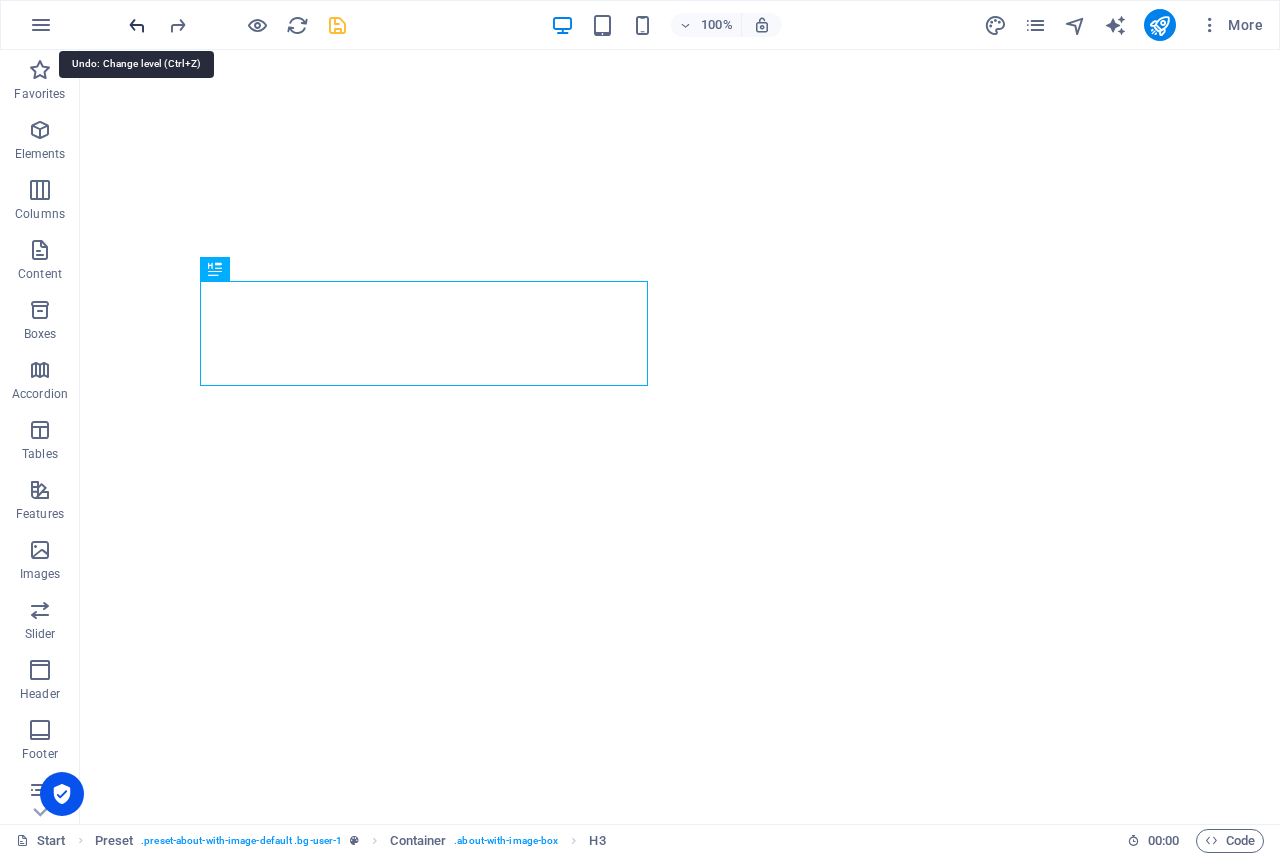 click at bounding box center (137, 25) 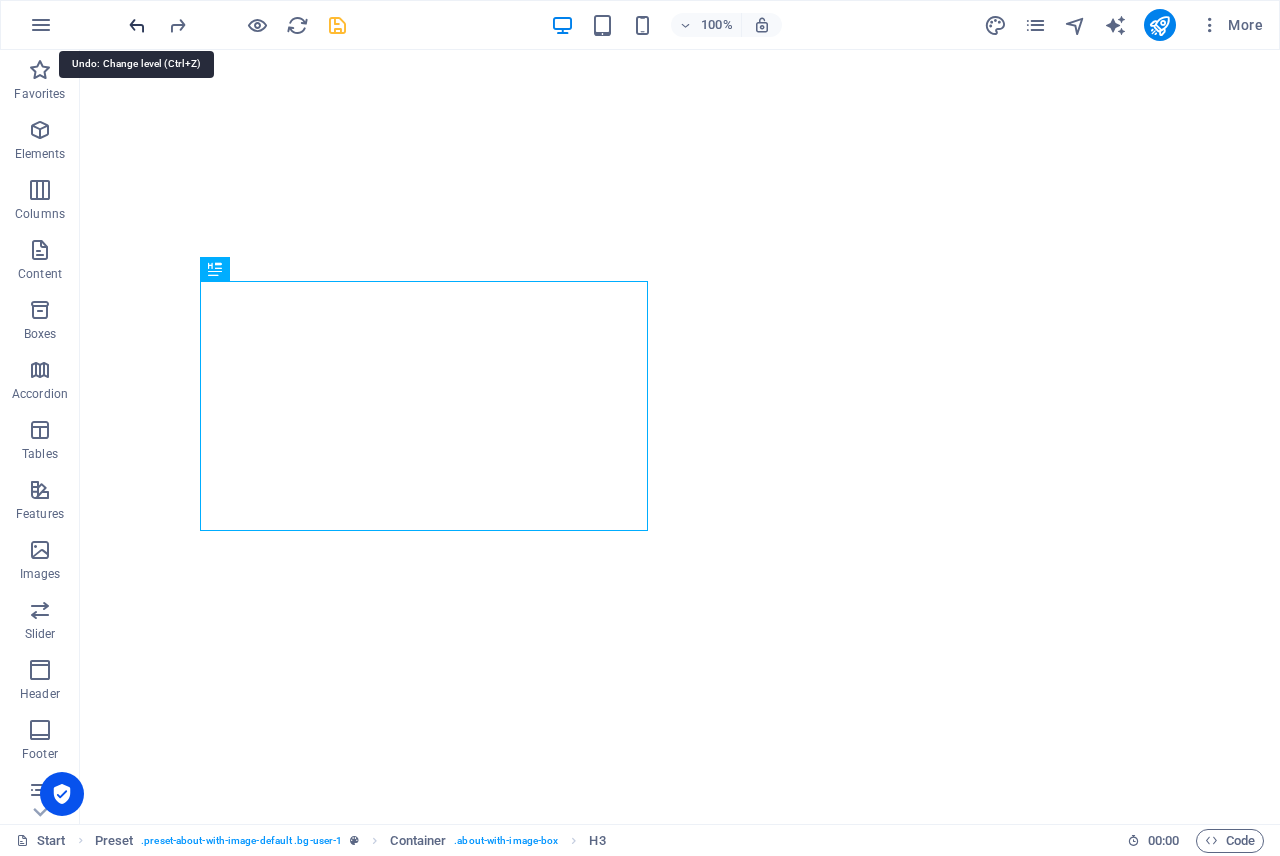click at bounding box center [137, 25] 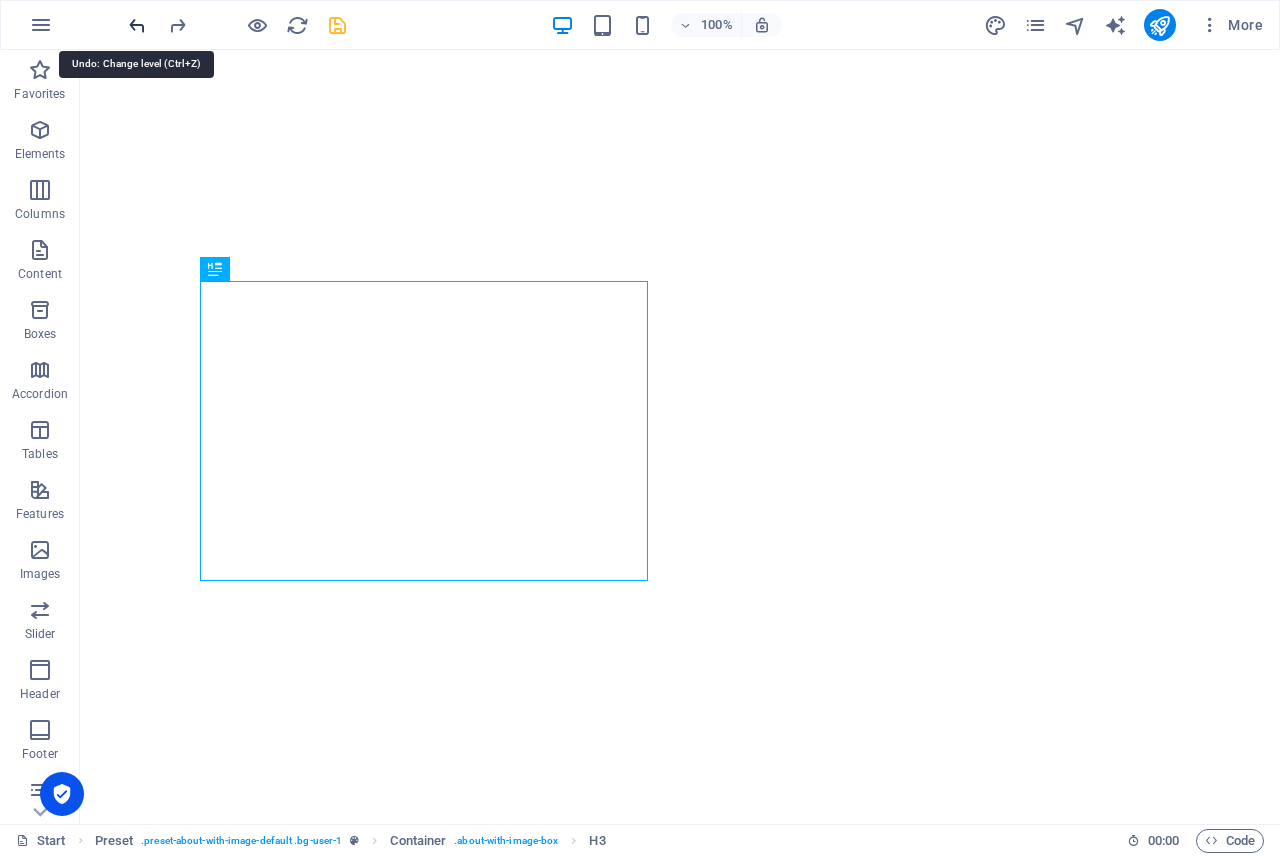 click at bounding box center (137, 25) 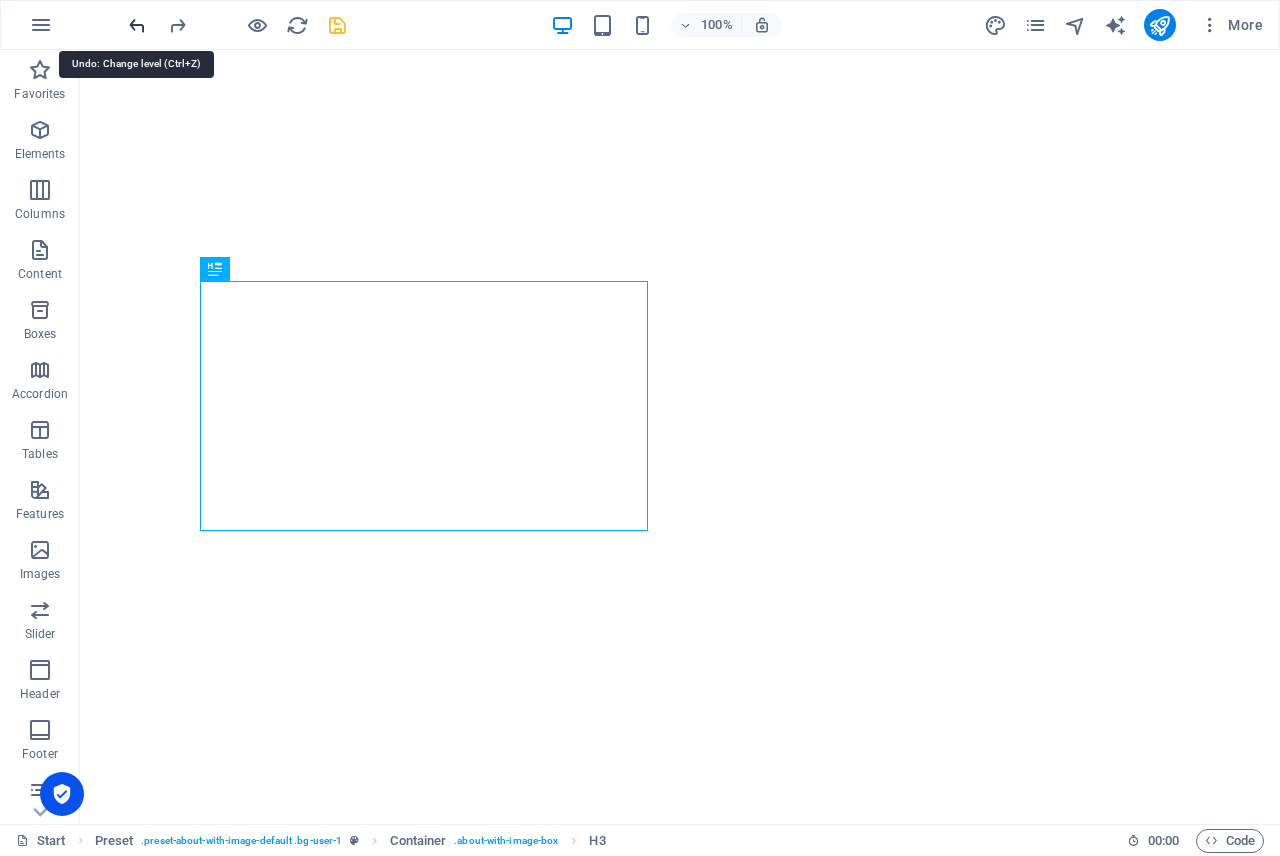 click at bounding box center [137, 25] 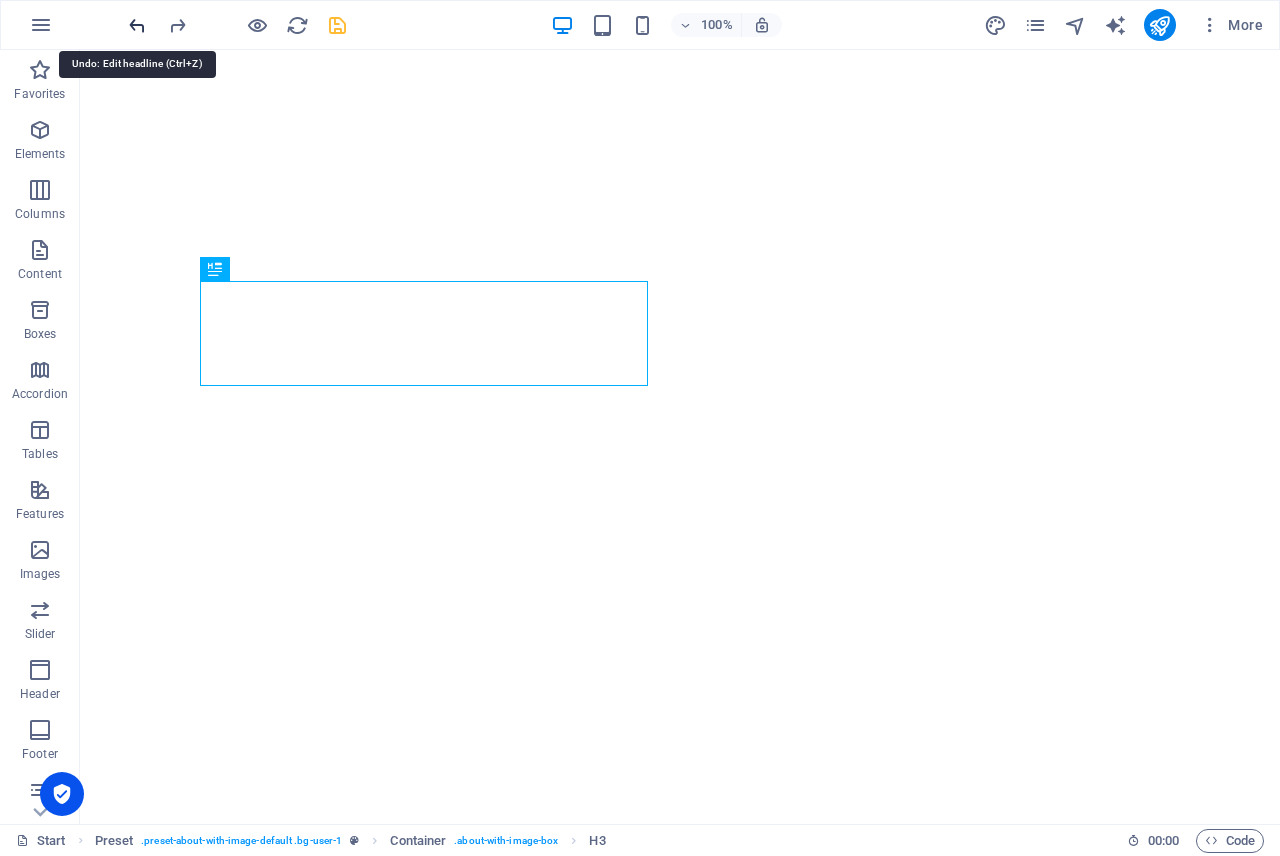 click at bounding box center [137, 25] 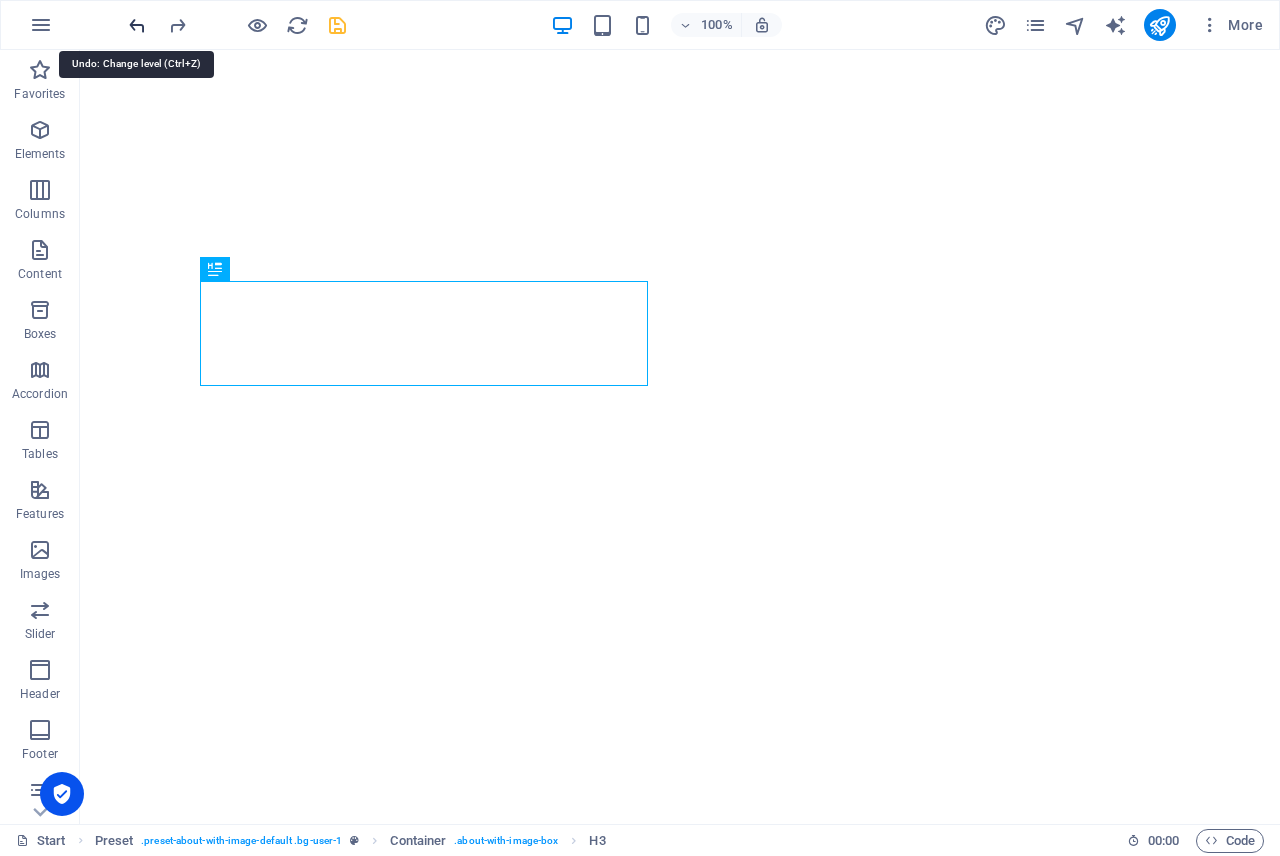 click at bounding box center [137, 25] 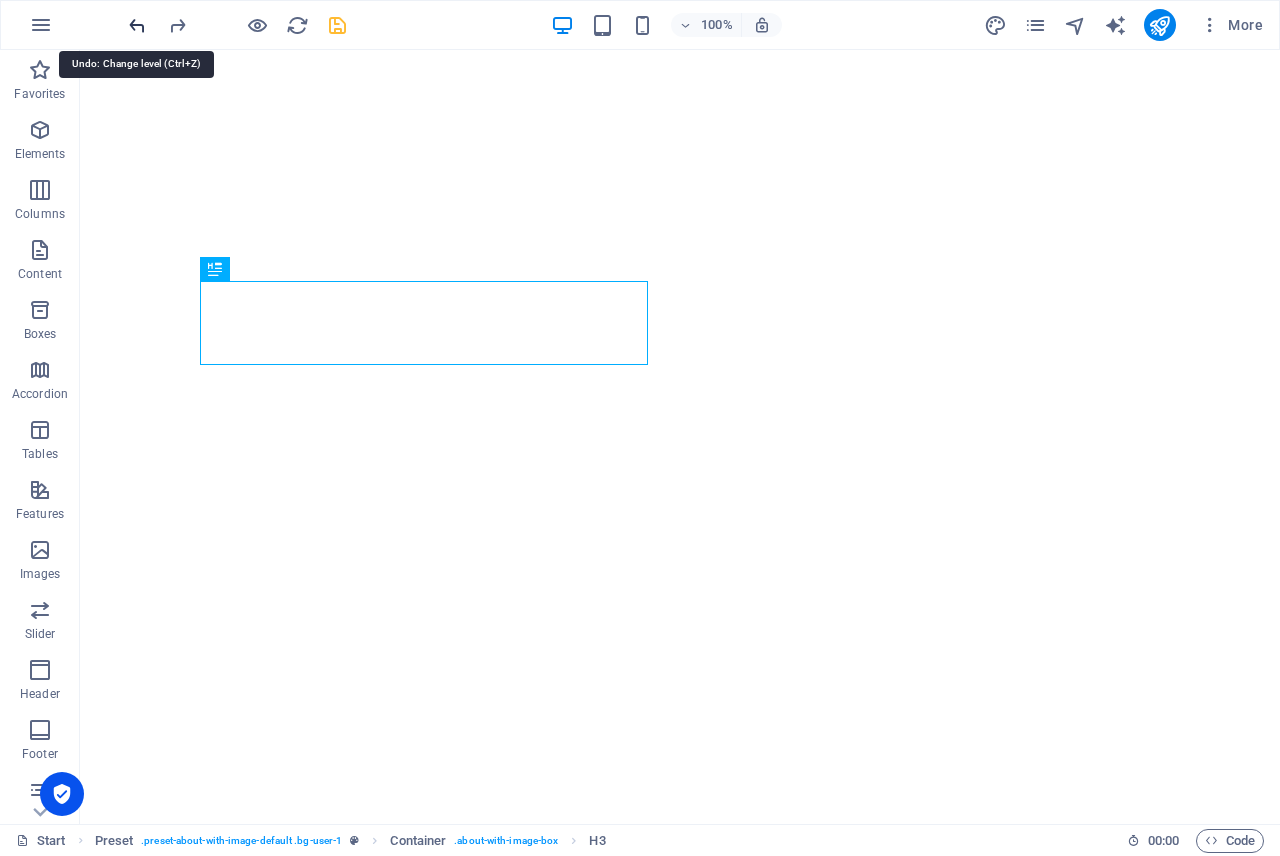 click at bounding box center [137, 25] 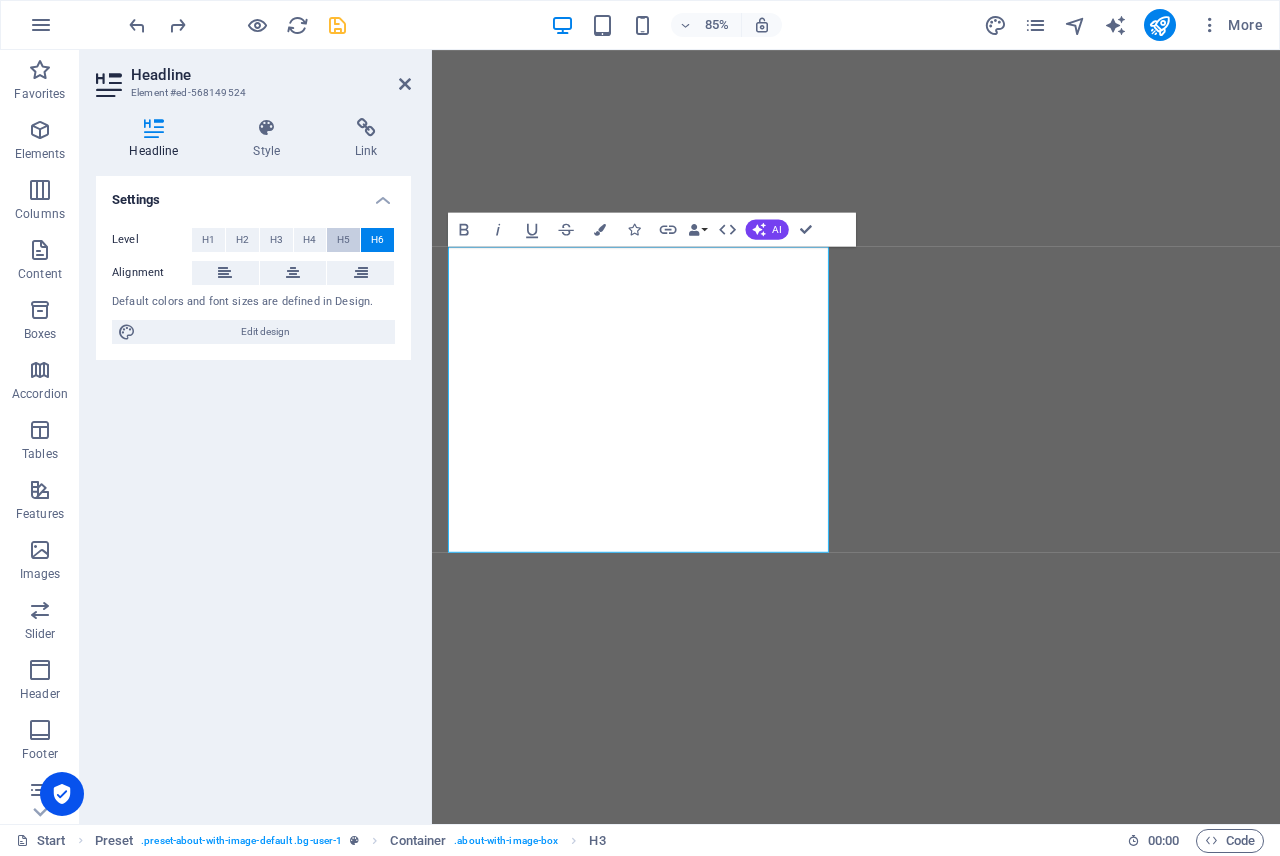 click on "H5" at bounding box center (343, 240) 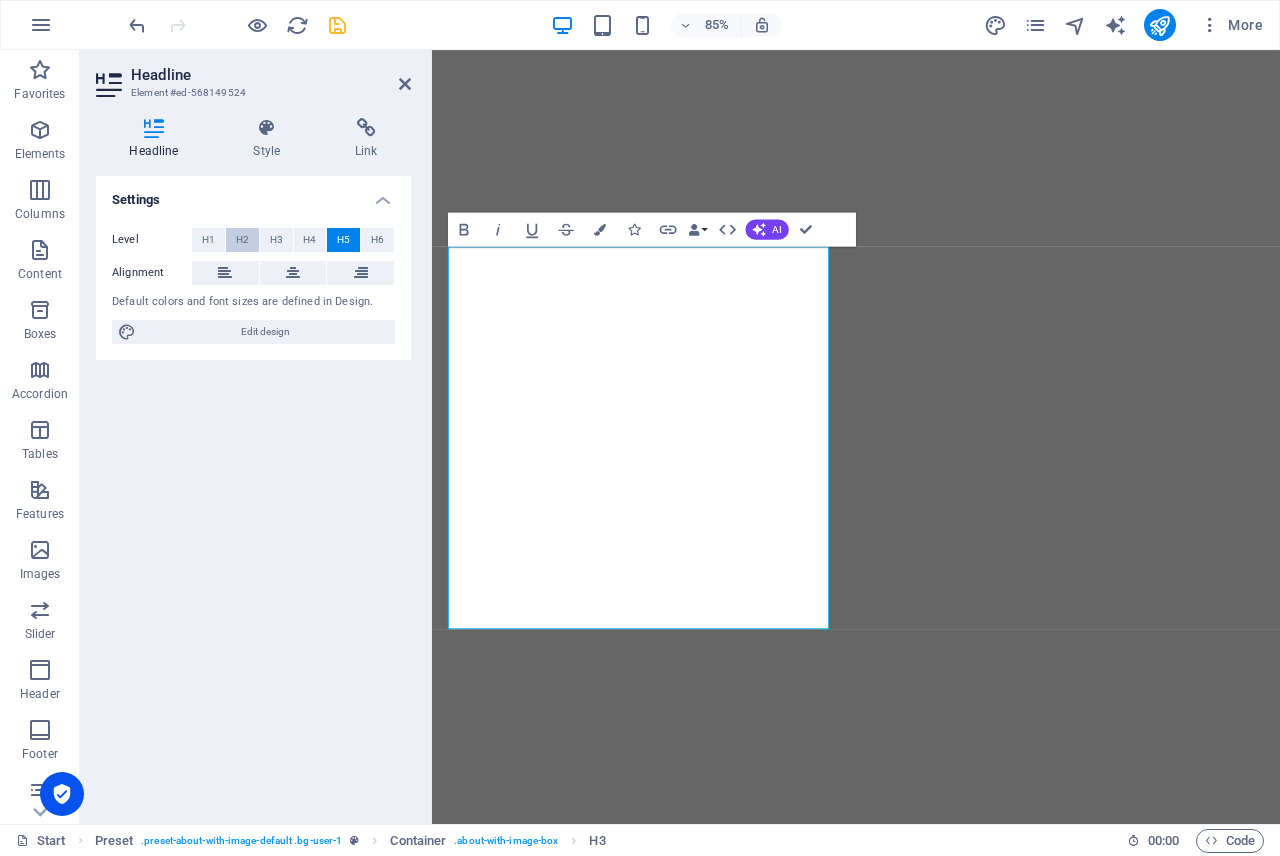 click on "H2" at bounding box center [242, 240] 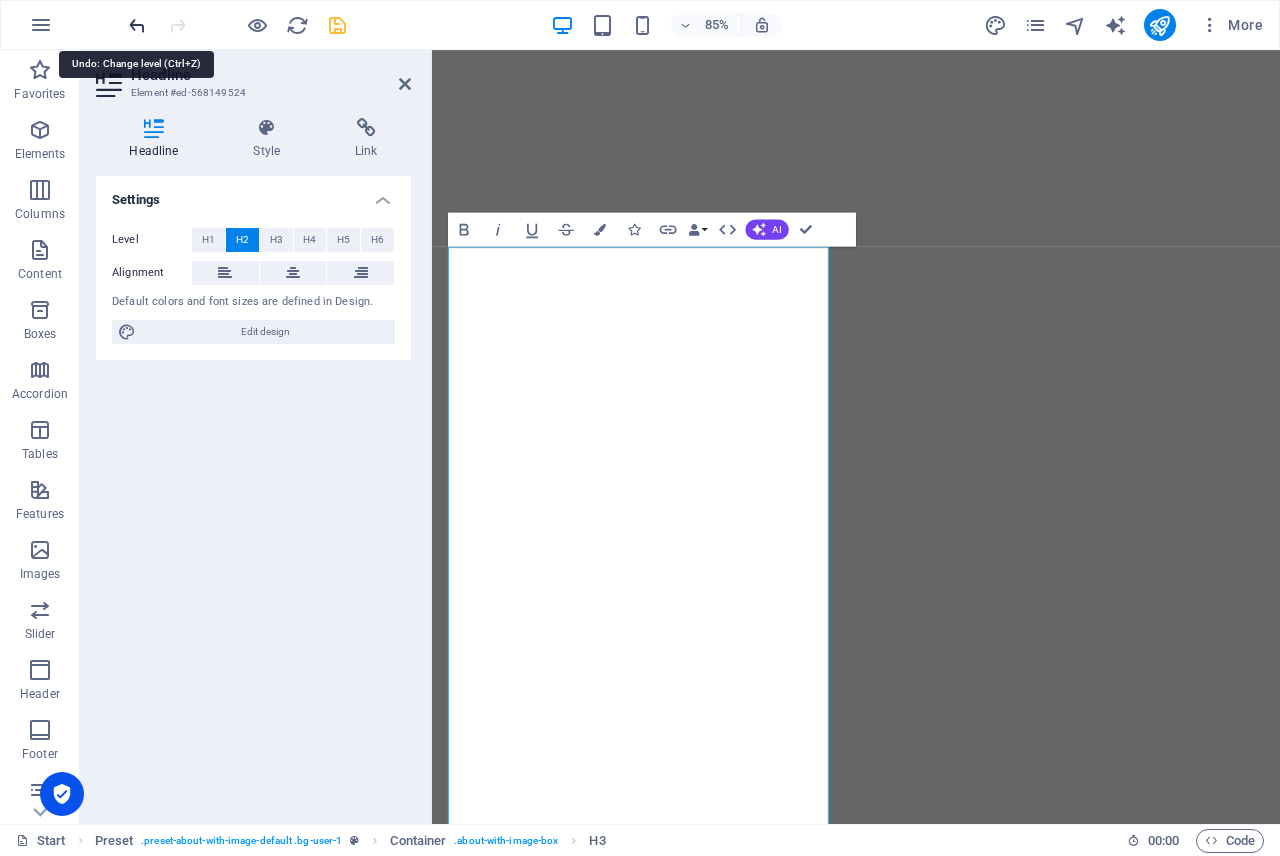 click at bounding box center [137, 25] 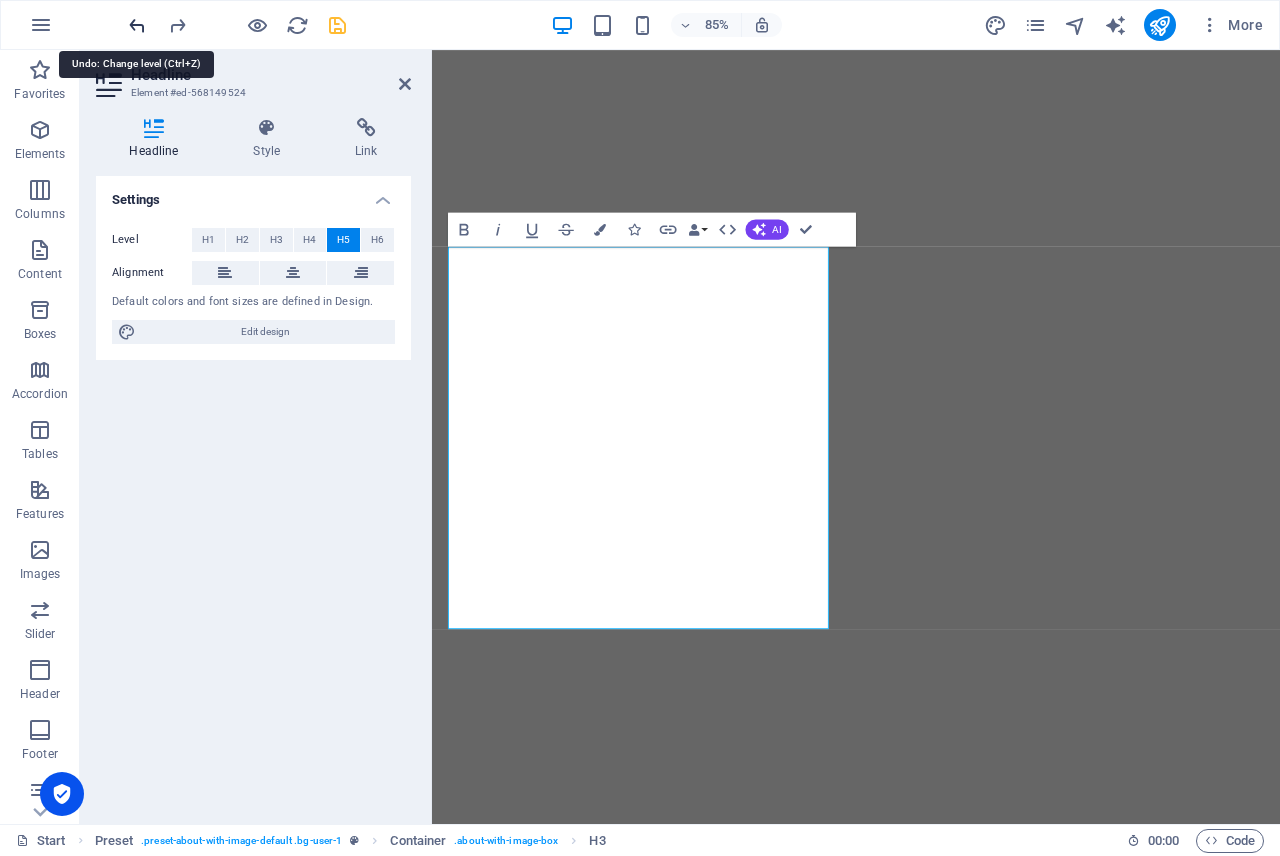click at bounding box center (137, 25) 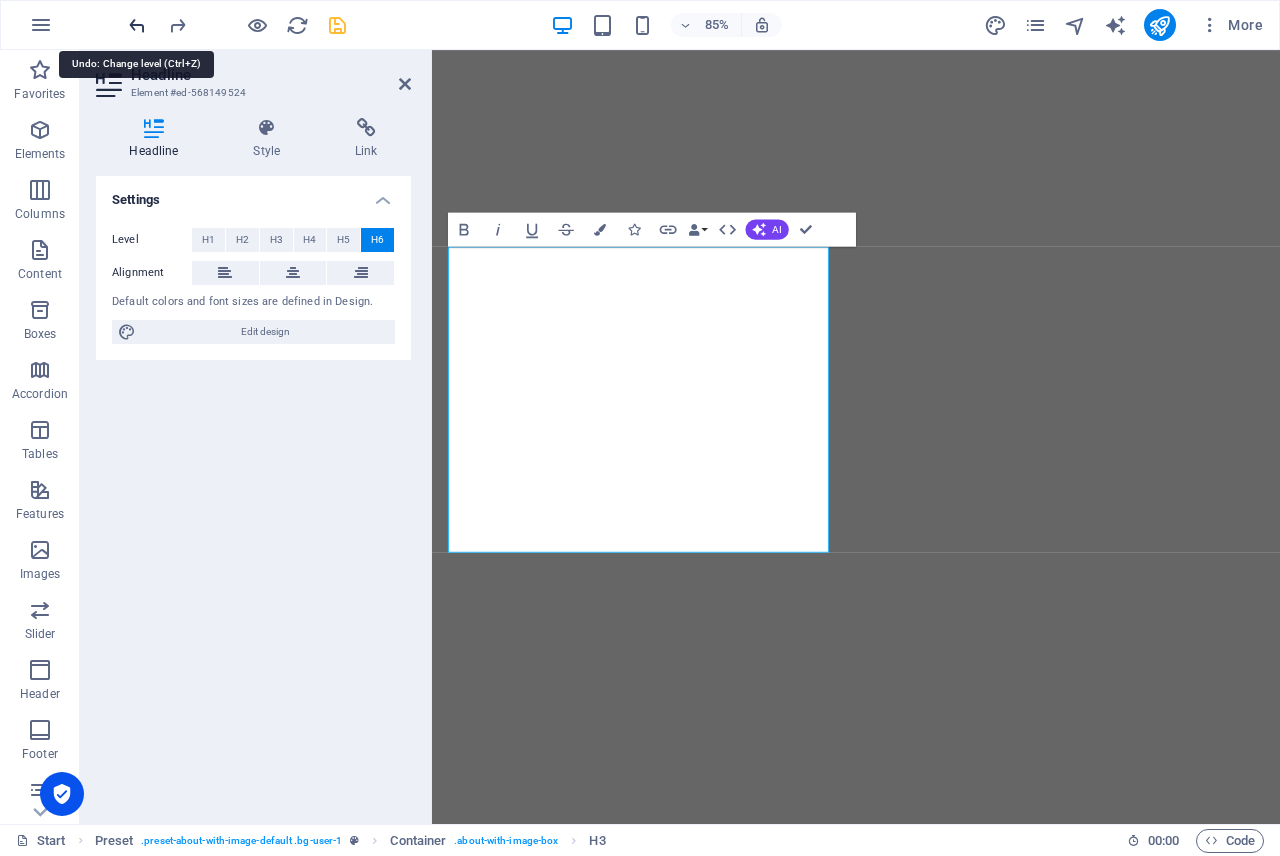 click at bounding box center [137, 25] 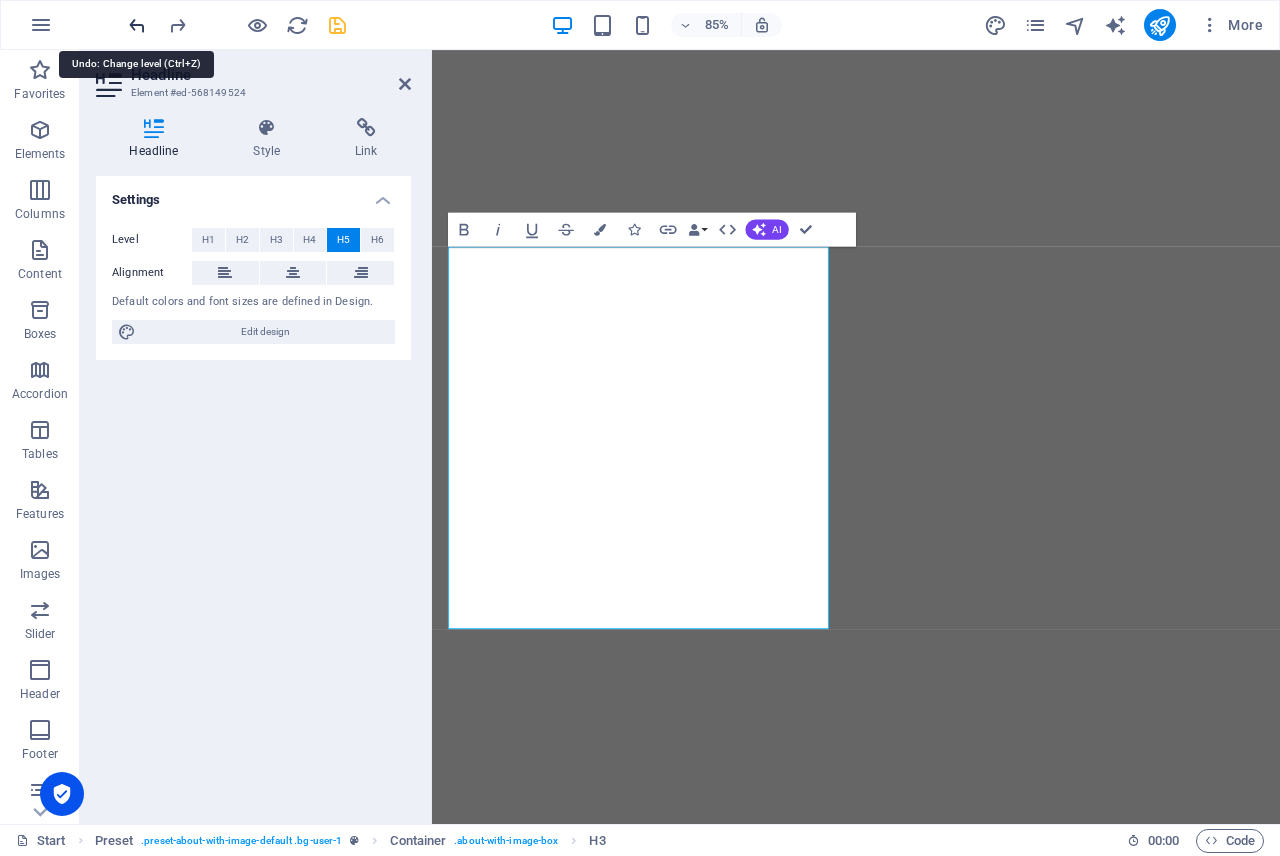 click at bounding box center [137, 25] 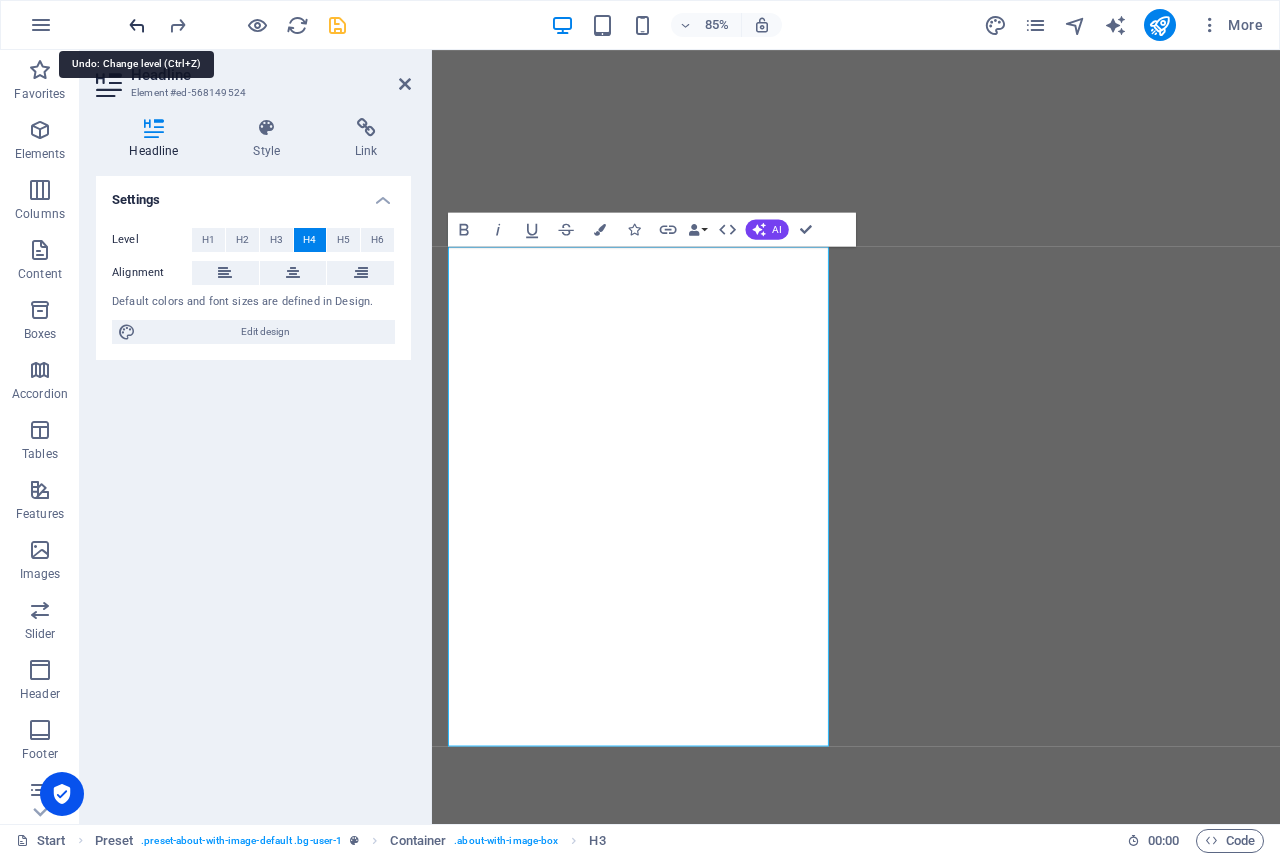 click at bounding box center (137, 25) 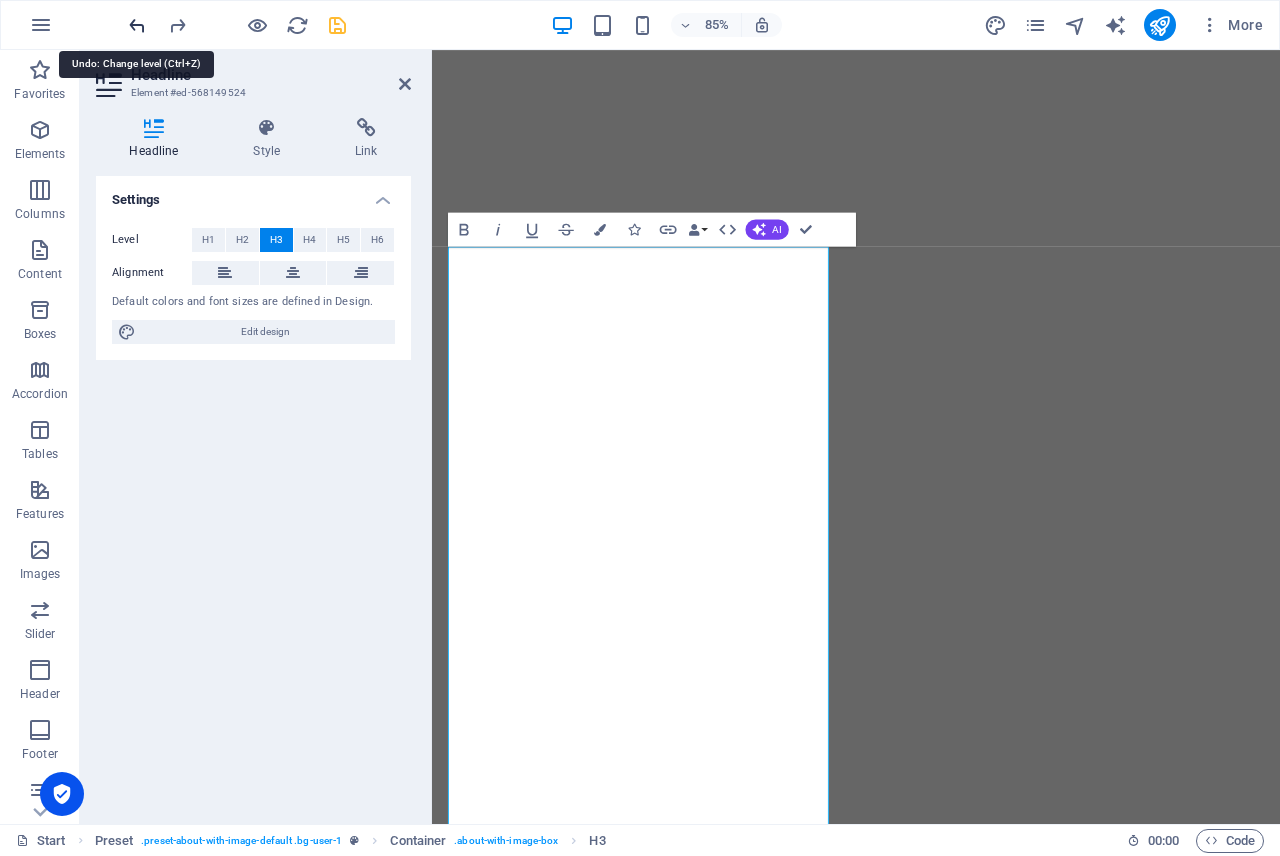 click at bounding box center [137, 25] 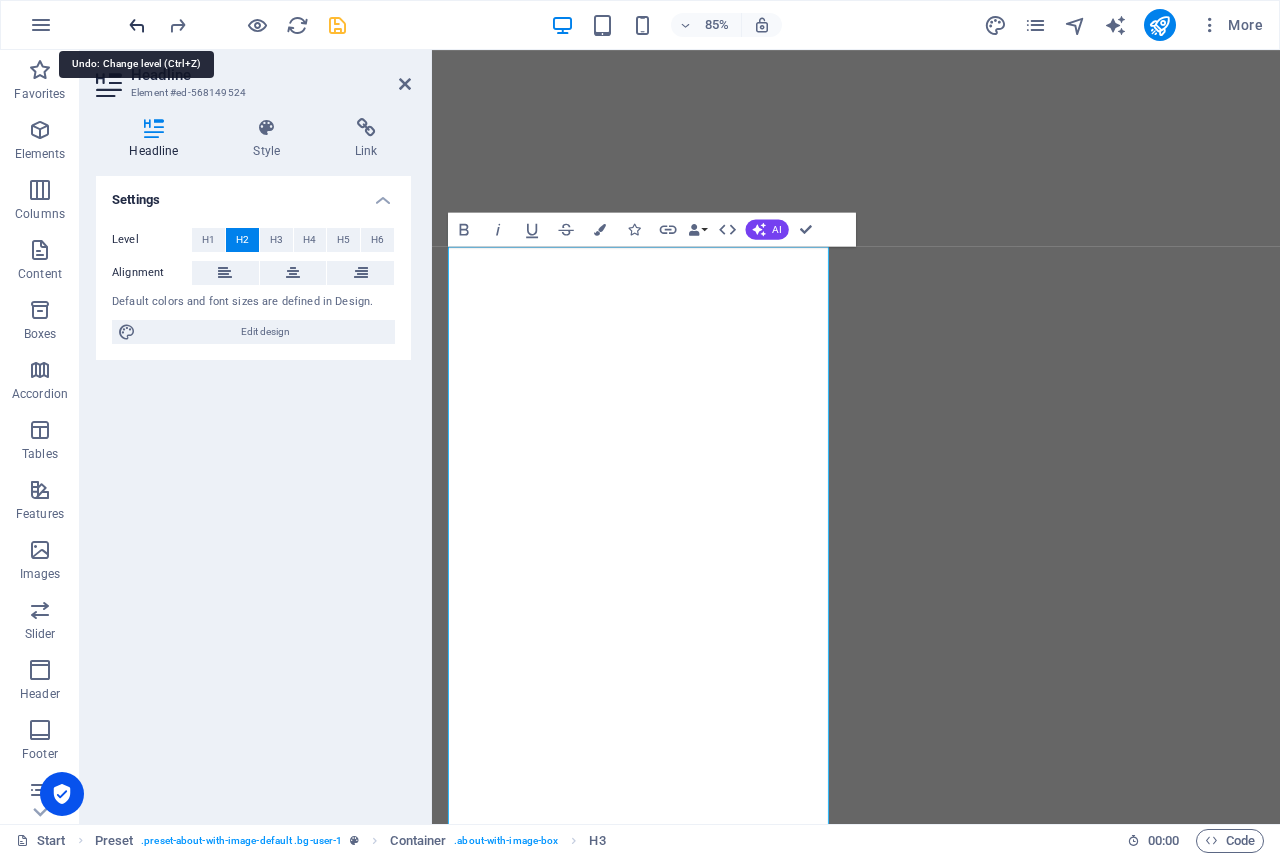 click at bounding box center (137, 25) 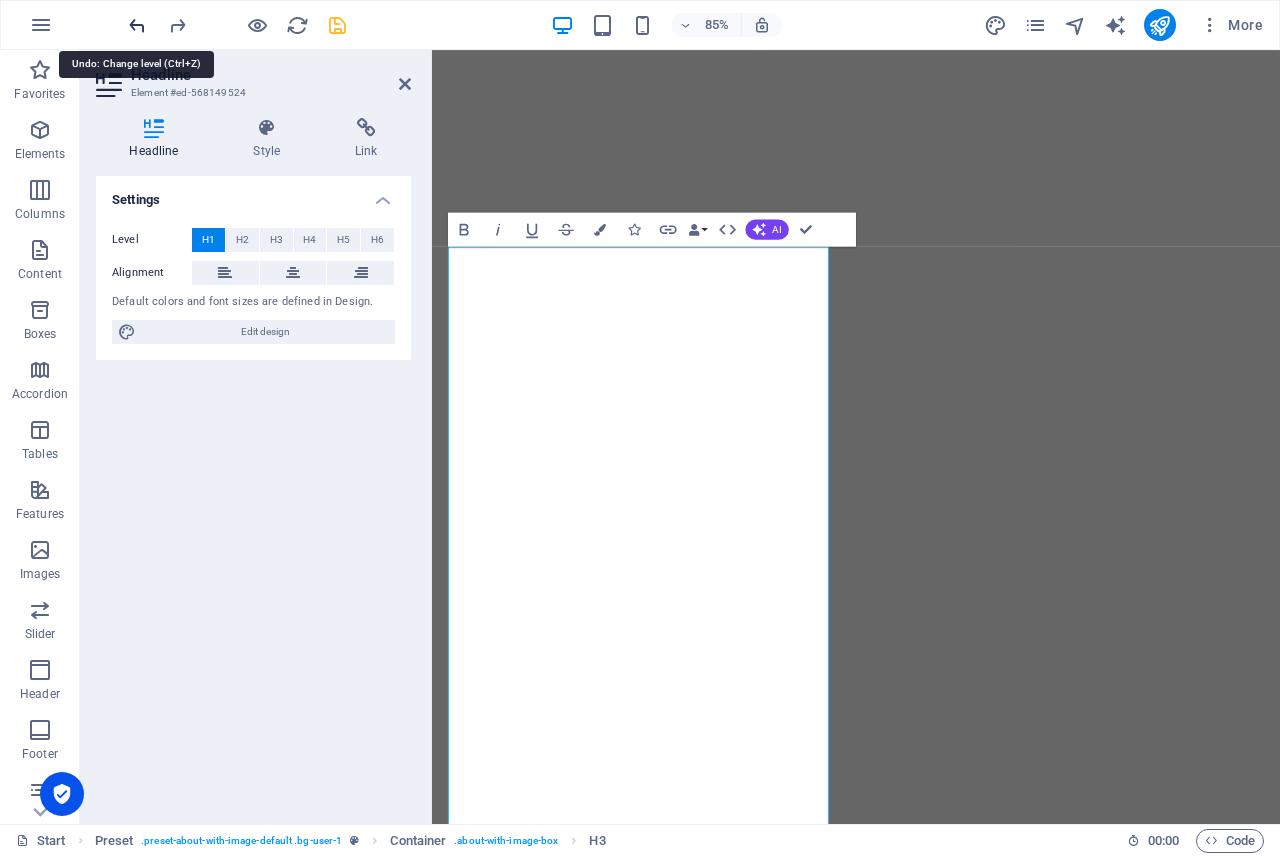 click at bounding box center [137, 25] 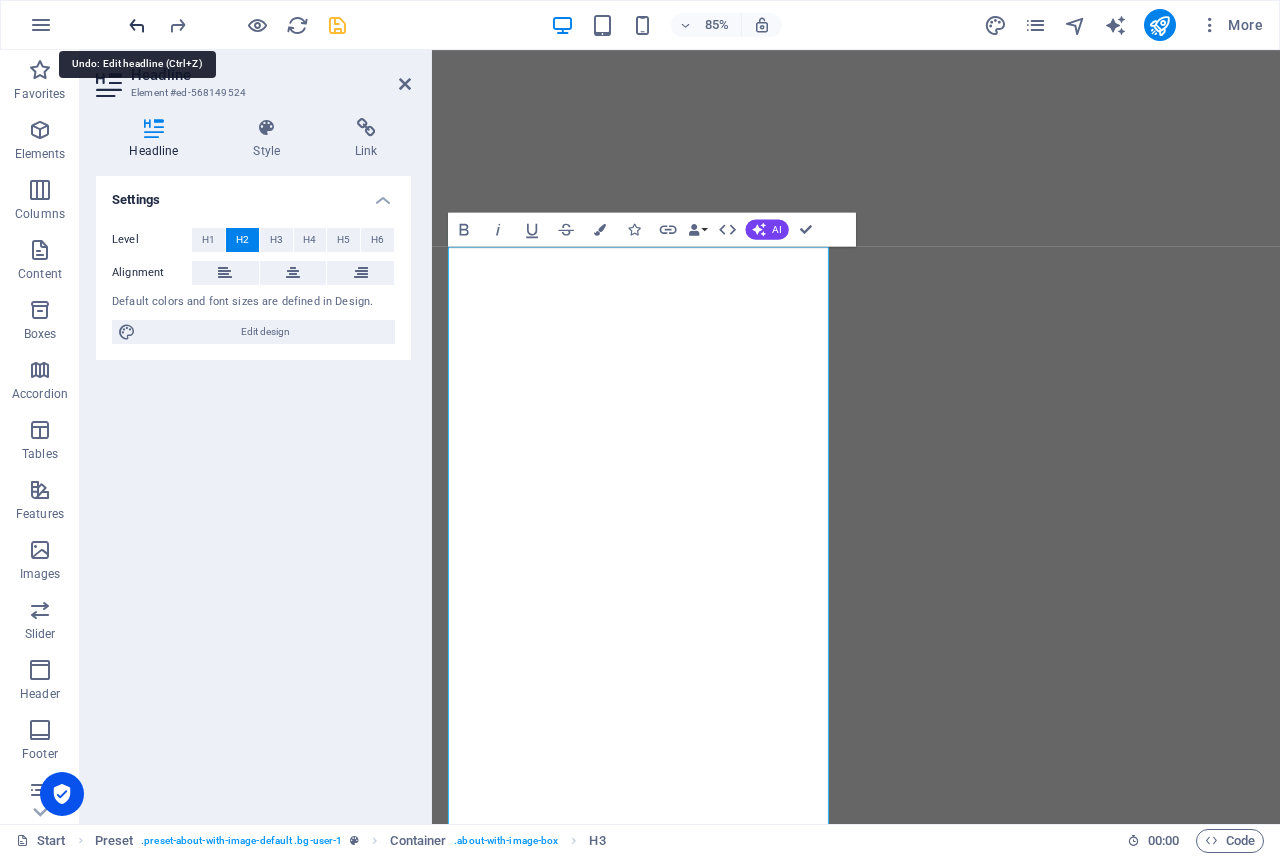 click at bounding box center (137, 25) 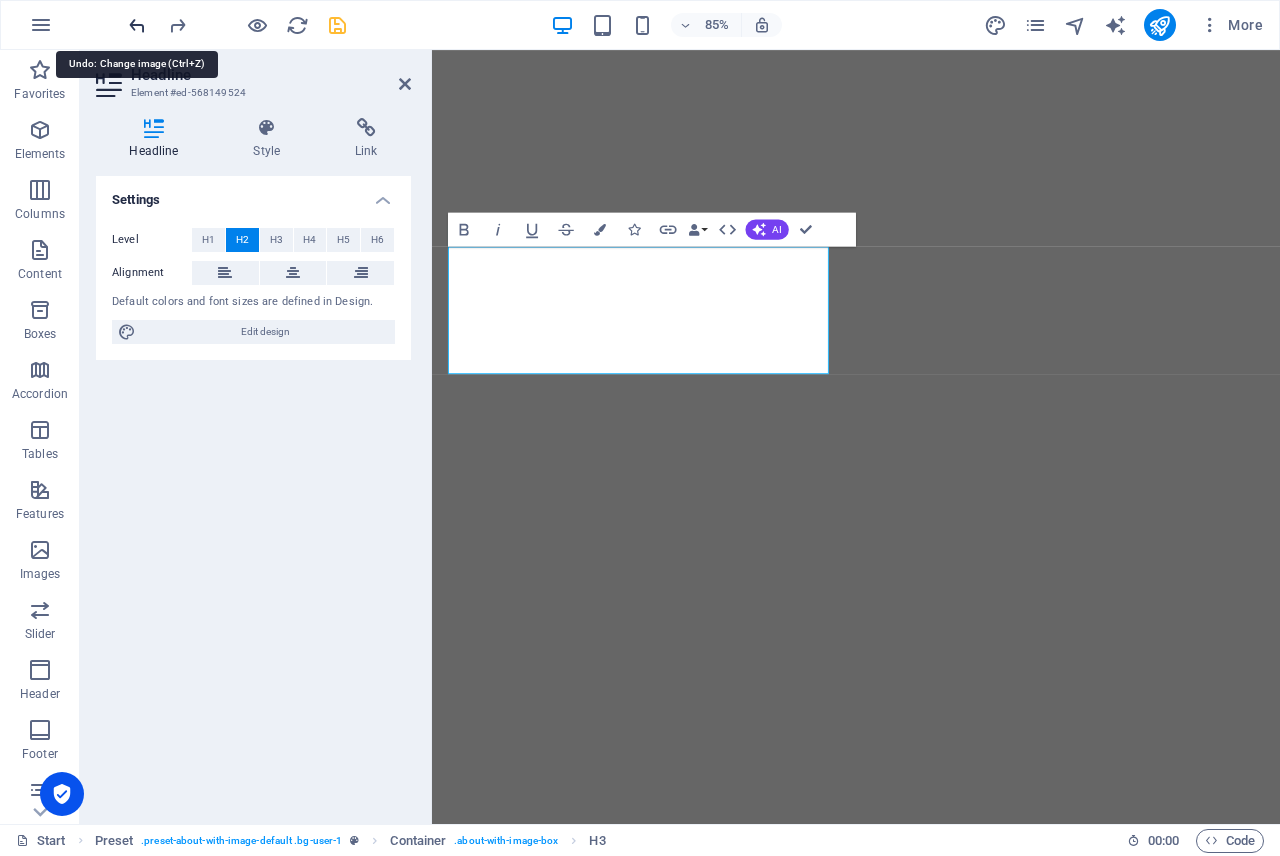 click at bounding box center (137, 25) 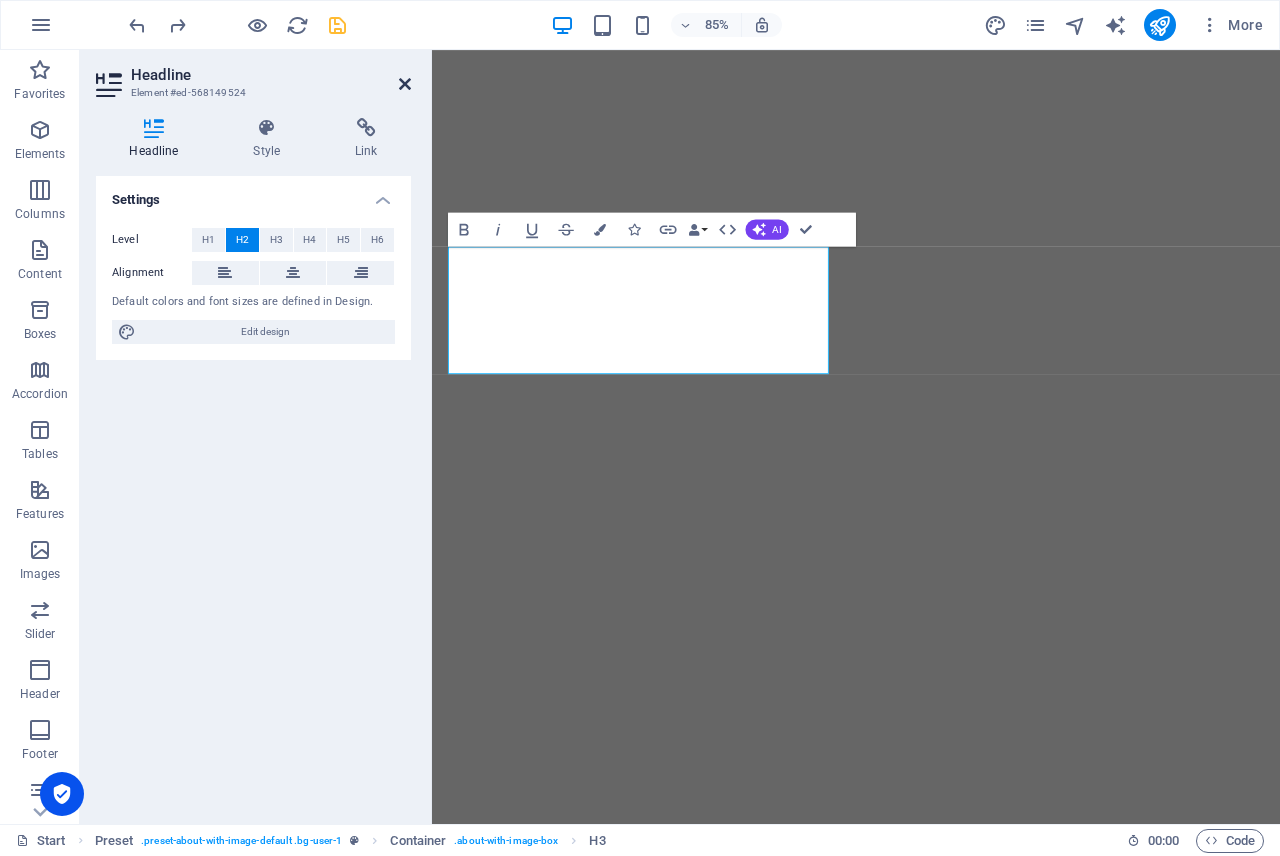 click at bounding box center [405, 84] 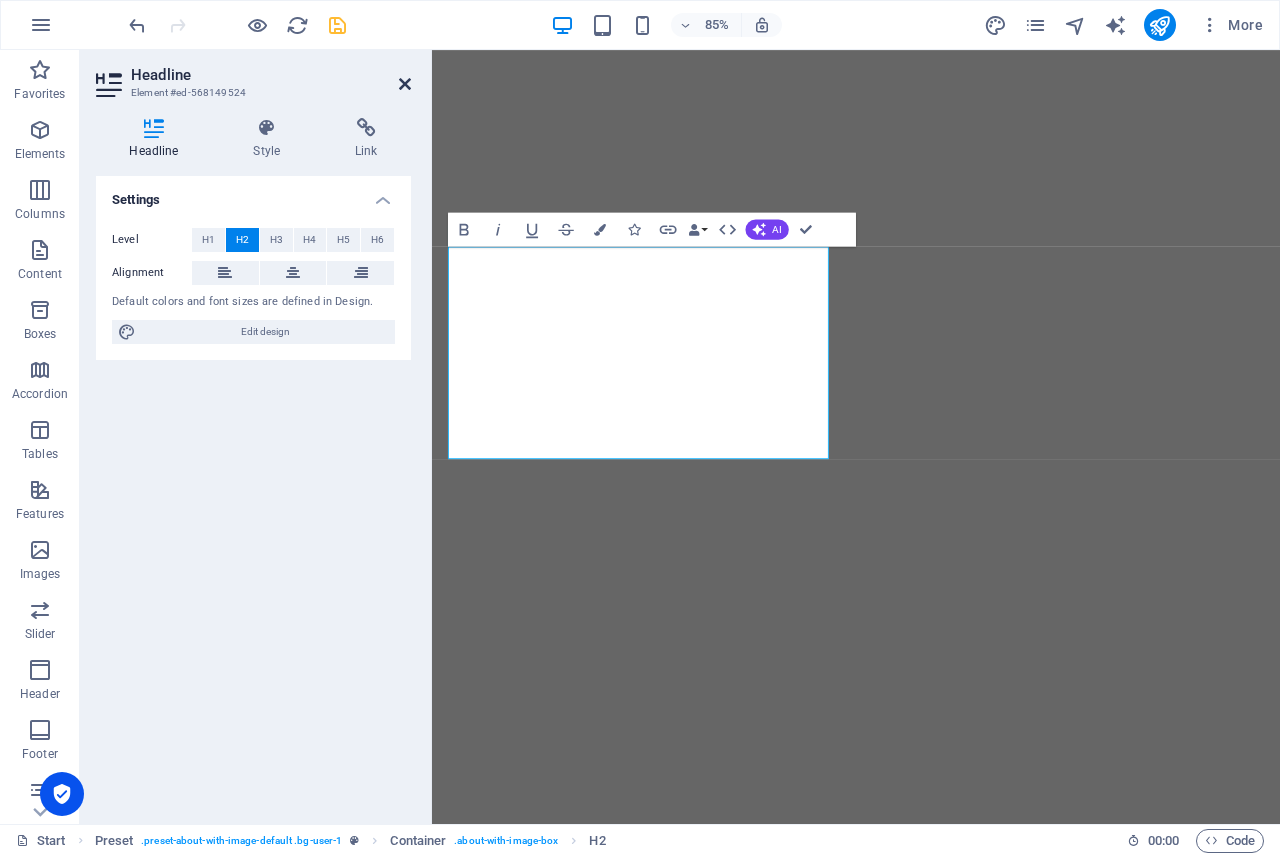 click at bounding box center (405, 84) 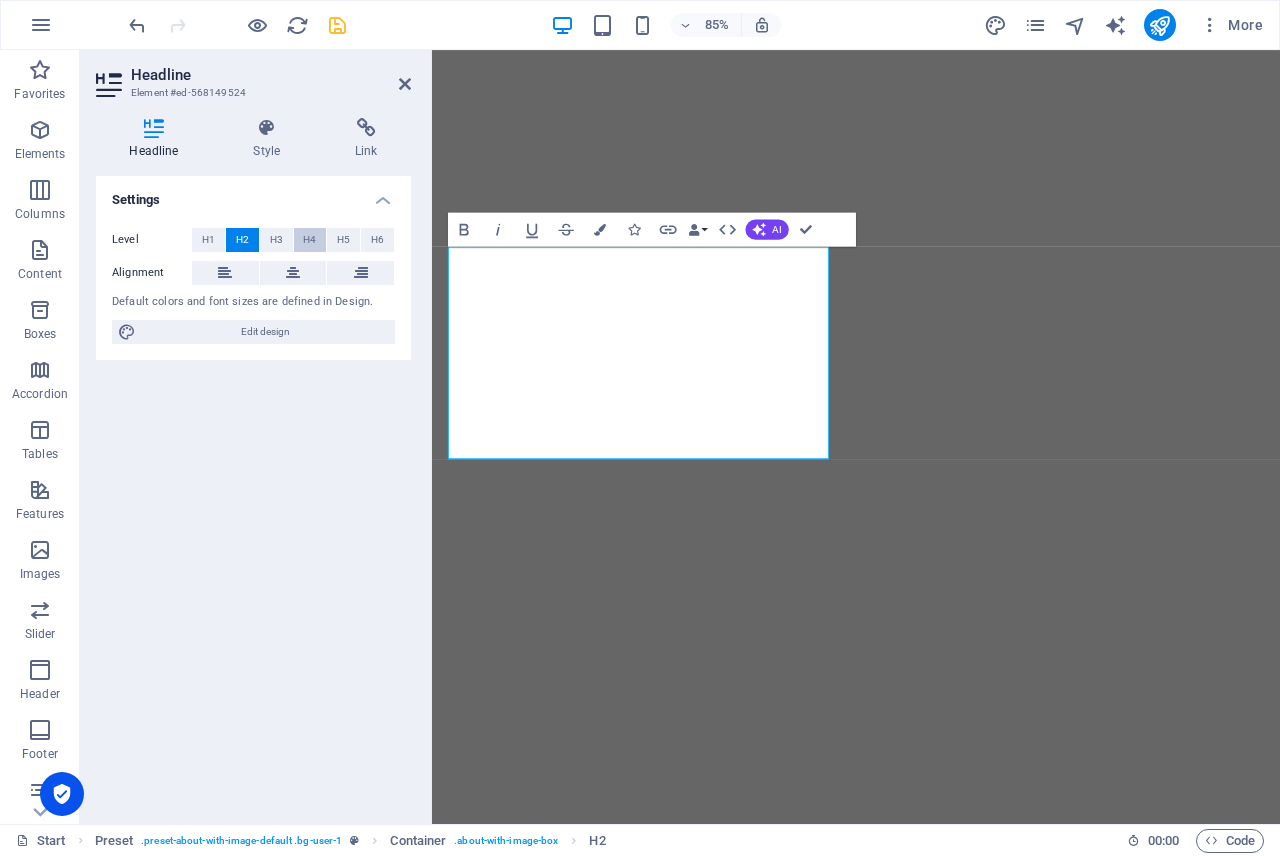 click on "H4" at bounding box center (309, 240) 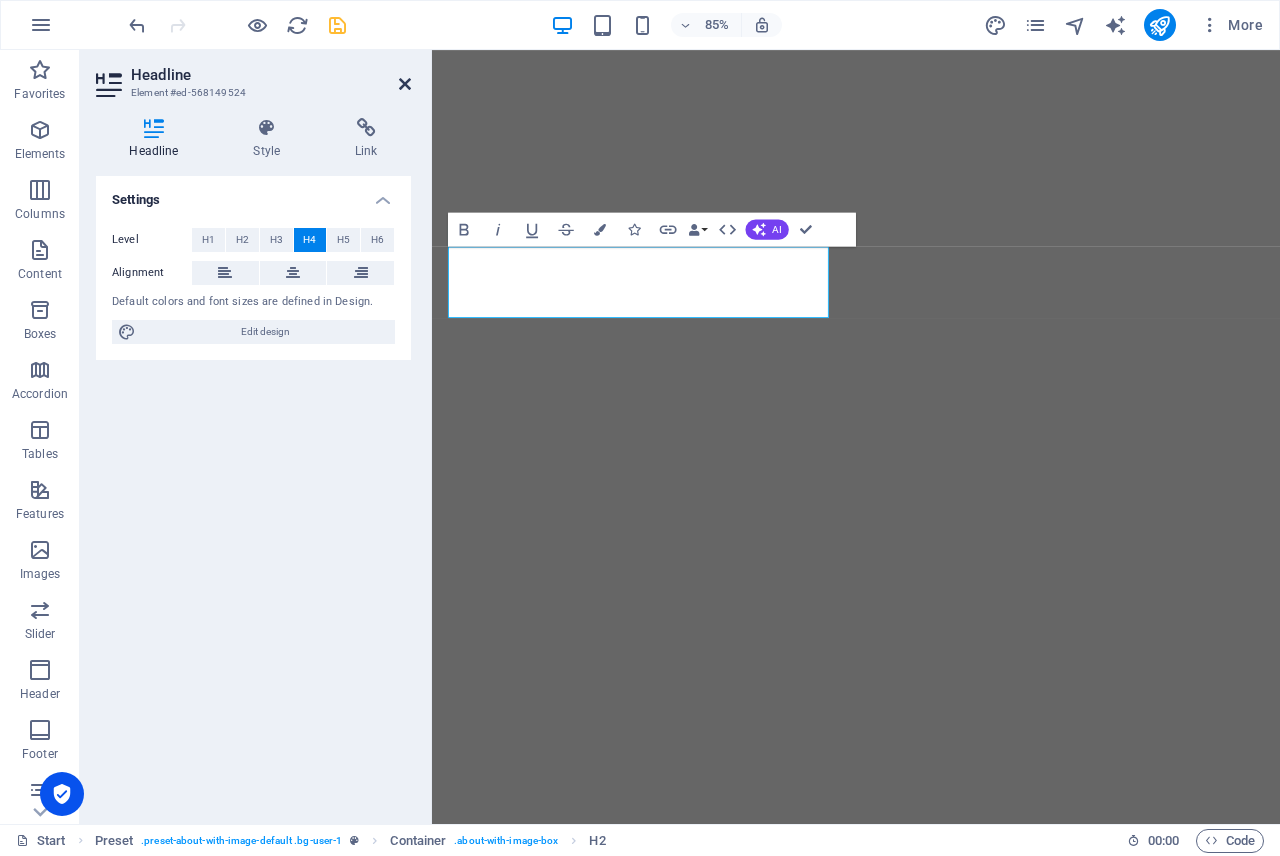 click at bounding box center (405, 84) 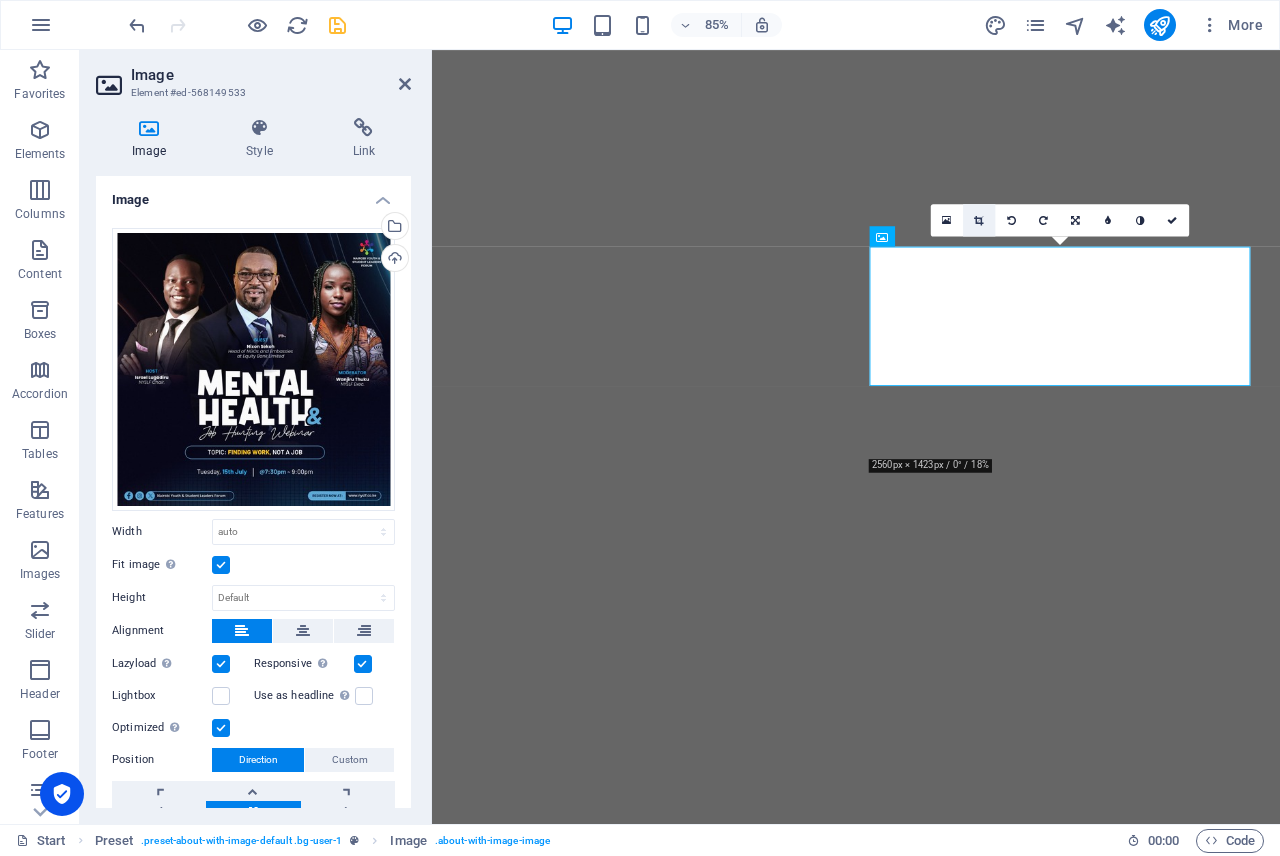 click at bounding box center [978, 220] 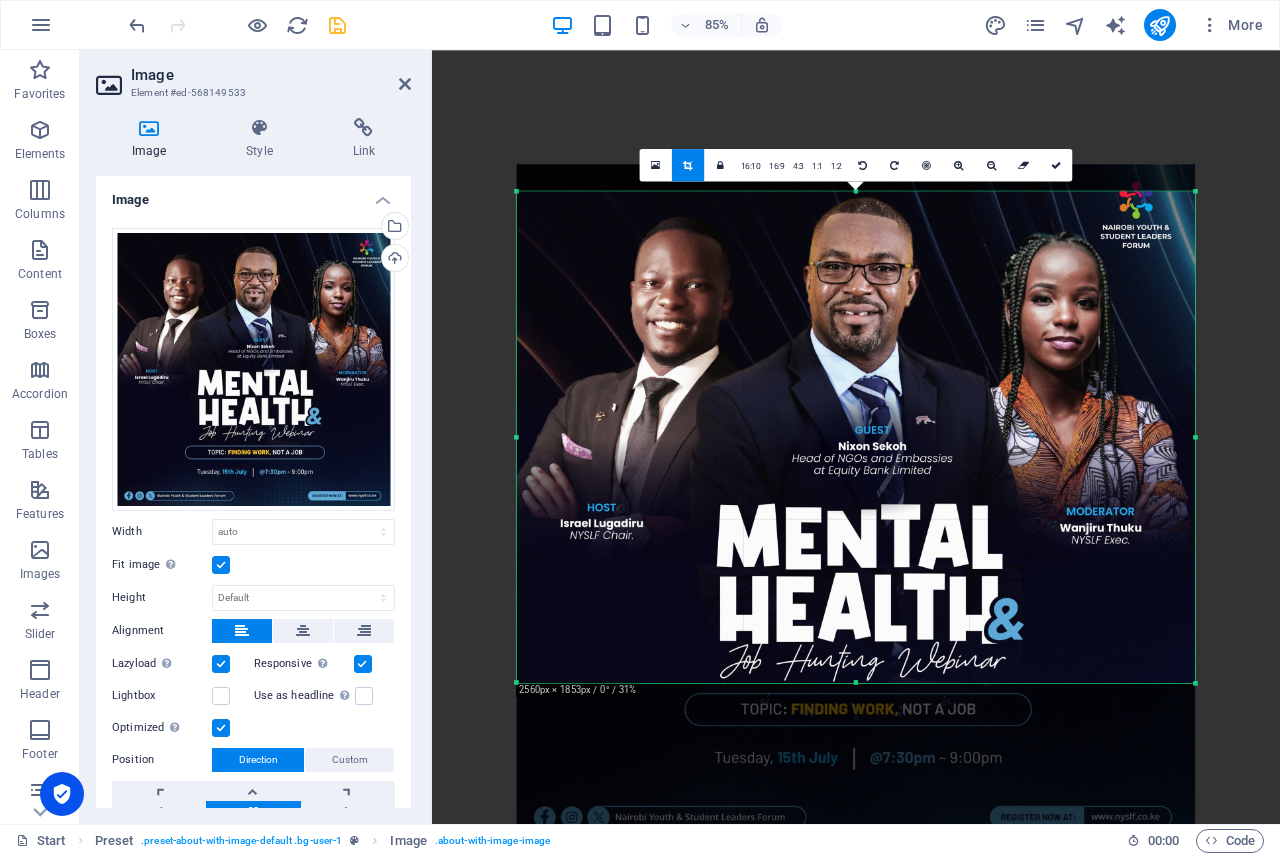drag, startPoint x: 858, startPoint y: 690, endPoint x: 858, endPoint y: 676, distance: 14 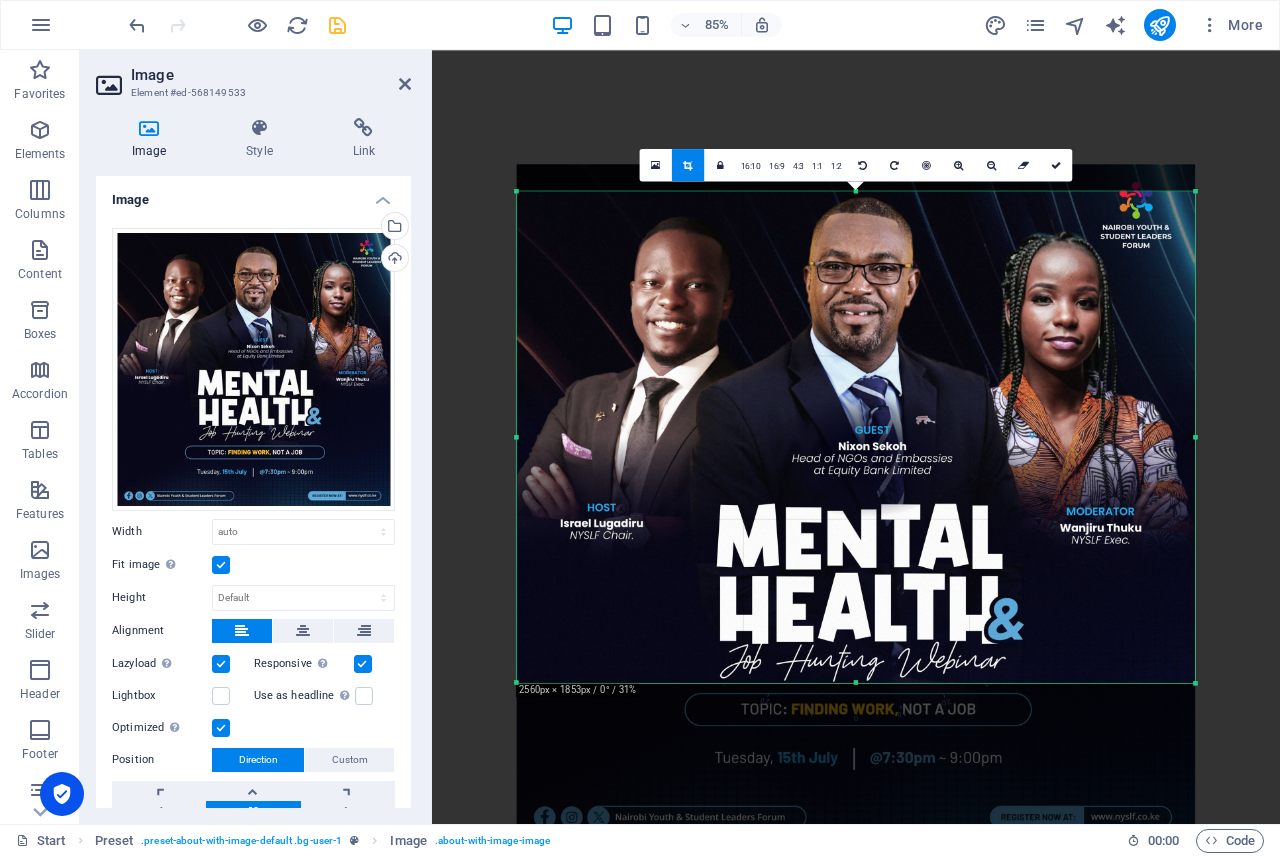 click on "180 170 160 150 140 130 120 110 100 90 80 70 60 50 40 30 20 10 0 -10 -20 -30 -40 -50 -60 -70 -80 -90 -100 -110 -120 -130 -140 -150 -160 -170 2560px × 1853px / 0° / 31% 16:10 16:9 4:3 1:1 1:2 0" at bounding box center [856, 437] 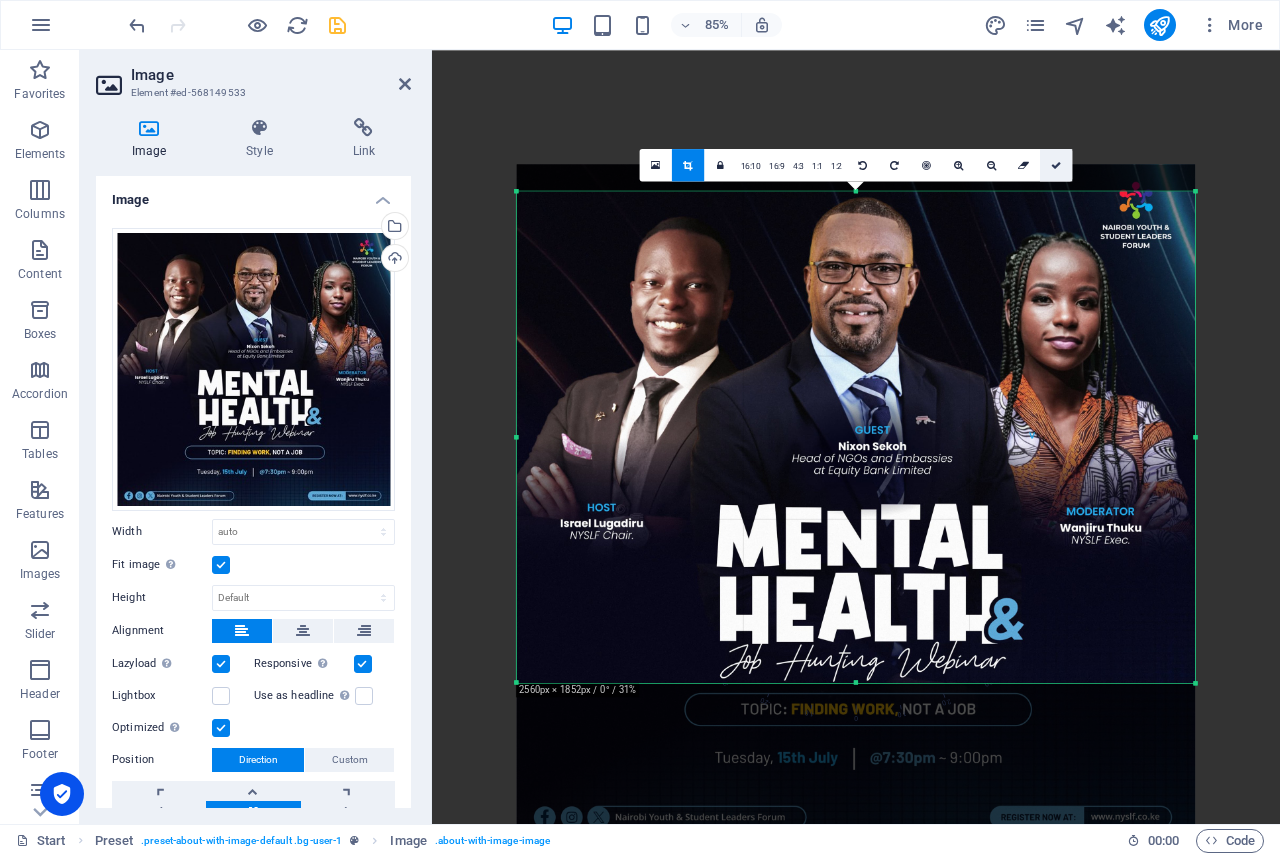 click at bounding box center (1056, 165) 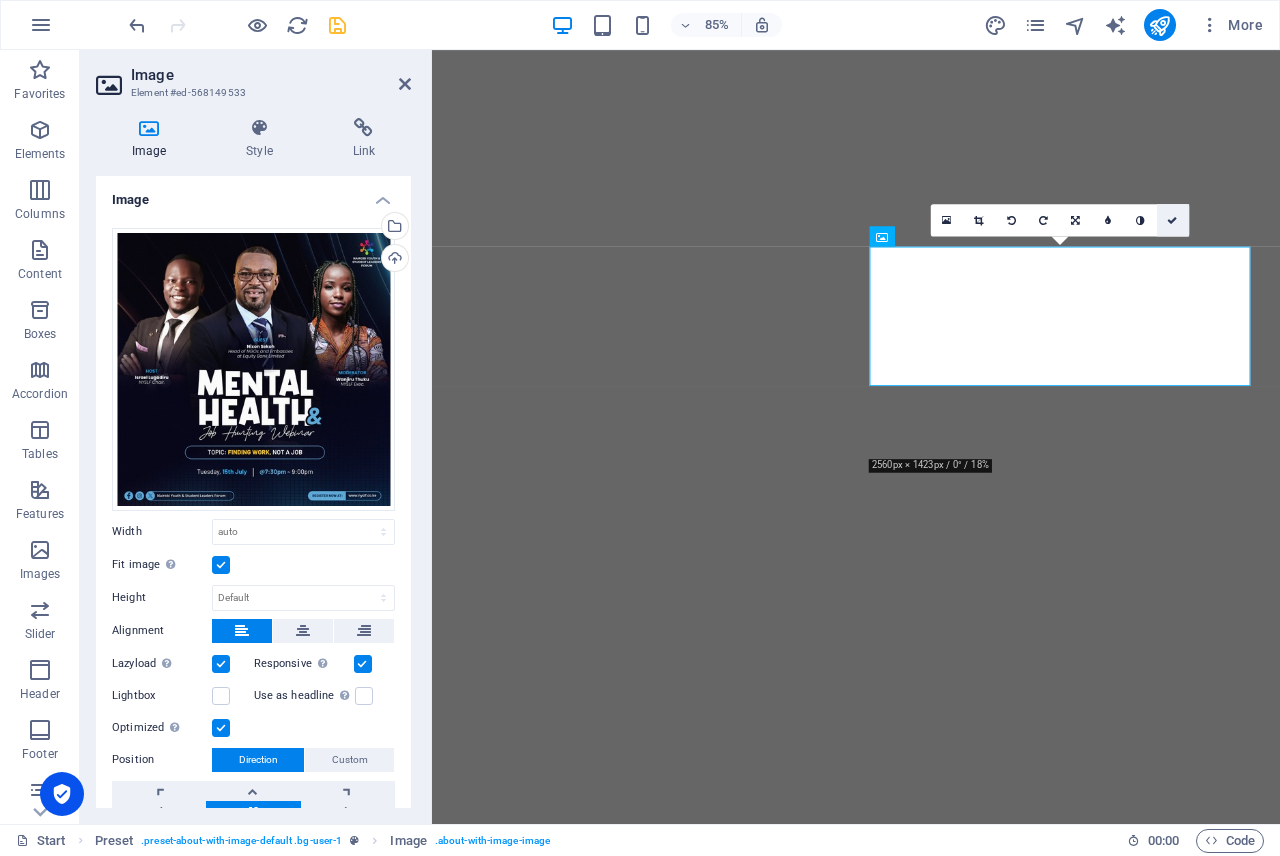 click at bounding box center [1173, 220] 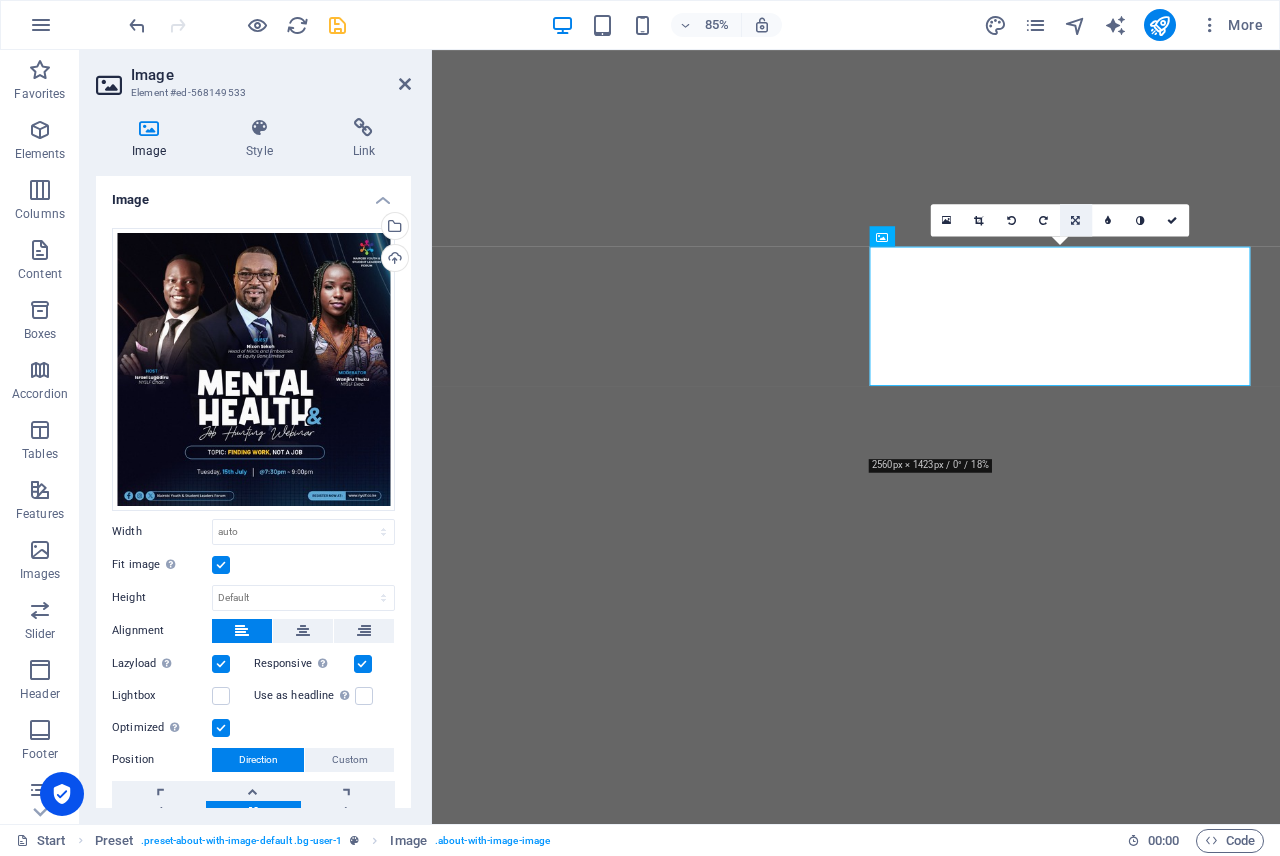 click at bounding box center [1076, 220] 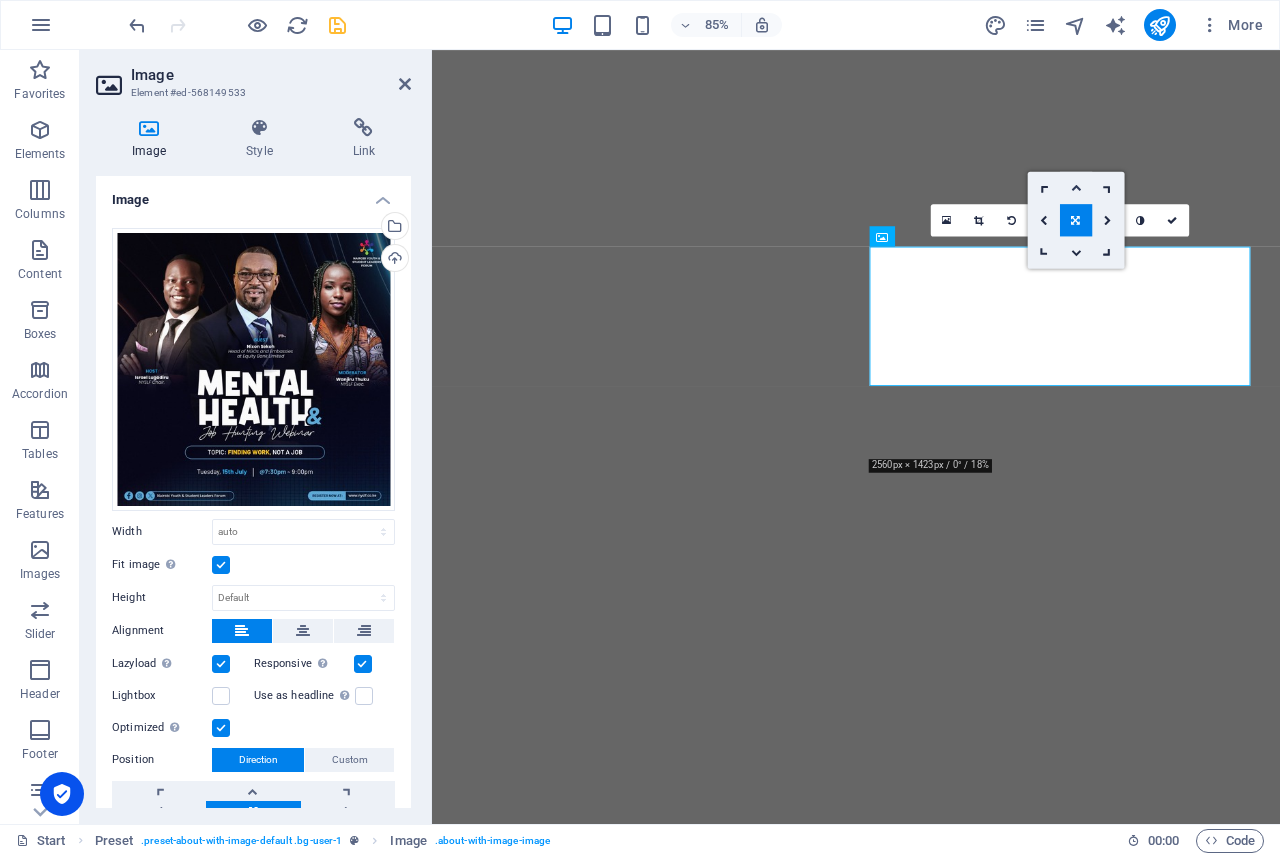 click at bounding box center (1076, 188) 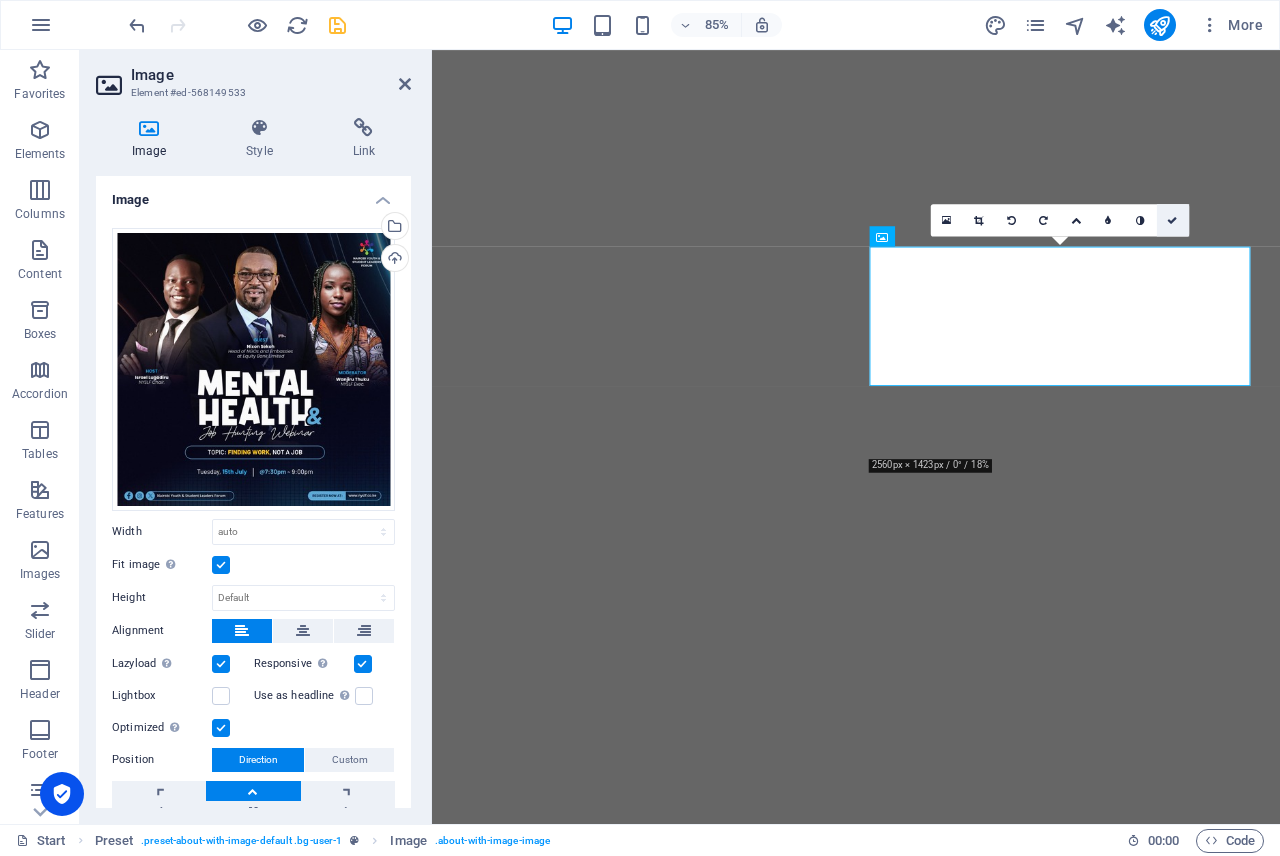 click at bounding box center [1173, 220] 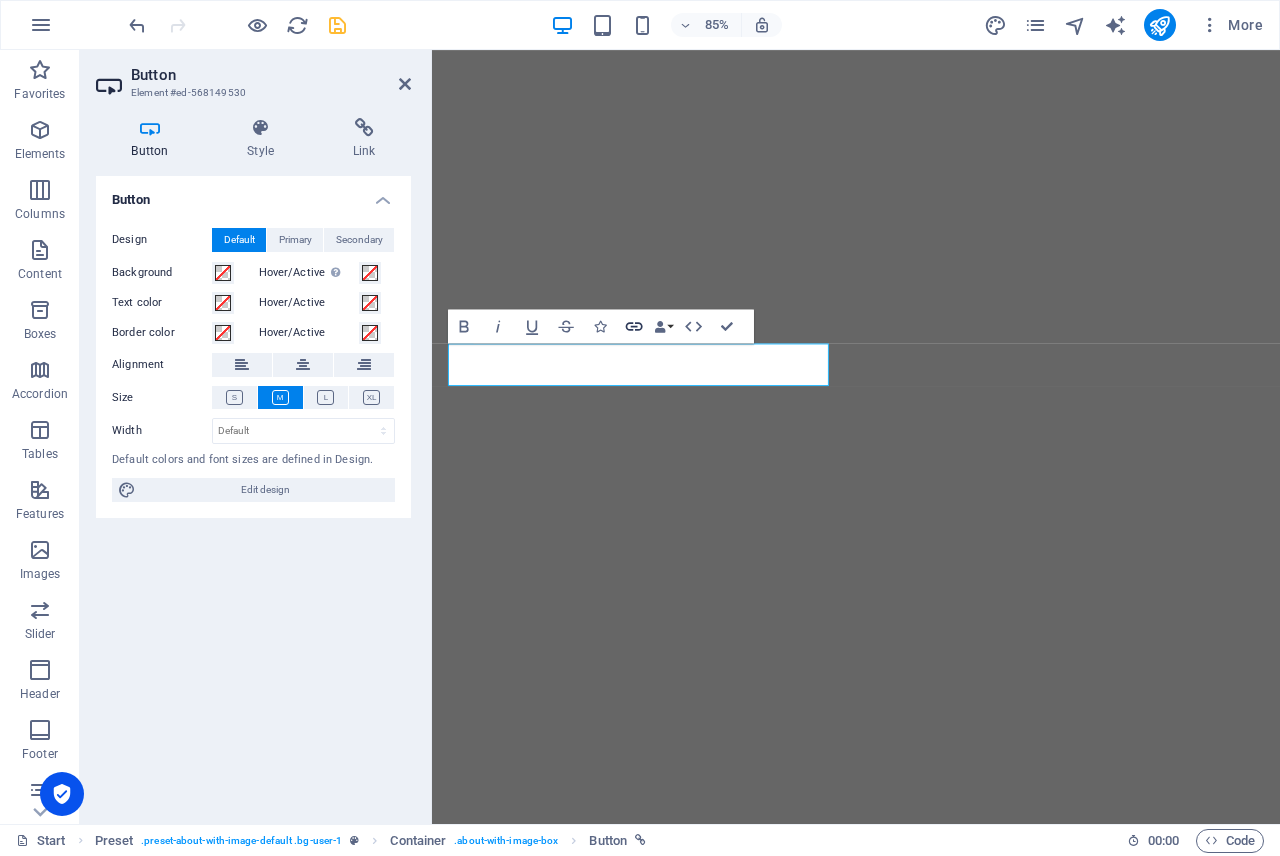 click 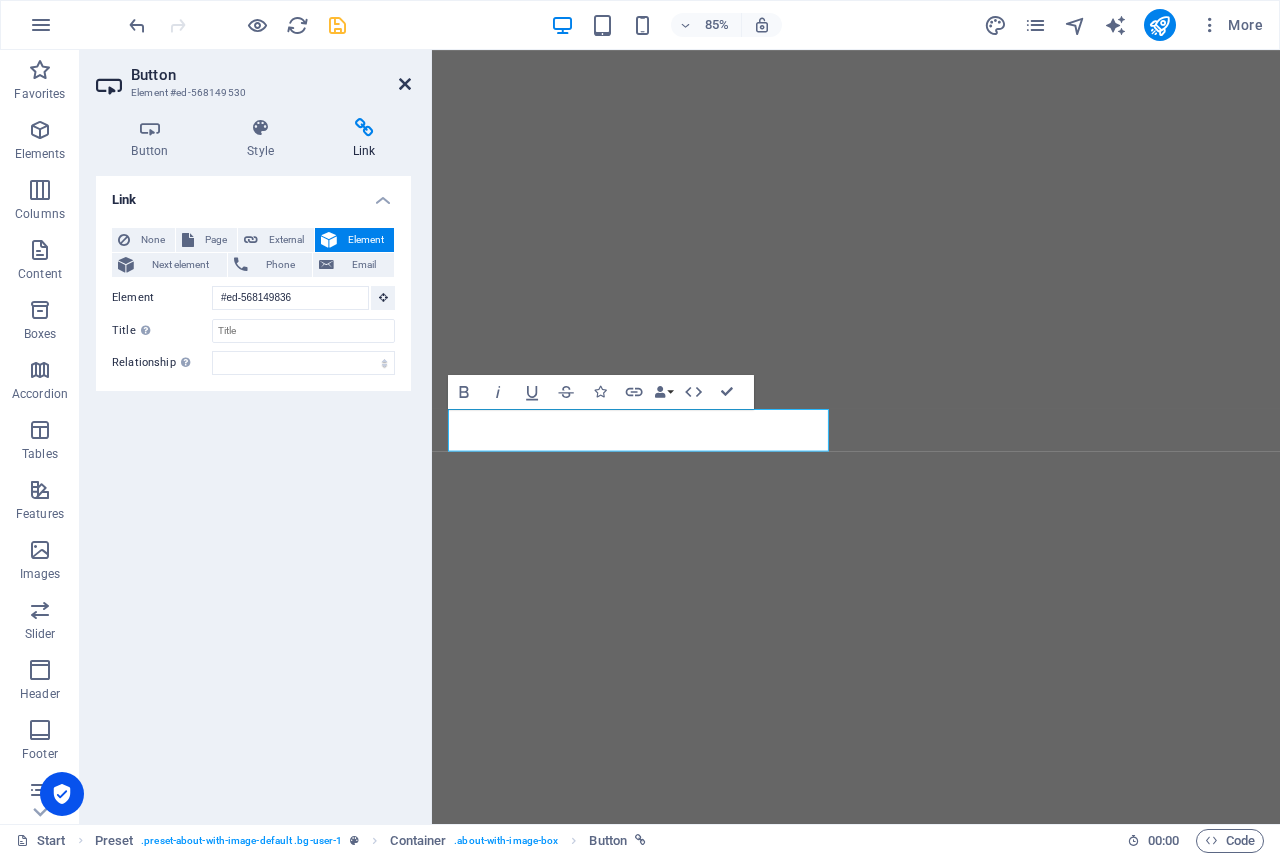 click at bounding box center [405, 84] 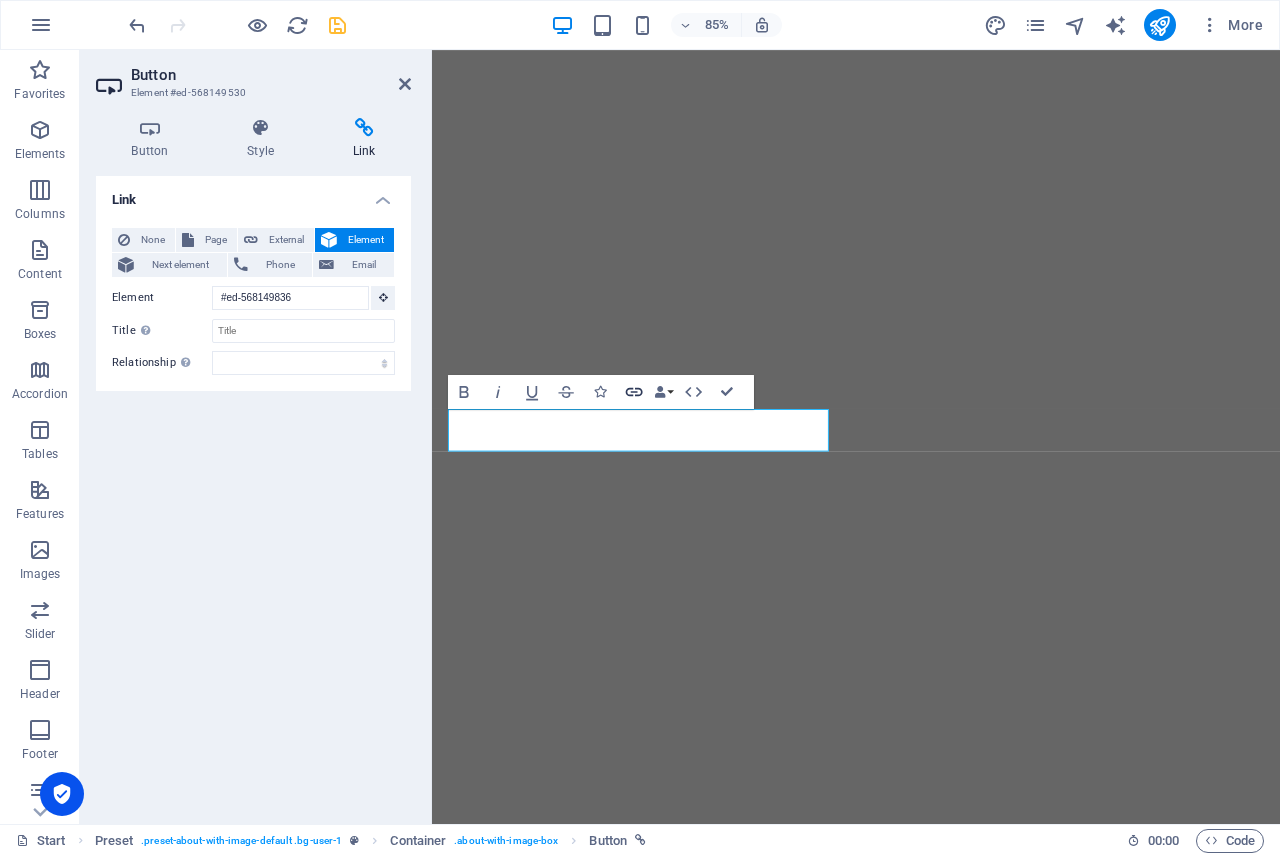 click 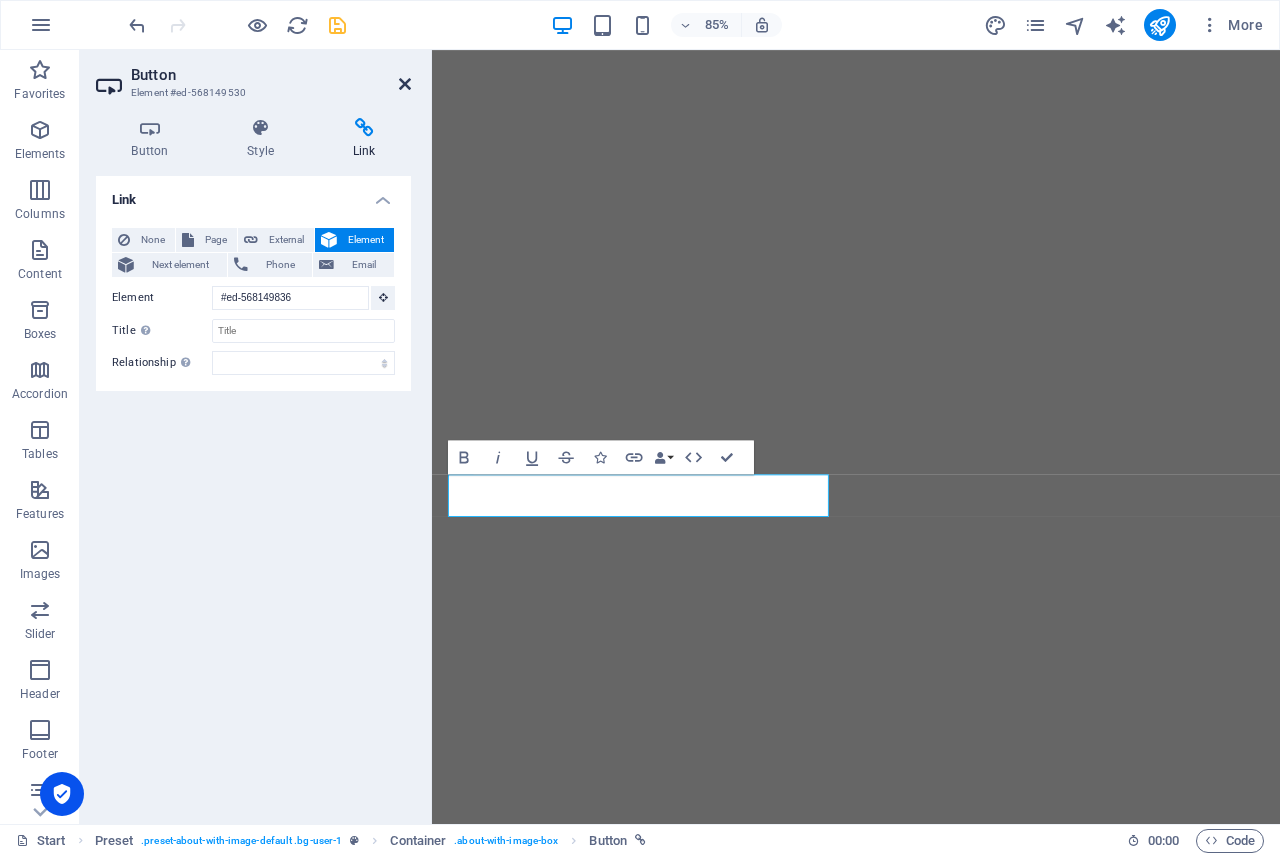 click at bounding box center [405, 84] 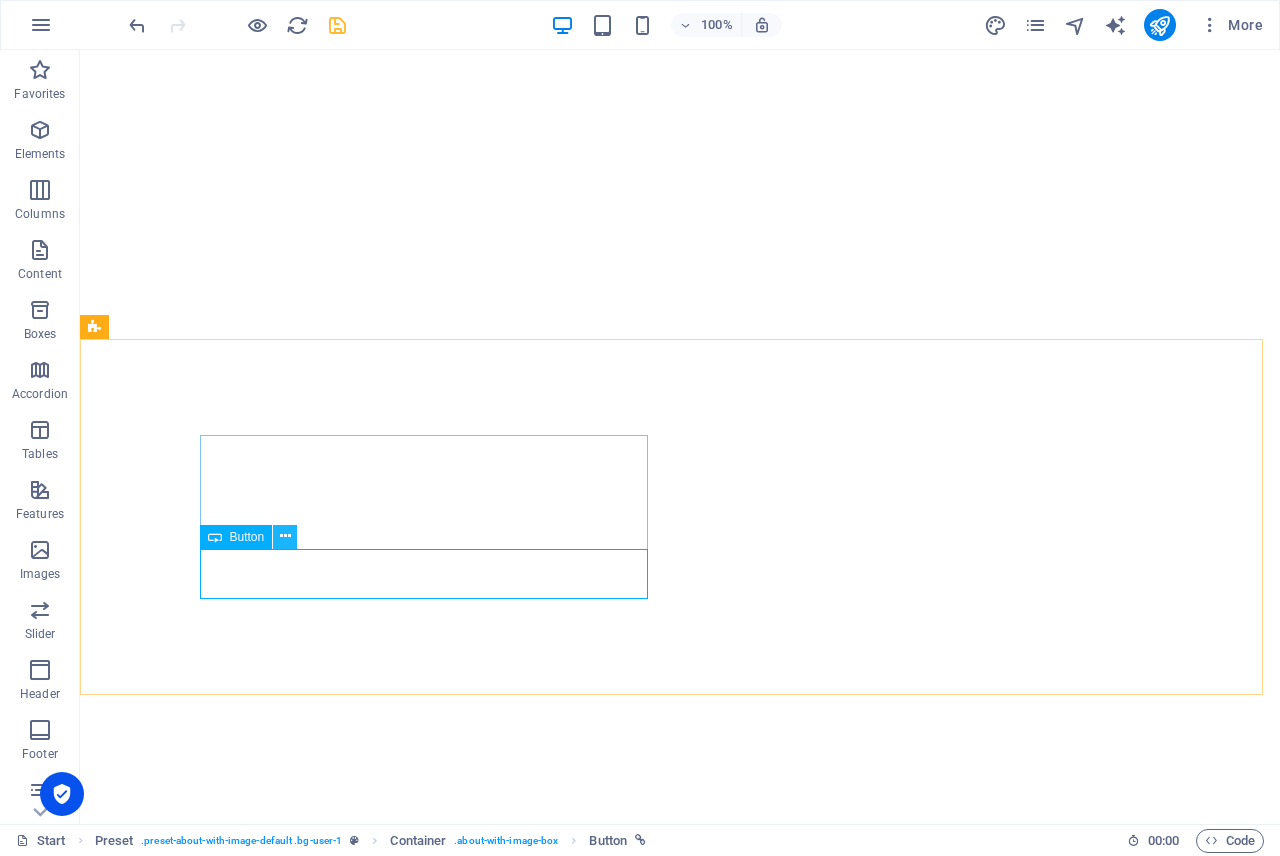 click at bounding box center [285, 536] 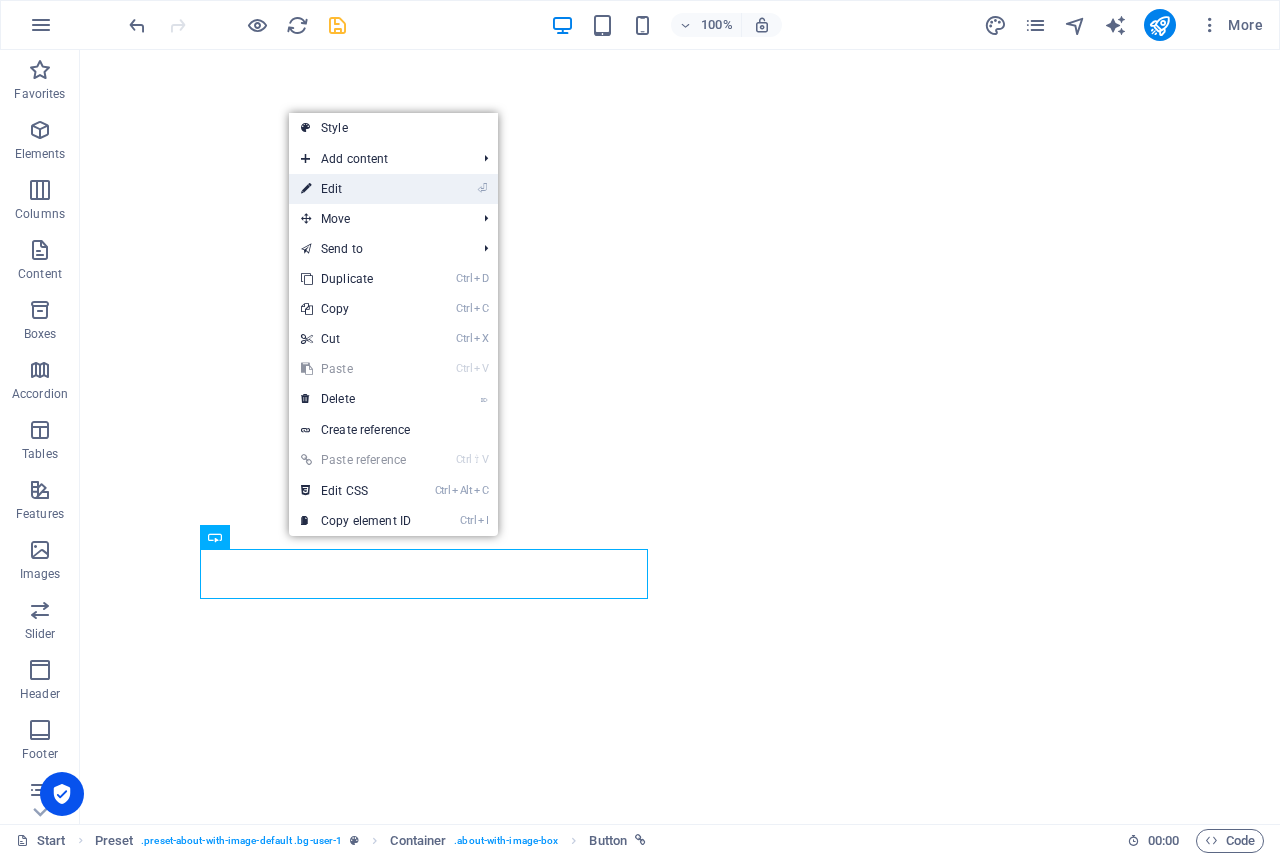 click on "⏎  Edit" at bounding box center (356, 189) 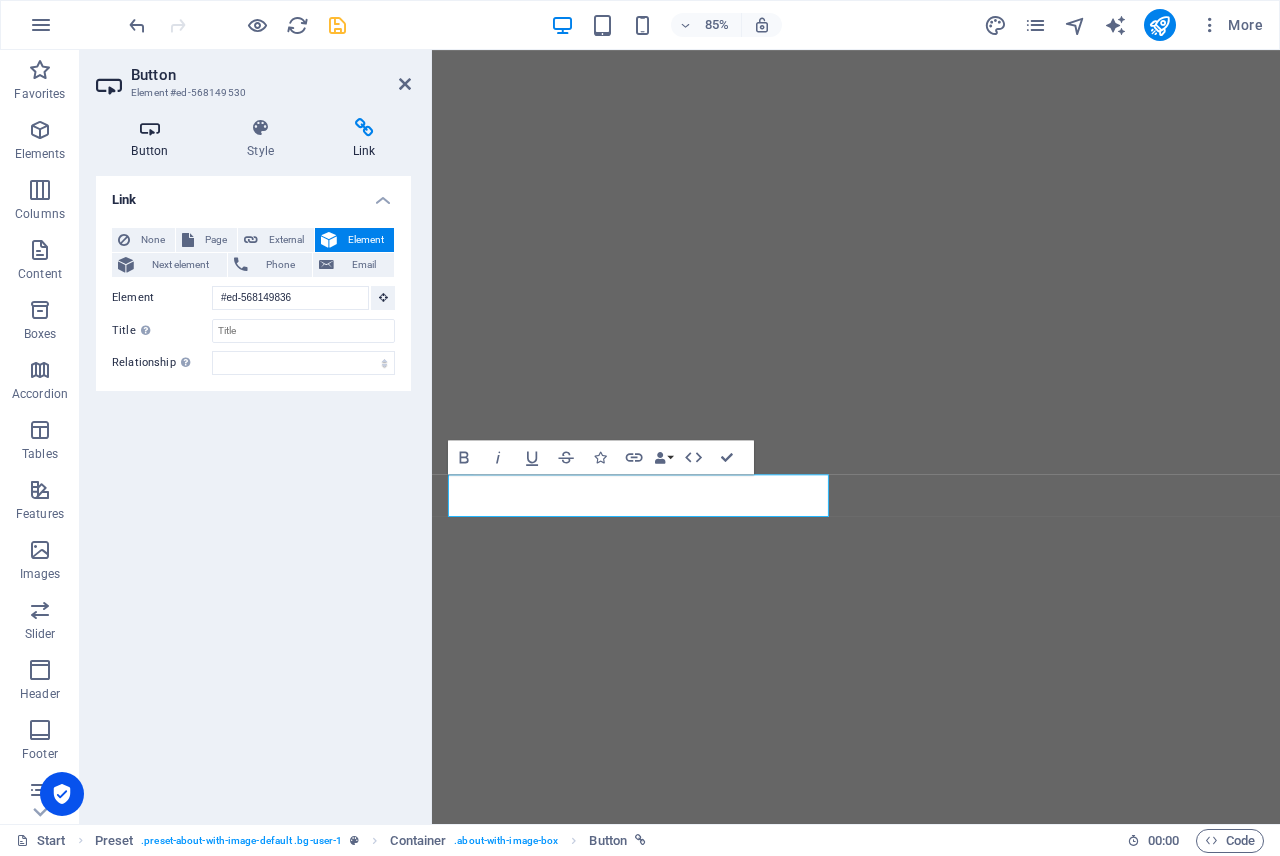click on "Button" at bounding box center (154, 139) 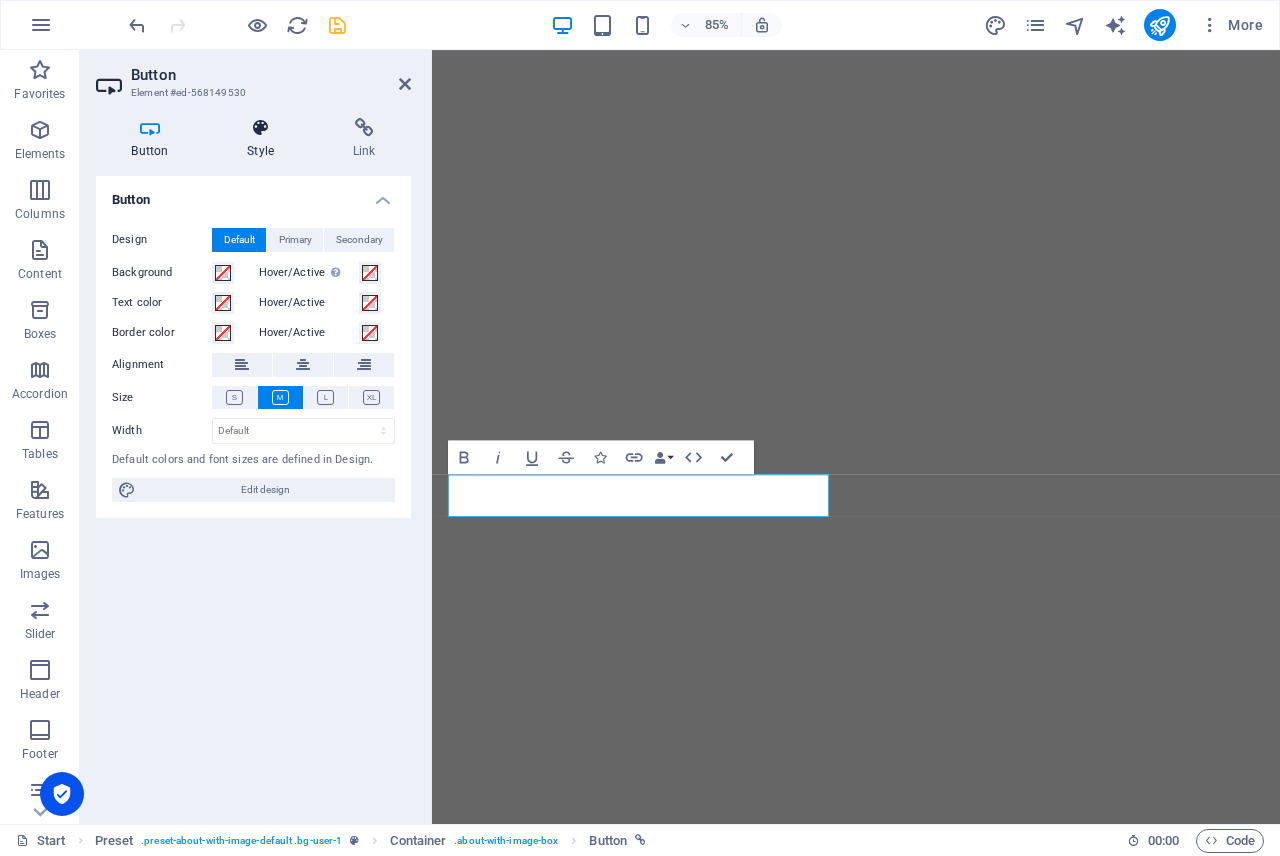 click on "Style" at bounding box center [265, 139] 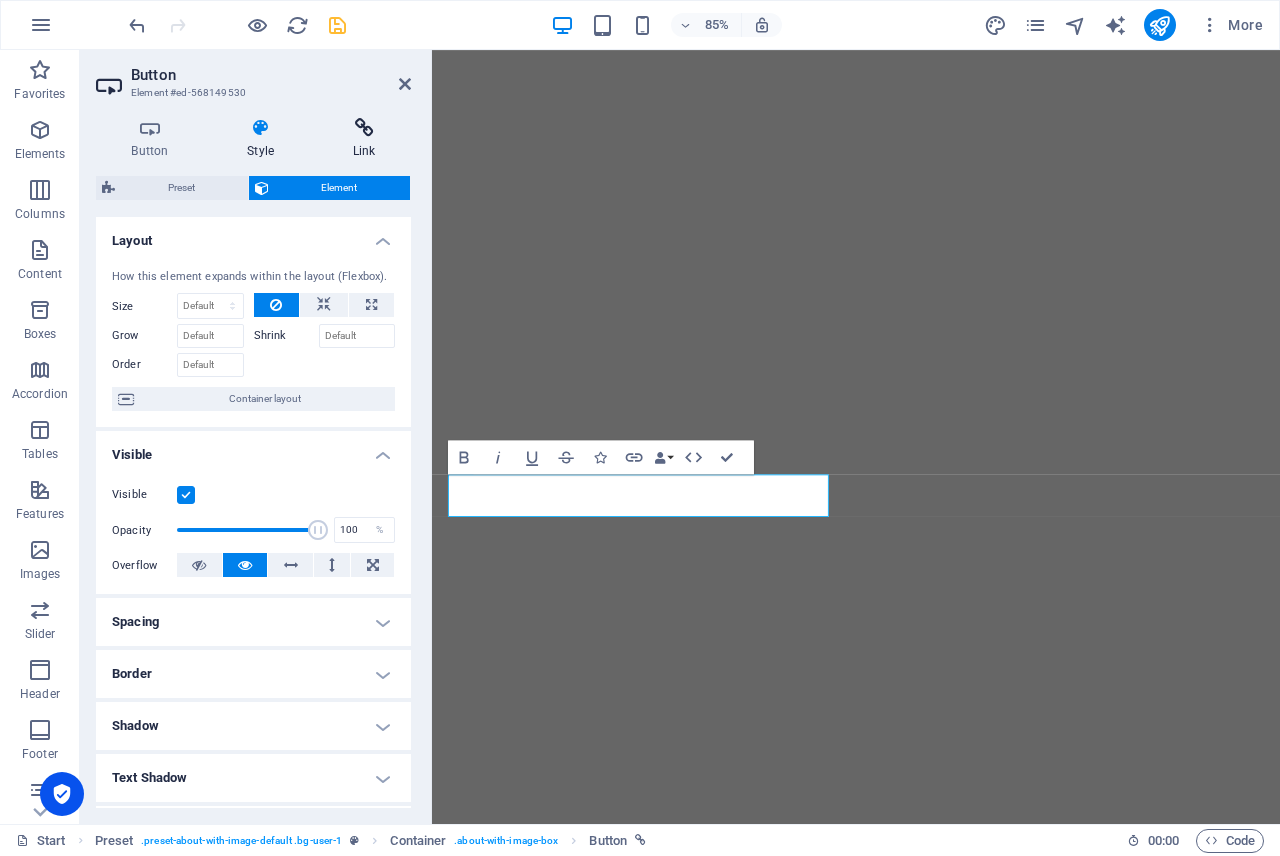 click on "Link" at bounding box center [364, 139] 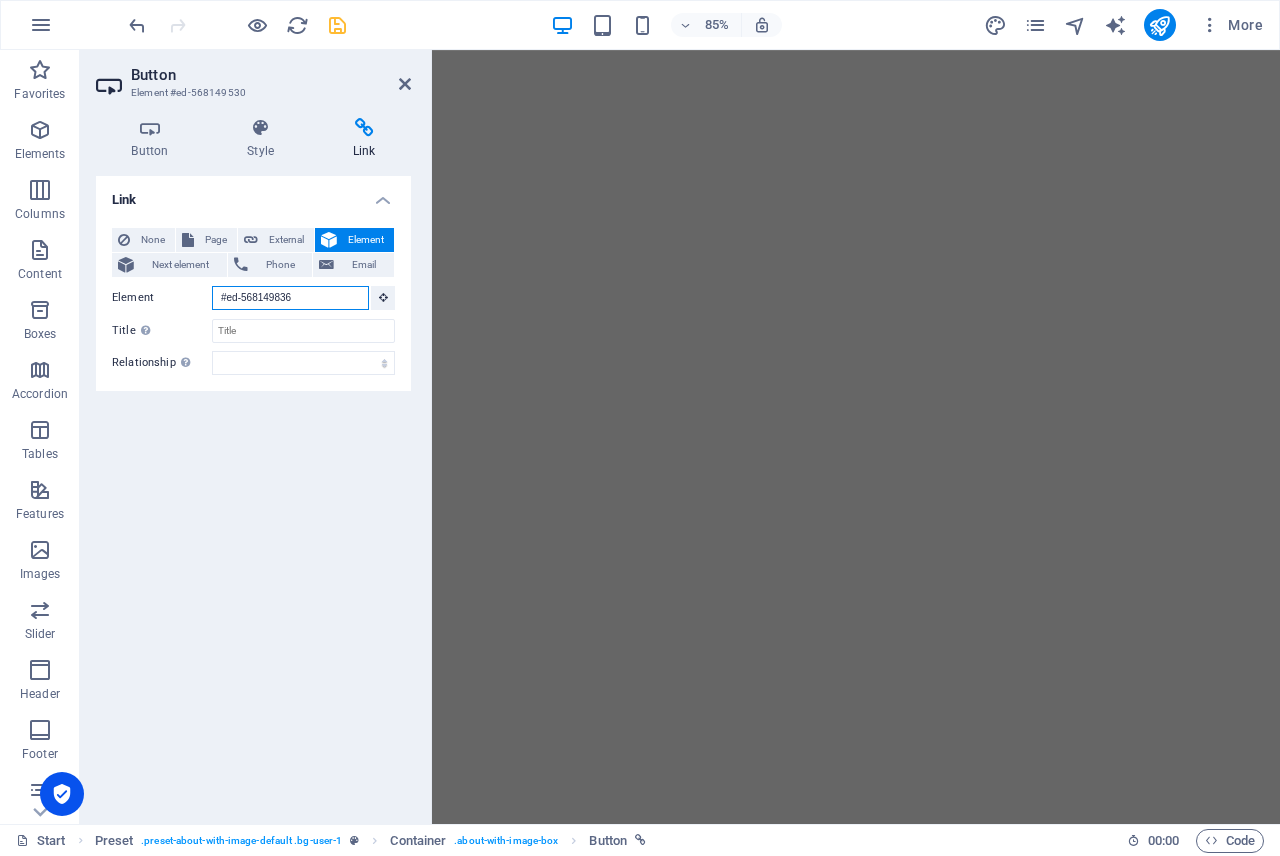 drag, startPoint x: 313, startPoint y: 297, endPoint x: 206, endPoint y: 302, distance: 107.11676 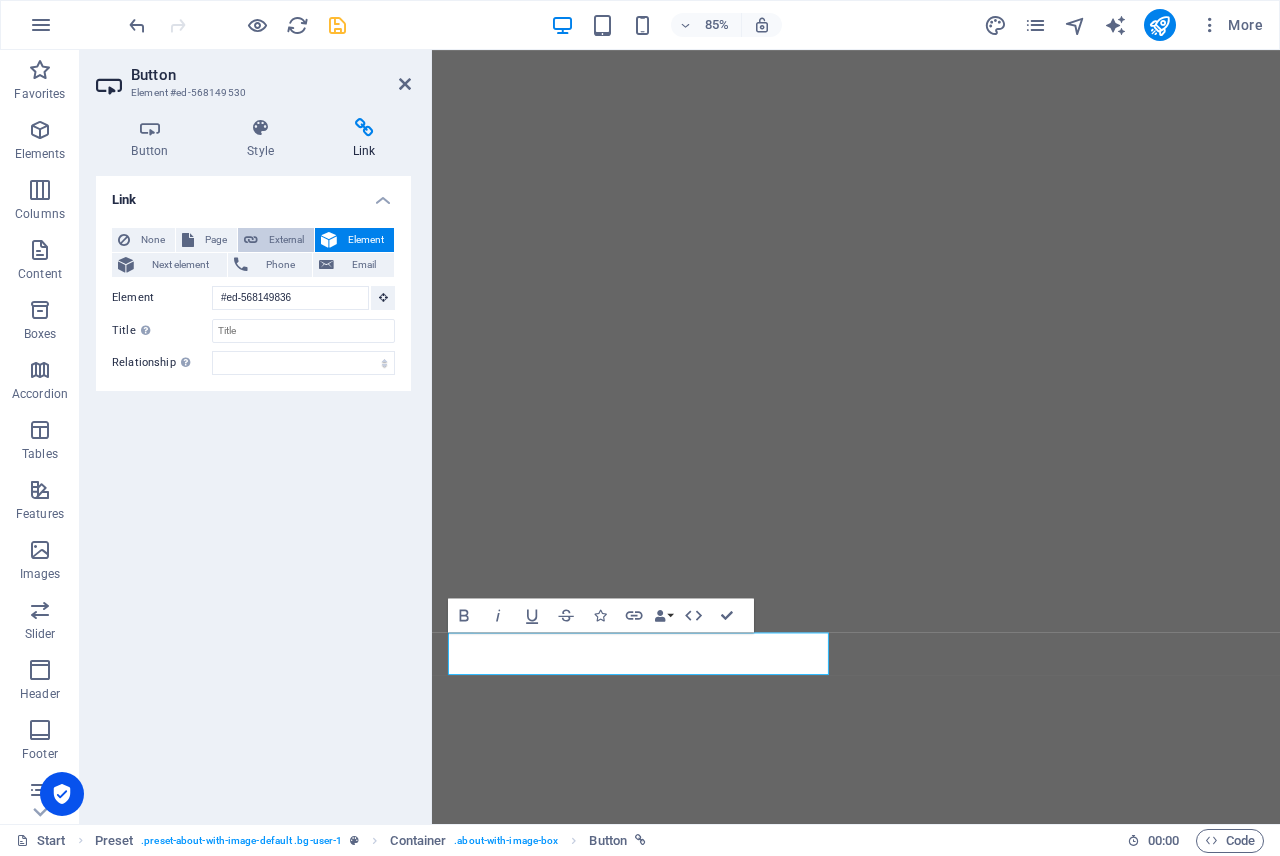 click on "External" at bounding box center (286, 240) 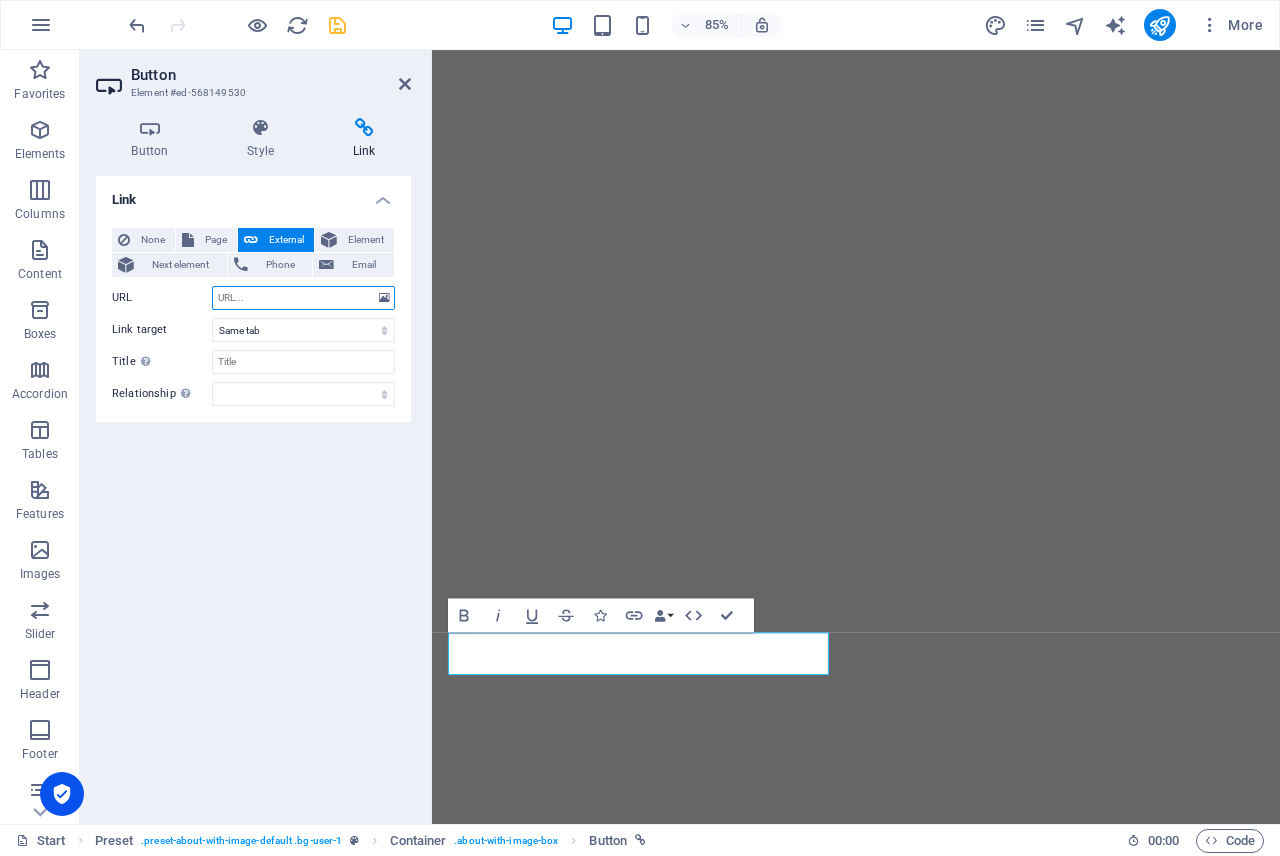 select on "blank" 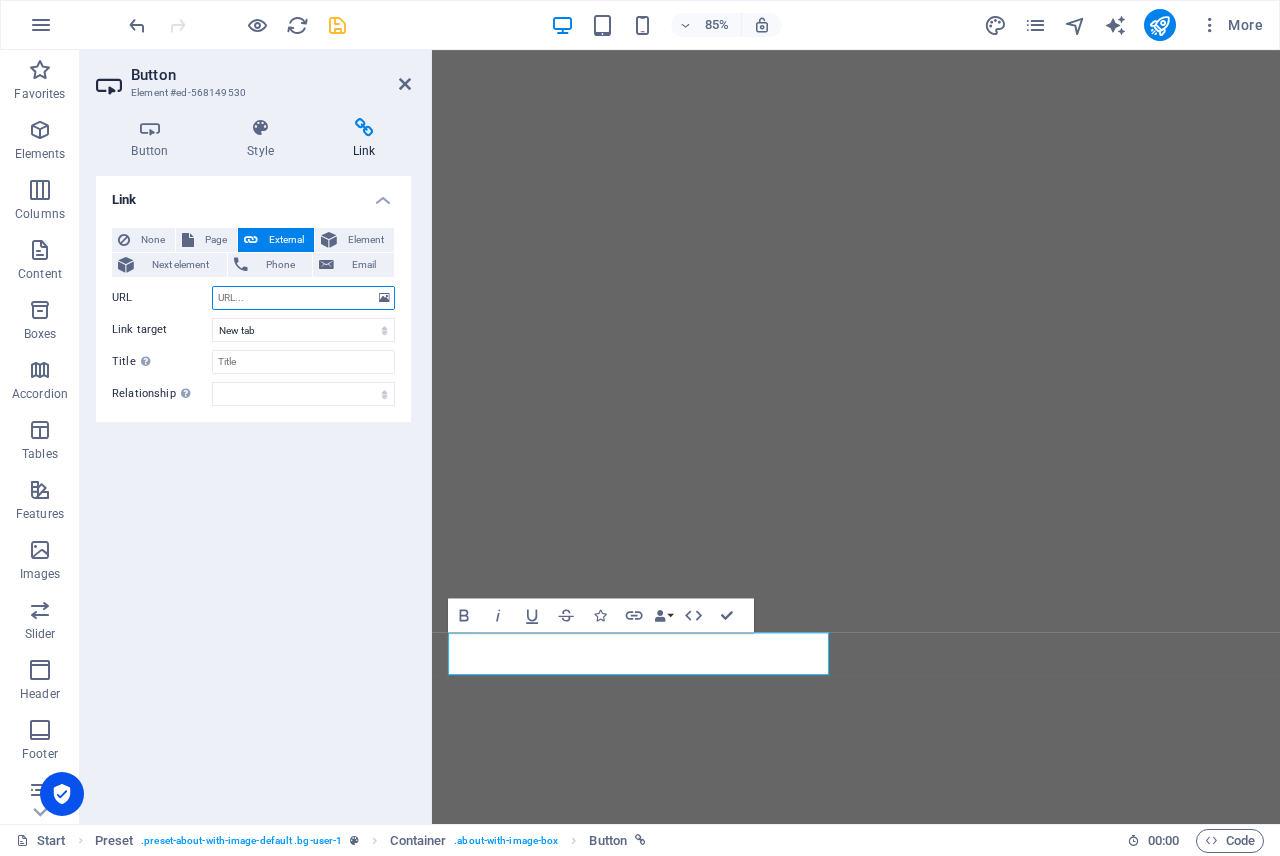 paste on "[URL][DOMAIN_NAME]" 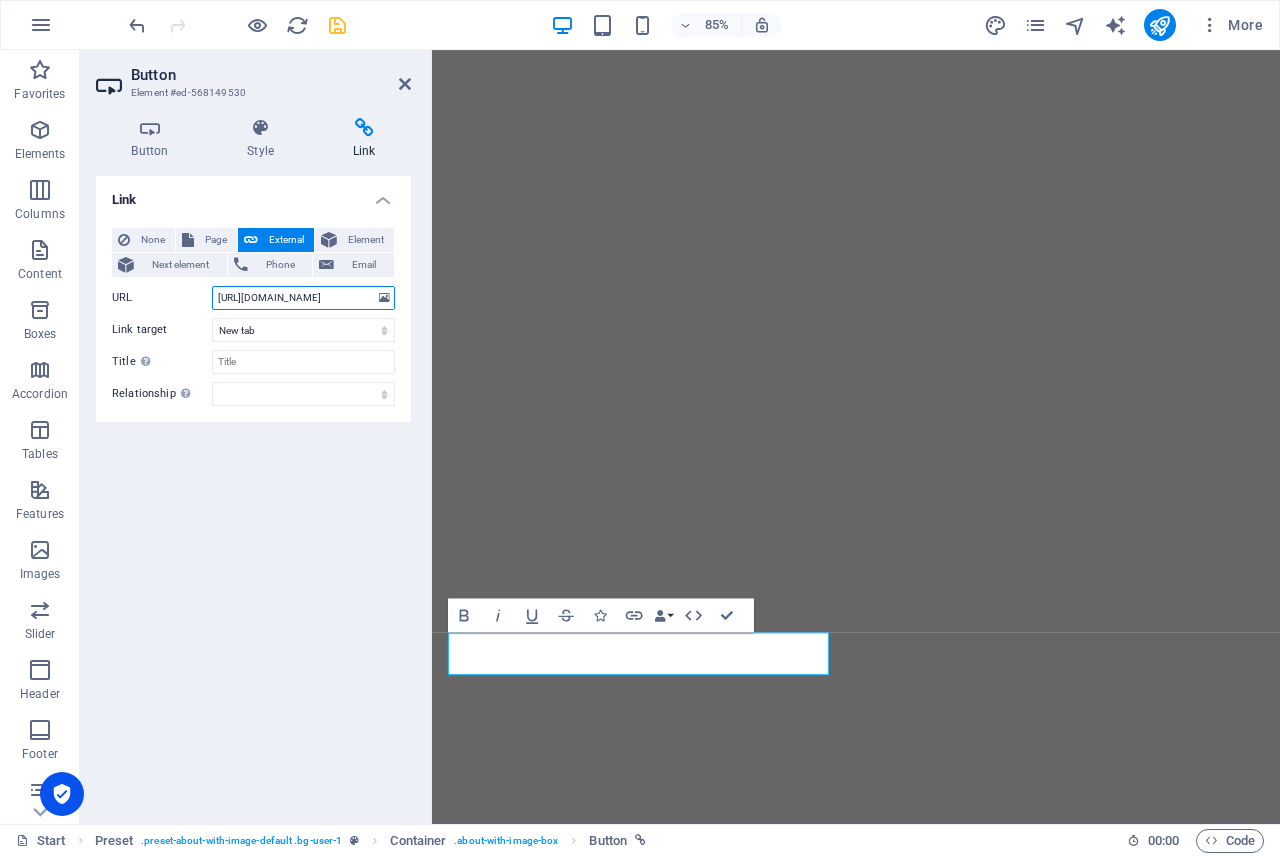 scroll, scrollTop: 0, scrollLeft: 396, axis: horizontal 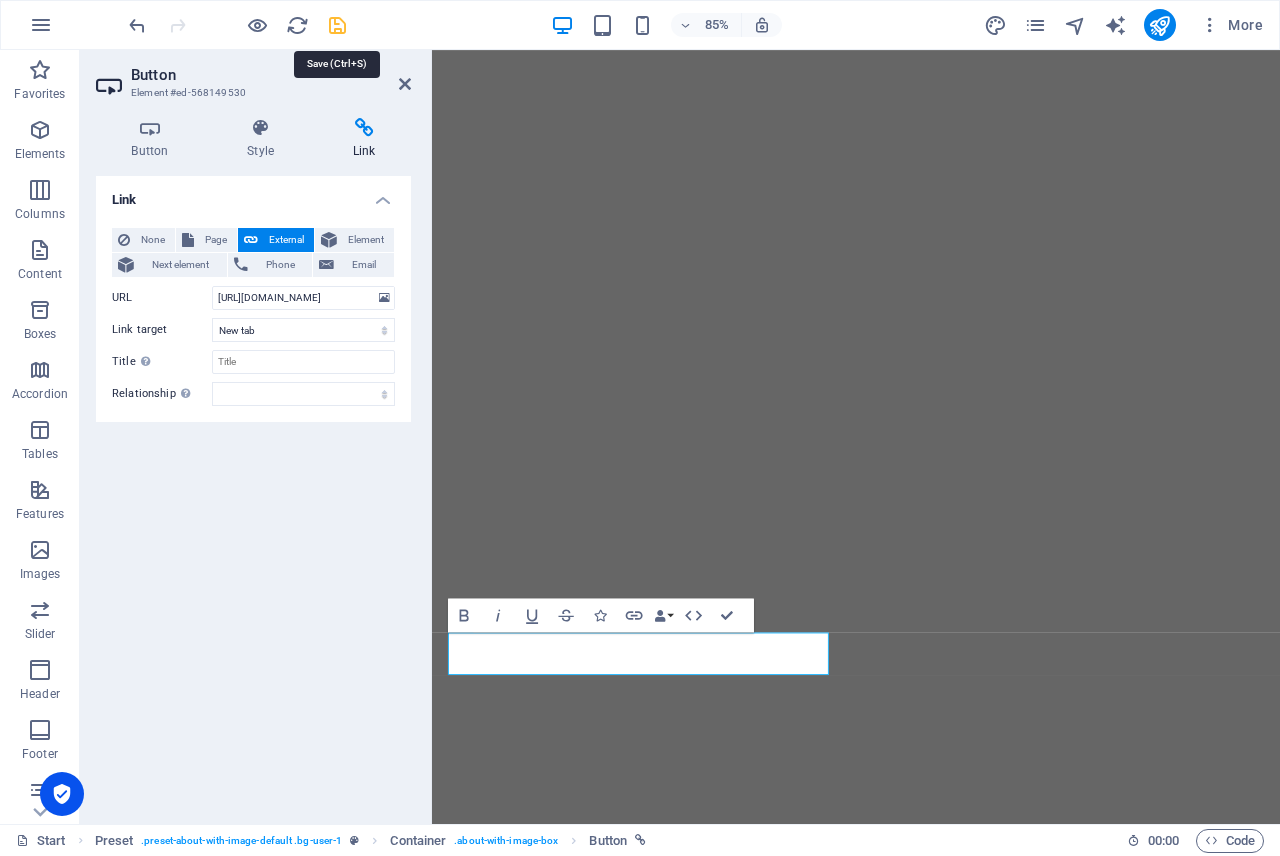 click at bounding box center [337, 25] 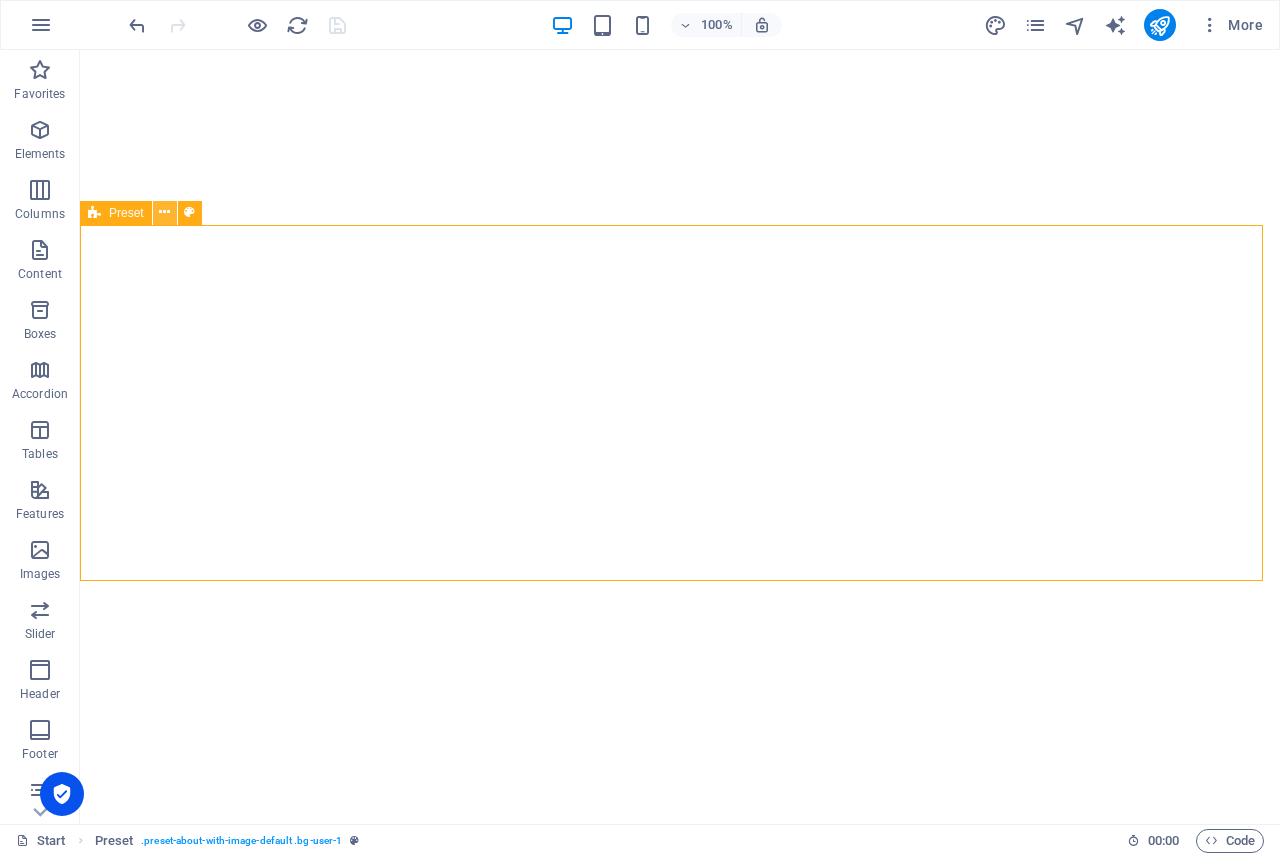 click at bounding box center (165, 213) 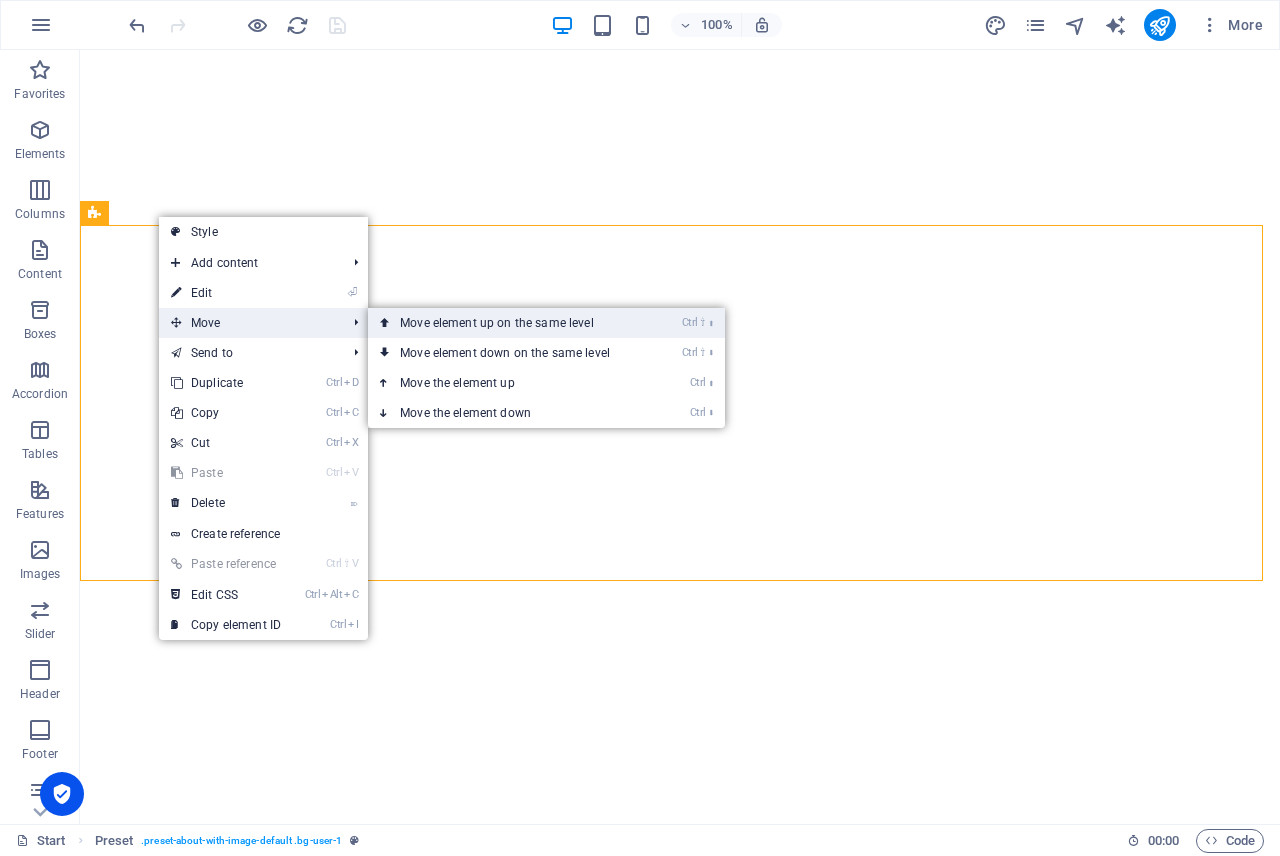 click on "Ctrl ⇧ ⬆  Move element up on the same level" at bounding box center (509, 323) 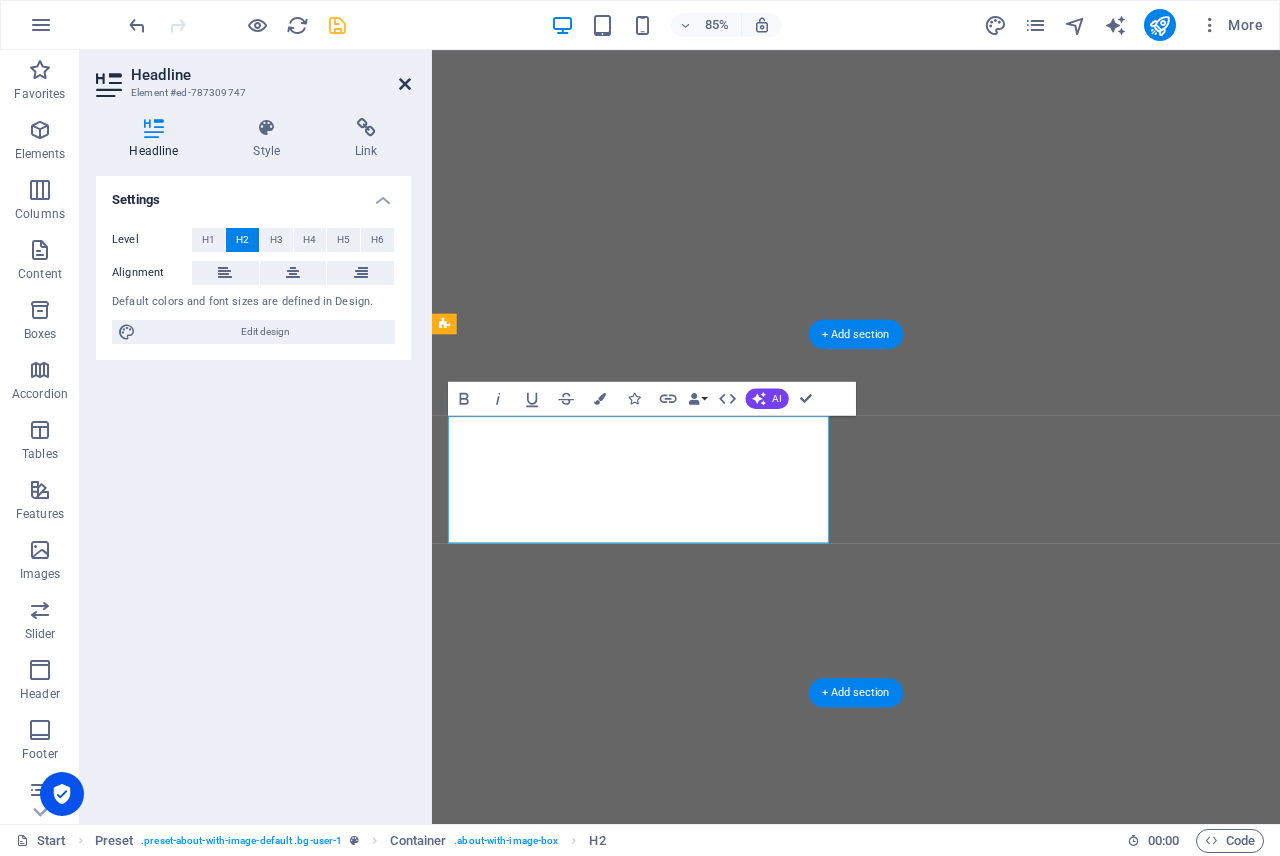 click at bounding box center (405, 84) 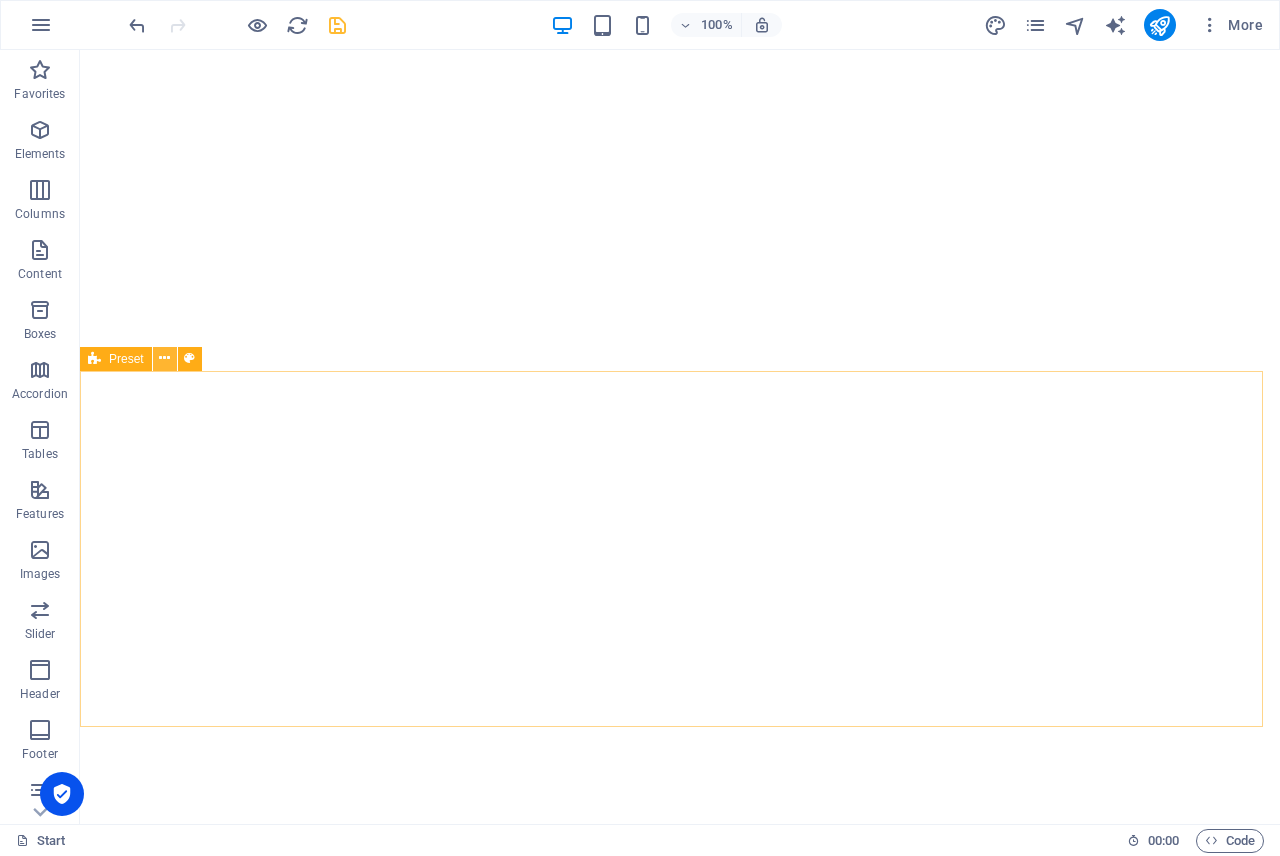 click at bounding box center [164, 358] 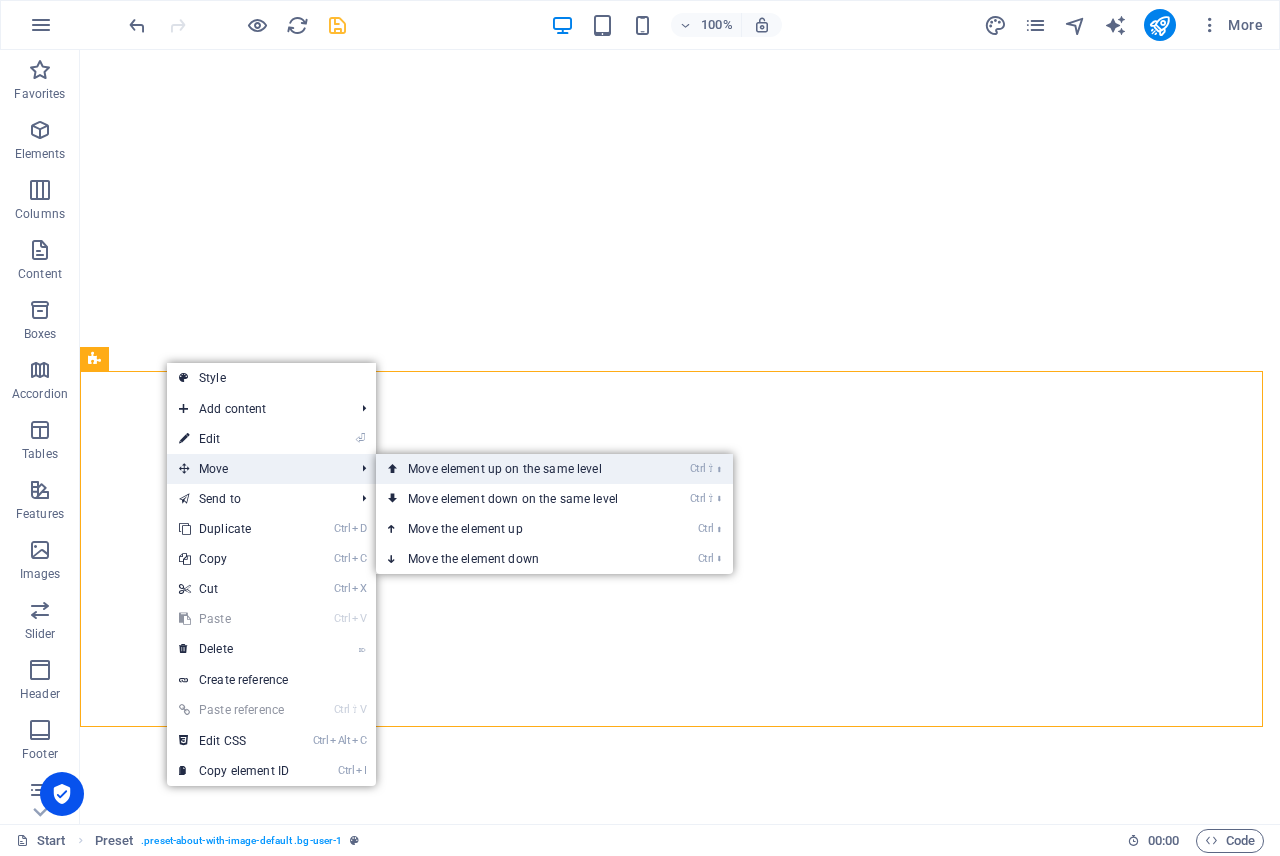 click on "Ctrl ⇧ ⬆  Move element up on the same level" at bounding box center (517, 469) 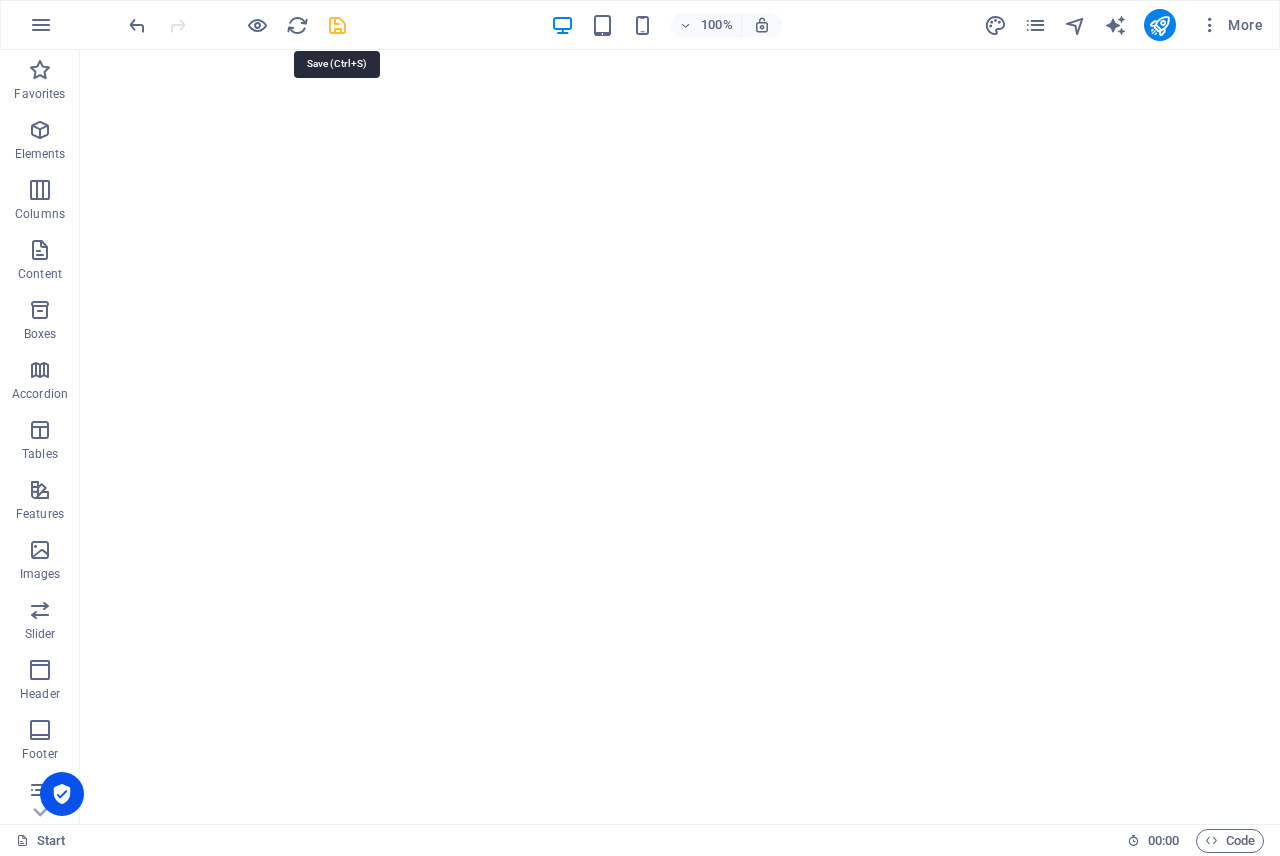 click at bounding box center (337, 25) 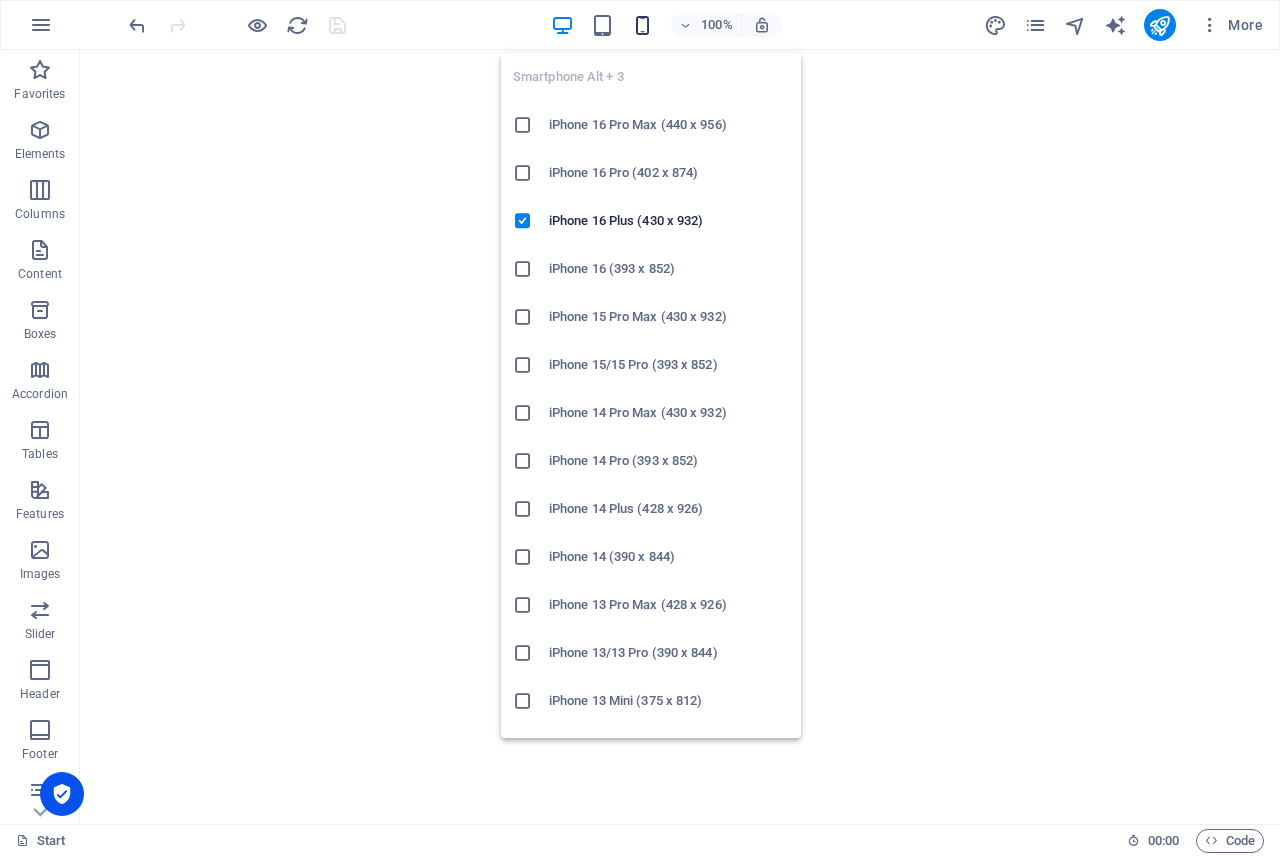 click at bounding box center [642, 25] 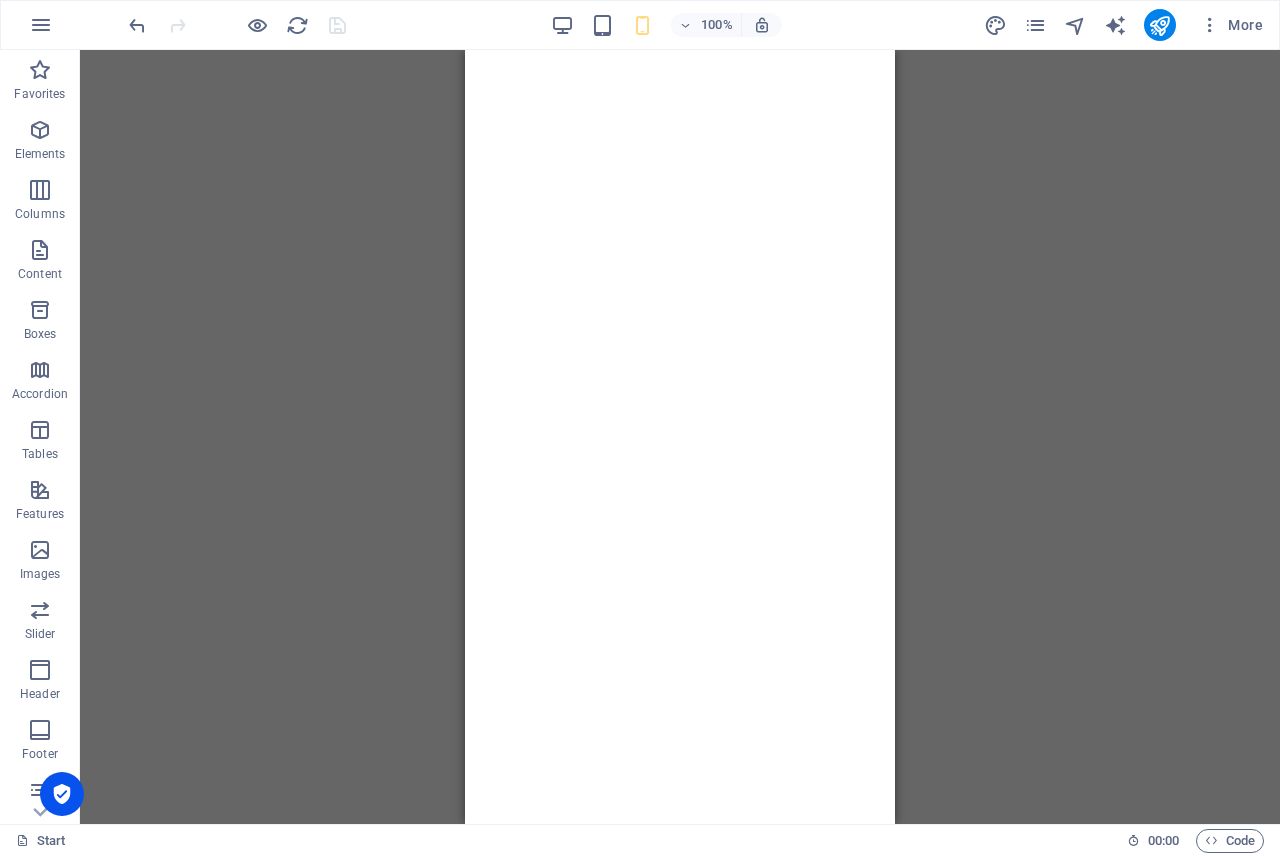 click on "100%" at bounding box center [666, 25] 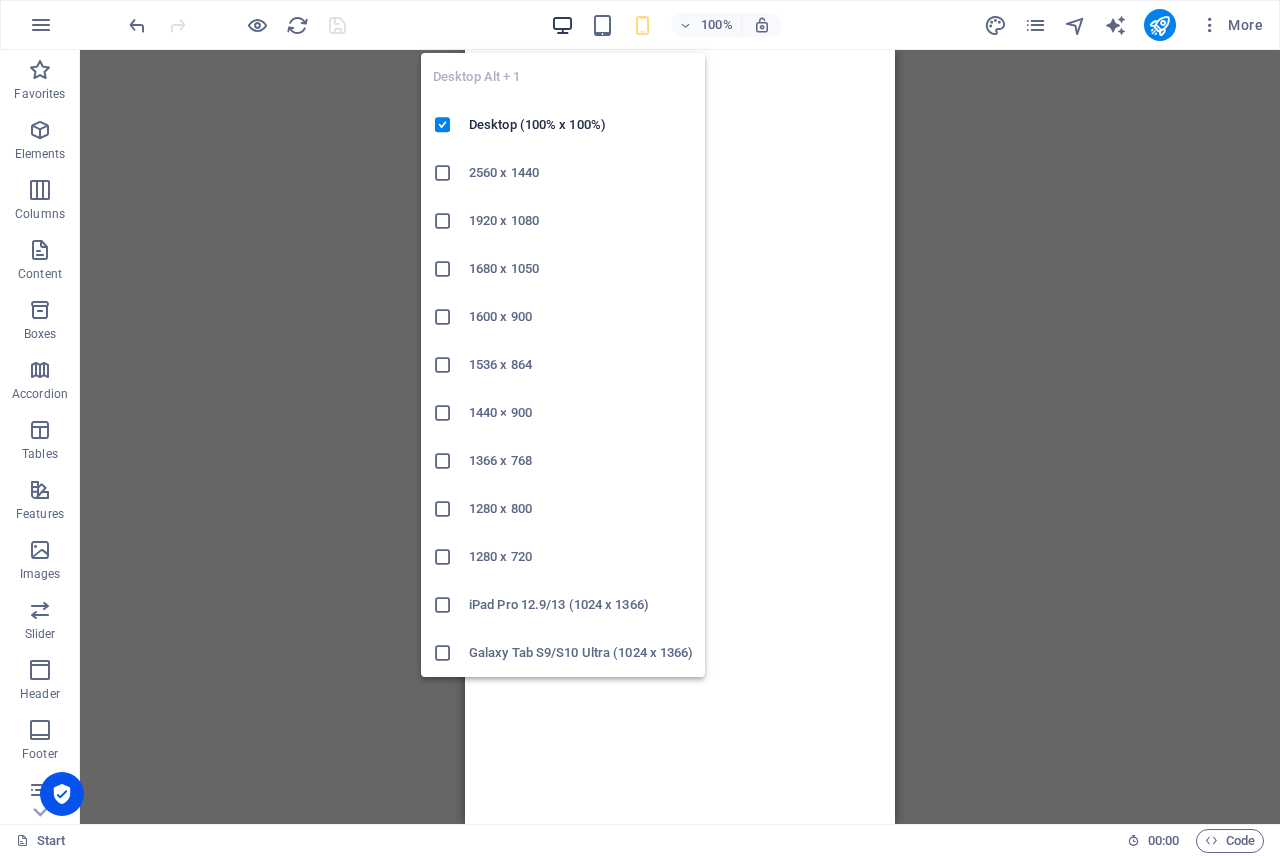 click at bounding box center (562, 25) 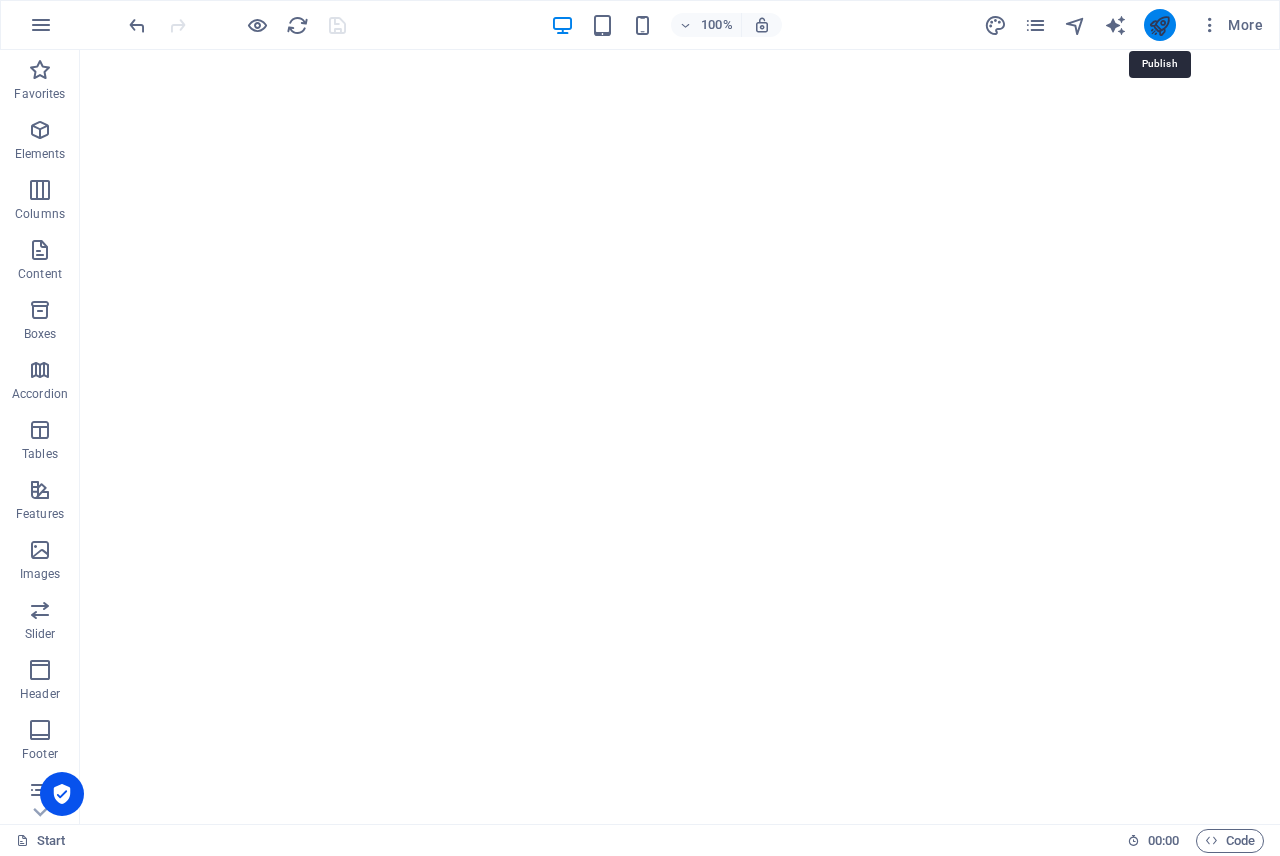 click at bounding box center (1159, 25) 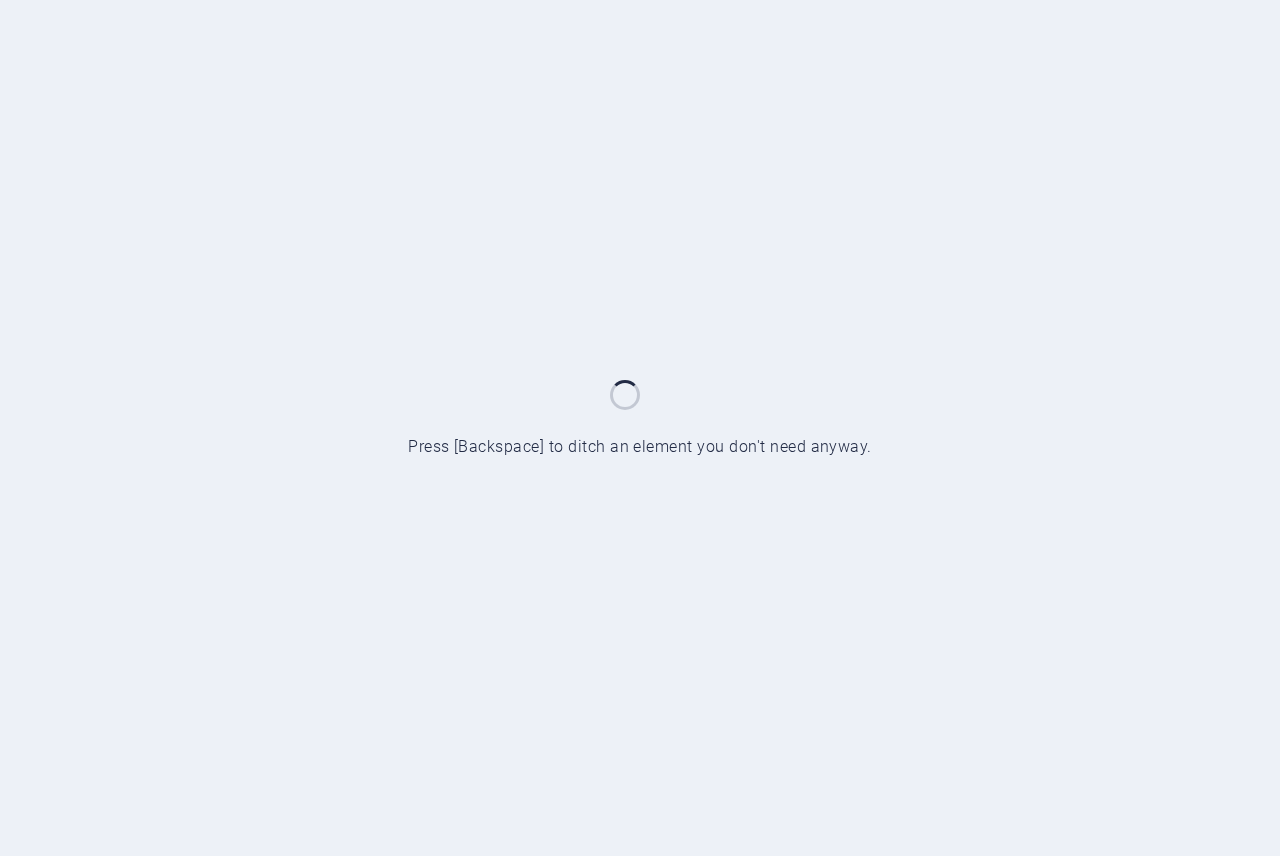scroll, scrollTop: 0, scrollLeft: 0, axis: both 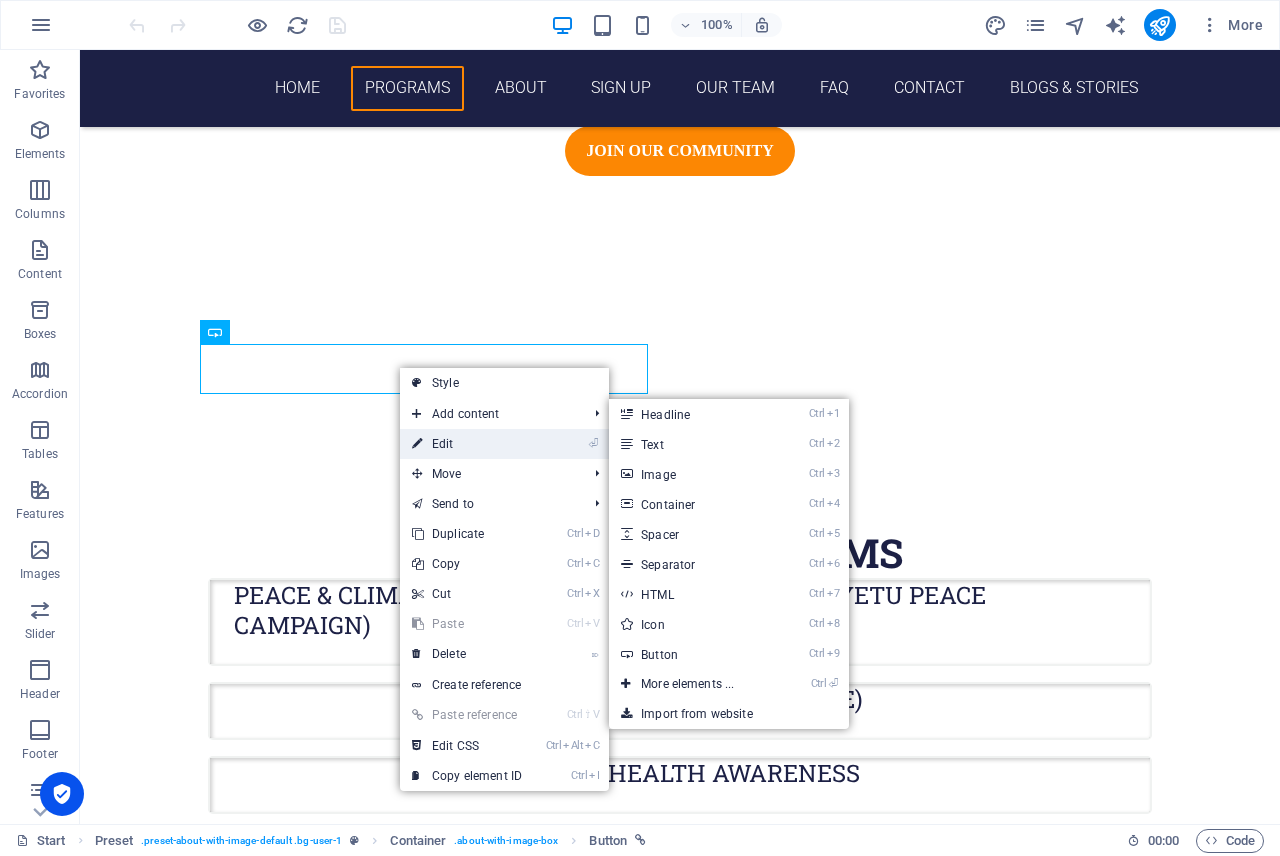 click on "⏎  Edit" at bounding box center [467, 444] 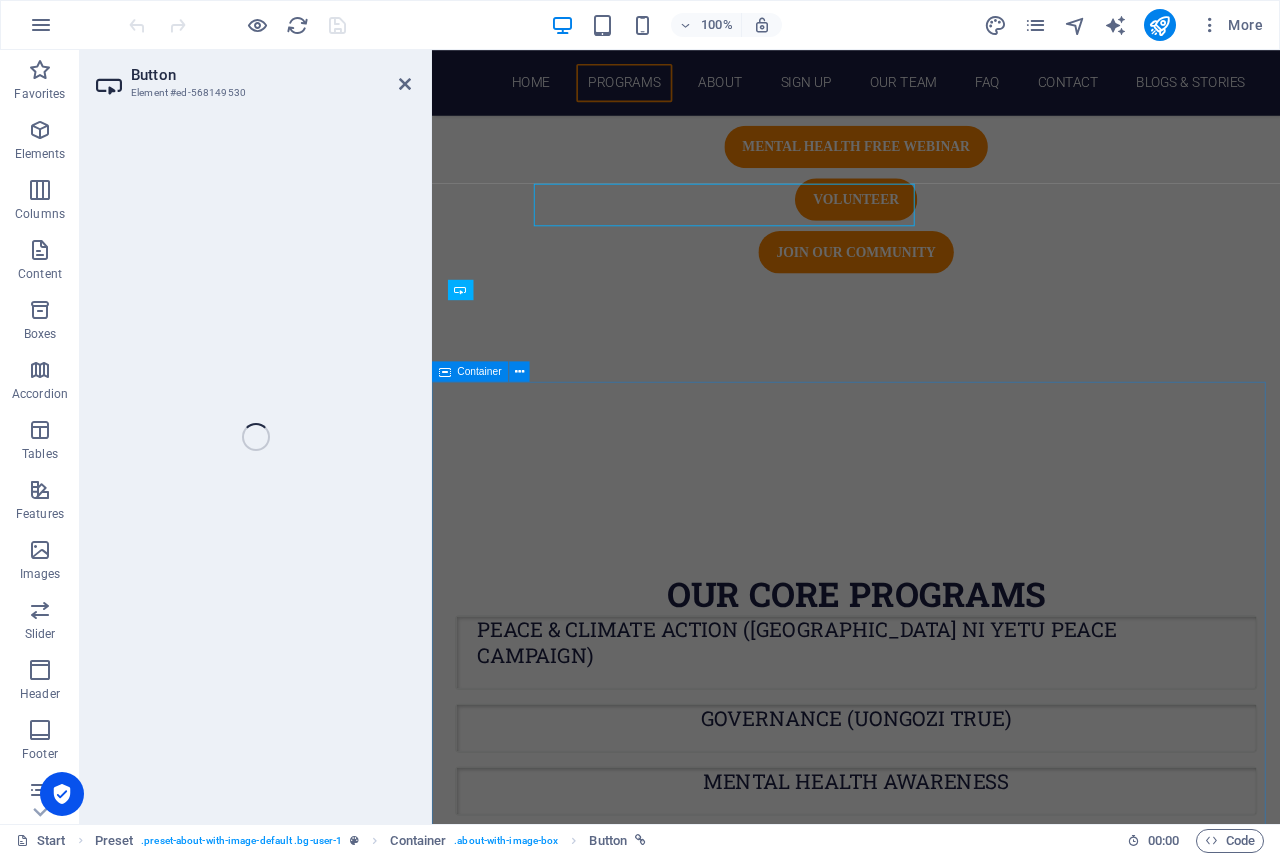 scroll, scrollTop: 1337, scrollLeft: 0, axis: vertical 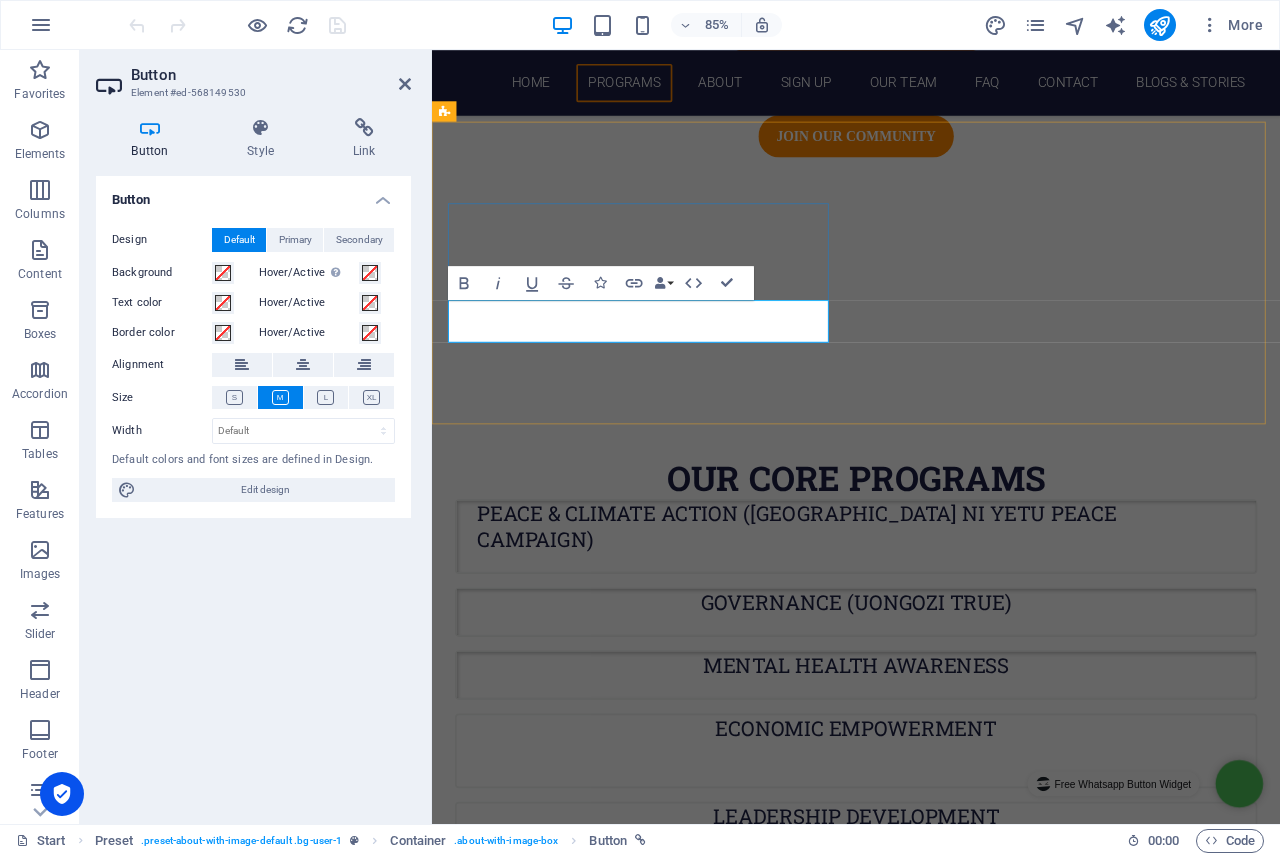 click on "join the coversation" at bounding box center (568, 1267) 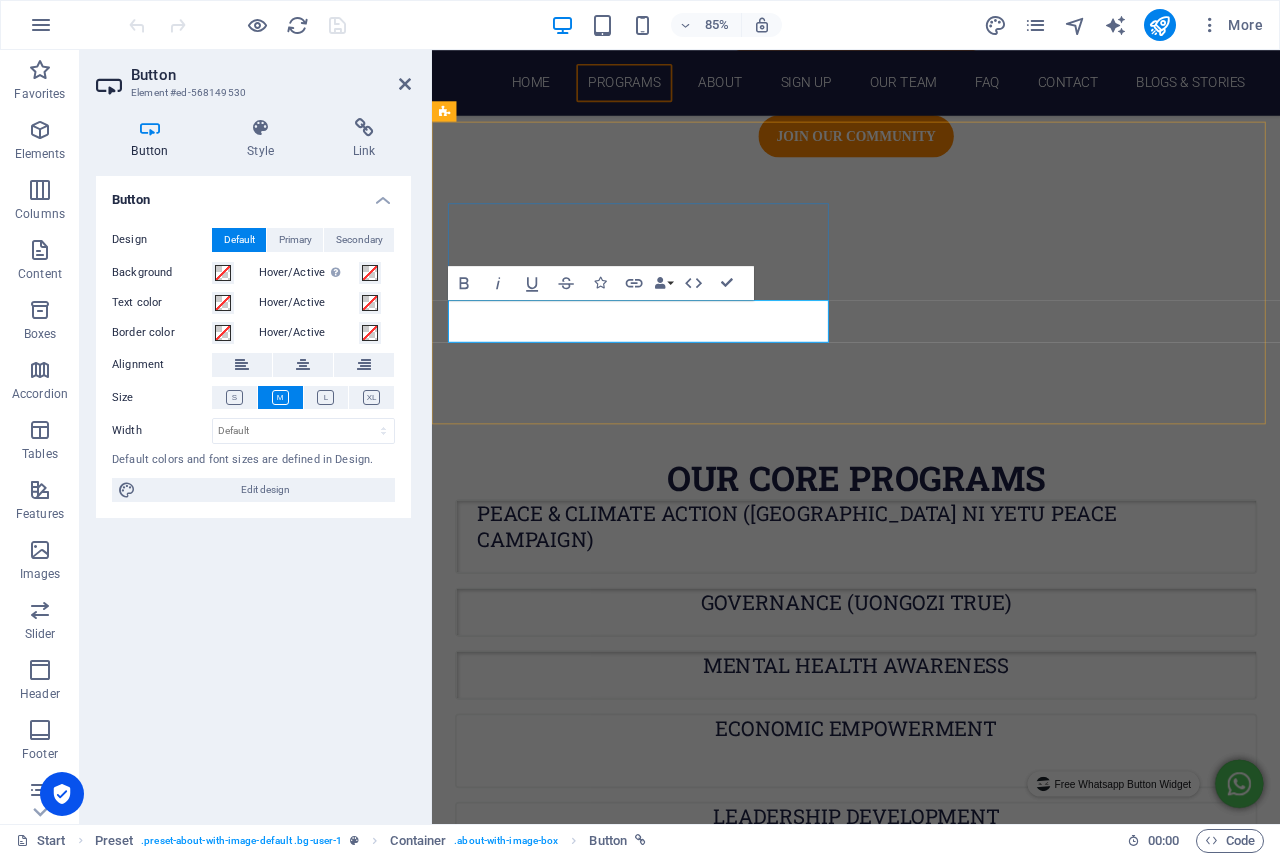 click on "join the coversation" at bounding box center (568, 1267) 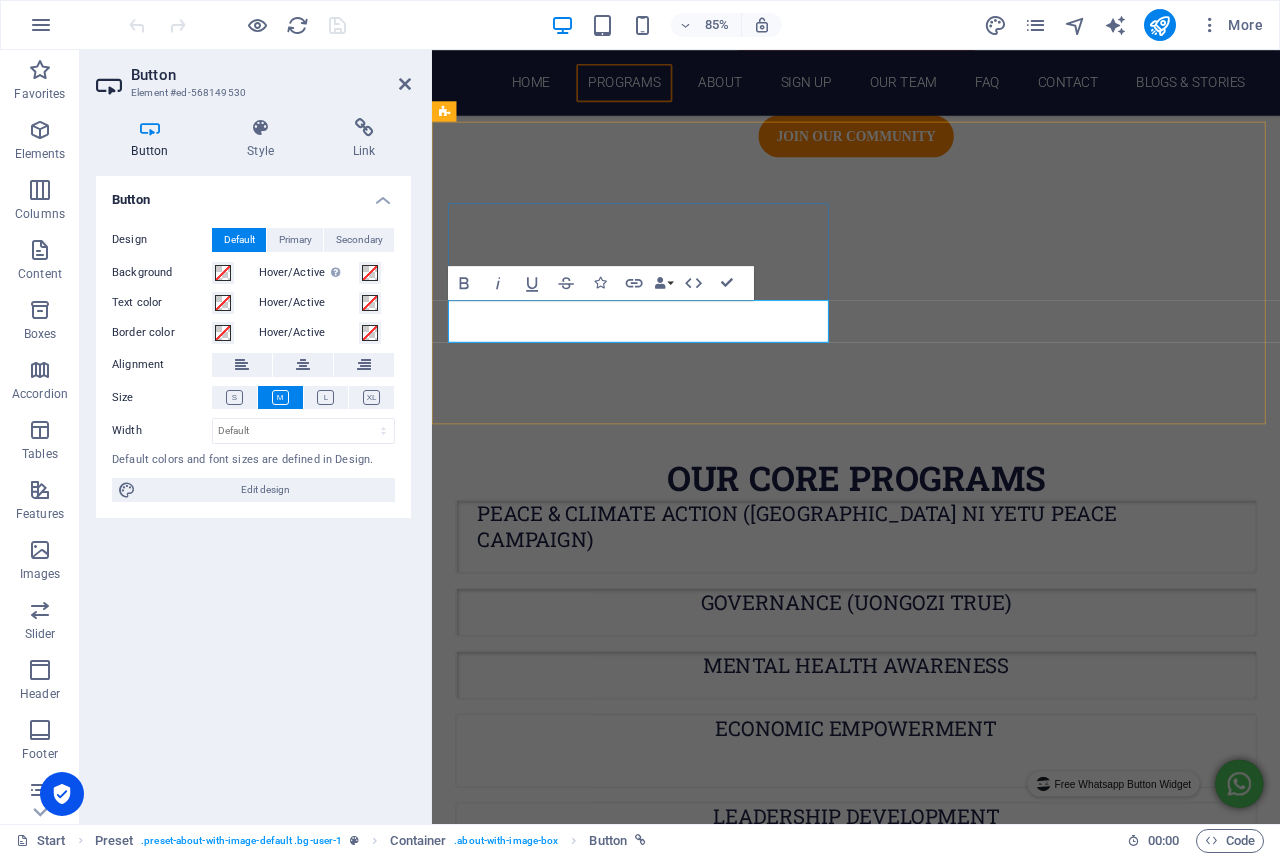type 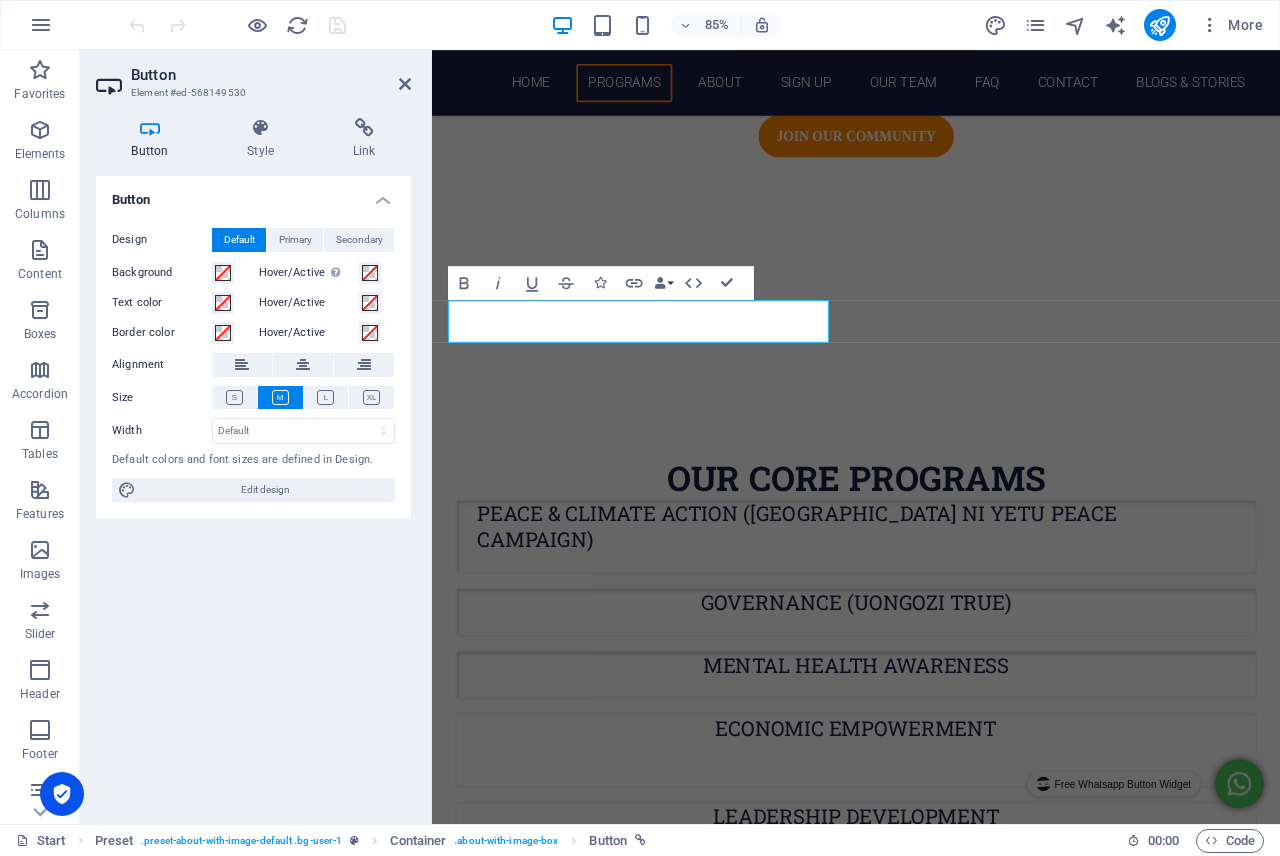 click on "85% More" at bounding box center [698, 25] 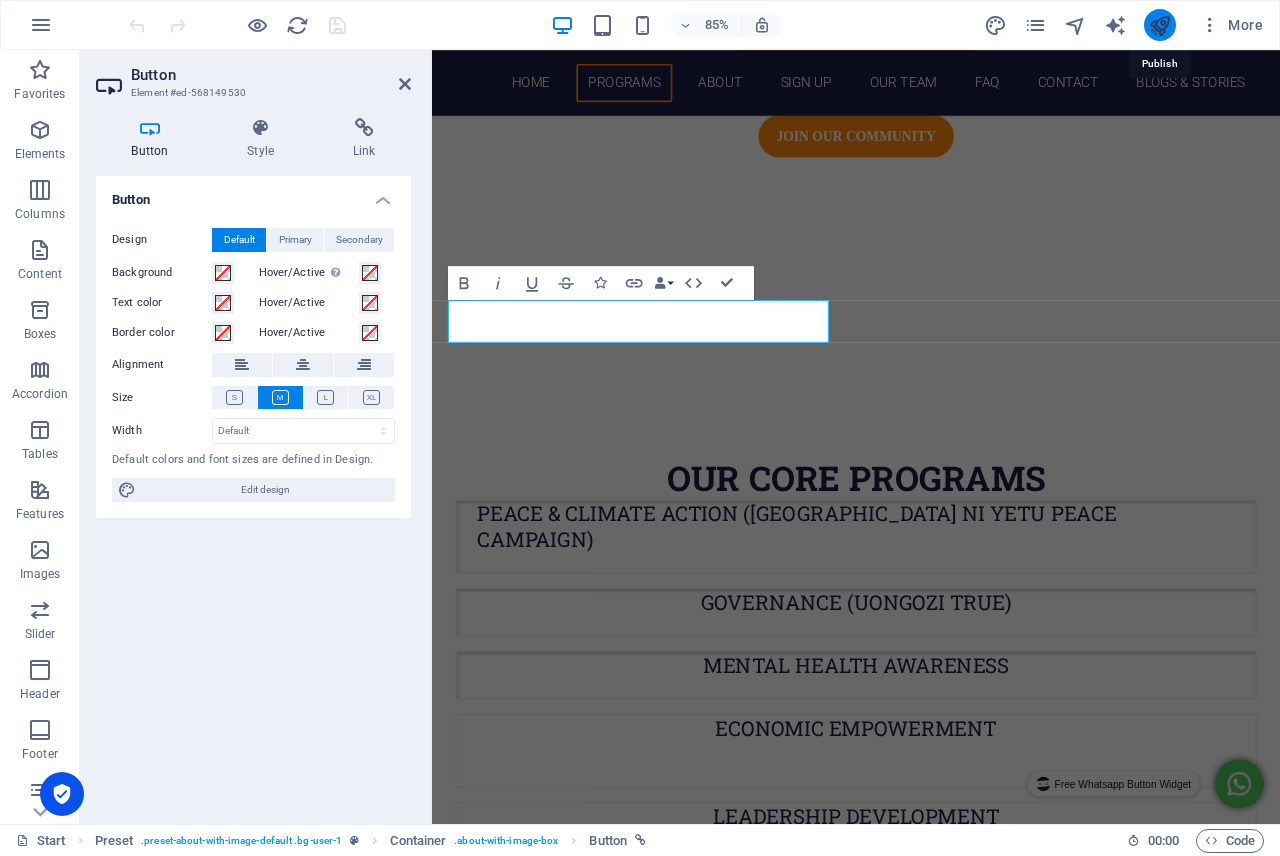 click at bounding box center (1159, 25) 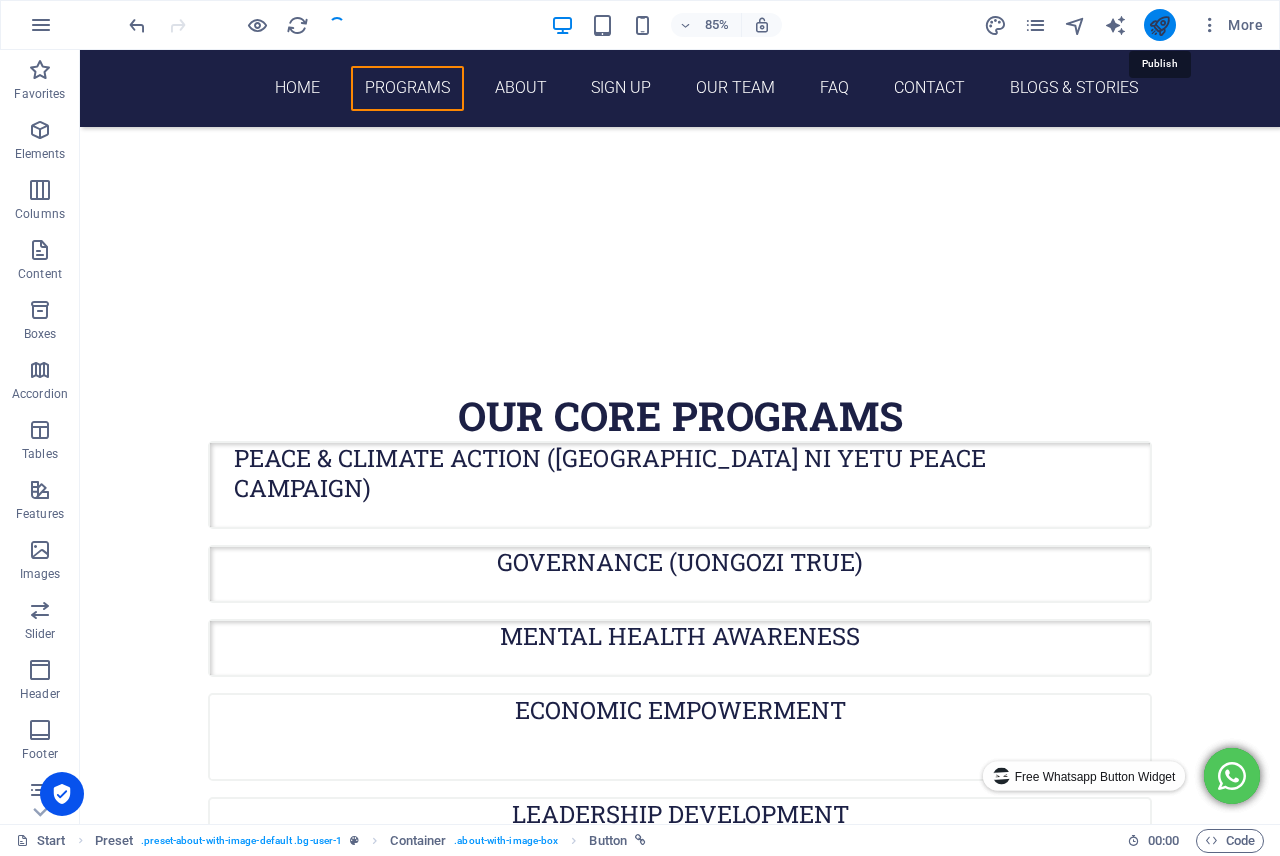scroll, scrollTop: 1200, scrollLeft: 0, axis: vertical 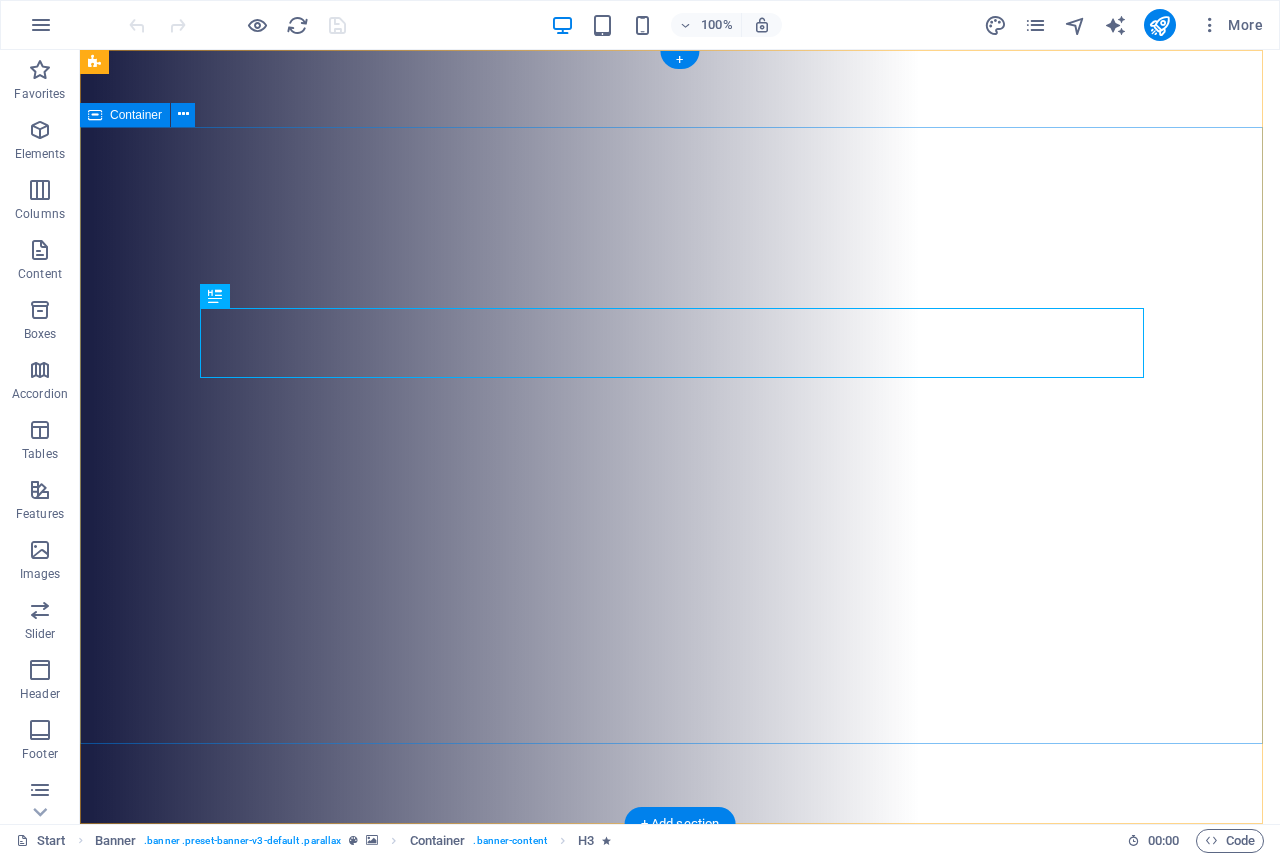 click on "🎯  WELCOME TO [GEOGRAPHIC_DATA]'S MOST IMPACTFUL YOUTH   COMMUNITY! NAIROBI YOUTH & STUDENT LEADERS FORUM mental health free webinar VOLUNTEER JOIN OUR COMMUNITY" at bounding box center (680, 1186) 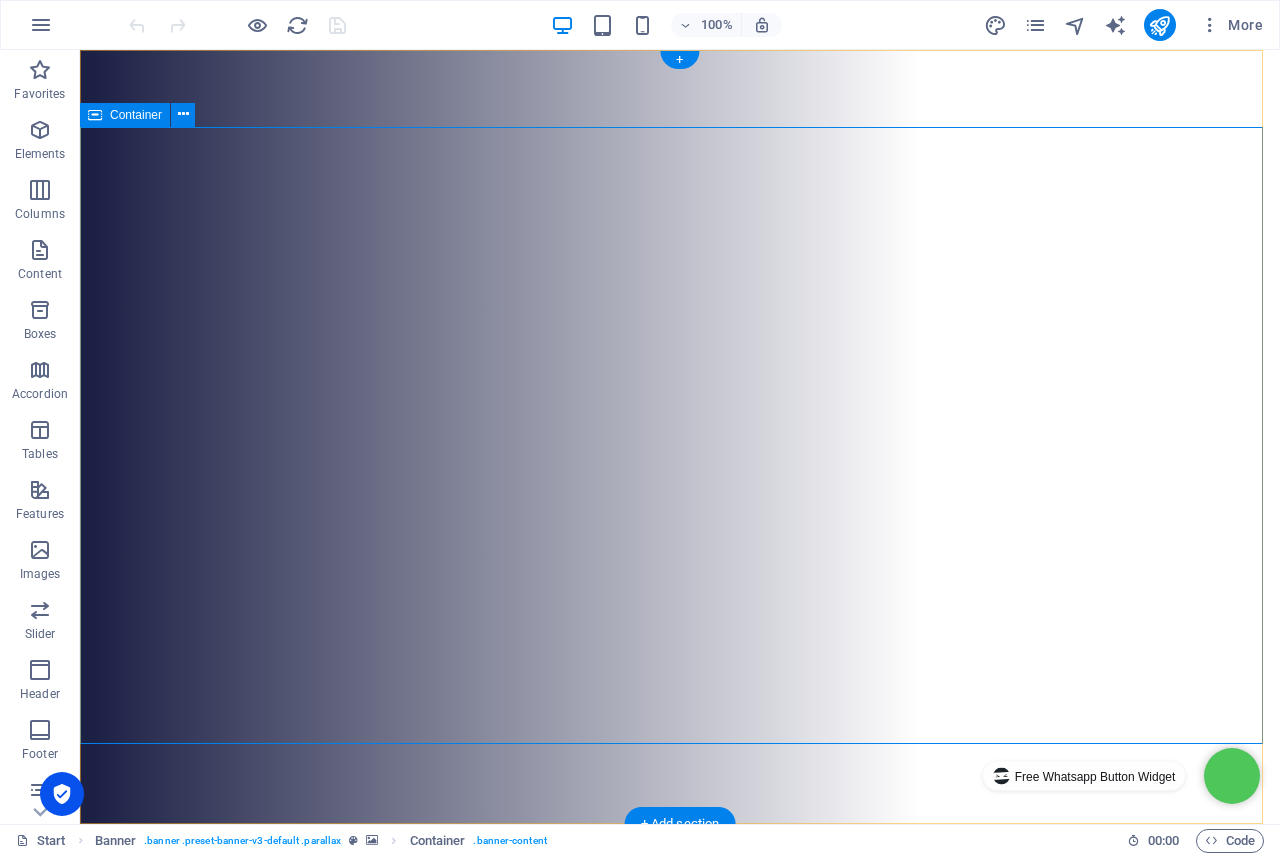 click on "🎯  WELCOME TO [GEOGRAPHIC_DATA]'S MOST IMPACTFUL YOUTH   COMMUNITY! NAIROBI YOUTH & STUDENT LEADERS FORUM mental health free webinar VOLUNTEER JOIN OUR COMMUNITY" at bounding box center [680, 1186] 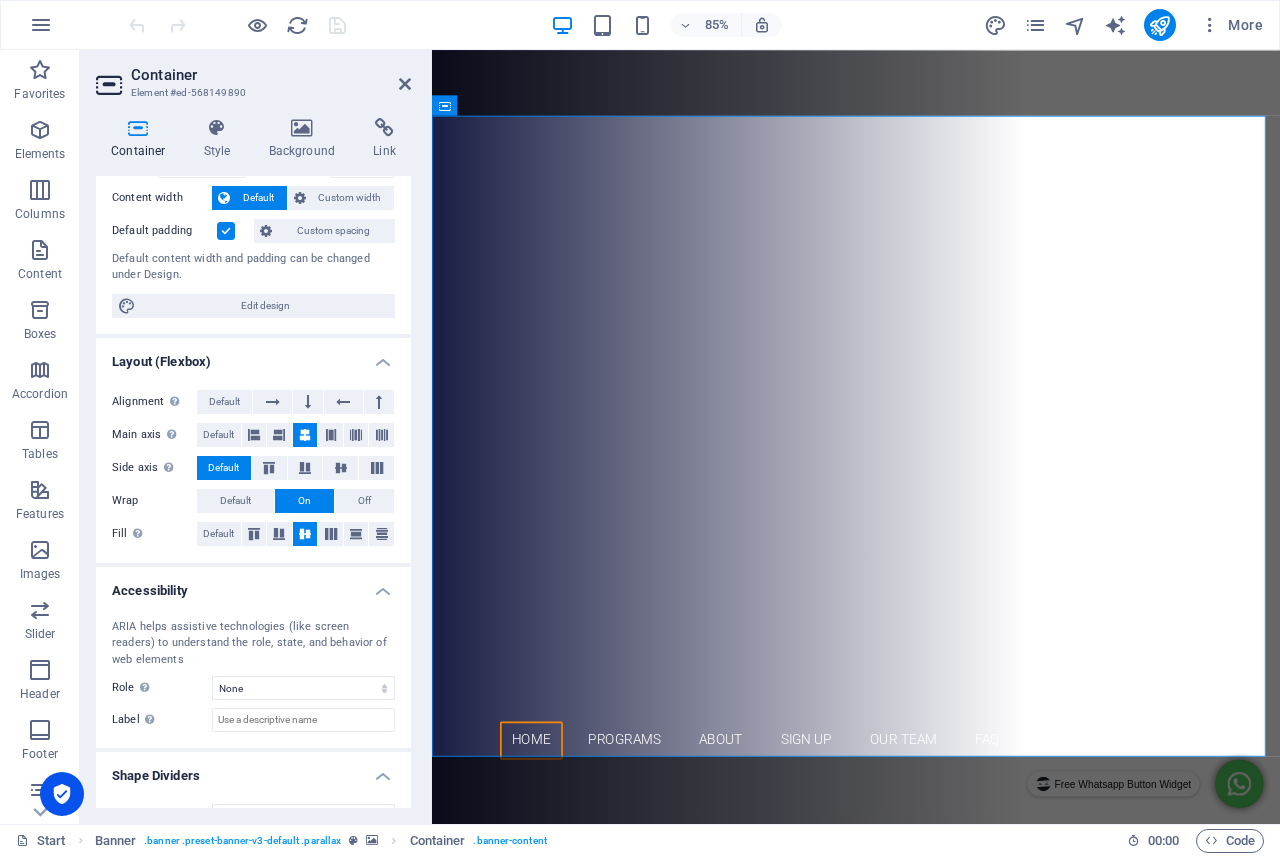 scroll, scrollTop: 0, scrollLeft: 0, axis: both 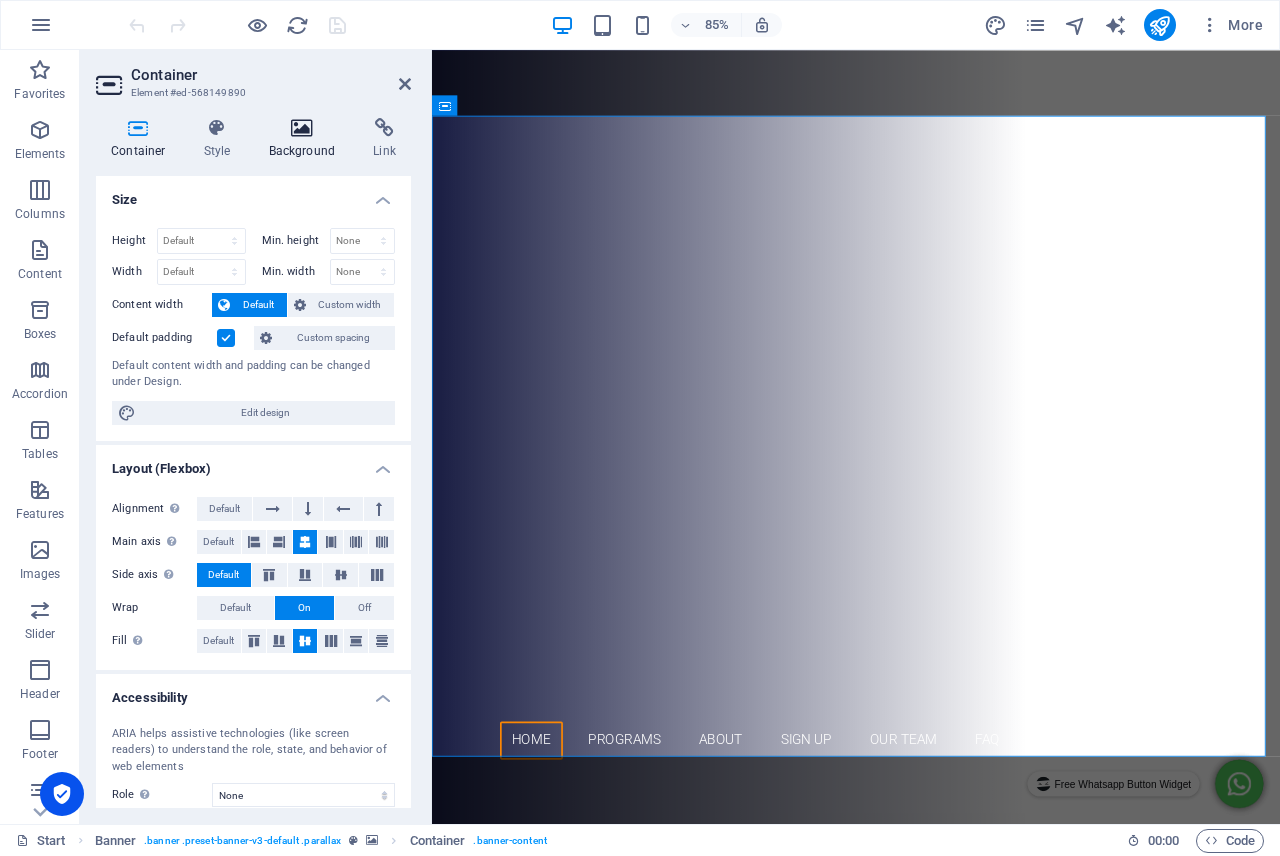 click at bounding box center [302, 128] 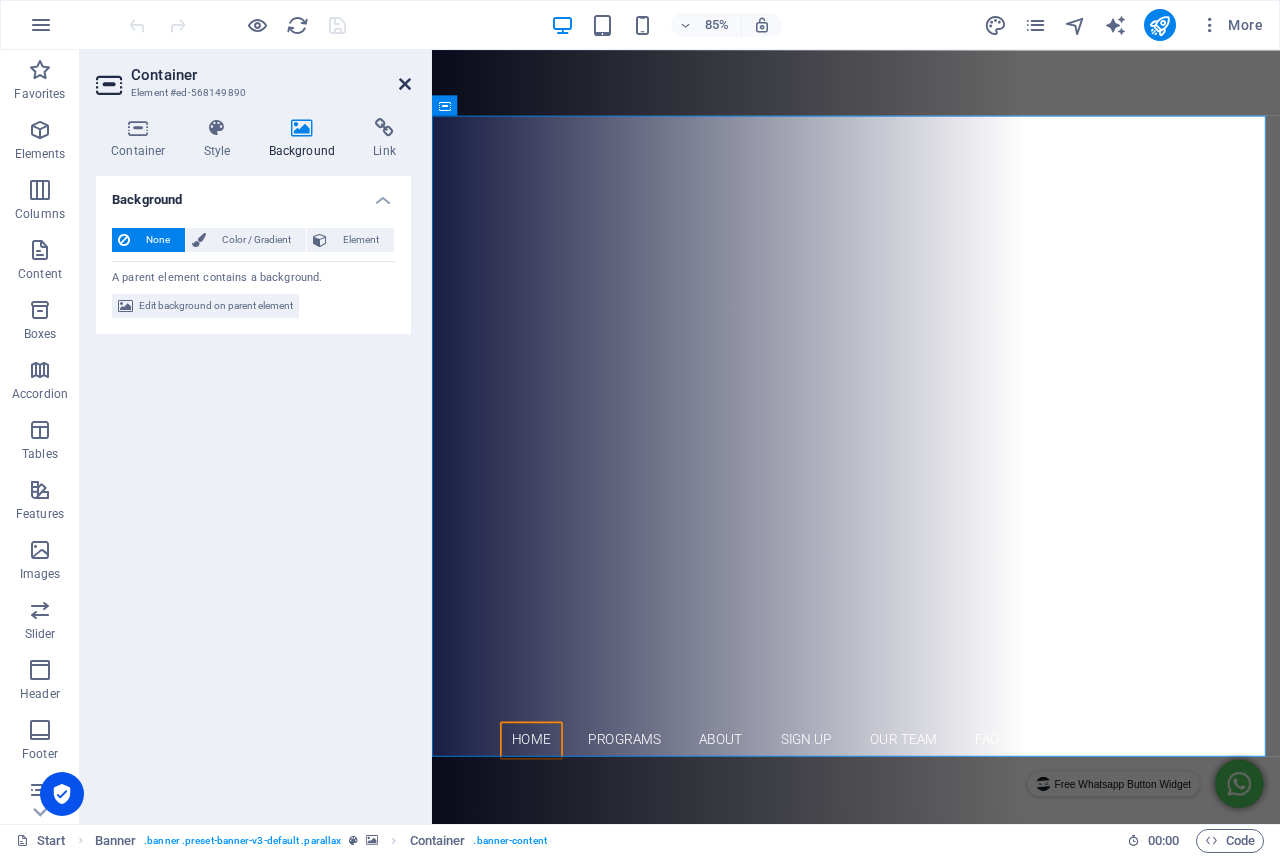 click at bounding box center (405, 84) 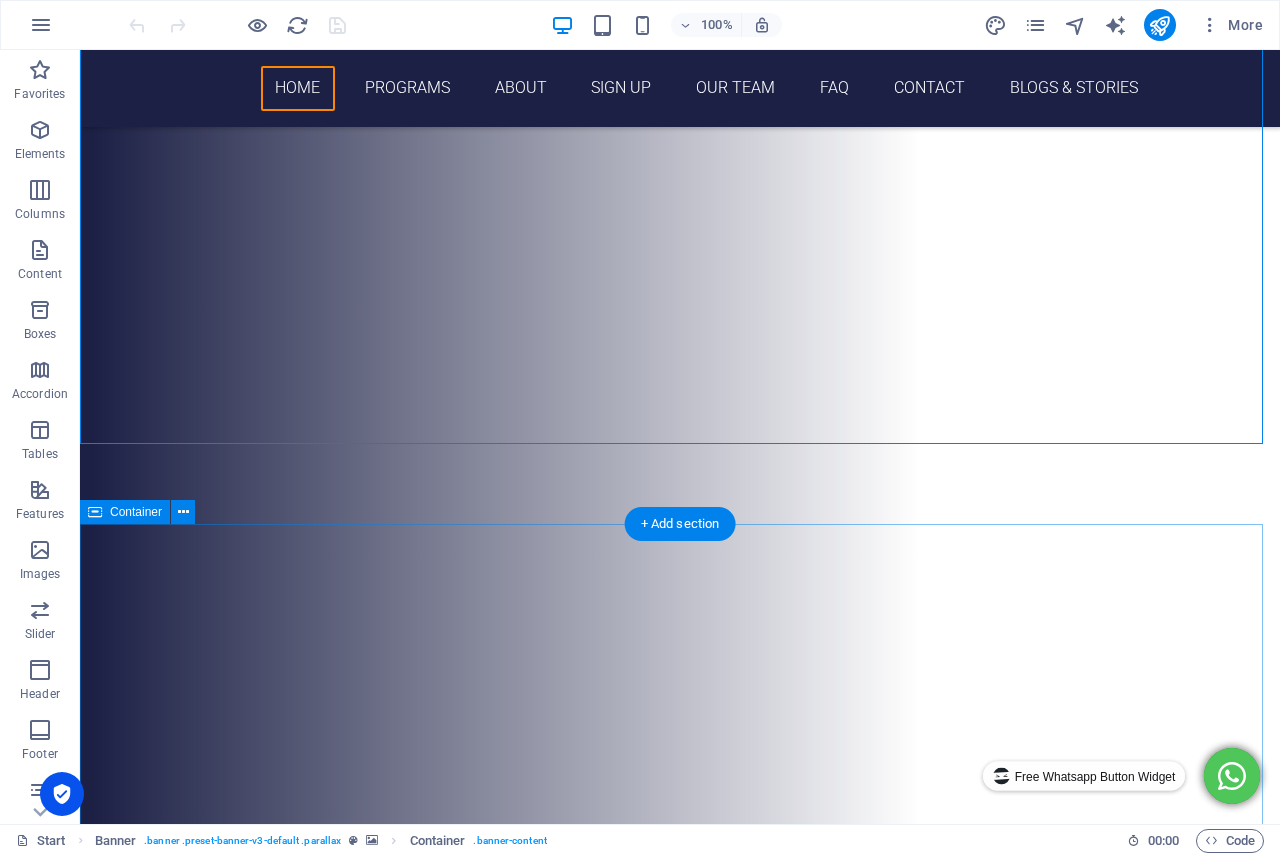 scroll, scrollTop: 300, scrollLeft: 0, axis: vertical 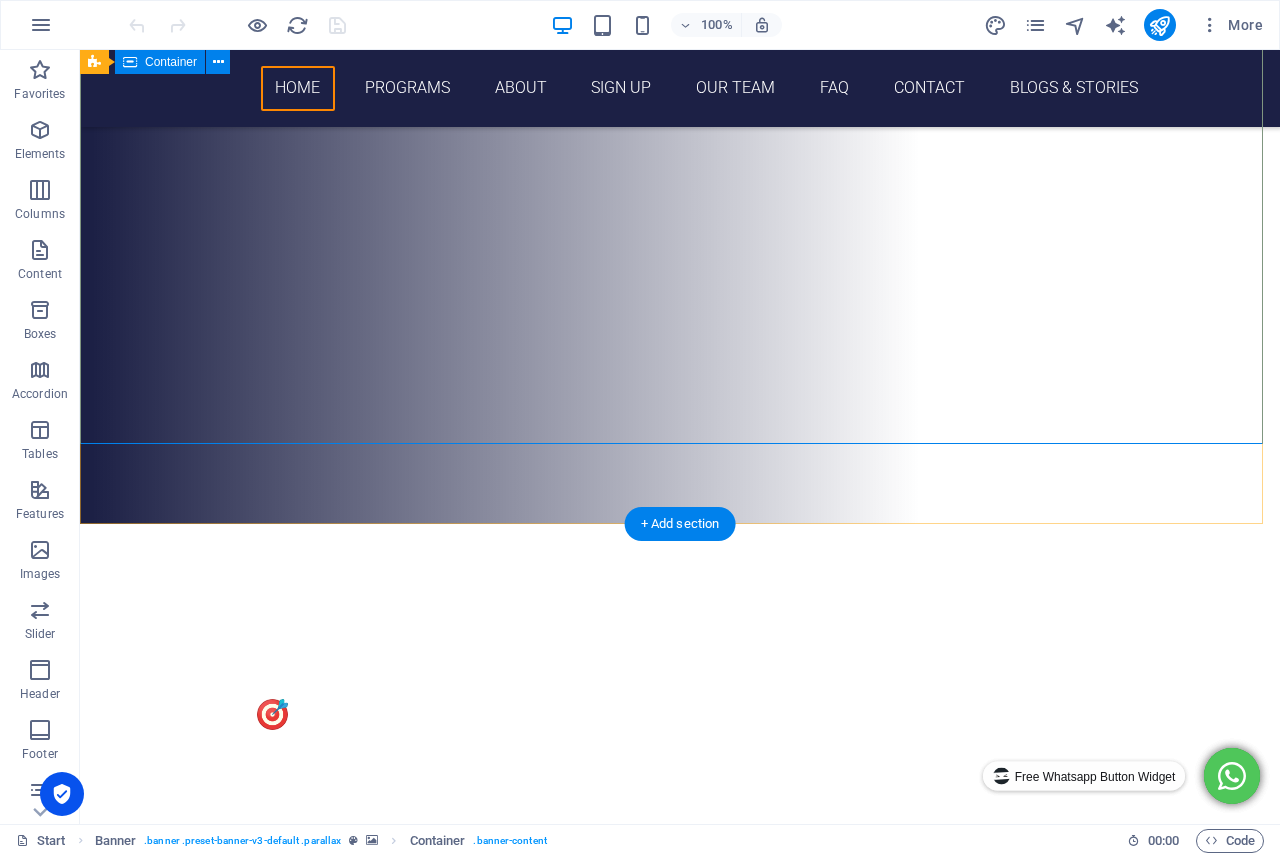 click on "🎯  WELCOME TO [GEOGRAPHIC_DATA]'S MOST IMPACTFUL YOUTH   COMMUNITY! NAIROBI YOUTH & STUDENT LEADERS FORUM mental health free webinar VOLUNTEER JOIN OUR COMMUNITY" at bounding box center (680, 886) 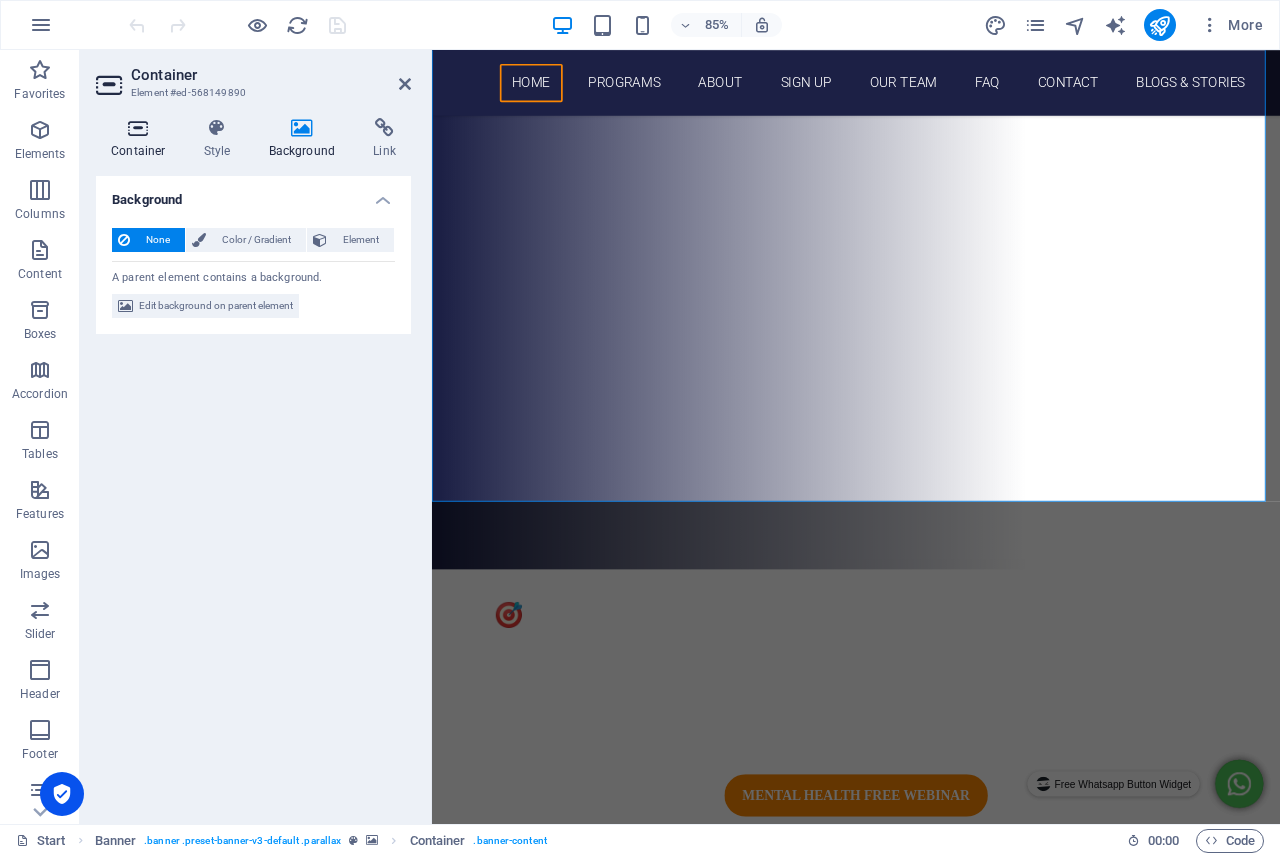 click at bounding box center (138, 128) 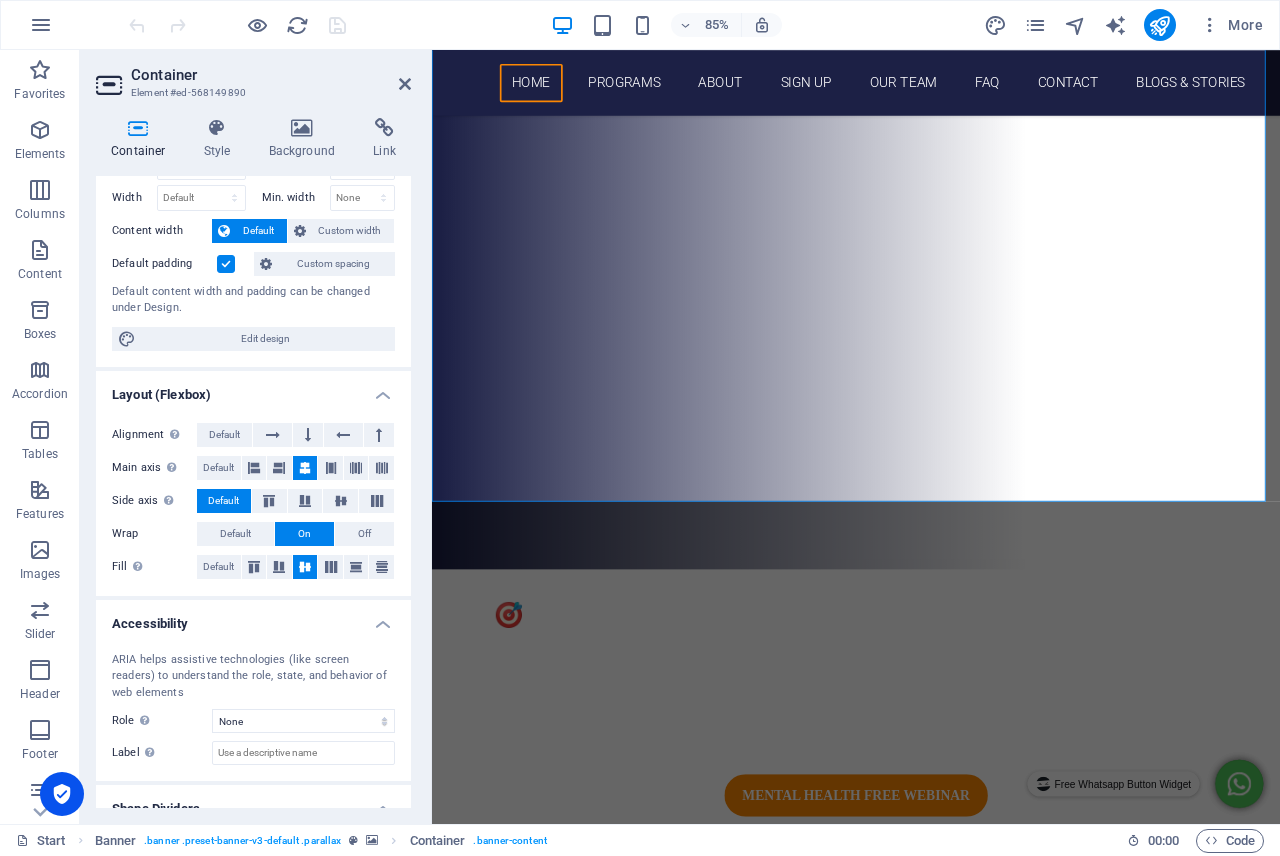 scroll, scrollTop: 143, scrollLeft: 0, axis: vertical 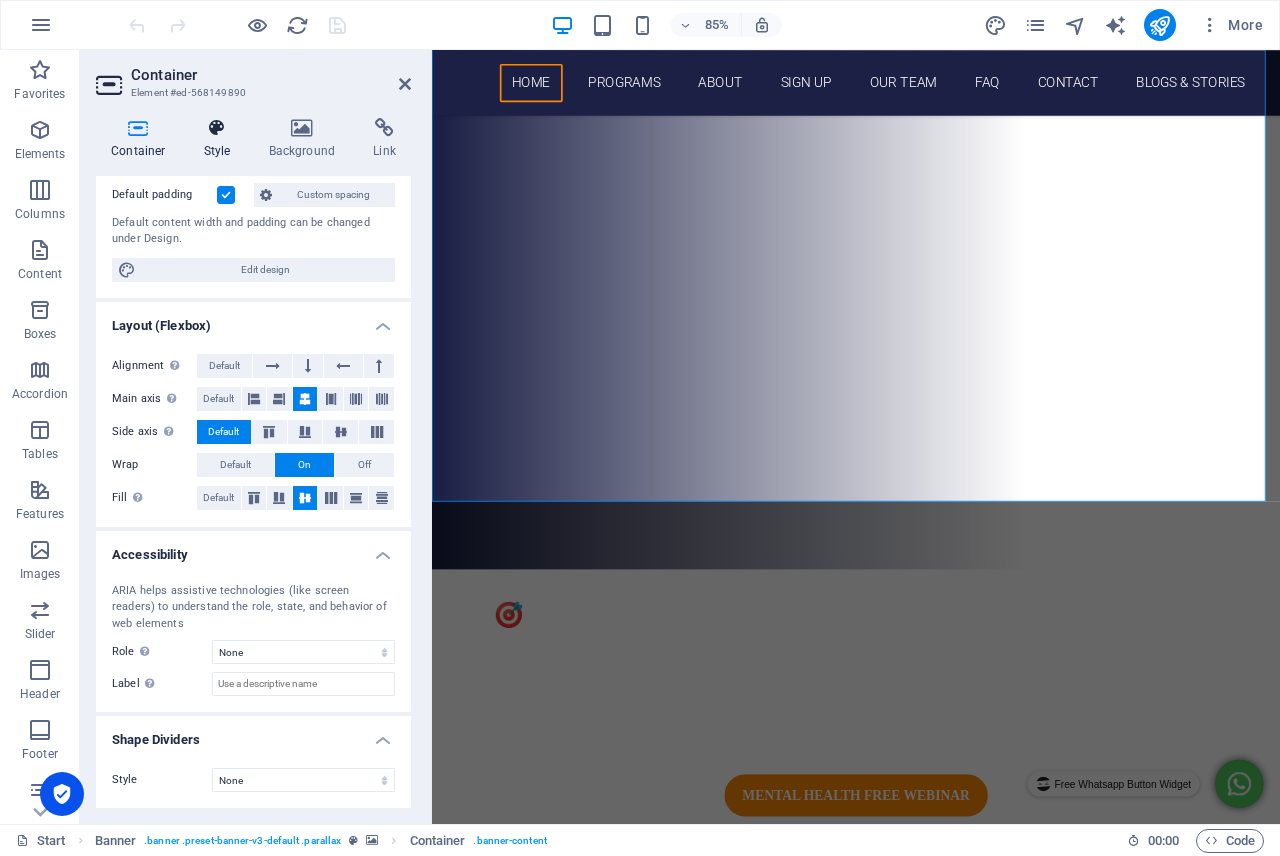 click on "Style" at bounding box center (221, 139) 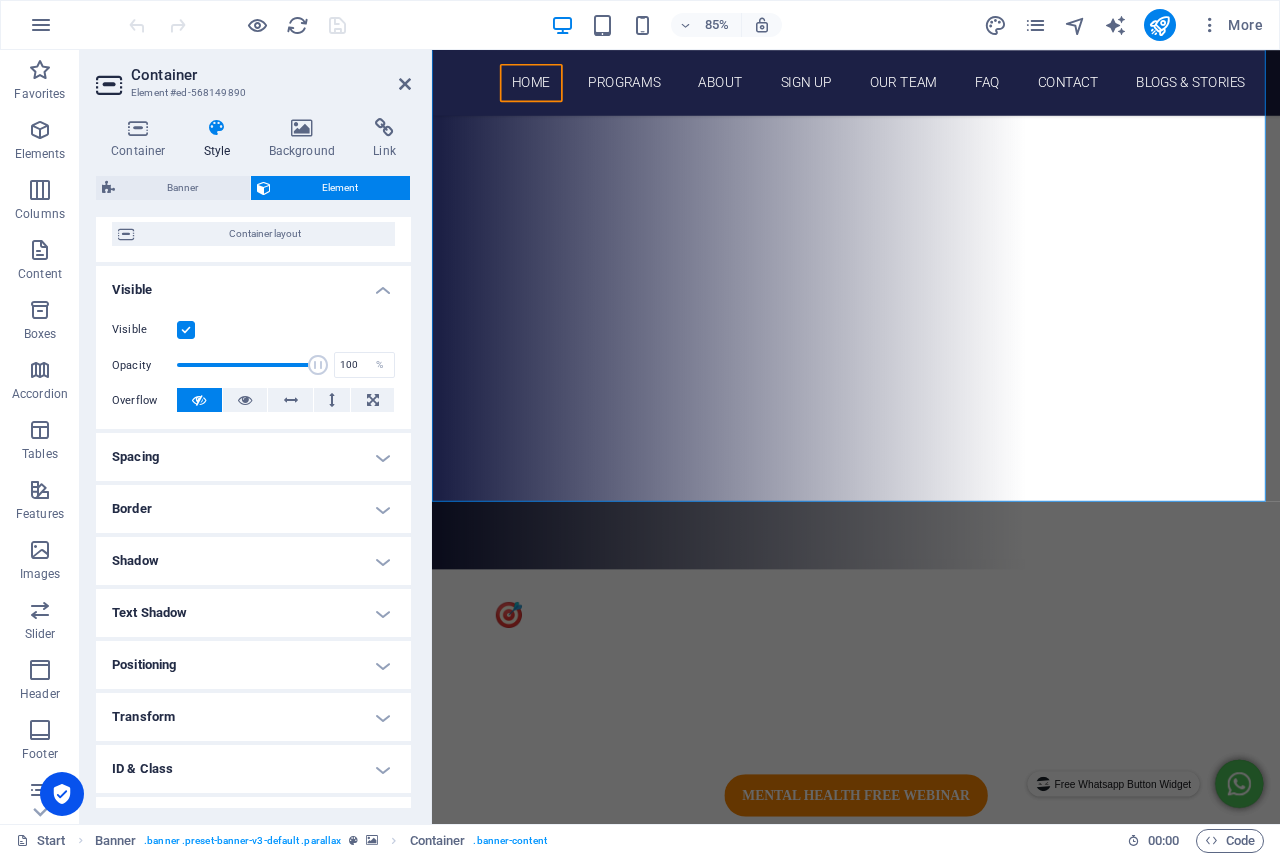 scroll, scrollTop: 0, scrollLeft: 0, axis: both 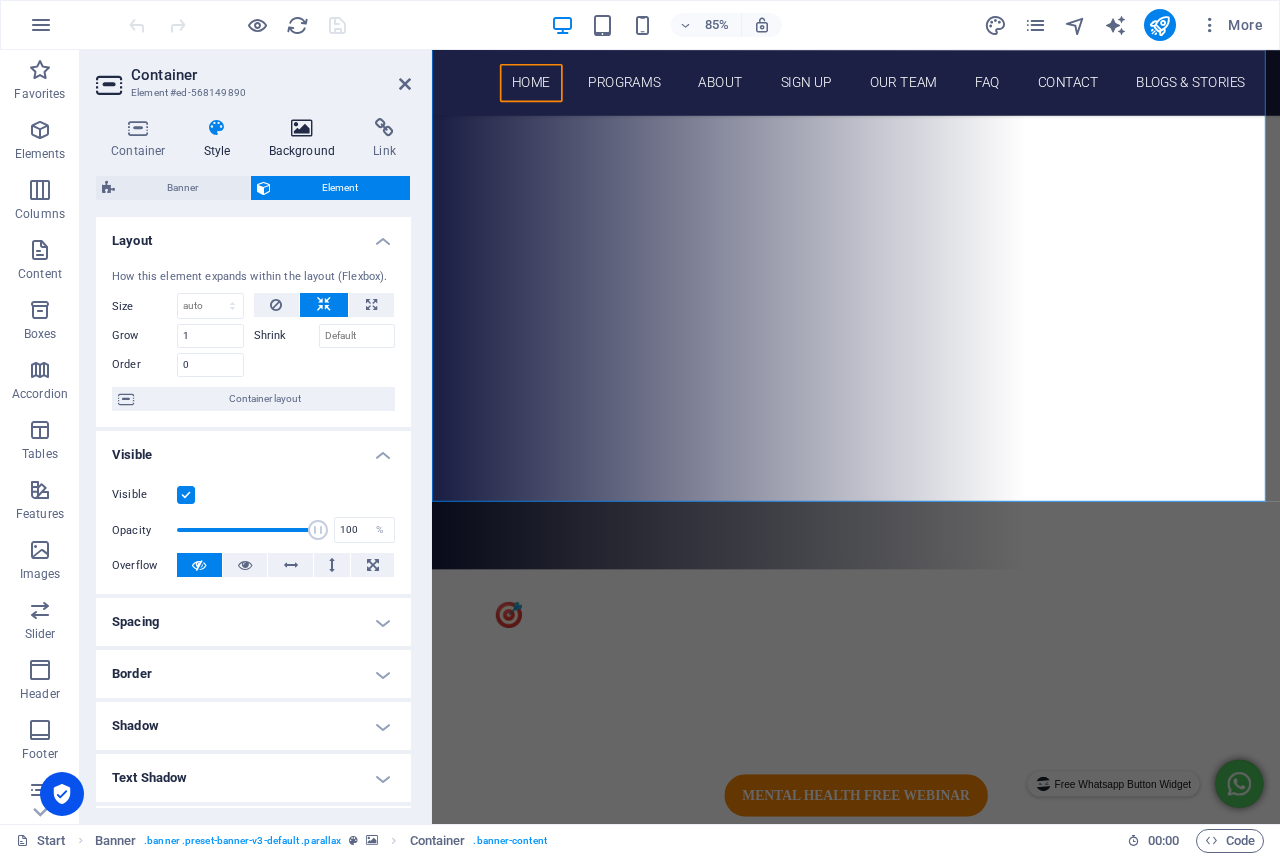click on "Background" at bounding box center (306, 139) 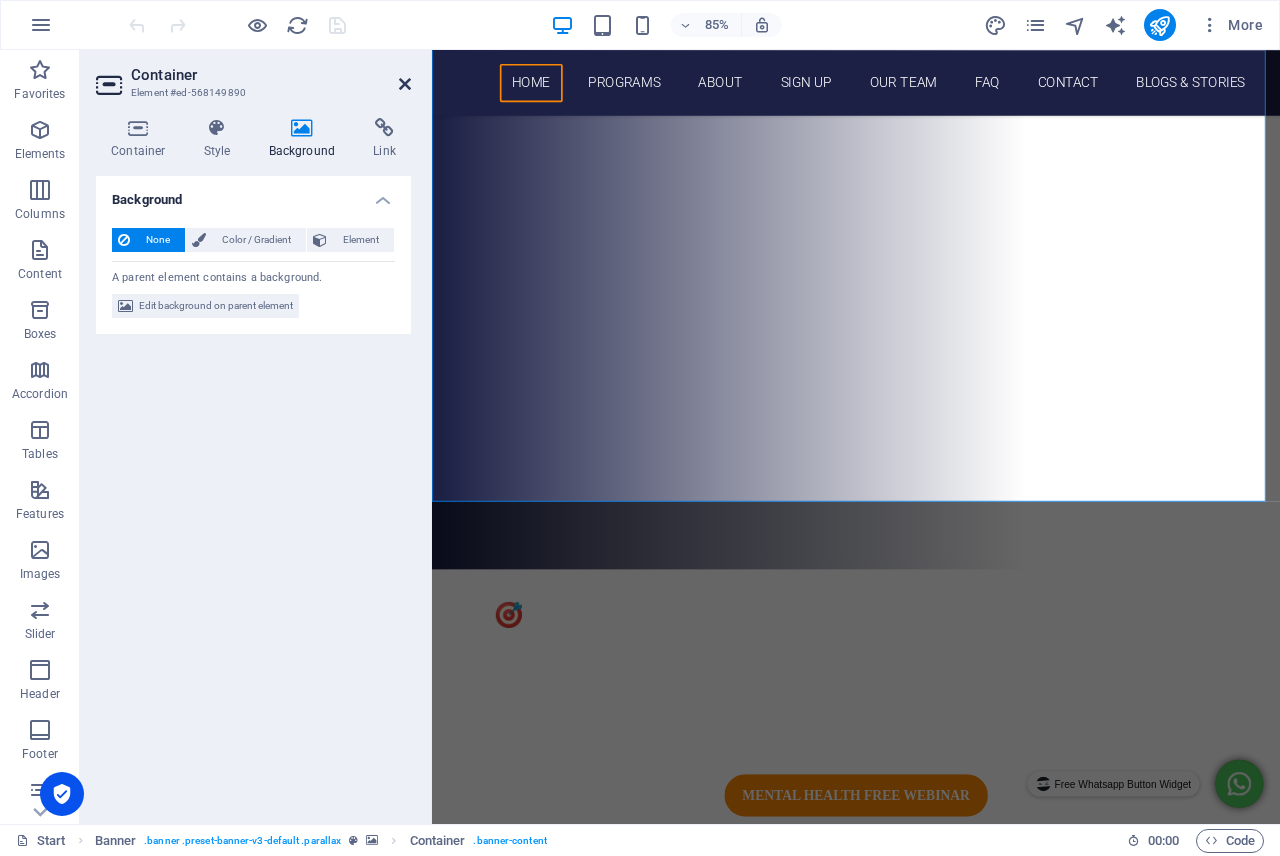 click at bounding box center [405, 84] 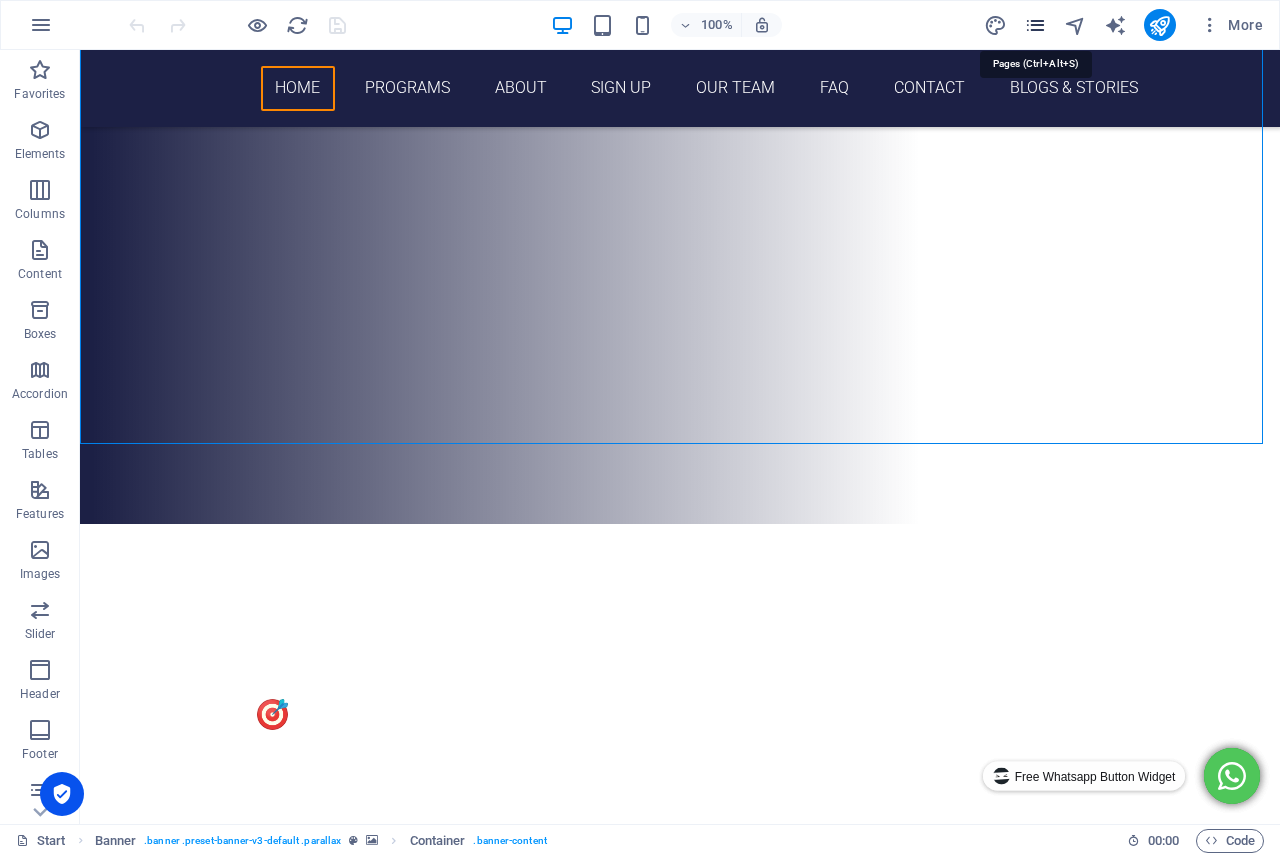 click at bounding box center (1035, 25) 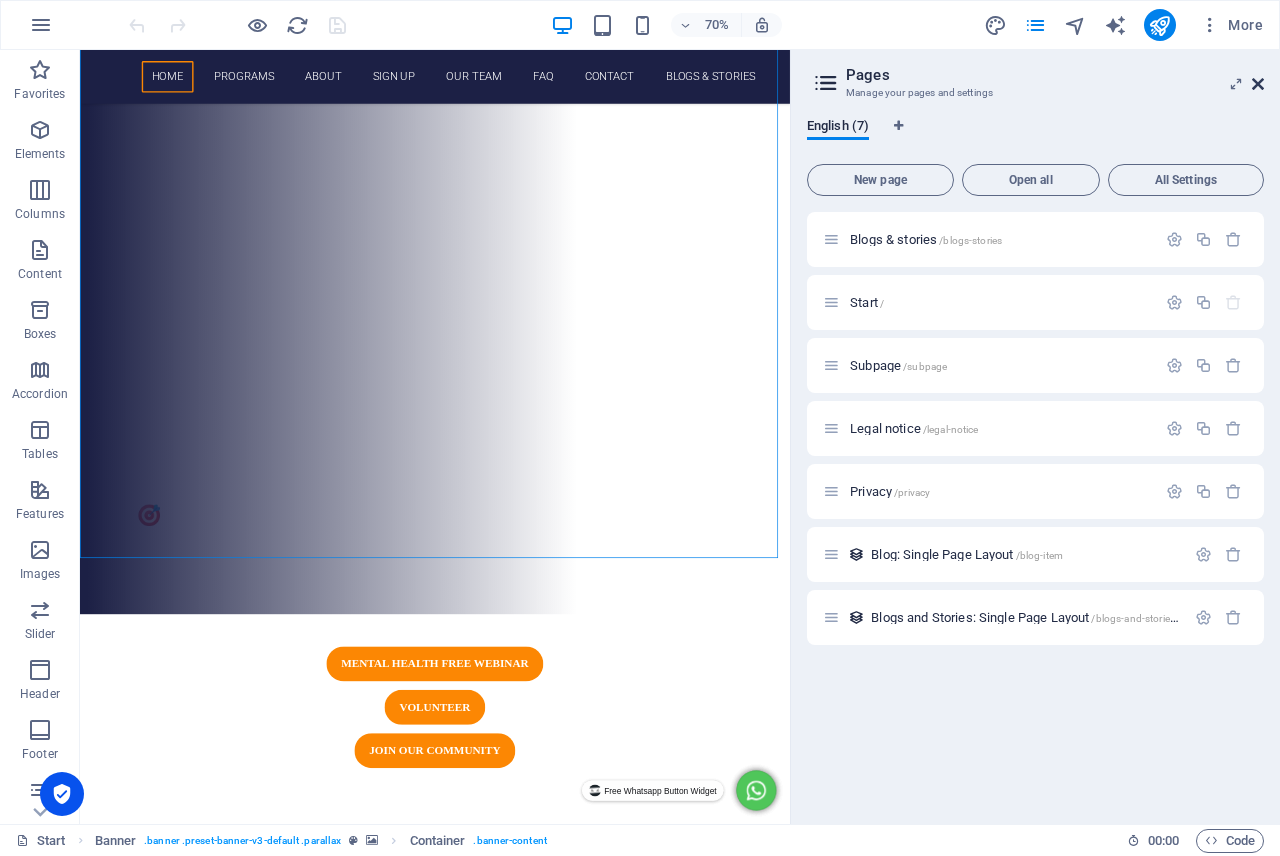 click at bounding box center [1258, 84] 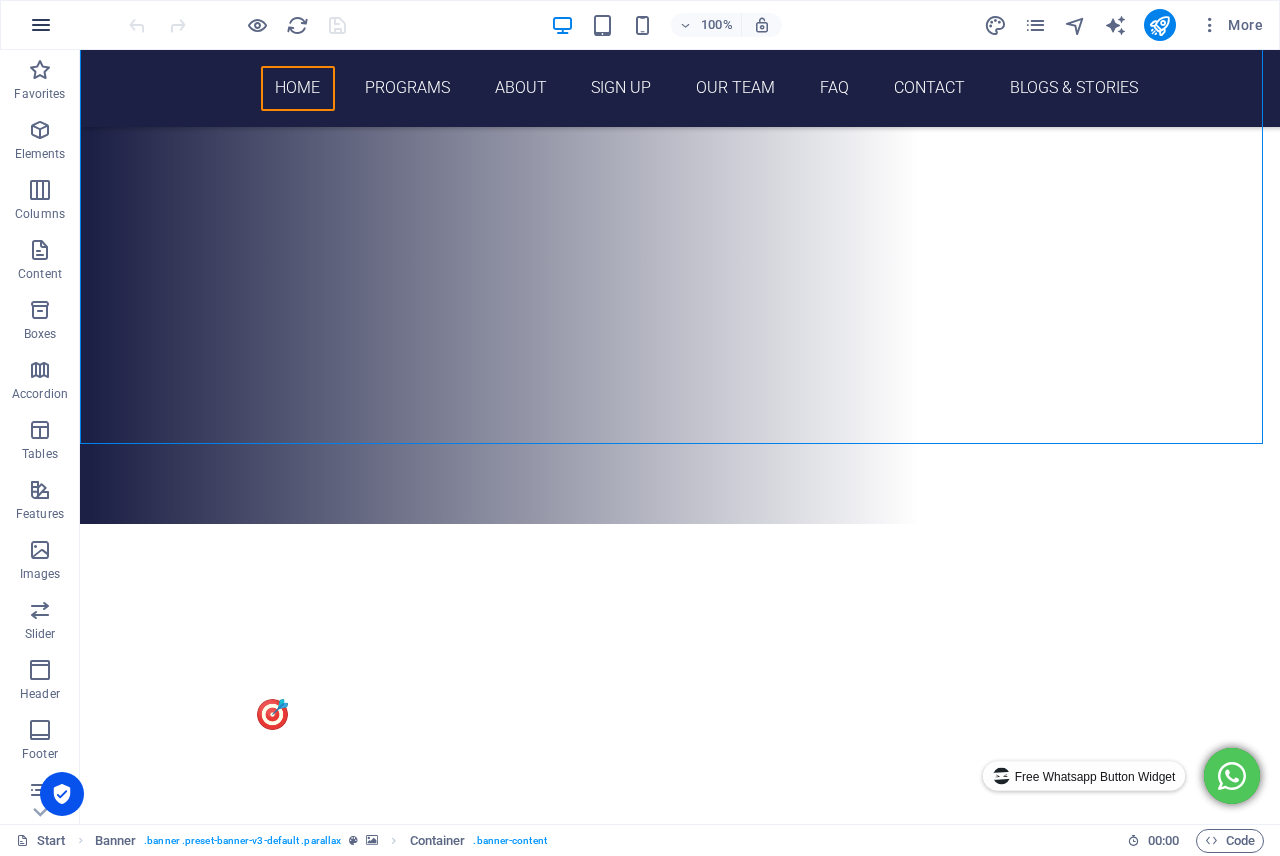 click at bounding box center (41, 25) 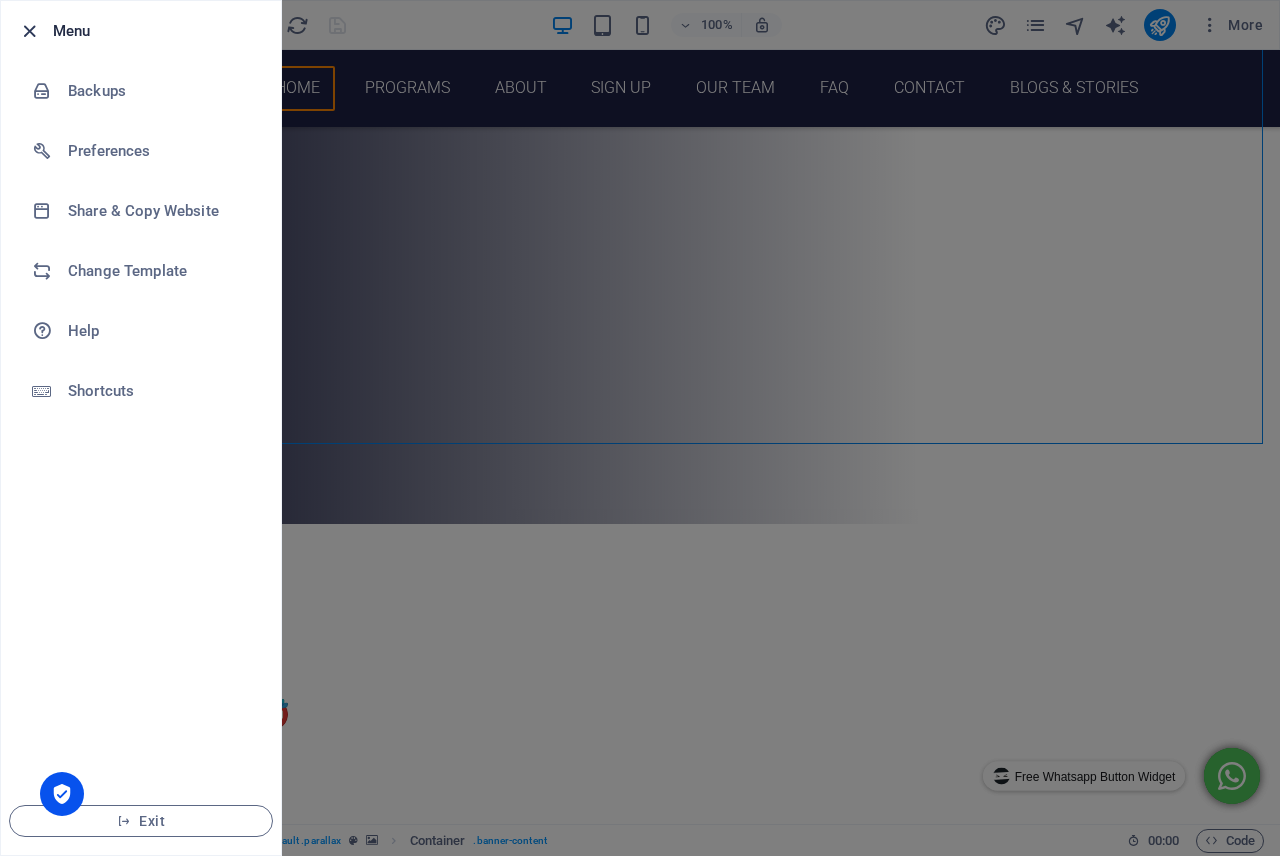click at bounding box center (29, 31) 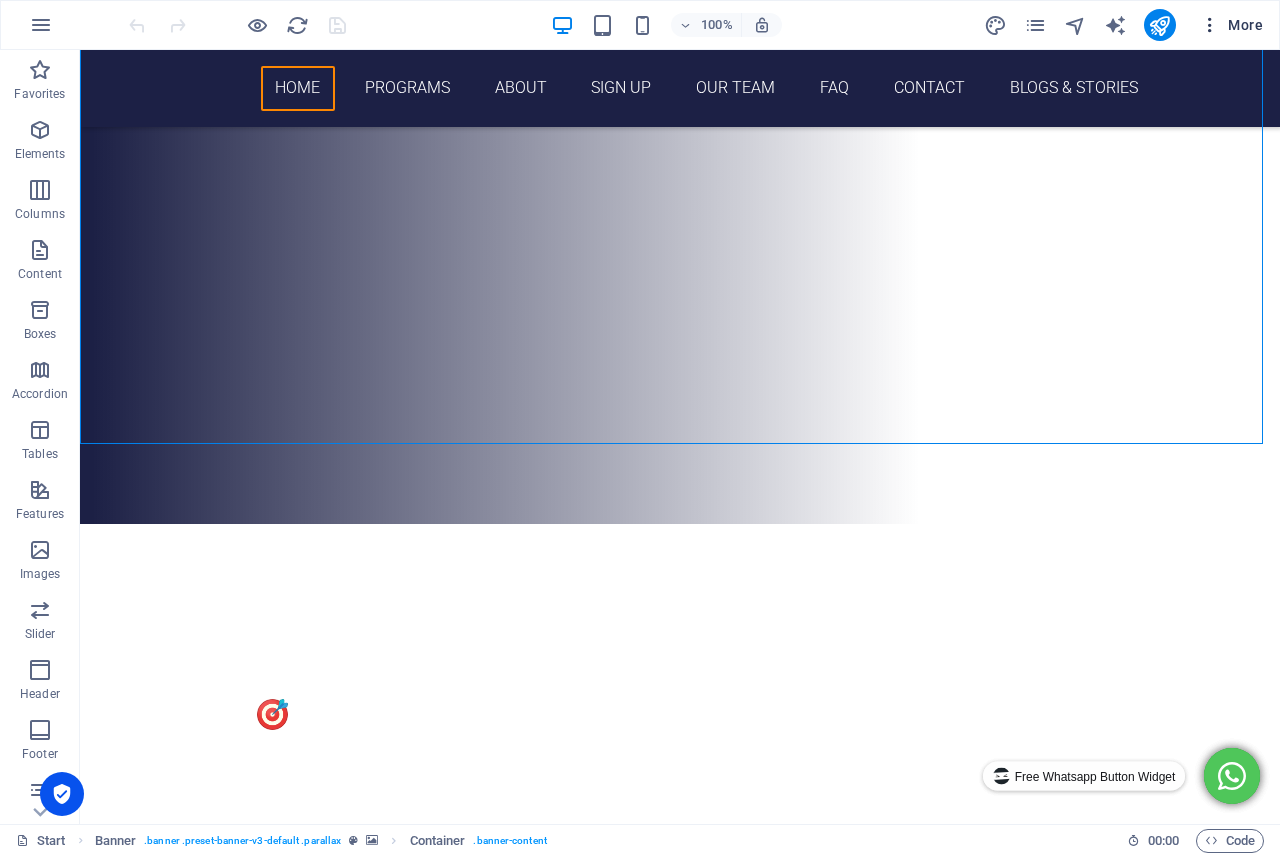 click at bounding box center [1210, 25] 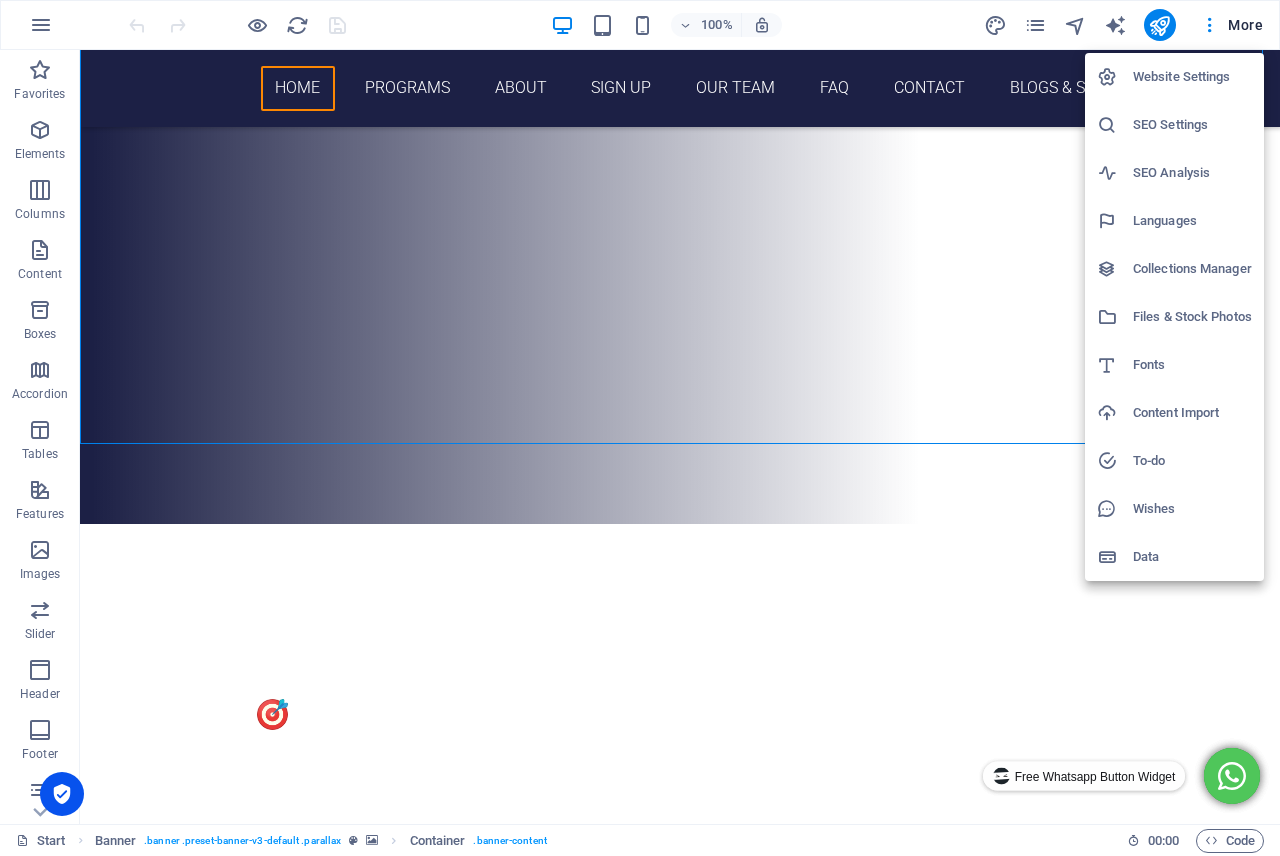 click at bounding box center (640, 428) 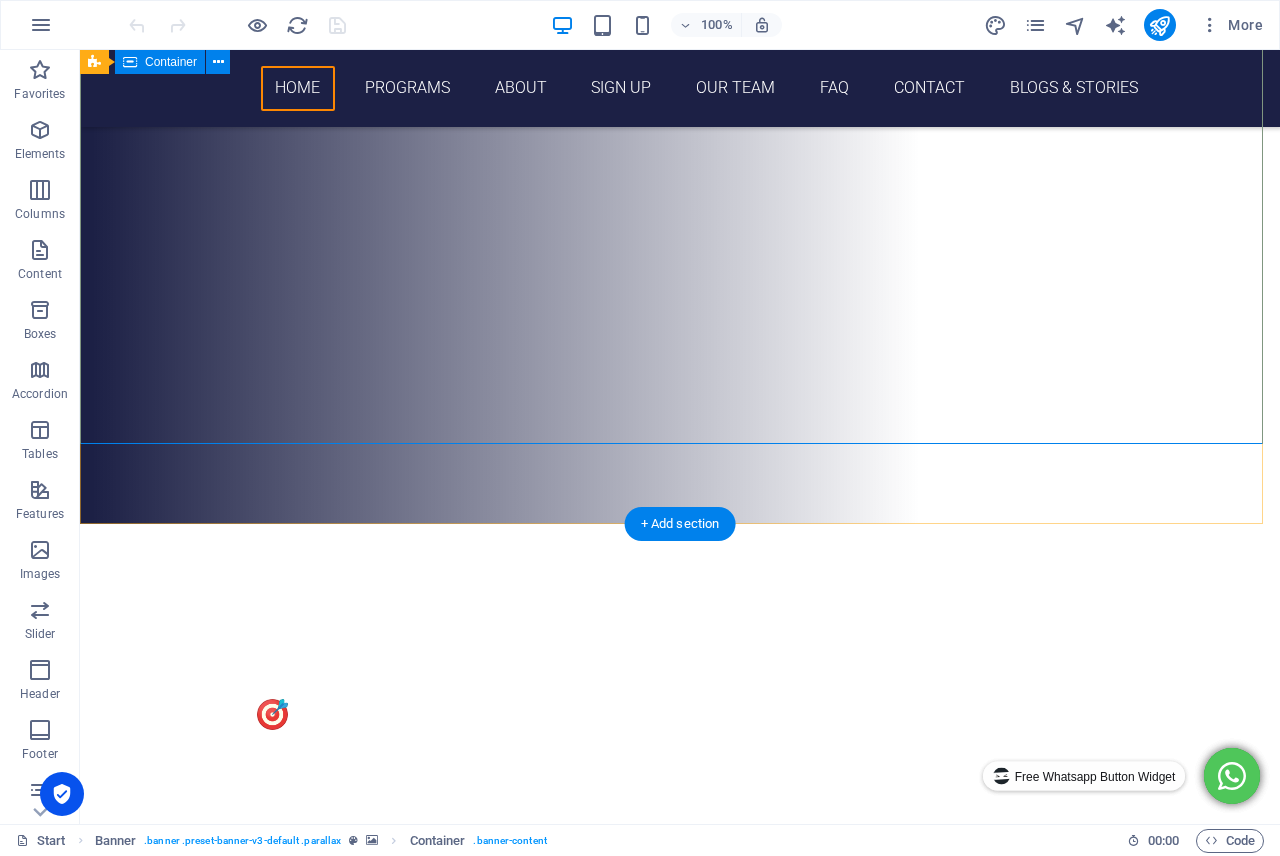 click on "🎯  WELCOME TO KENYA'S MOST IMPACTFUL YOUTH   COMMUNITY! NAIROBI YOUTH & STUDENT LEADERS FORUM mental health free webinar VOLUNTEER JOIN OUR COMMUNITY" at bounding box center [680, 886] 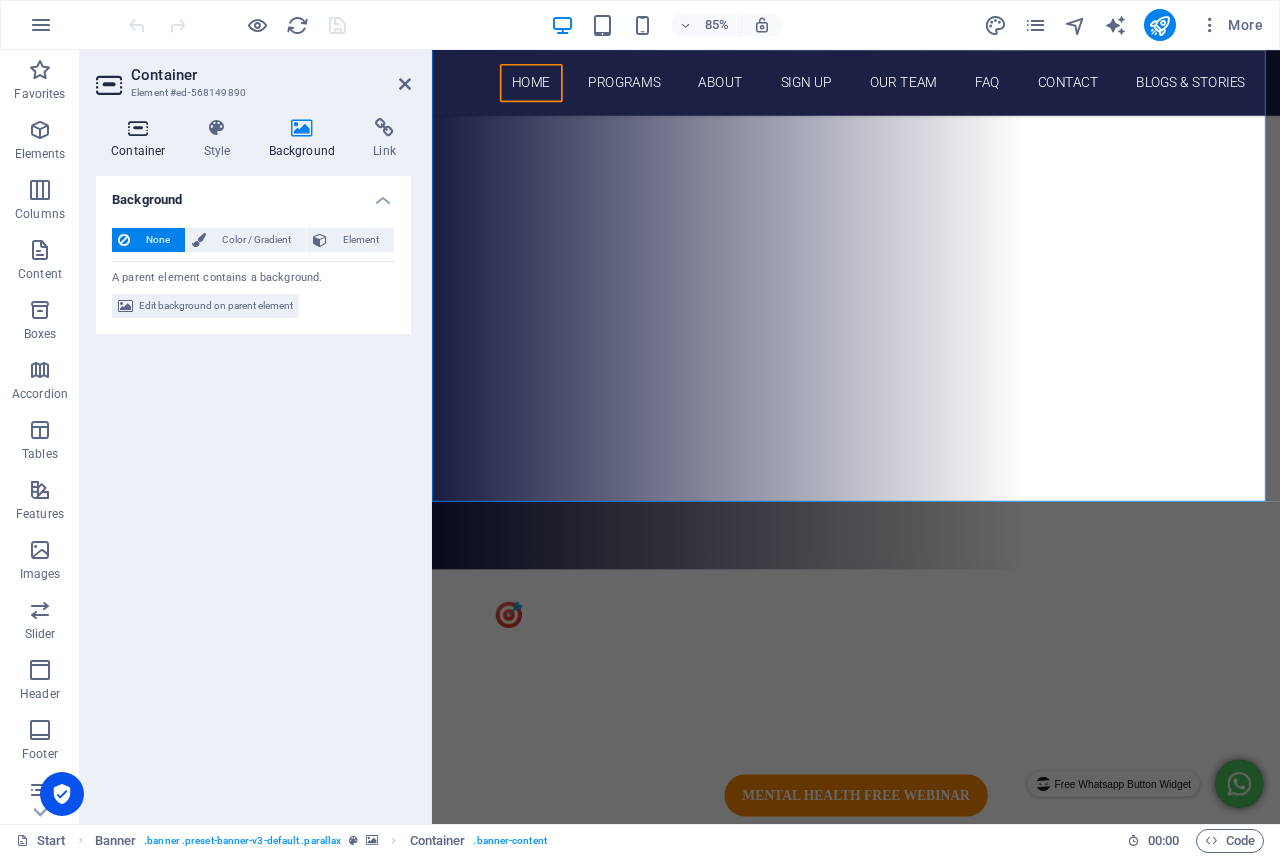 click at bounding box center [138, 128] 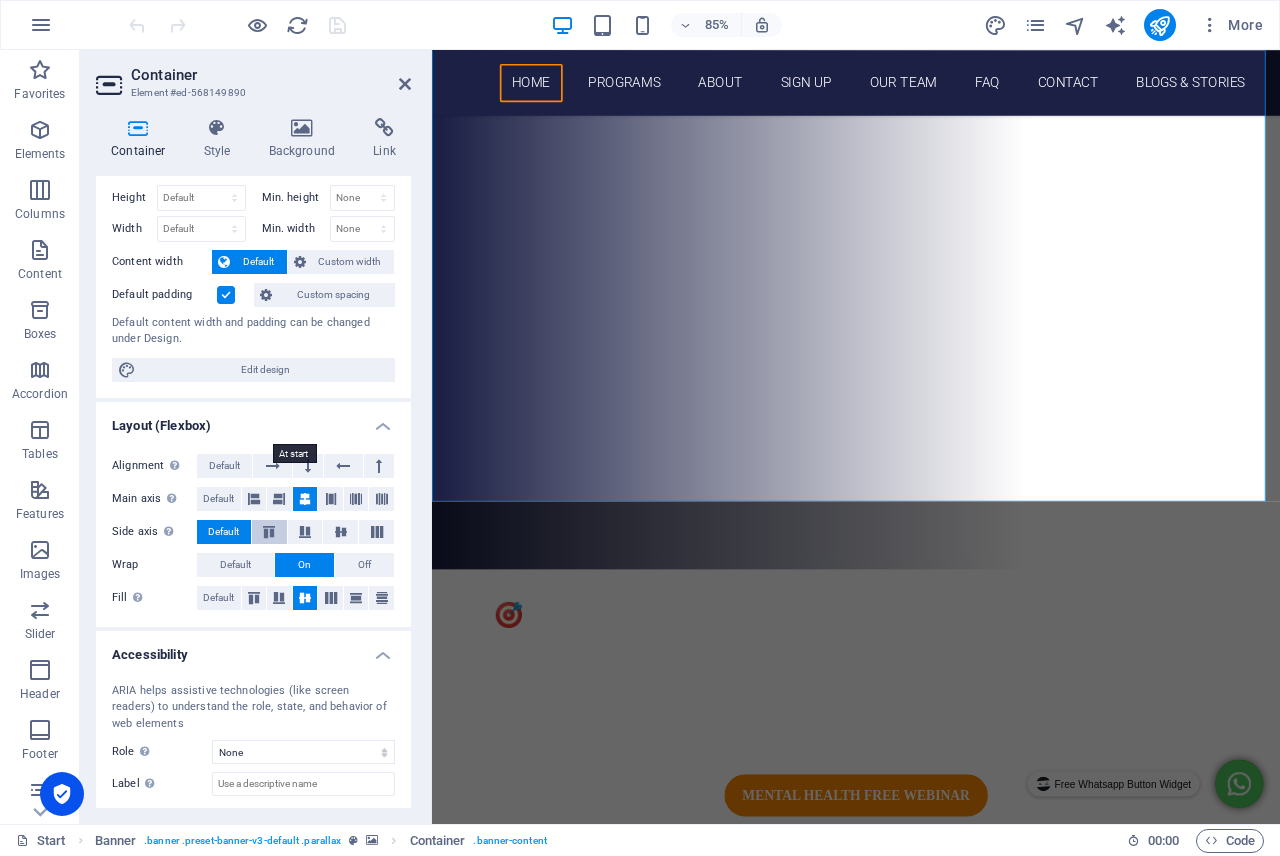 scroll, scrollTop: 0, scrollLeft: 0, axis: both 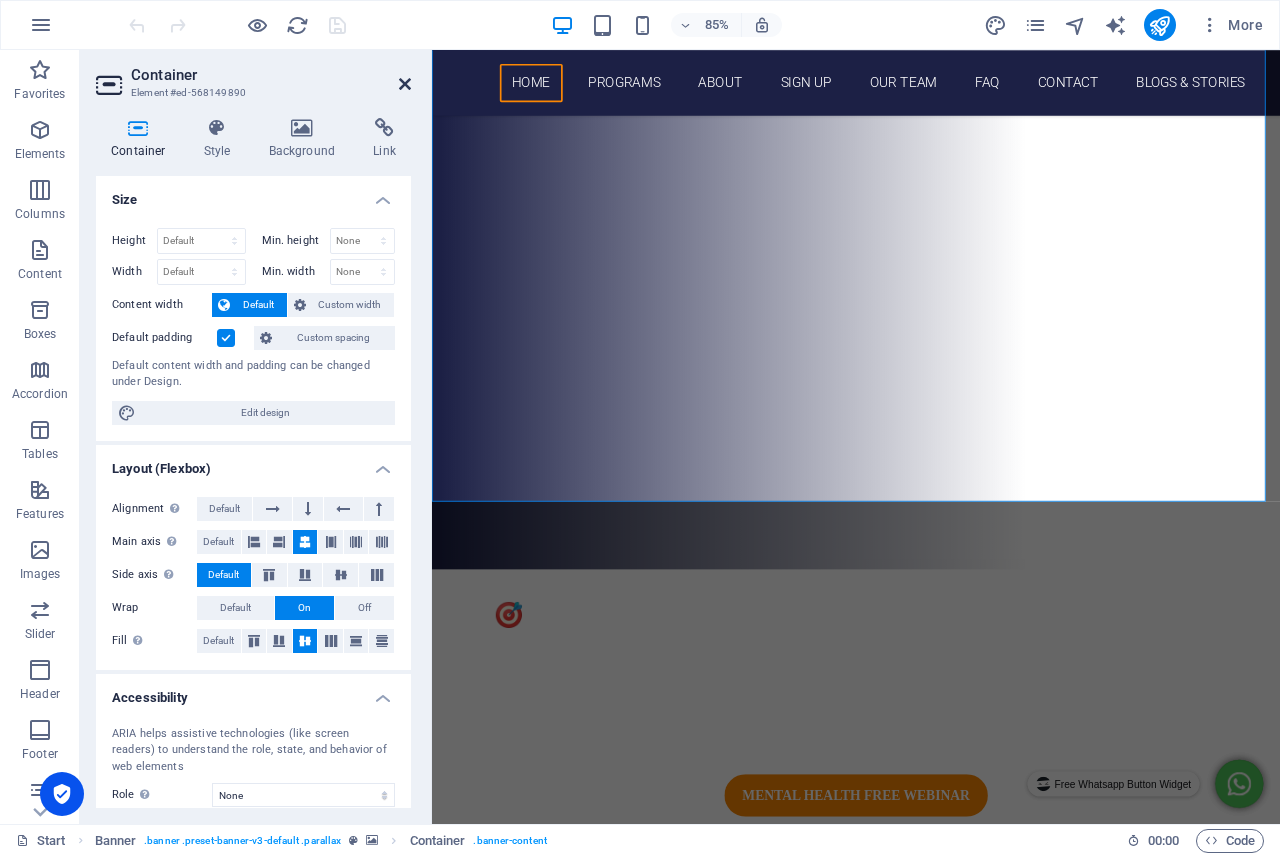 click at bounding box center (405, 84) 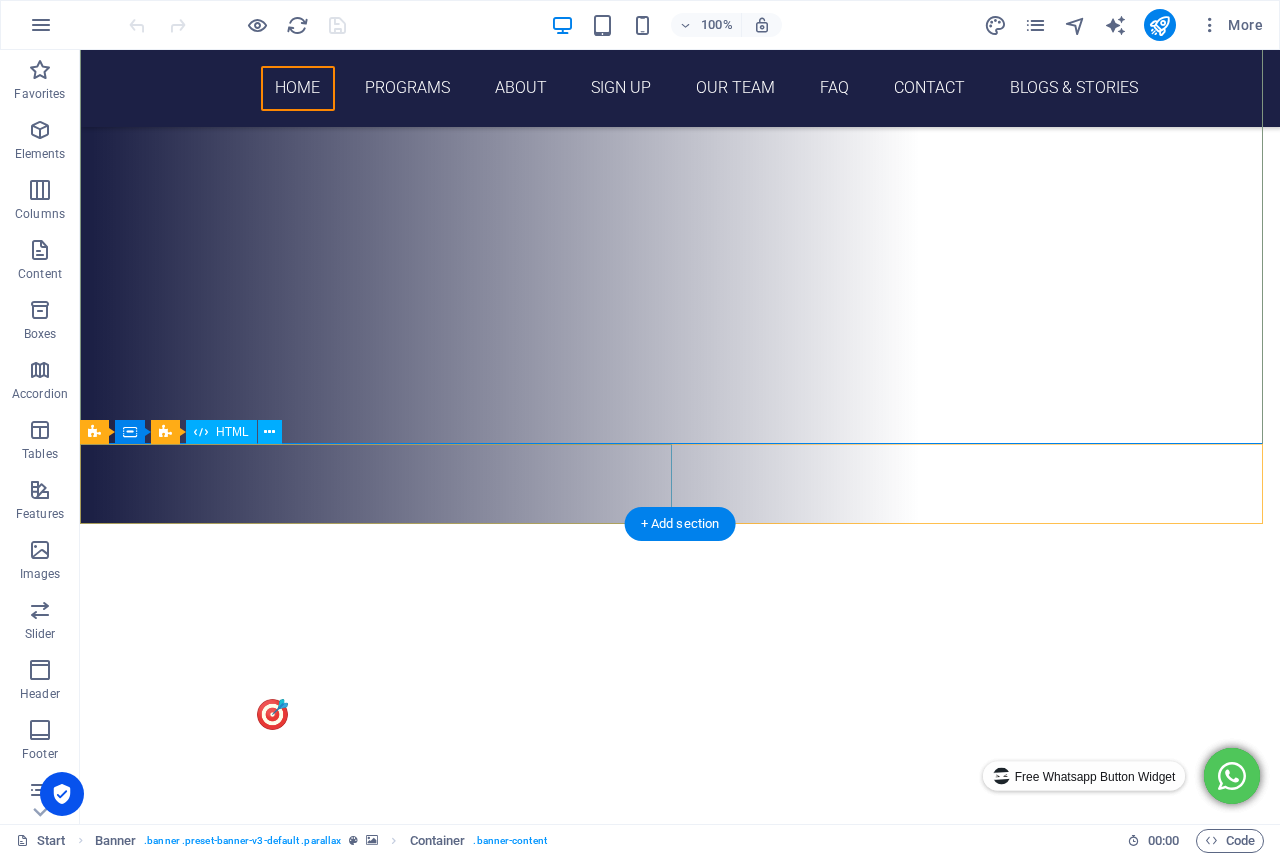 click at bounding box center (680, 1212) 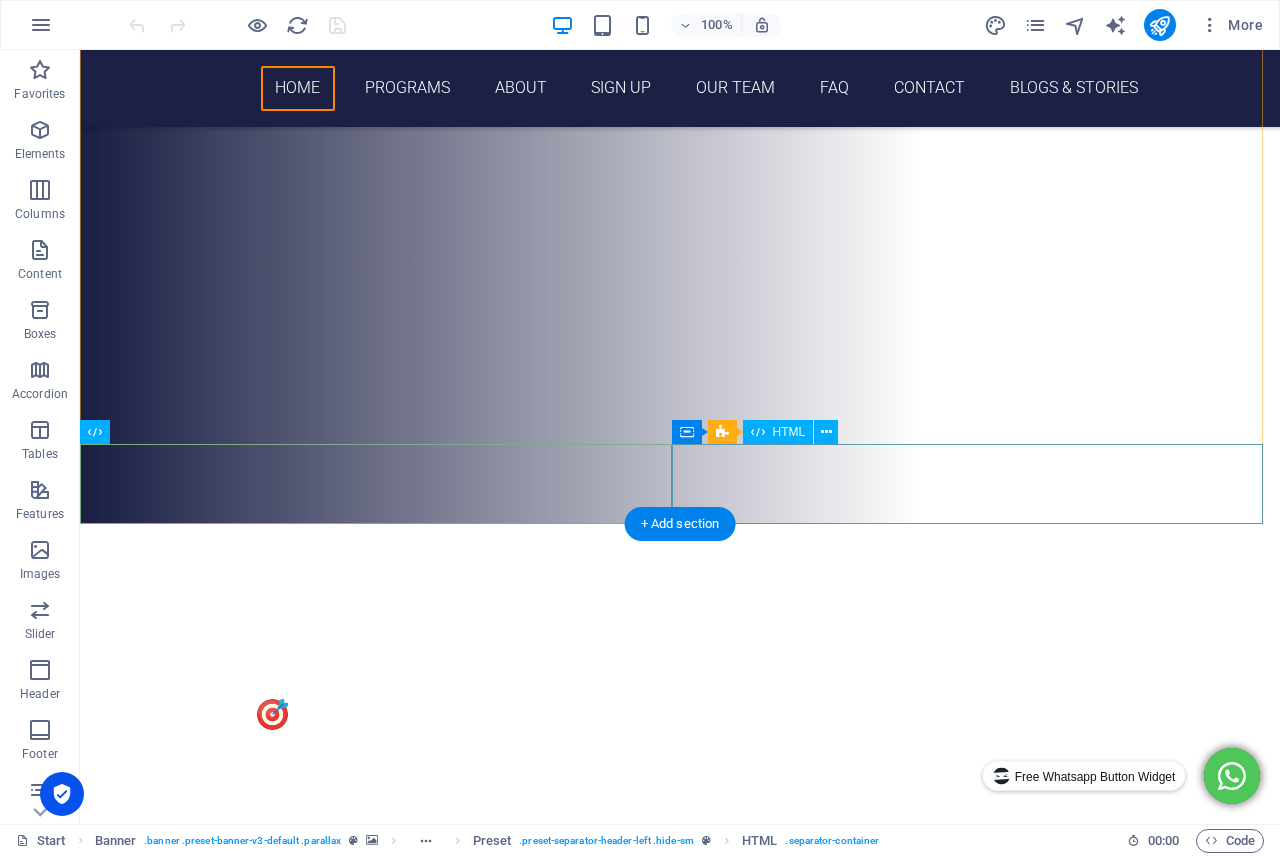 click at bounding box center (680, 1292) 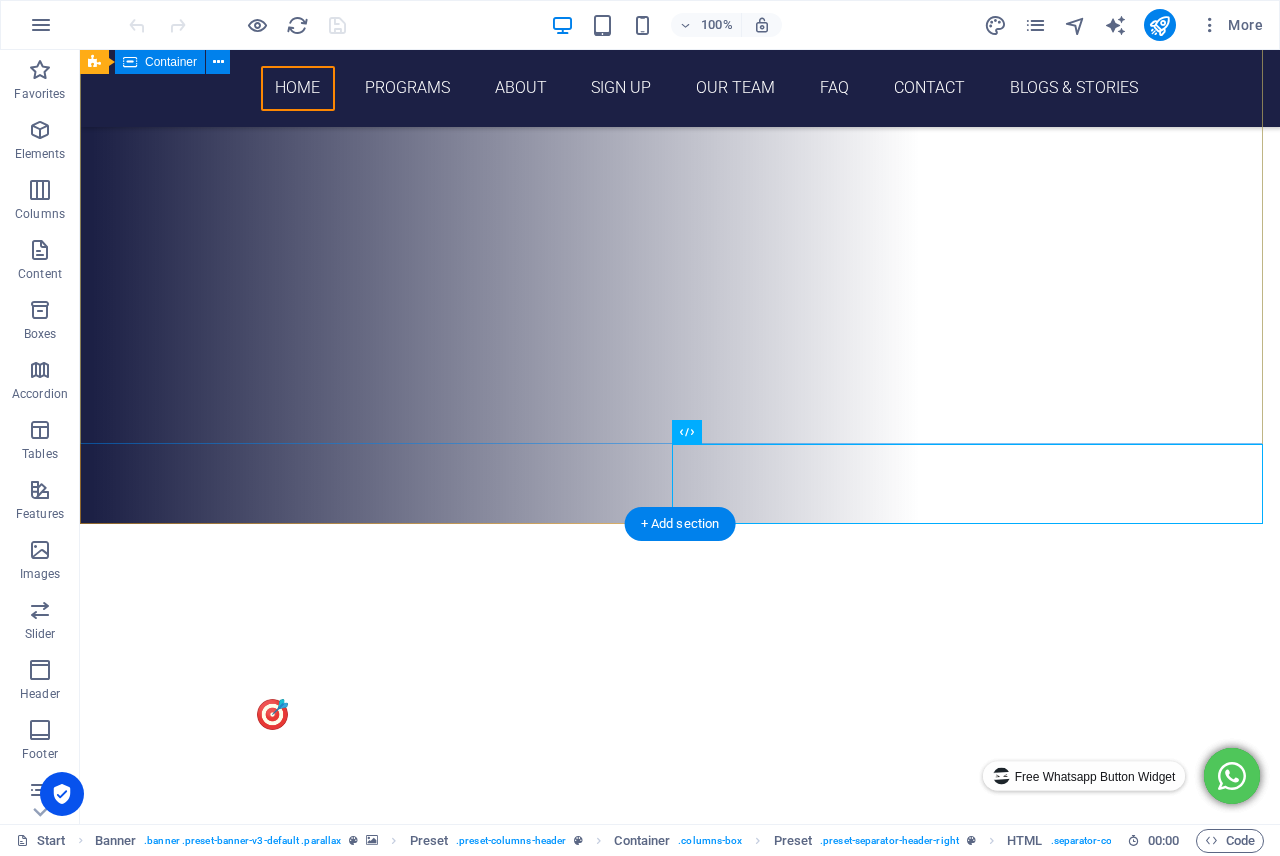 click on "🎯  WELCOME TO KENYA'S MOST IMPACTFUL YOUTH   COMMUNITY! NAIROBI YOUTH & STUDENT LEADERS FORUM mental health free webinar VOLUNTEER JOIN OUR COMMUNITY" at bounding box center [680, 886] 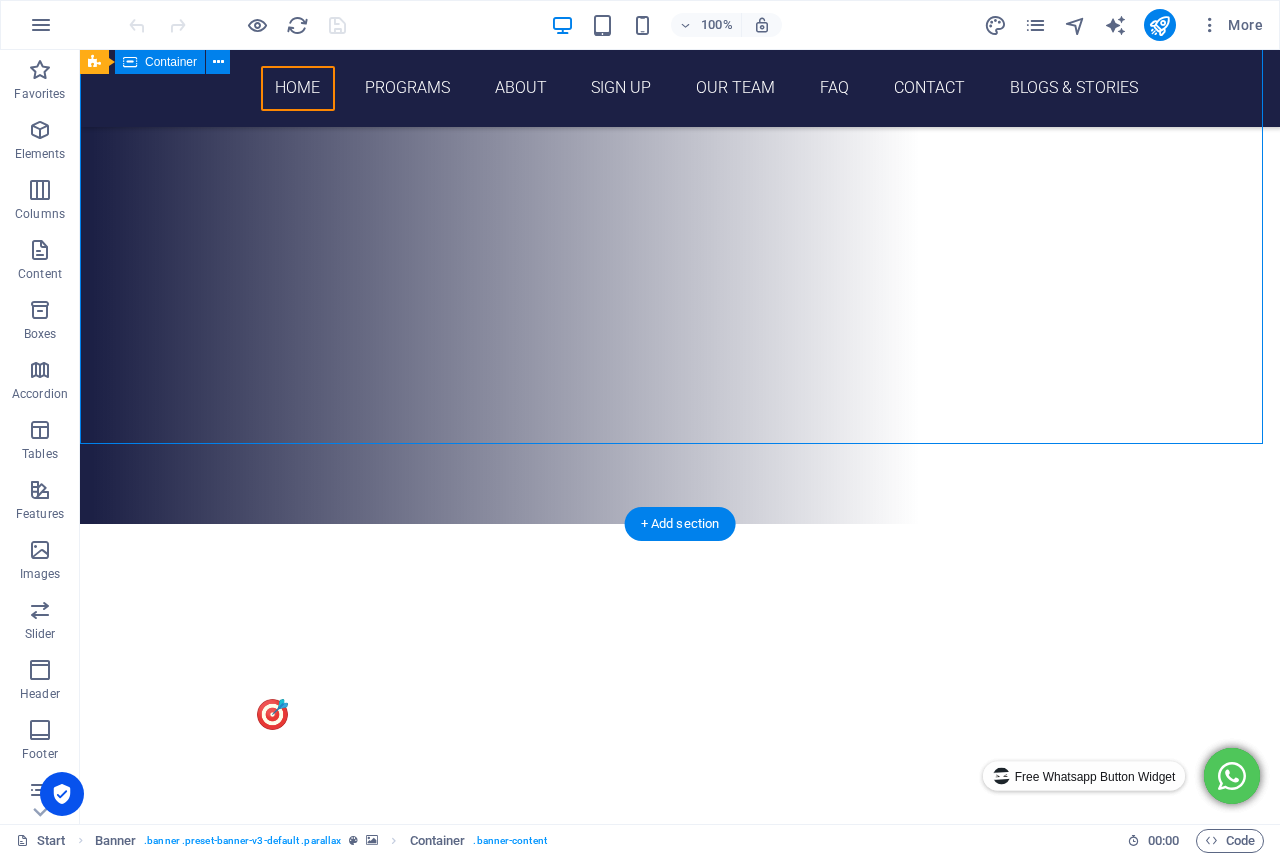 click on "🎯  WELCOME TO KENYA'S MOST IMPACTFUL YOUTH   COMMUNITY! NAIROBI YOUTH & STUDENT LEADERS FORUM mental health free webinar VOLUNTEER JOIN OUR COMMUNITY" at bounding box center (680, 886) 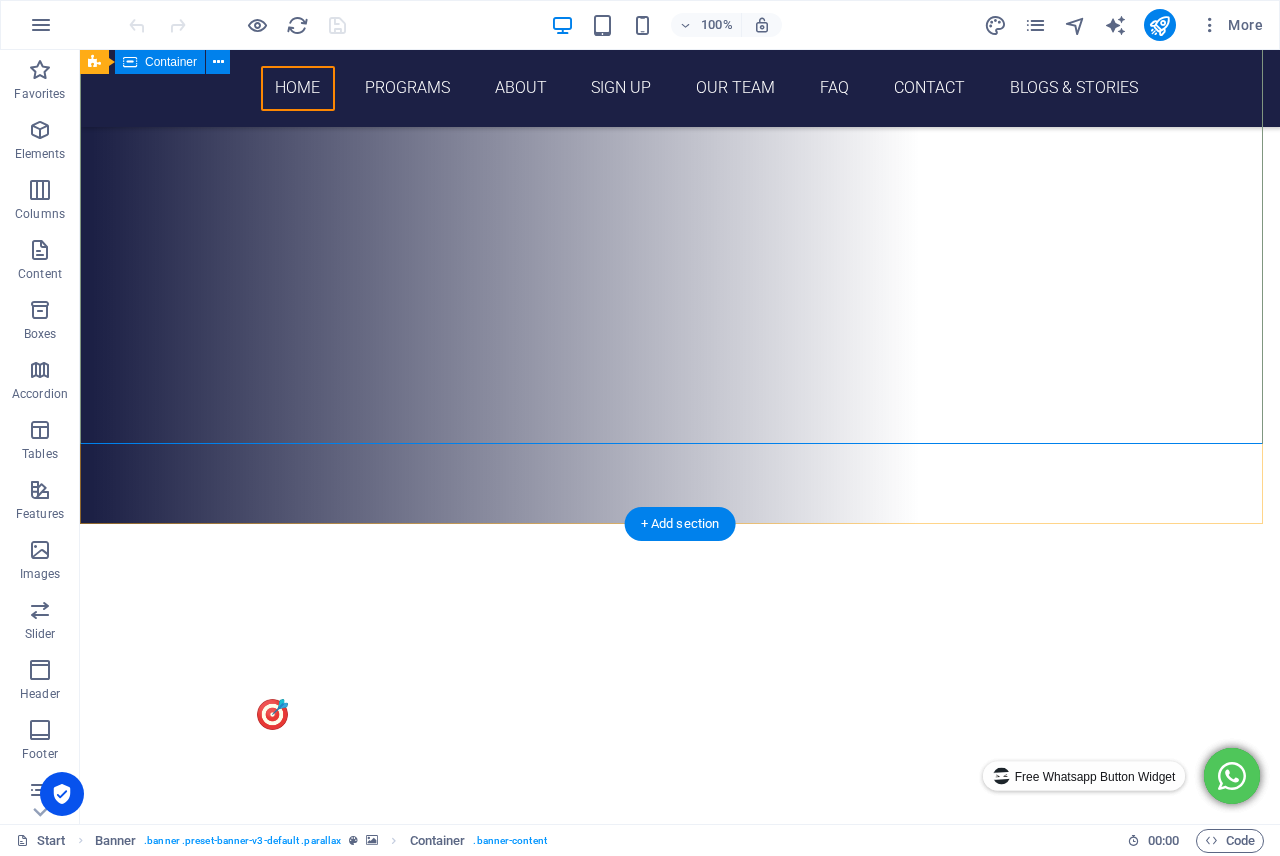 click on "🎯  WELCOME TO KENYA'S MOST IMPACTFUL YOUTH   COMMUNITY! NAIROBI YOUTH & STUDENT LEADERS FORUM mental health free webinar VOLUNTEER JOIN OUR COMMUNITY" at bounding box center (680, 886) 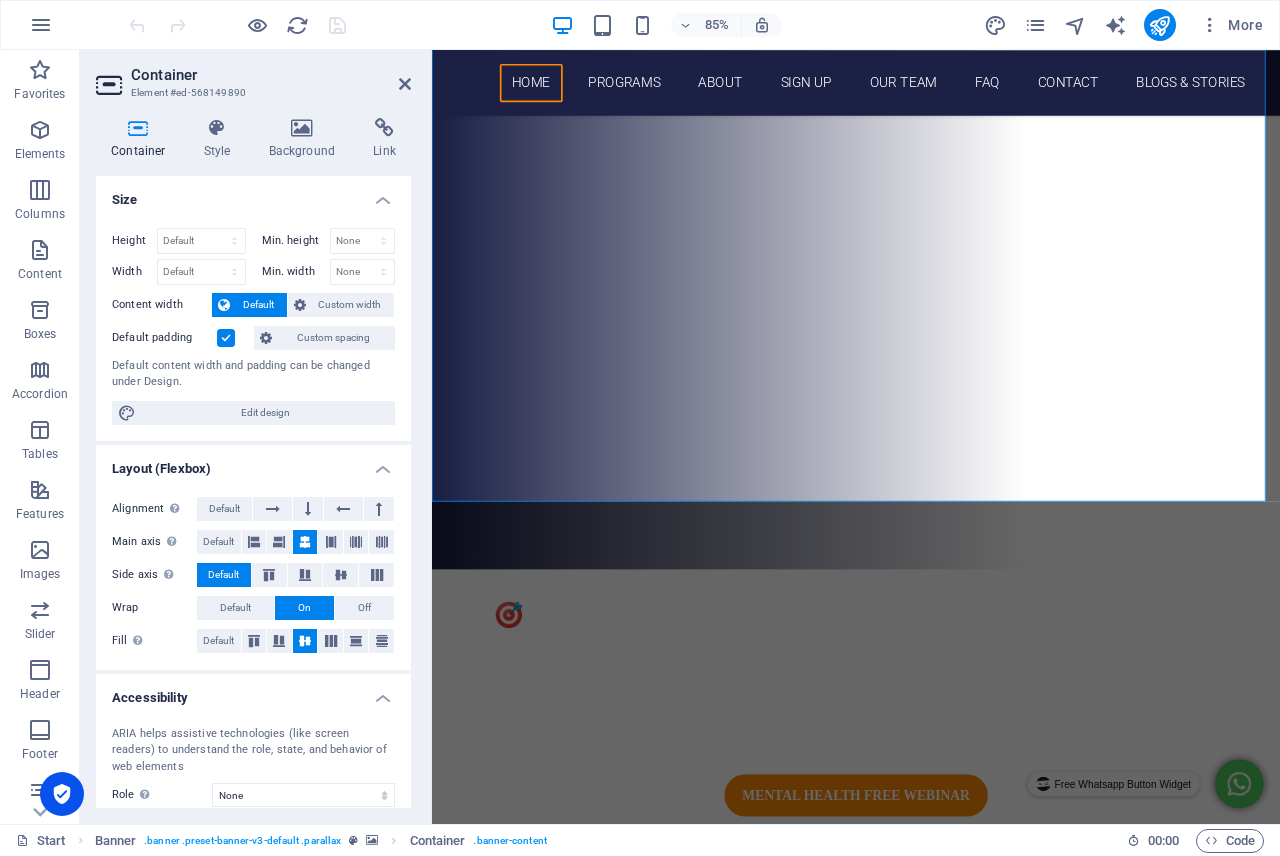 click at bounding box center (138, 128) 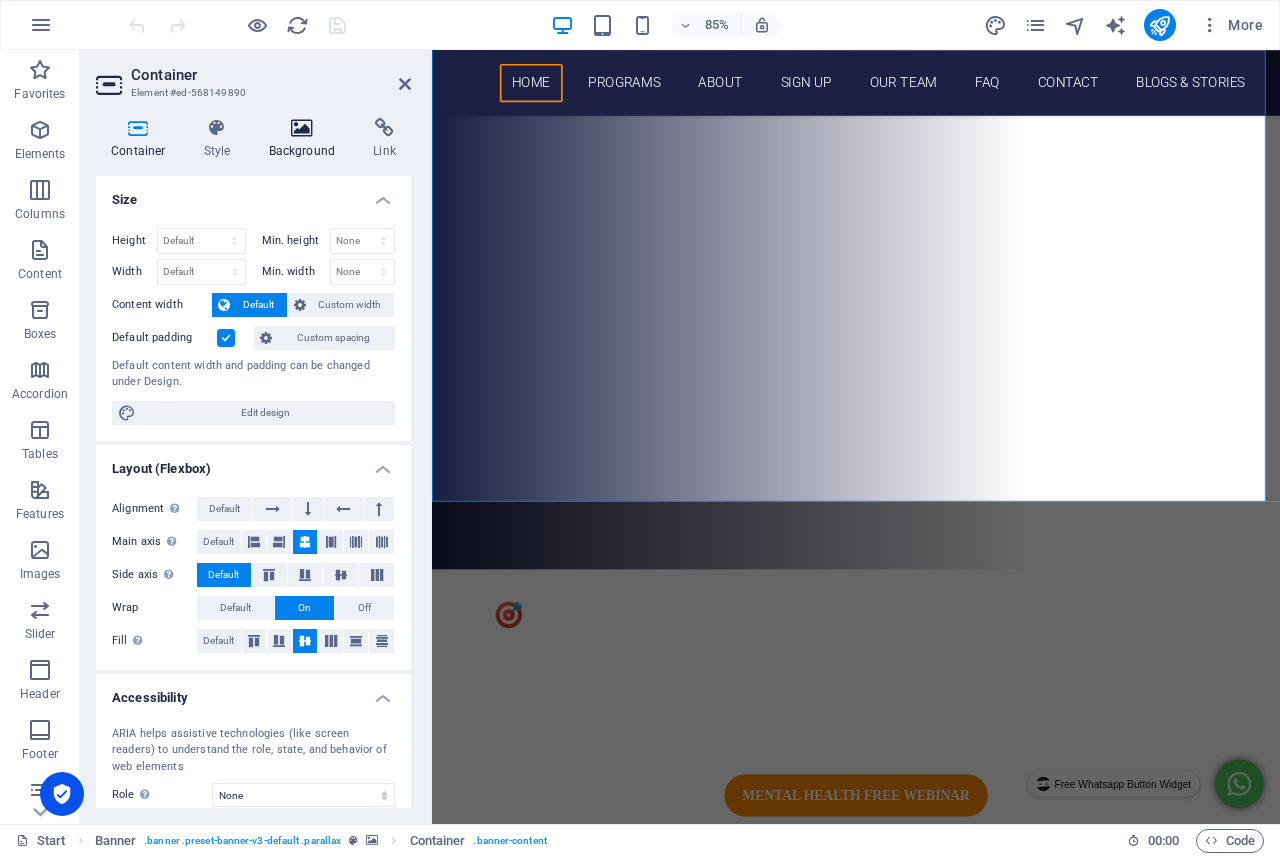 click at bounding box center (302, 128) 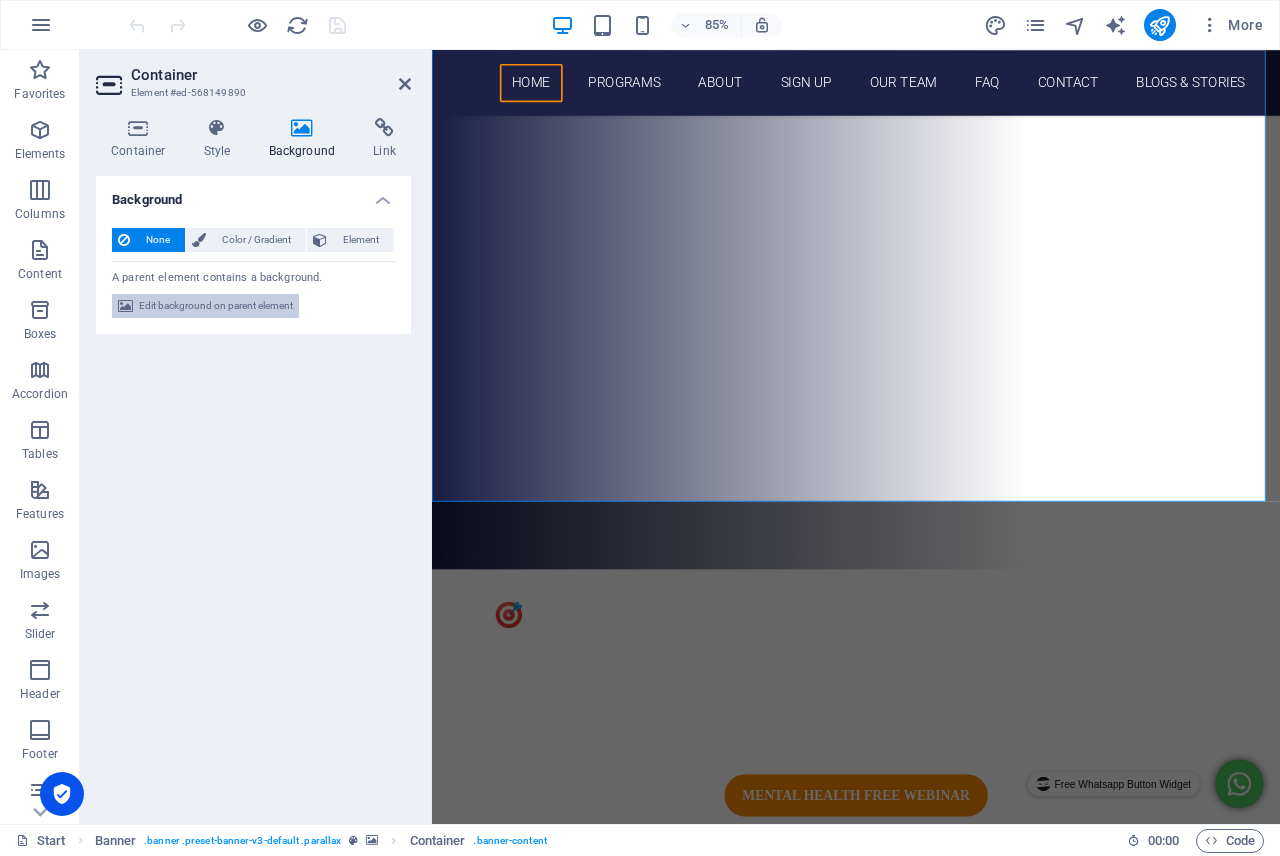 click on "Edit background on parent element" at bounding box center [216, 306] 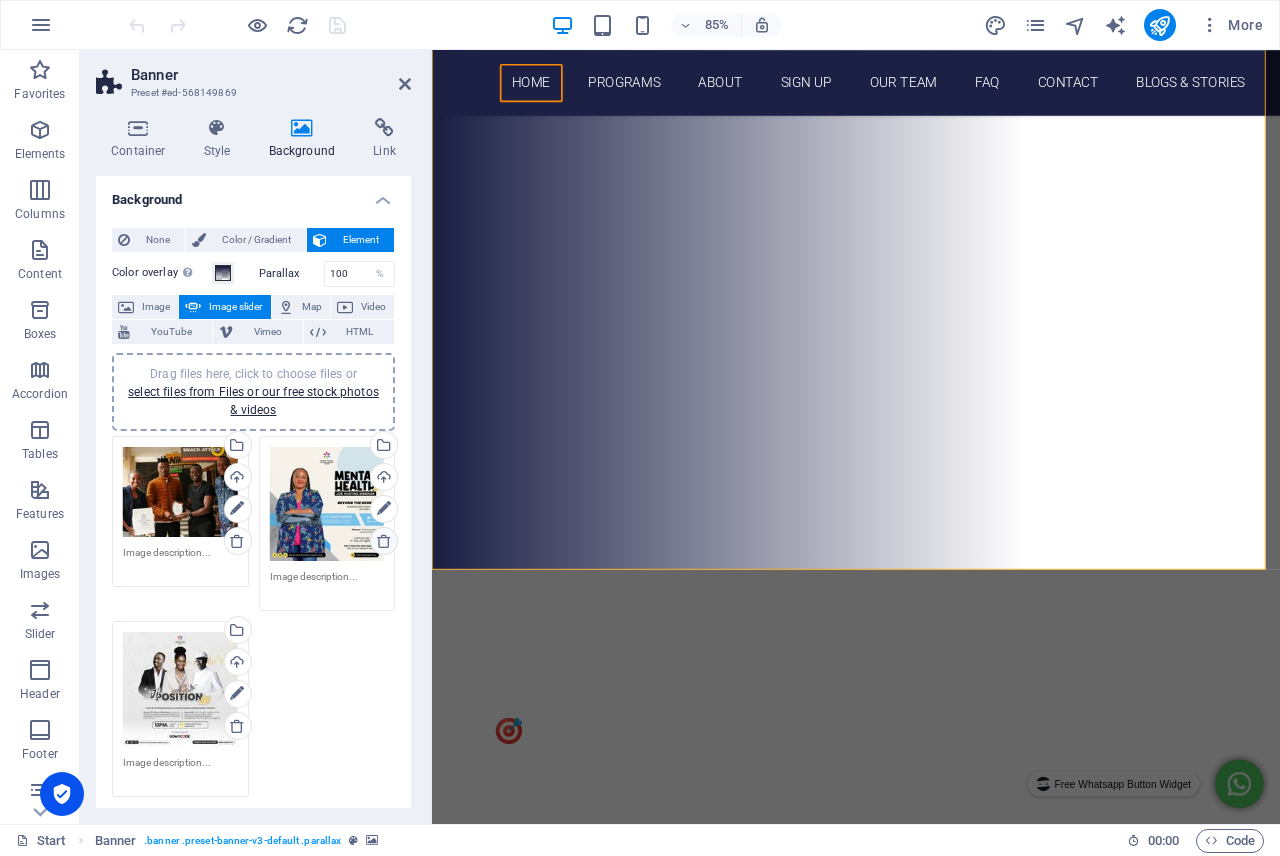 click at bounding box center [384, 541] 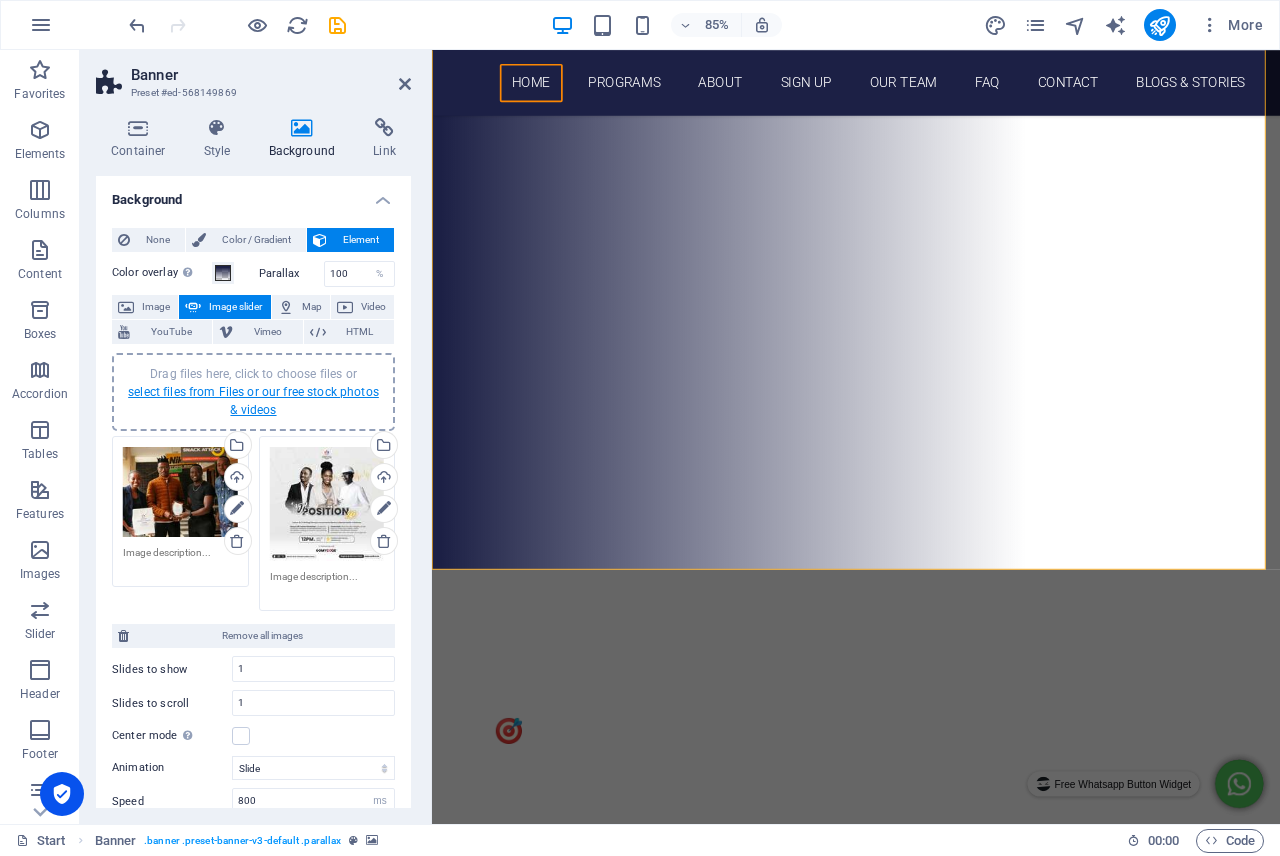 click on "select files from Files or our free stock photos & videos" at bounding box center [253, 401] 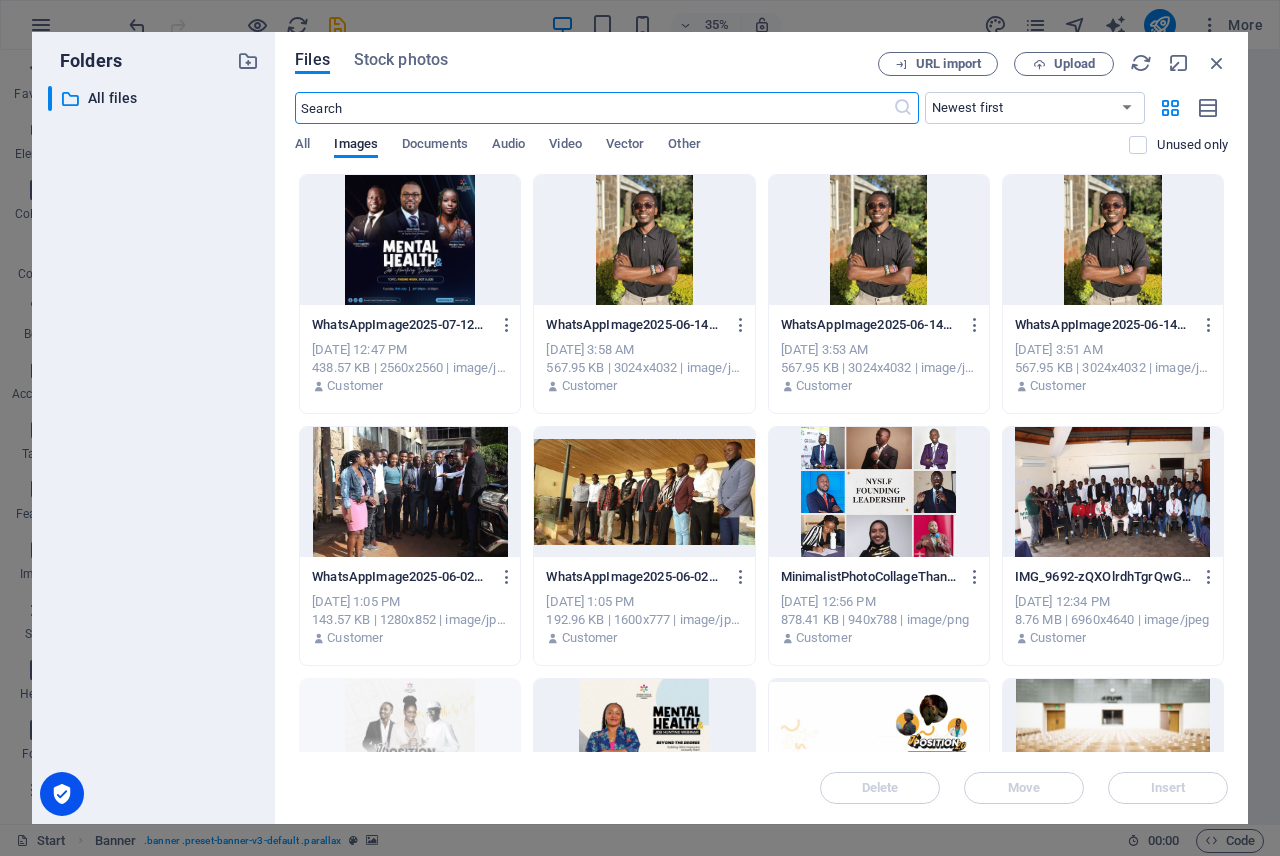 click at bounding box center [410, 240] 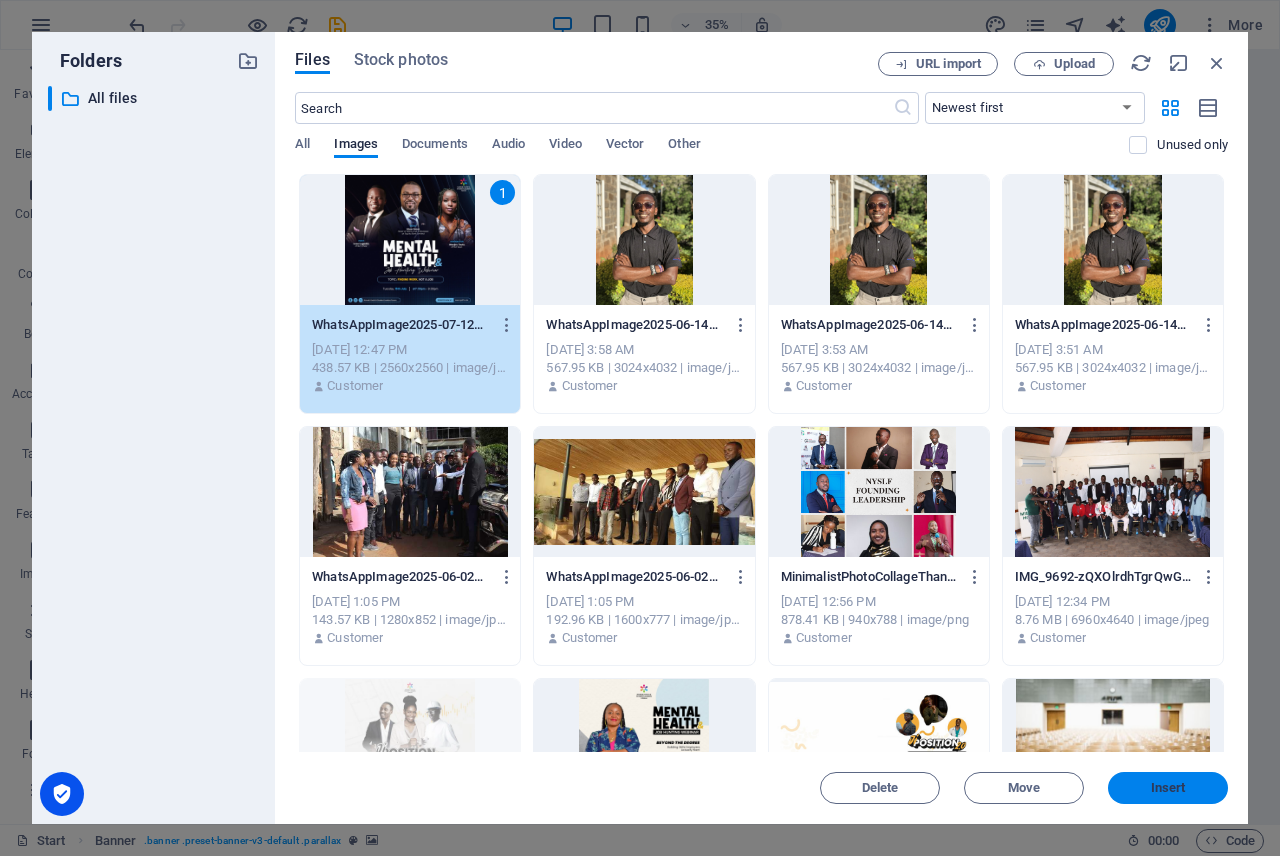 click on "Insert" at bounding box center (1168, 788) 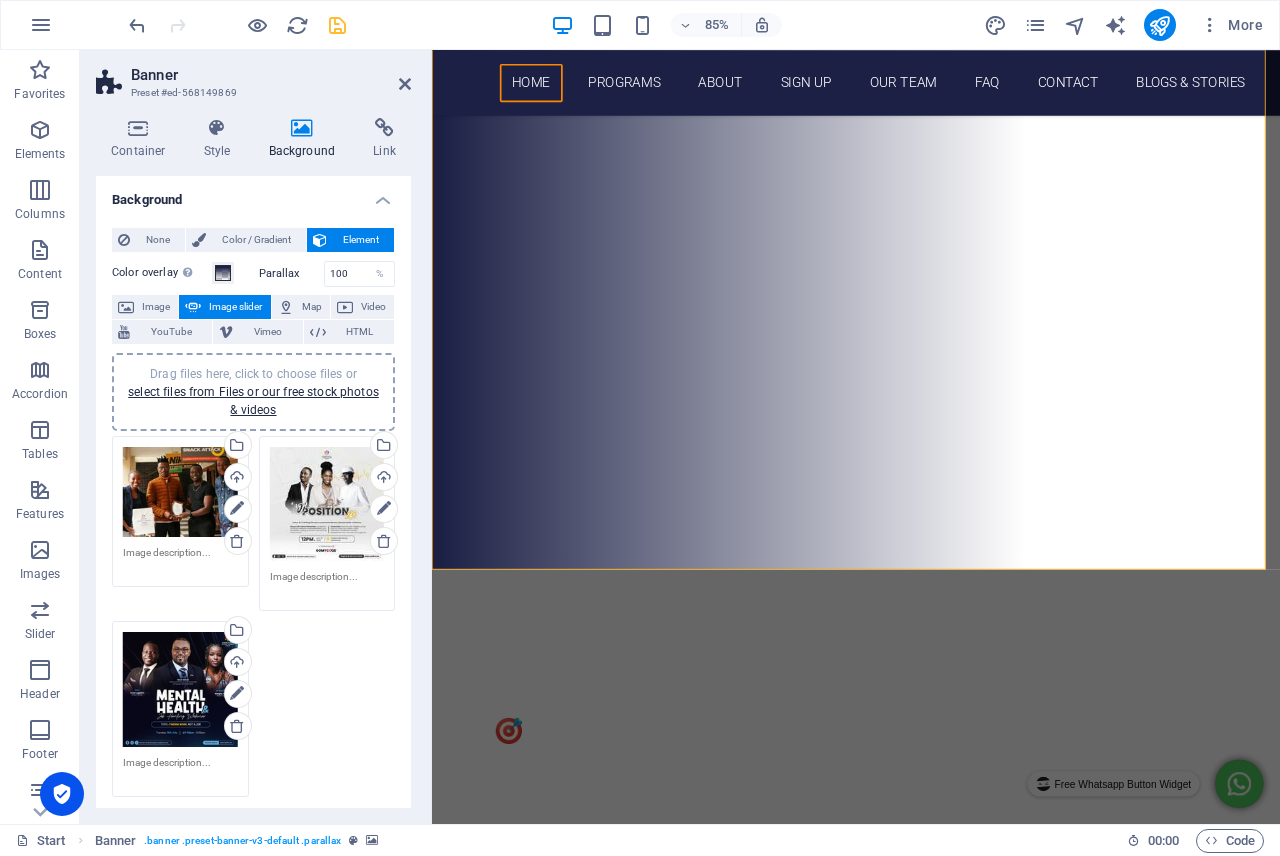 click at bounding box center [337, 25] 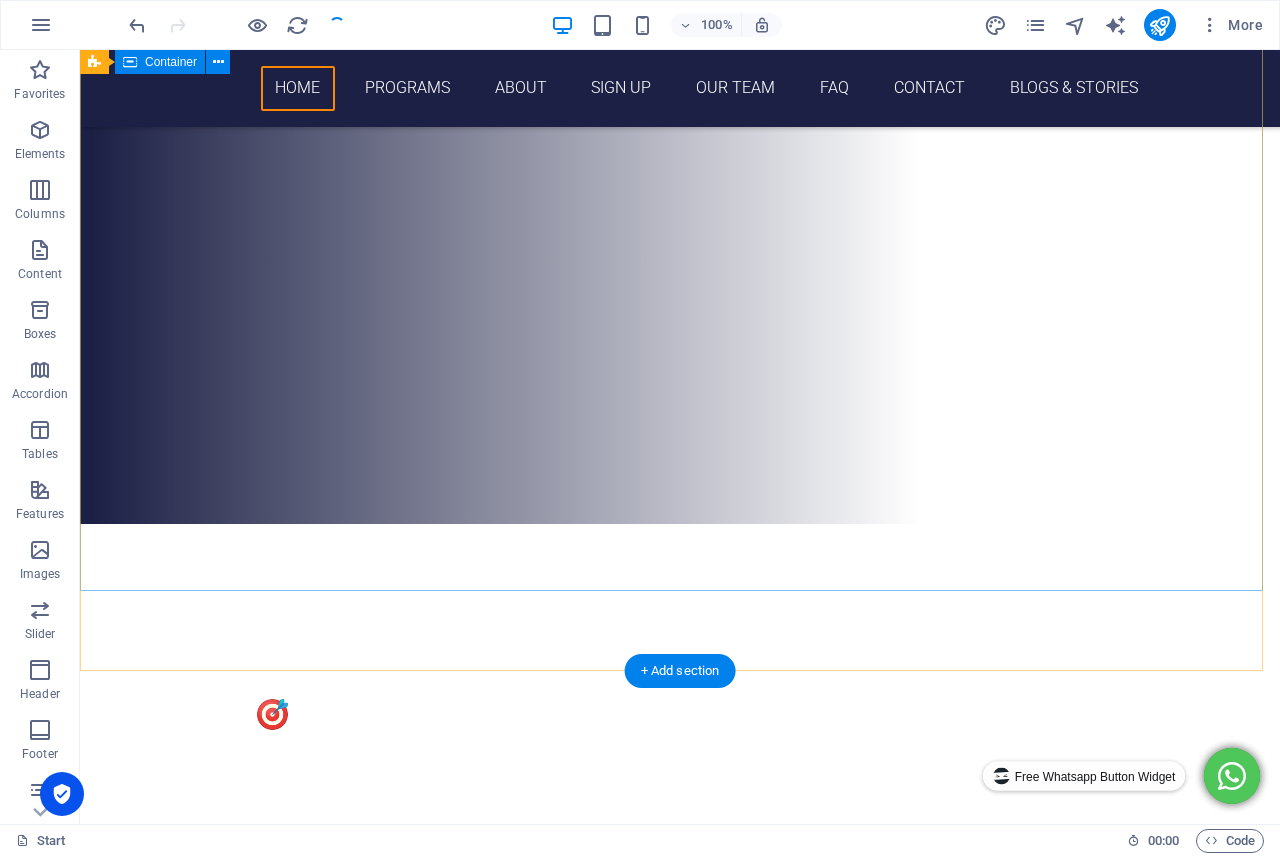 scroll, scrollTop: 100, scrollLeft: 0, axis: vertical 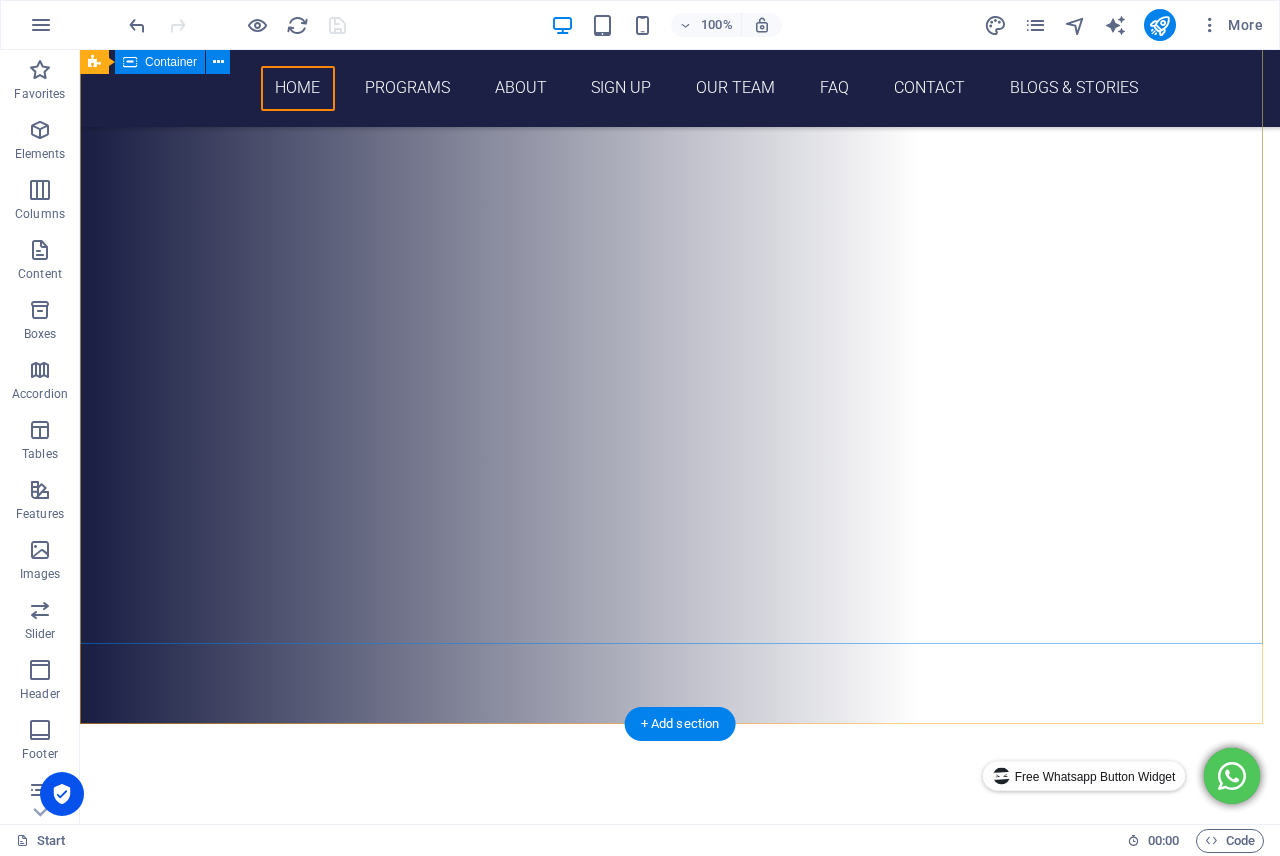 click on "🎯  WELCOME TO KENYA'S MOST IMPACTFUL YOUTH   COMMUNITY! NAIROBI YOUTH & STUDENT LEADERS FORUM mental health free webinar VOLUNTEER JOIN OUR COMMUNITY" at bounding box center [680, 1086] 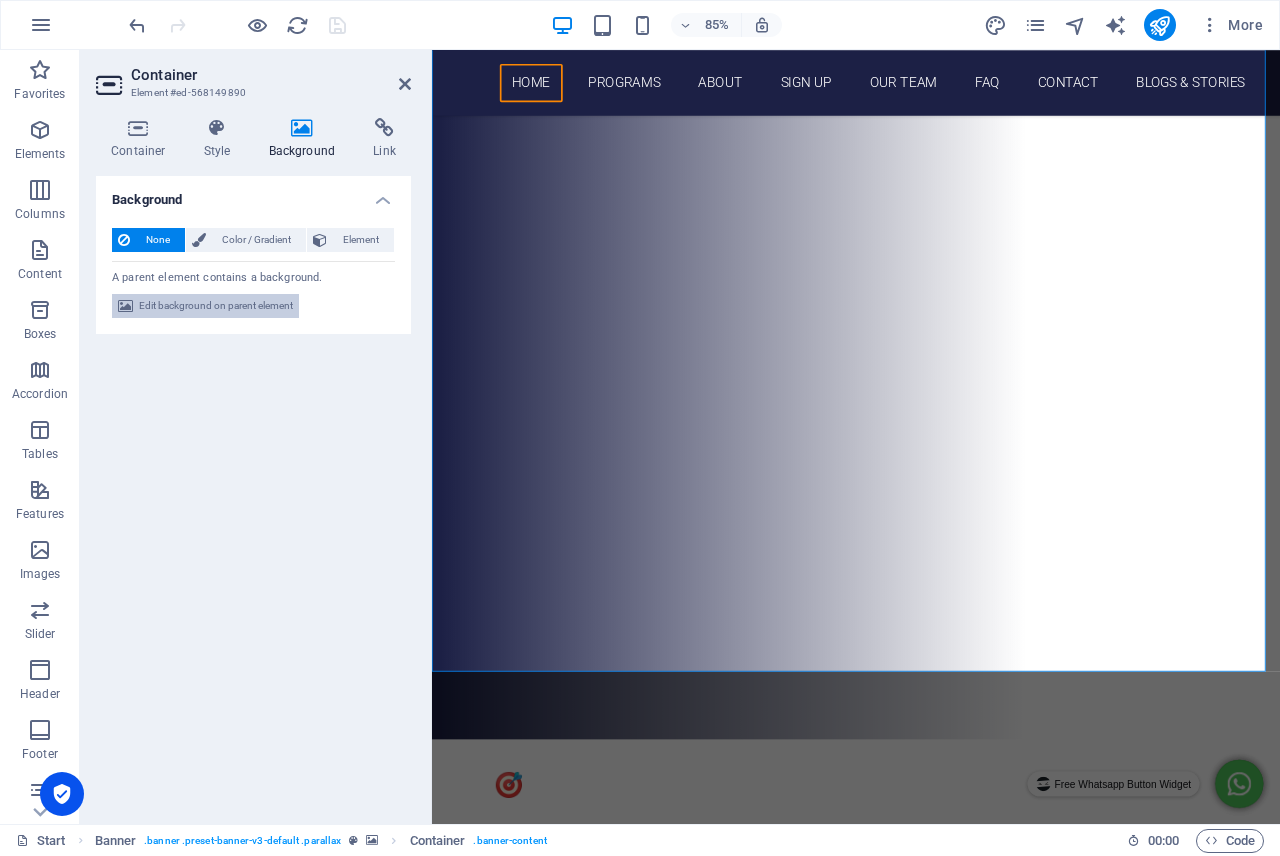 click on "Edit background on parent element" at bounding box center (216, 306) 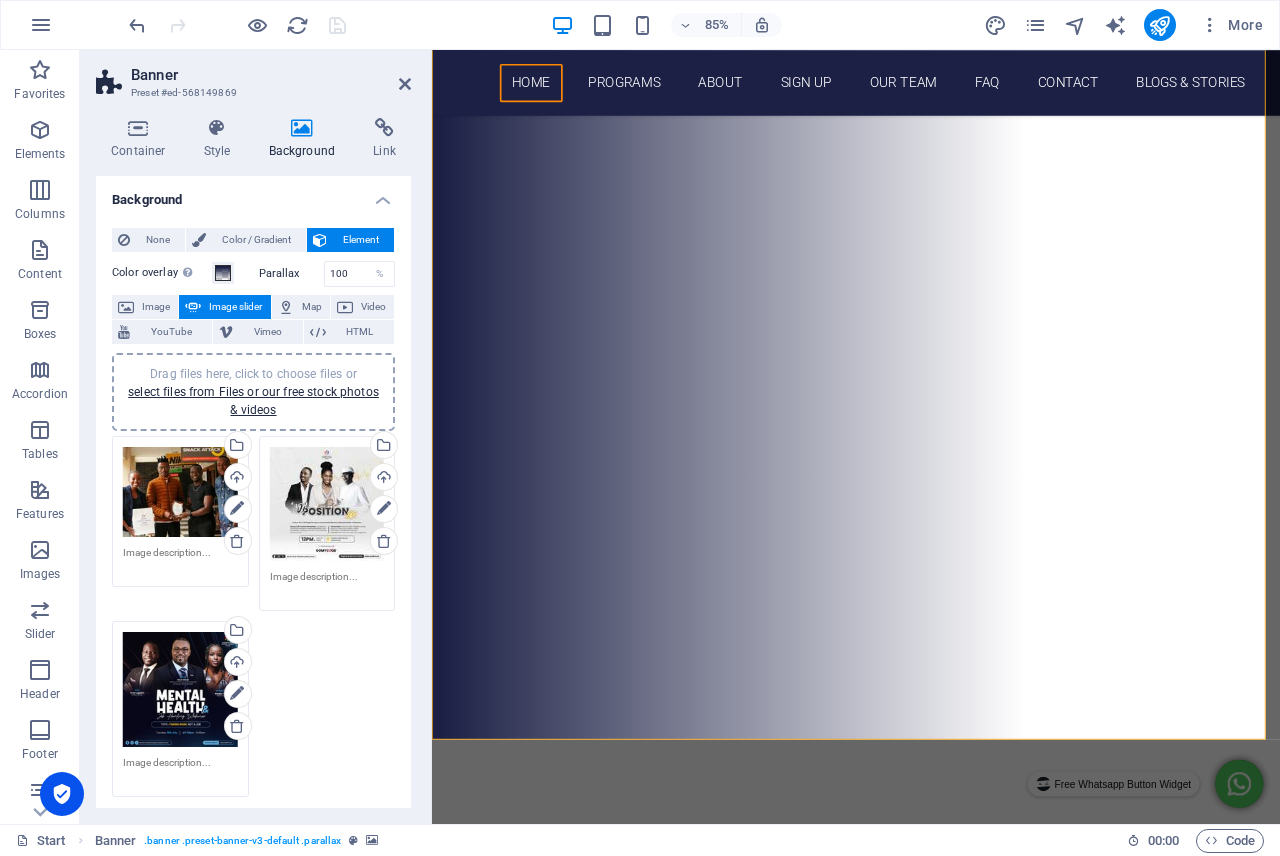 click on "Drag files here, click to choose files or select files from Files or our free stock photos & videos" at bounding box center (180, 492) 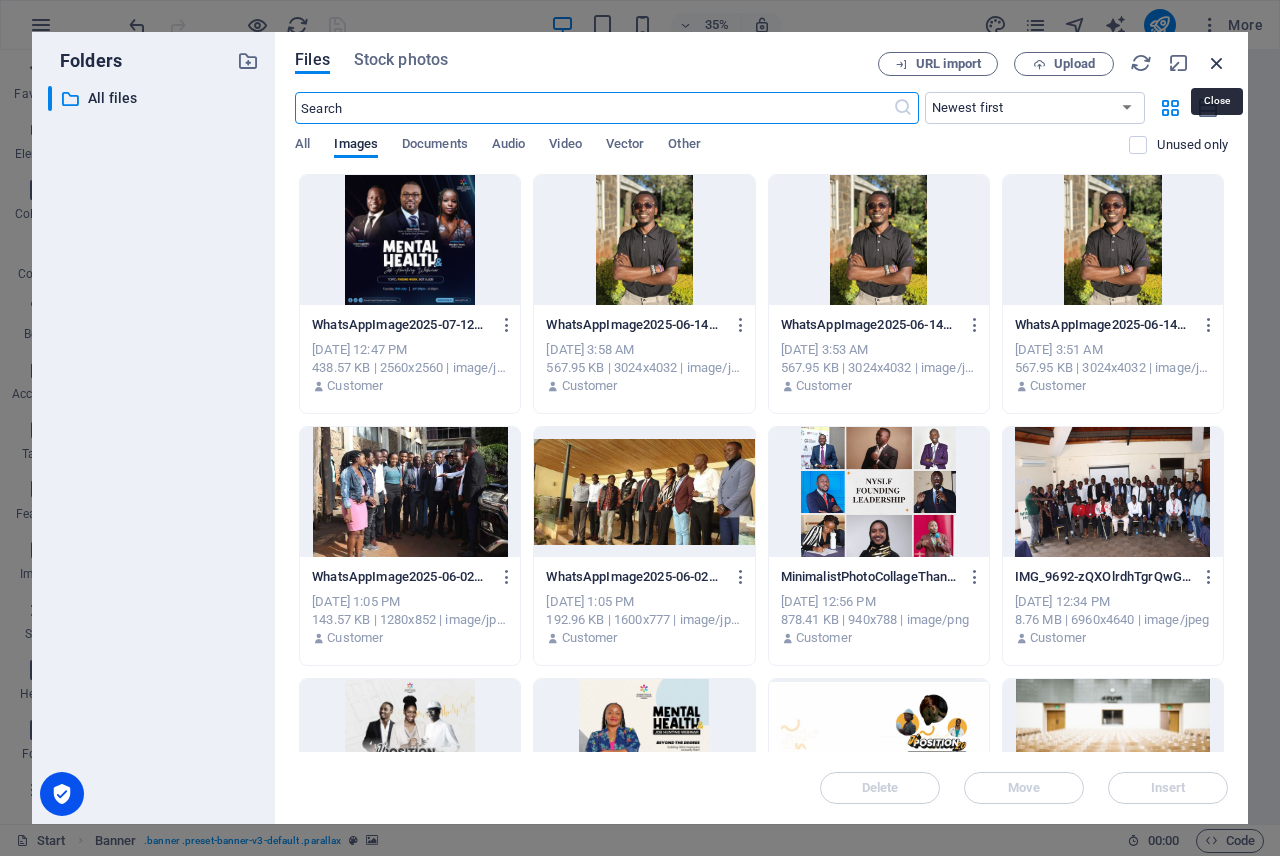 click at bounding box center [1217, 63] 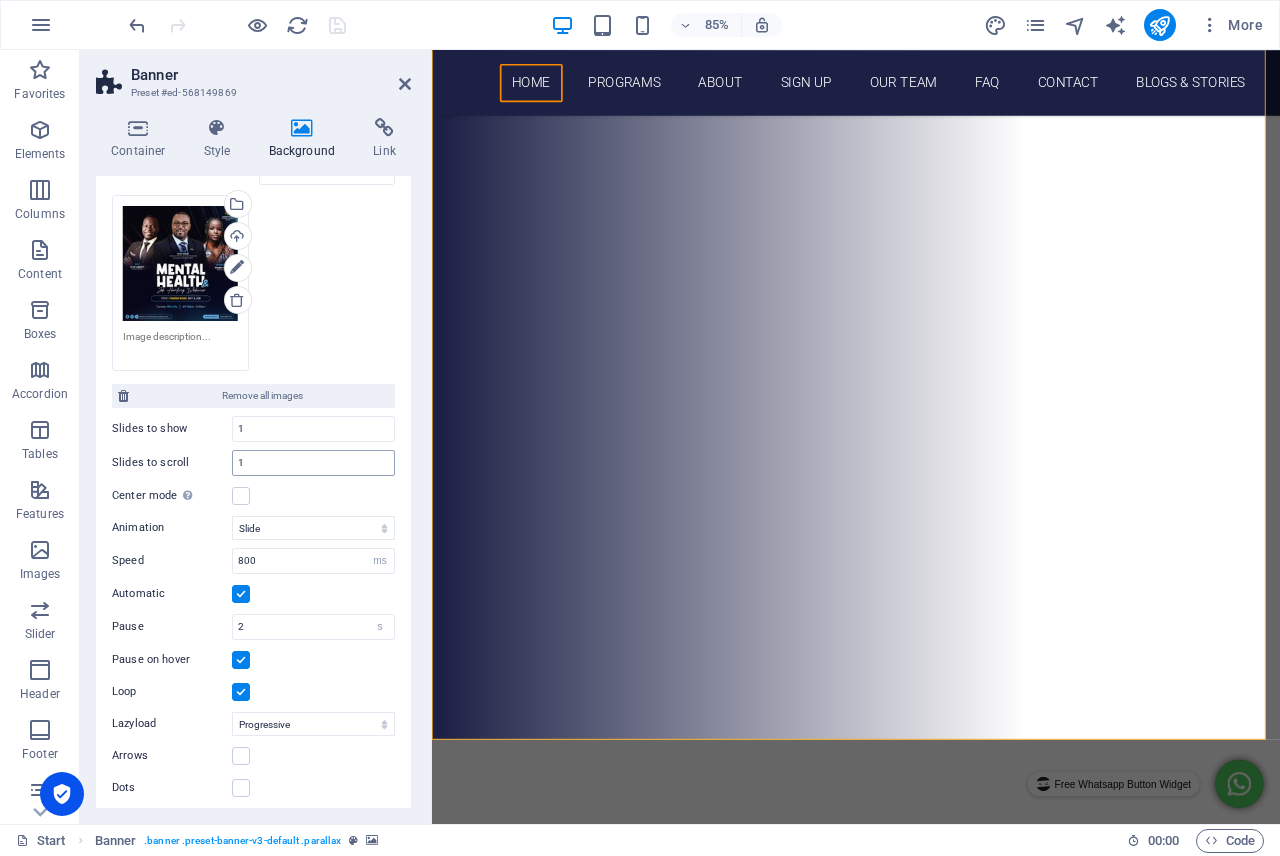scroll, scrollTop: 430, scrollLeft: 0, axis: vertical 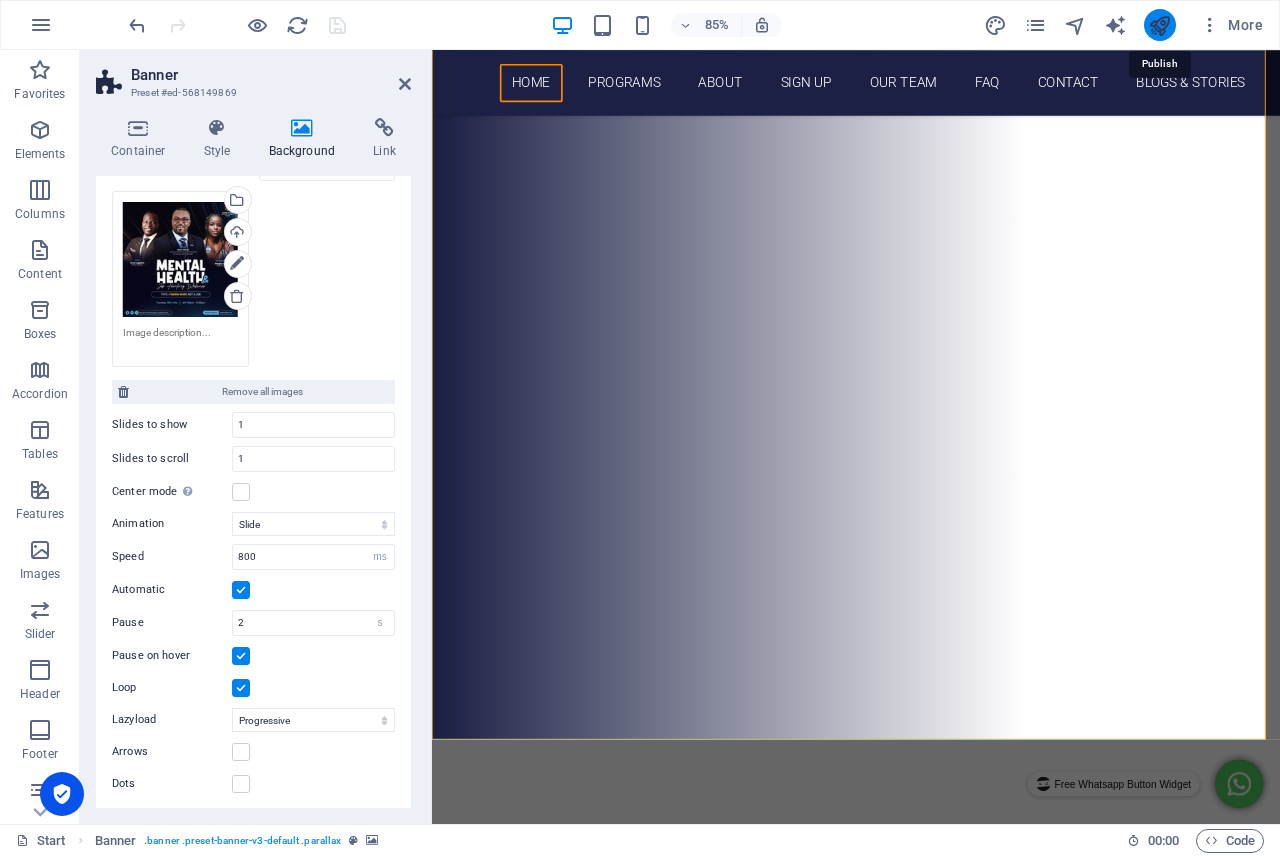 click at bounding box center (1159, 25) 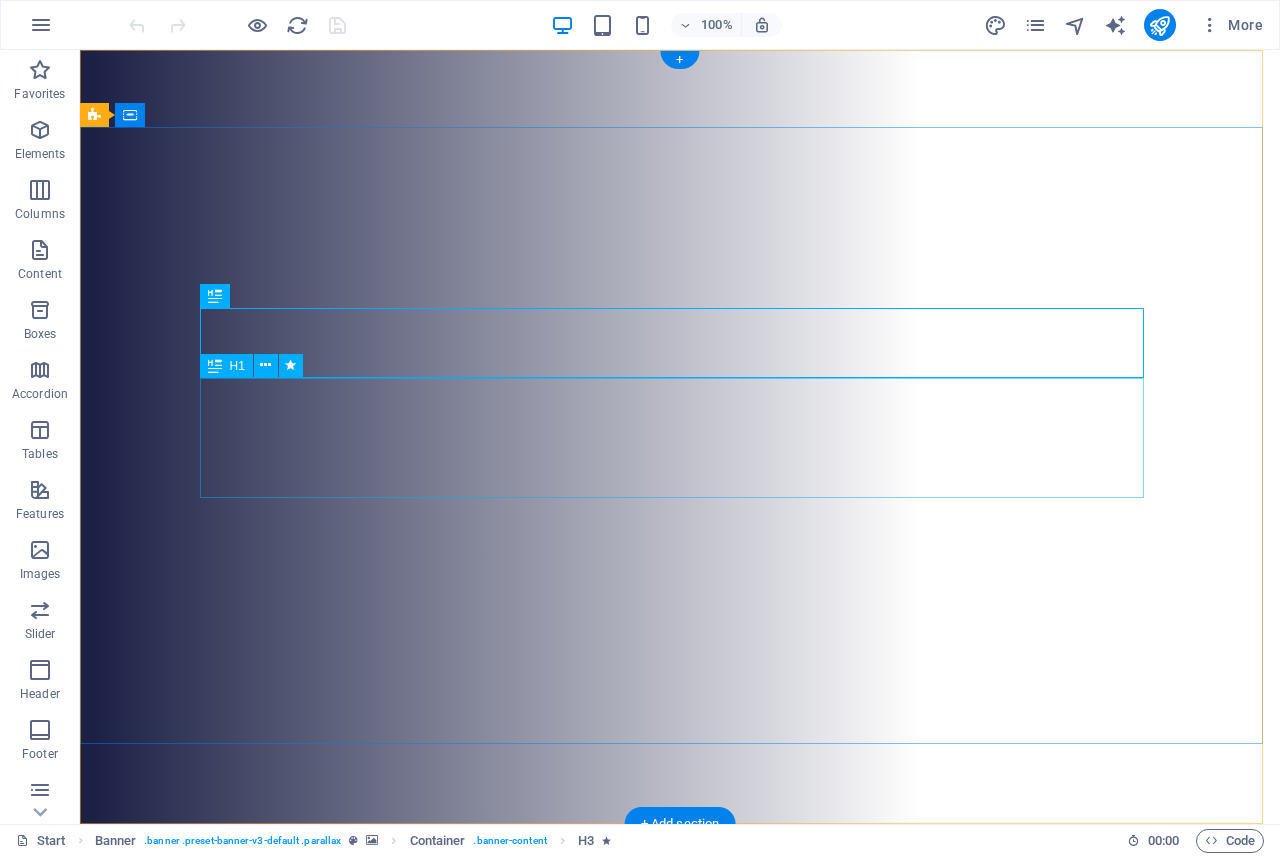 scroll, scrollTop: 0, scrollLeft: 0, axis: both 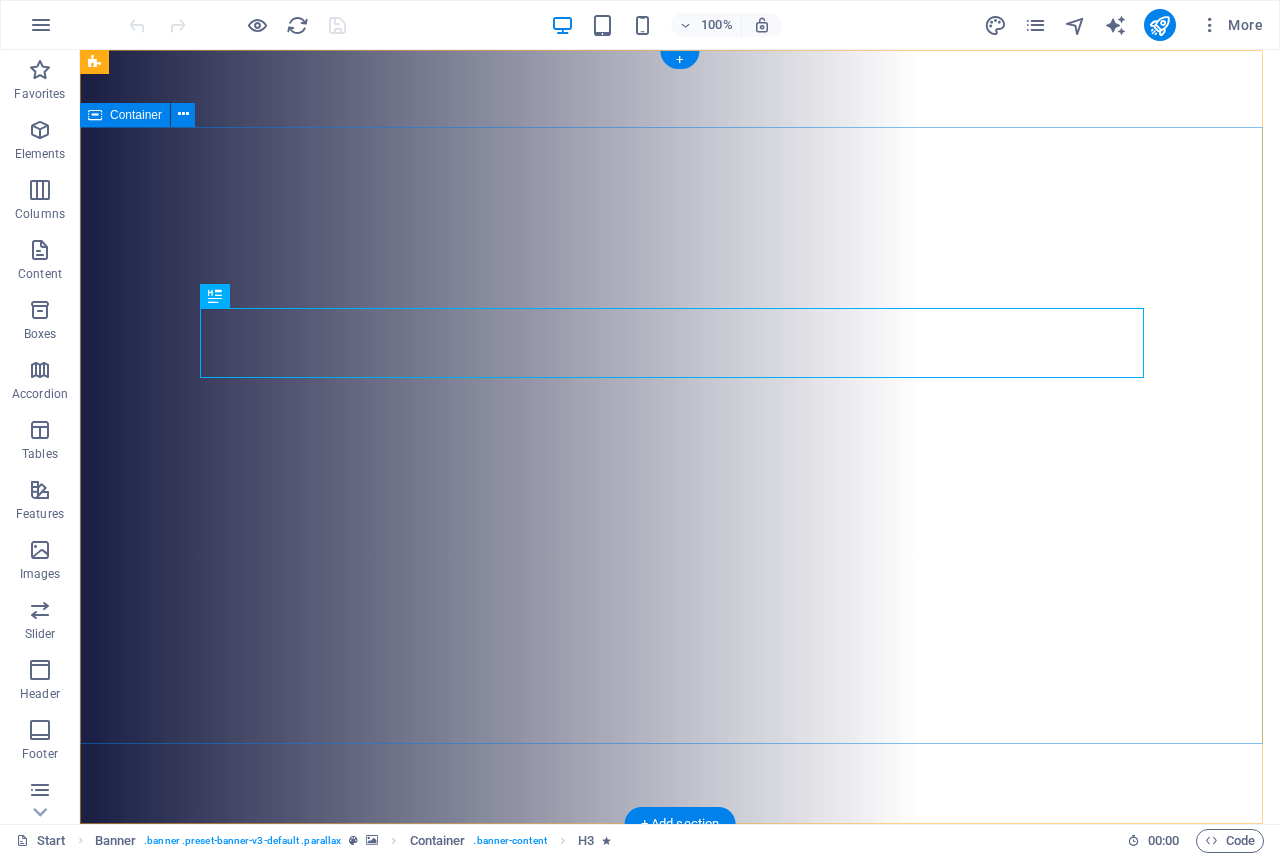 click on "🎯  WELCOME TO [GEOGRAPHIC_DATA]'S MOST IMPACTFUL YOUTH   COMMUNITY! NAIROBI YOUTH & STUDENT LEADERS FORUM mental health free webinar VOLUNTEER JOIN OUR COMMUNITY" at bounding box center (680, 1186) 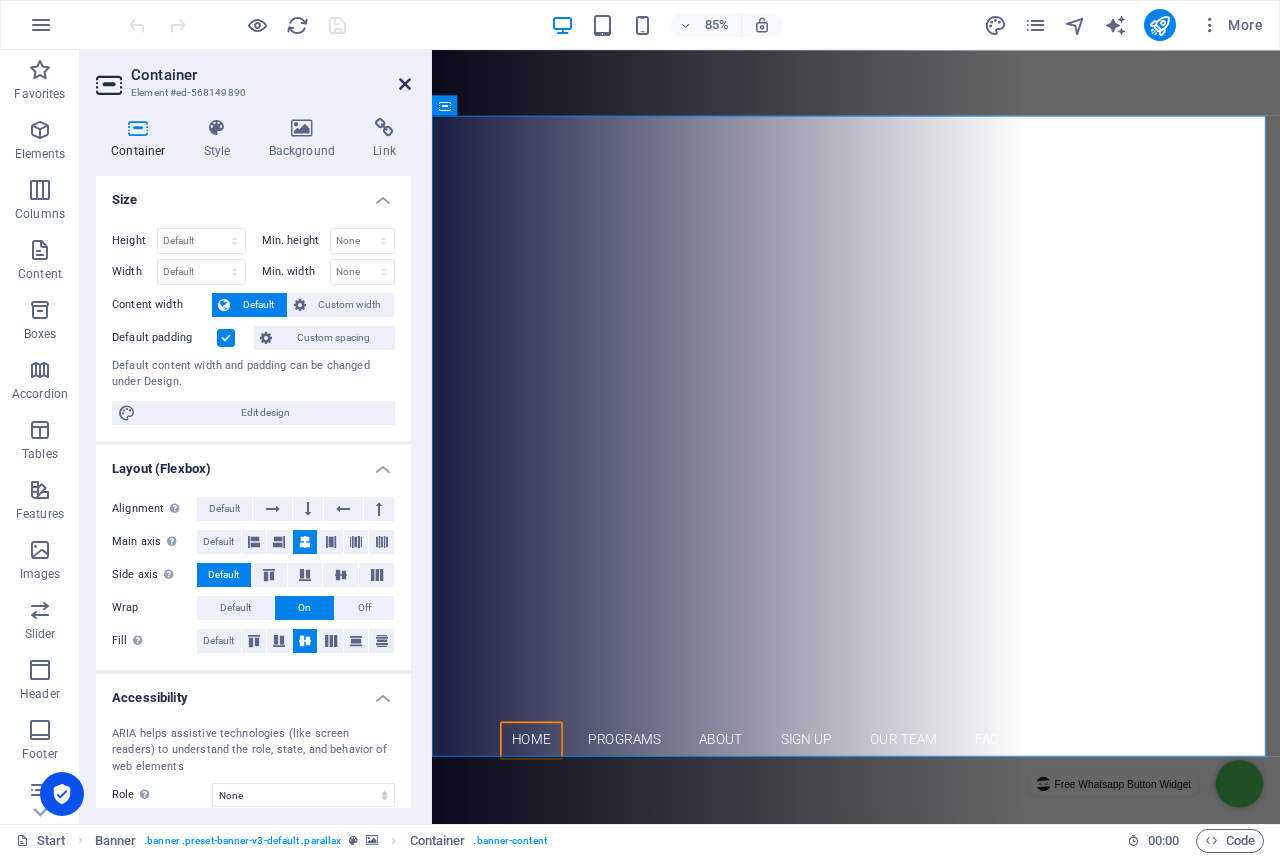 click at bounding box center (405, 84) 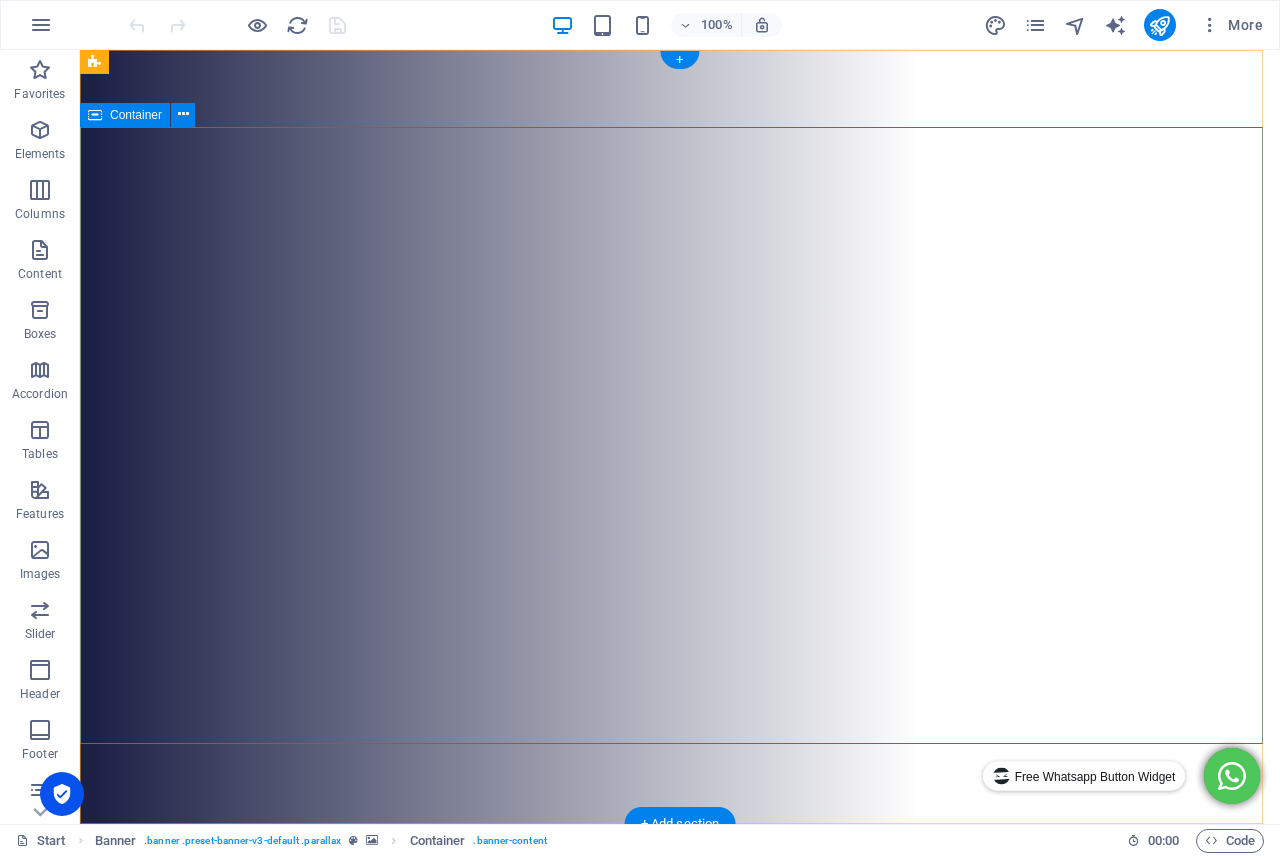 click on "🎯  WELCOME TO KENYA'S MOST IMPACTFUL YOUTH   COMMUNITY! NAIROBI YOUTH & STUDENT LEADERS FORUM mental health free webinar VOLUNTEER JOIN OUR COMMUNITY" at bounding box center (680, 1186) 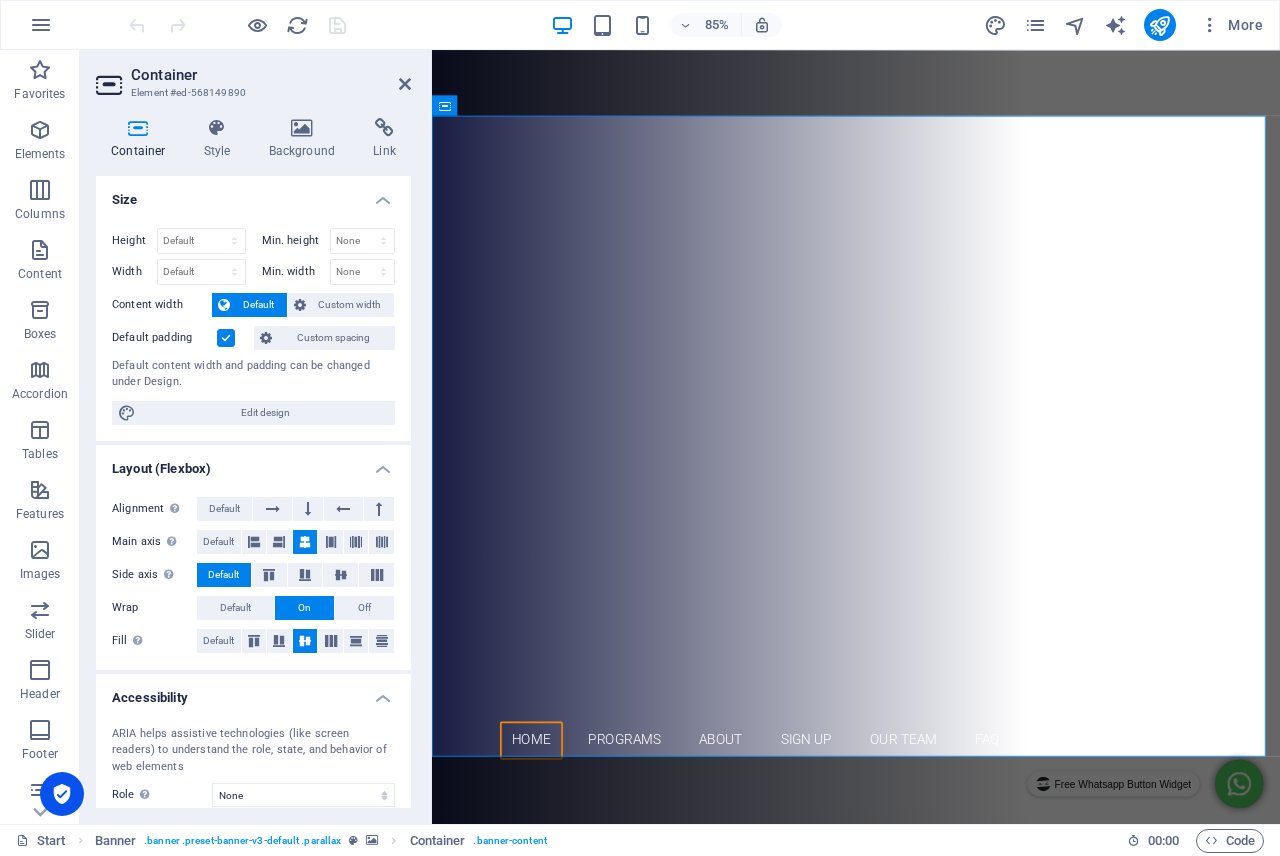 scroll, scrollTop: 143, scrollLeft: 0, axis: vertical 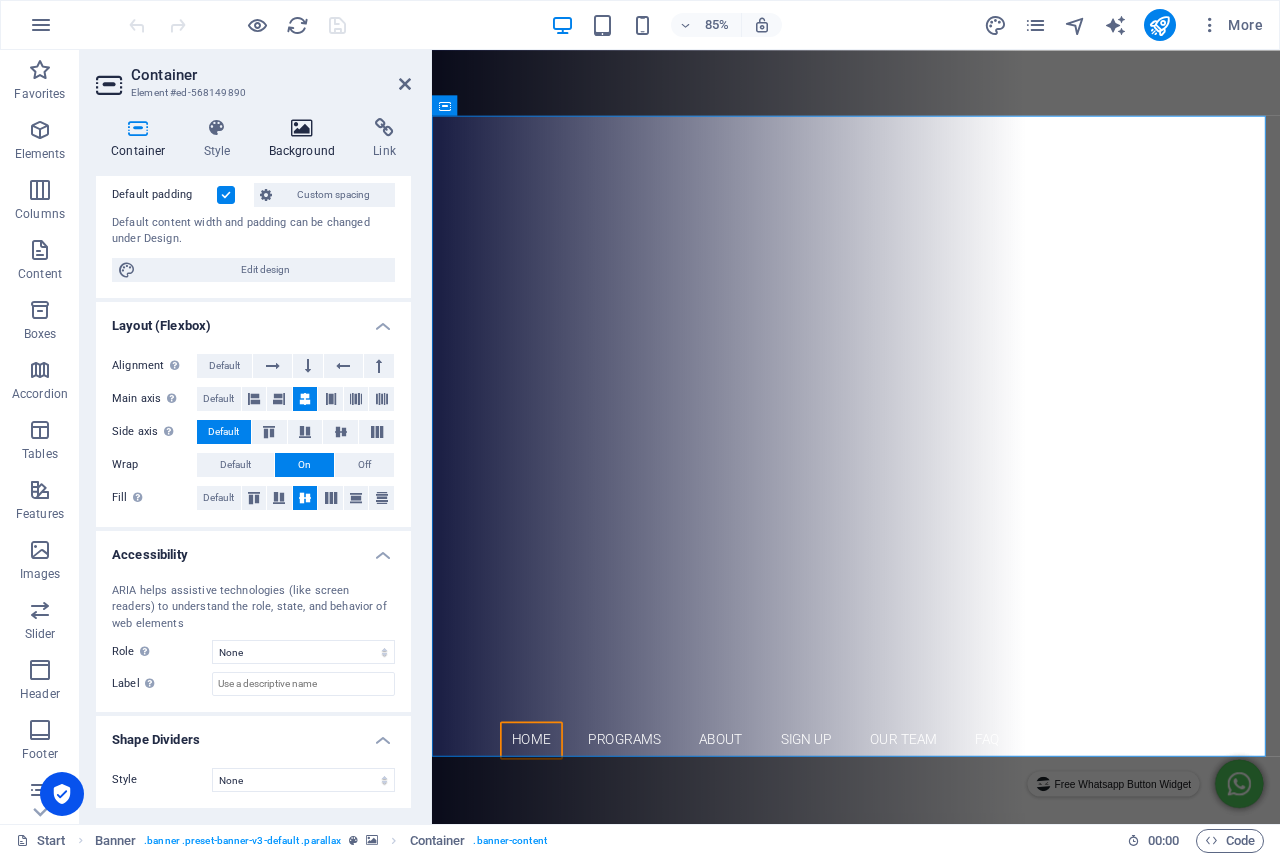 click at bounding box center (302, 128) 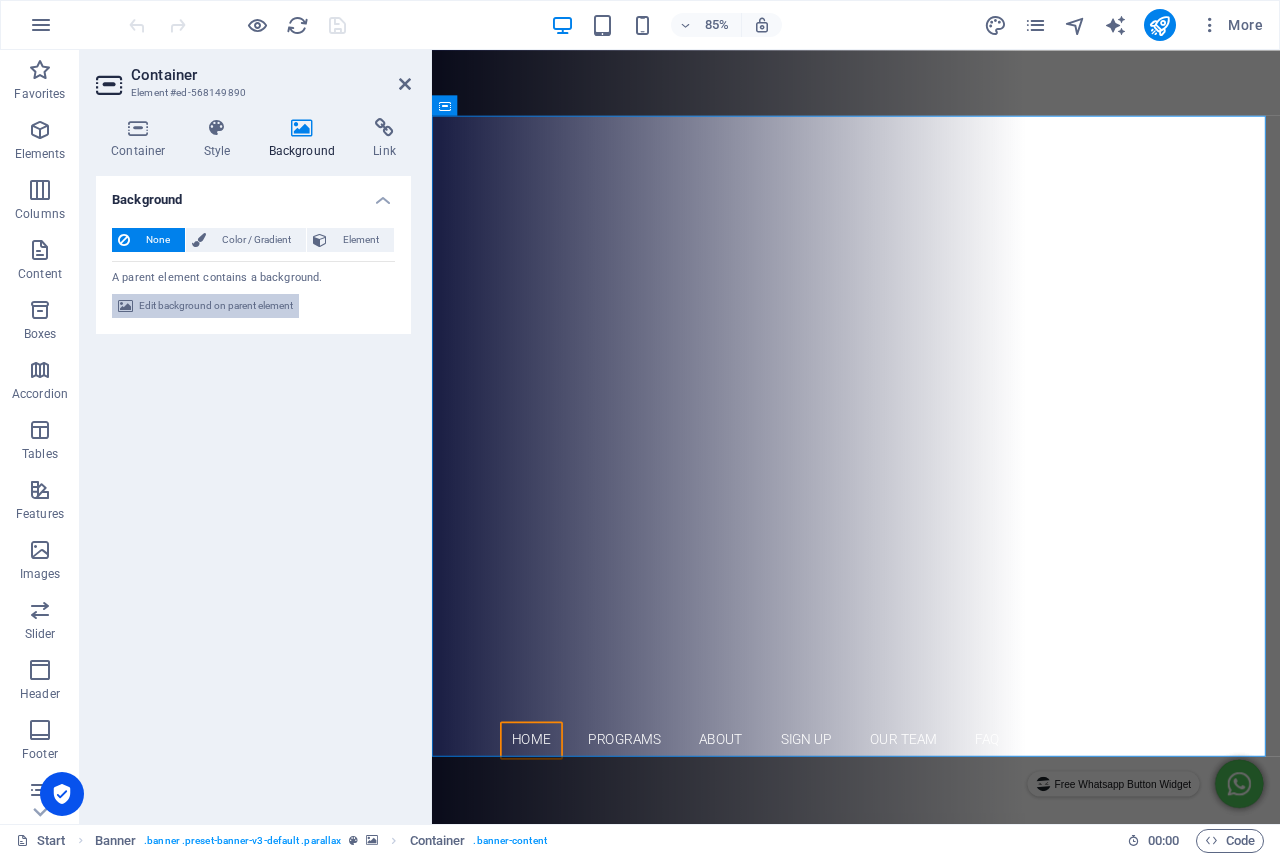 click on "Edit background on parent element" at bounding box center [216, 306] 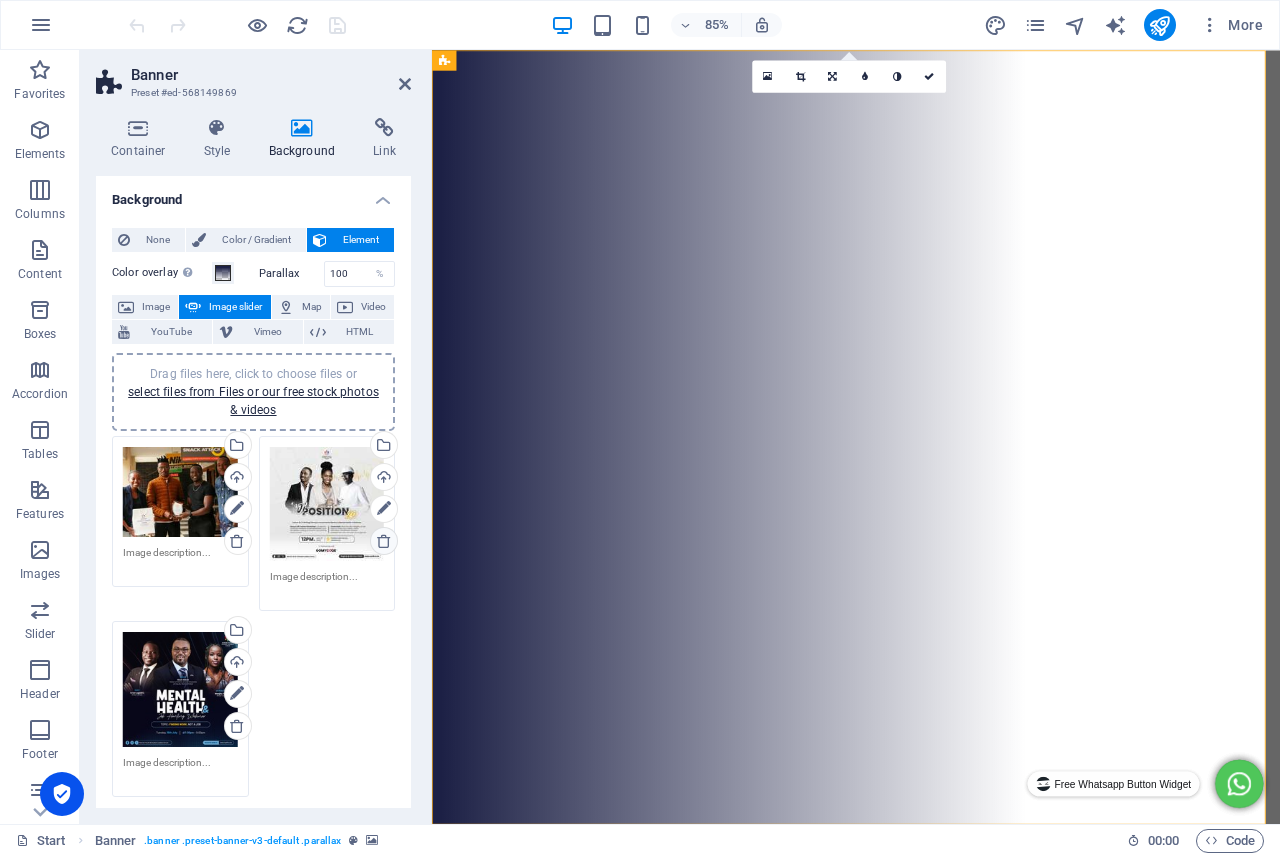 click at bounding box center (384, 541) 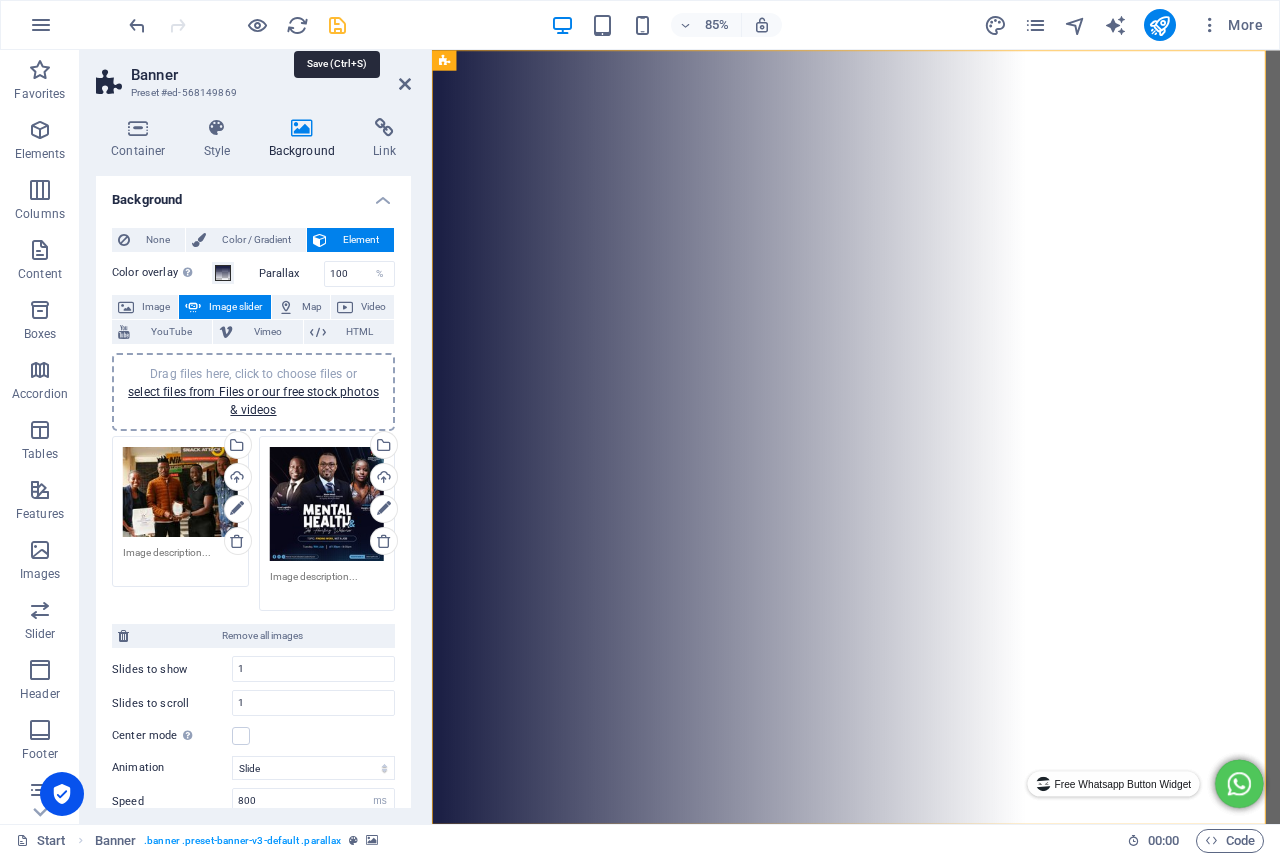 click at bounding box center (337, 25) 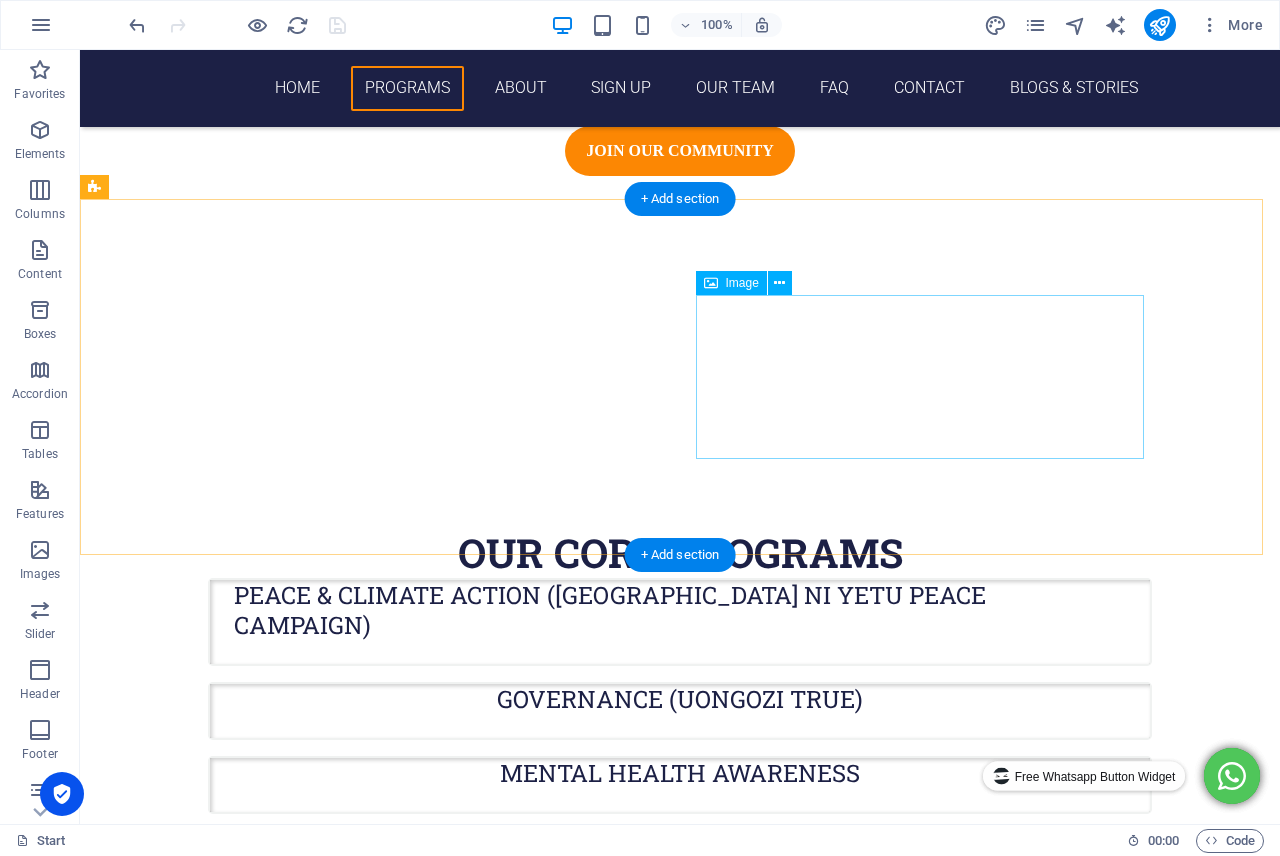 scroll, scrollTop: 1100, scrollLeft: 0, axis: vertical 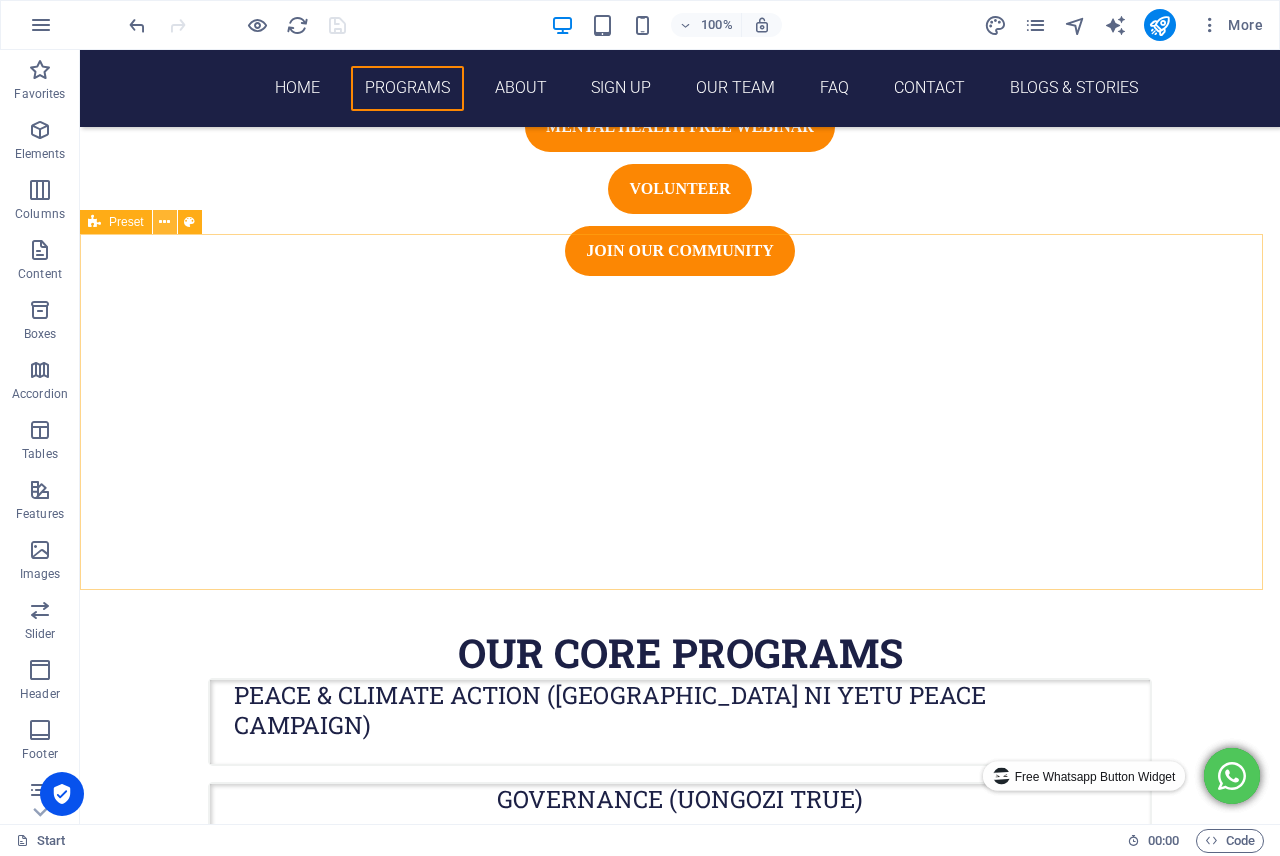 click at bounding box center [165, 222] 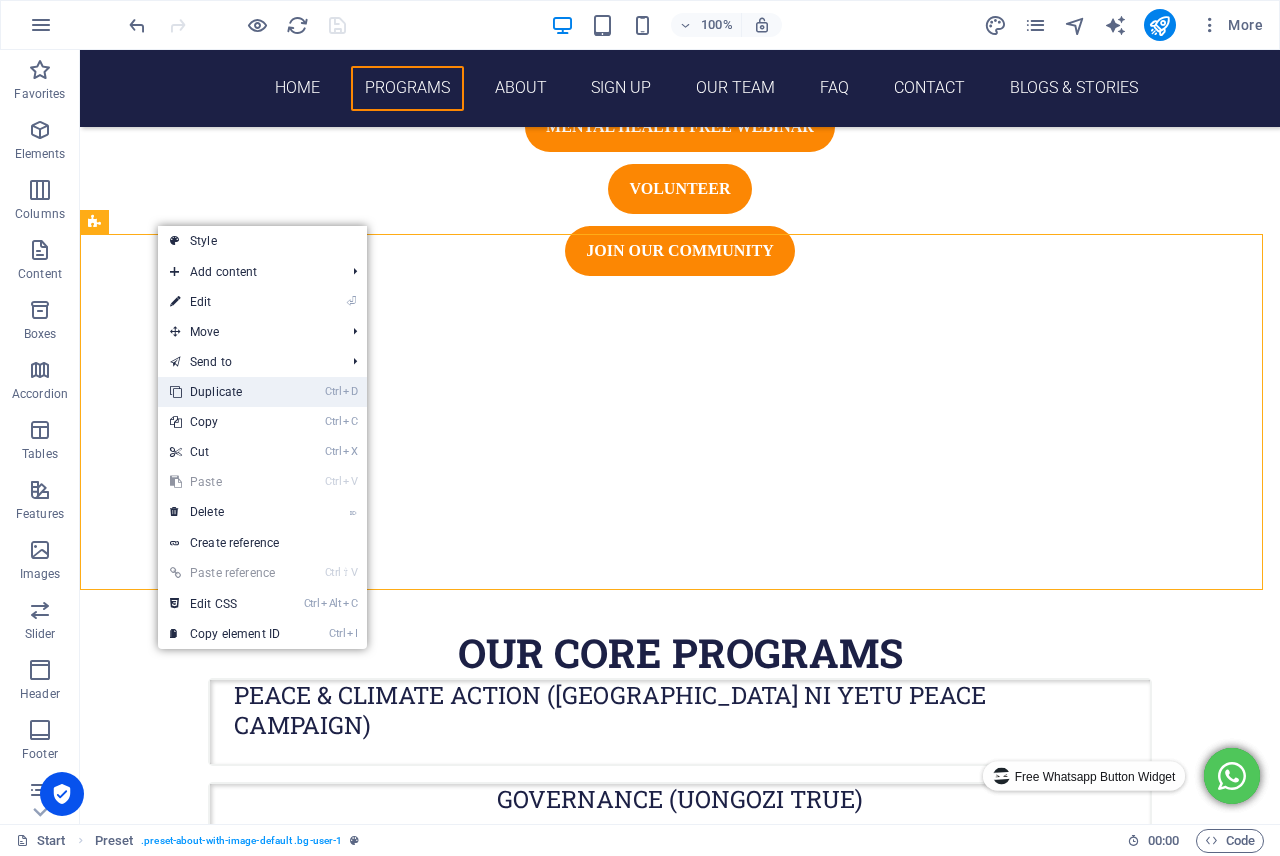 click on "Ctrl D  Duplicate" at bounding box center (225, 392) 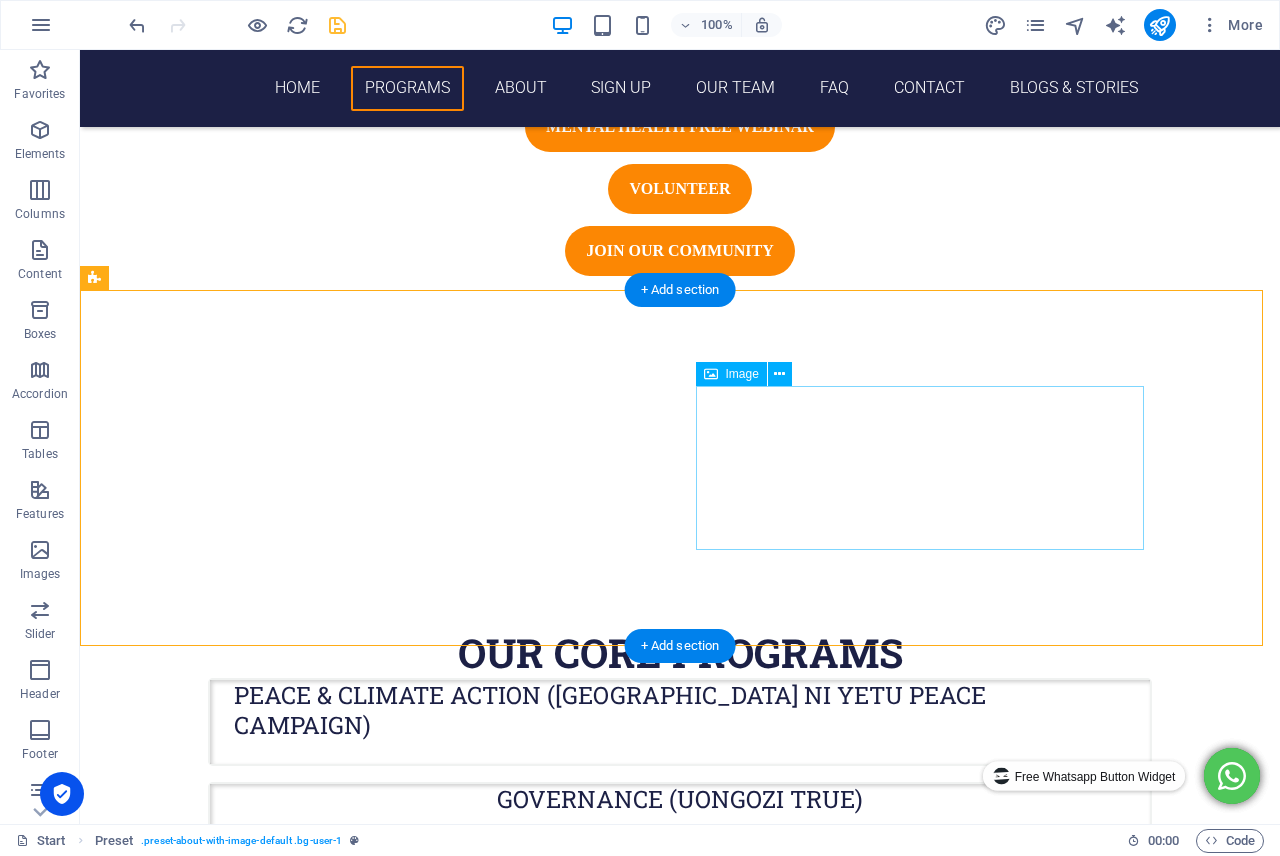 scroll, scrollTop: 1400, scrollLeft: 0, axis: vertical 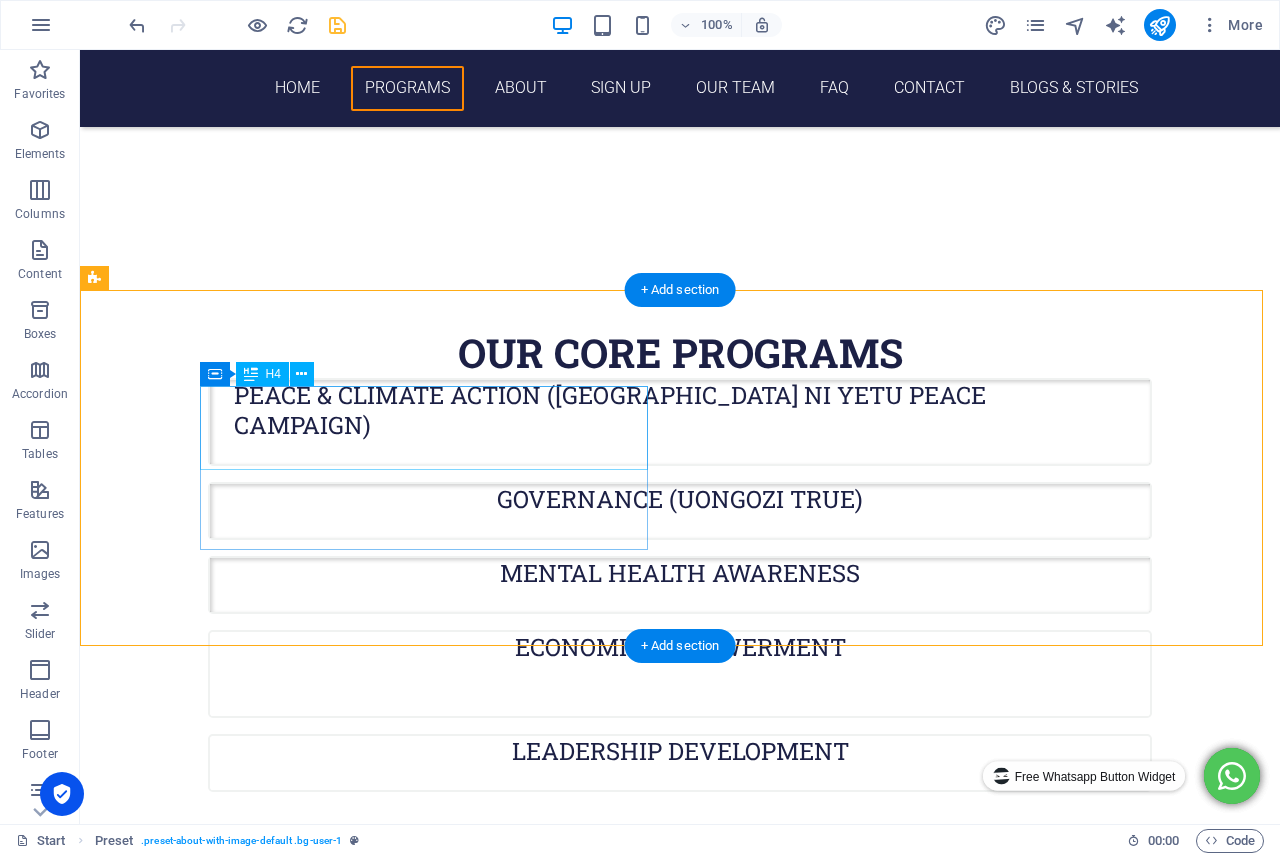 click on "More Than a Job: How to Build a Career with Purpose – Free Webinar!" at bounding box center (568, 1422) 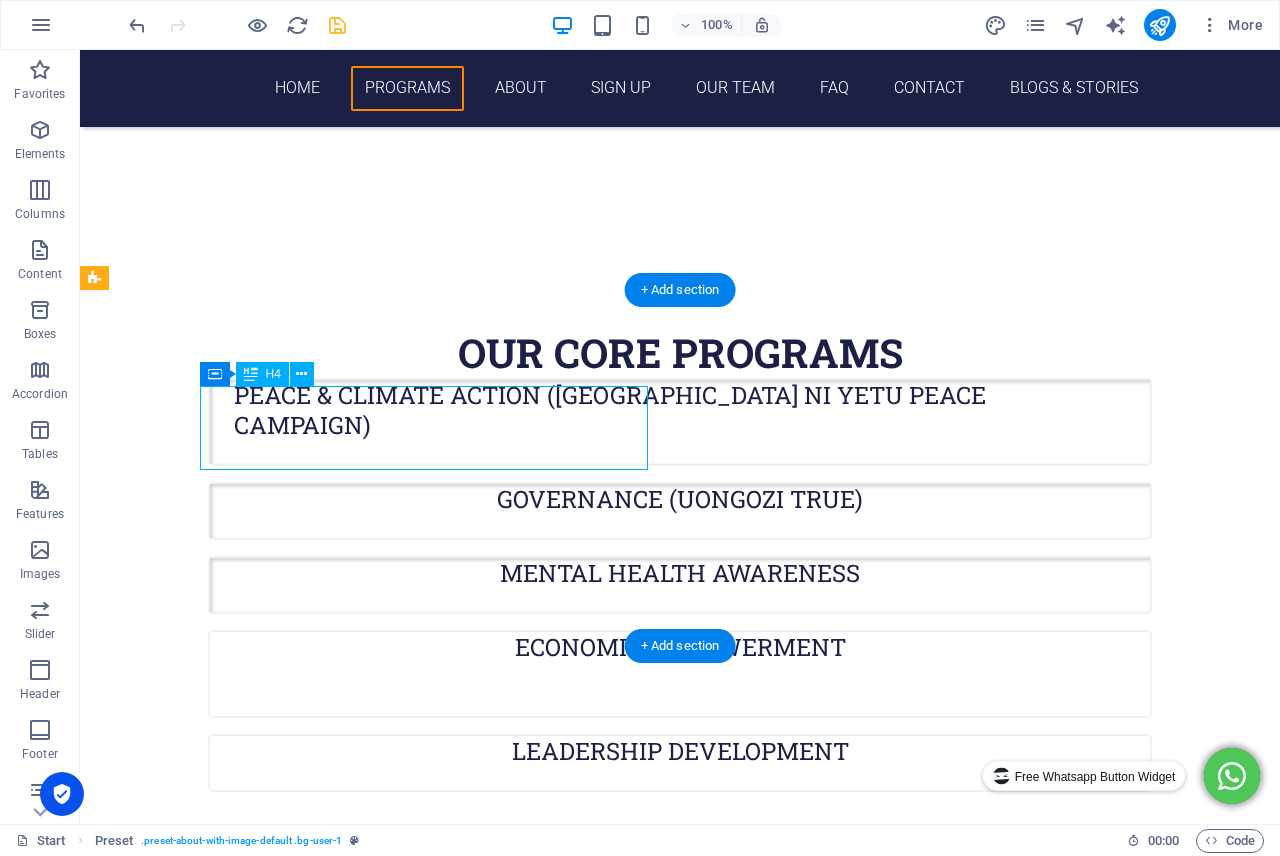 click on "More Than a Job: How to Build a Career with Purpose – Free Webinar!" at bounding box center (568, 1422) 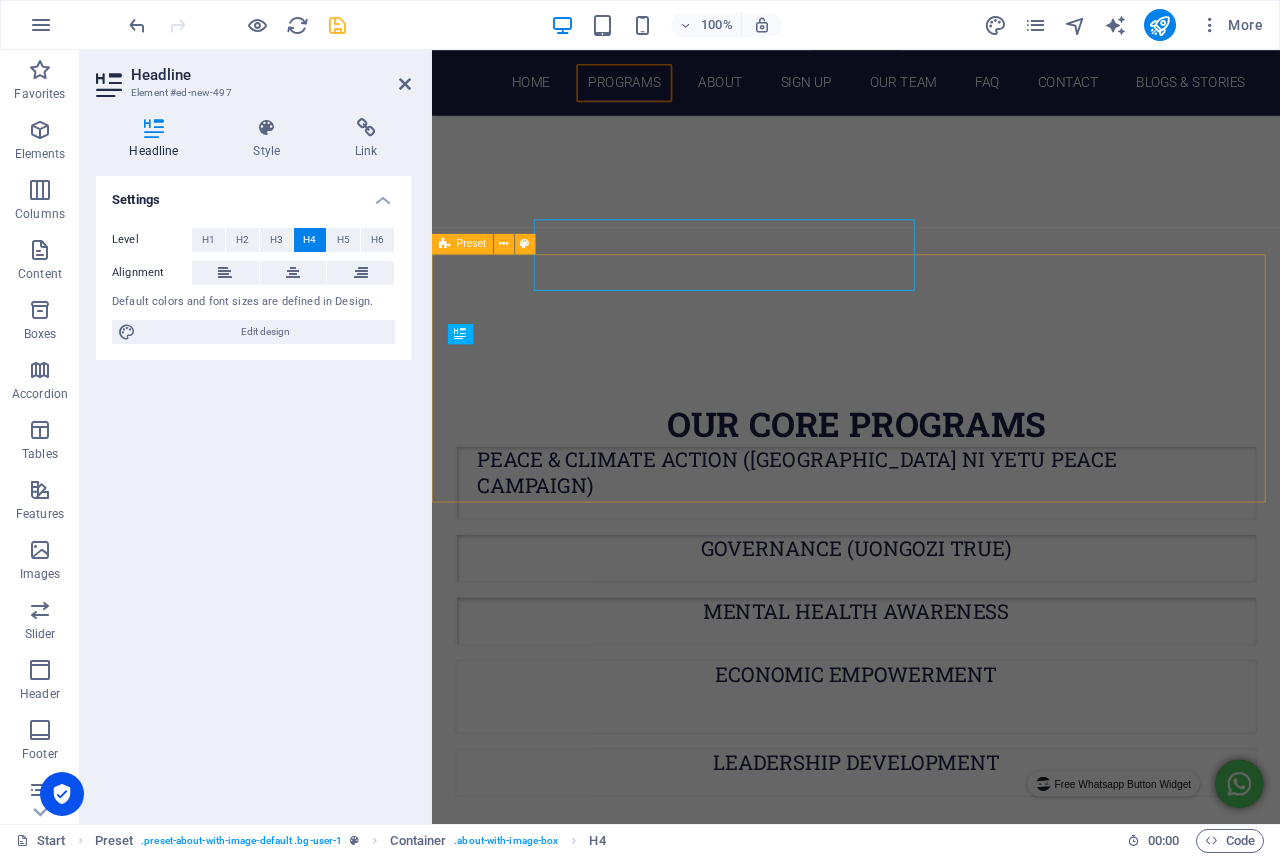 scroll, scrollTop: 1537, scrollLeft: 0, axis: vertical 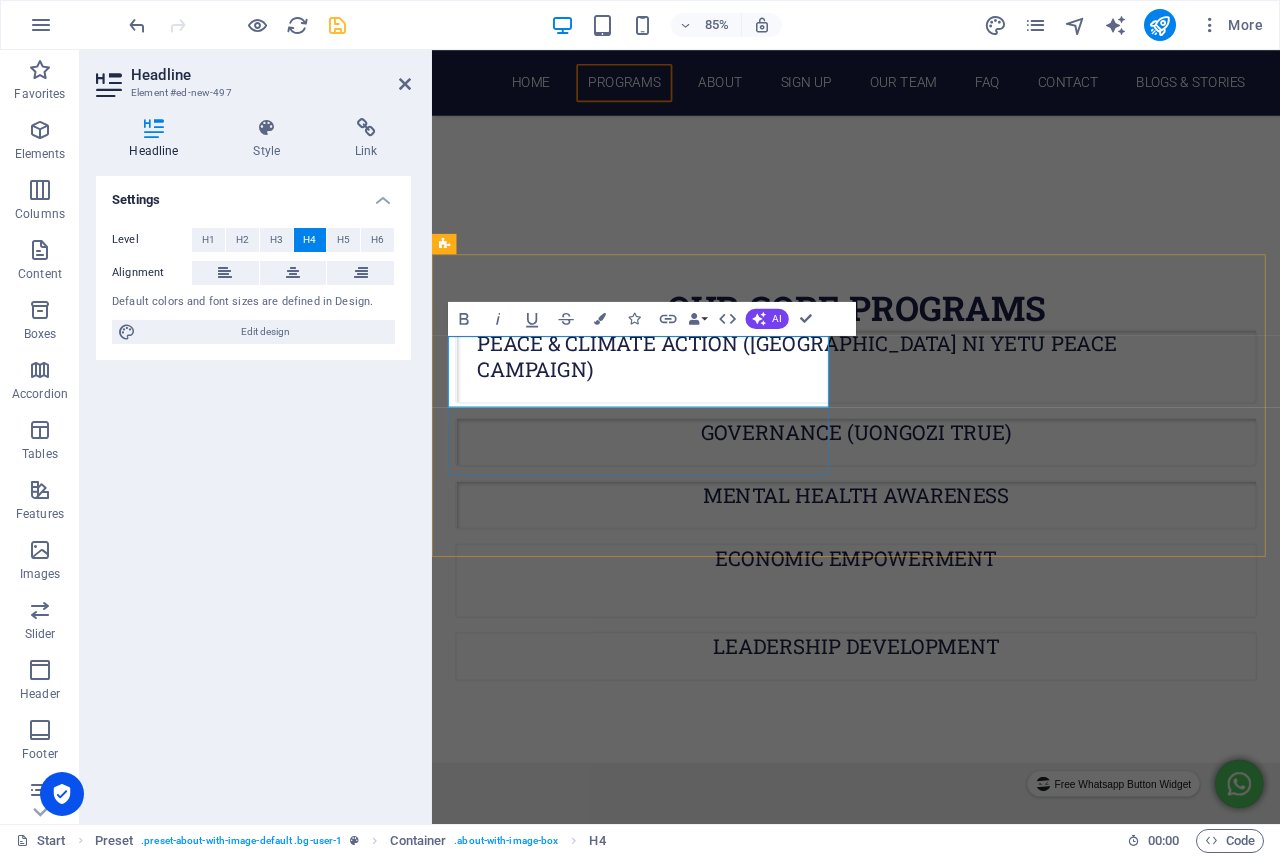 type 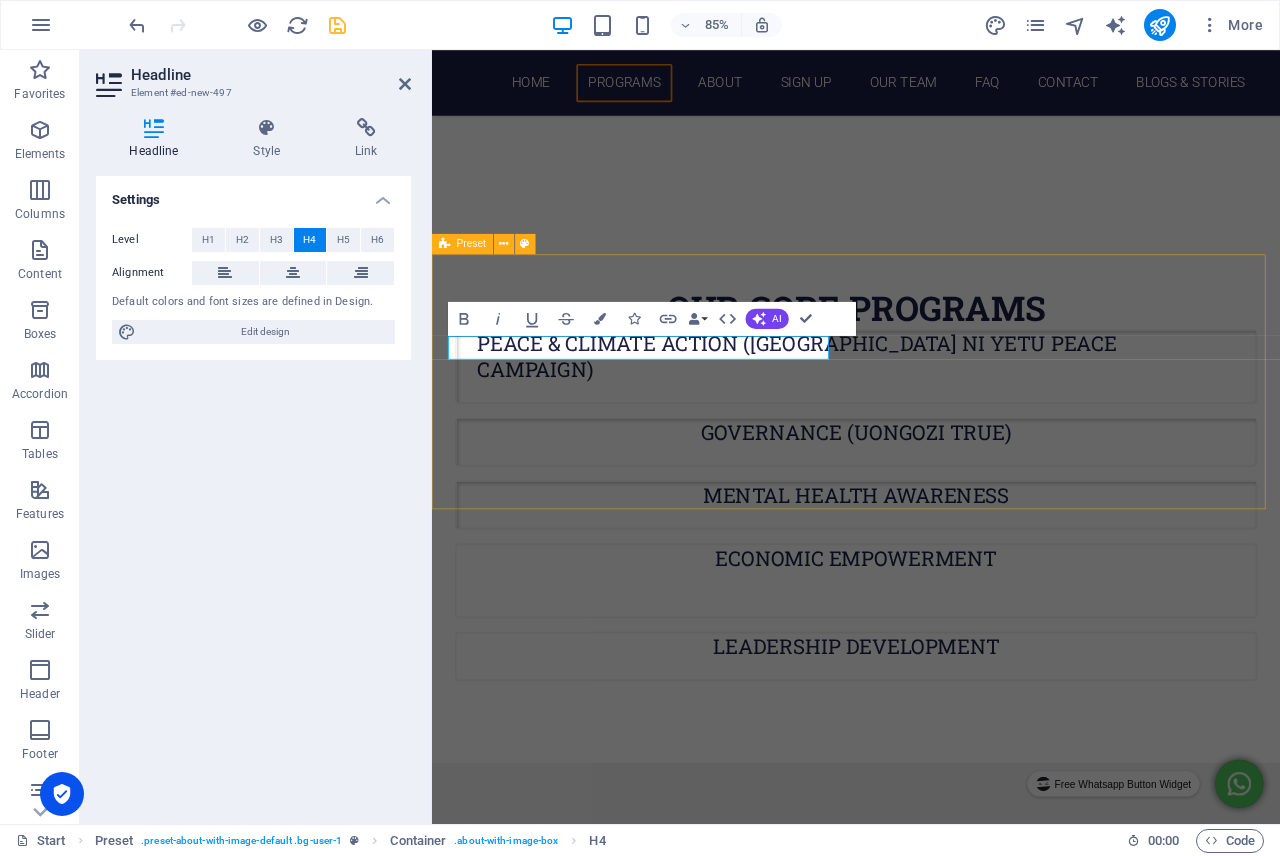 click on "​DSI join the conversation" at bounding box center (931, 1524) 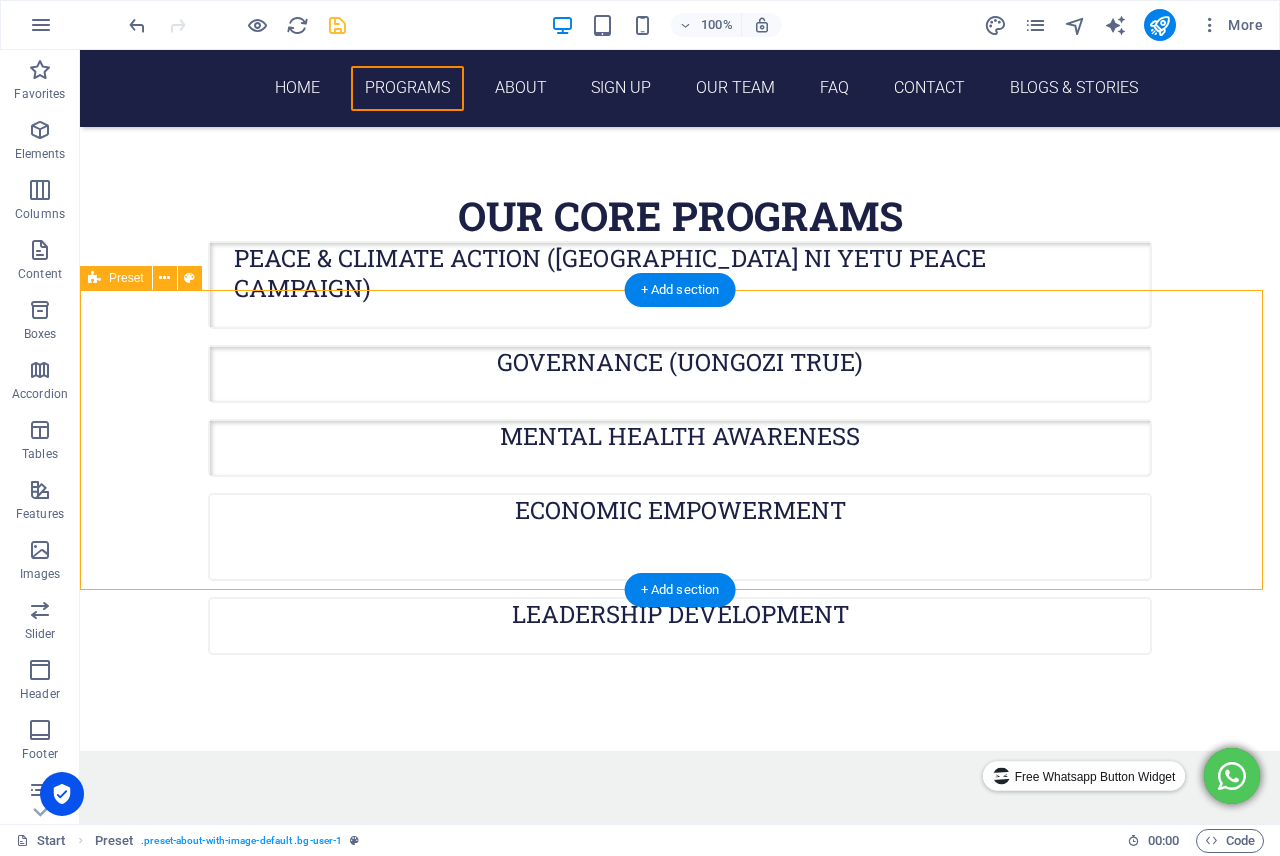 scroll, scrollTop: 1400, scrollLeft: 0, axis: vertical 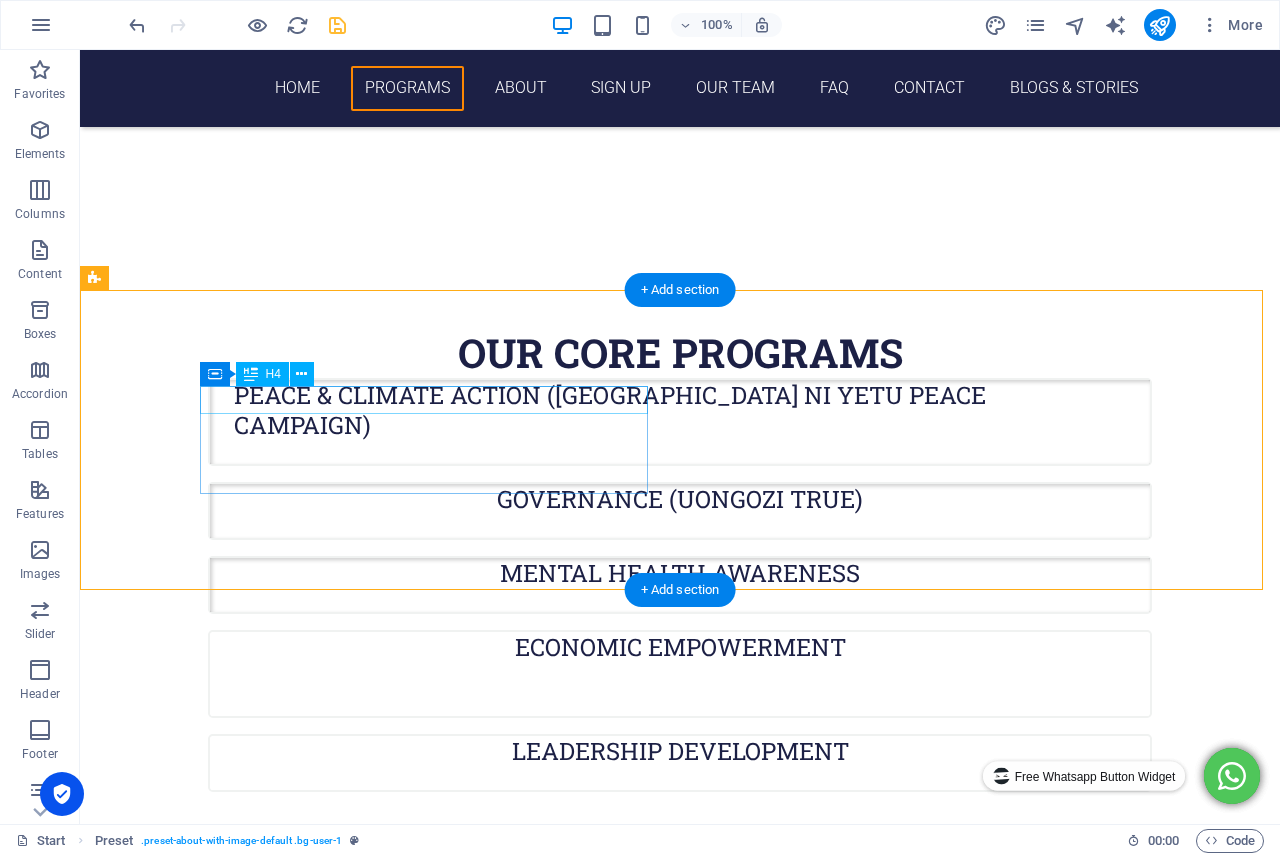 click on "DSI" at bounding box center [568, 1422] 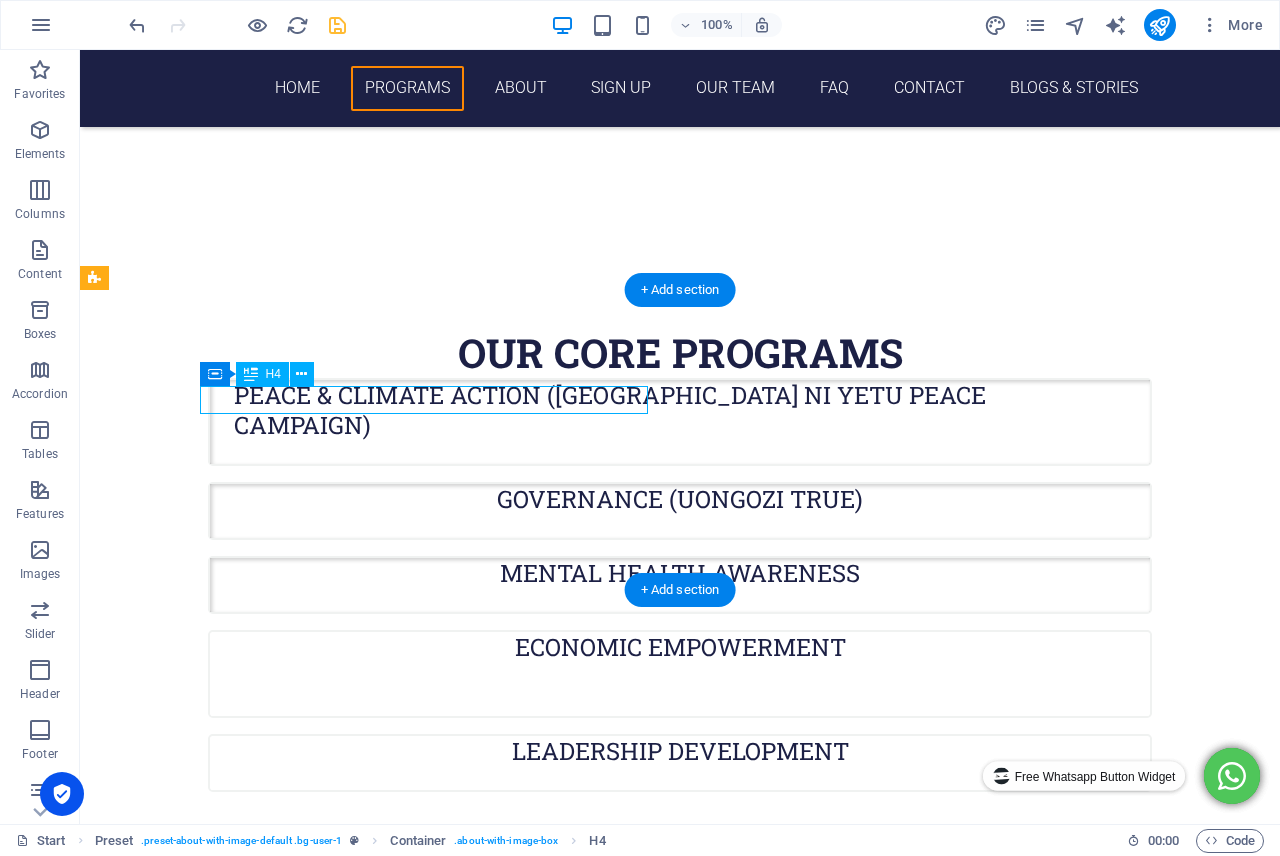 click on "DSI" at bounding box center (568, 1422) 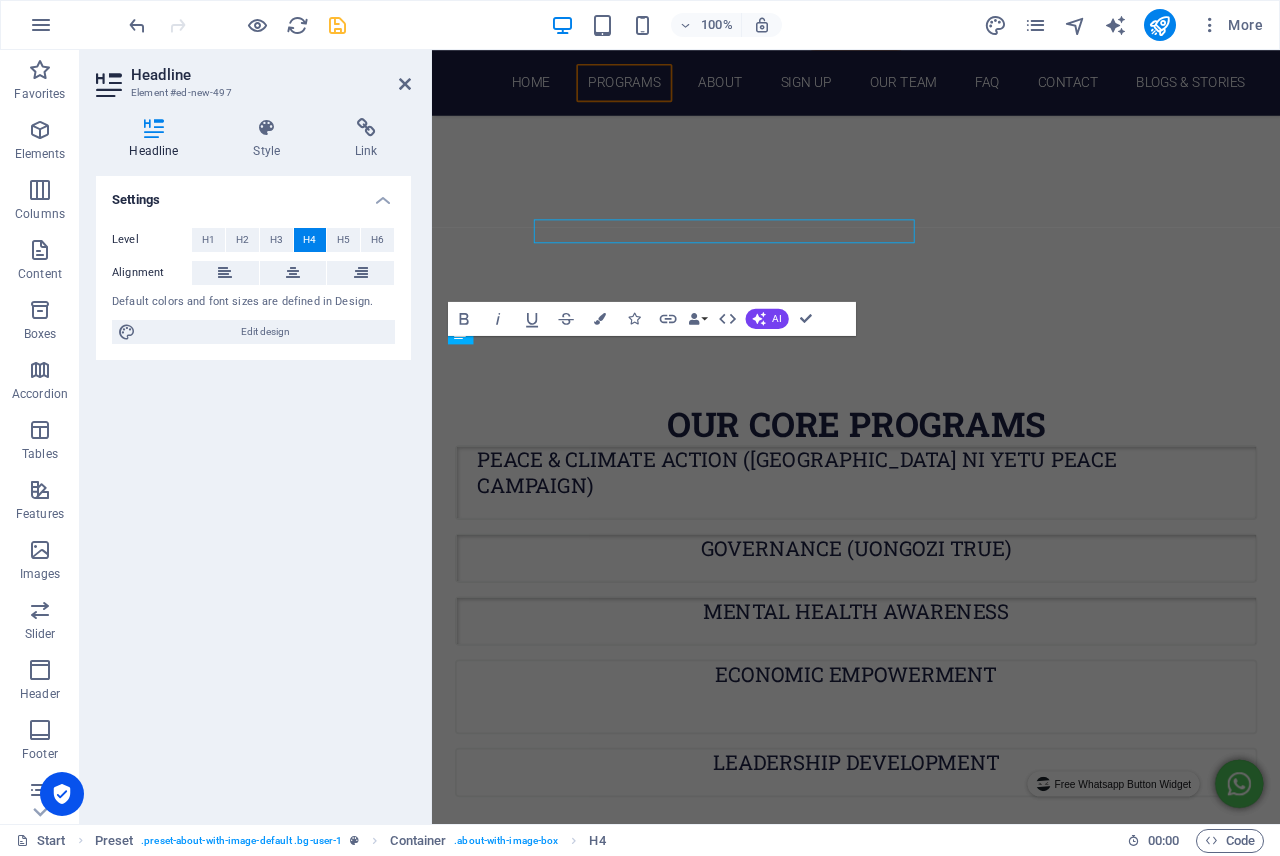 scroll, scrollTop: 1537, scrollLeft: 0, axis: vertical 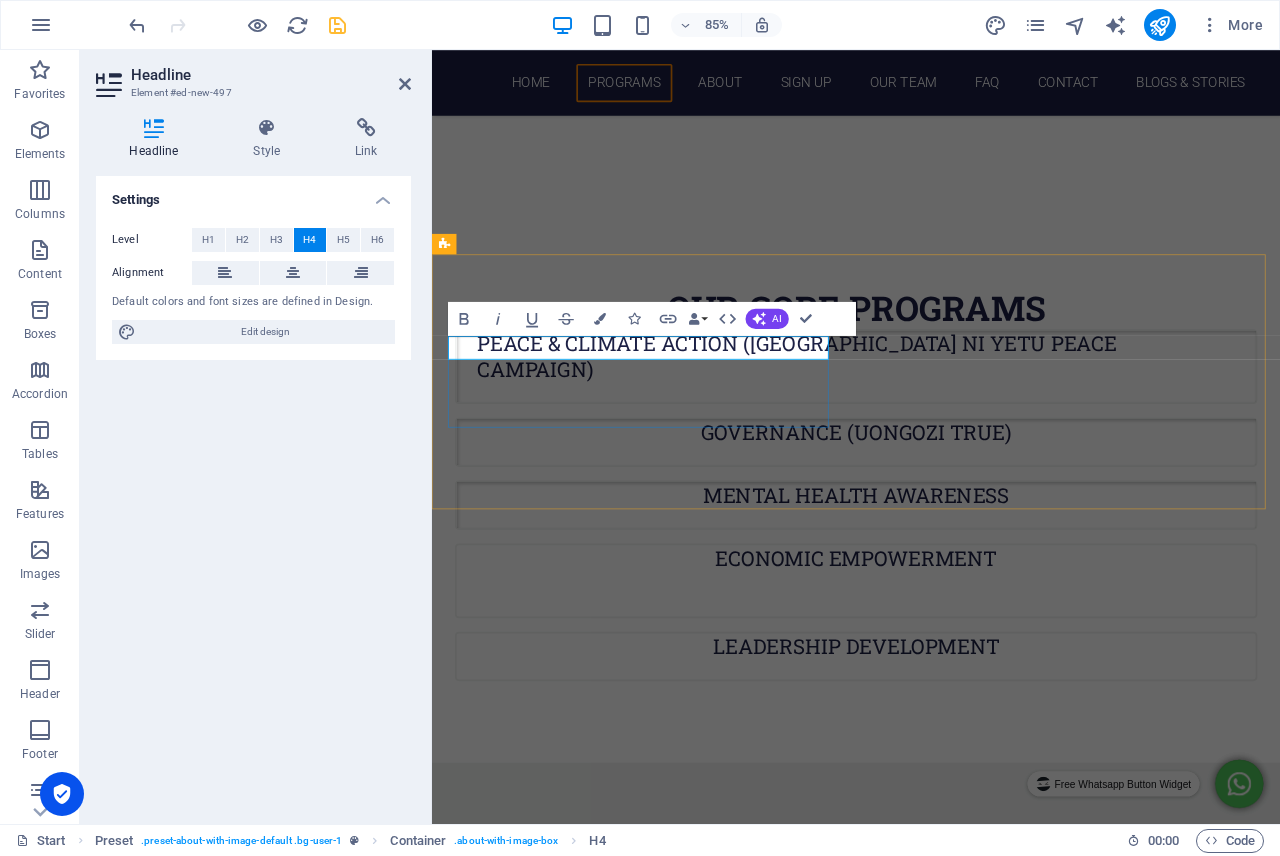 click on "DSI" at bounding box center [920, 1422] 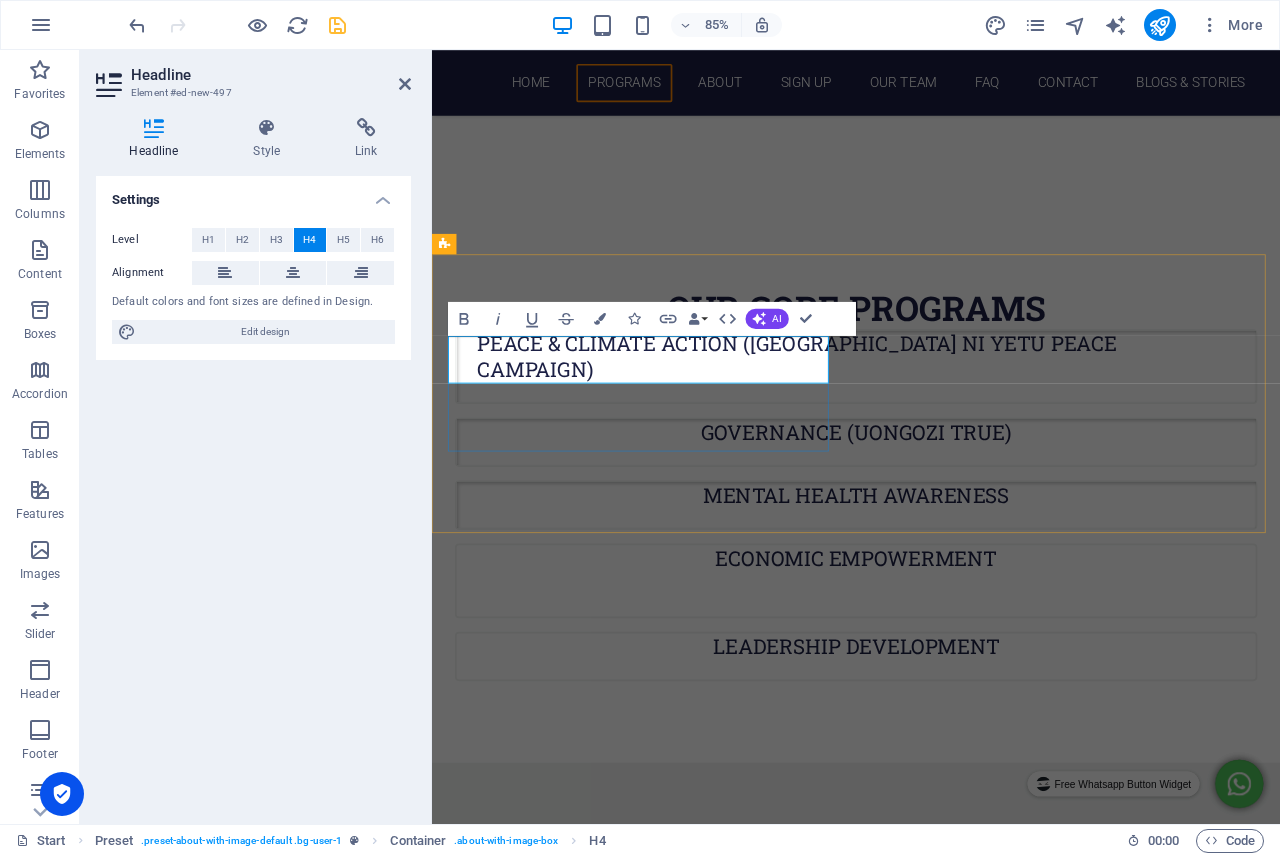 click on "DISCONNECT TO CONNECT,coming soon!! stay tu" at bounding box center [920, 1422] 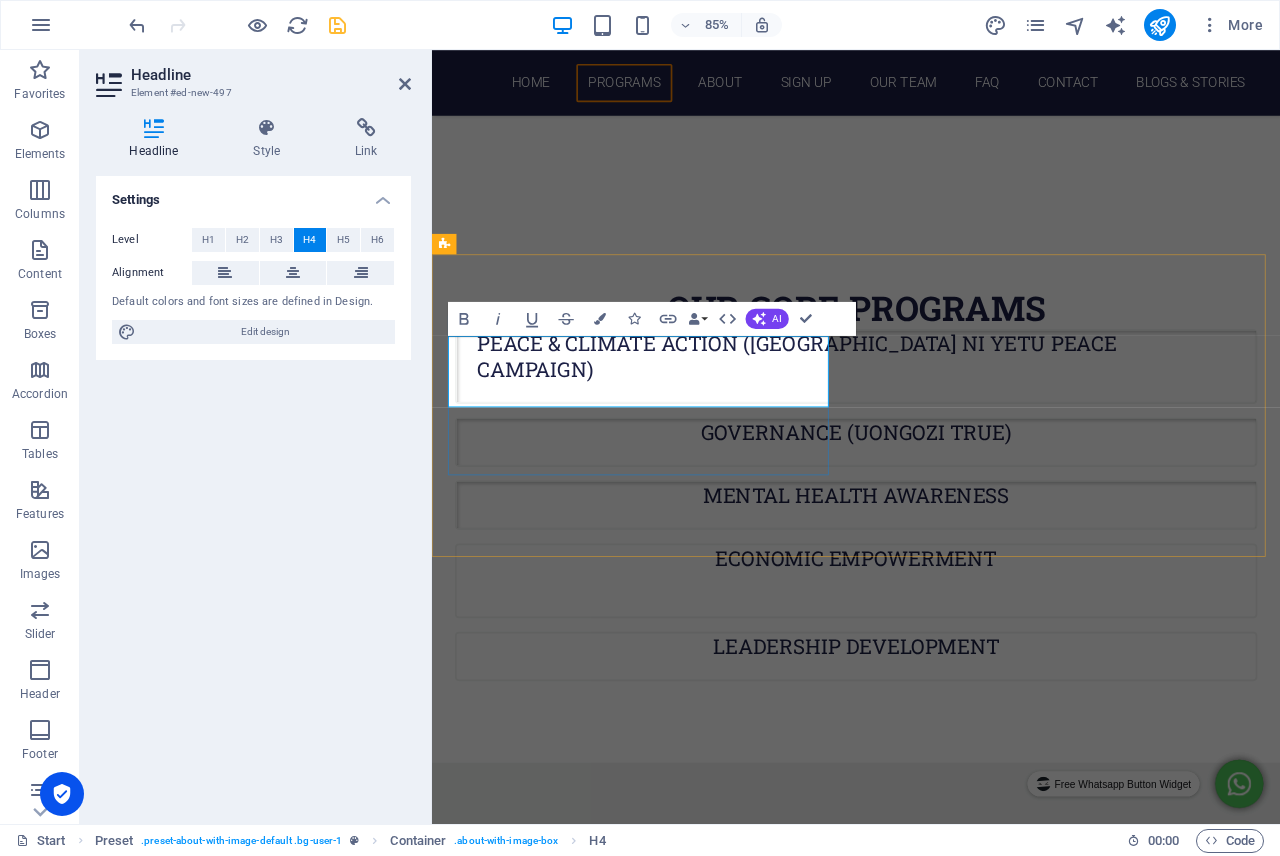 click on "DISCONNECT TO CONNECT Mental health hangout ,coming soon!! stay tu" at bounding box center [920, 1422] 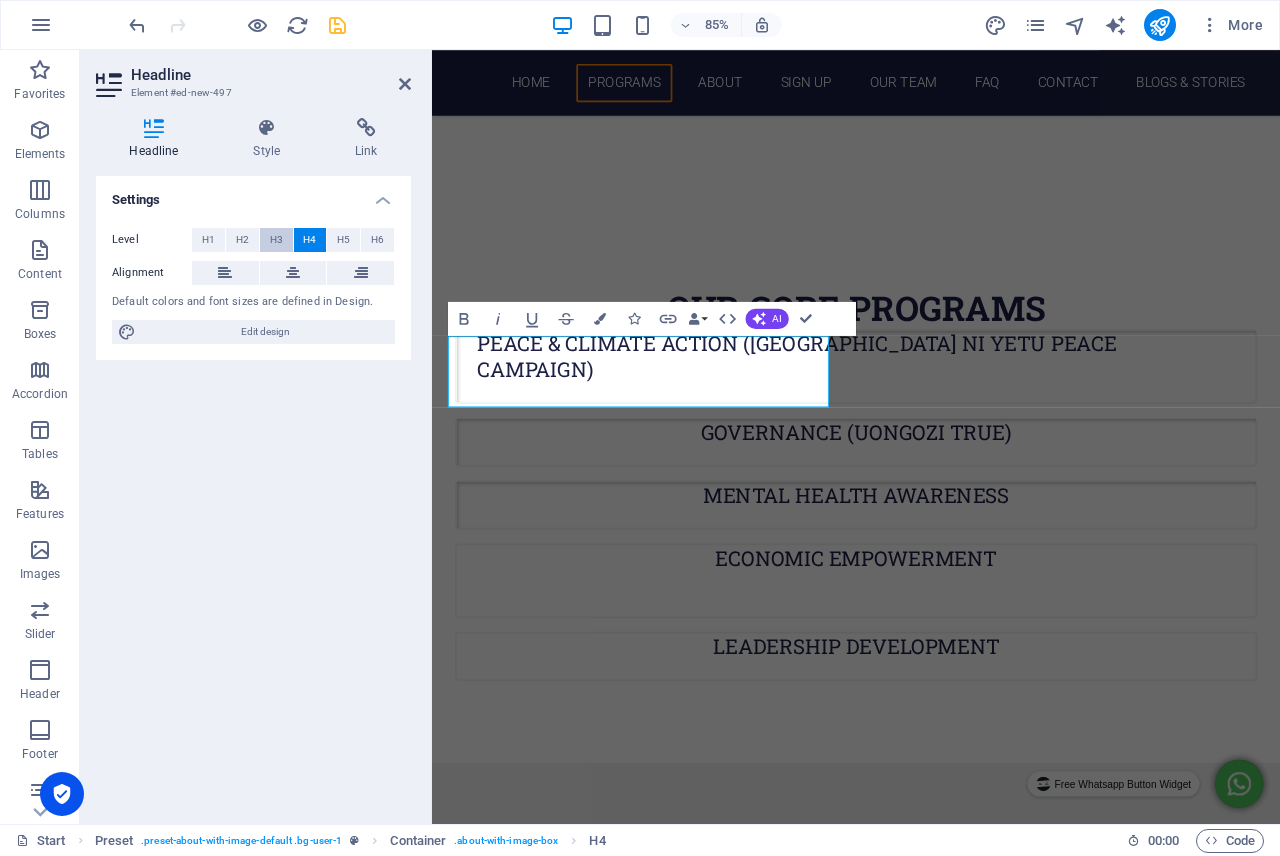 click on "H3" at bounding box center (276, 240) 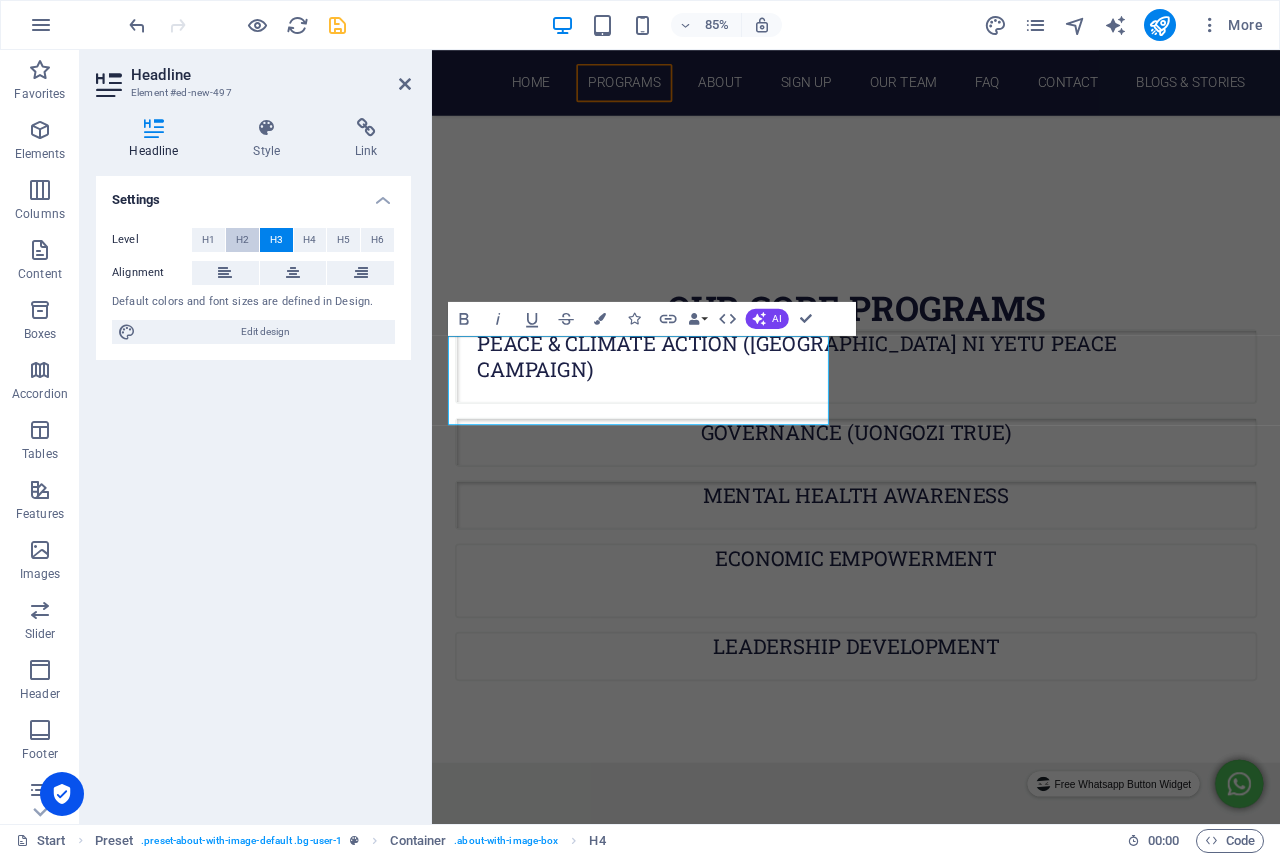 click on "H2" at bounding box center [242, 240] 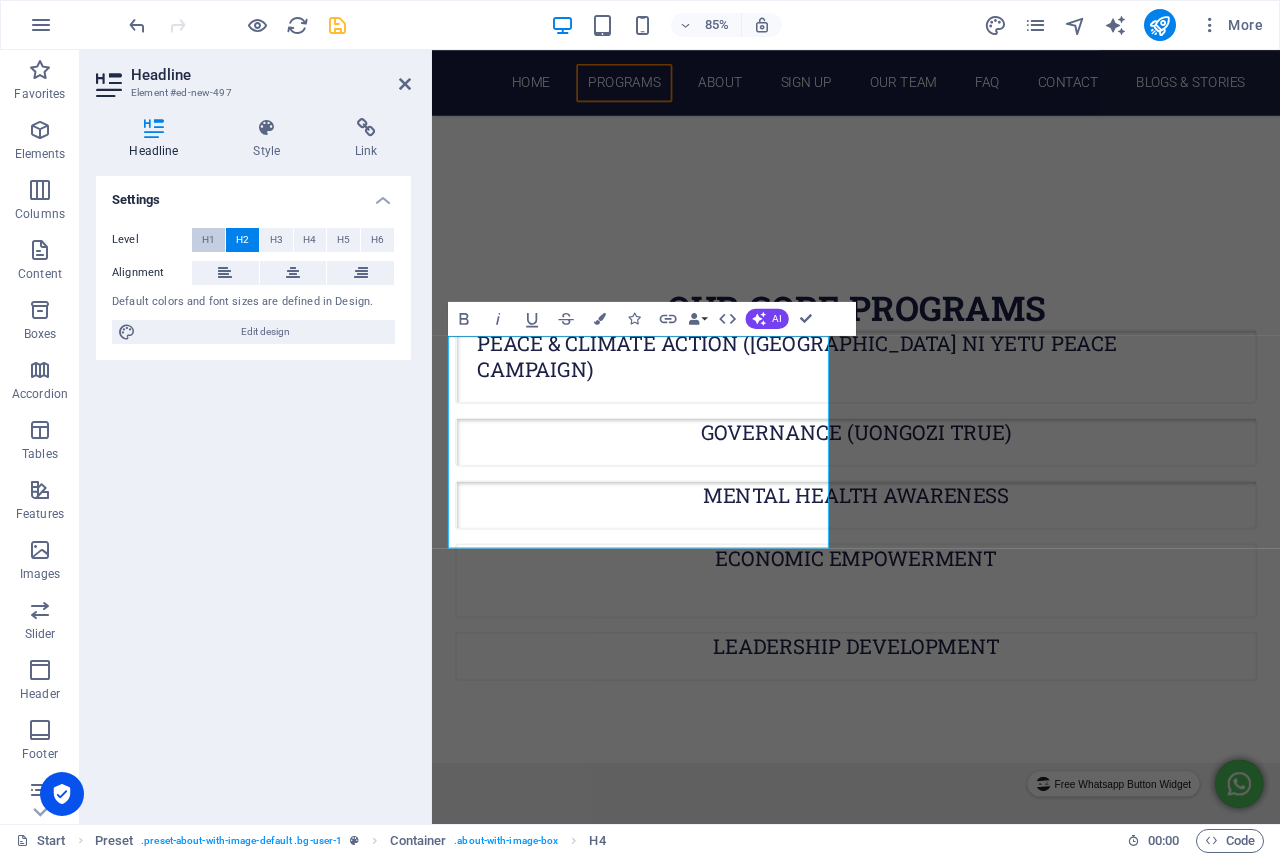 click on "H1" at bounding box center (208, 240) 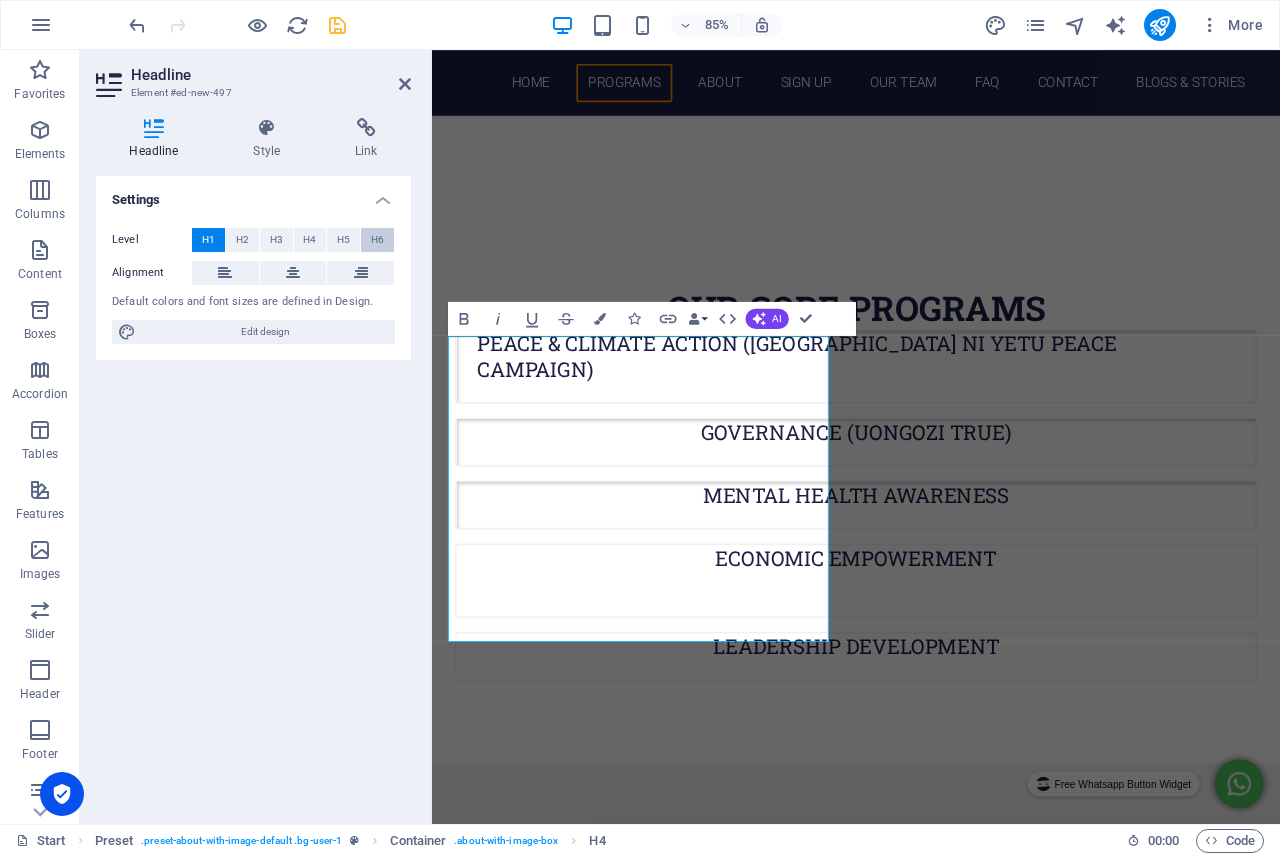 click on "H6" at bounding box center [377, 240] 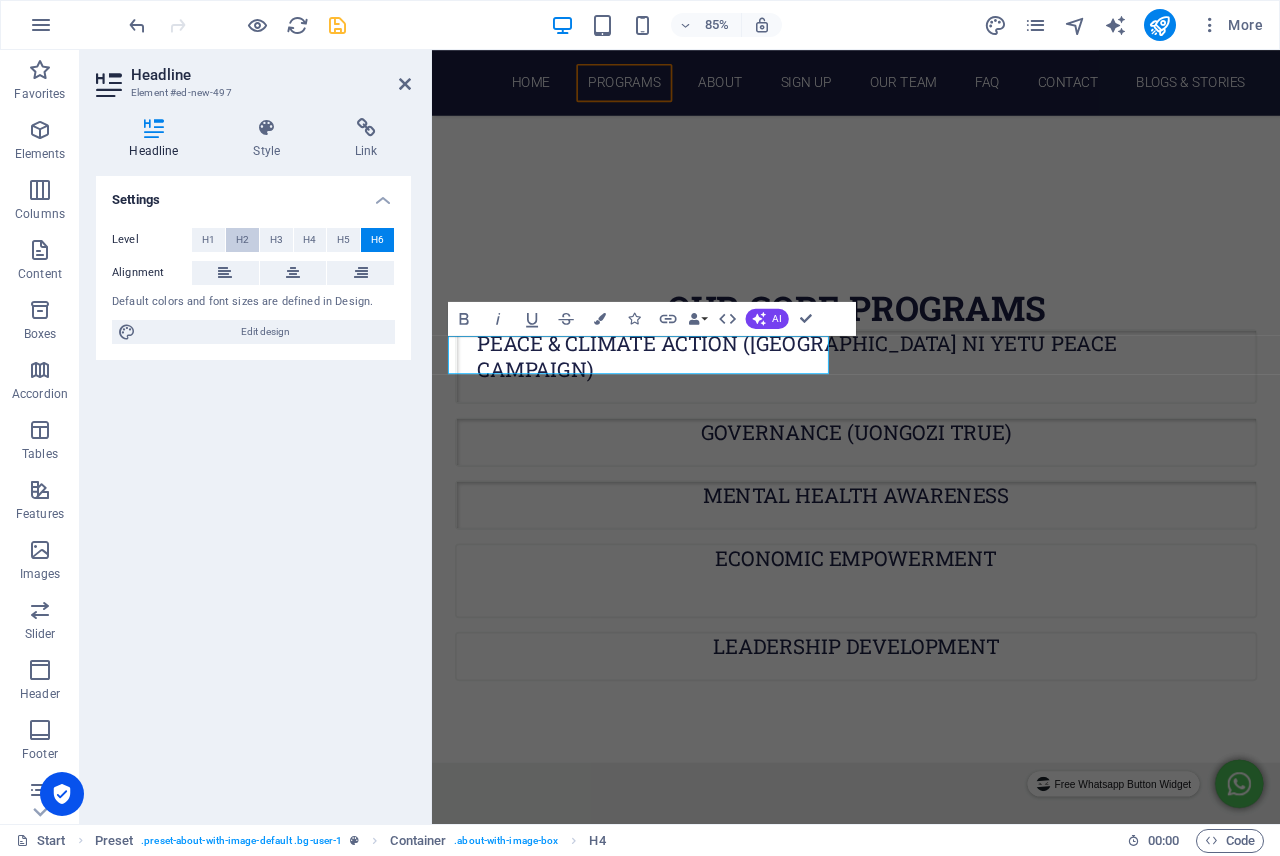 click on "H2" at bounding box center [242, 240] 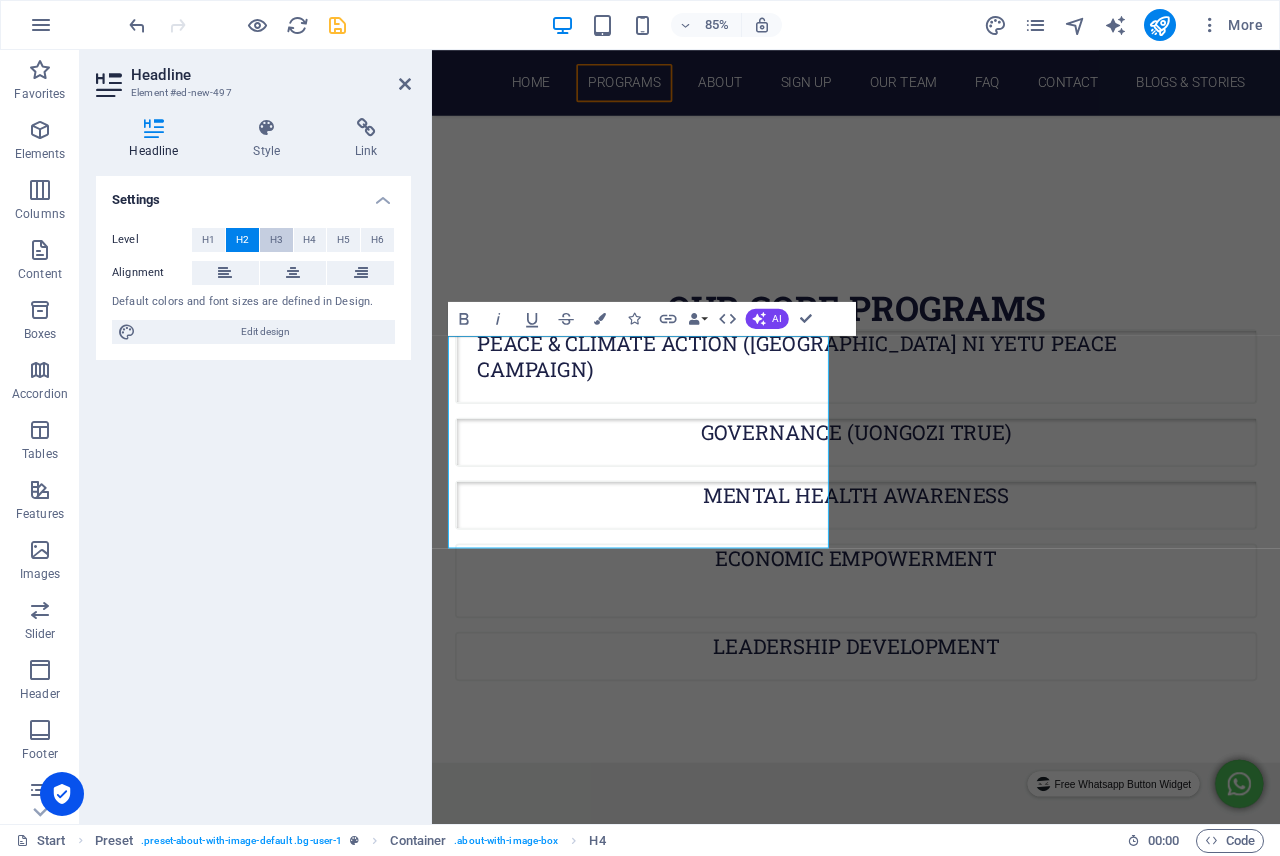 click on "H3" at bounding box center [276, 240] 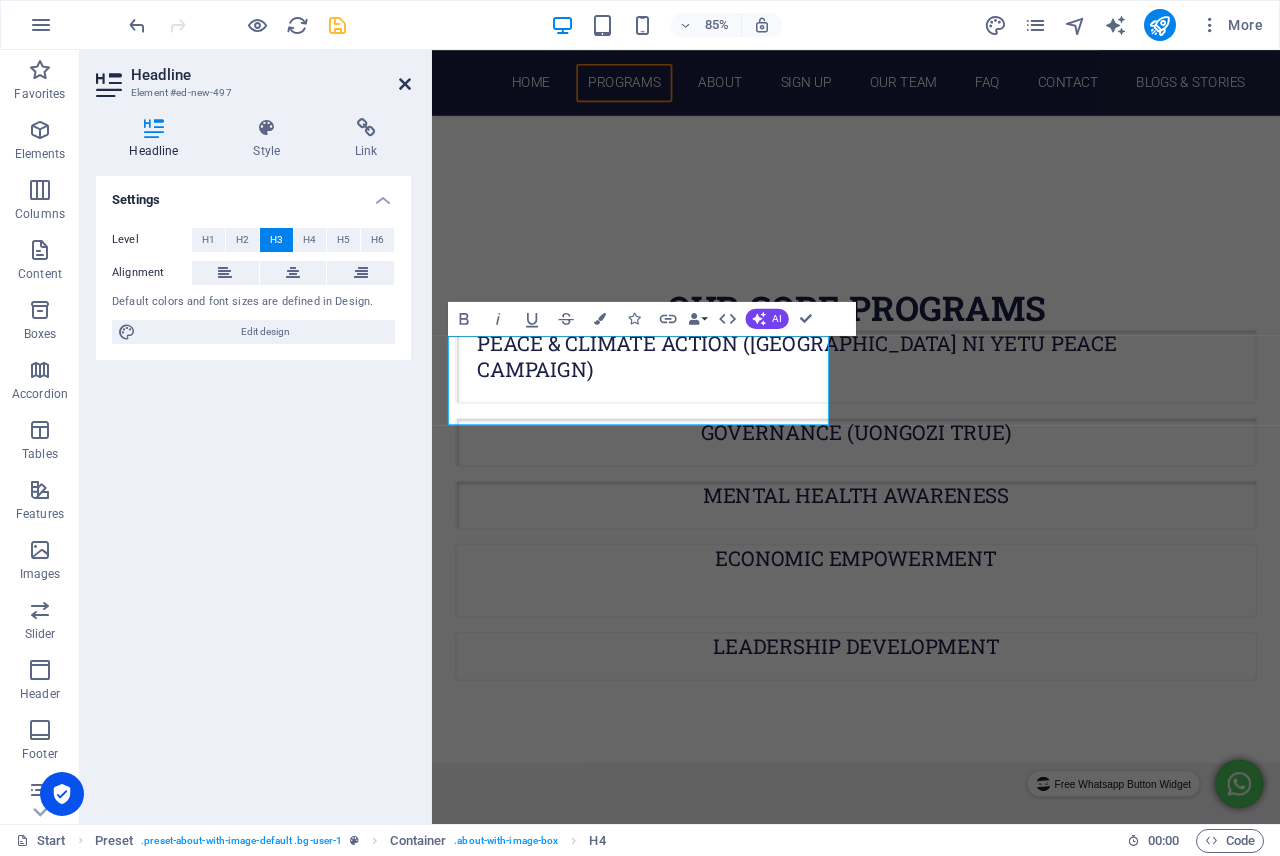 click at bounding box center (405, 84) 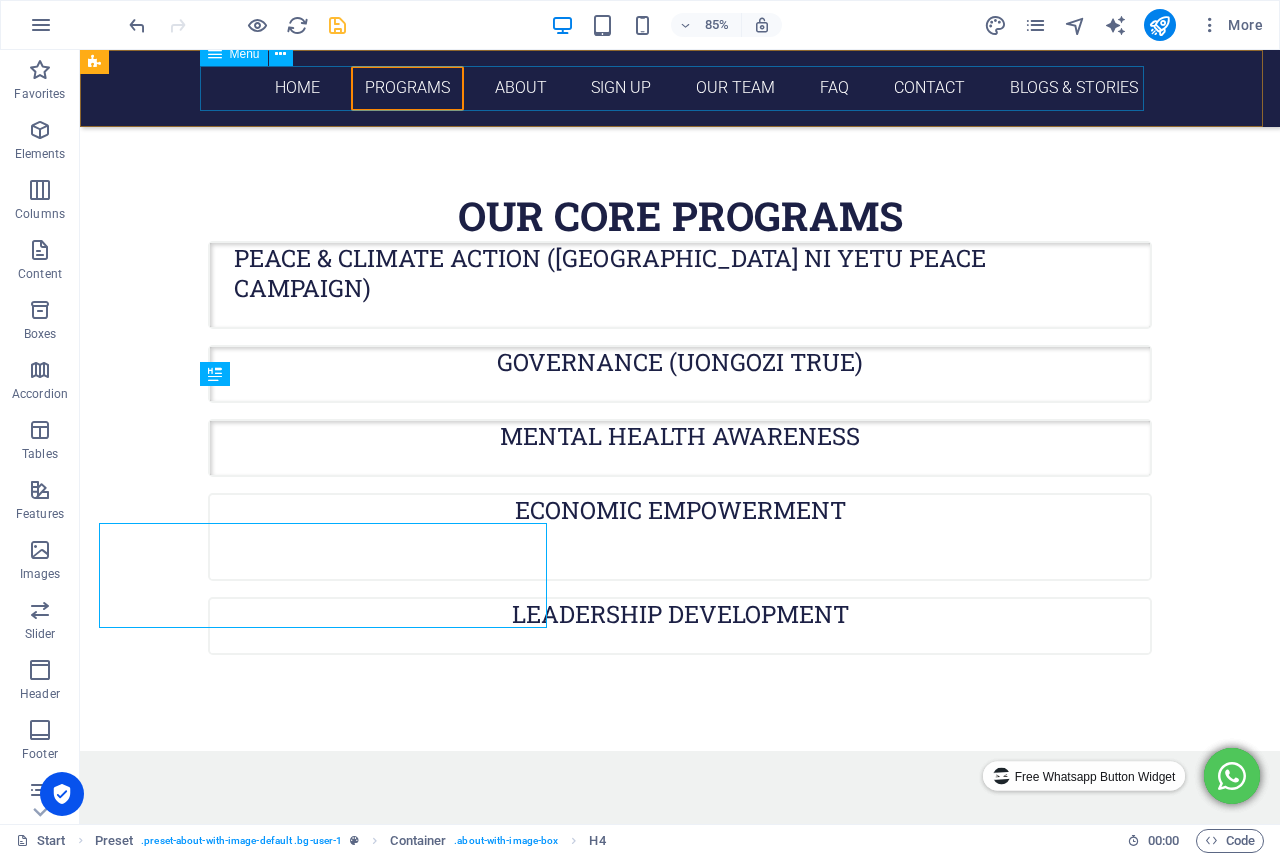 scroll, scrollTop: 1400, scrollLeft: 0, axis: vertical 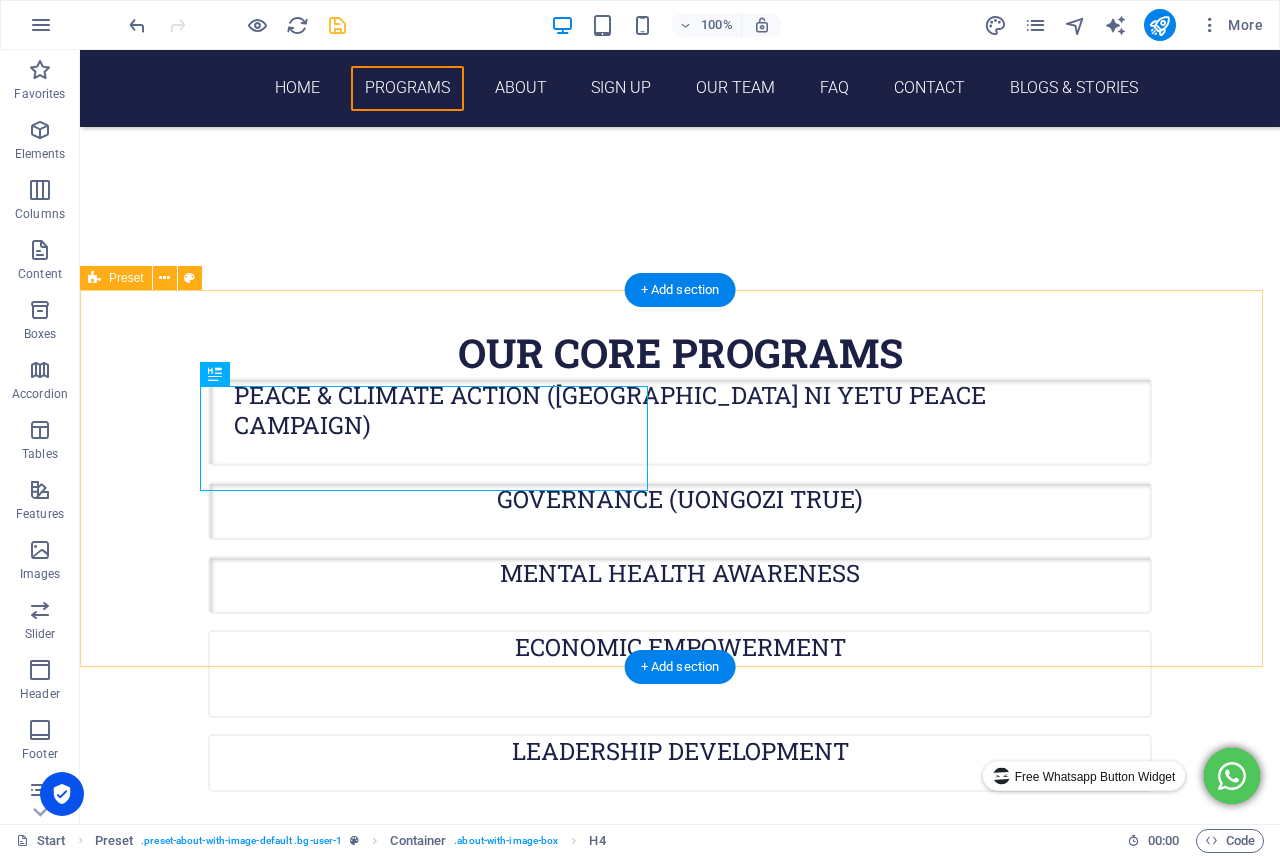 click on "DISCONNECT TO CONNECT Mental health hangout ,coming soon!! stay tuned. join the conversation" at bounding box center [680, 1545] 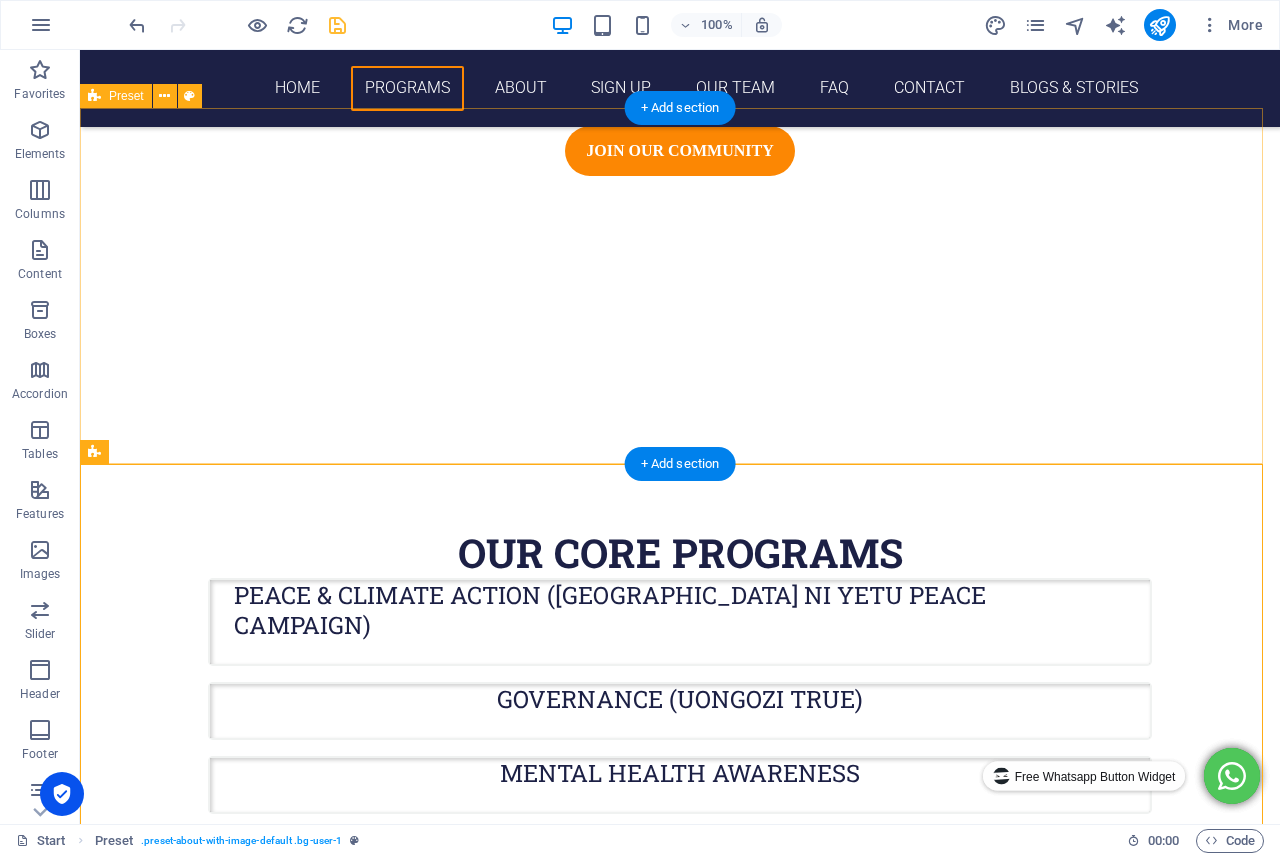 scroll, scrollTop: 1400, scrollLeft: 0, axis: vertical 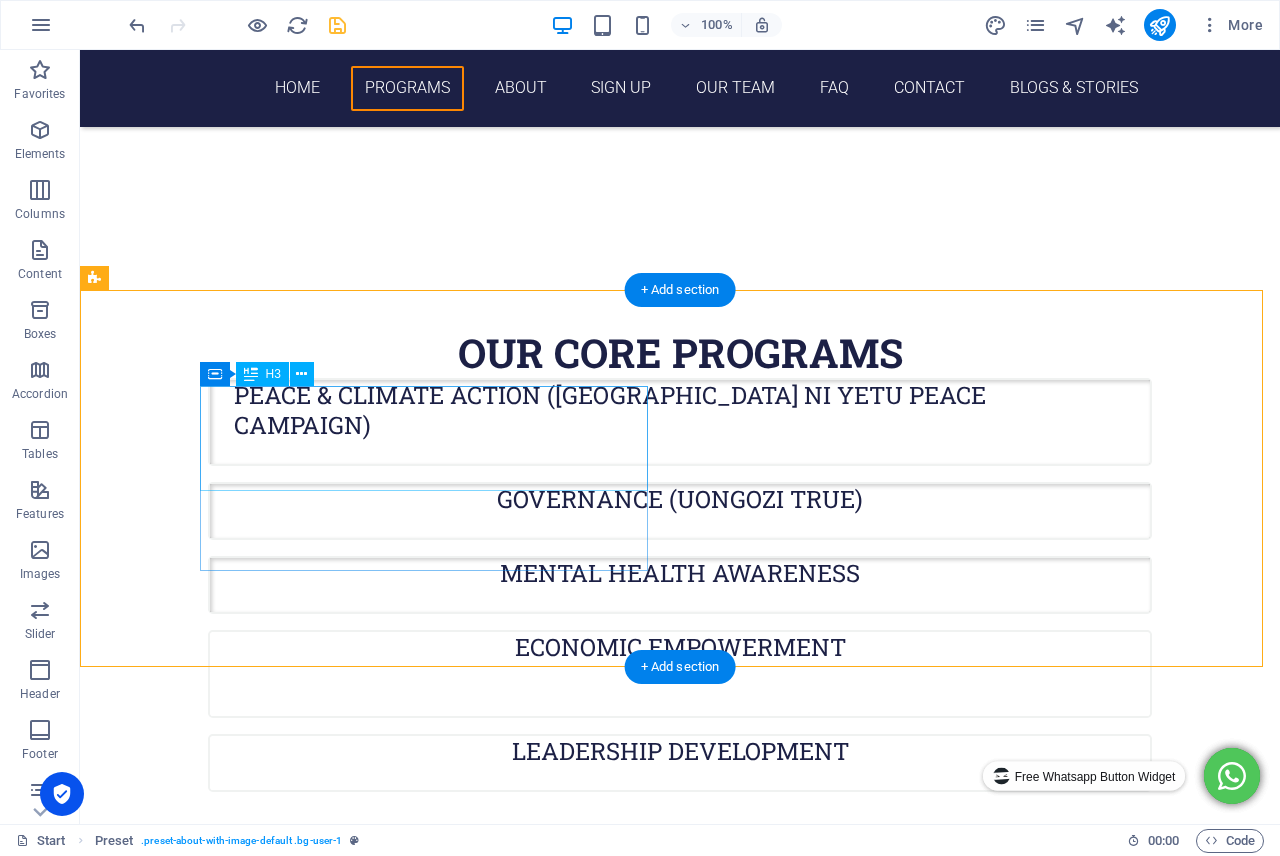 click on "DISCONNECT TO CONNECT Mental health hangout ,coming soon!! stay tuned." at bounding box center [568, 1443] 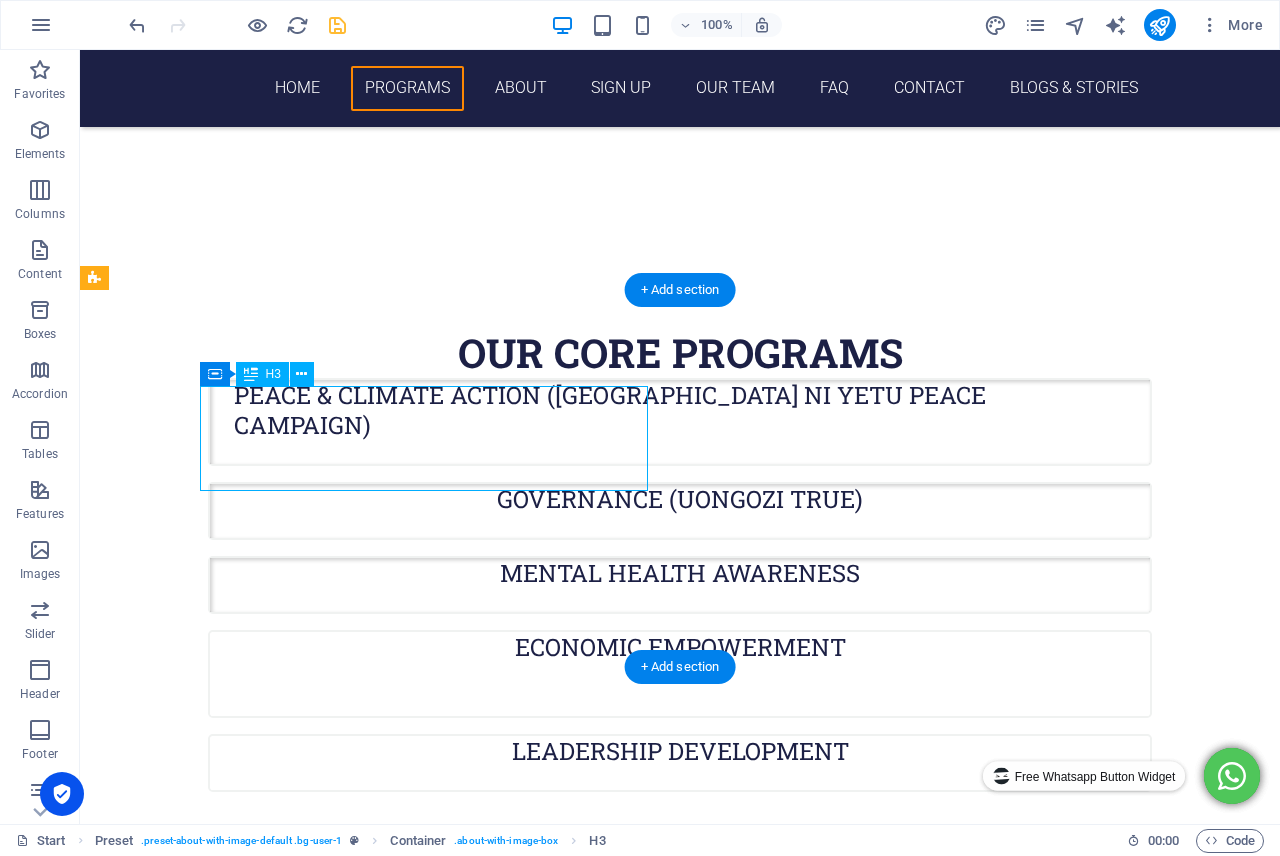 click on "DISCONNECT TO CONNECT Mental health hangout ,coming soon!! stay tuned." at bounding box center [568, 1443] 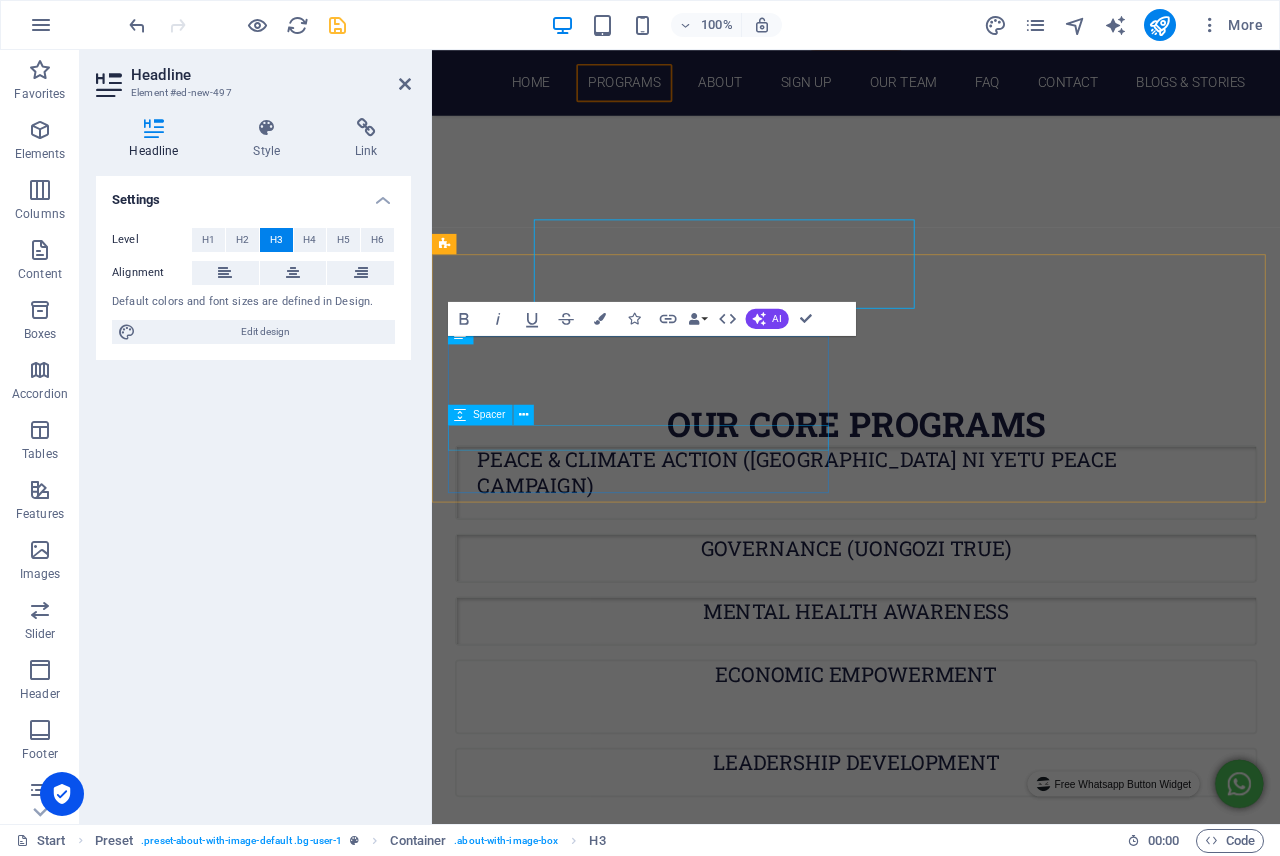 scroll, scrollTop: 1537, scrollLeft: 0, axis: vertical 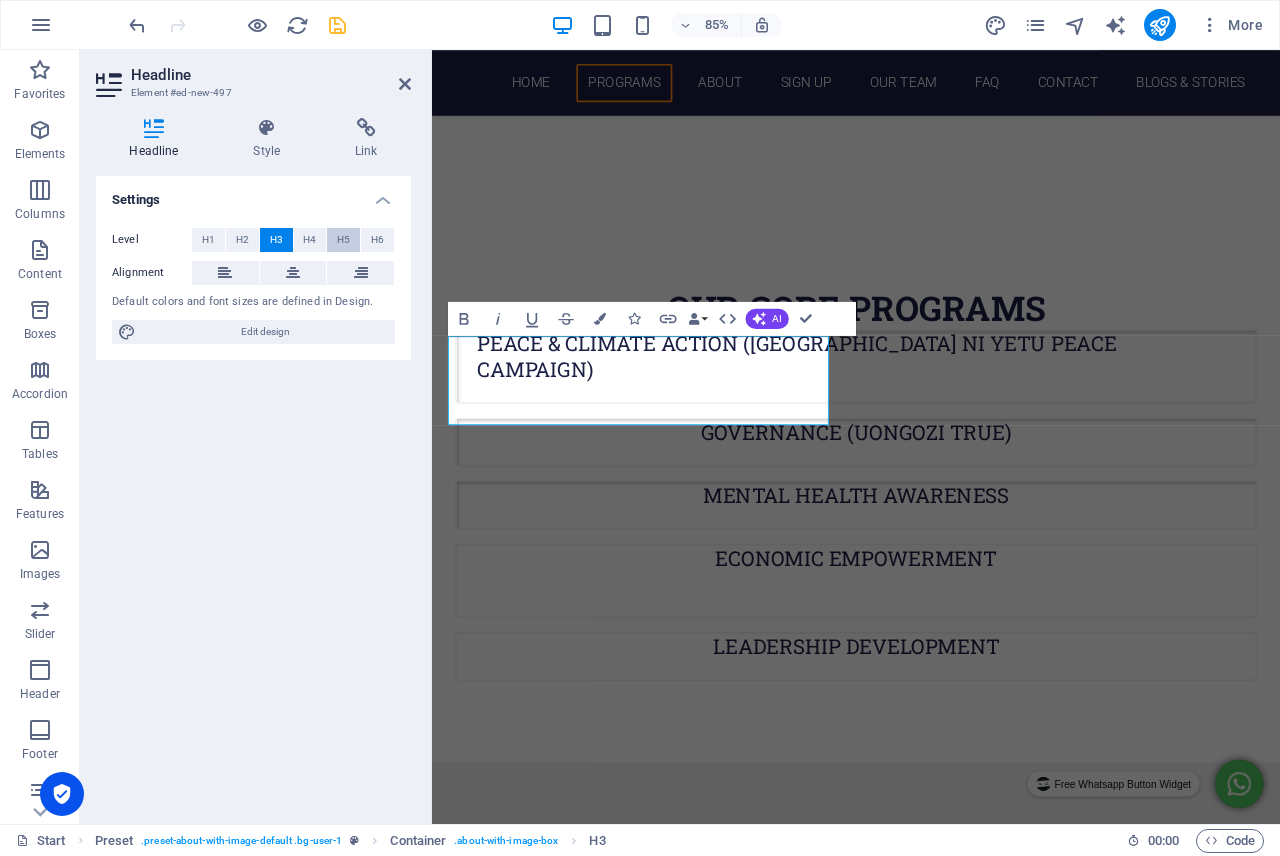 click on "H5" at bounding box center (343, 240) 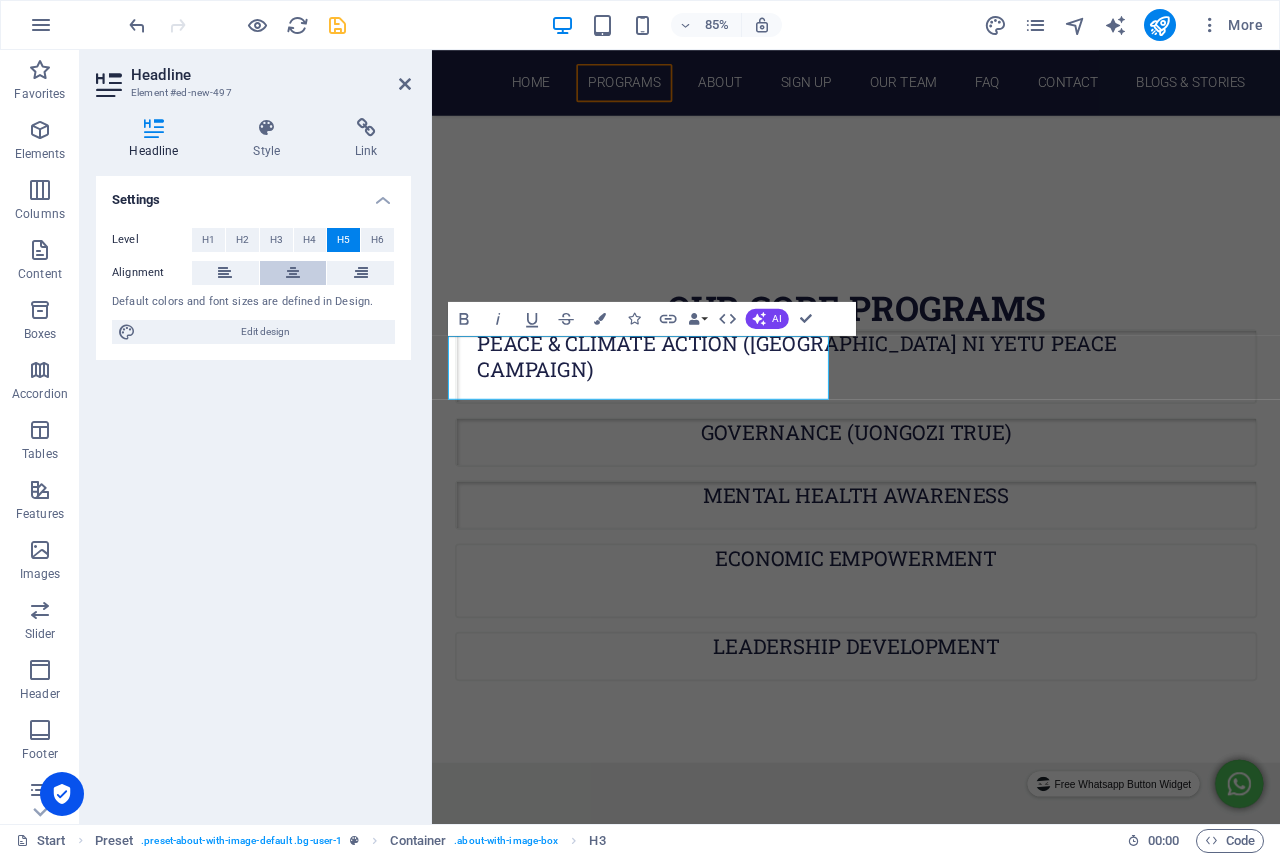 click at bounding box center (293, 273) 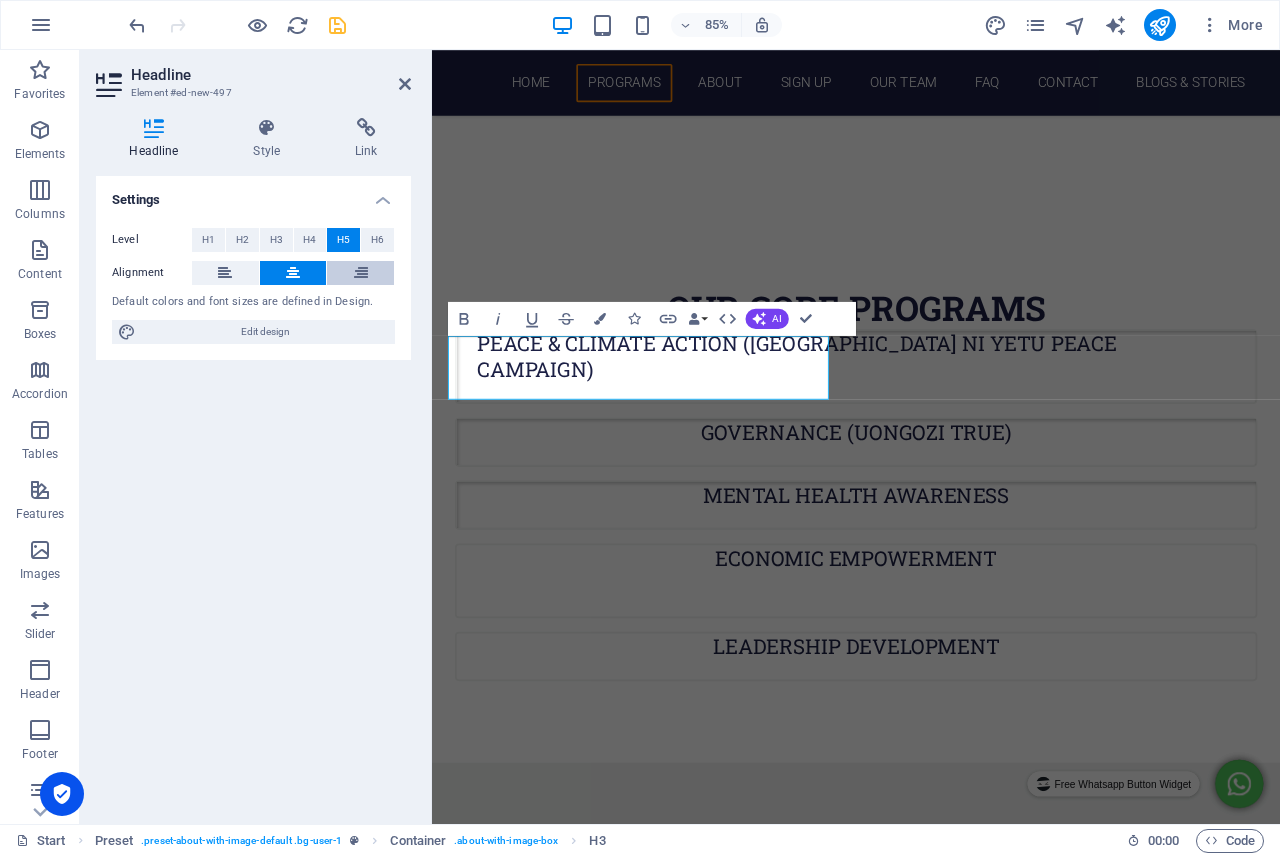click at bounding box center [361, 273] 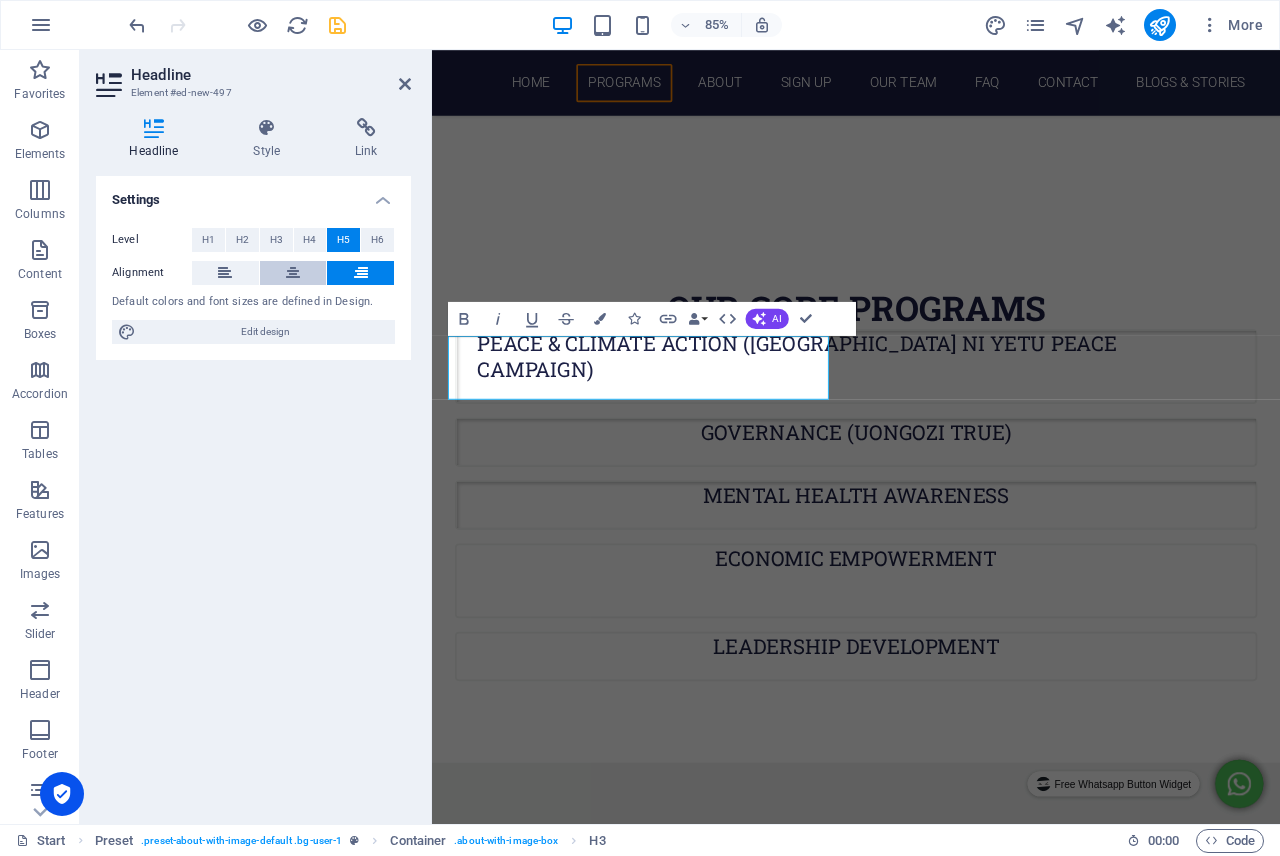 click at bounding box center [293, 273] 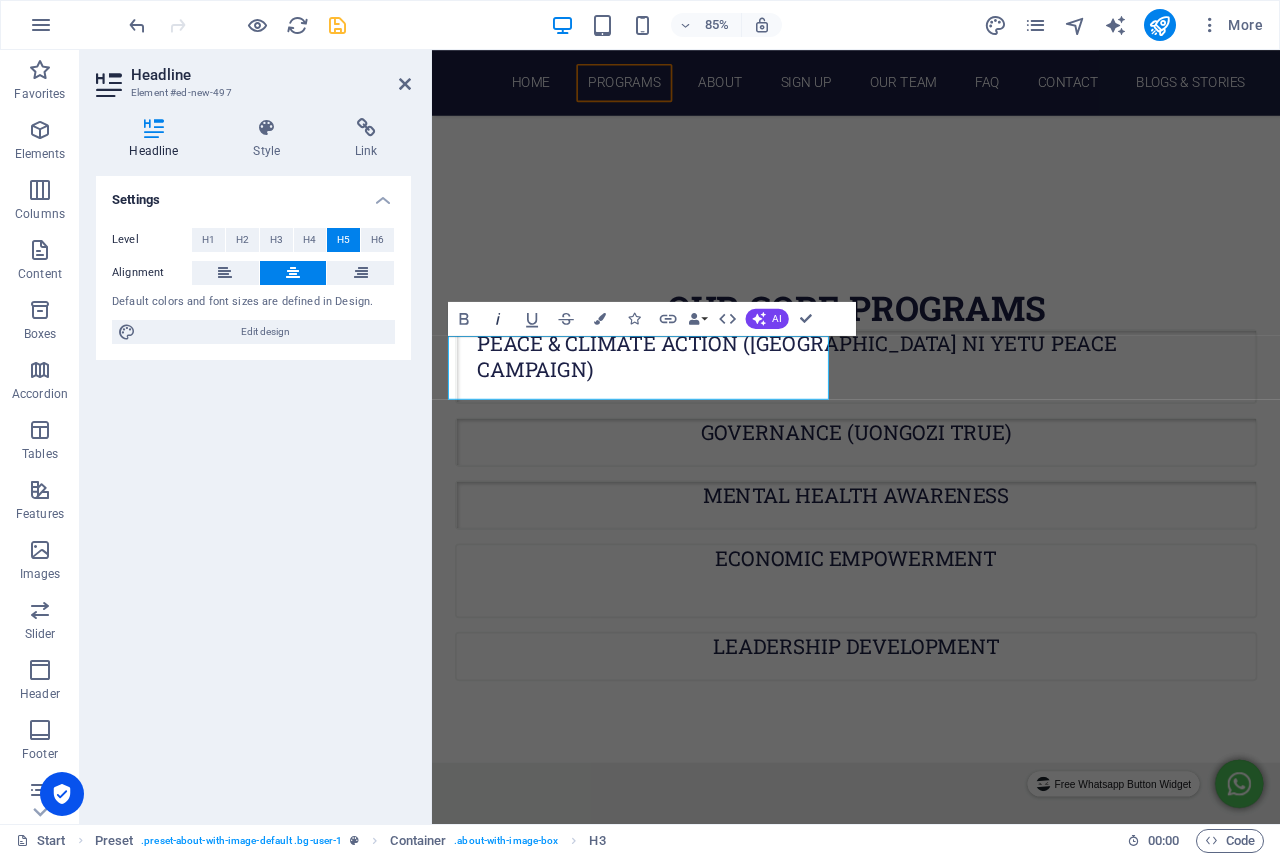 click 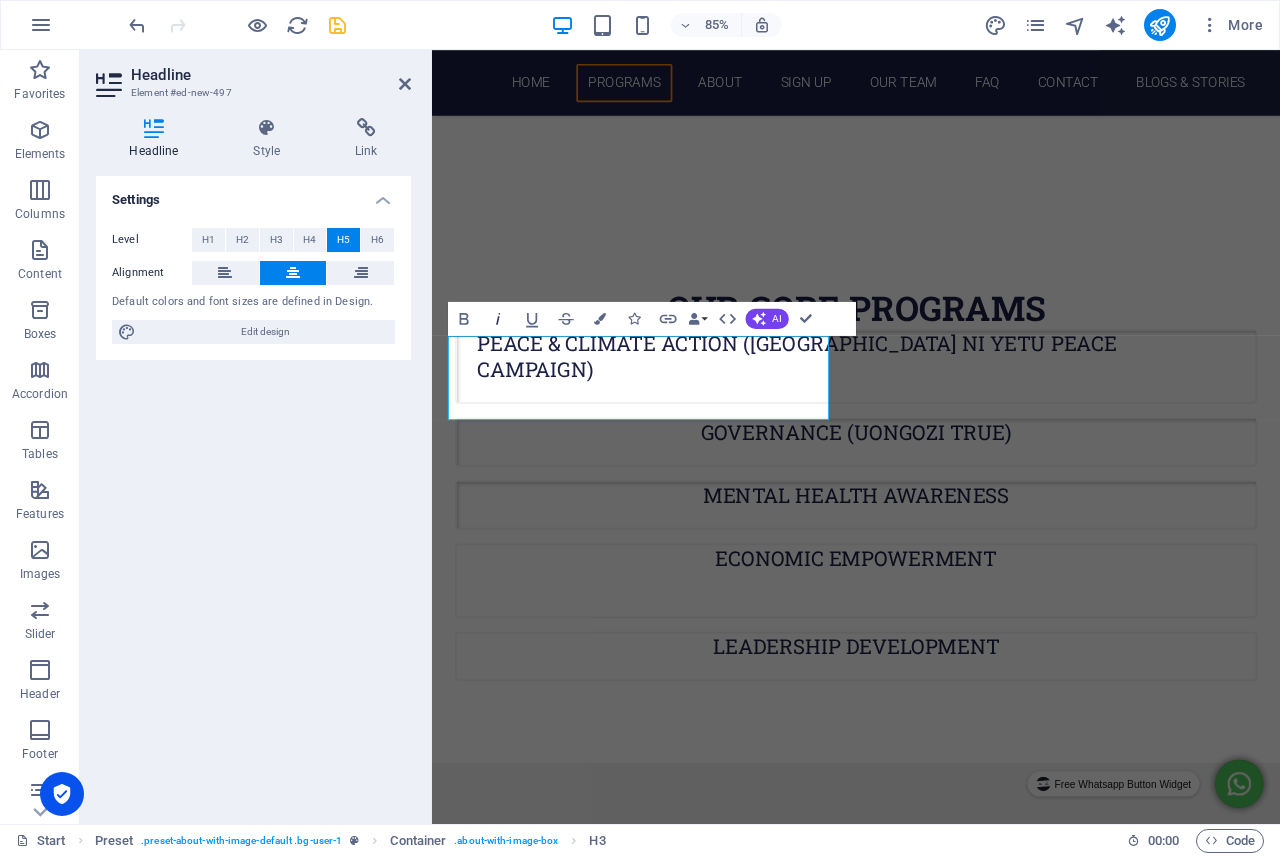 click 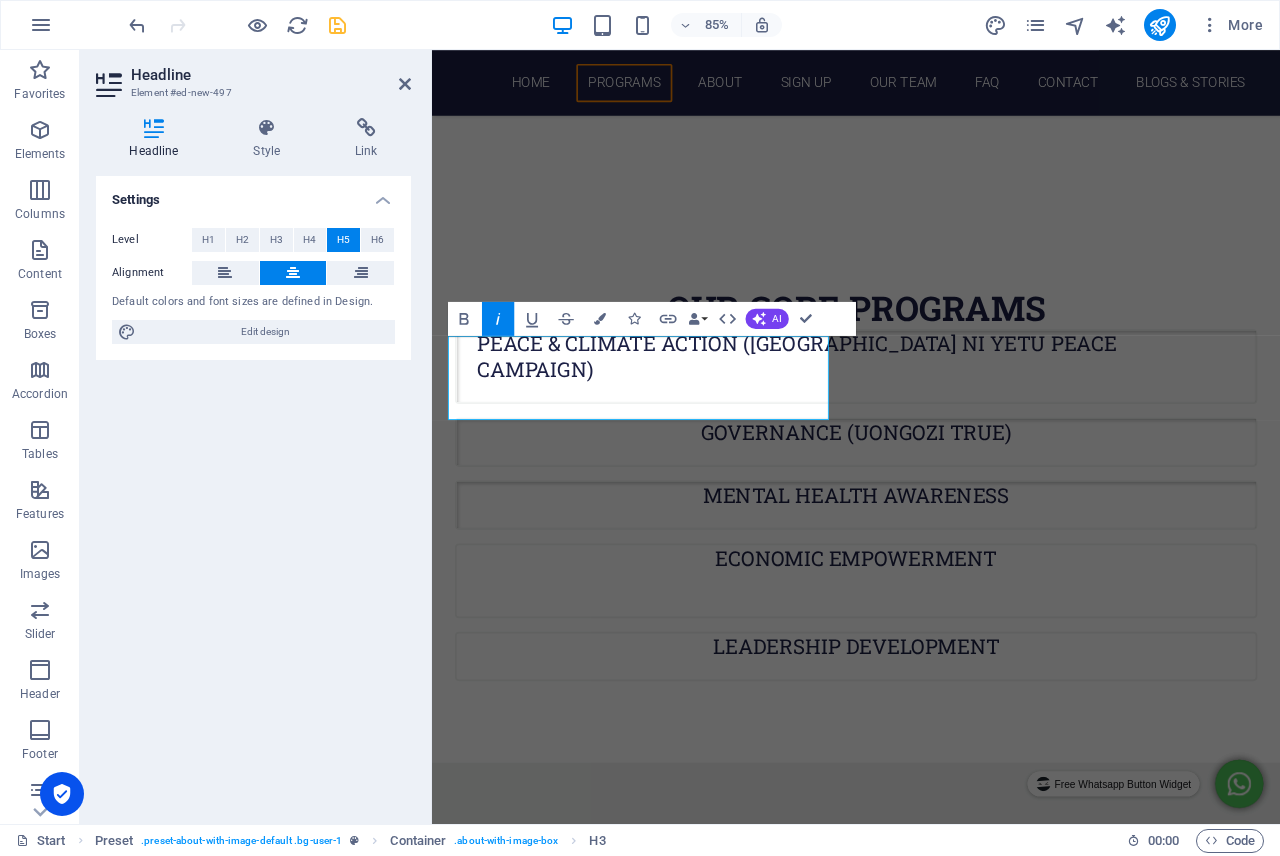 click 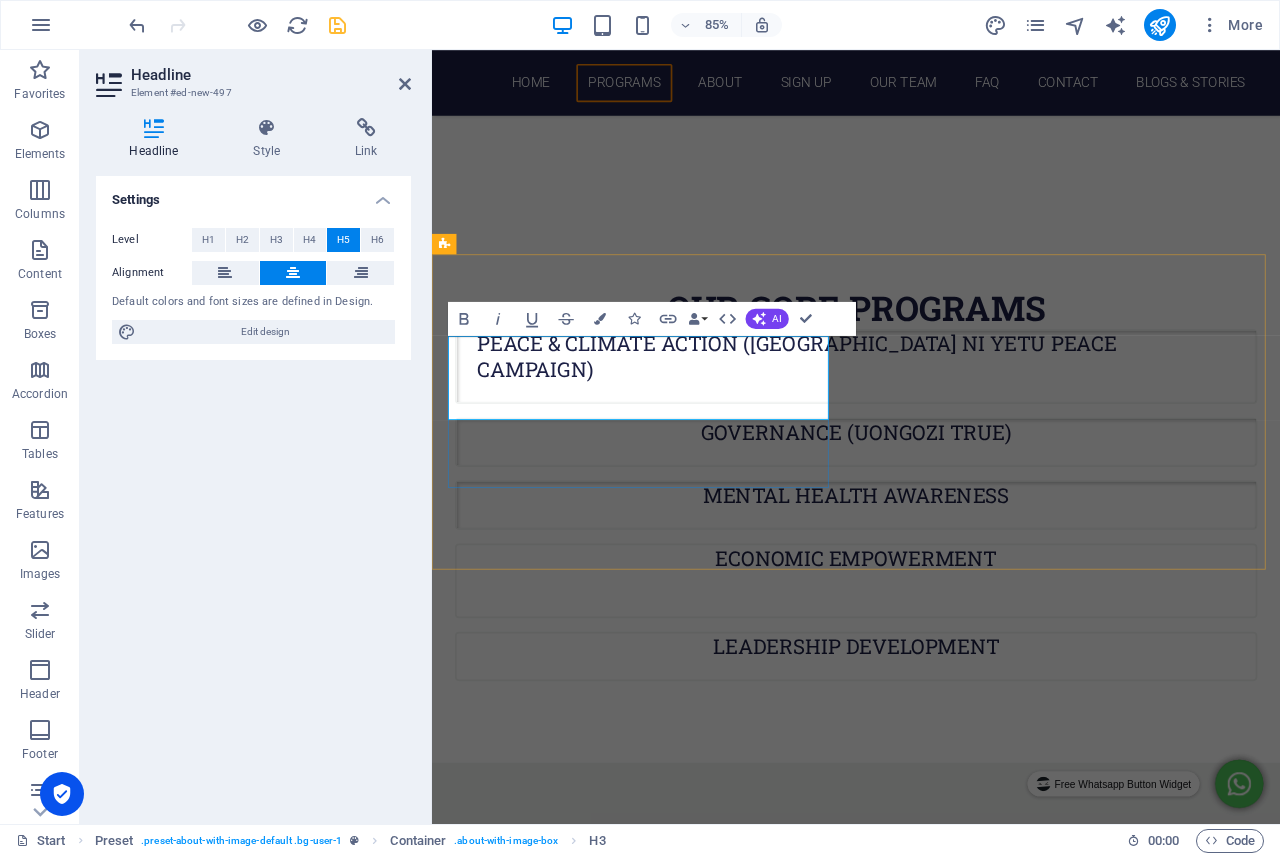 click on "DISCONNECT TO CONNECT Mental health hangout ,coming soon!! stay tuned." at bounding box center [920, 1444] 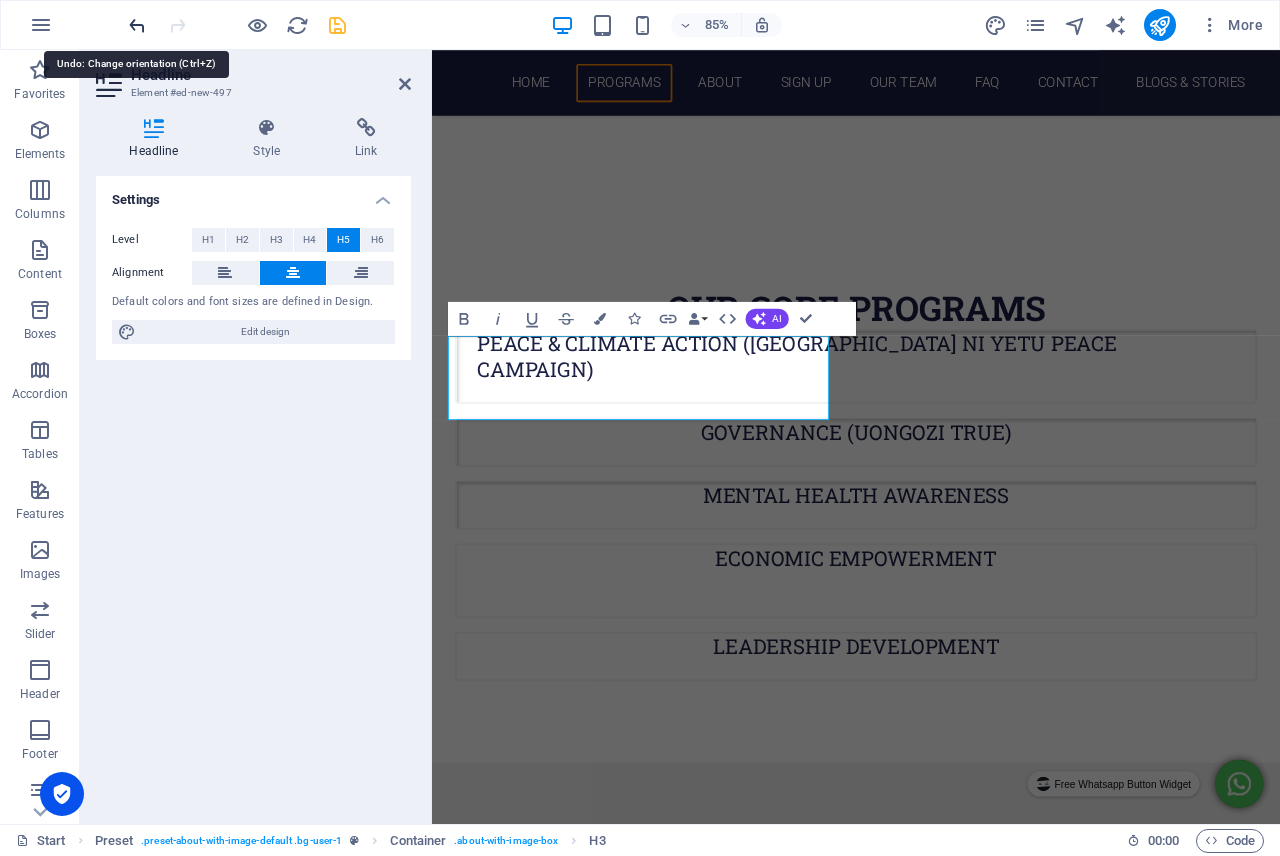 click at bounding box center (137, 25) 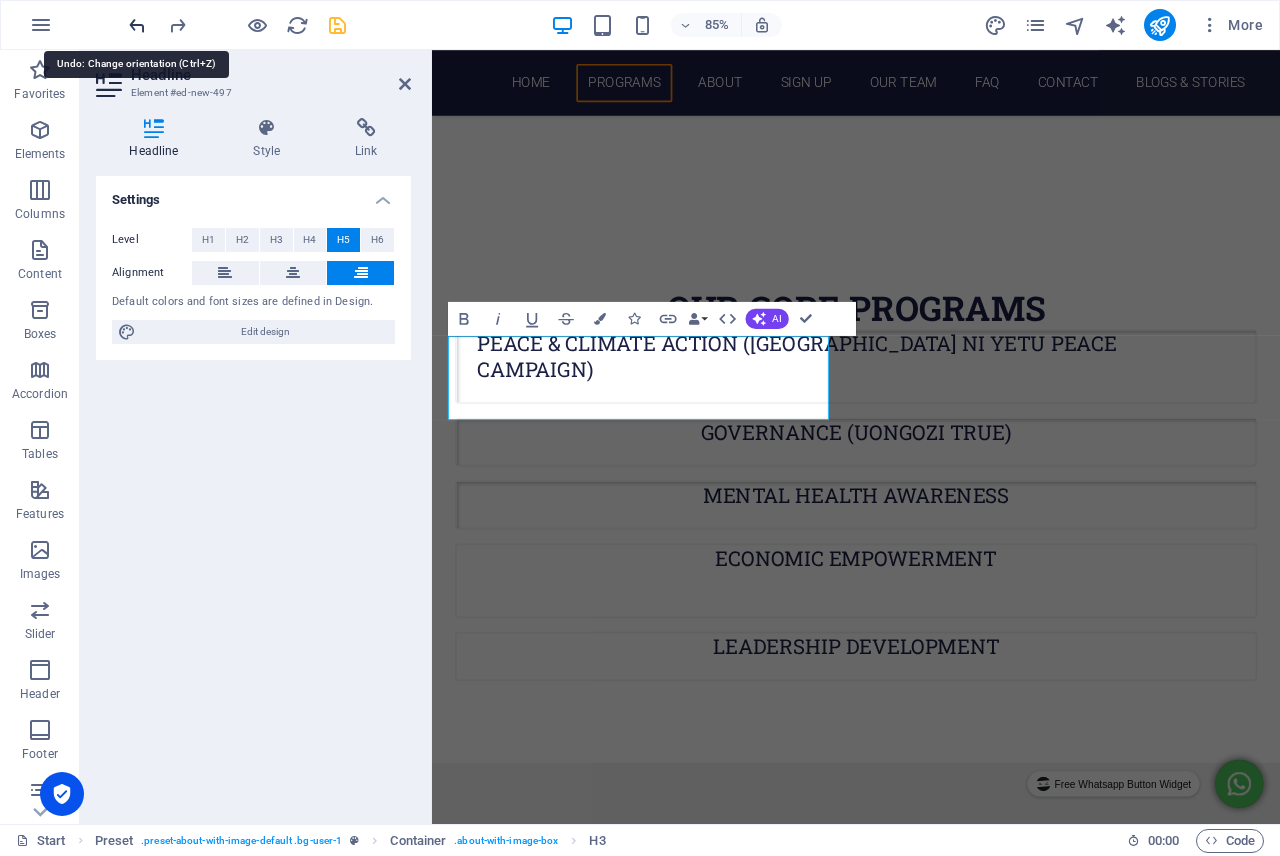 click at bounding box center [137, 25] 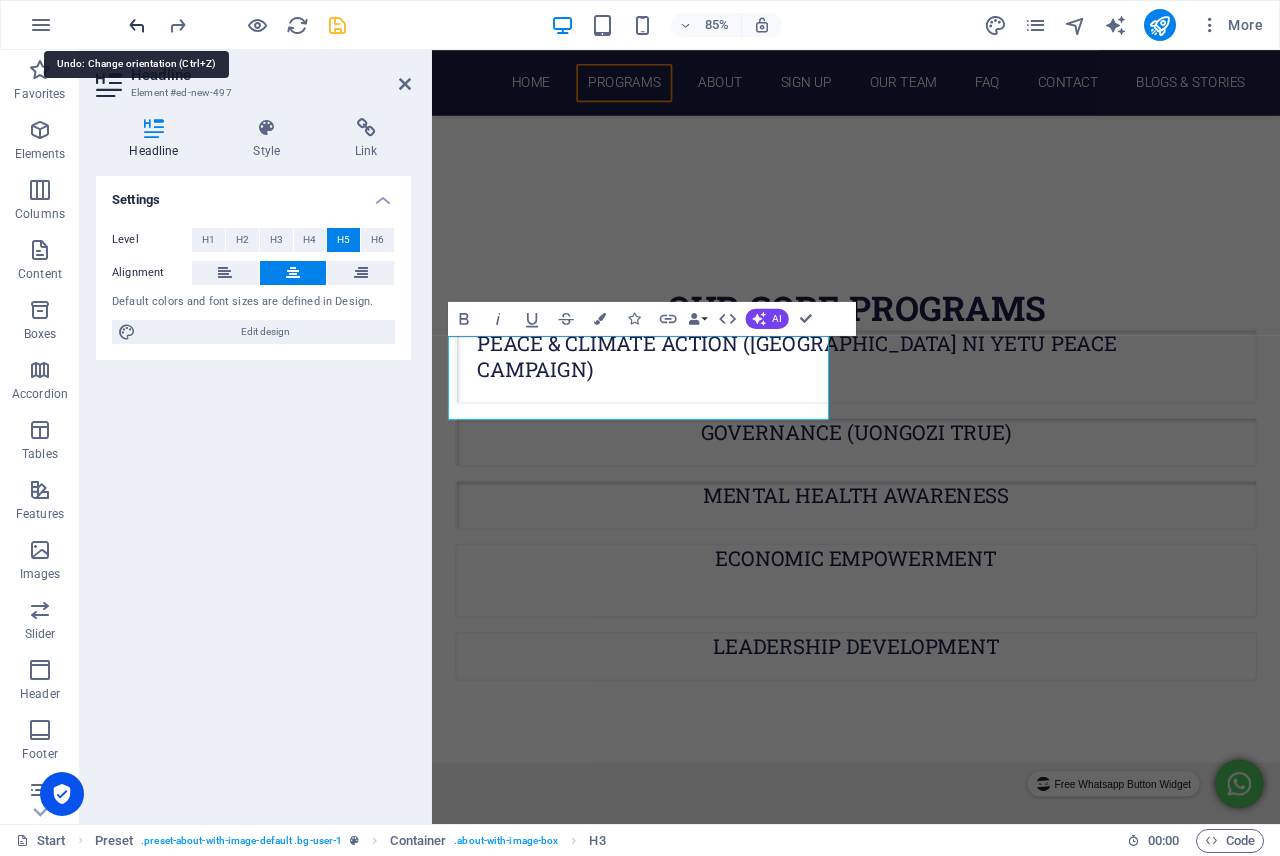 click at bounding box center (137, 25) 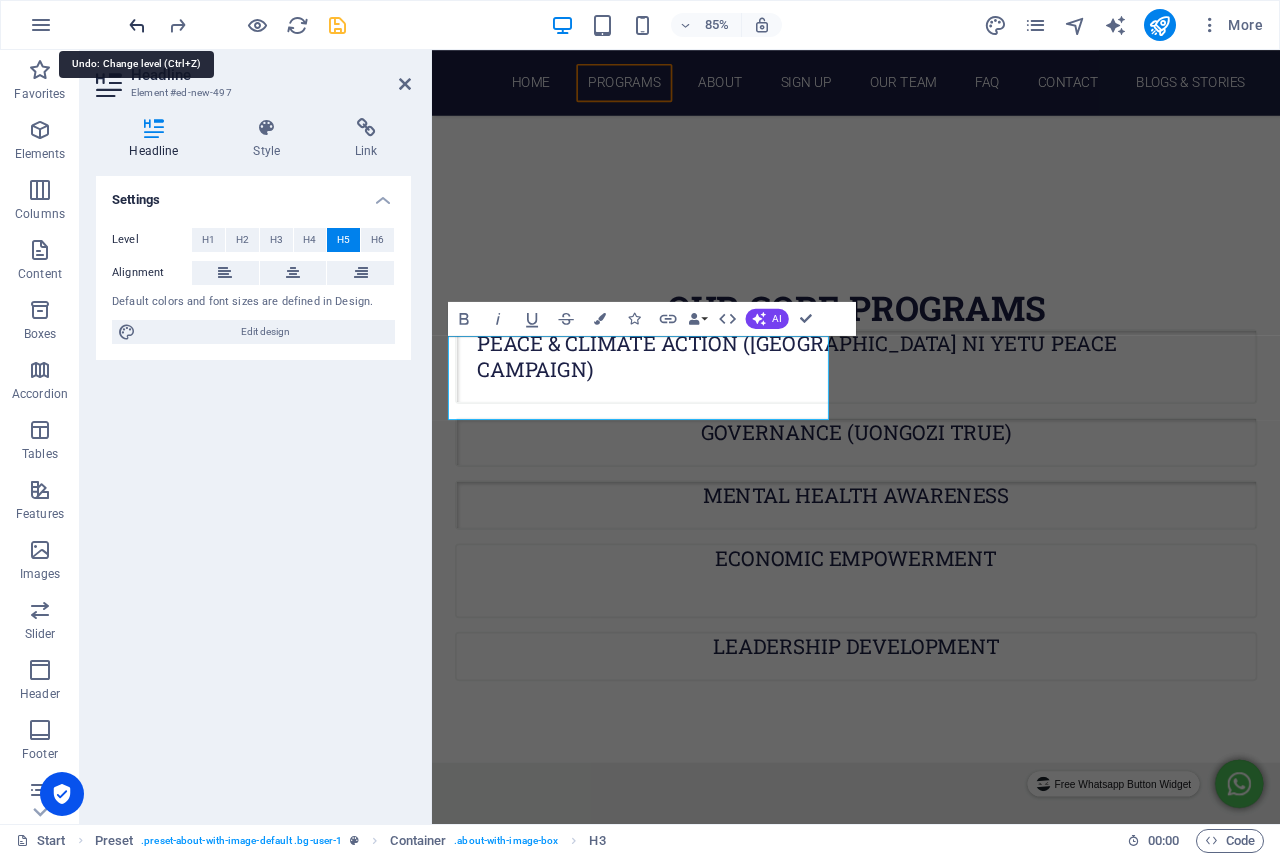 click at bounding box center [137, 25] 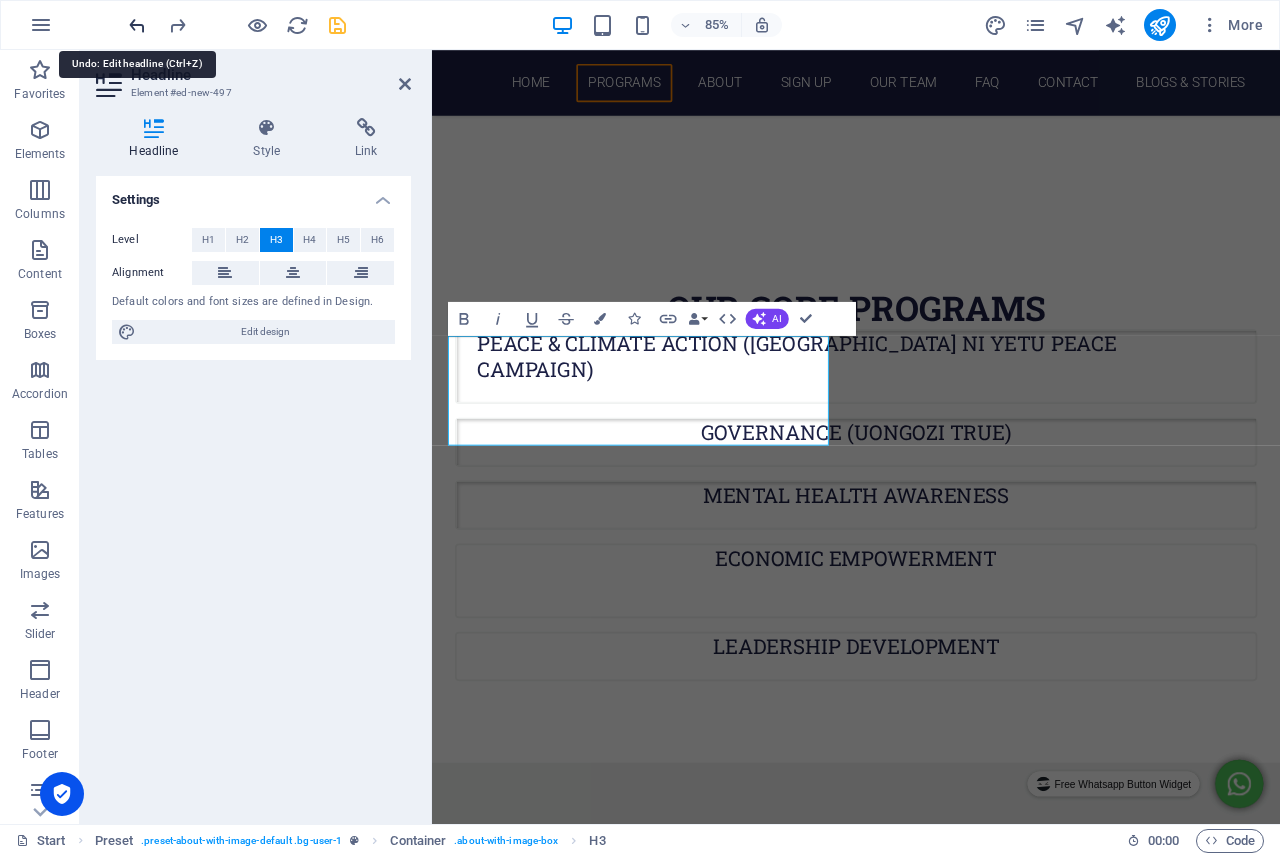 click at bounding box center (137, 25) 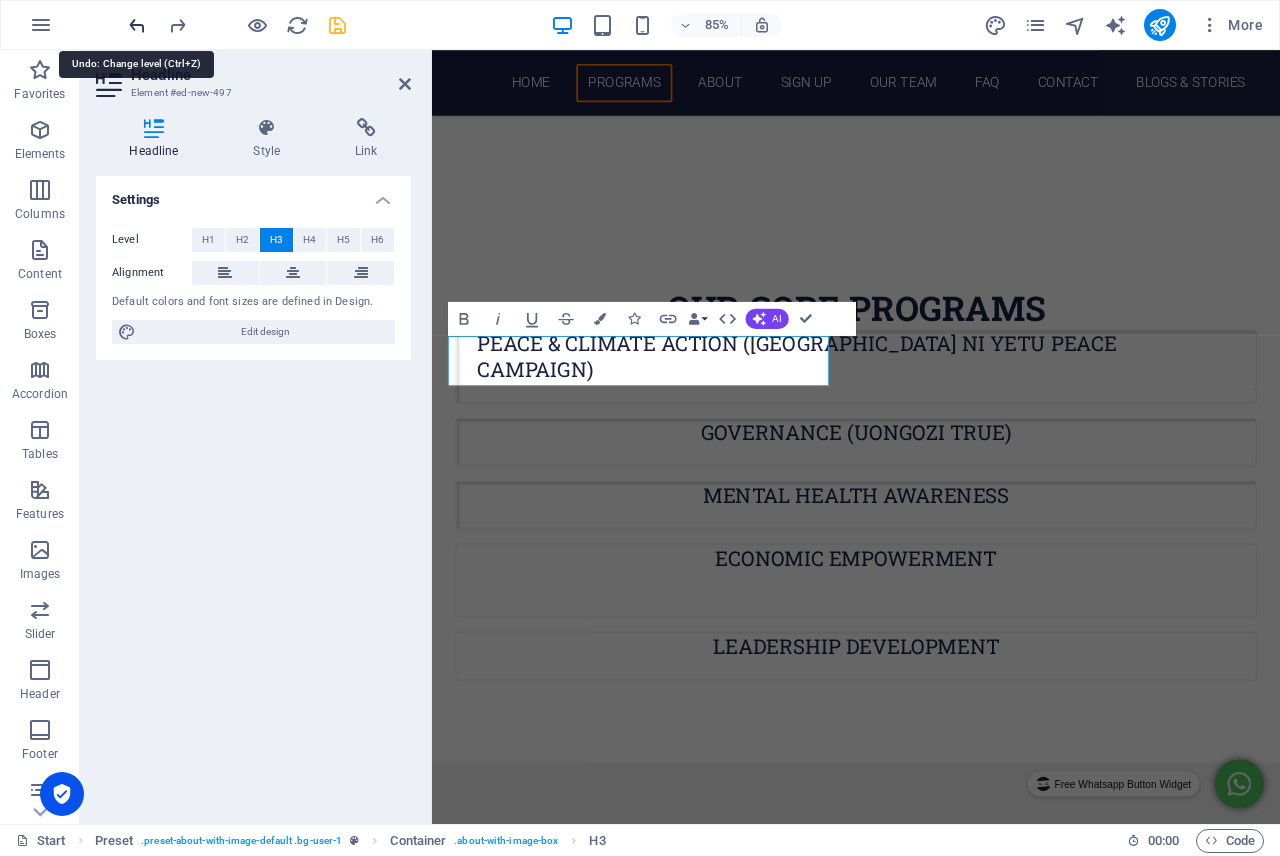 click at bounding box center [137, 25] 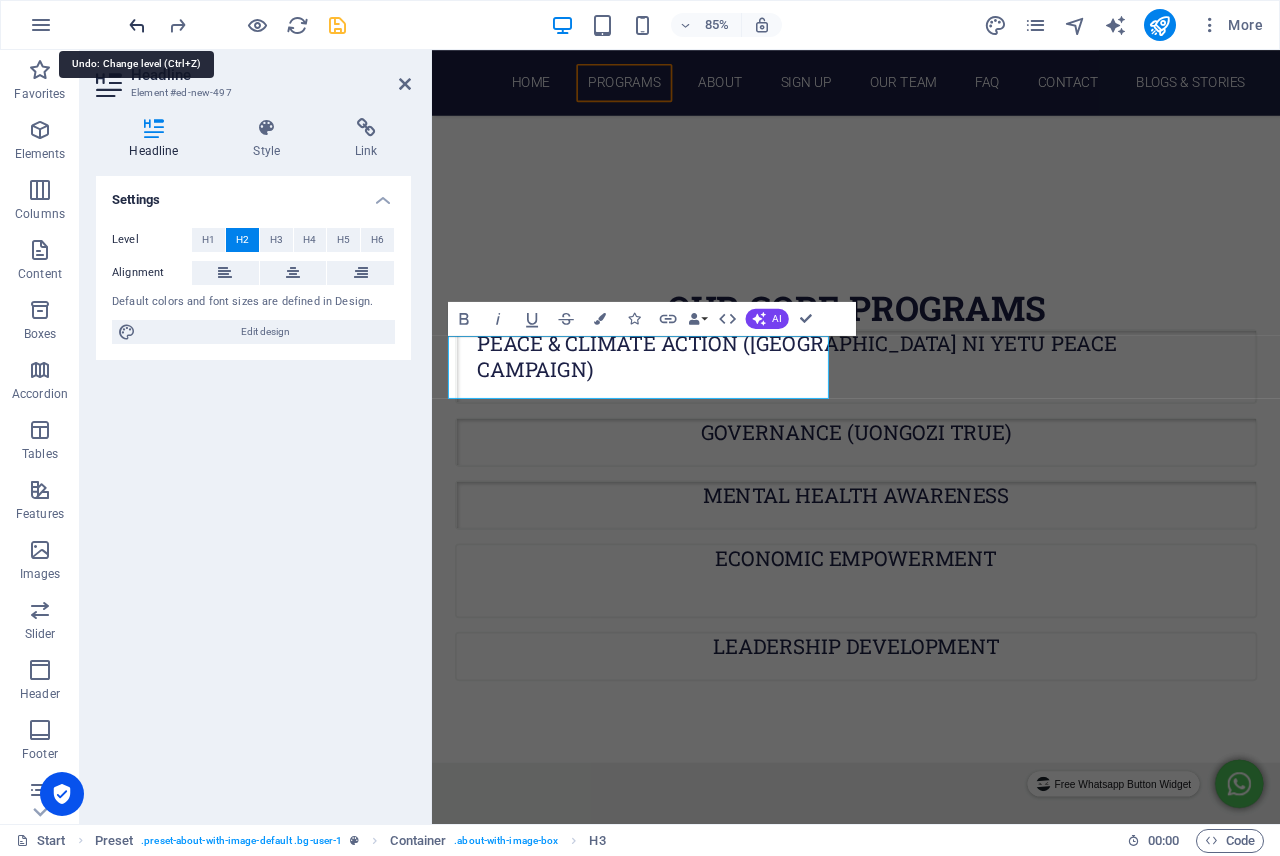 click at bounding box center [137, 25] 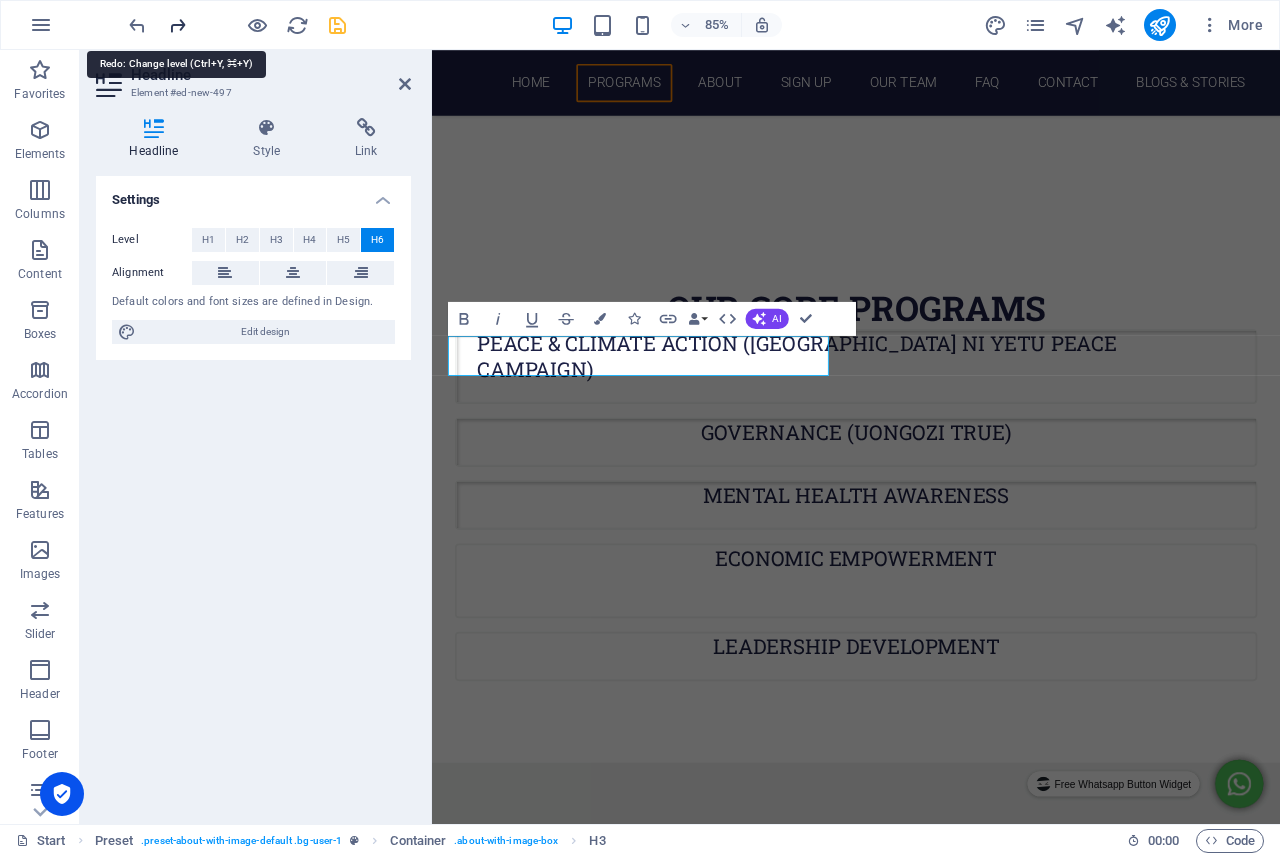 click at bounding box center [177, 25] 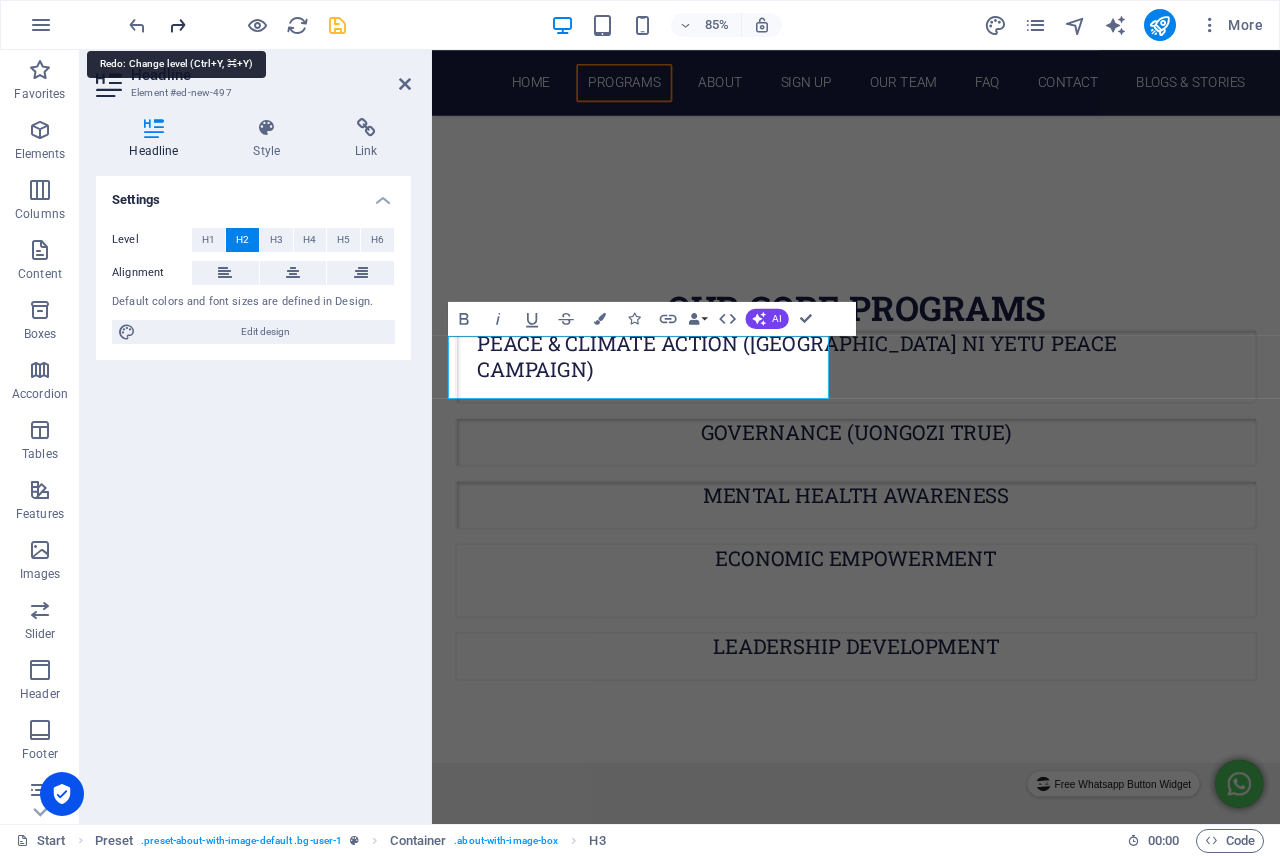 click at bounding box center (177, 25) 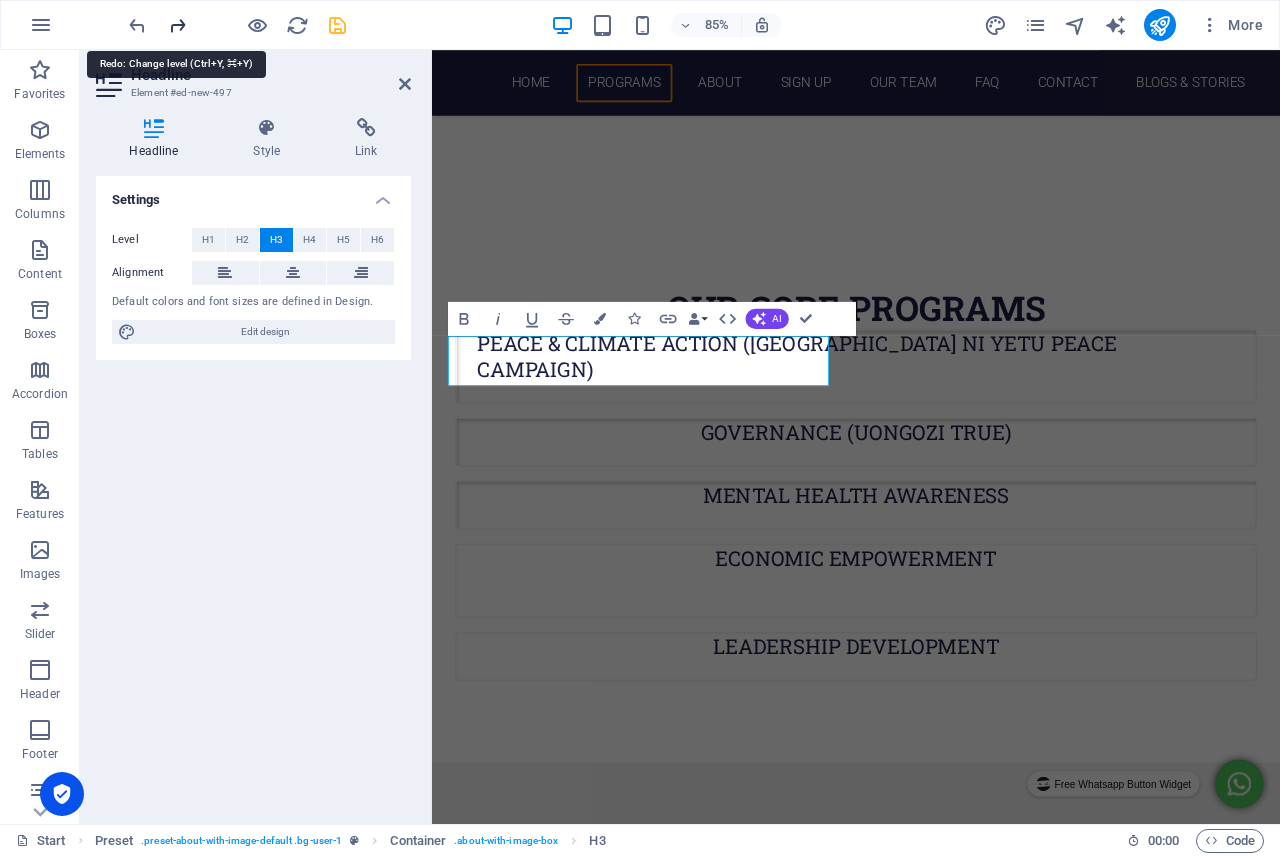 click at bounding box center (177, 25) 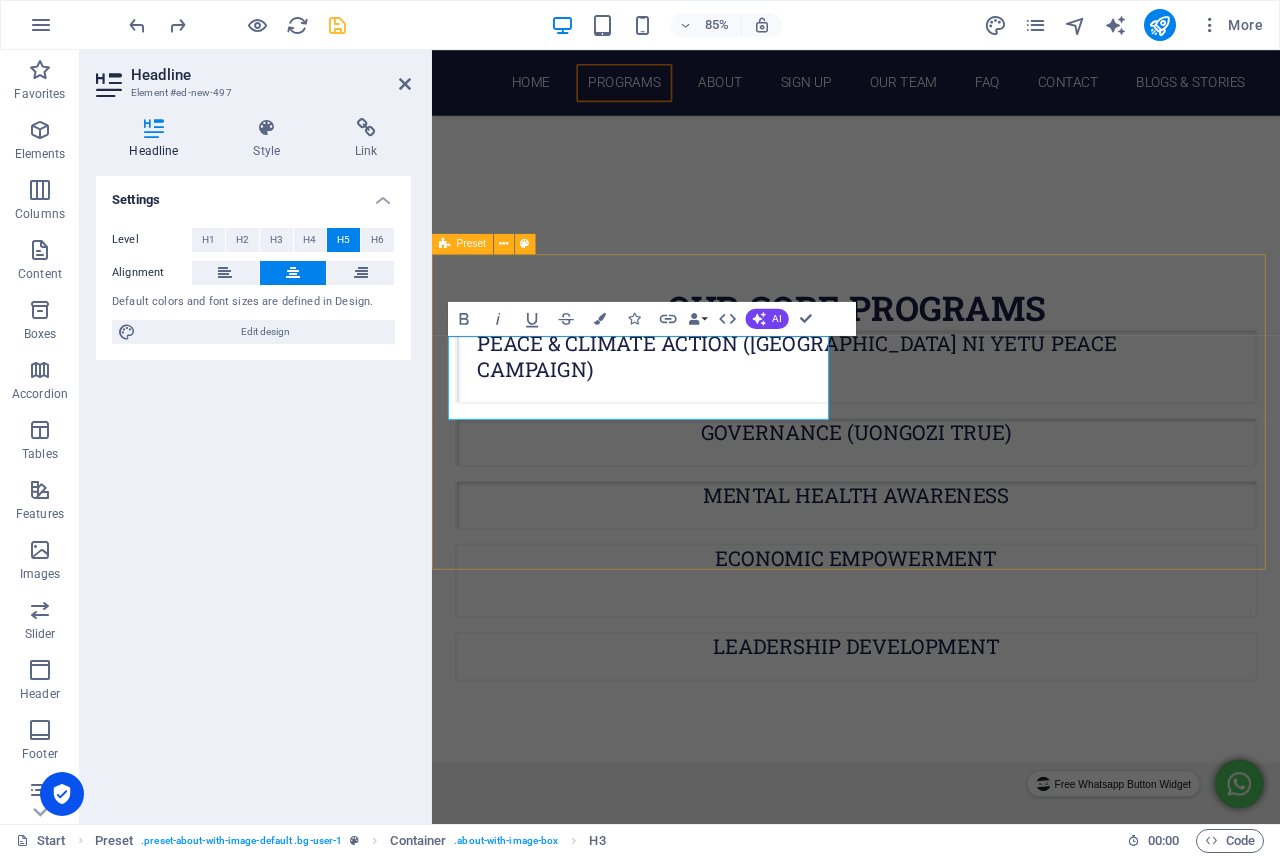 click on "​​​​​ DISCONNECT TO CONNECT Mental health hangout ,coming soon!! stay tuned. join the conversation" at bounding box center [931, 1534] 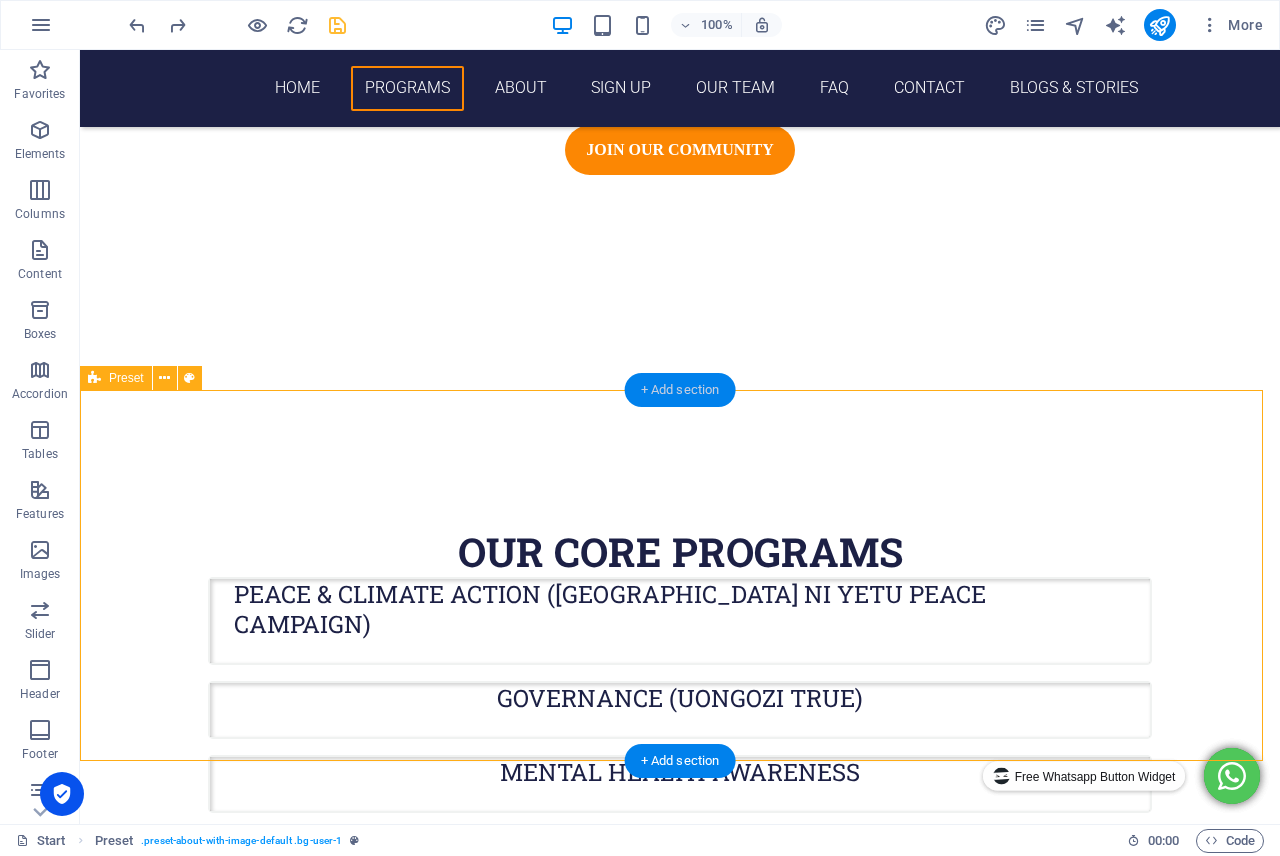 scroll, scrollTop: 1300, scrollLeft: 0, axis: vertical 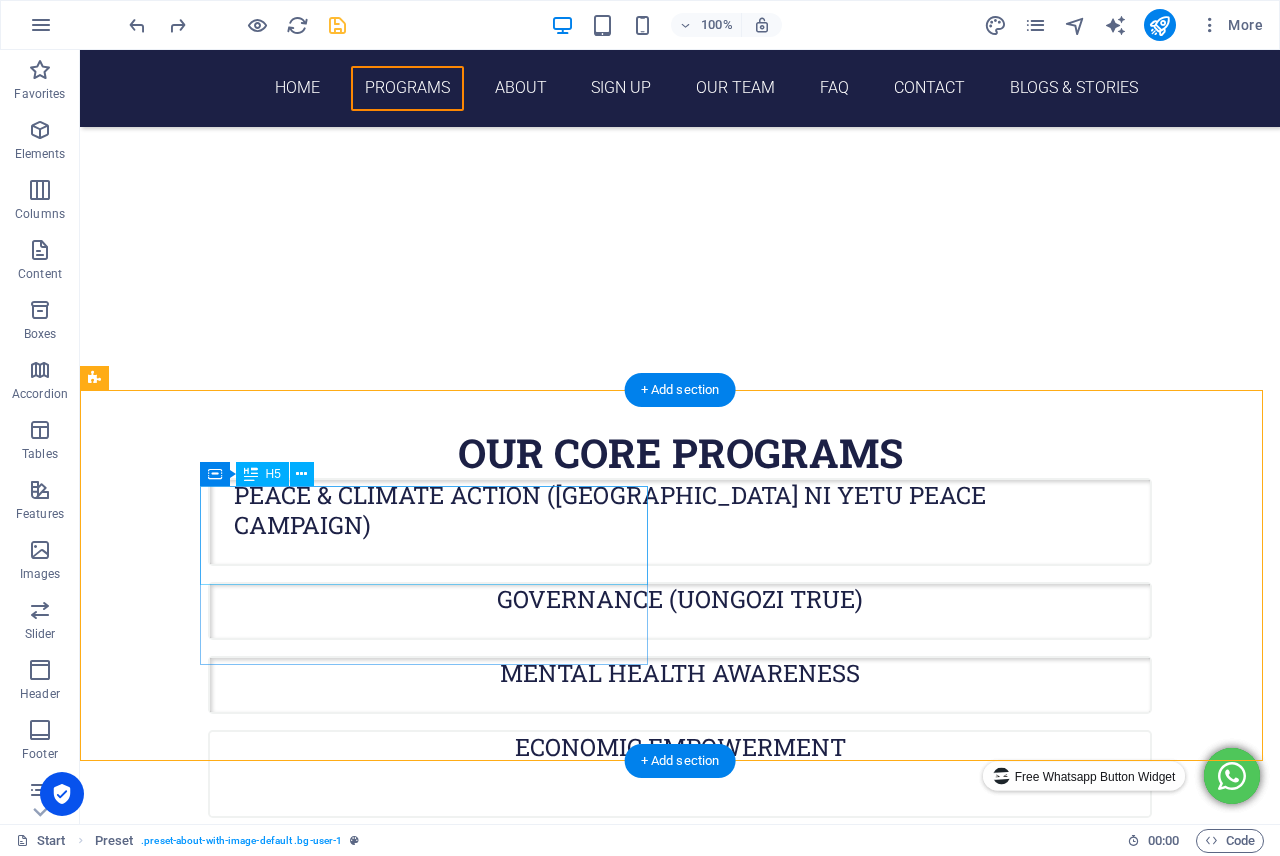 click on "​​​​​ DISCONNECT TO CONNECT Mental health hangout ,coming soon!! stay tuned." at bounding box center [568, 1532] 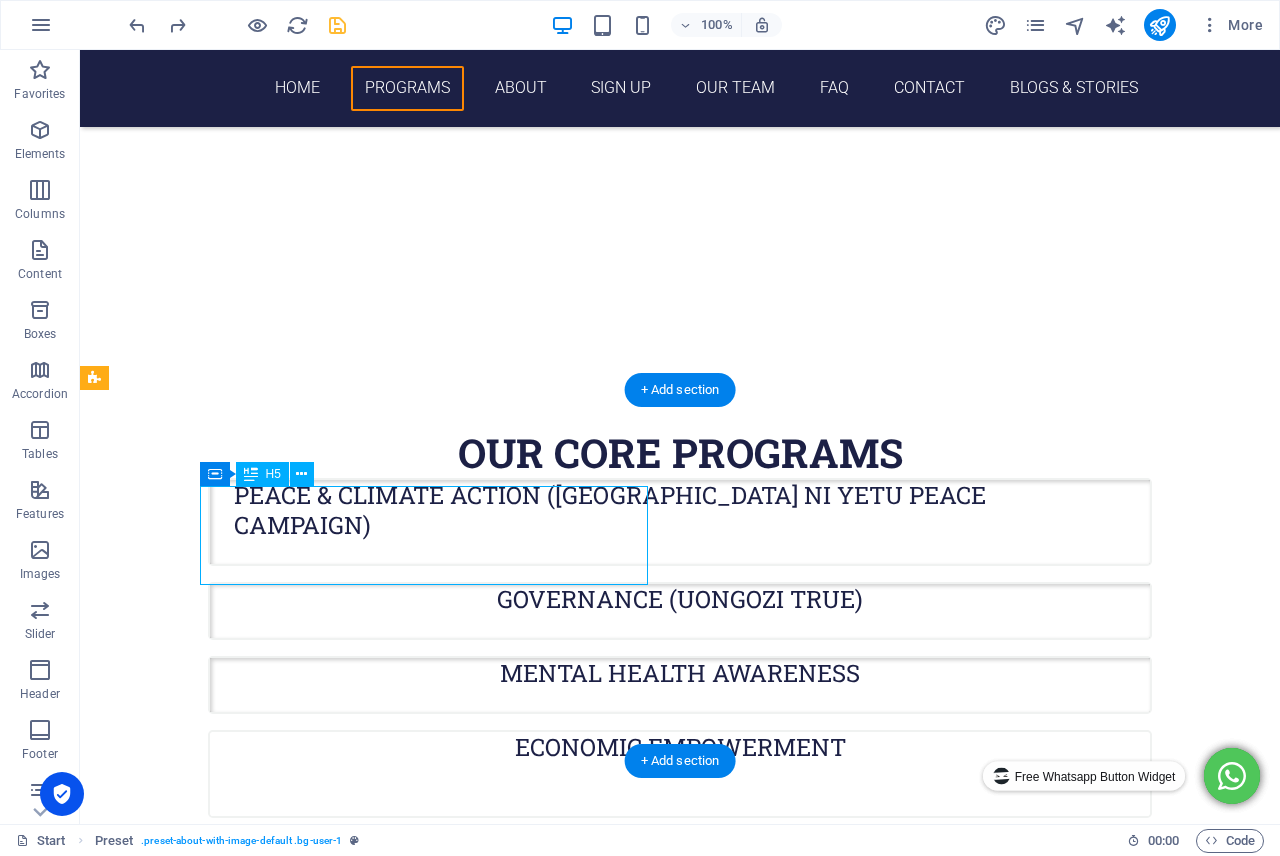 click on "​​​​​ DISCONNECT TO CONNECT Mental health hangout ,coming soon!! stay tuned." at bounding box center (568, 1532) 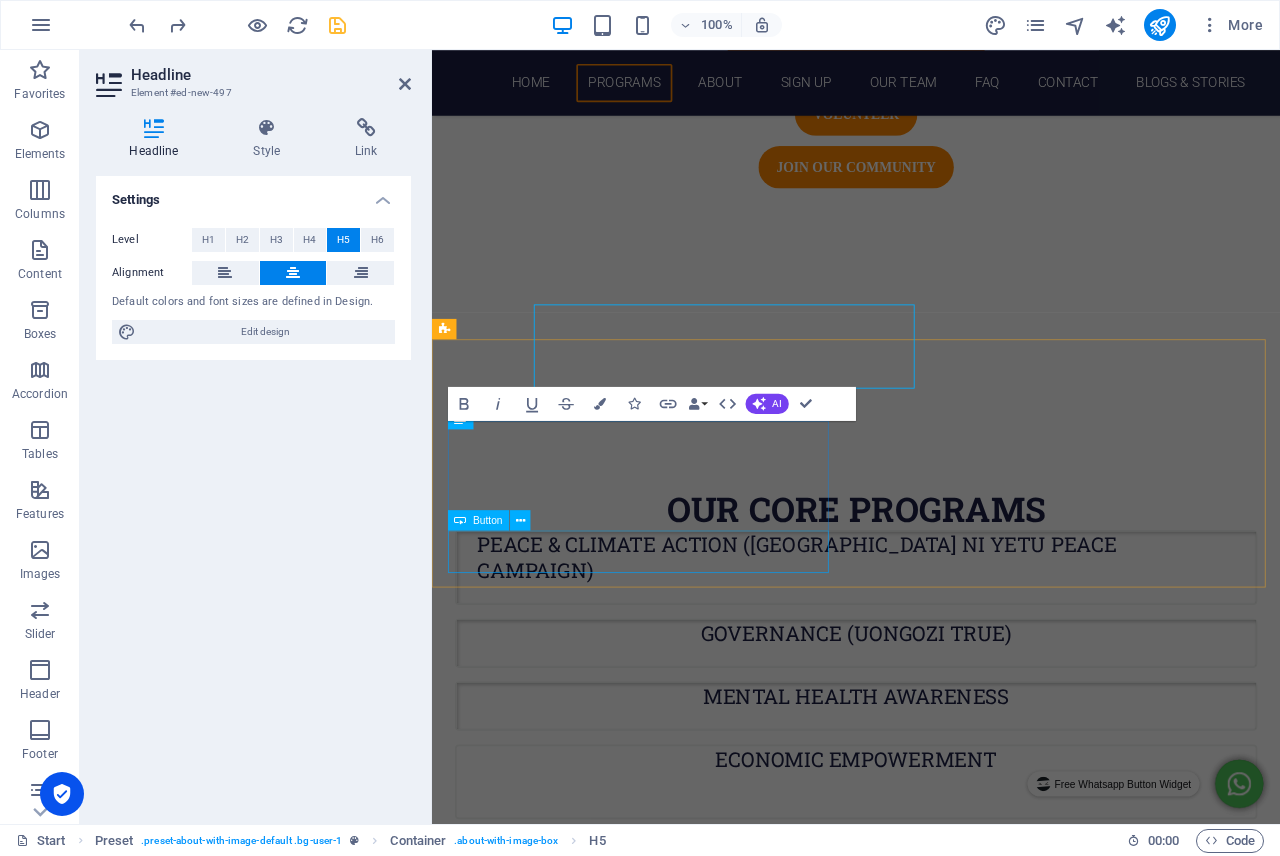 scroll, scrollTop: 1437, scrollLeft: 0, axis: vertical 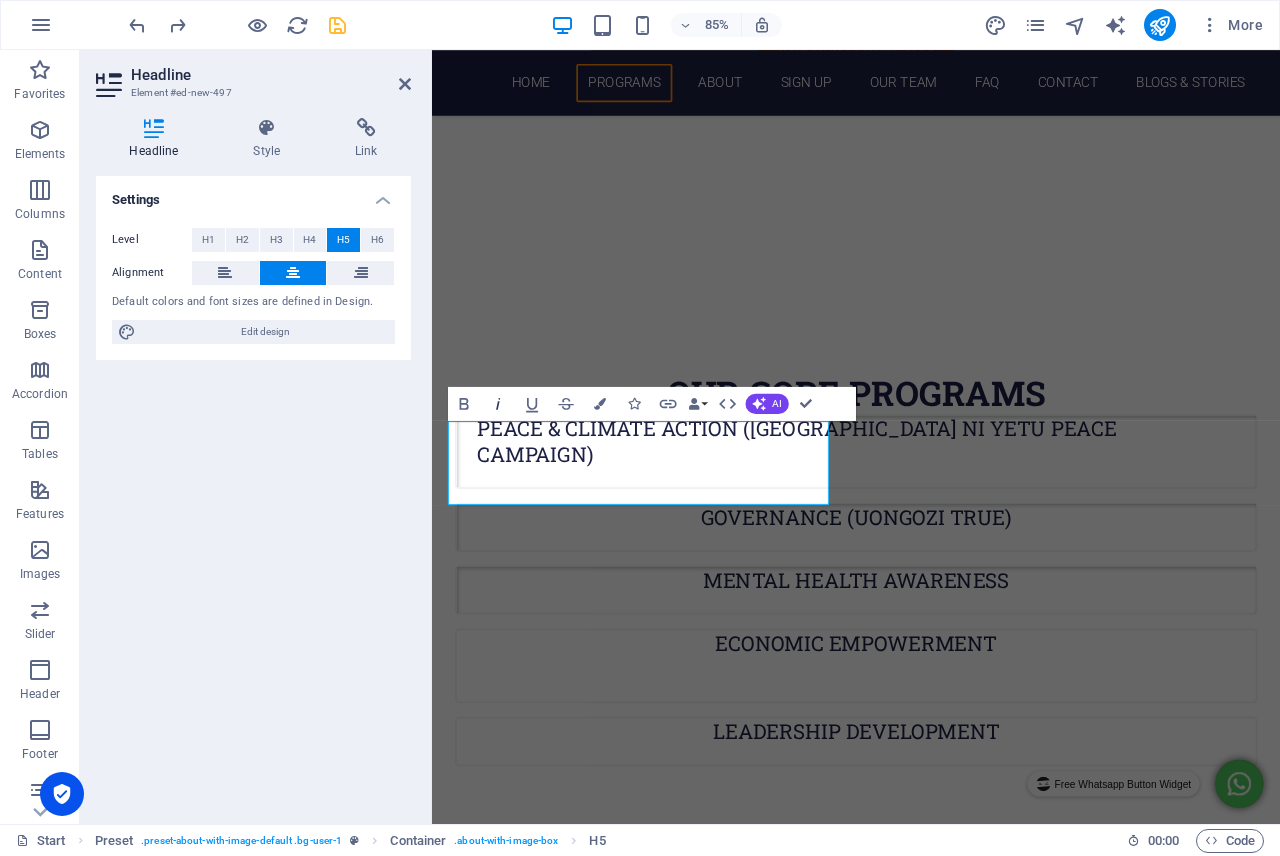 click 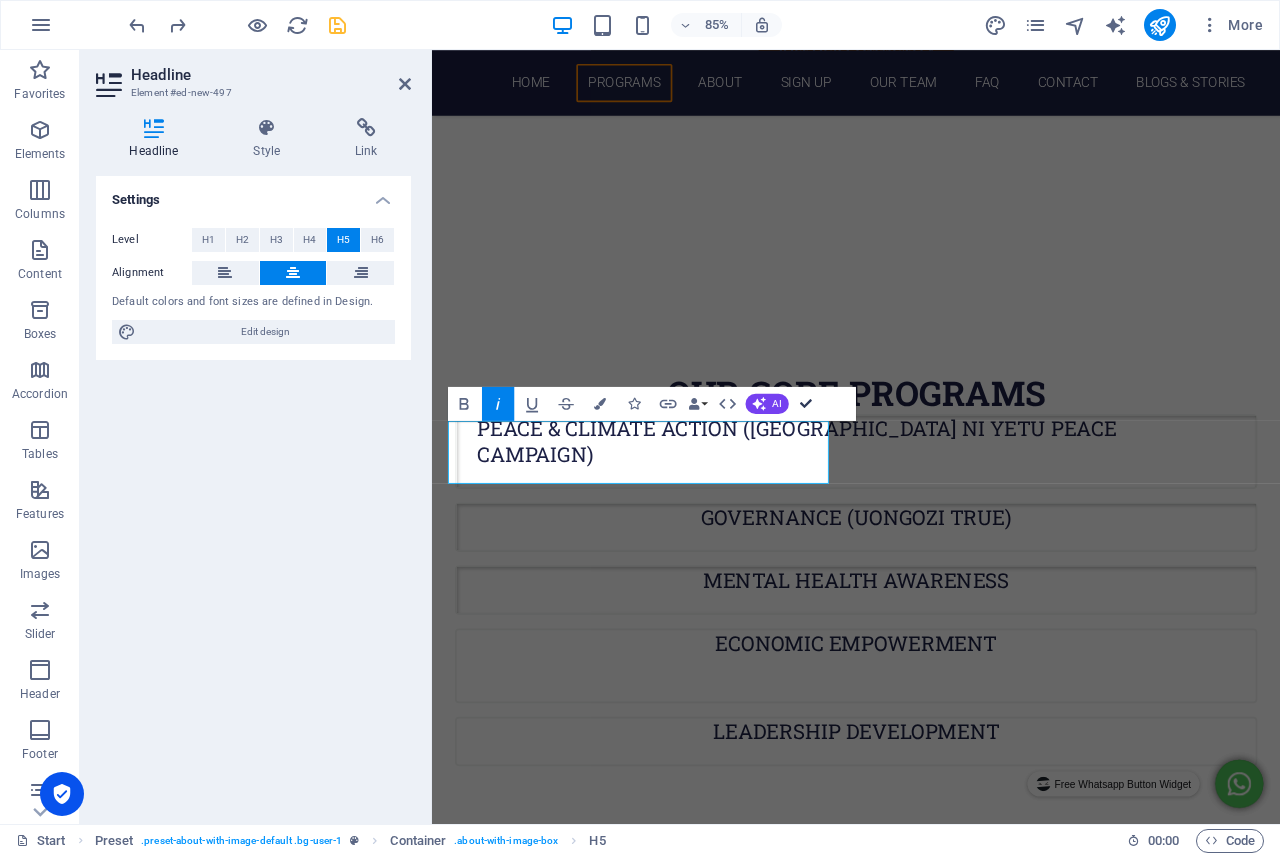 drag, startPoint x: 758, startPoint y: 373, endPoint x: 802, endPoint y: 407, distance: 55.605755 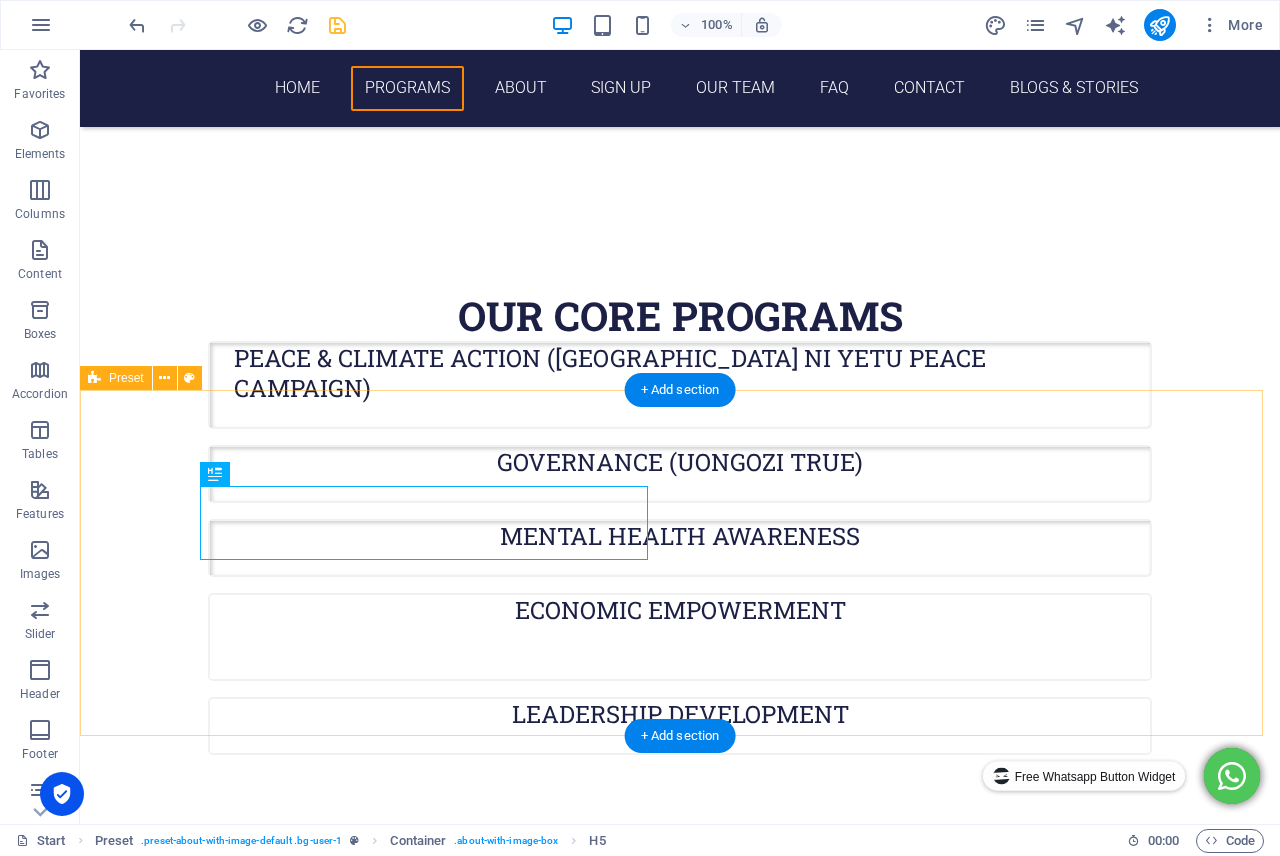 scroll, scrollTop: 1300, scrollLeft: 0, axis: vertical 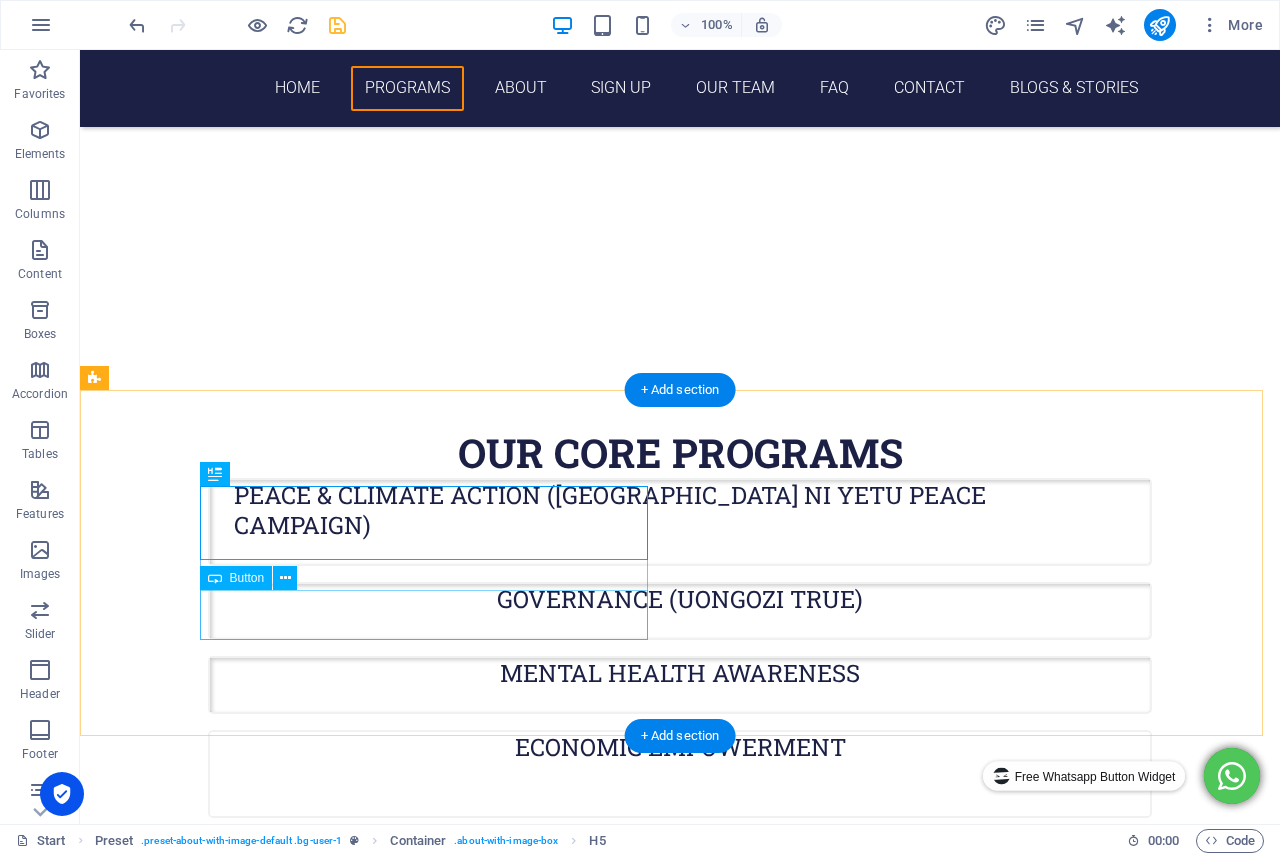 click on "join the conversation" at bounding box center [568, 1612] 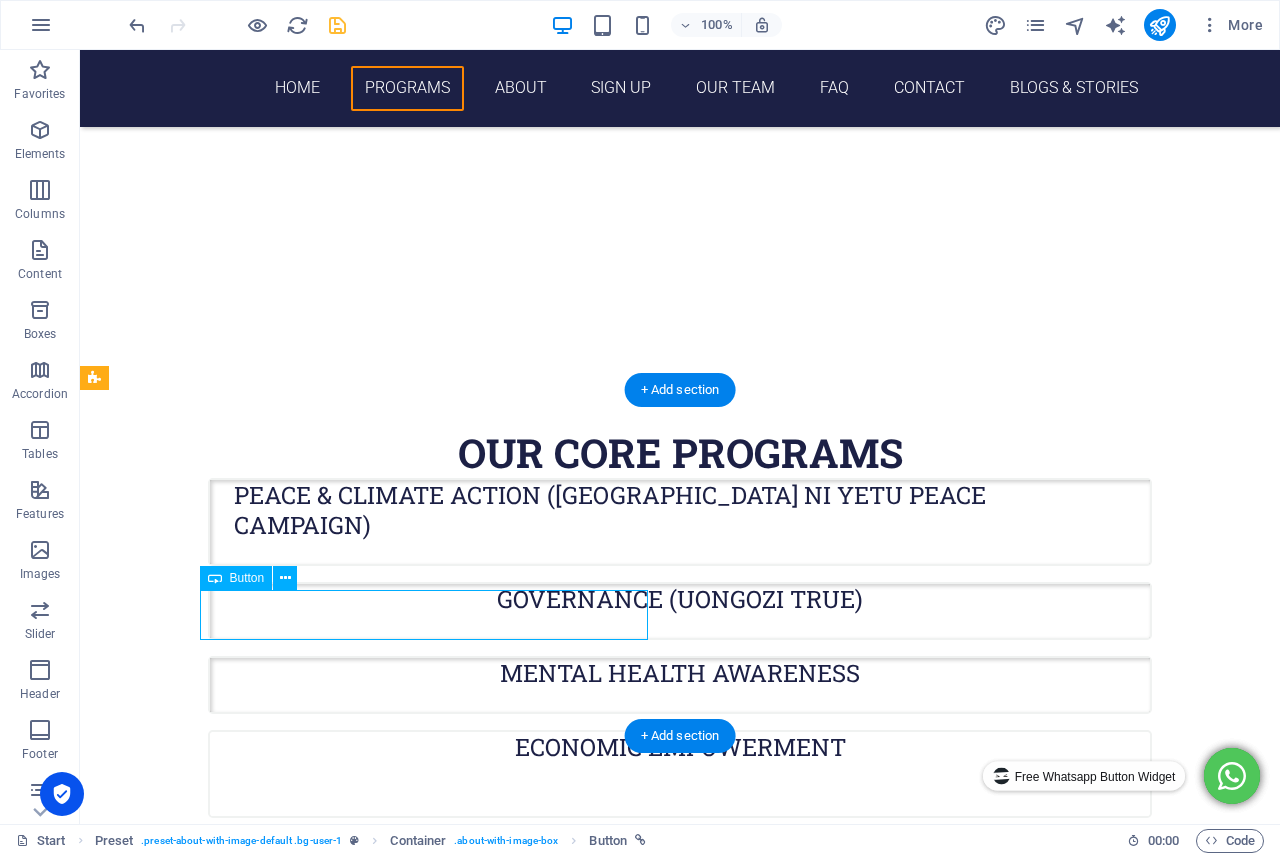 click on "join the conversation" at bounding box center [568, 1612] 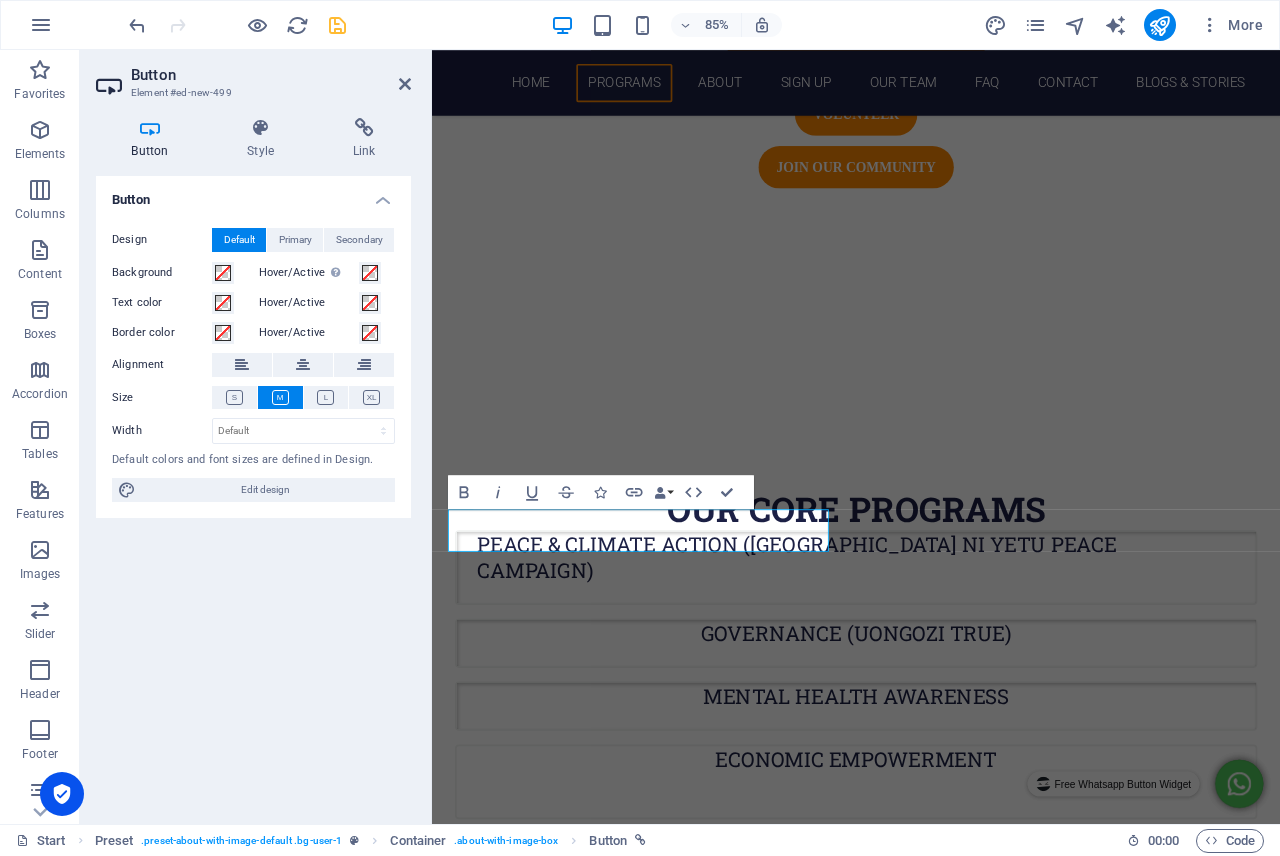 scroll, scrollTop: 1437, scrollLeft: 0, axis: vertical 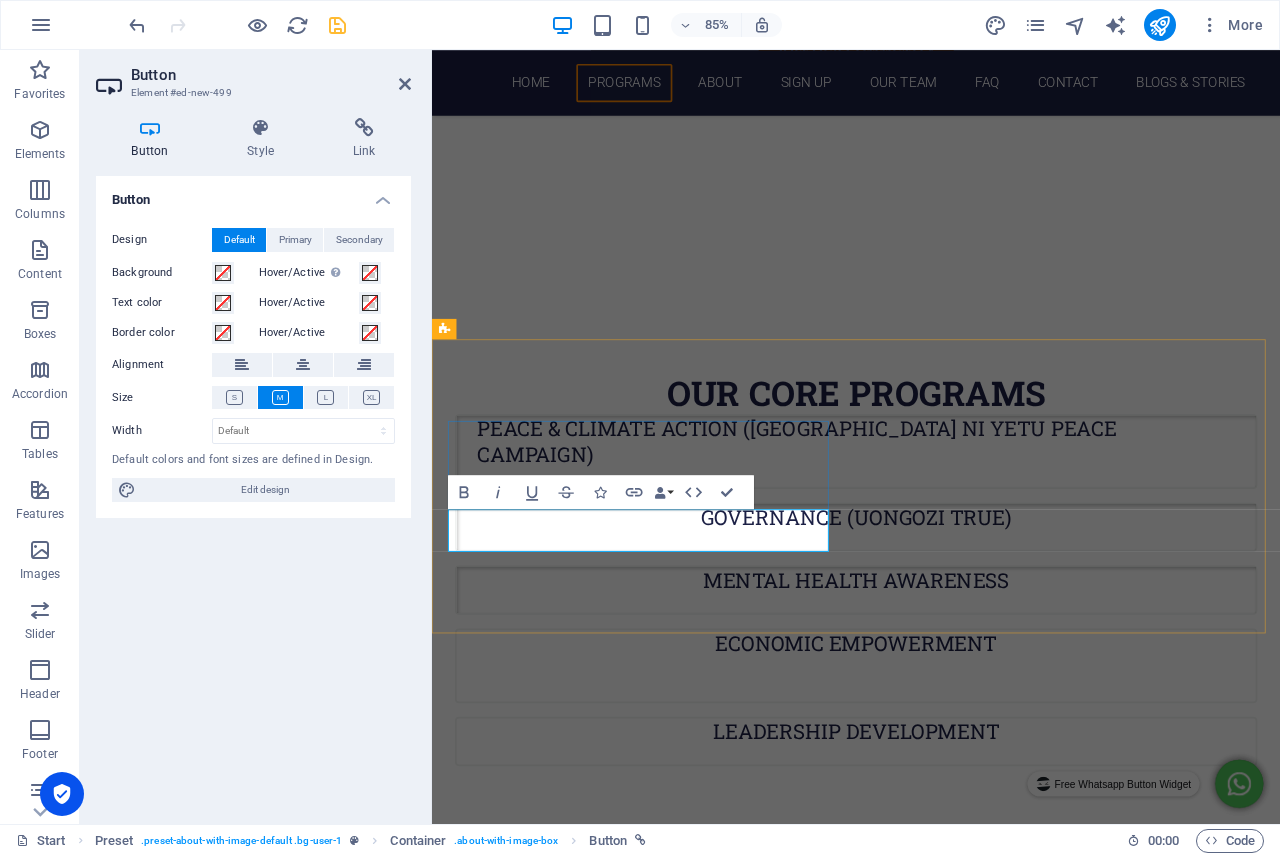 type 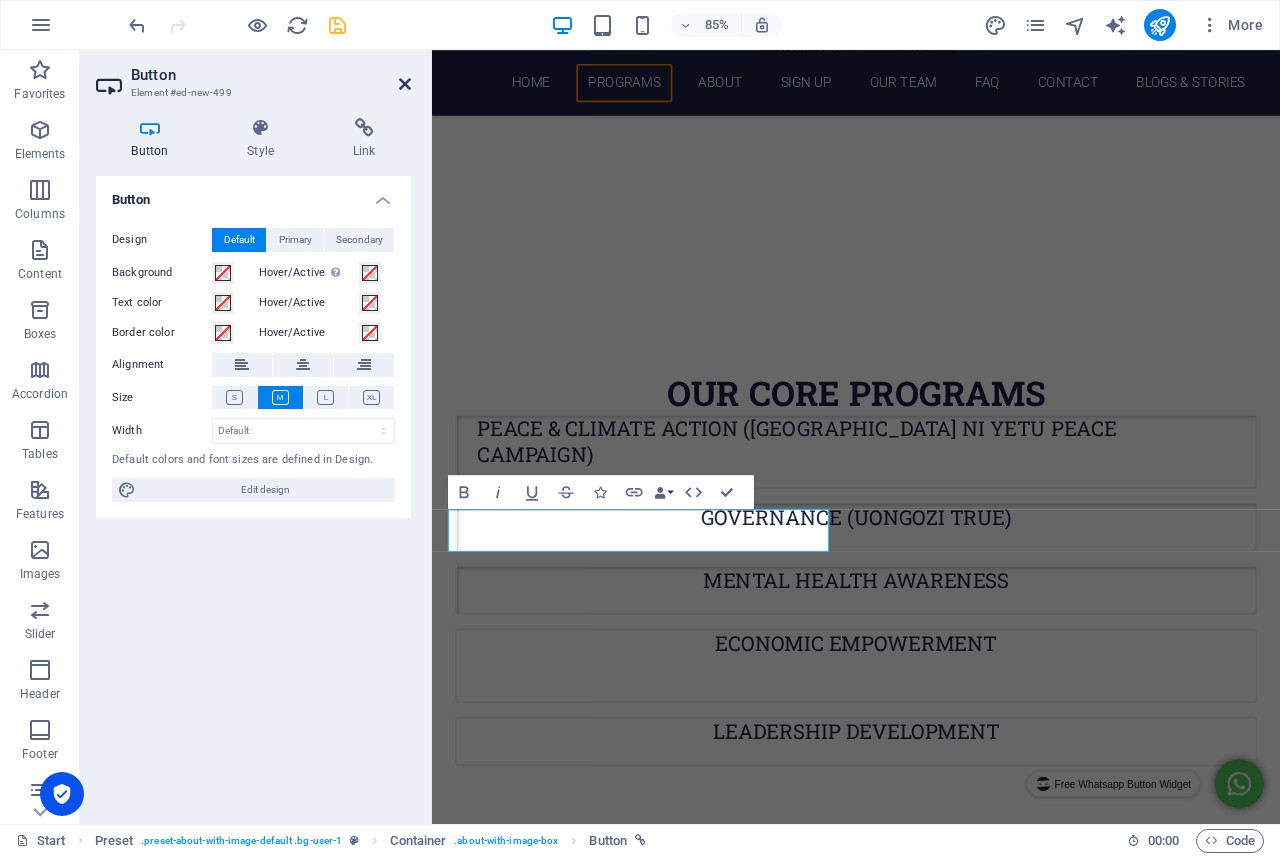 click at bounding box center [405, 84] 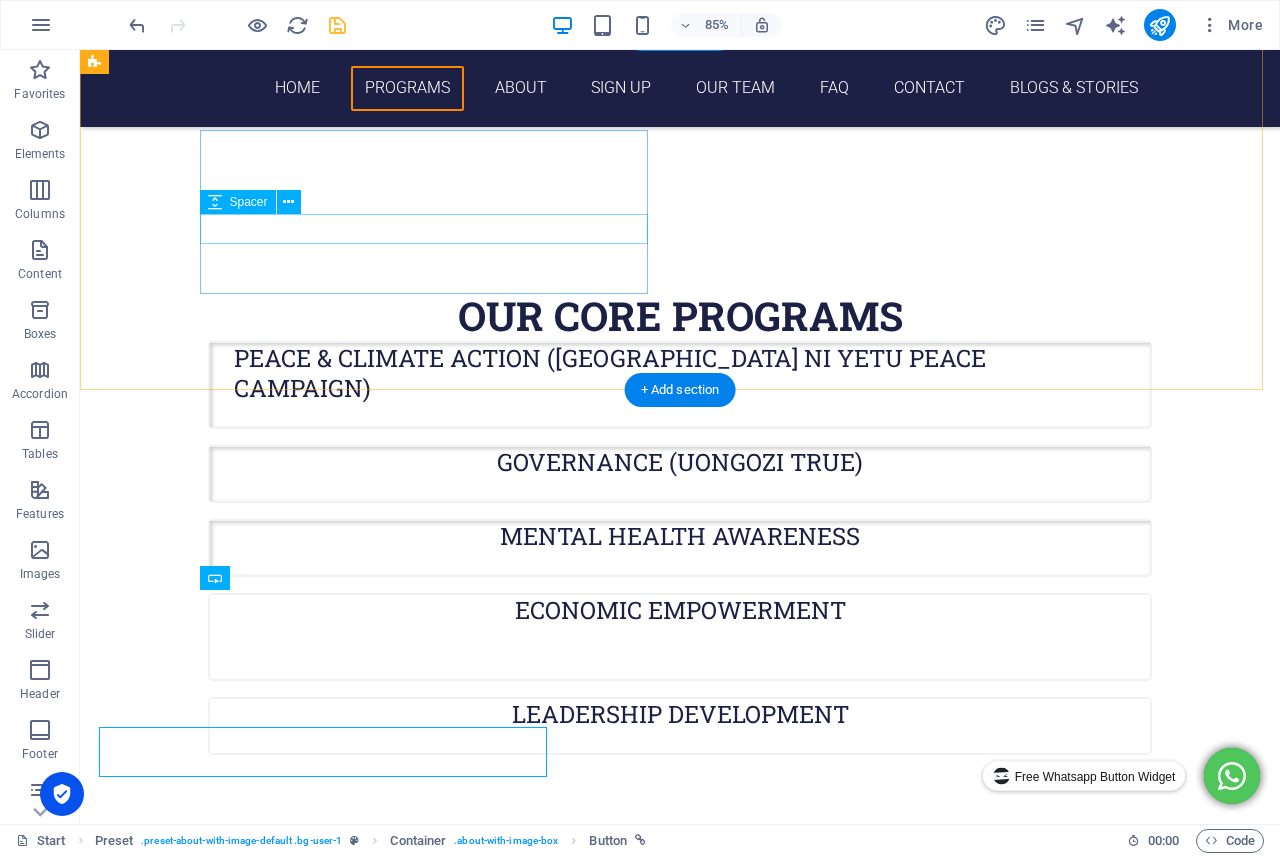 scroll, scrollTop: 1300, scrollLeft: 0, axis: vertical 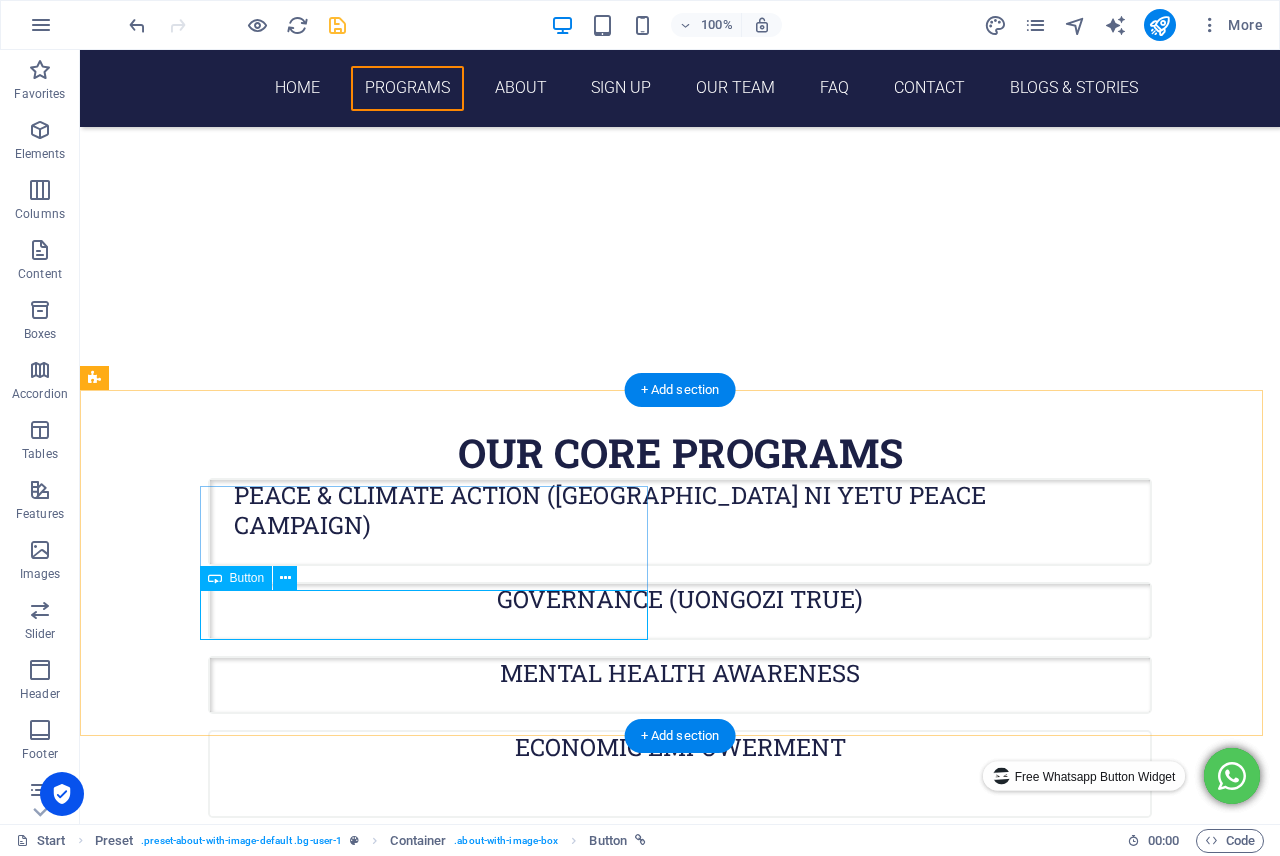 click on "coming soon!!" at bounding box center (568, 1612) 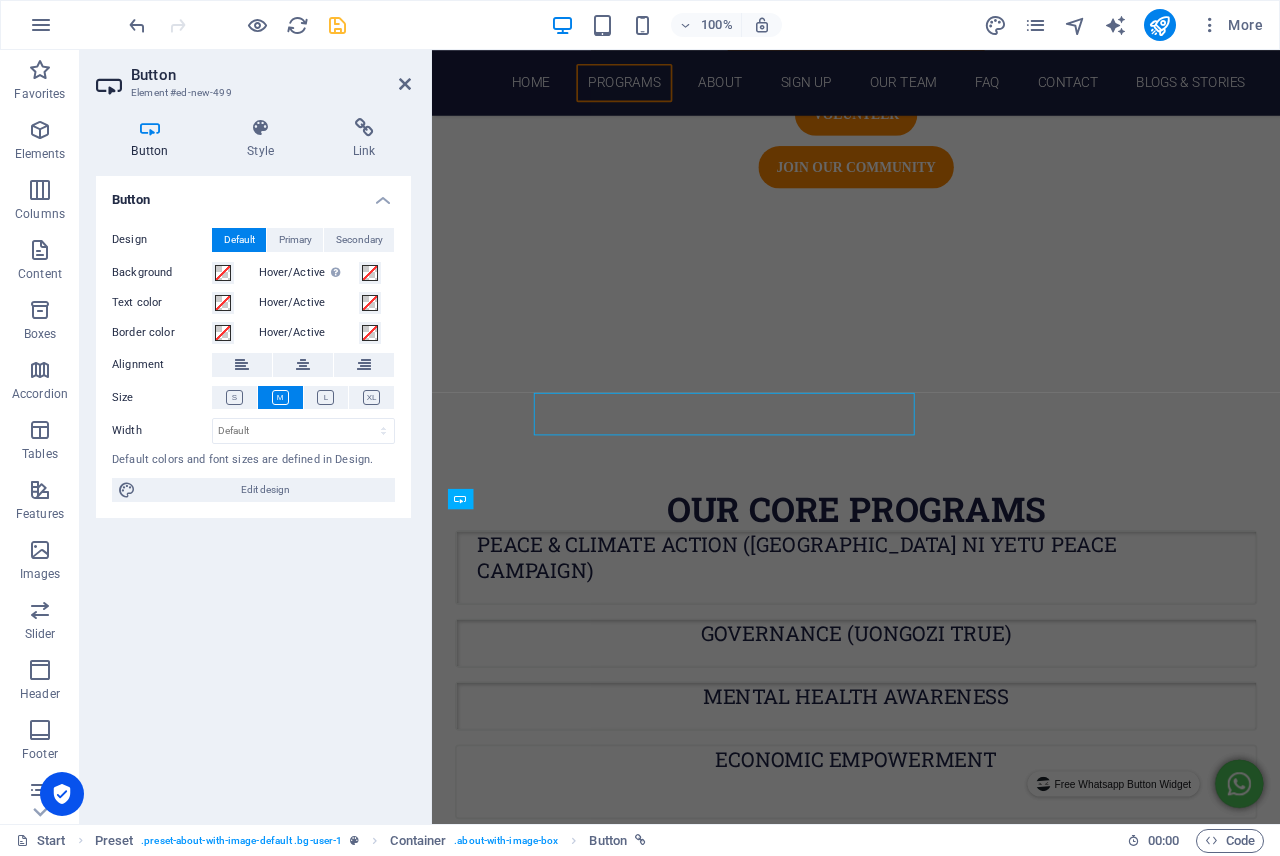 scroll, scrollTop: 1437, scrollLeft: 0, axis: vertical 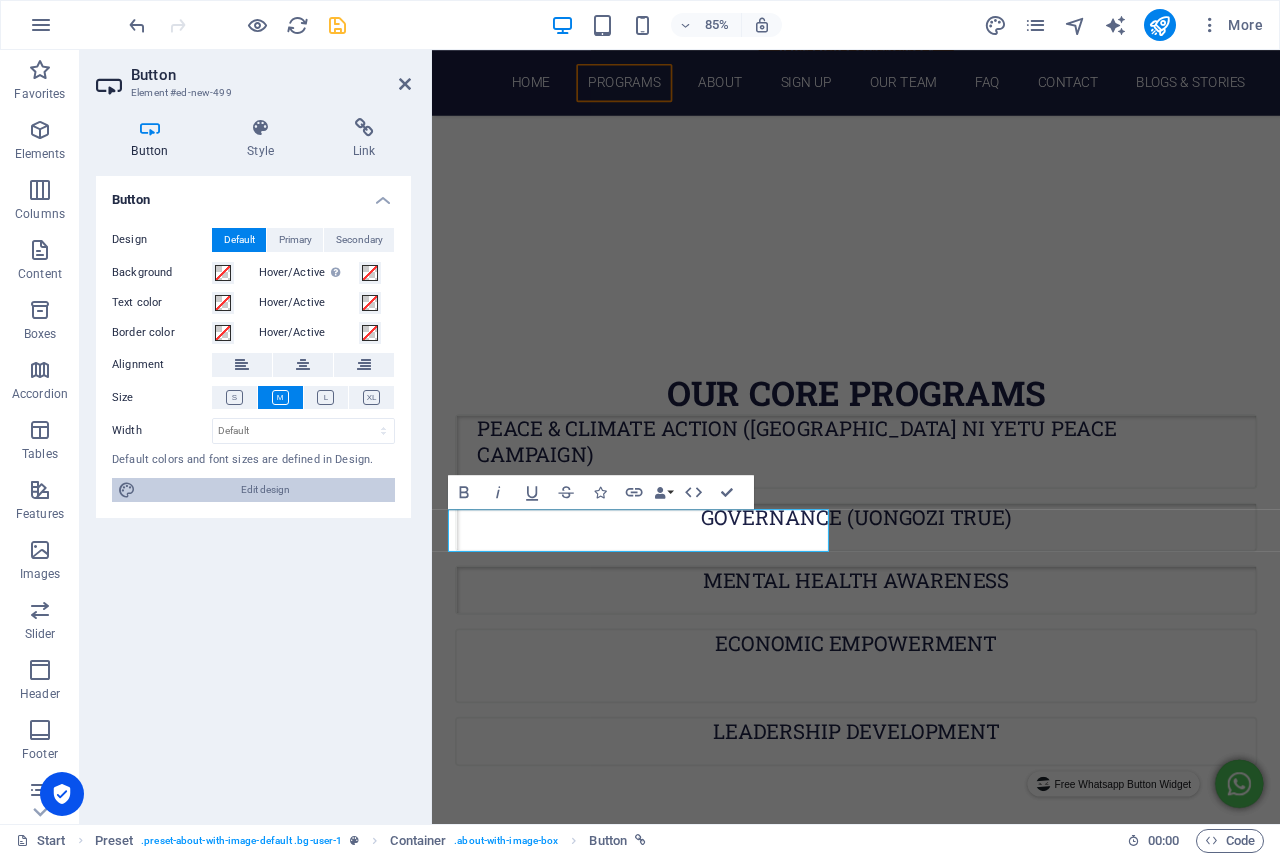 click on "Edit design" at bounding box center (265, 490) 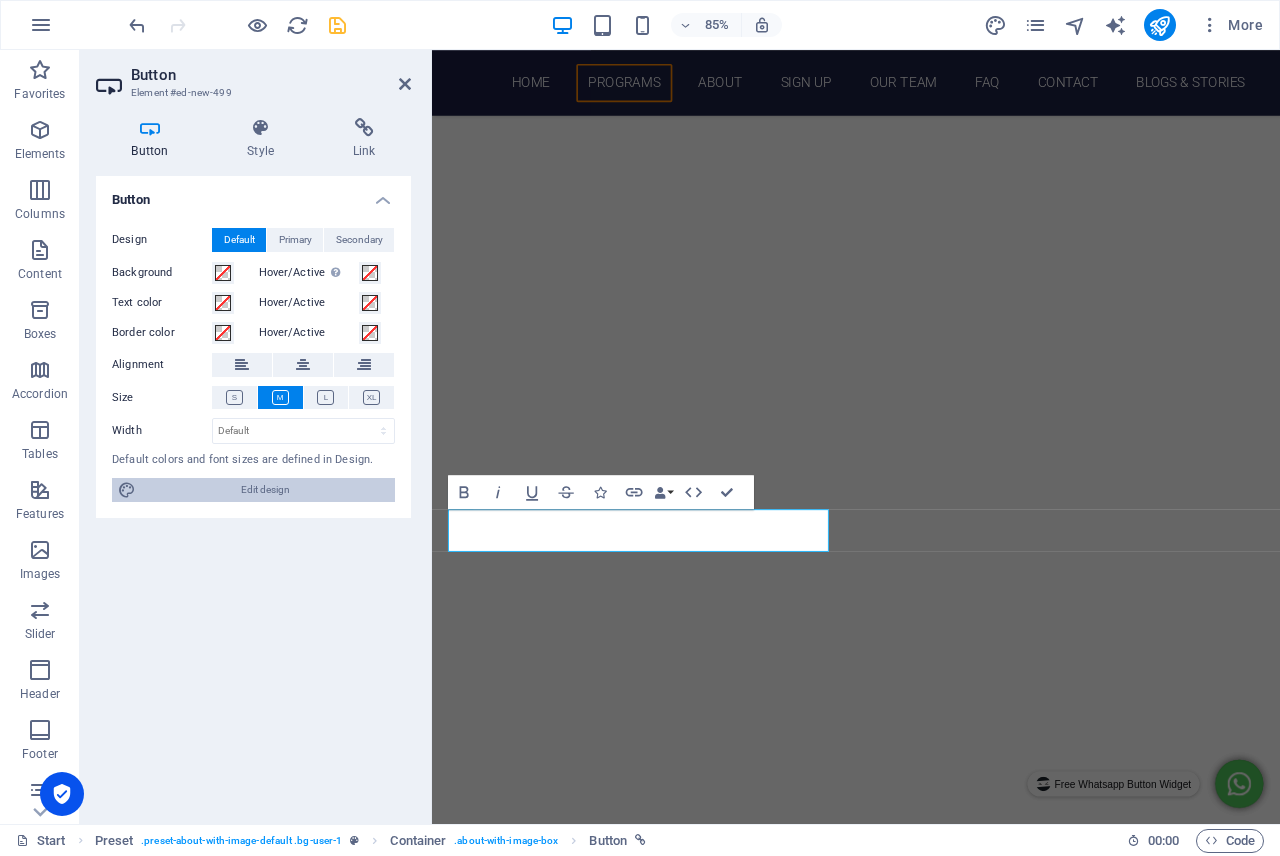 select on "ease-in-out" 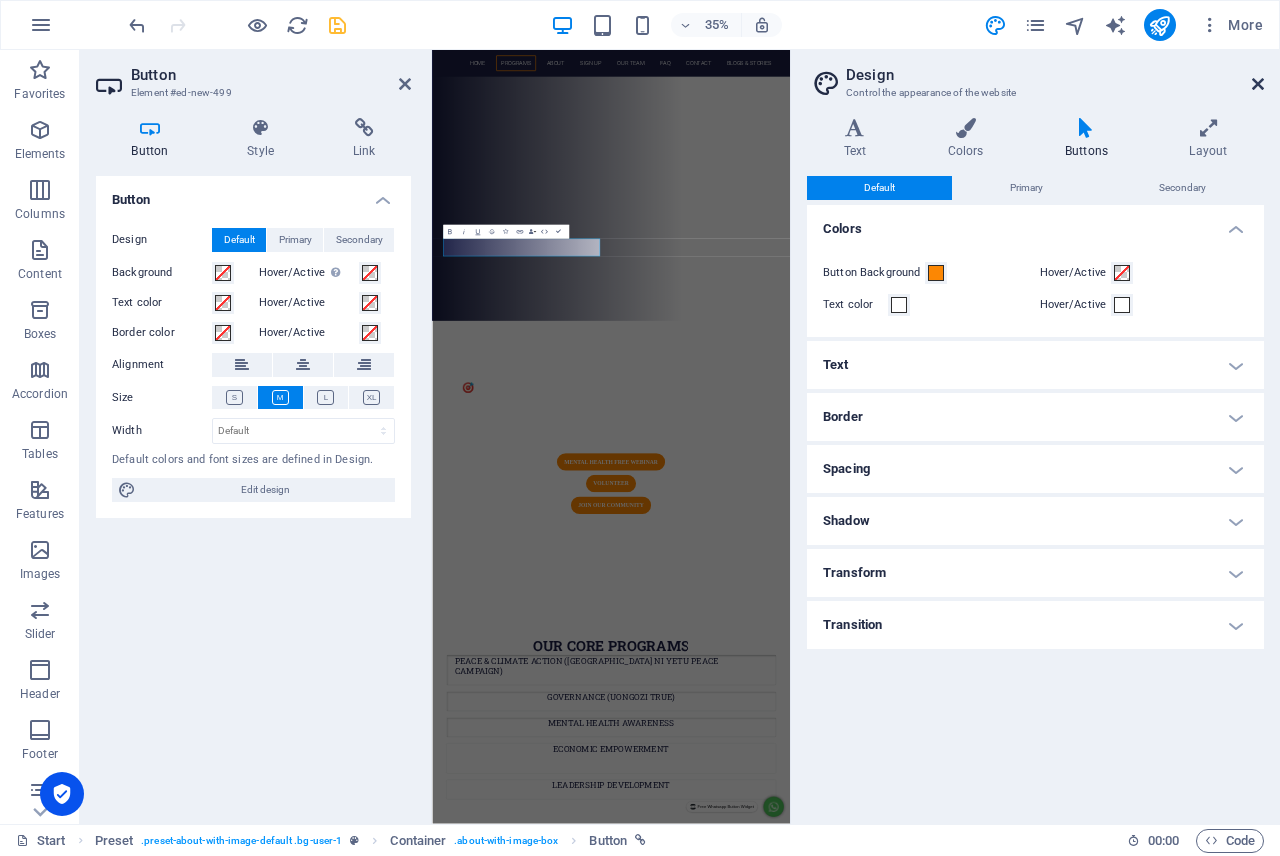 scroll, scrollTop: 2737, scrollLeft: 0, axis: vertical 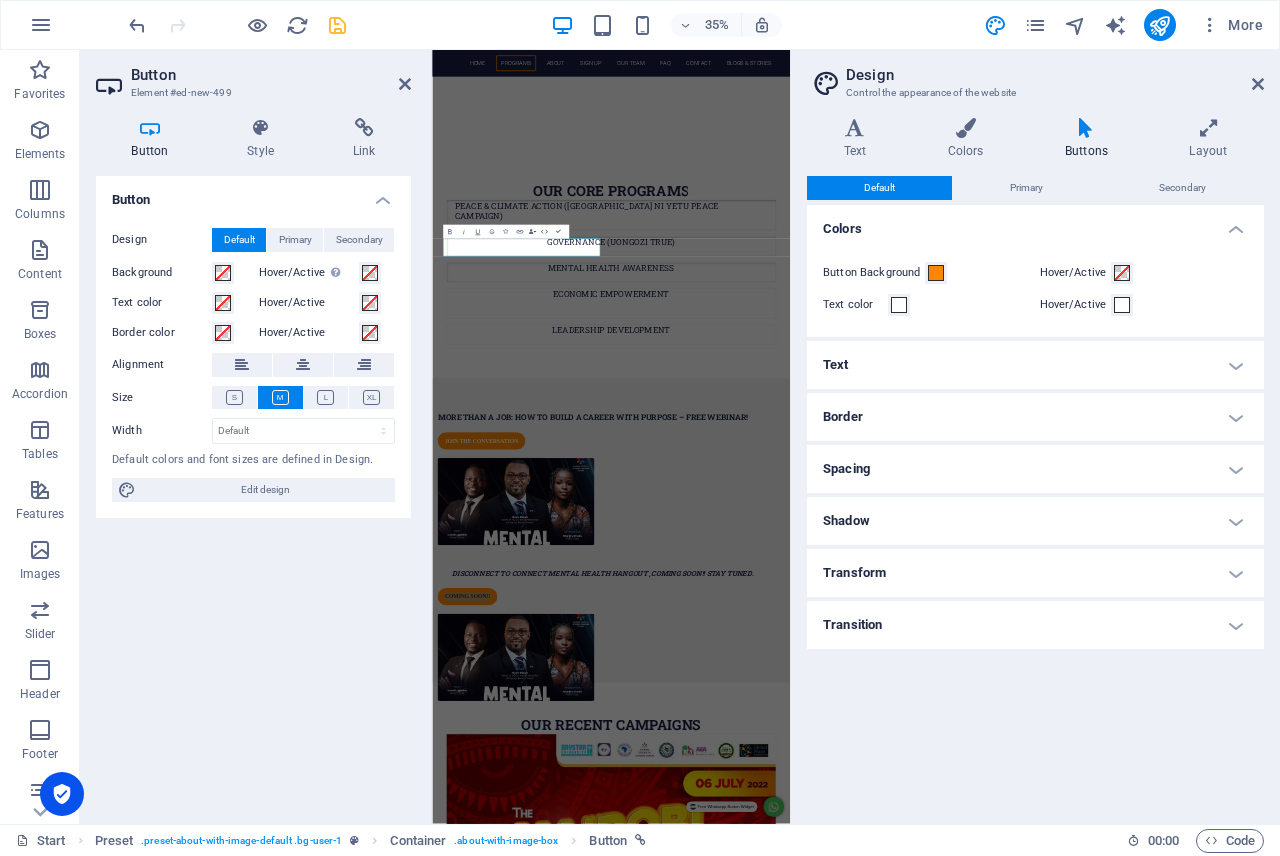 click on "Transition" at bounding box center (1035, 625) 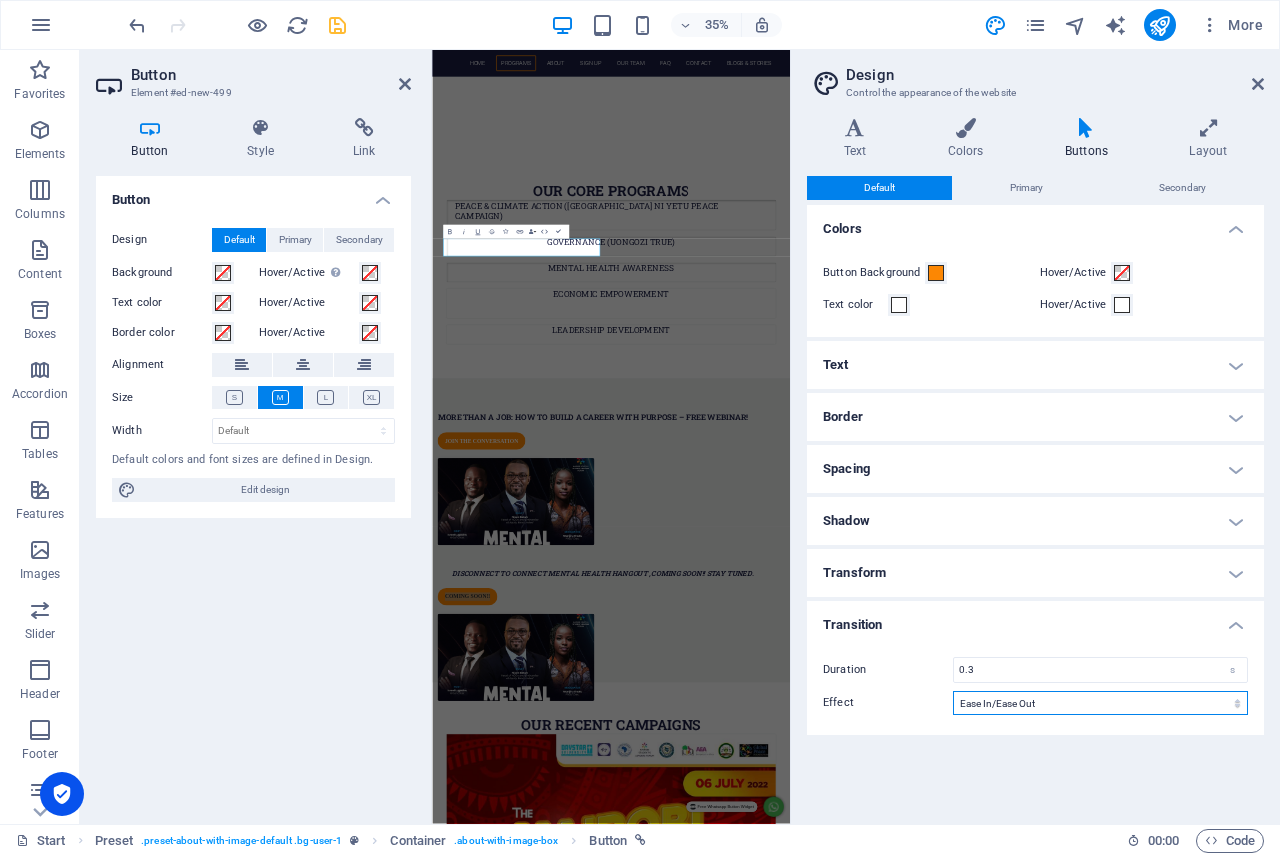 click on "Ease Ease In Ease Out Ease In/Ease Out Linear" at bounding box center (1100, 703) 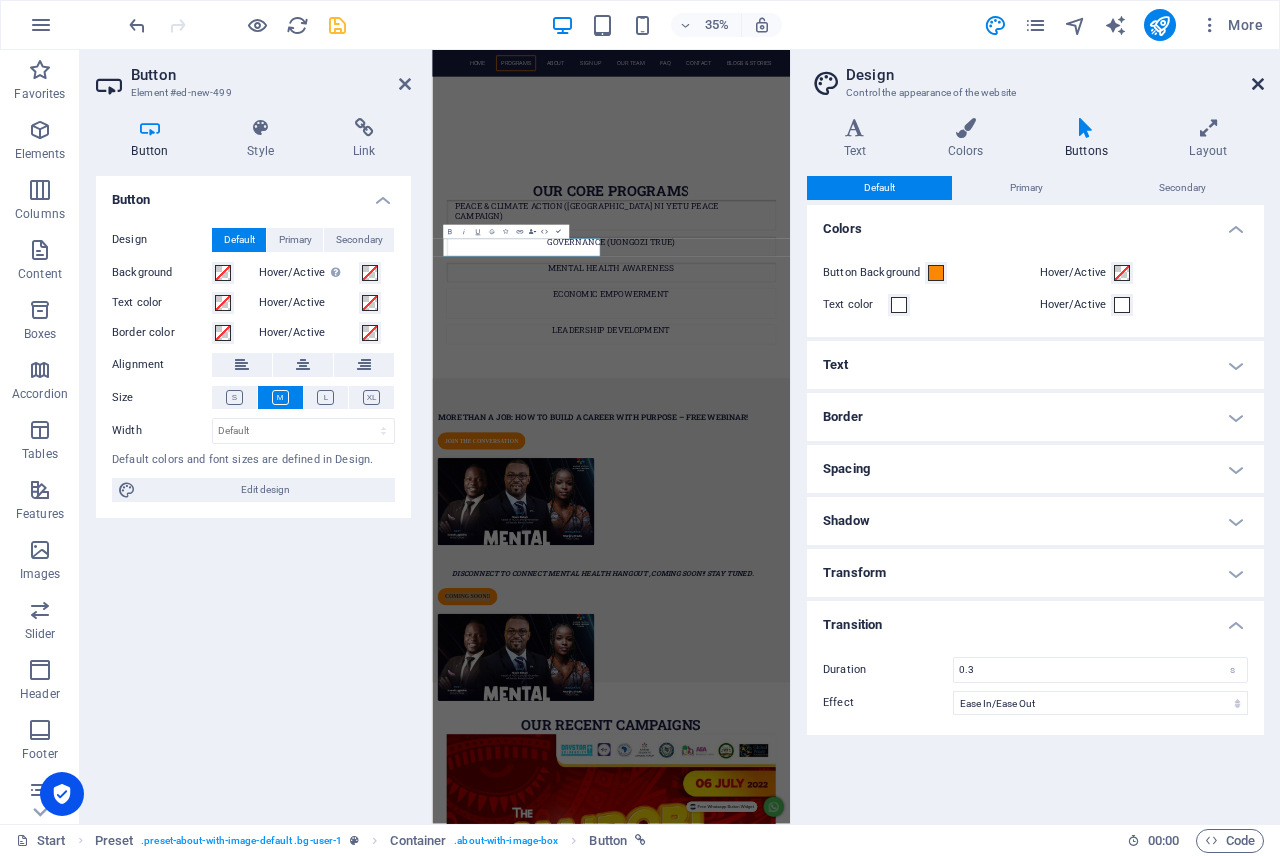 click at bounding box center [1258, 84] 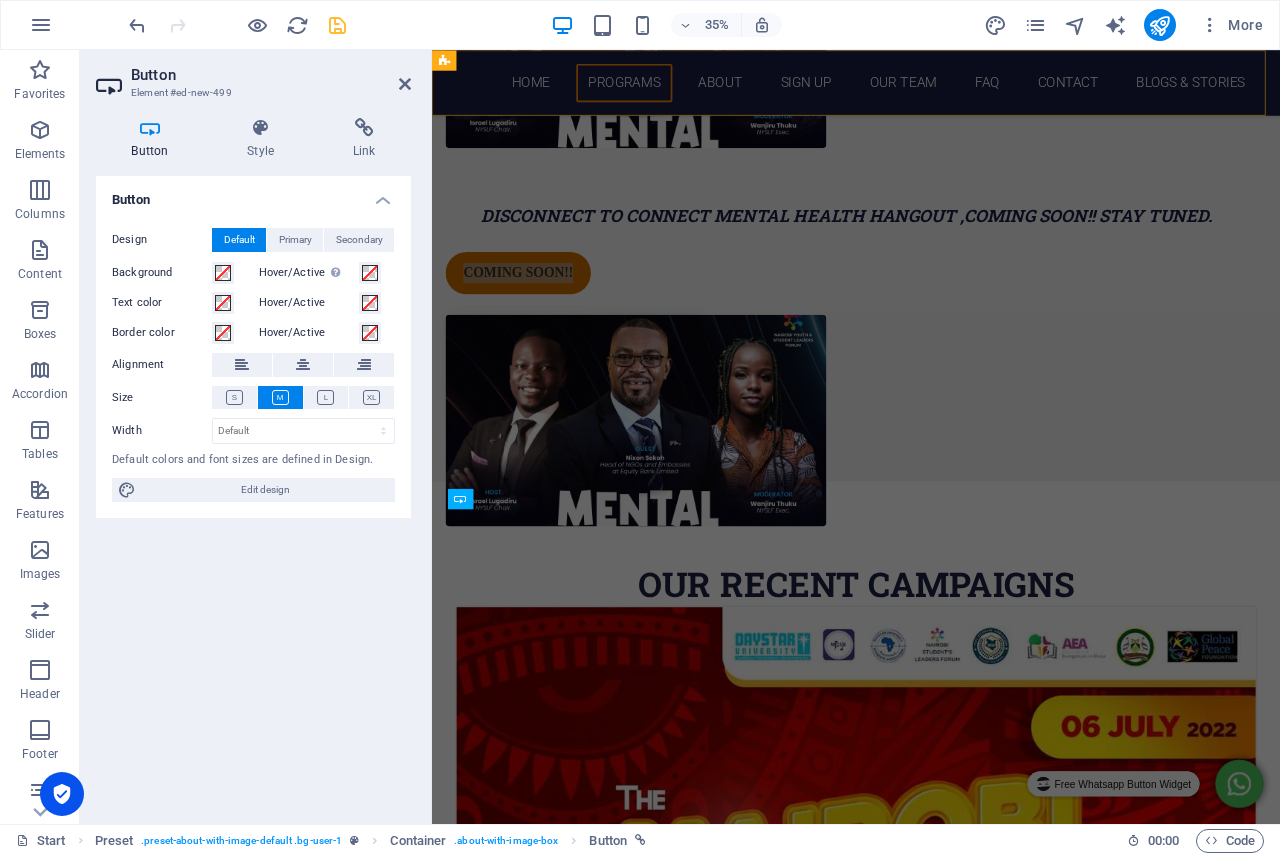scroll, scrollTop: 1437, scrollLeft: 0, axis: vertical 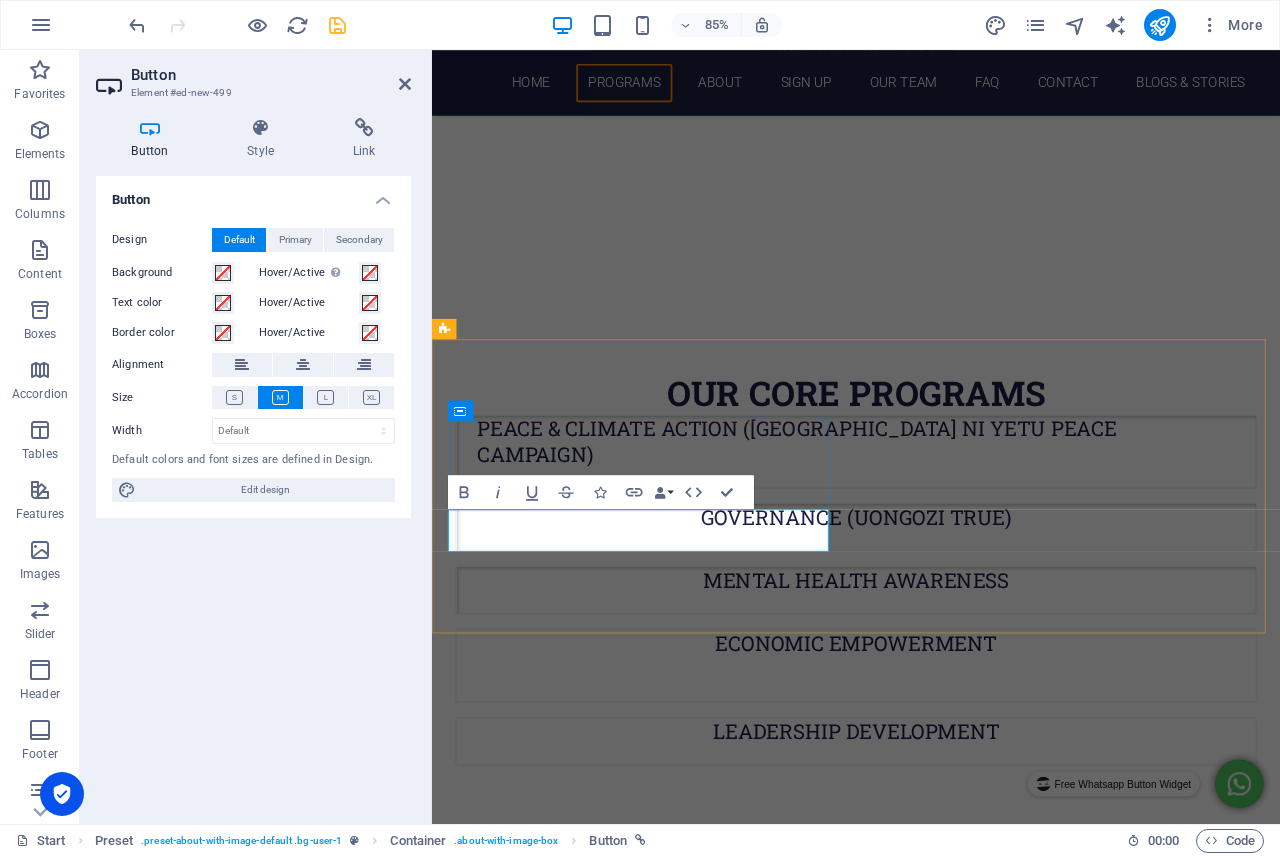 click on "coming soon!!" at bounding box center [533, 1612] 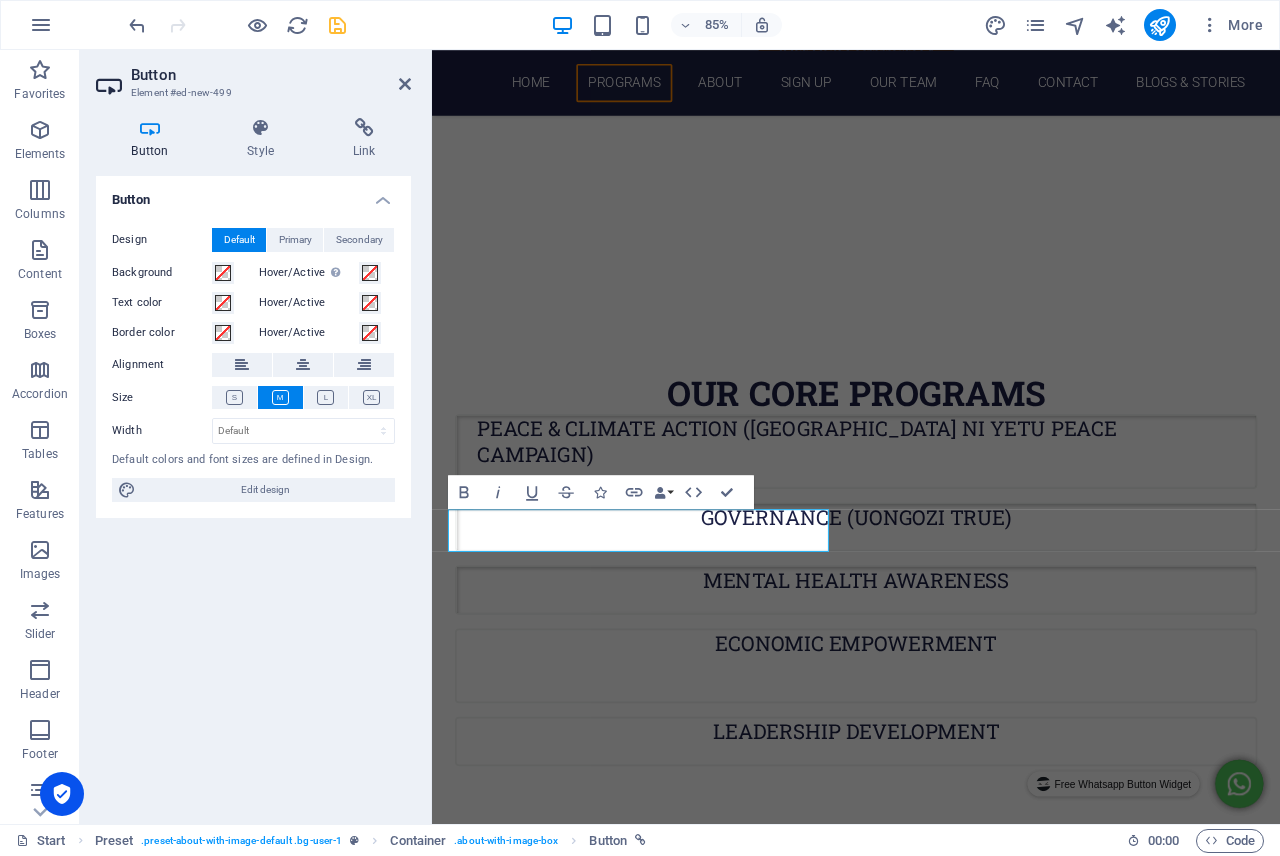 click at bounding box center [150, 128] 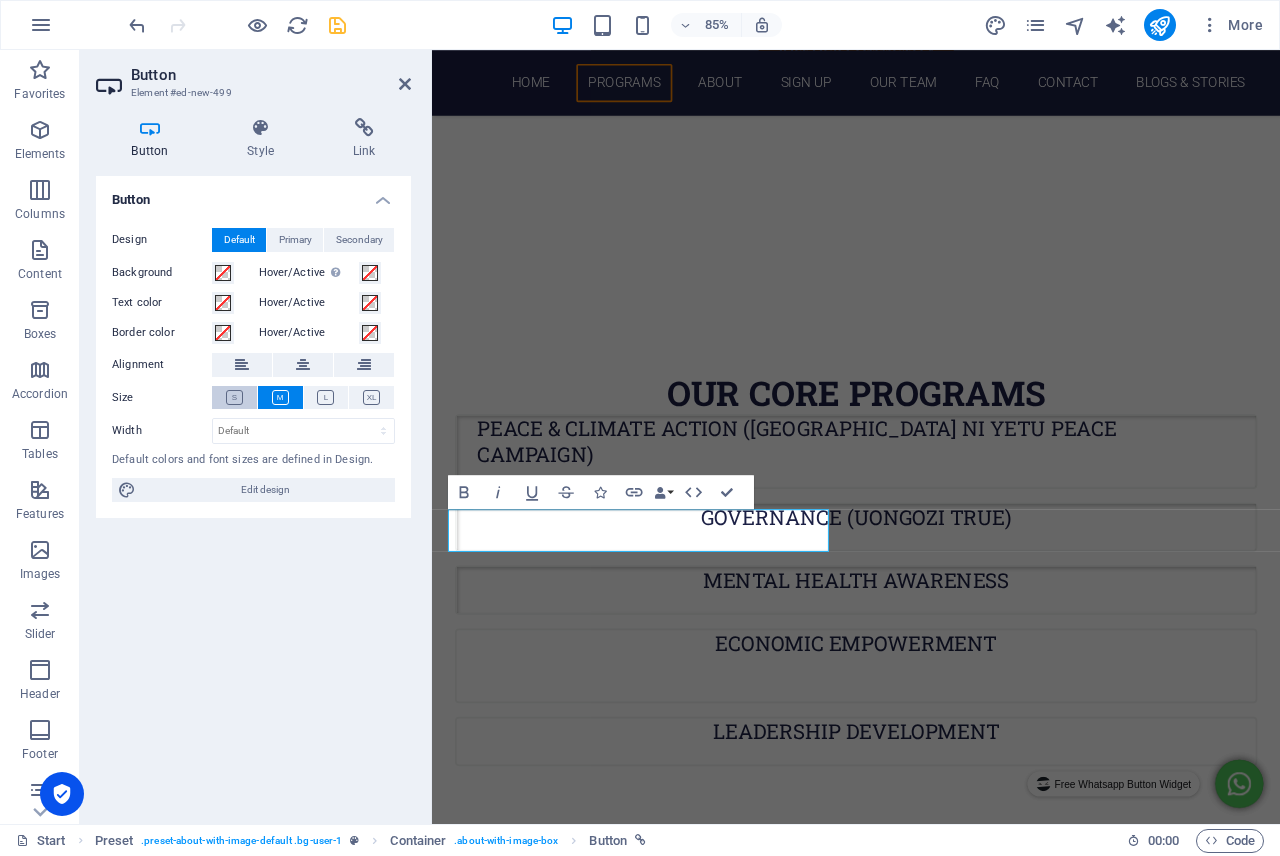click at bounding box center (234, 397) 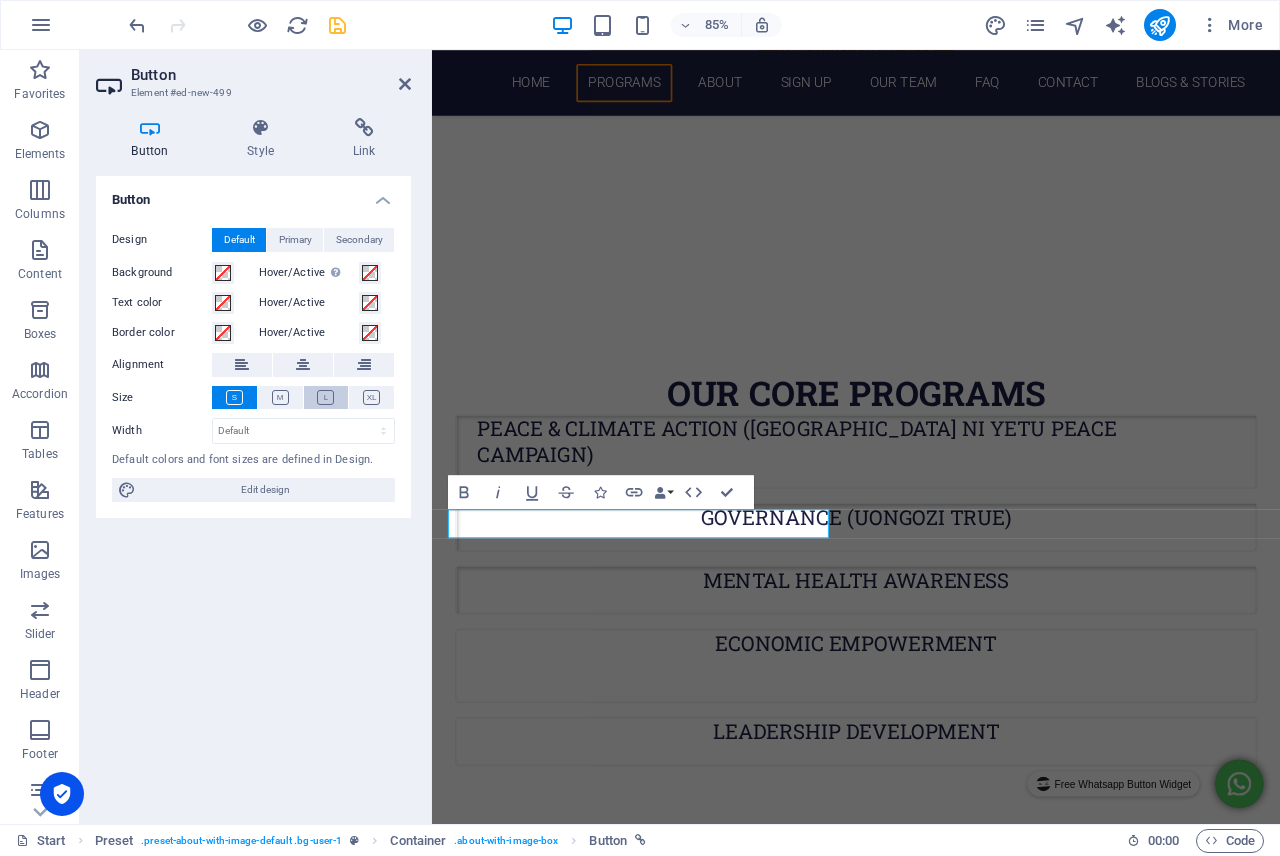 click at bounding box center (325, 397) 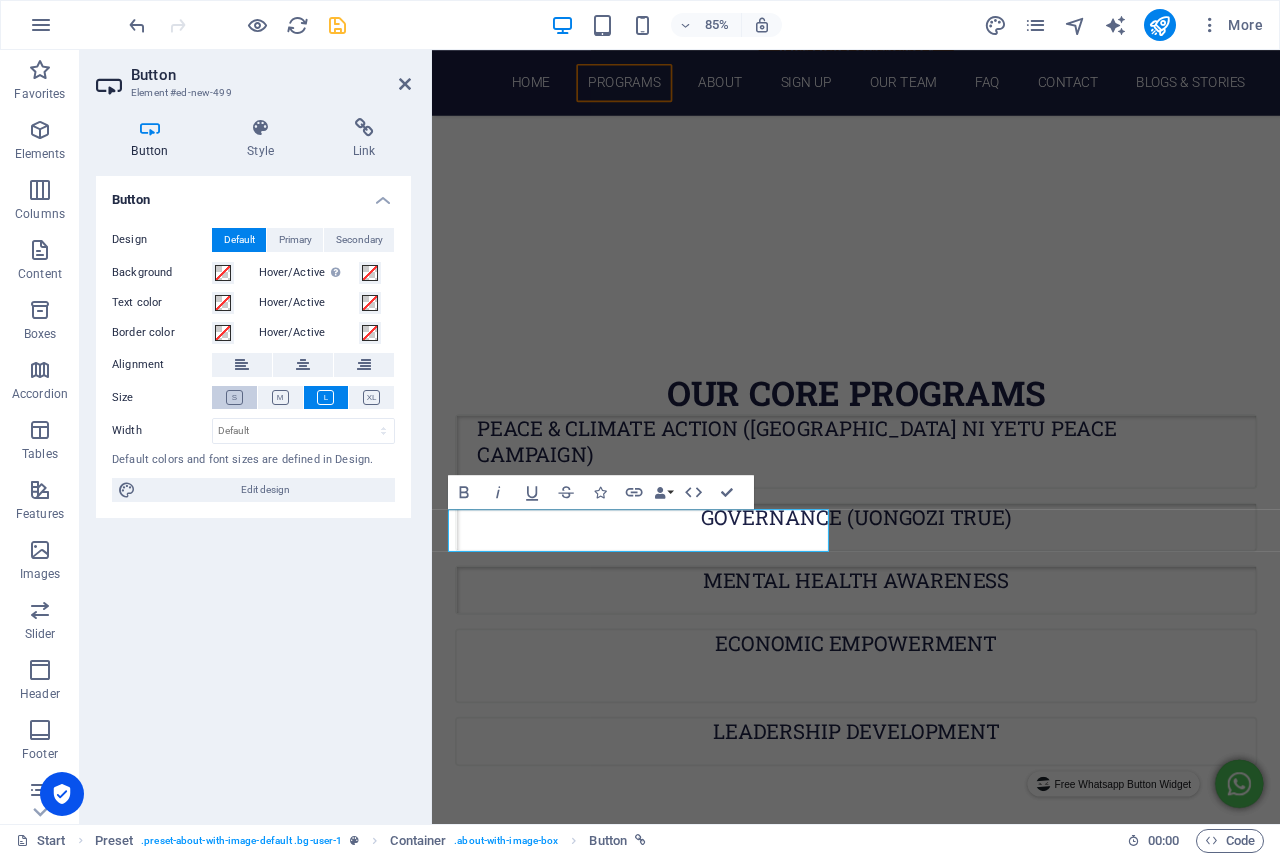 click at bounding box center [234, 397] 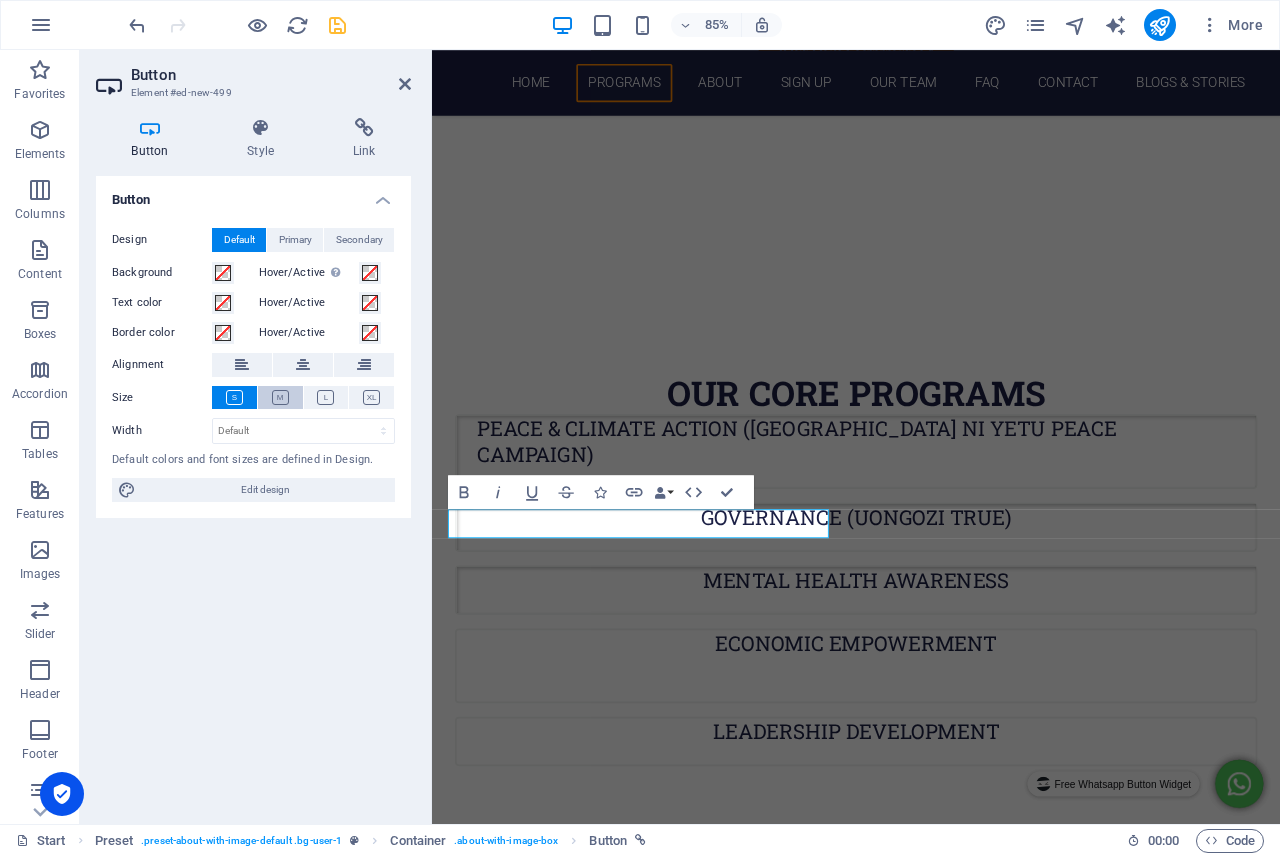 click at bounding box center [280, 397] 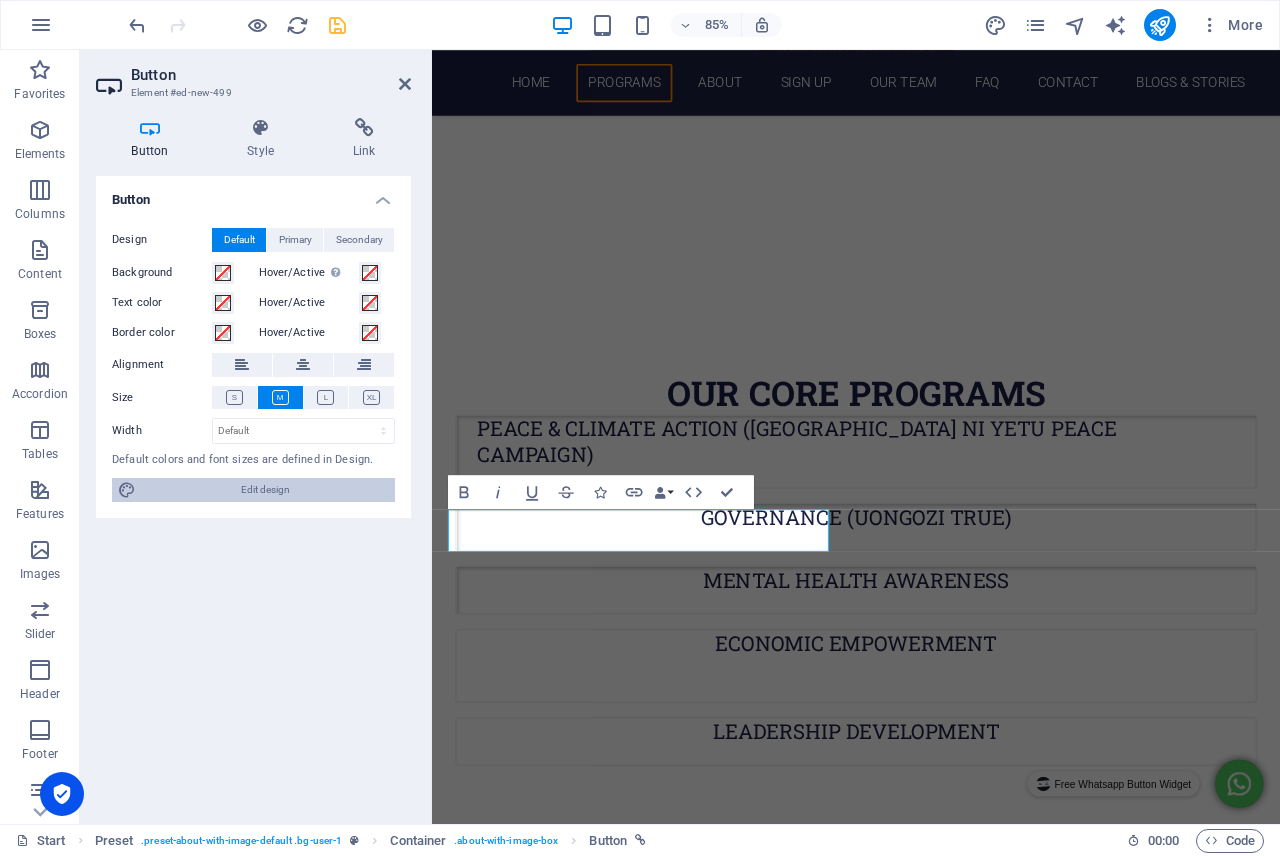 click on "Edit design" at bounding box center [265, 490] 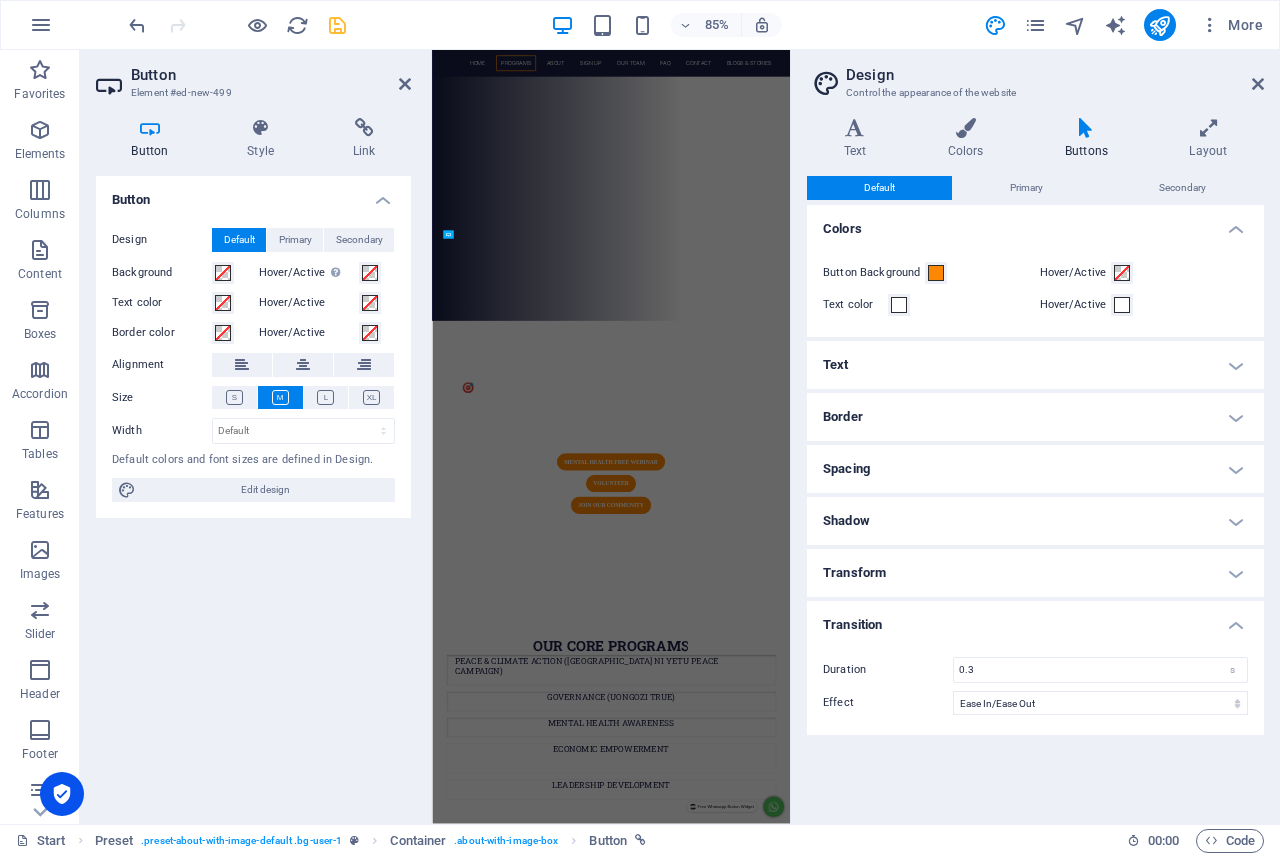 scroll, scrollTop: 2737, scrollLeft: 0, axis: vertical 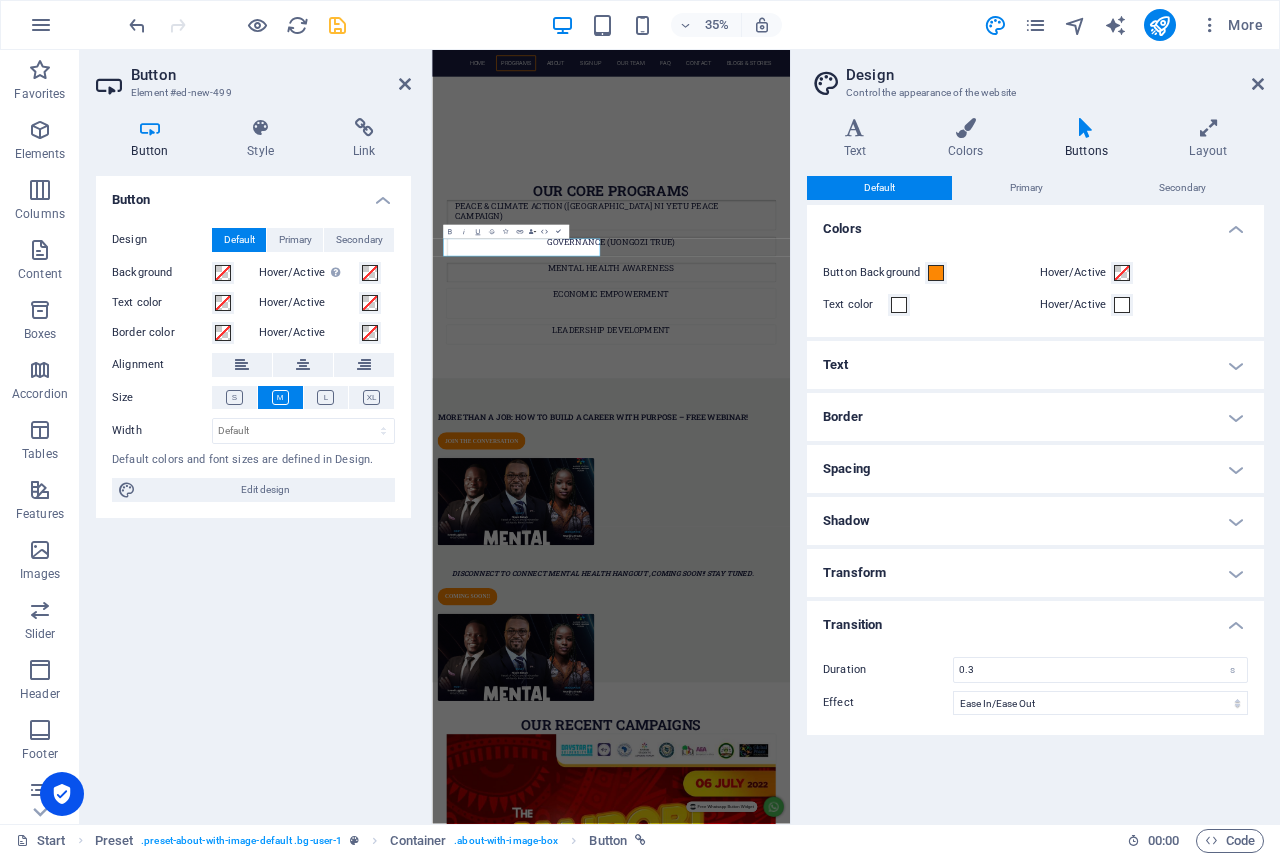 click on "Transform" at bounding box center (1035, 573) 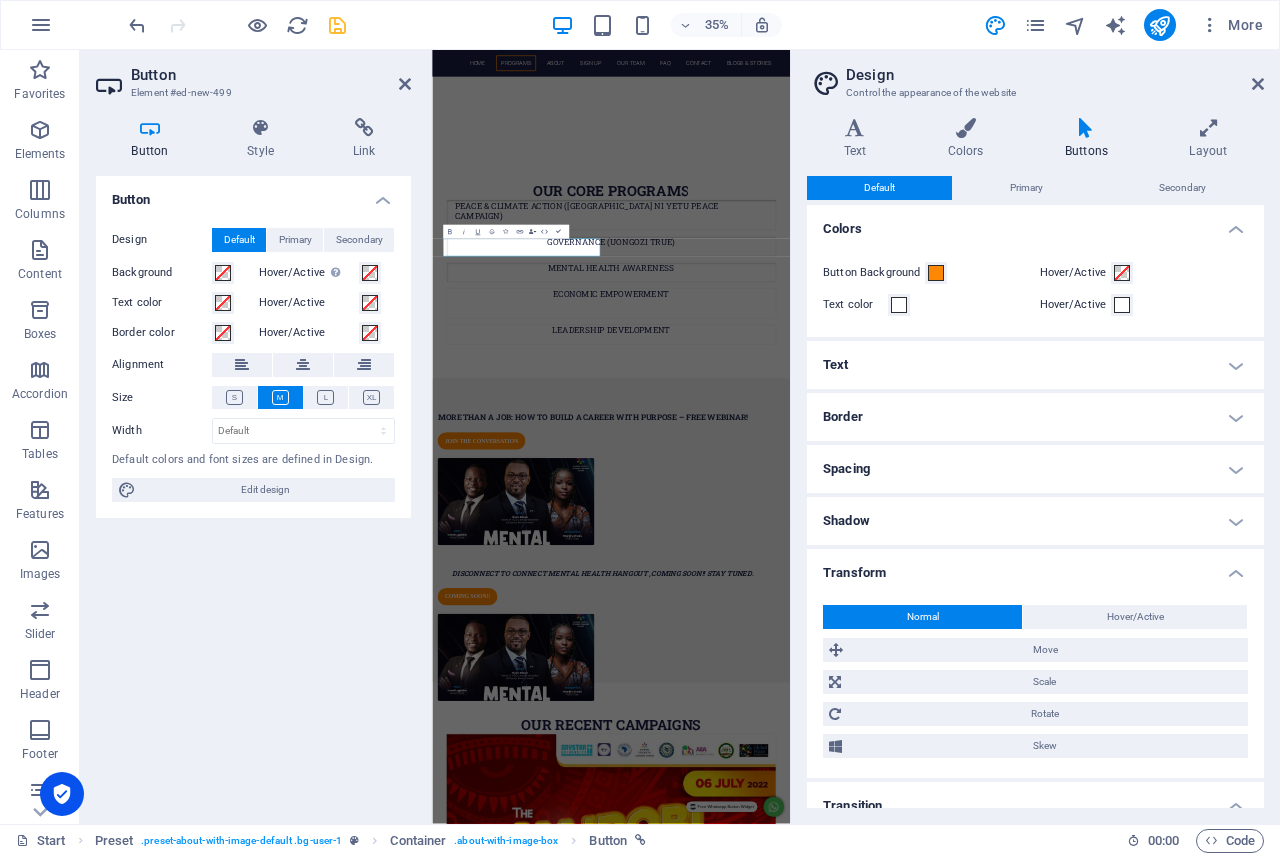 click on "Transform" at bounding box center [1035, 567] 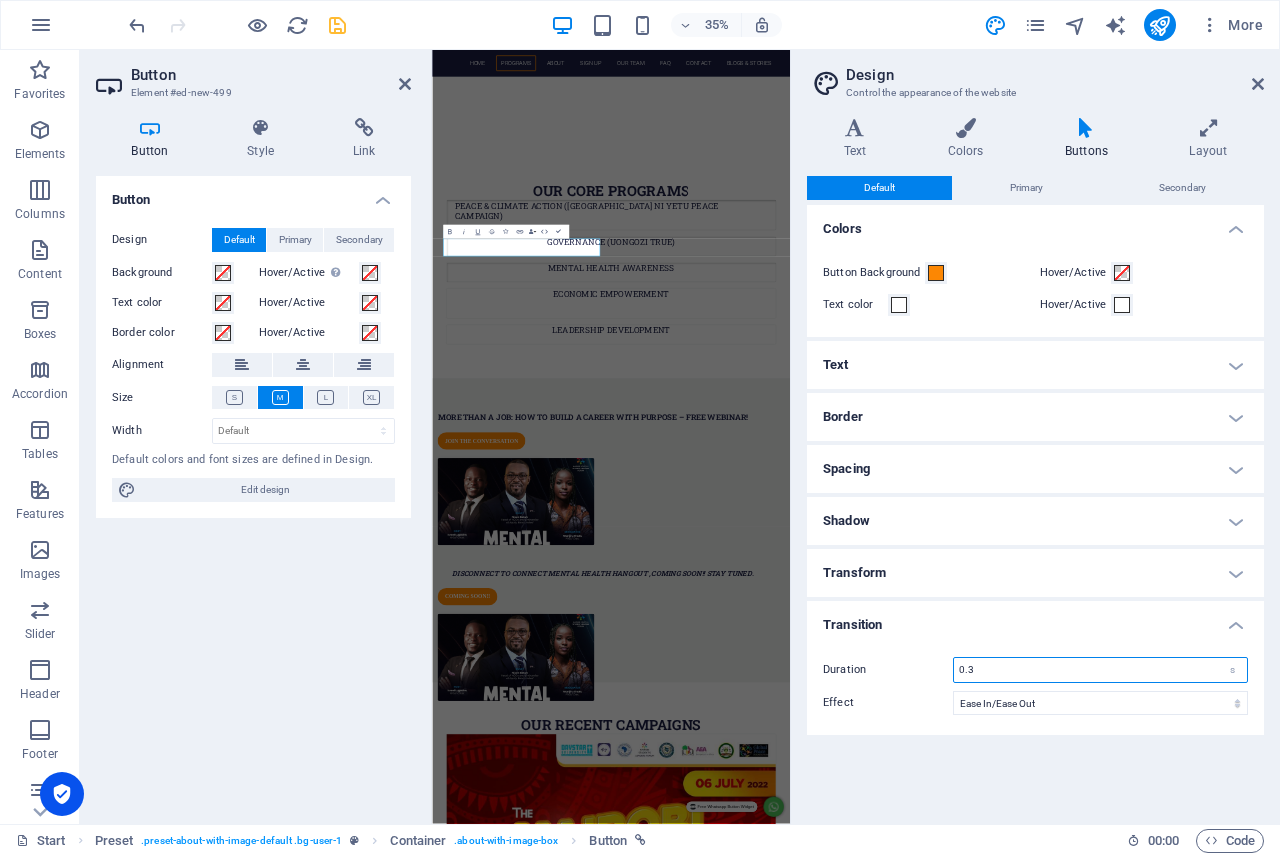 click on "0.3" at bounding box center (1100, 670) 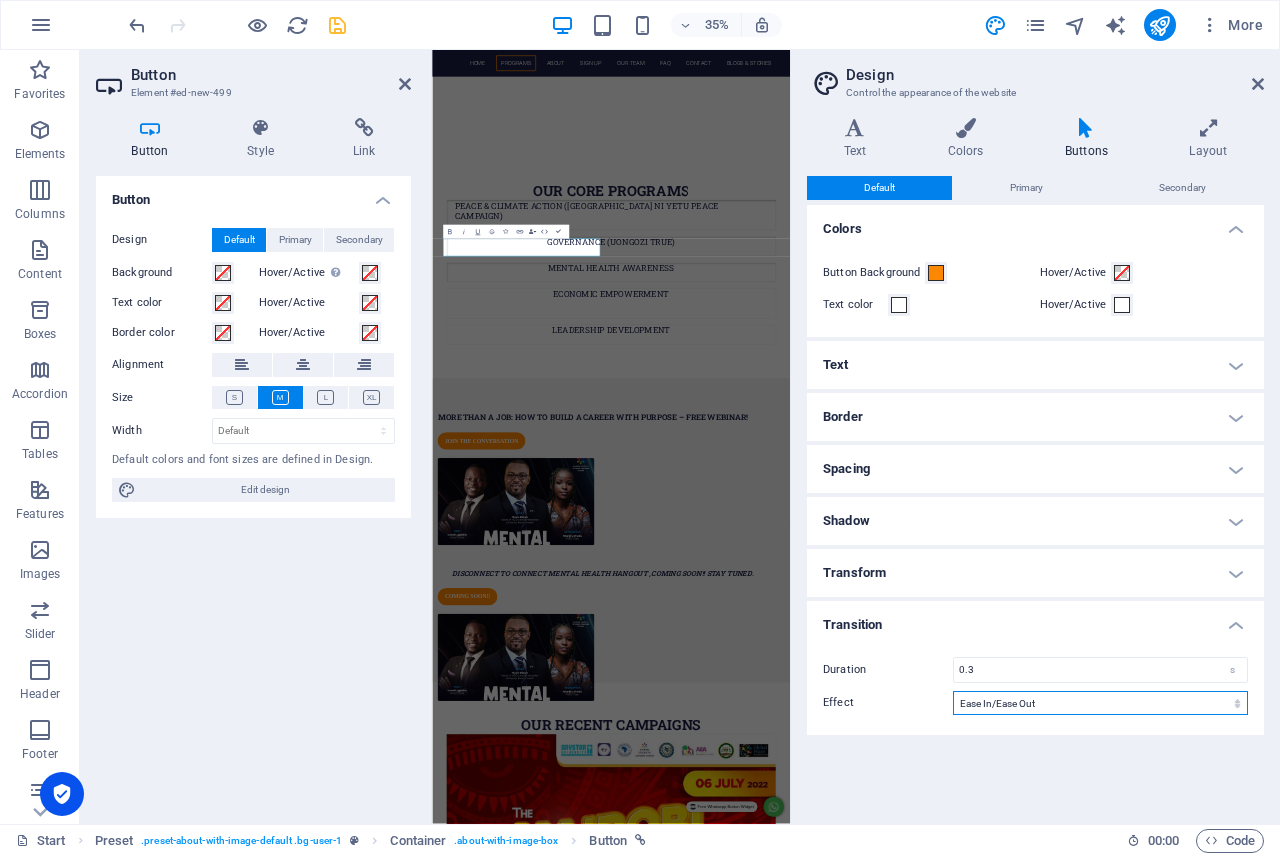 click on "Ease Ease In Ease Out Ease In/Ease Out Linear" at bounding box center (1100, 703) 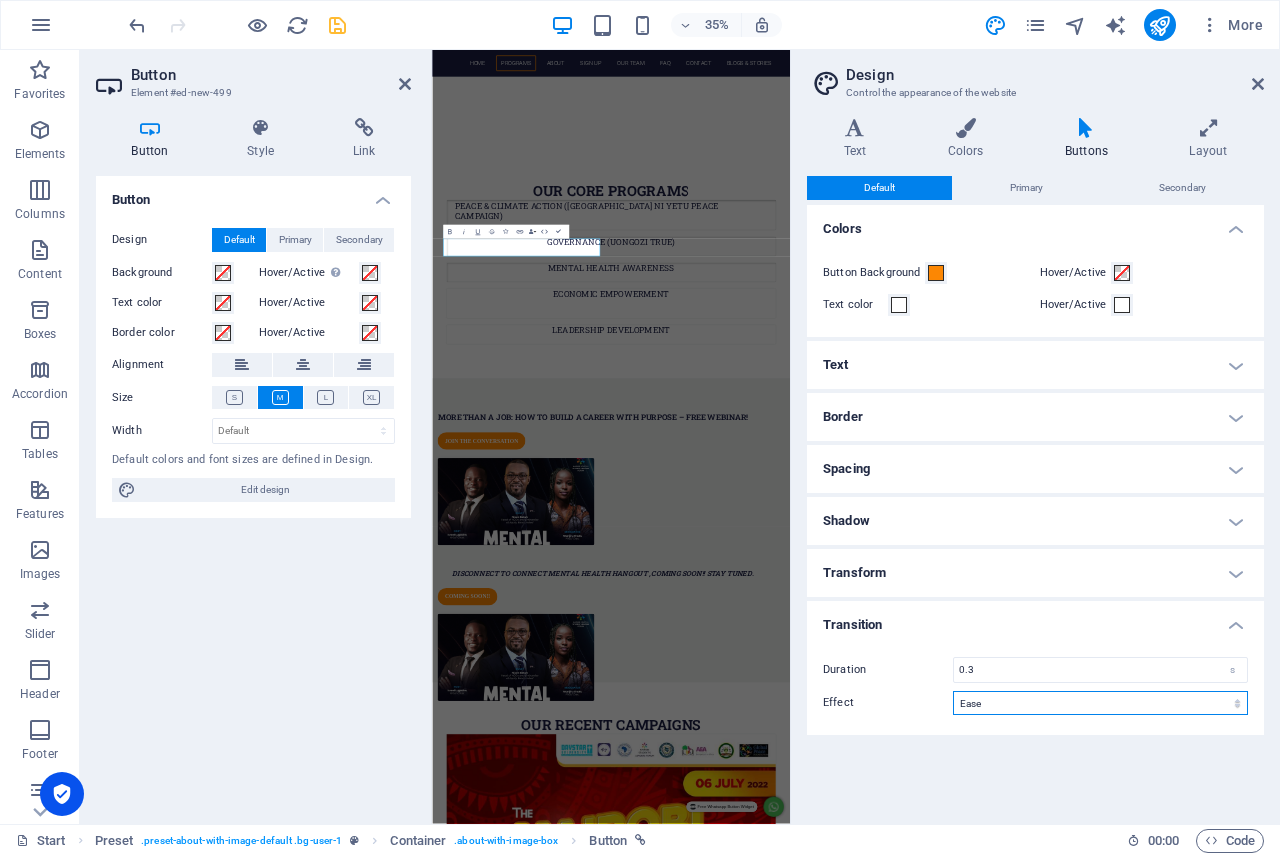 click on "Ease Ease In Ease Out Ease In/Ease Out Linear" at bounding box center [1100, 703] 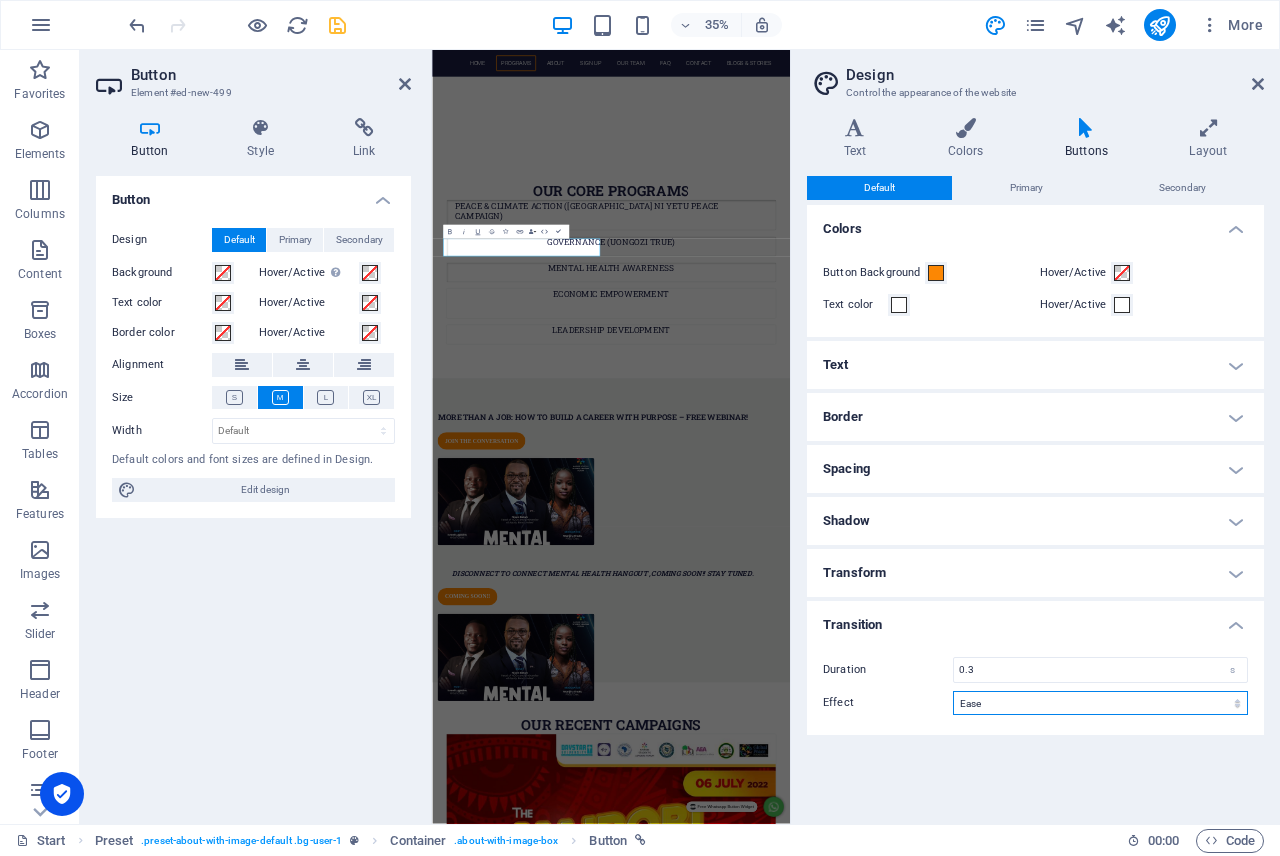 select on "ease-in" 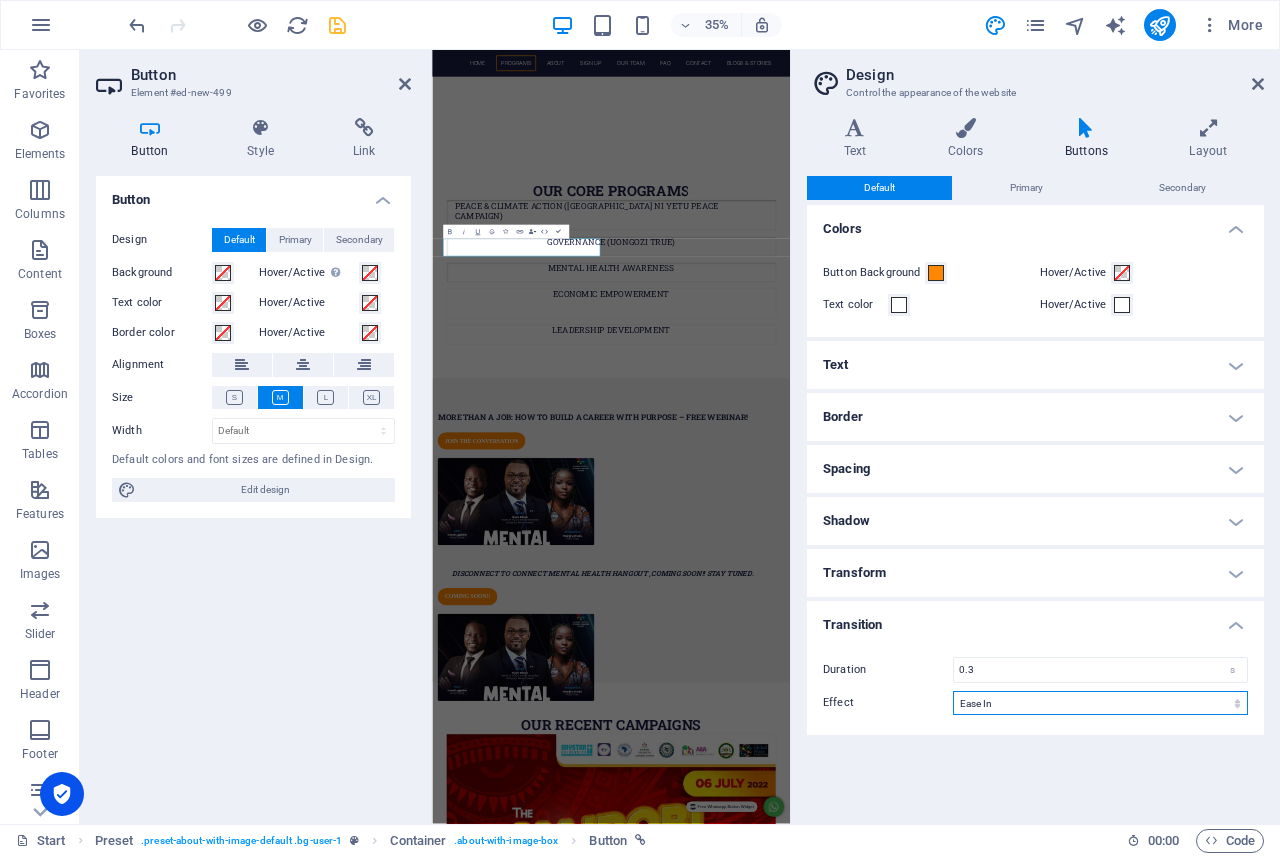 click on "Ease Ease In Ease Out Ease In/Ease Out Linear" at bounding box center [1100, 703] 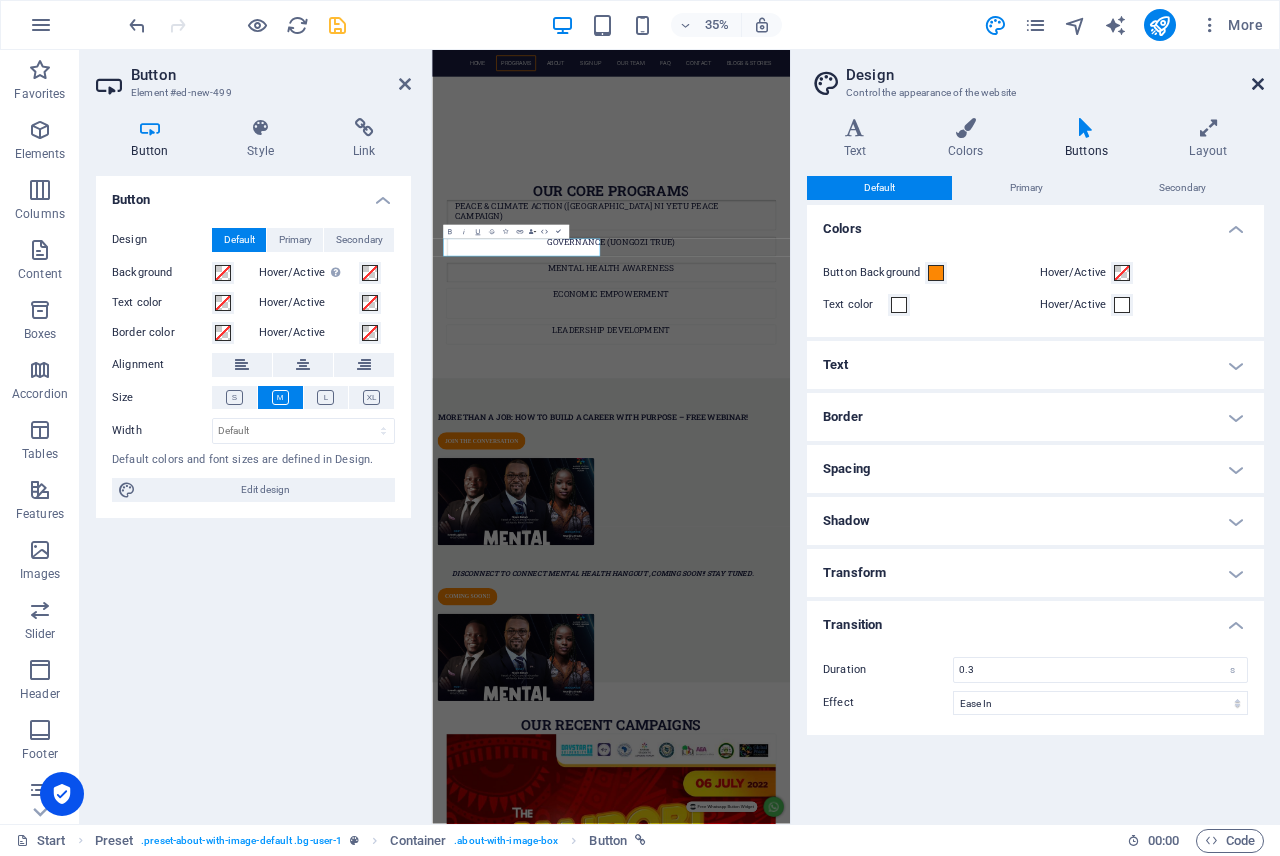 click at bounding box center (1258, 84) 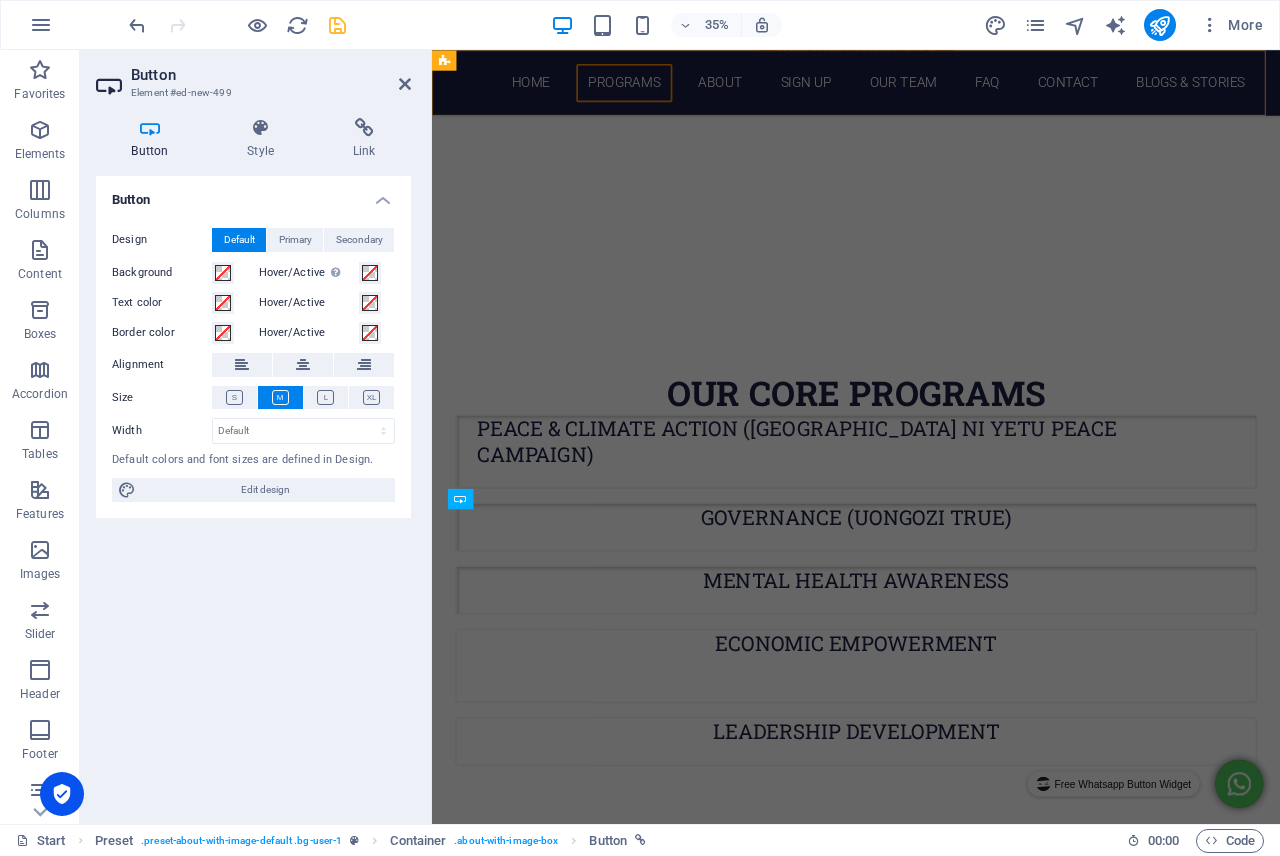 scroll, scrollTop: 1437, scrollLeft: 0, axis: vertical 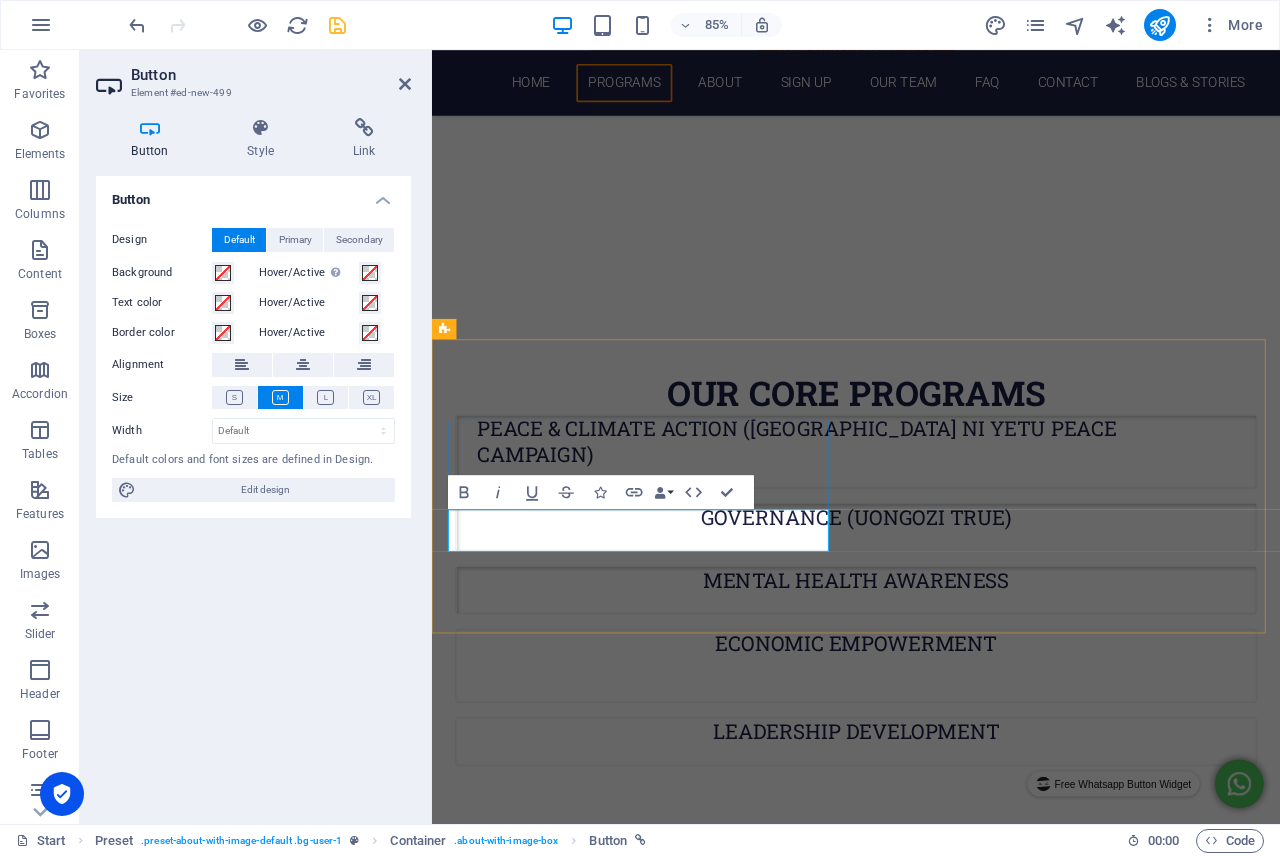 click on "coming soon!!" at bounding box center [533, 1612] 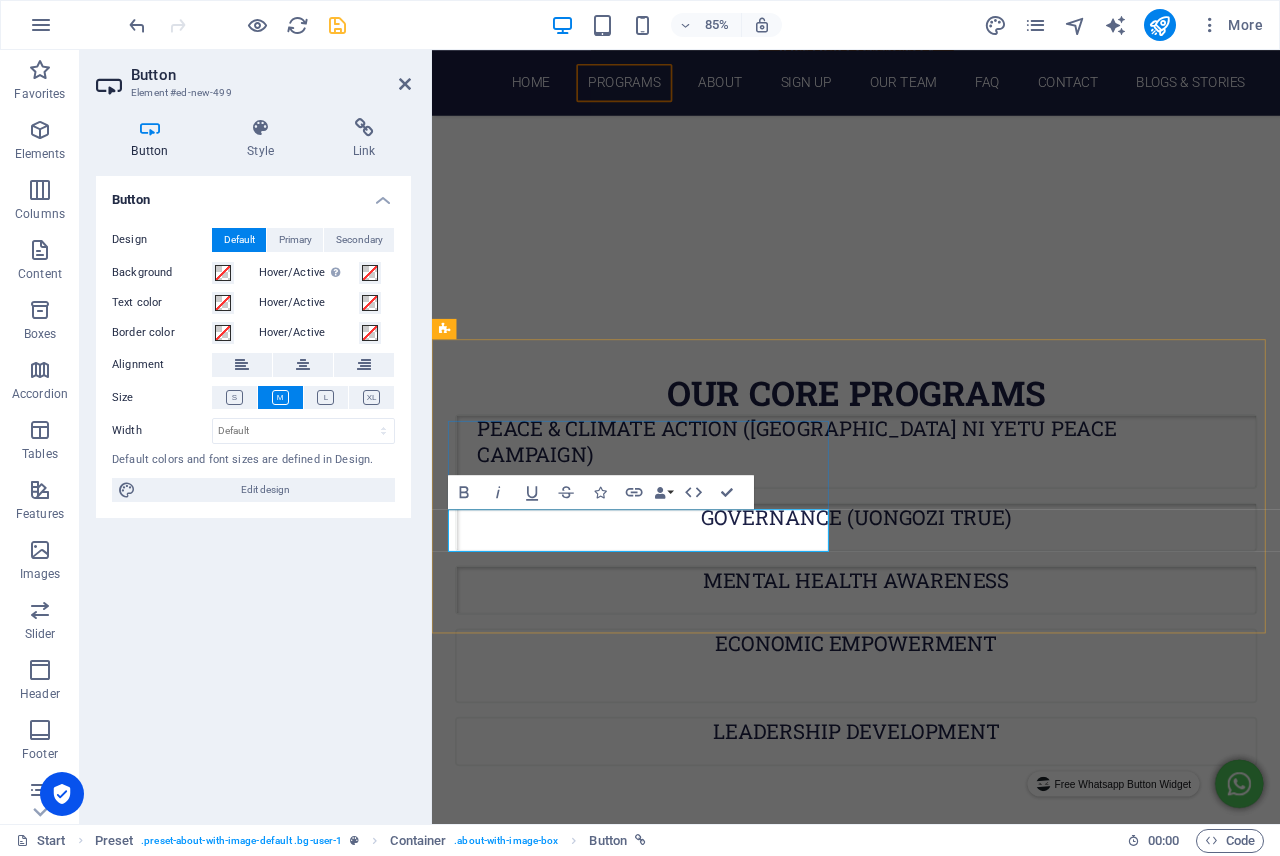 click on "coming soon!!" at bounding box center (533, 1612) 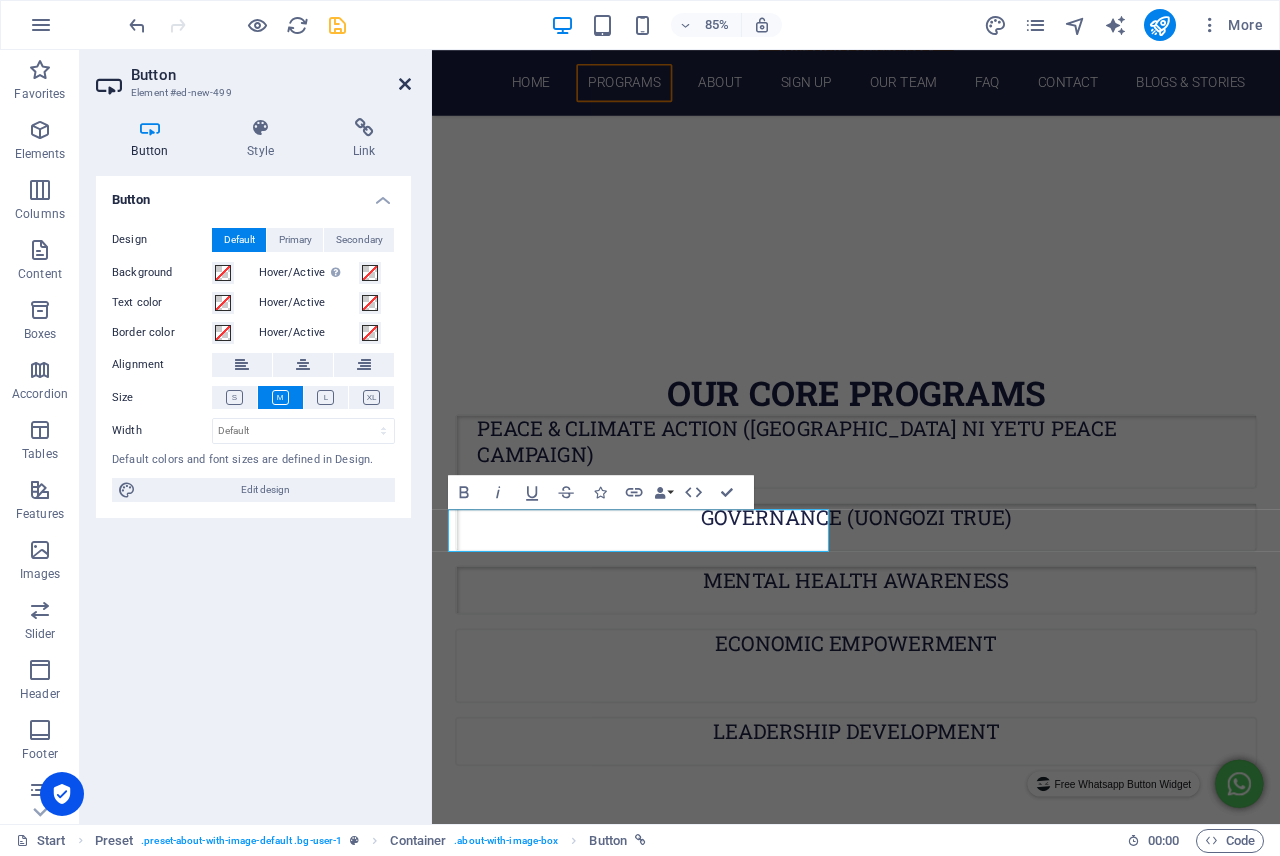 click at bounding box center [405, 84] 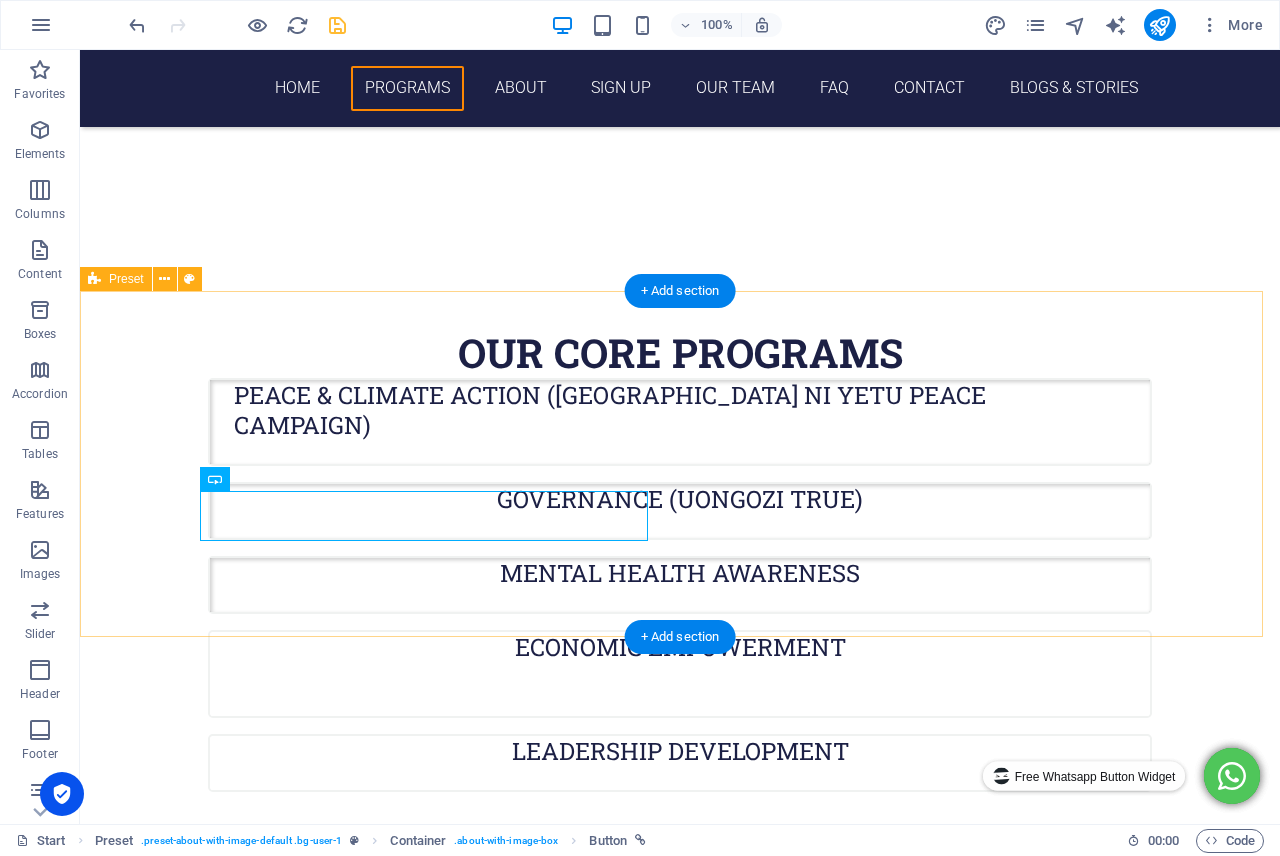 scroll, scrollTop: 1300, scrollLeft: 0, axis: vertical 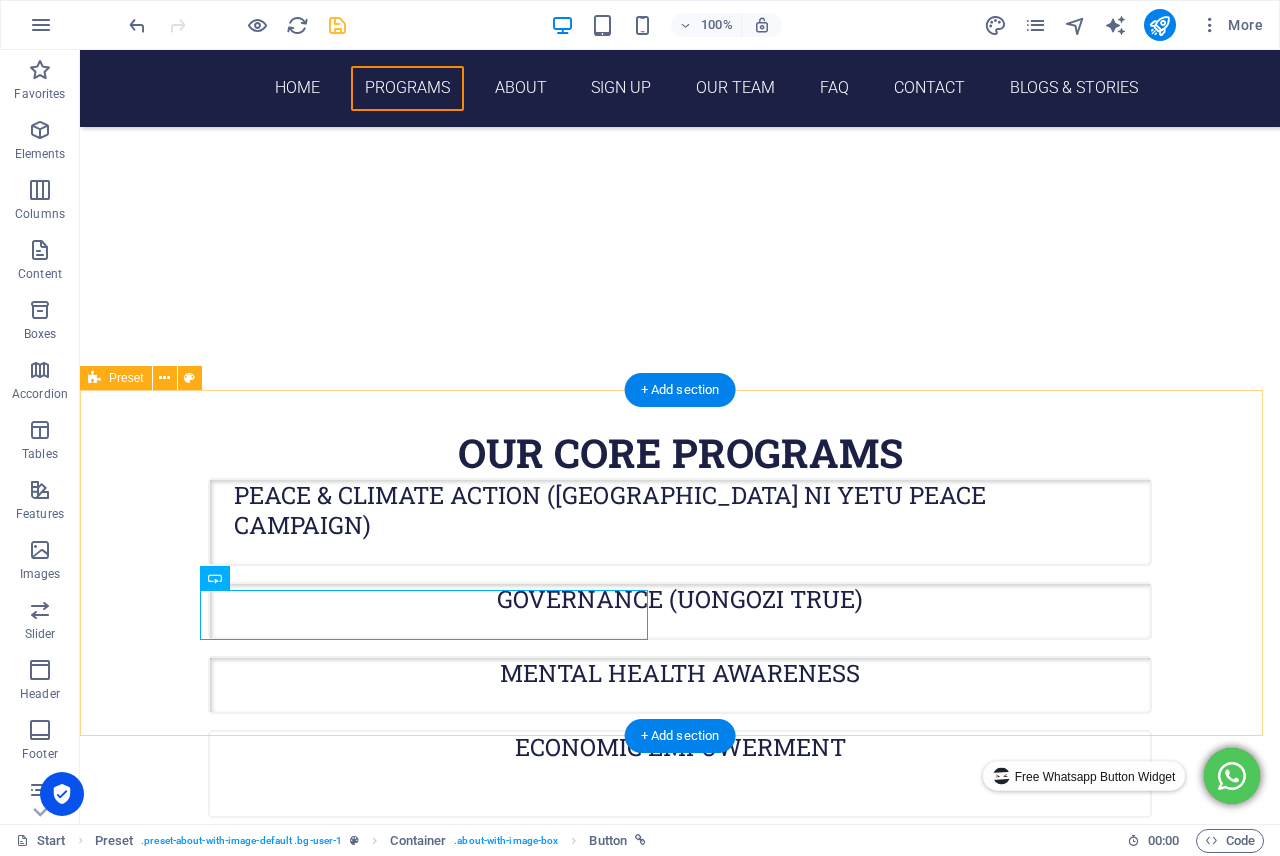 click on "​​​​​ DISCONNECT TO CONNECT Mental health hangout ,coming soon!! stay tuned. coming soon!!" at bounding box center (680, 1634) 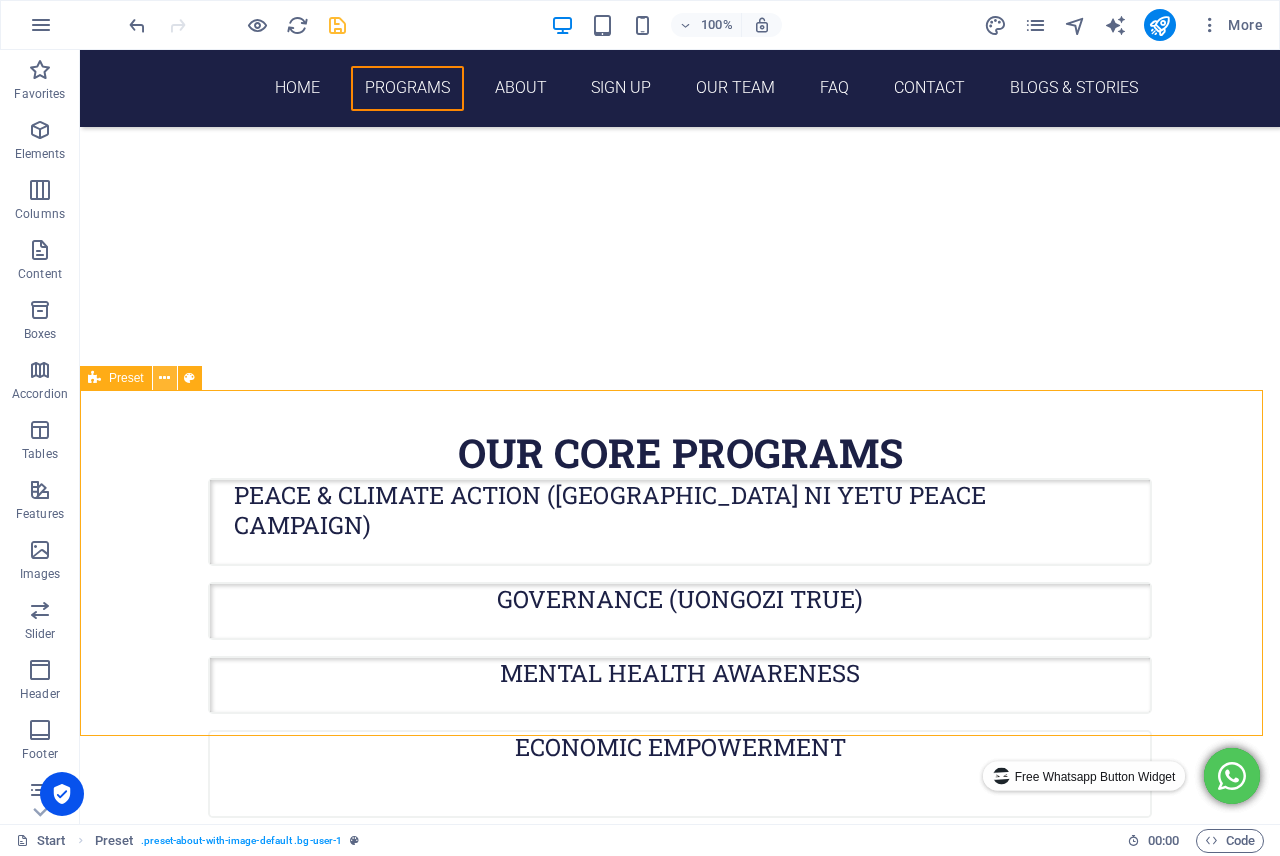 click at bounding box center (165, 378) 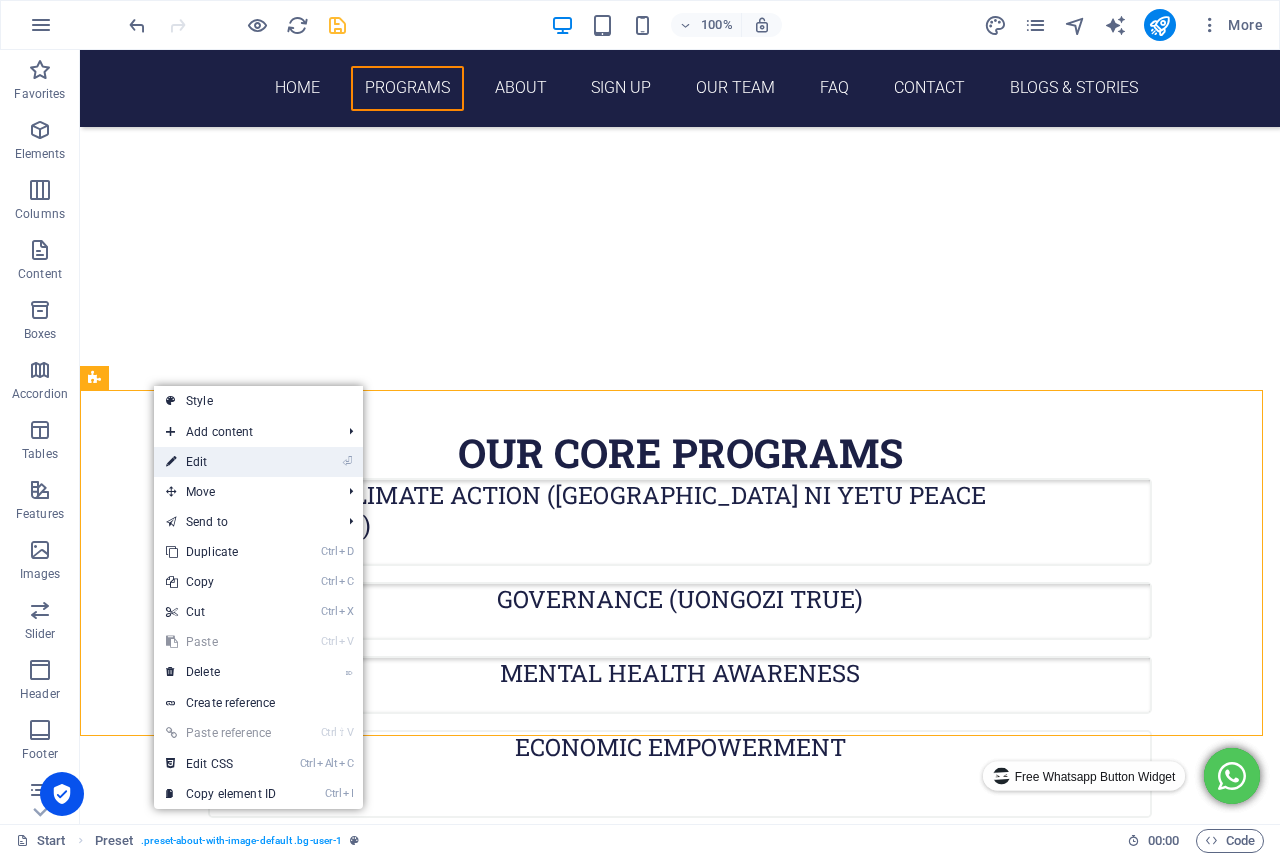 click on "⏎  Edit" at bounding box center (221, 462) 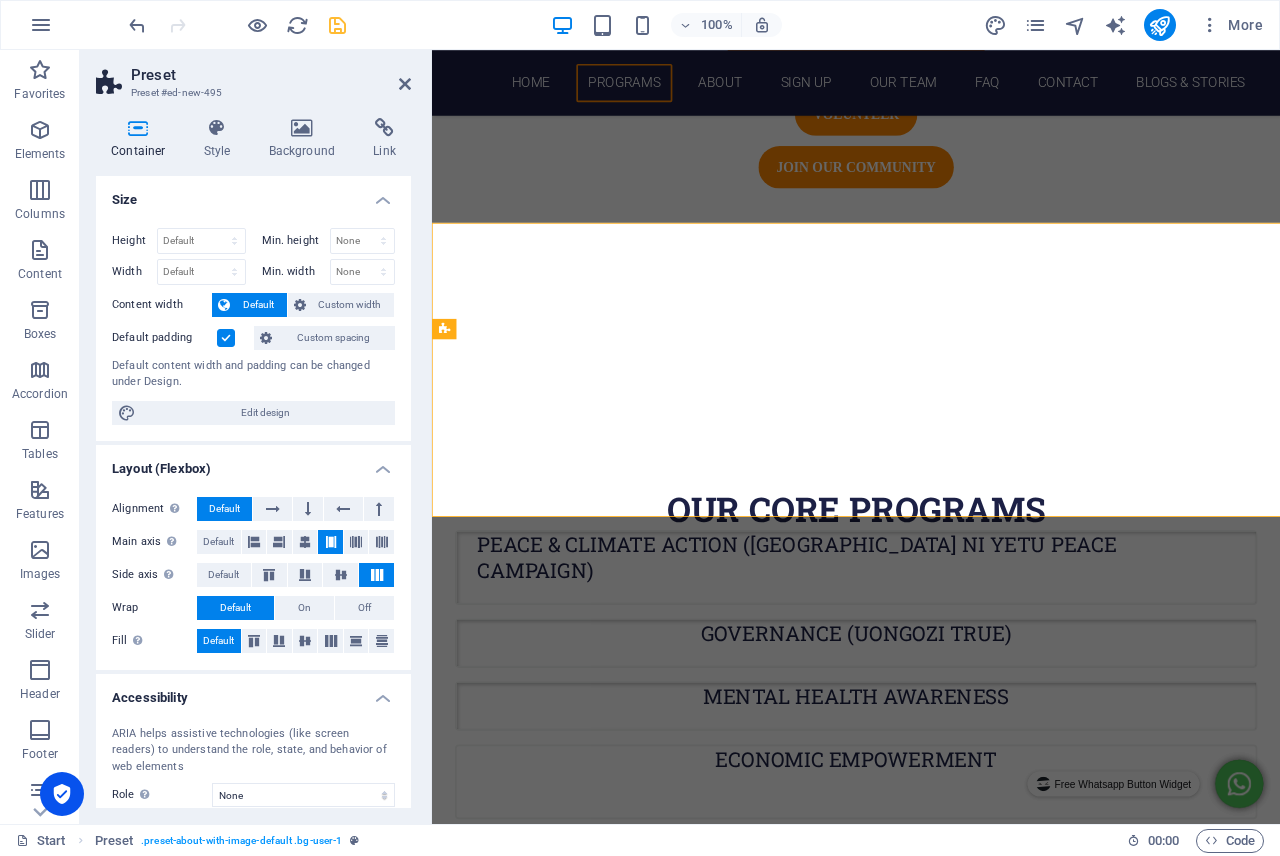 scroll, scrollTop: 1437, scrollLeft: 0, axis: vertical 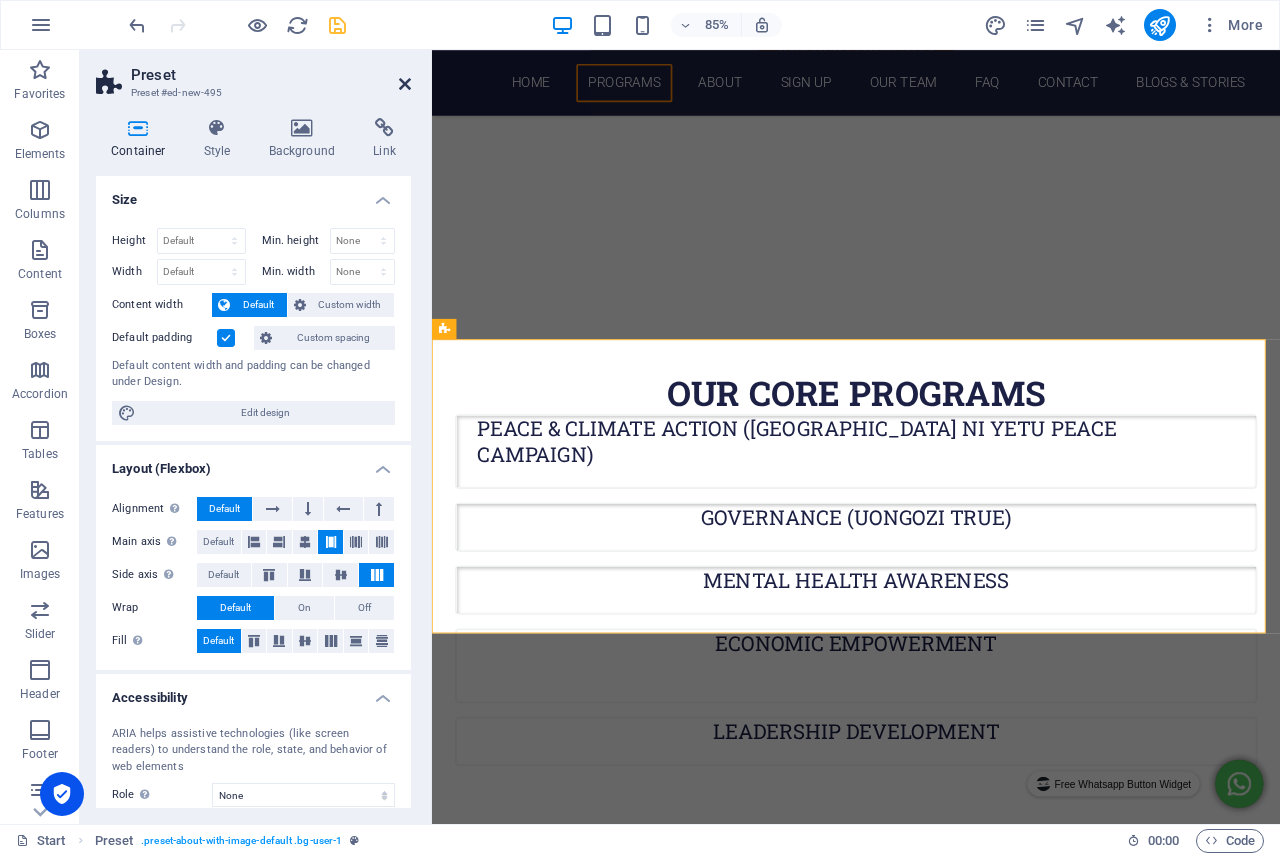 drag, startPoint x: 403, startPoint y: 87, endPoint x: 304, endPoint y: 46, distance: 107.15409 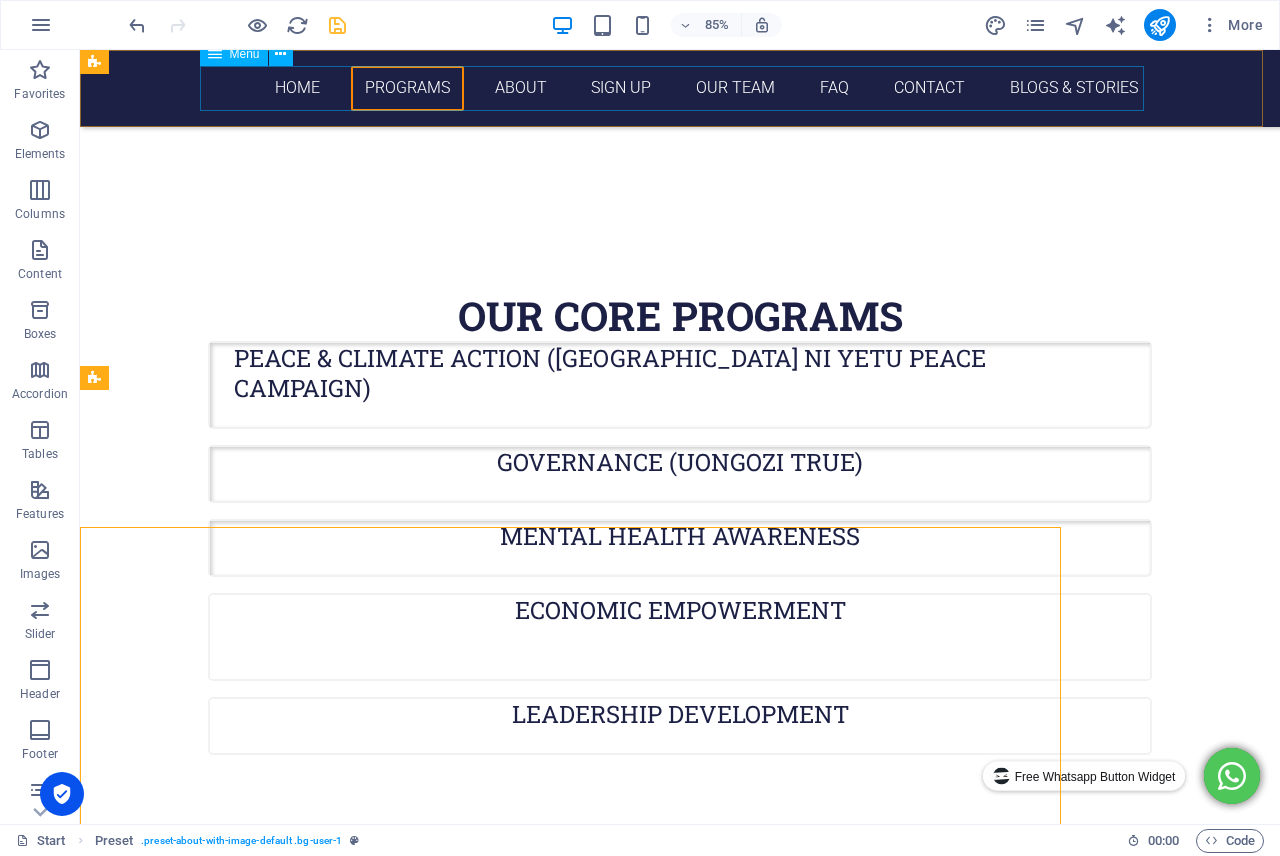 scroll, scrollTop: 1300, scrollLeft: 0, axis: vertical 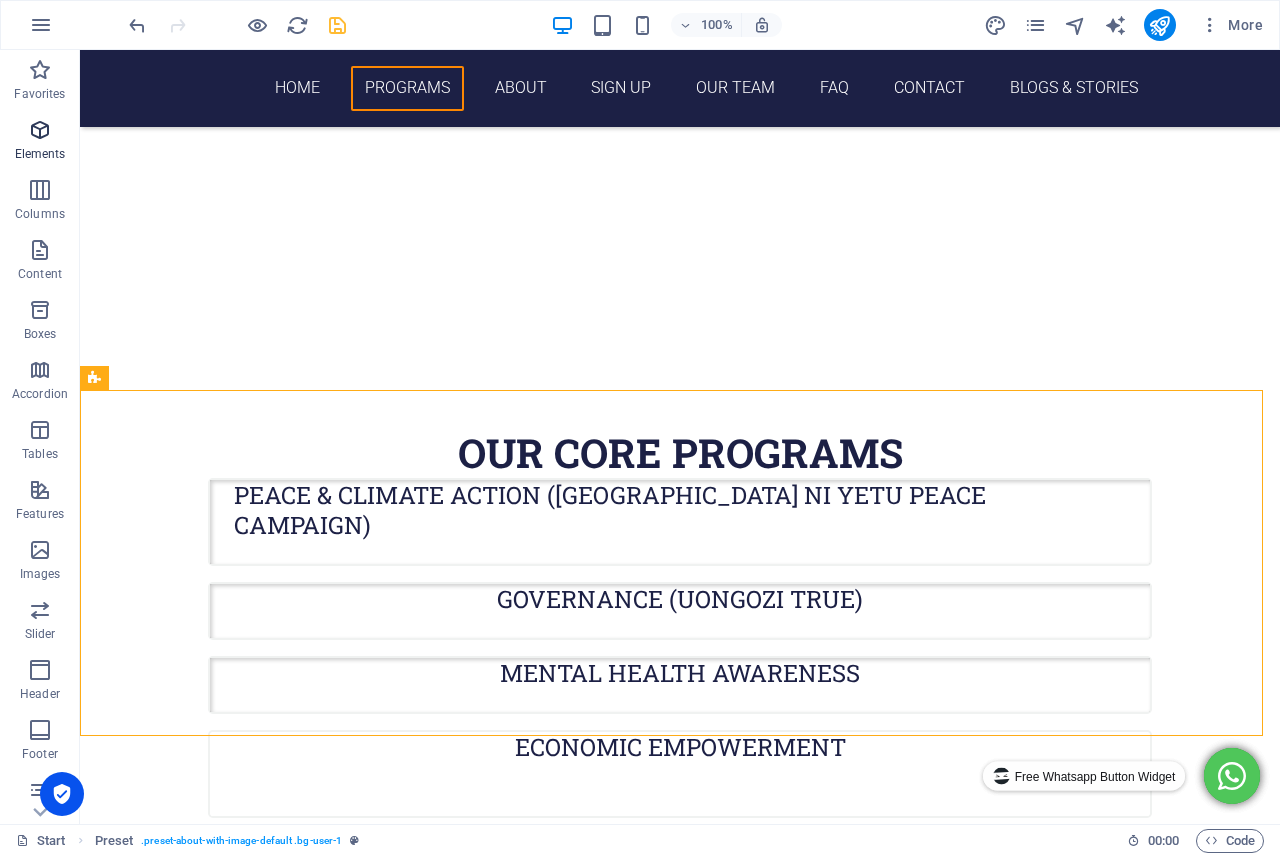 click on "Elements" at bounding box center (40, 142) 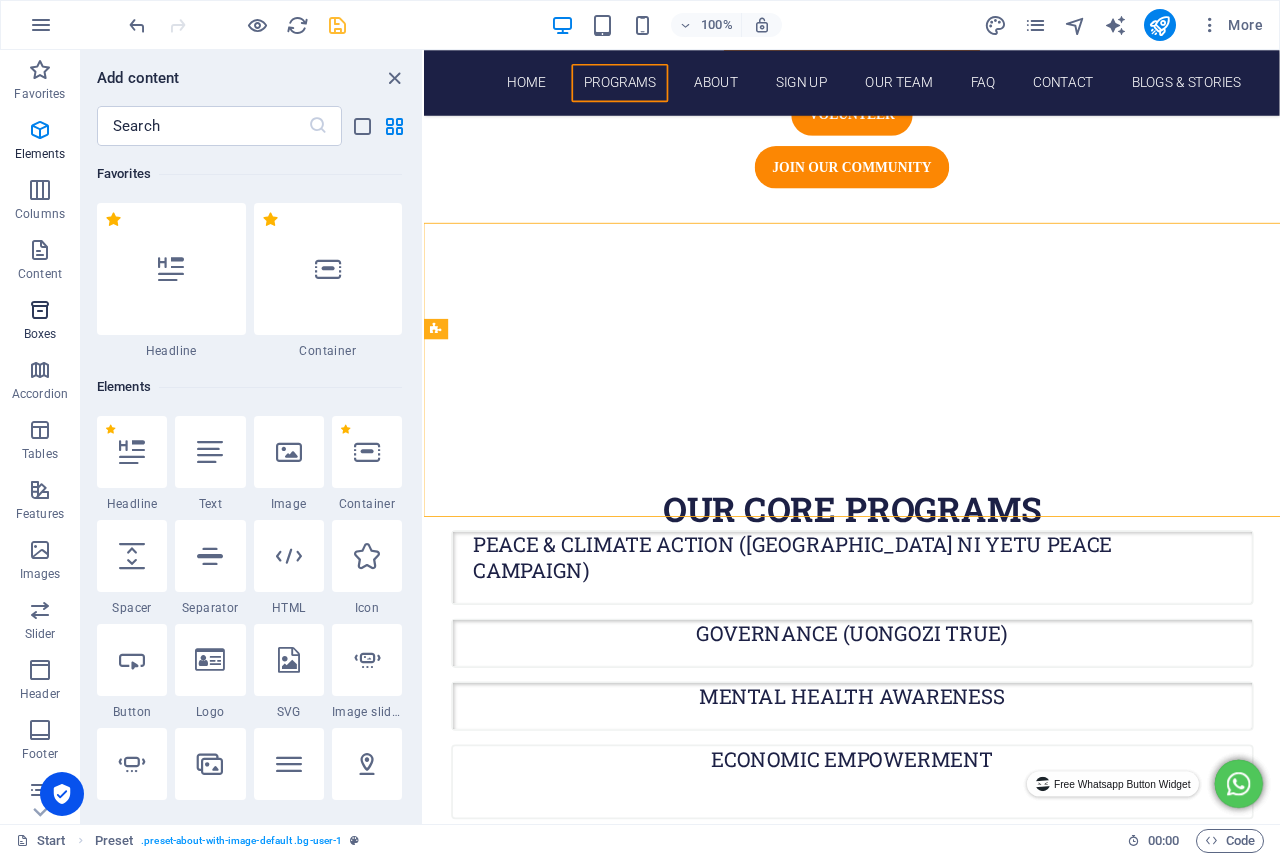 scroll, scrollTop: 213, scrollLeft: 0, axis: vertical 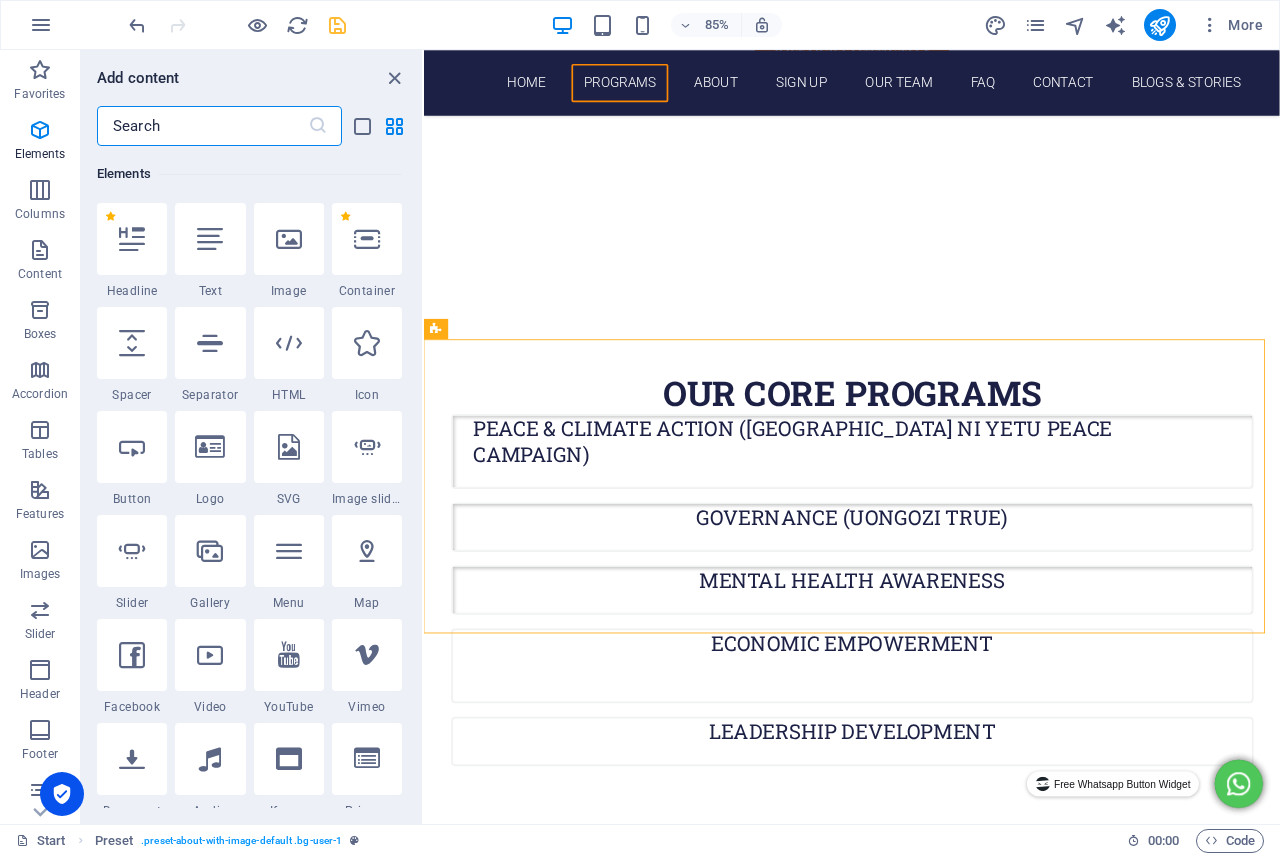 click at bounding box center (202, 126) 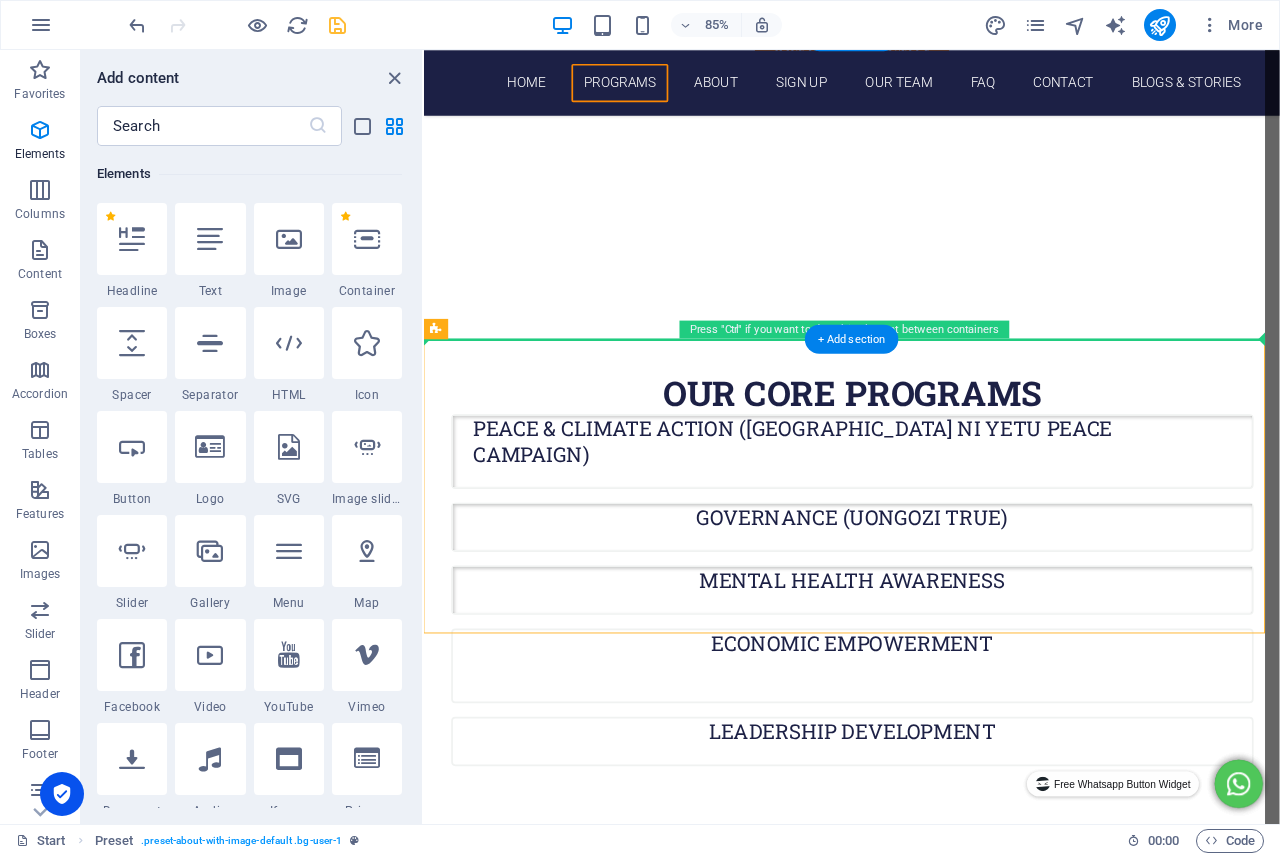 click on "More Than a Job: How to Build a Career with Purpose – Free Webinar! join the conversation" at bounding box center (927, 1200) 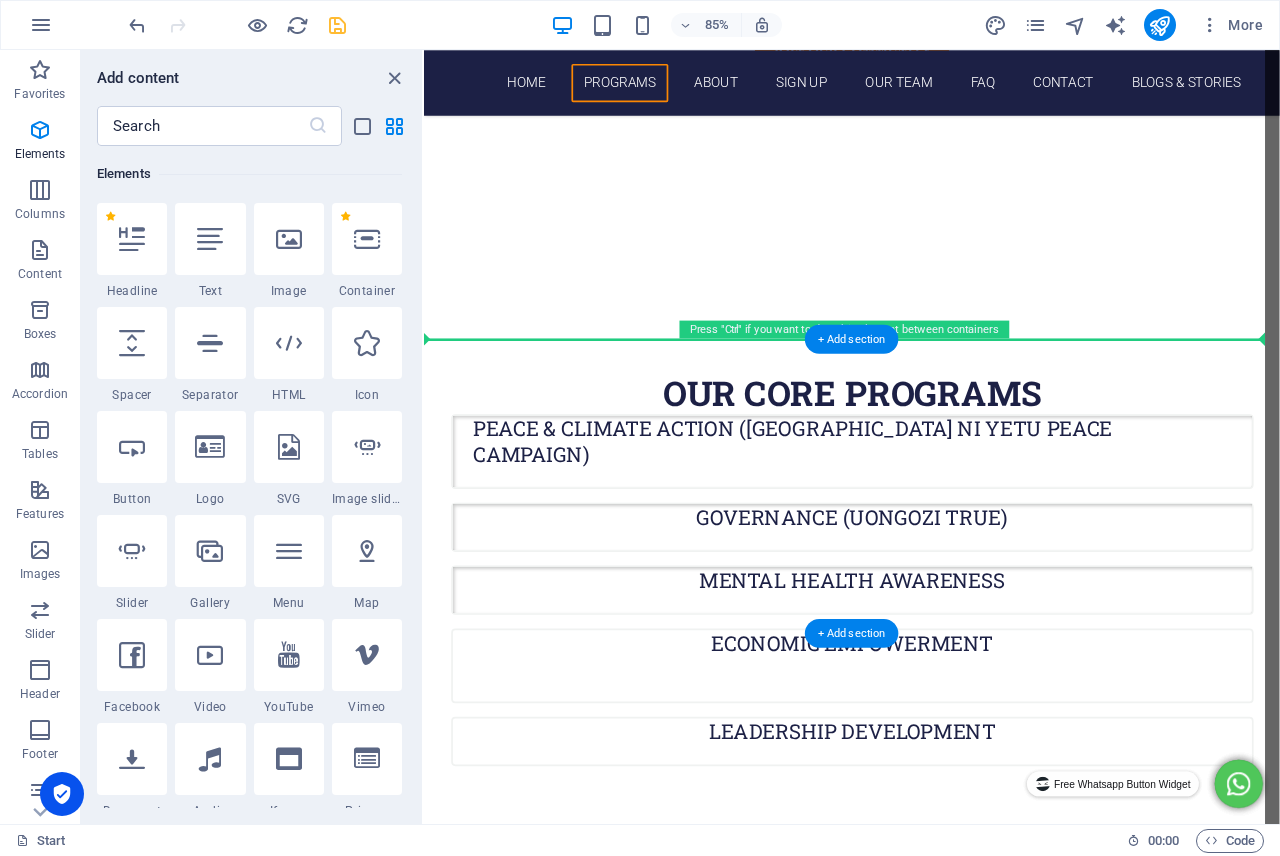 click on "​​​​​ DISCONNECT TO CONNECT Mental health hangout ,coming soon!! stay tuned. coming soon!!" at bounding box center (927, 1634) 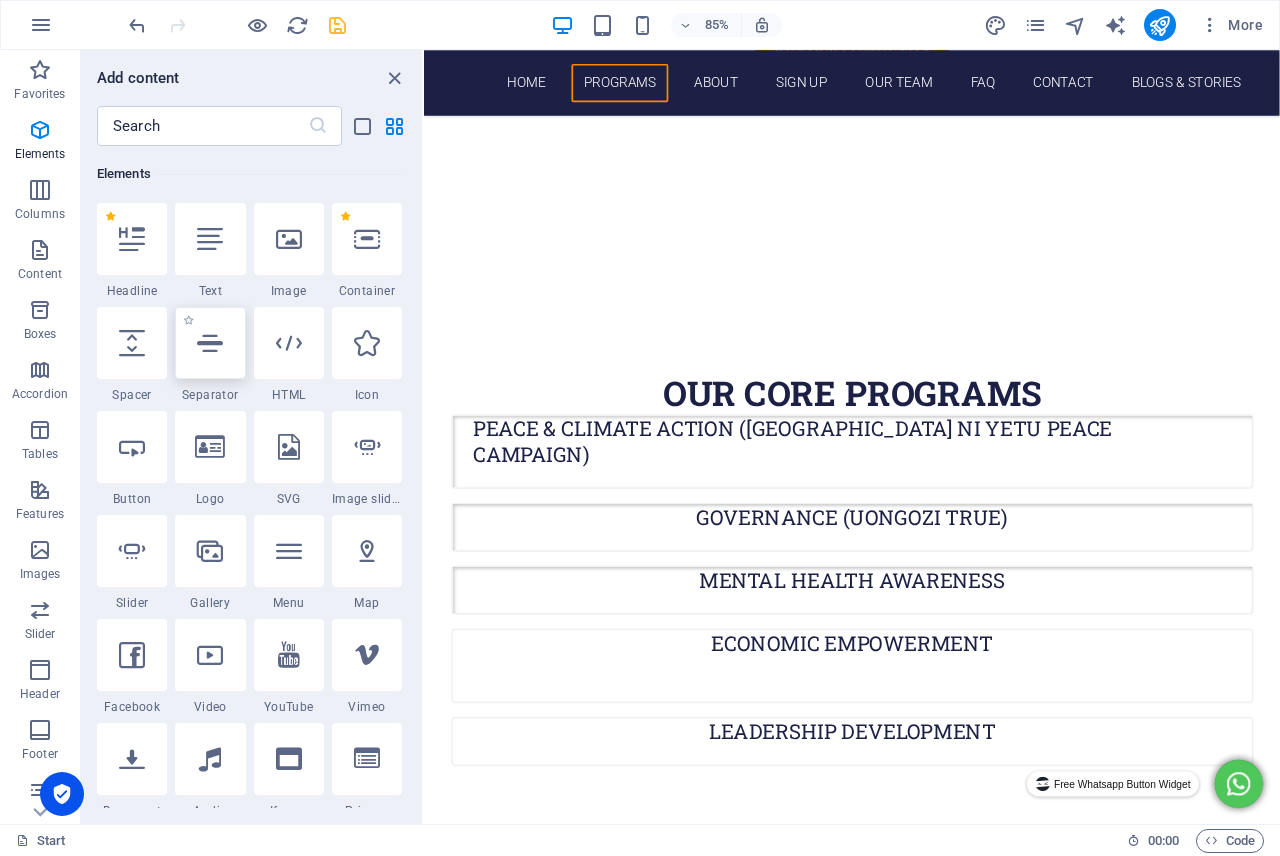 click at bounding box center (210, 343) 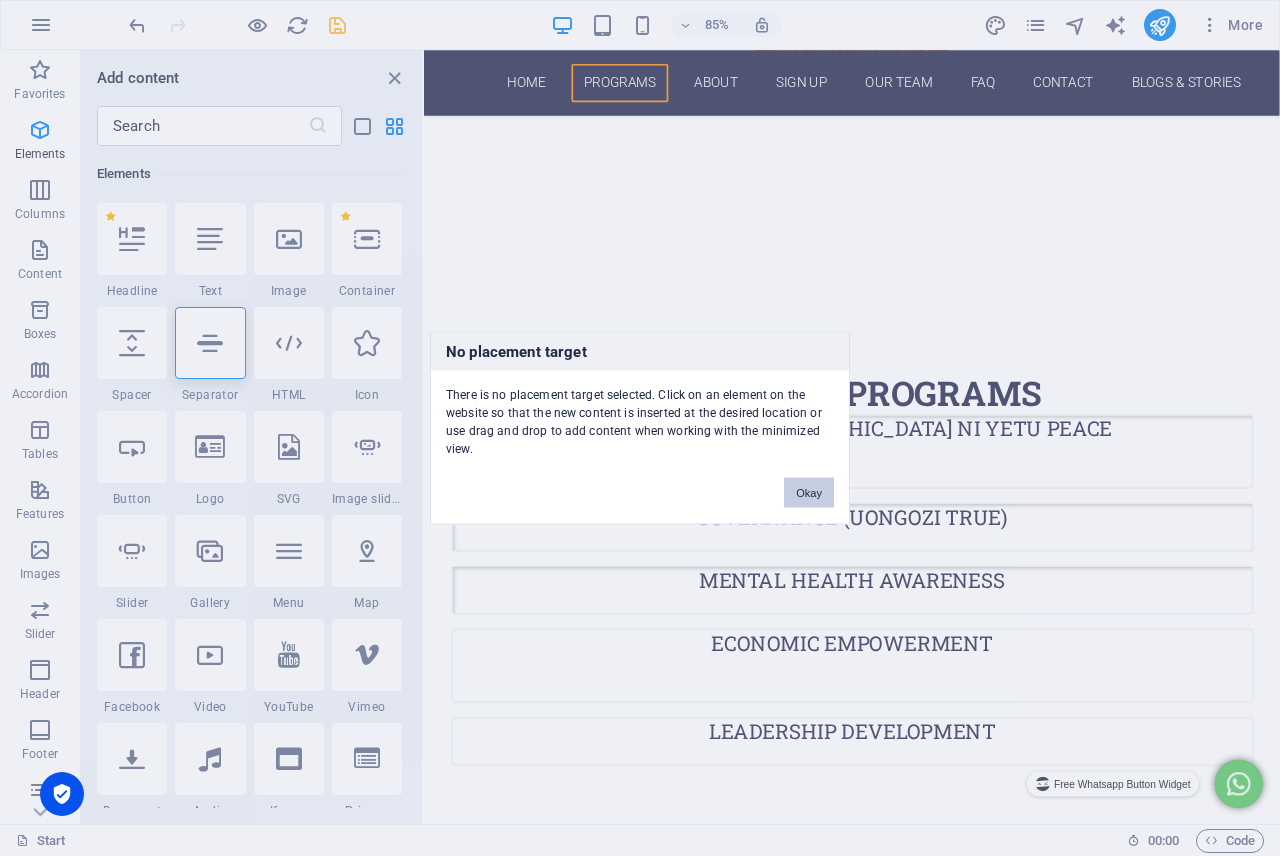 drag, startPoint x: 820, startPoint y: 495, endPoint x: 468, endPoint y: 519, distance: 352.81723 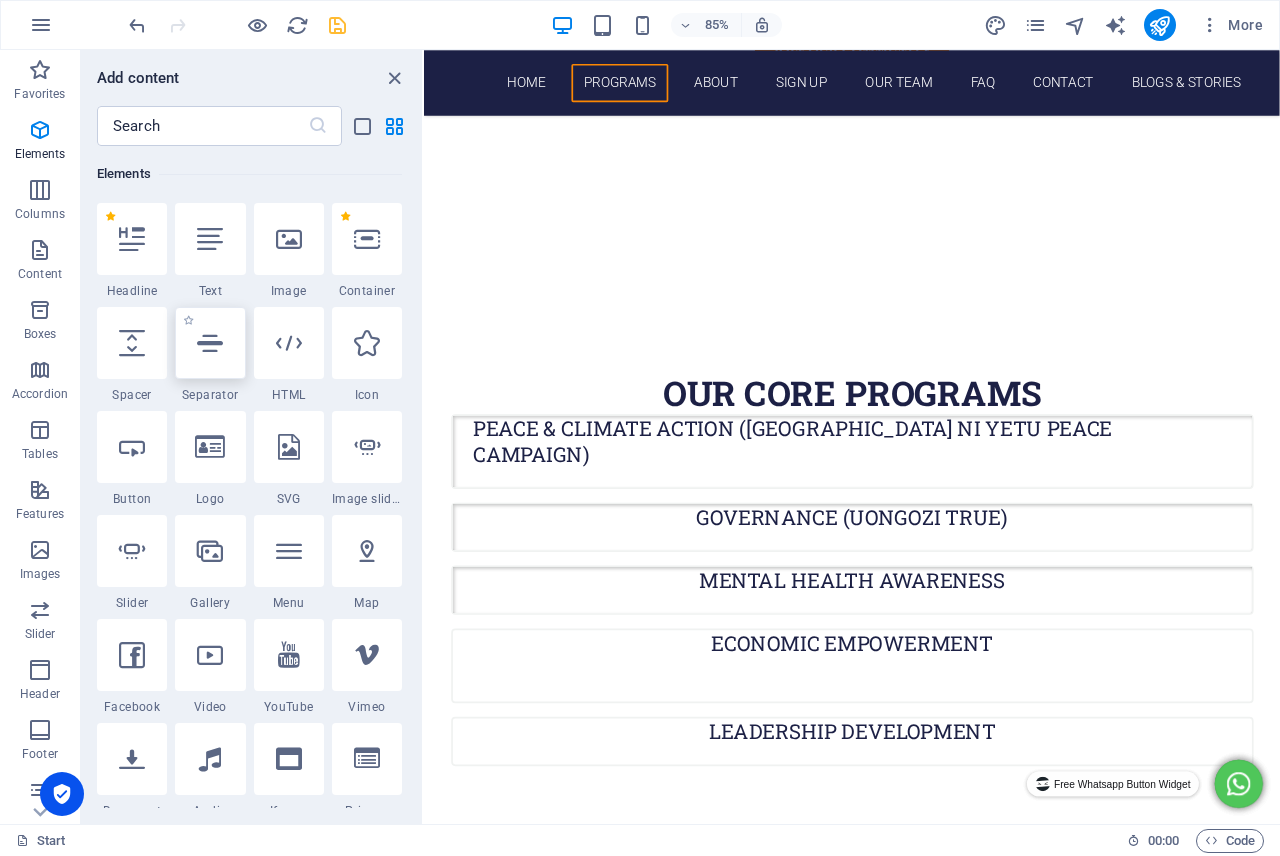 select on "%" 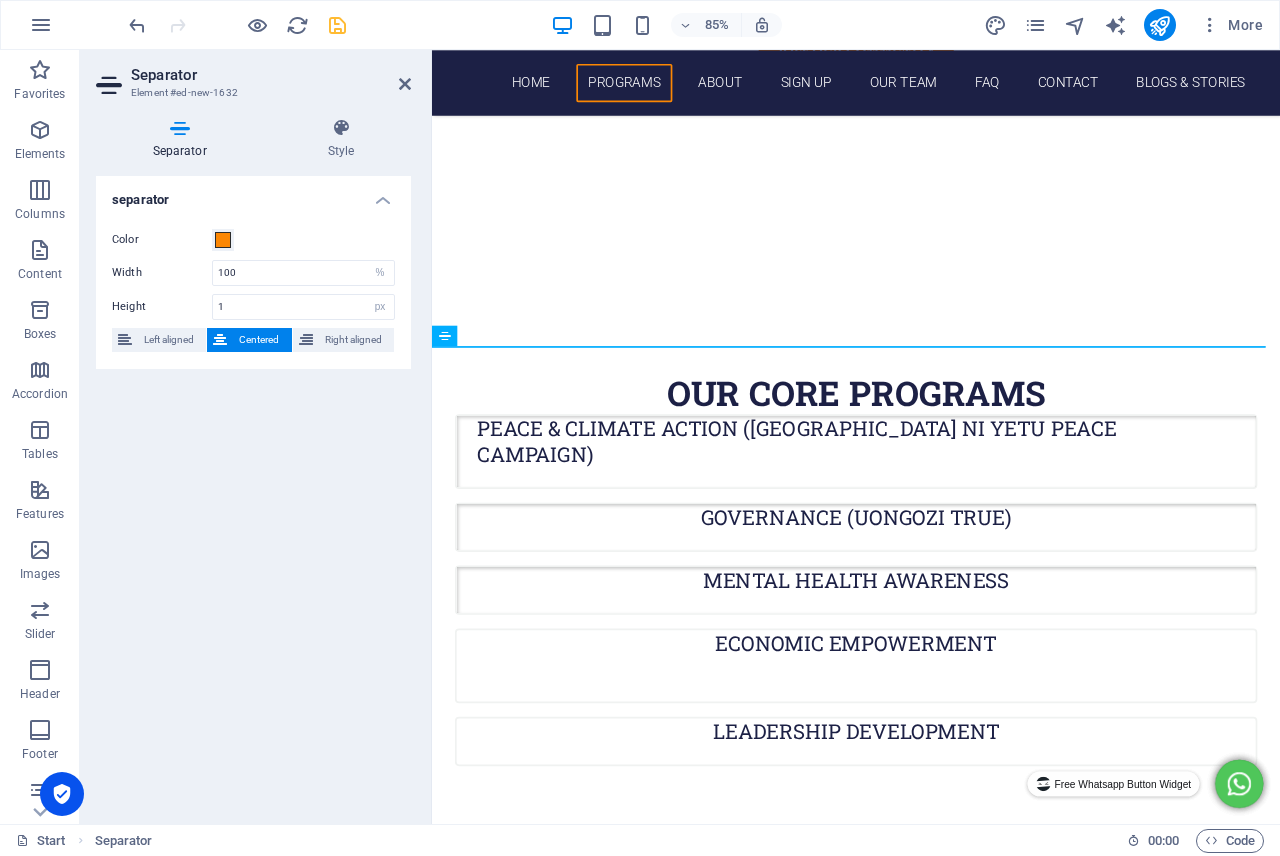click on "Home PROGRAMS About Sign up OUR TEAM FAQ Contact Blogs & stories 🎯  WELCOME TO KENYA'S MOST IMPACTFUL YOUTH   COMMUNITY! NAIROBI YOUTH & STUDENT LEADERS FORUM mental health free webinar VOLUNTEER JOIN OUR COMMUNITY
our core programs PEACE & CLIMATE ACTION (KENYA NI YETU PEACE CAMPAIGN) GOVERNANCE (UONGOZI TRUE) MENTAL HEALTH AWARENESS ECONOMIC EMPOWERMENT Leadership development More Than a Job: How to Build a Career with Purpose – Free Webinar! join the conversation ​​​​​ DISCONNECT TO CONNECT Mental health hangout ,coming soon!! stay tuned. coming soon!! Our Recent Campaigns Nairobi ni Yetu Peace Campaign   READ MORE Chukua Kura Campaign  READ MORE Mental Health job hunting   READ MORE Kenya ni Yetu Peace Campaign  READ MORE The Nairobi We Want Students Convention   READ MORE Ji-Position Career Workshop  READ MORE Our key Accomplishments Tujenge Biashara Entrepreneurship Training Program   READ MORE DUBAI EXPO 2020 Visit  READ MORE" at bounding box center (931, 9975) 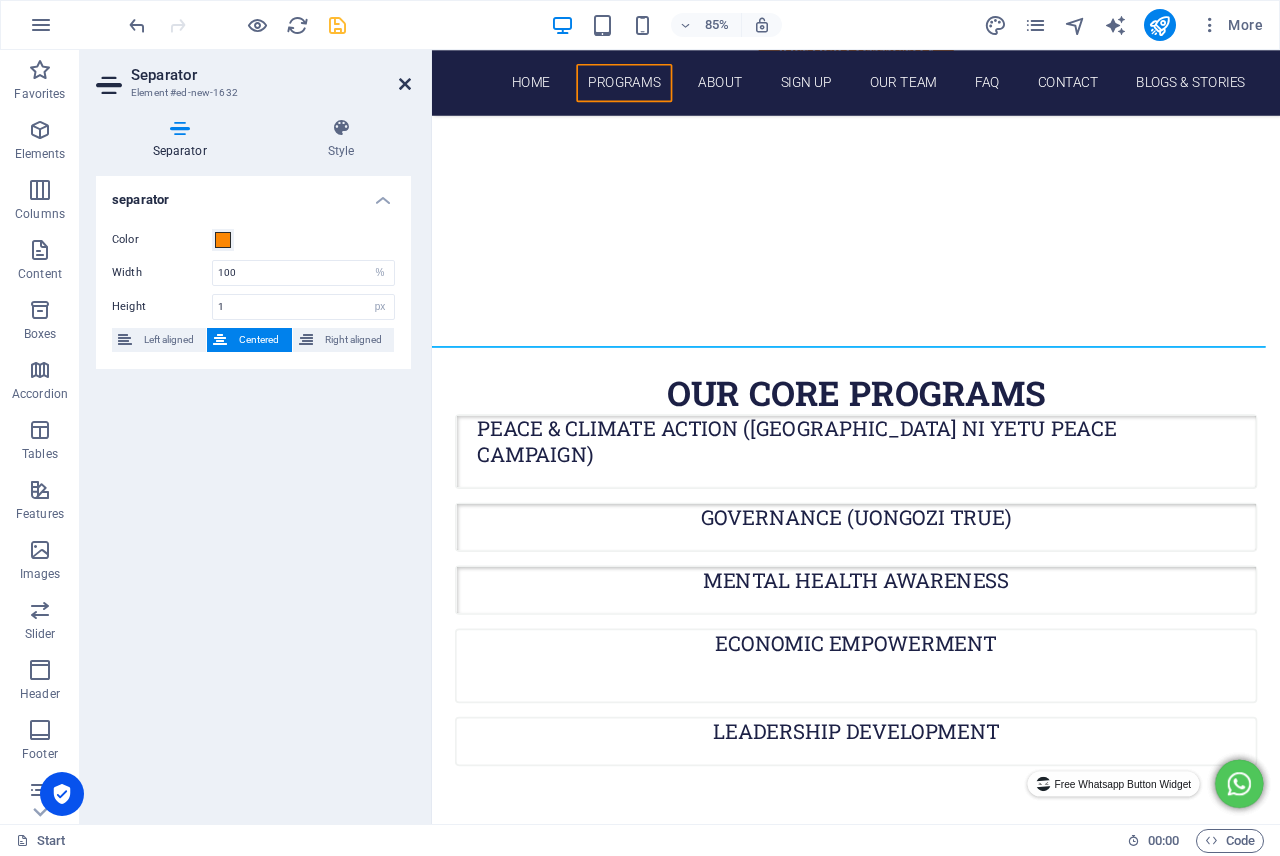 click at bounding box center [405, 84] 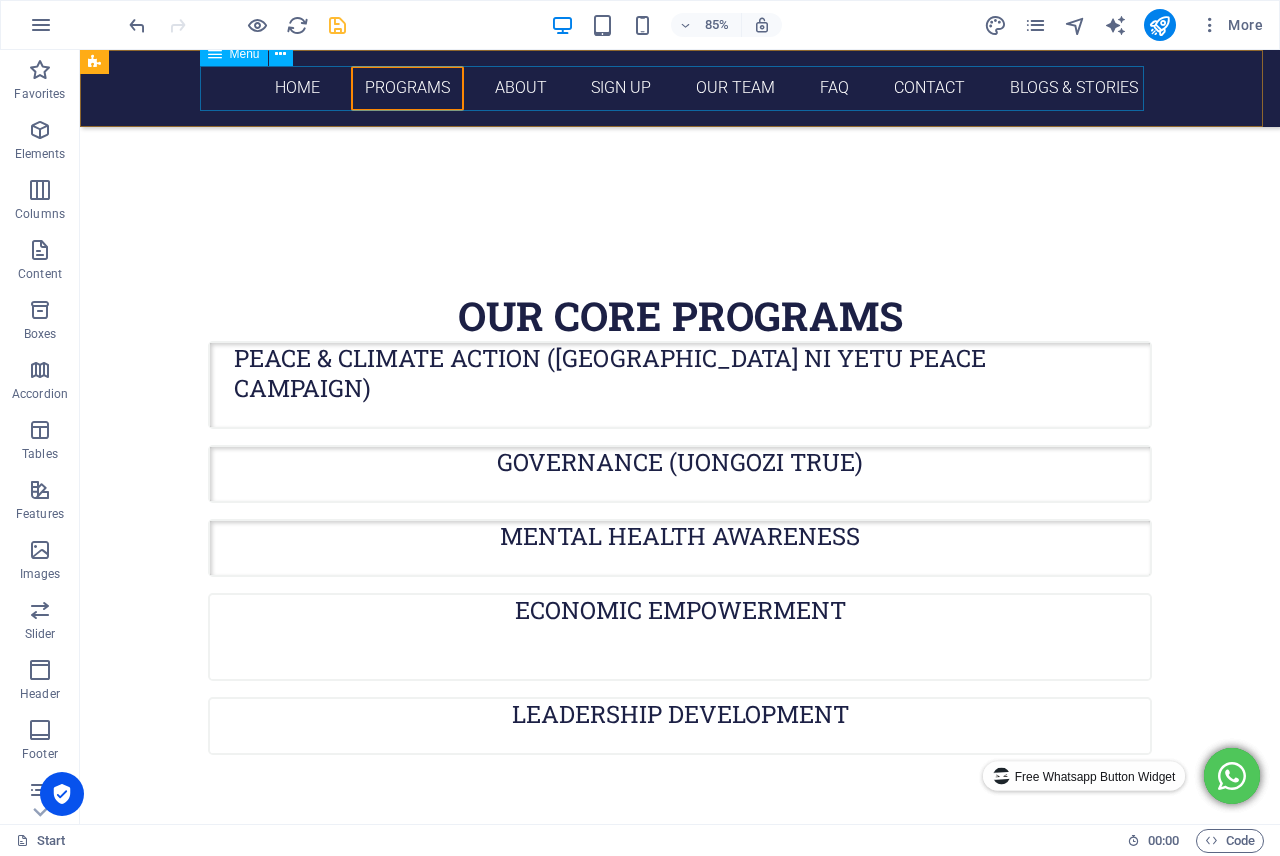 scroll, scrollTop: 1300, scrollLeft: 0, axis: vertical 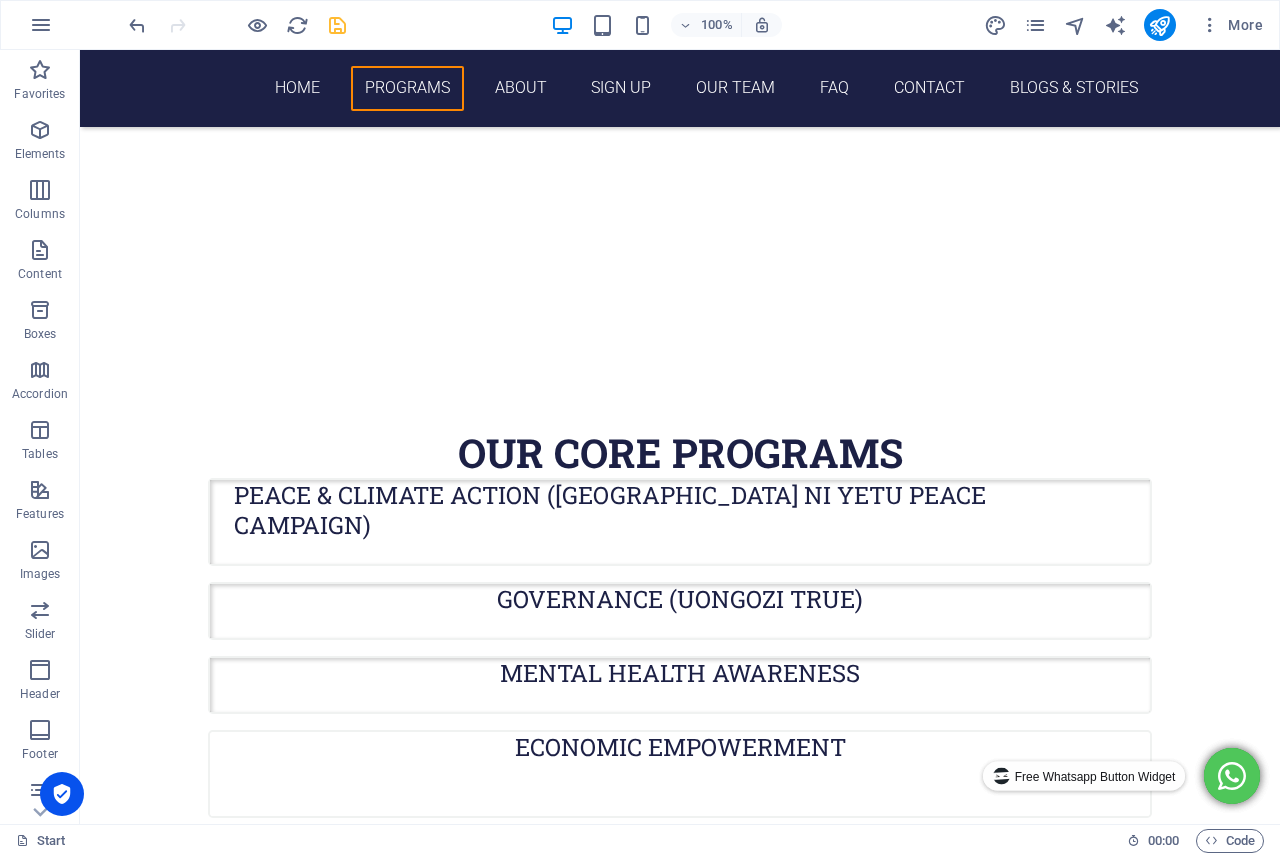 click on "Home PROGRAMS About Sign up OUR TEAM FAQ Contact Blogs & stories 🎯  WELCOME TO KENYA'S MOST IMPACTFUL YOUTH   COMMUNITY! NAIROBI YOUTH & STUDENT LEADERS FORUM mental health free webinar VOLUNTEER JOIN OUR COMMUNITY
our core programs PEACE & CLIMATE ACTION (KENYA NI YETU PEACE CAMPAIGN) GOVERNANCE (UONGOZI TRUE) MENTAL HEALTH AWARENESS ECONOMIC EMPOWERMENT Leadership development More Than a Job: How to Build a Career with Purpose – Free Webinar! join the conversation ​​​​​ DISCONNECT TO CONNECT Mental health hangout ,coming soon!! stay tuned. coming soon!! Our Recent Campaigns Nairobi ni Yetu Peace Campaign   READ MORE Chukua Kura Campaign  READ MORE Mental Health job hunting   READ MORE Kenya ni Yetu Peace Campaign  READ MORE The Nairobi We Want Students Convention   READ MORE Ji-Position Career Workshop  READ MORE Our key Accomplishments Tujenge Biashara Entrepreneurship Training Program   READ MORE DUBAI EXPO 2020 Visit  READ MORE" at bounding box center [680, 10075] 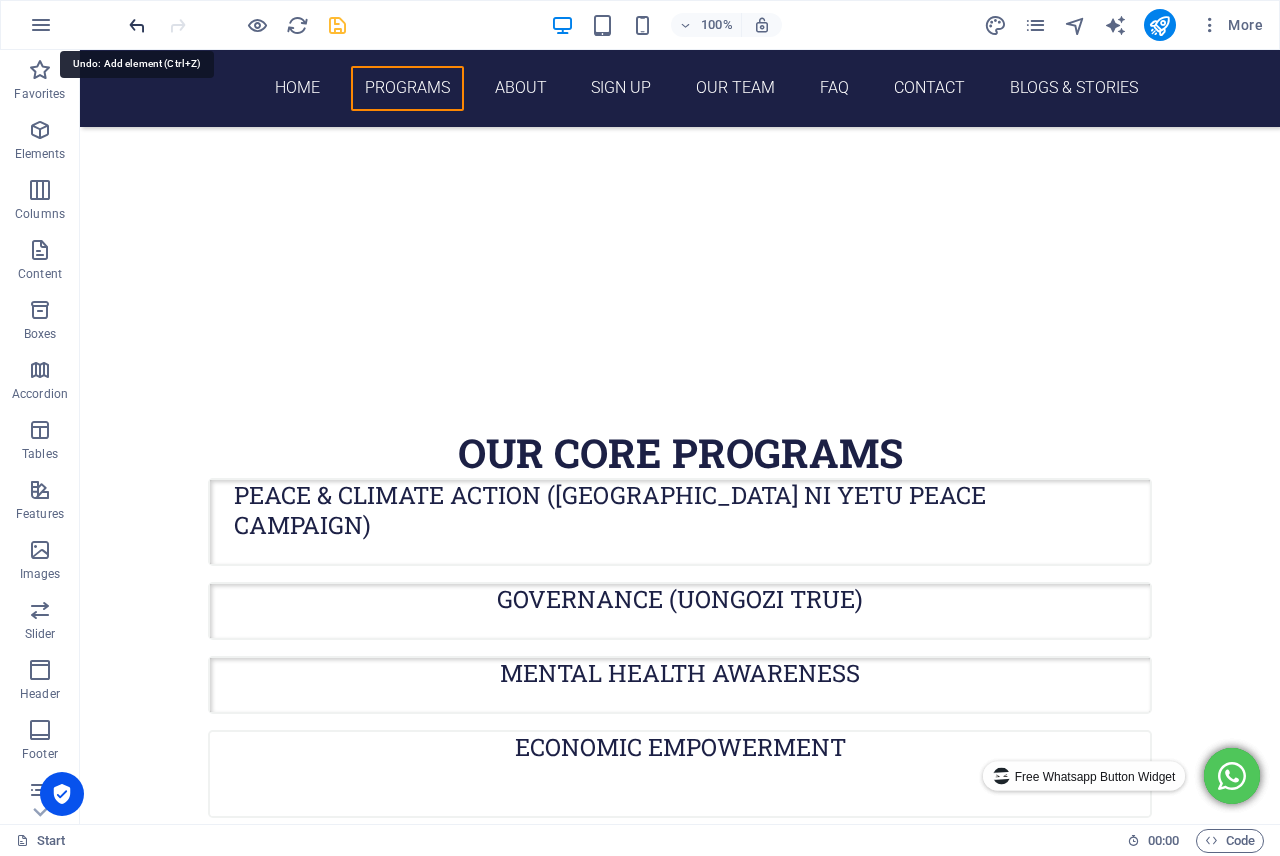 click at bounding box center (137, 25) 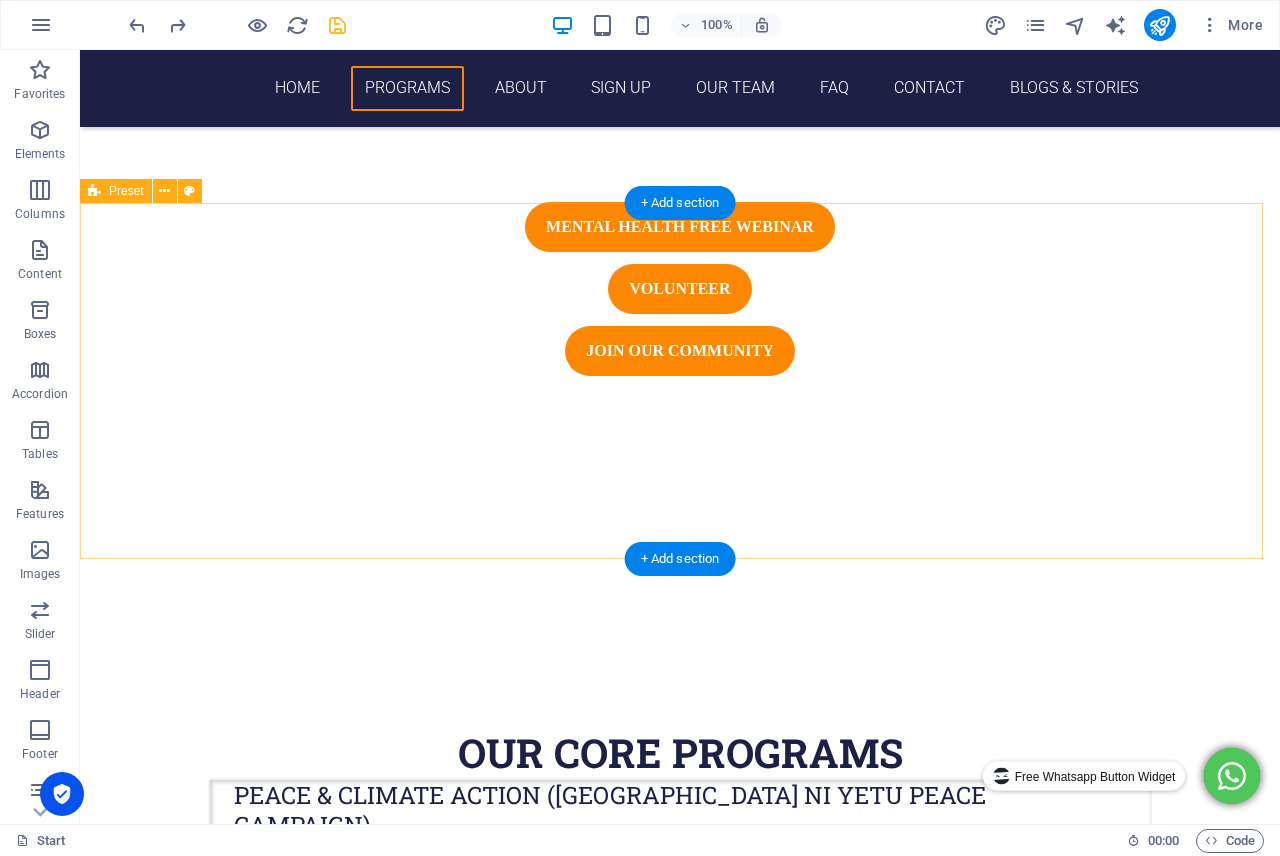 scroll, scrollTop: 1200, scrollLeft: 0, axis: vertical 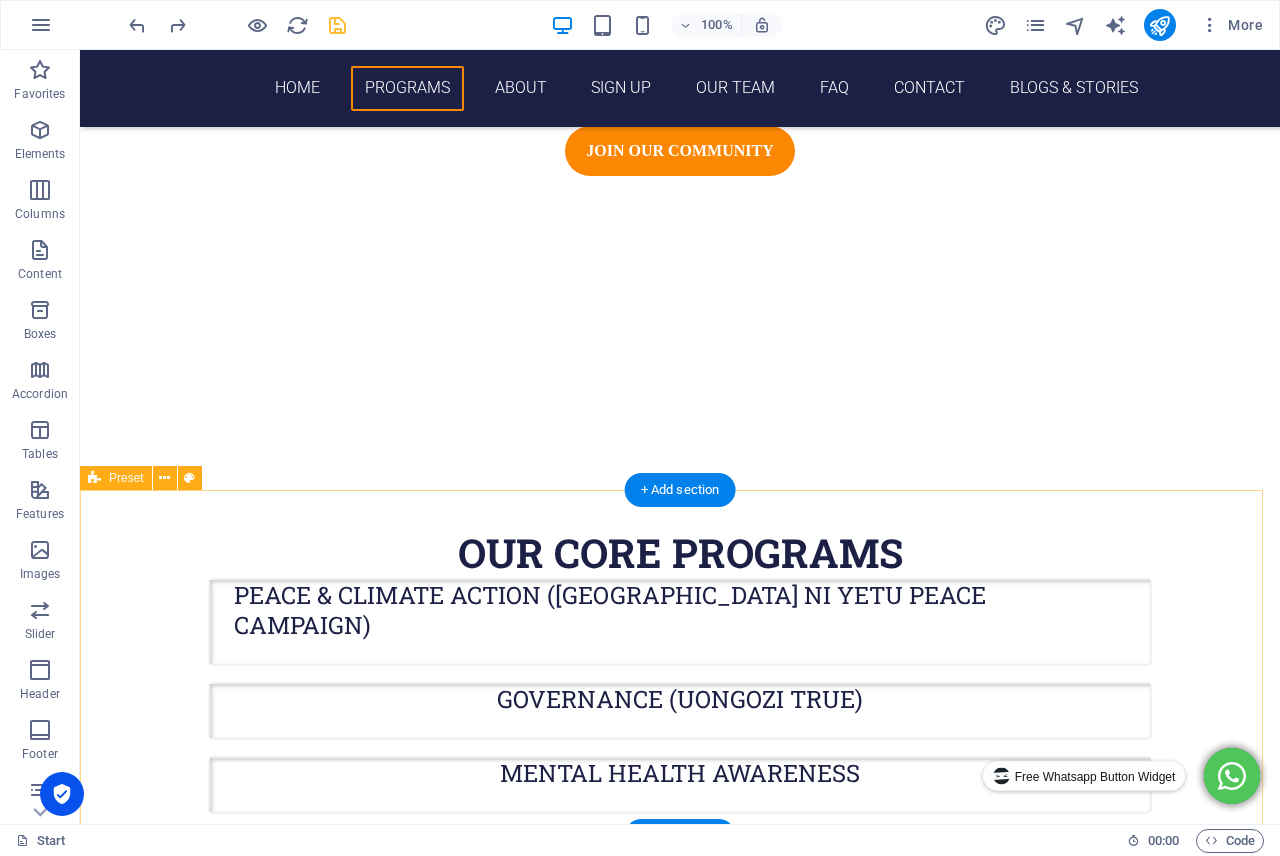 click on "​​​​​ DISCONNECT TO CONNECT Mental health hangout ,coming soon!! stay tuned. coming soon!!" at bounding box center [680, 1734] 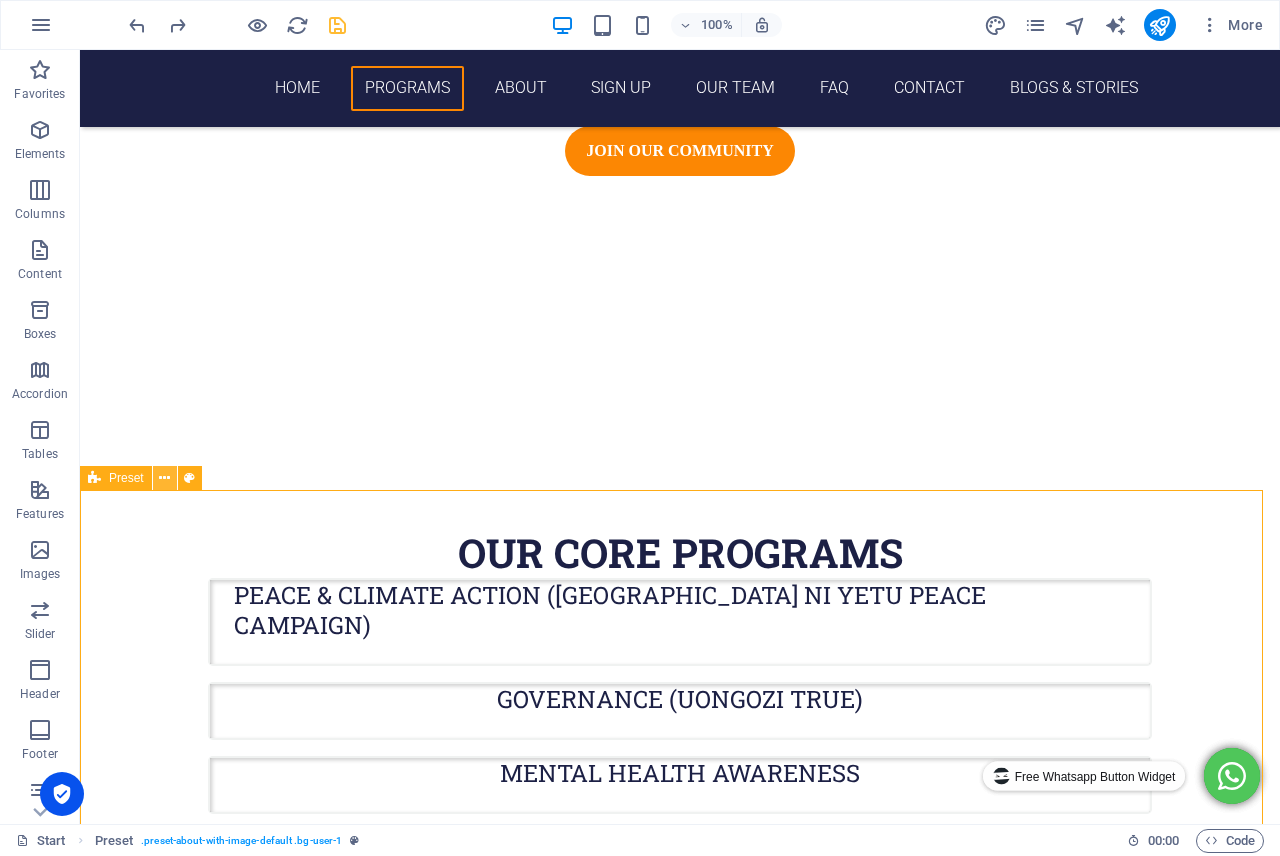 click at bounding box center [164, 478] 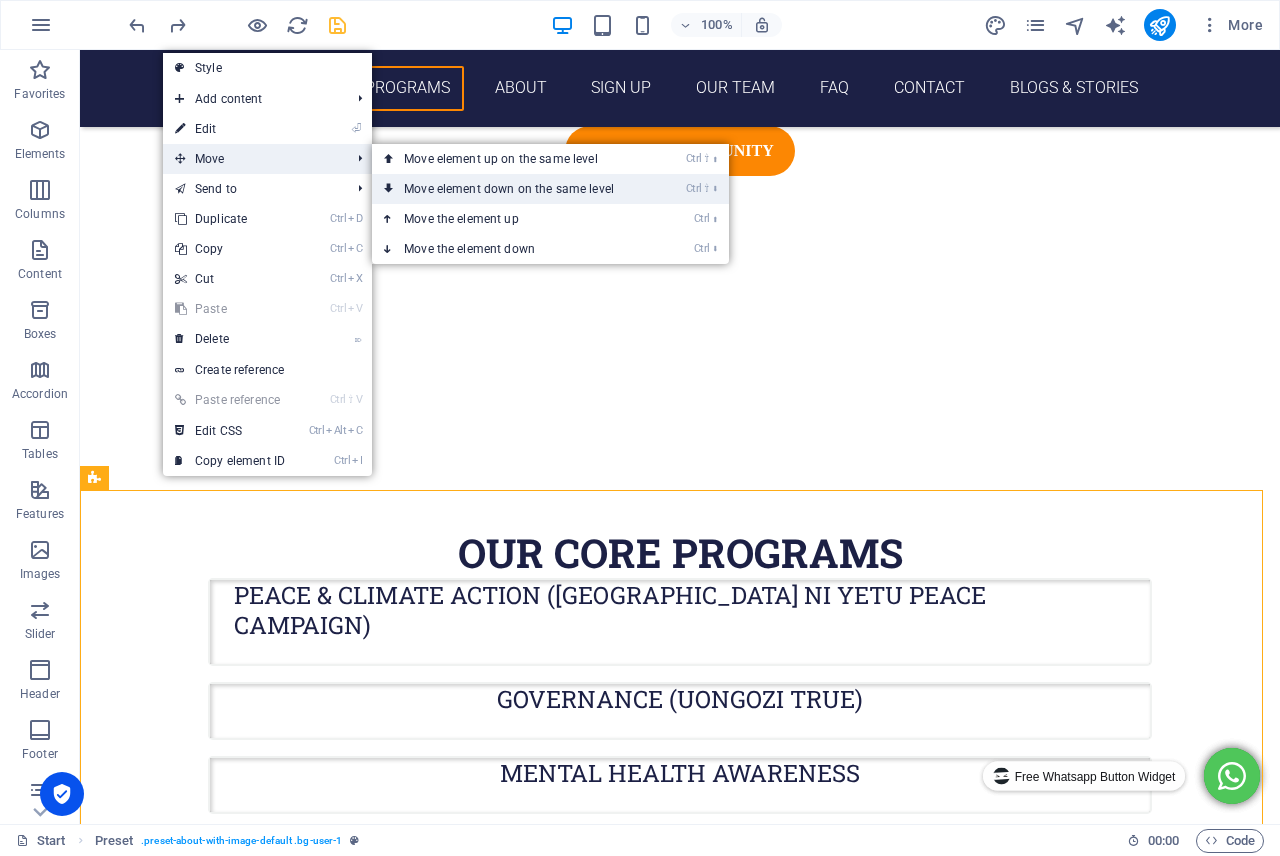 click on "Ctrl ⇧ ⬇  Move element down on the same level" at bounding box center (513, 189) 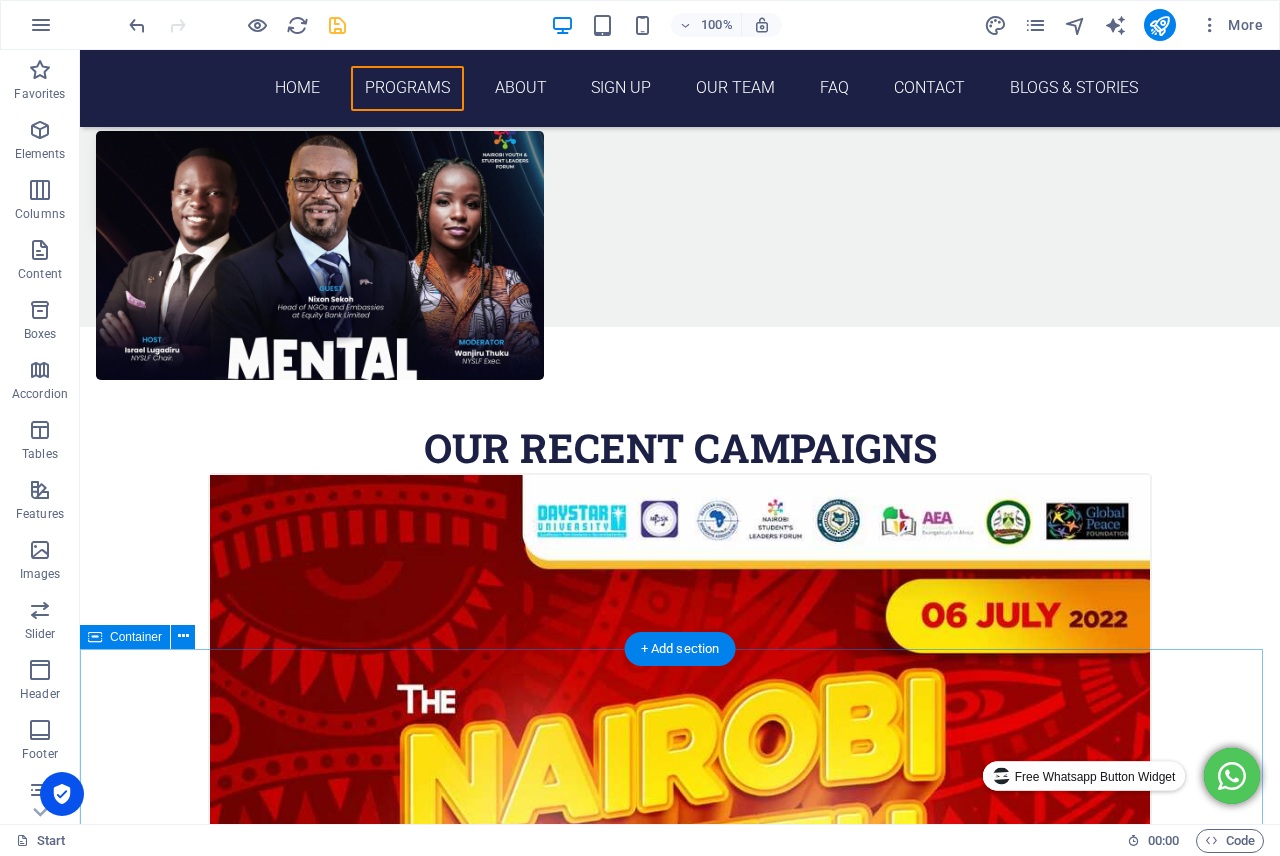 scroll, scrollTop: 2585, scrollLeft: 0, axis: vertical 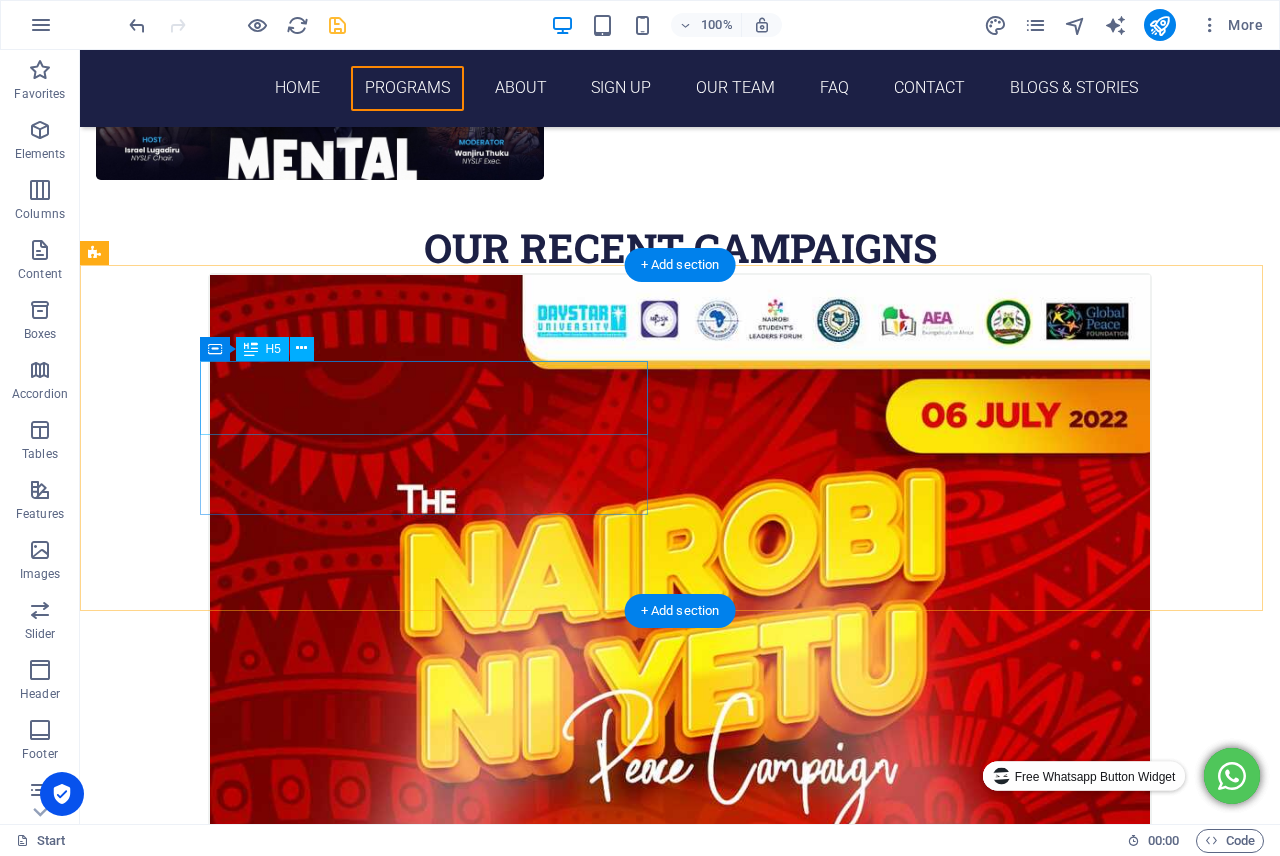 click on "​​​​​ DISCONNECT TO CONNECT Mental health hangout ,coming soon!! stay tuned." at bounding box center (568, 6456) 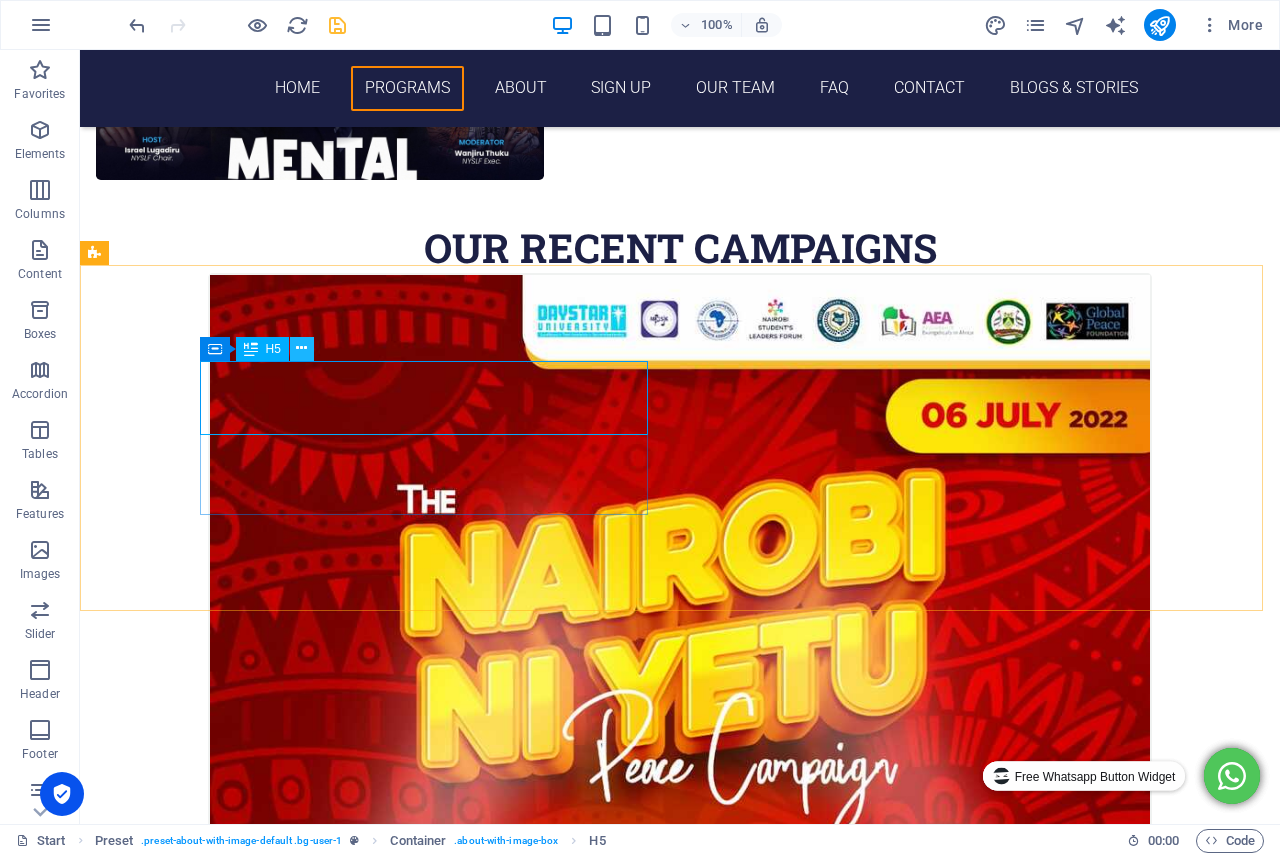 click at bounding box center [301, 348] 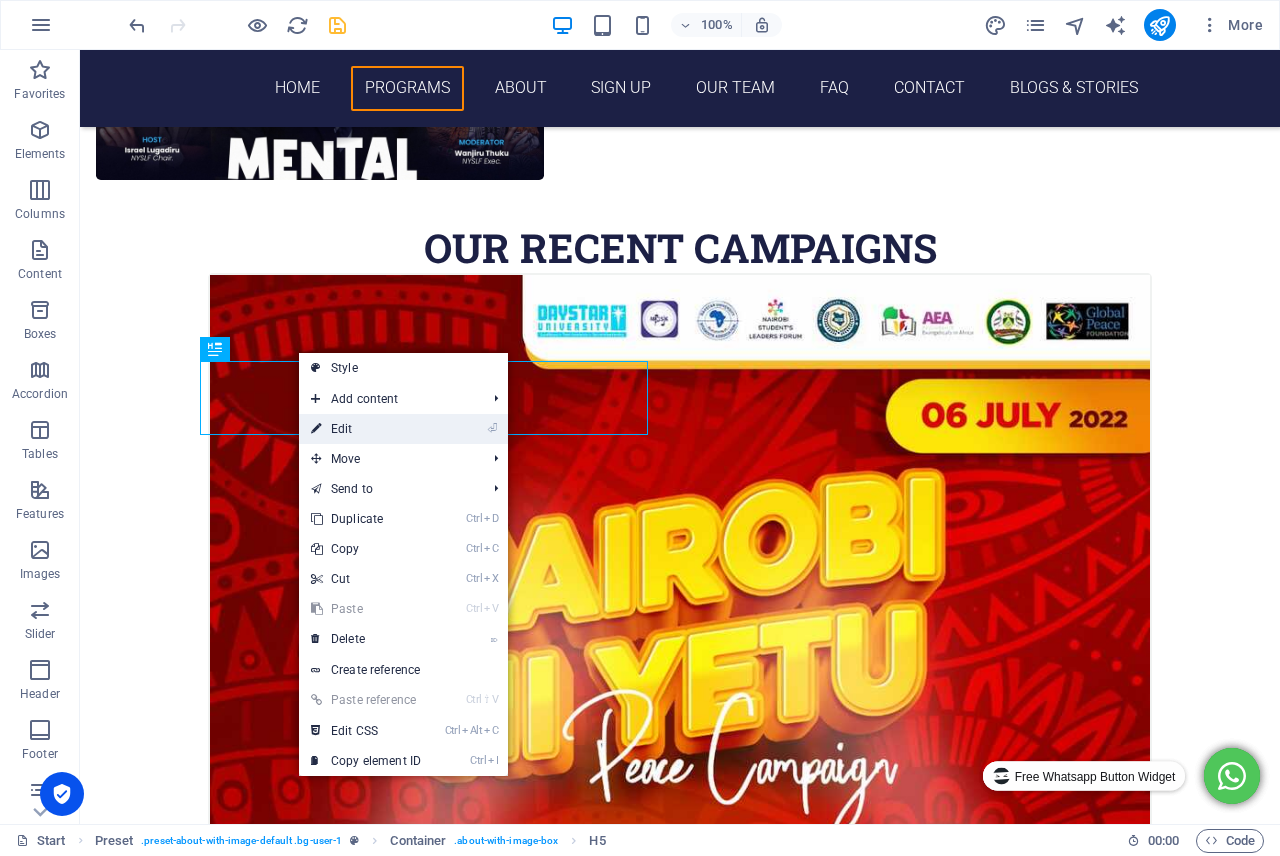 click on "⏎  Edit" at bounding box center (366, 429) 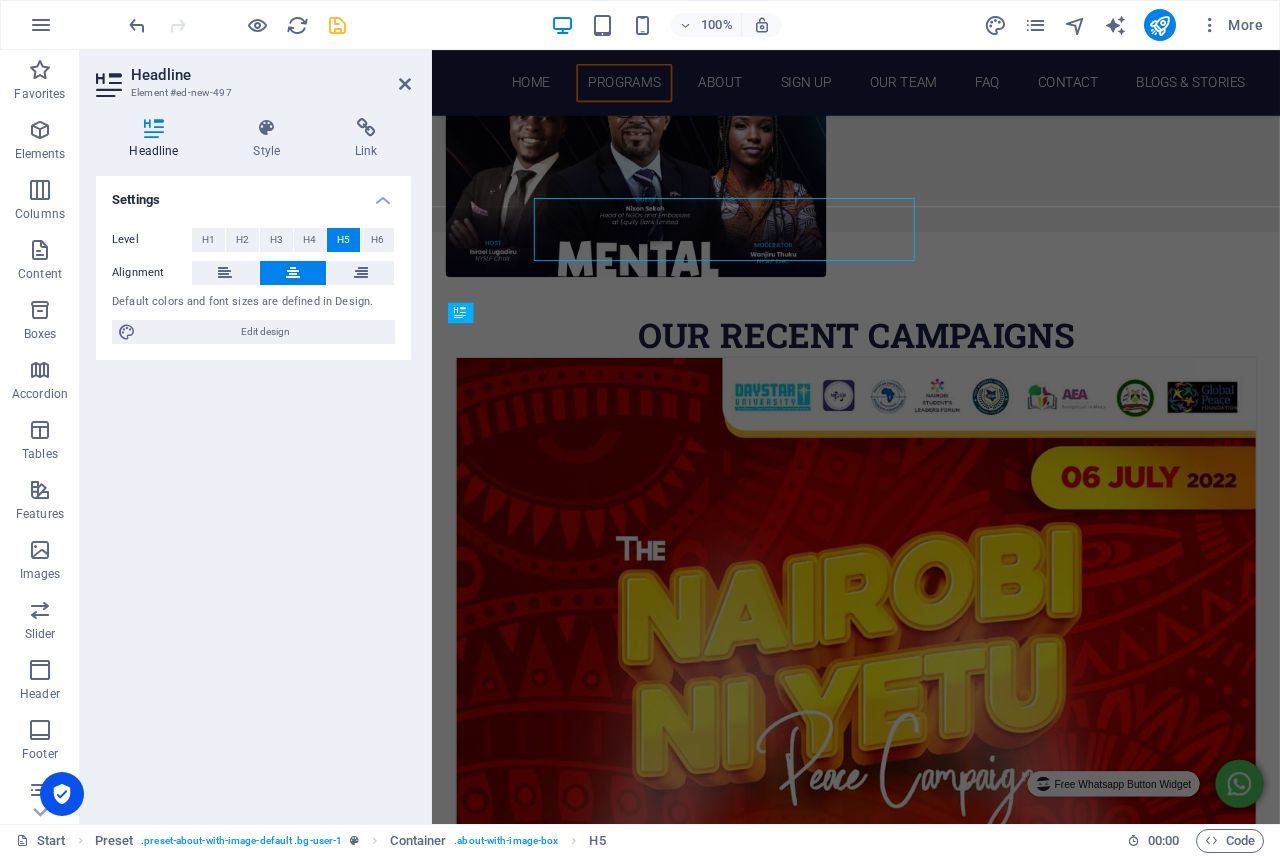 scroll, scrollTop: 2722, scrollLeft: 0, axis: vertical 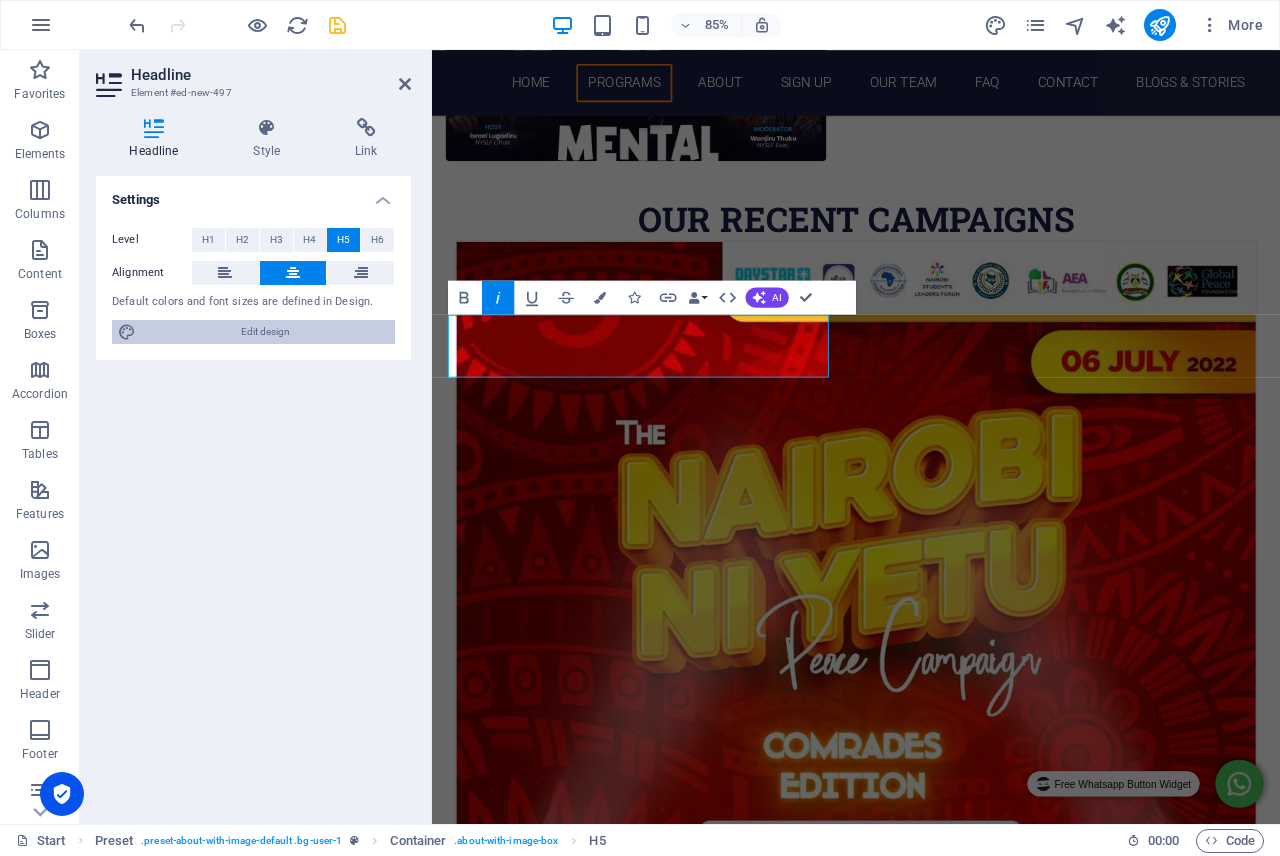 click on "Edit design" at bounding box center [265, 332] 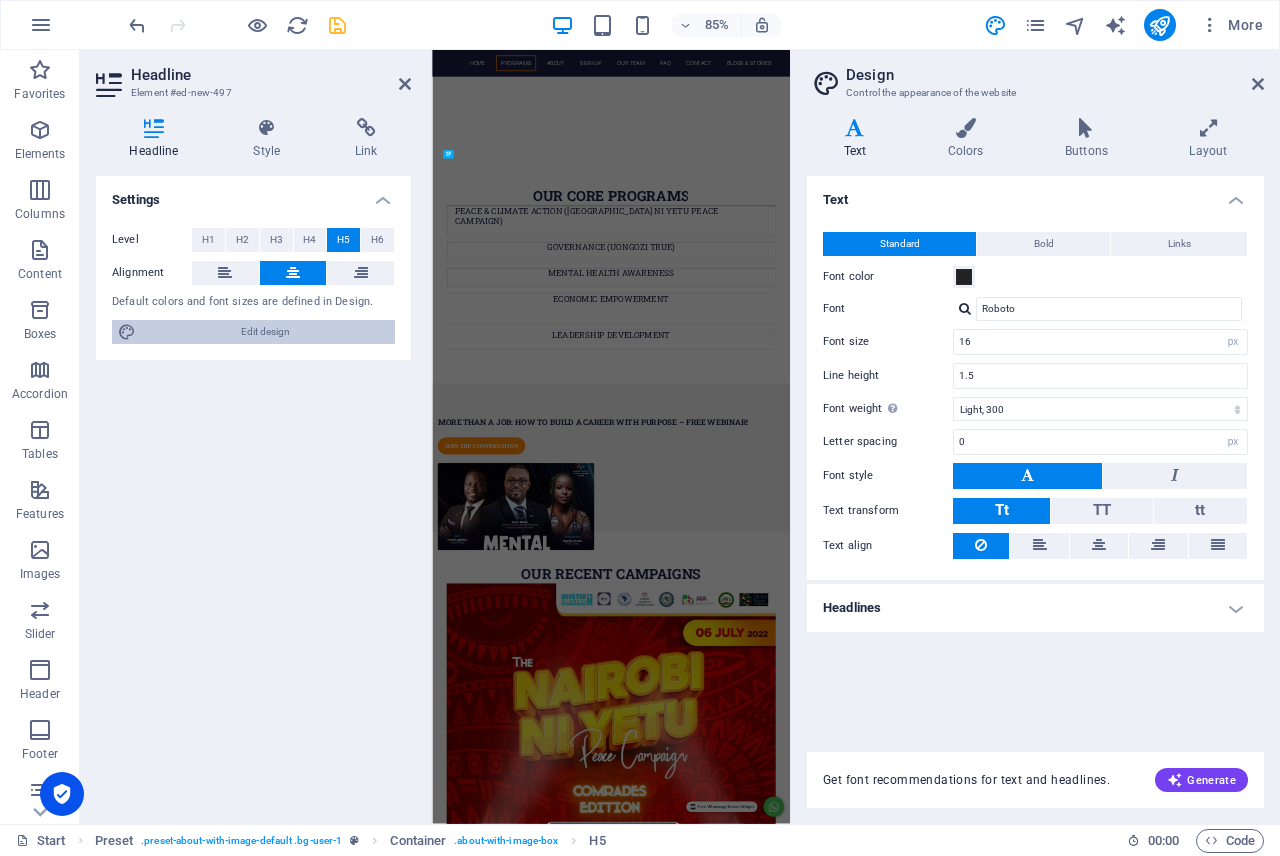 scroll, scrollTop: 4022, scrollLeft: 0, axis: vertical 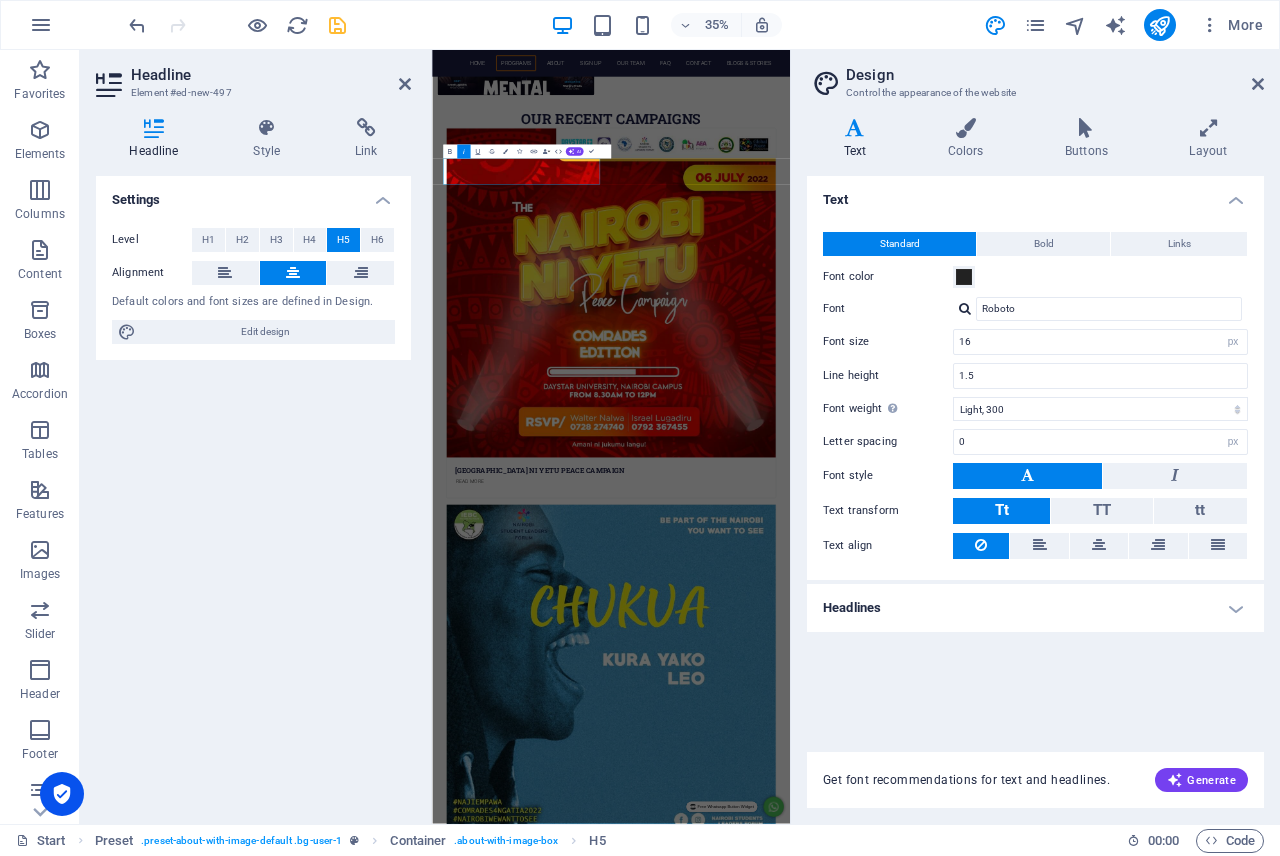 click on "Headlines" at bounding box center (1035, 608) 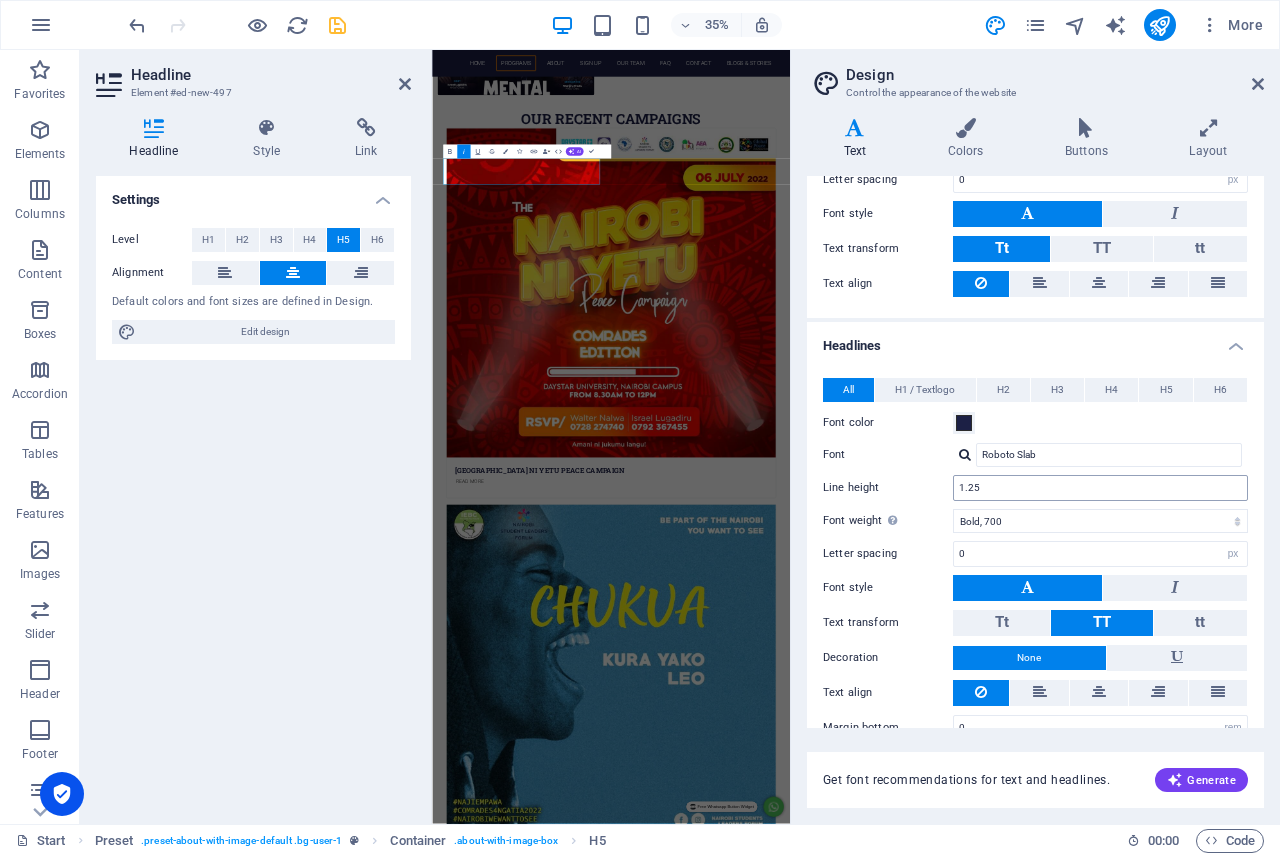 scroll, scrollTop: 295, scrollLeft: 0, axis: vertical 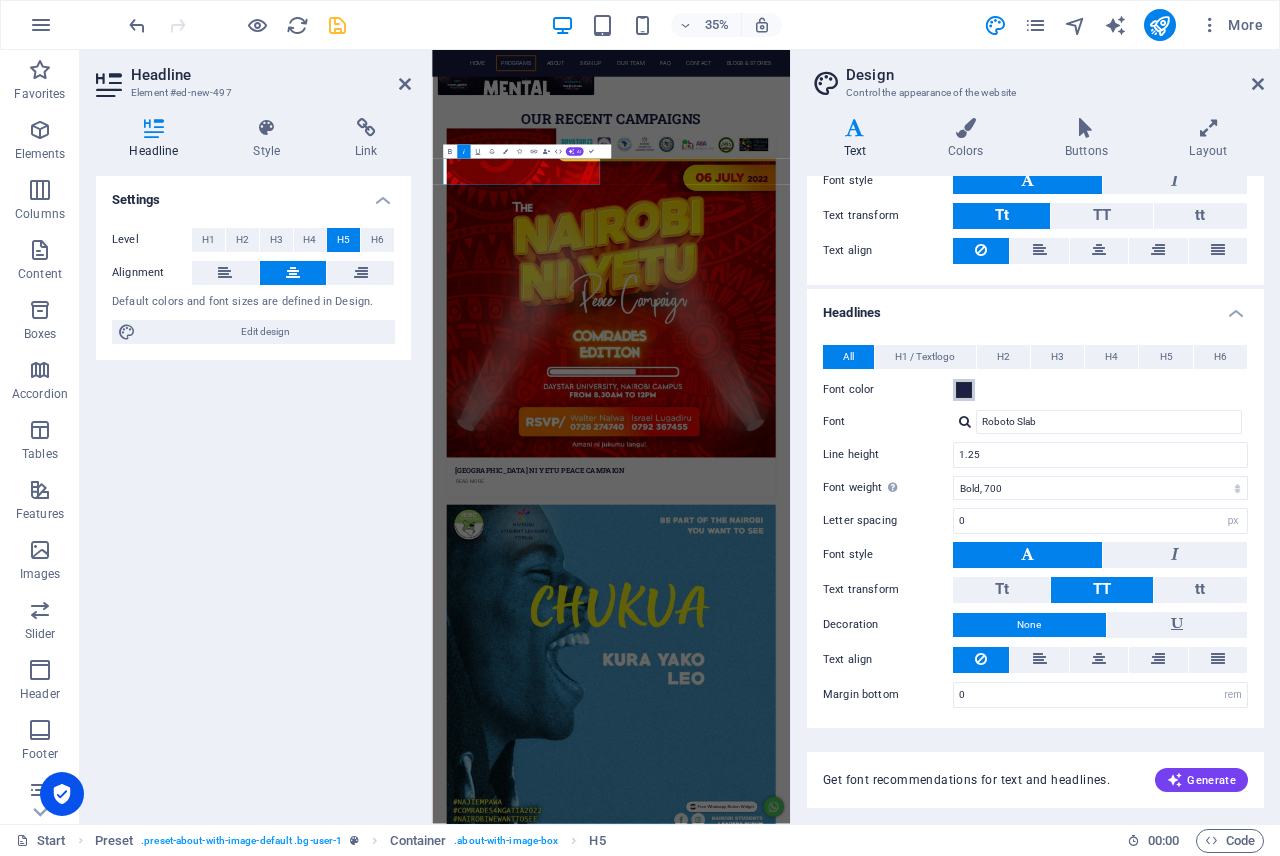 click at bounding box center (964, 390) 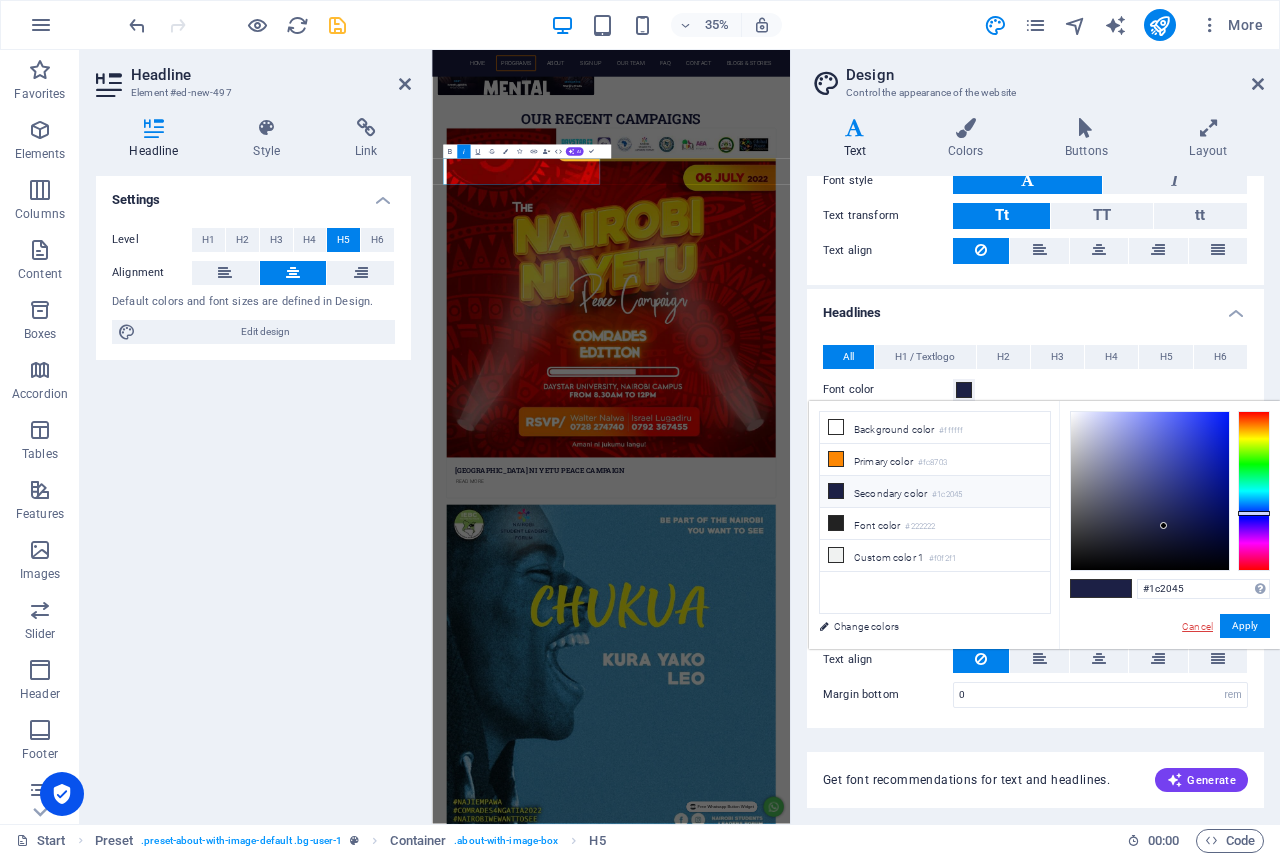 click on "Cancel" at bounding box center [1197, 626] 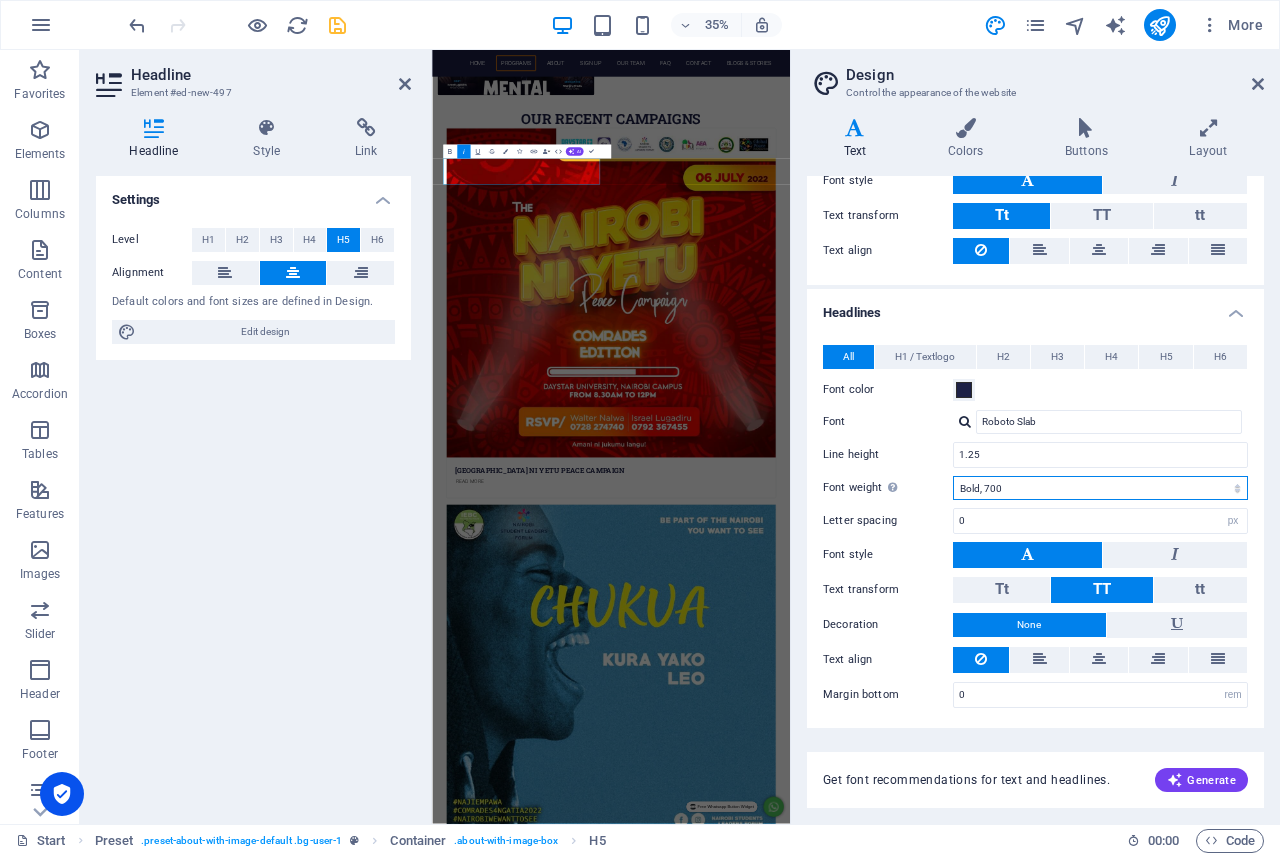 click on "Thin, 100 Extra-light, 200 Light, 300 Regular, 400 Medium, 500 Semi-bold, 600 Bold, 700 Extra-bold, 800 Black, 900" at bounding box center (1100, 488) 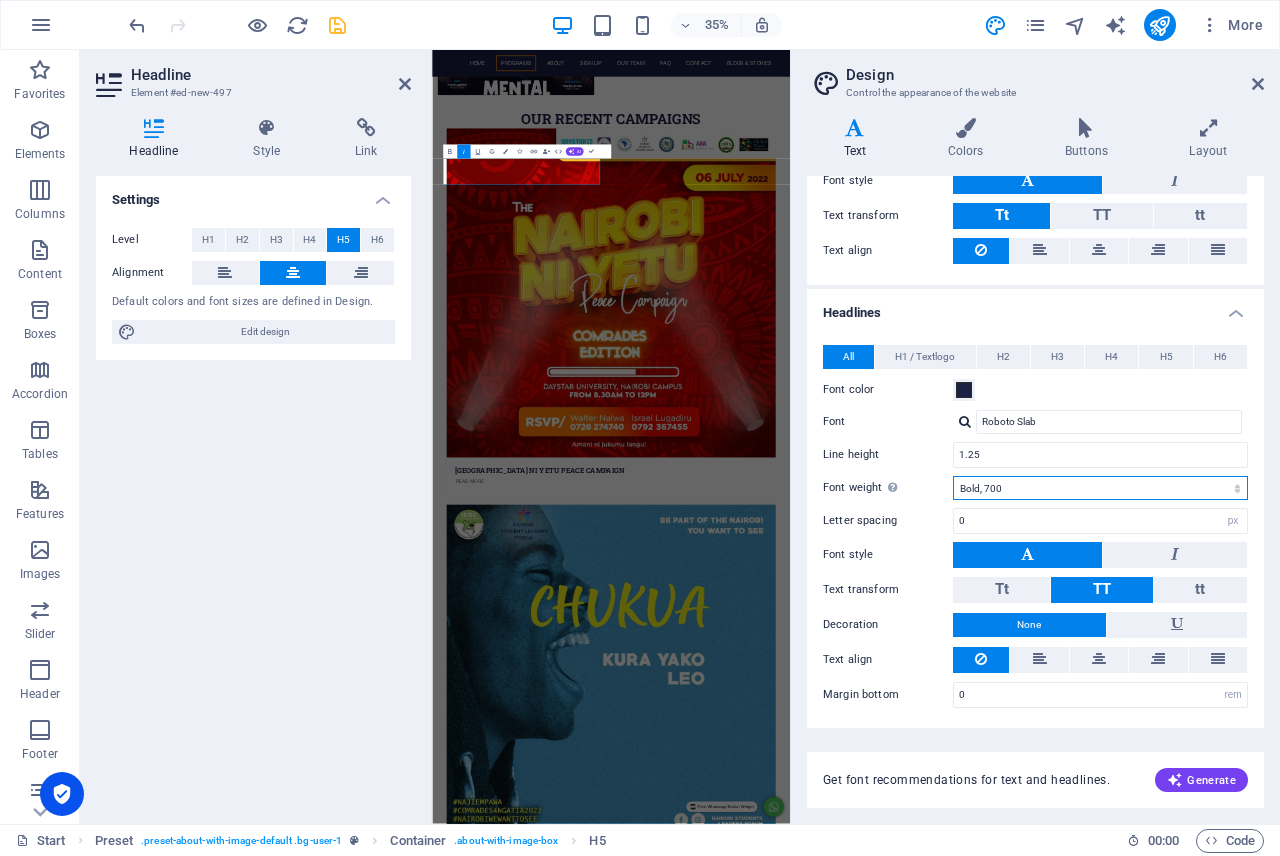 select on "300" 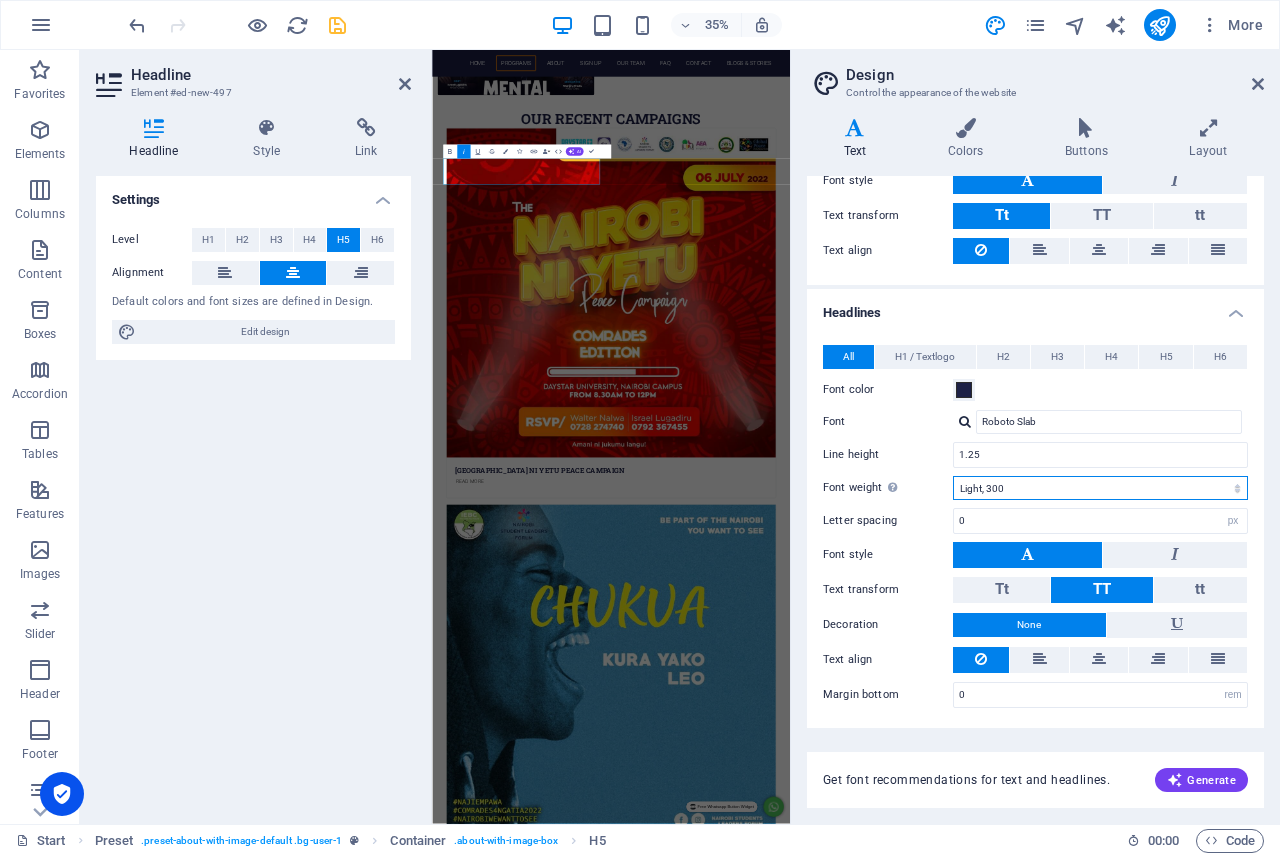 click on "Thin, 100 Extra-light, 200 Light, 300 Regular, 400 Medium, 500 Semi-bold, 600 Bold, 700 Extra-bold, 800 Black, 900" at bounding box center [1100, 488] 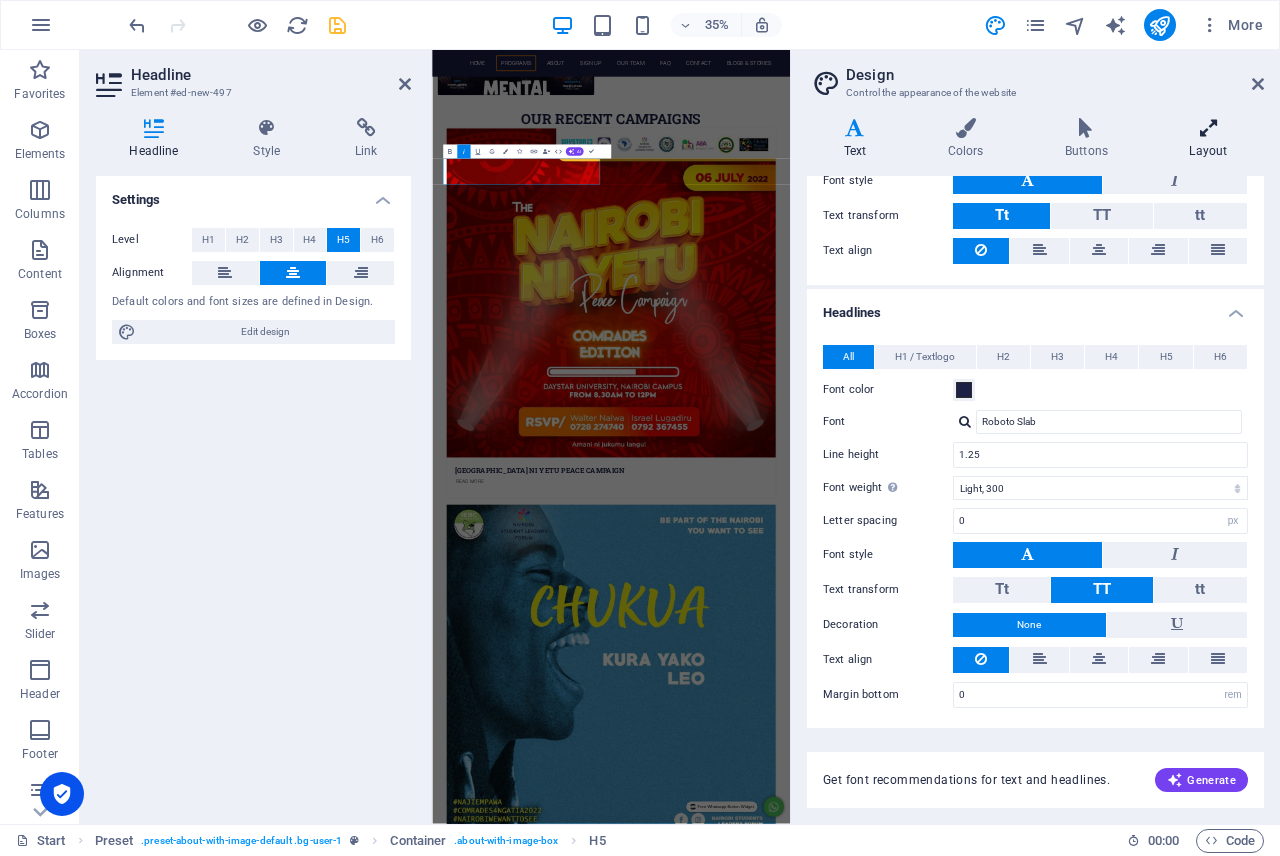 click at bounding box center [1208, 128] 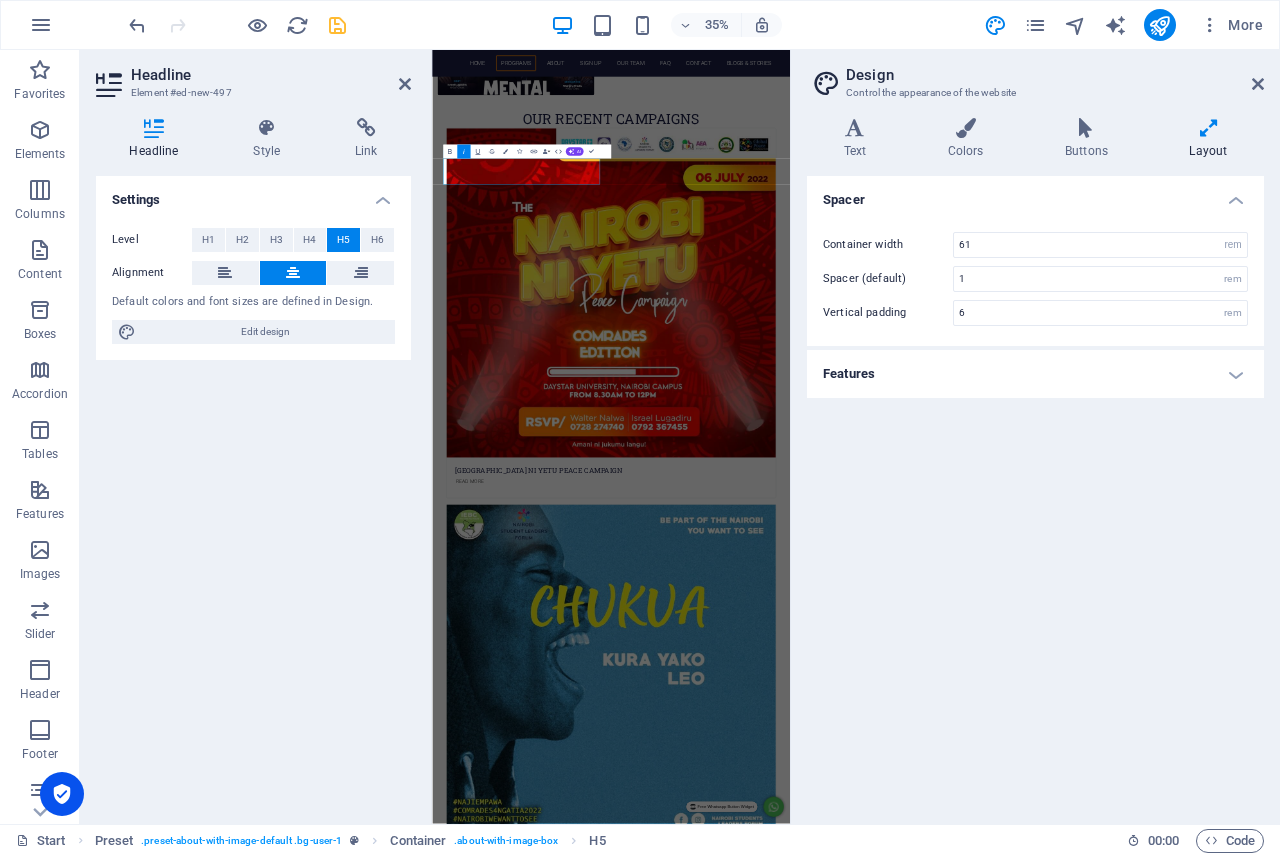 click on "Features" at bounding box center [1035, 374] 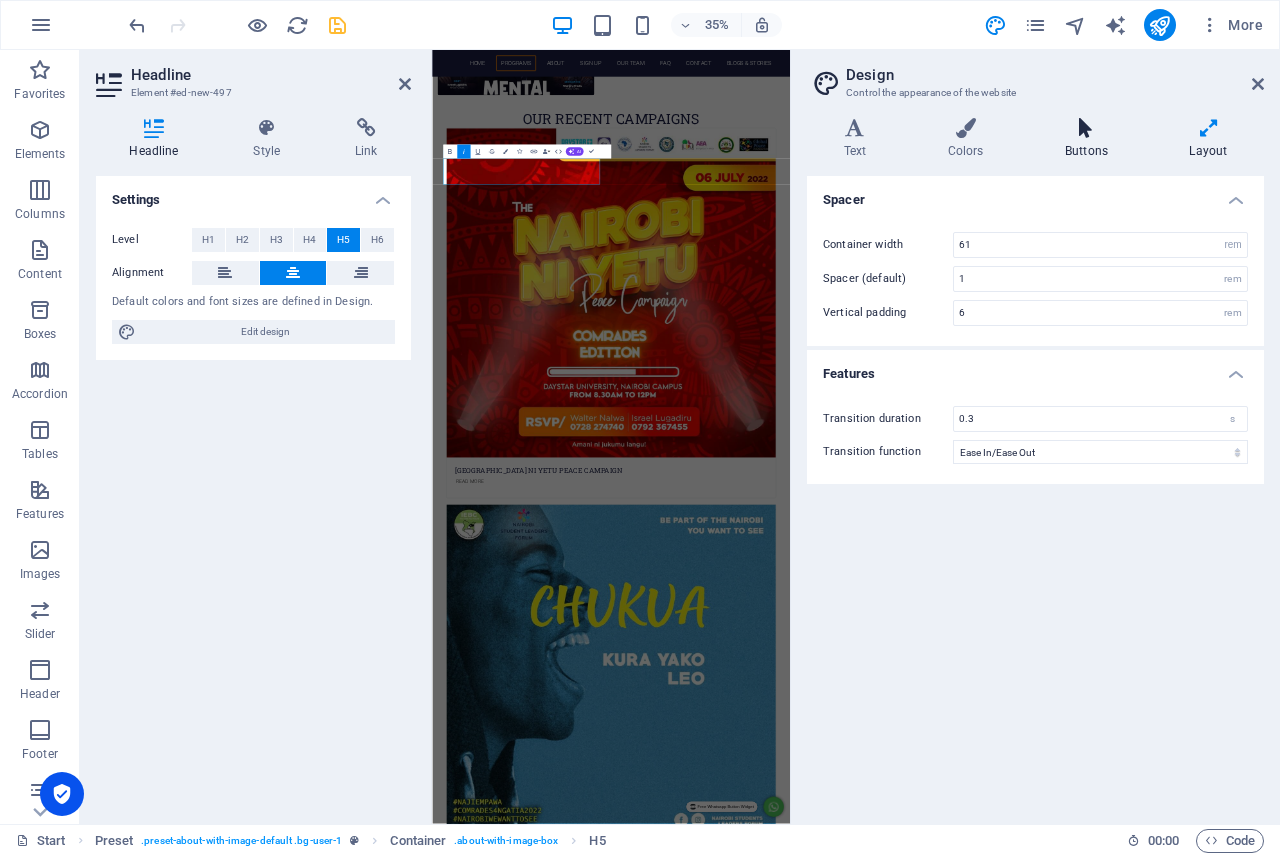 click on "Buttons" at bounding box center (1090, 139) 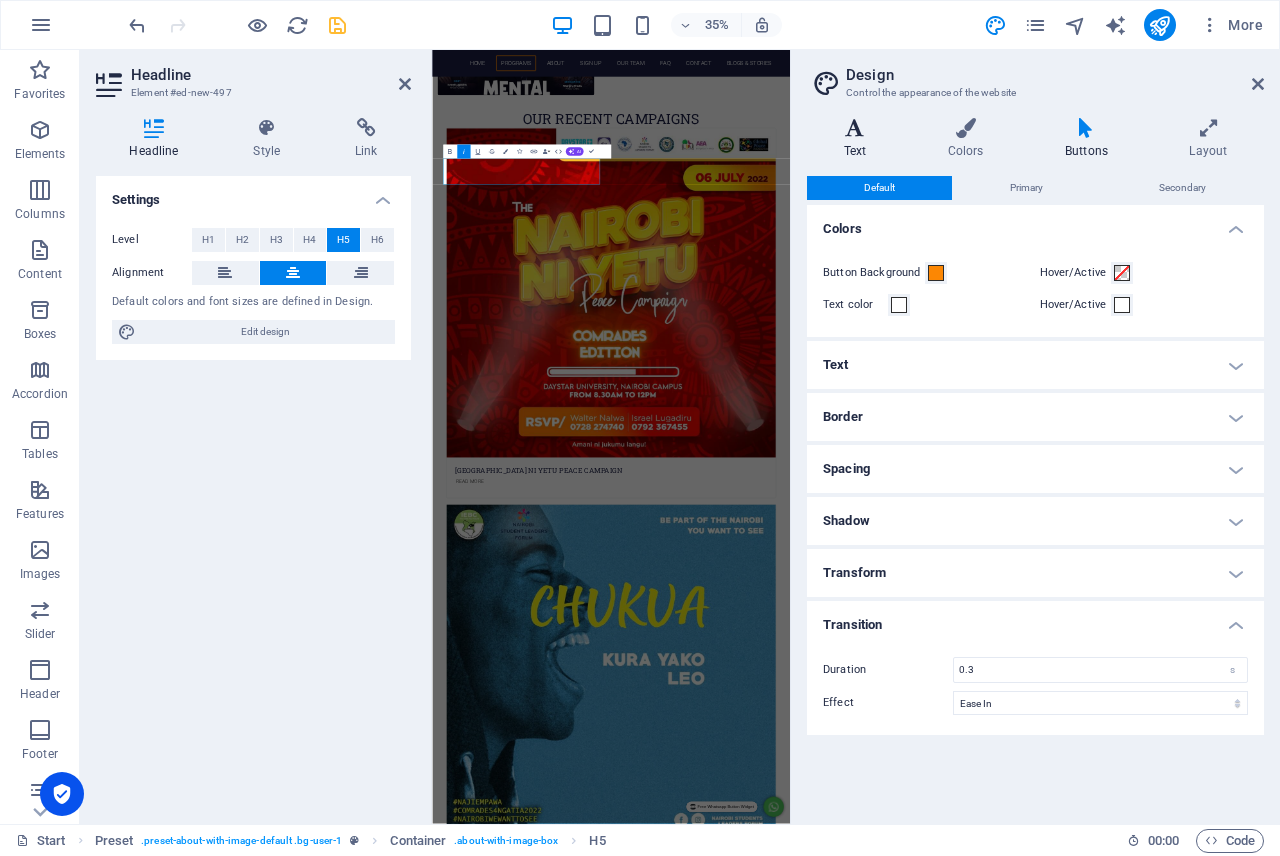 click at bounding box center (855, 128) 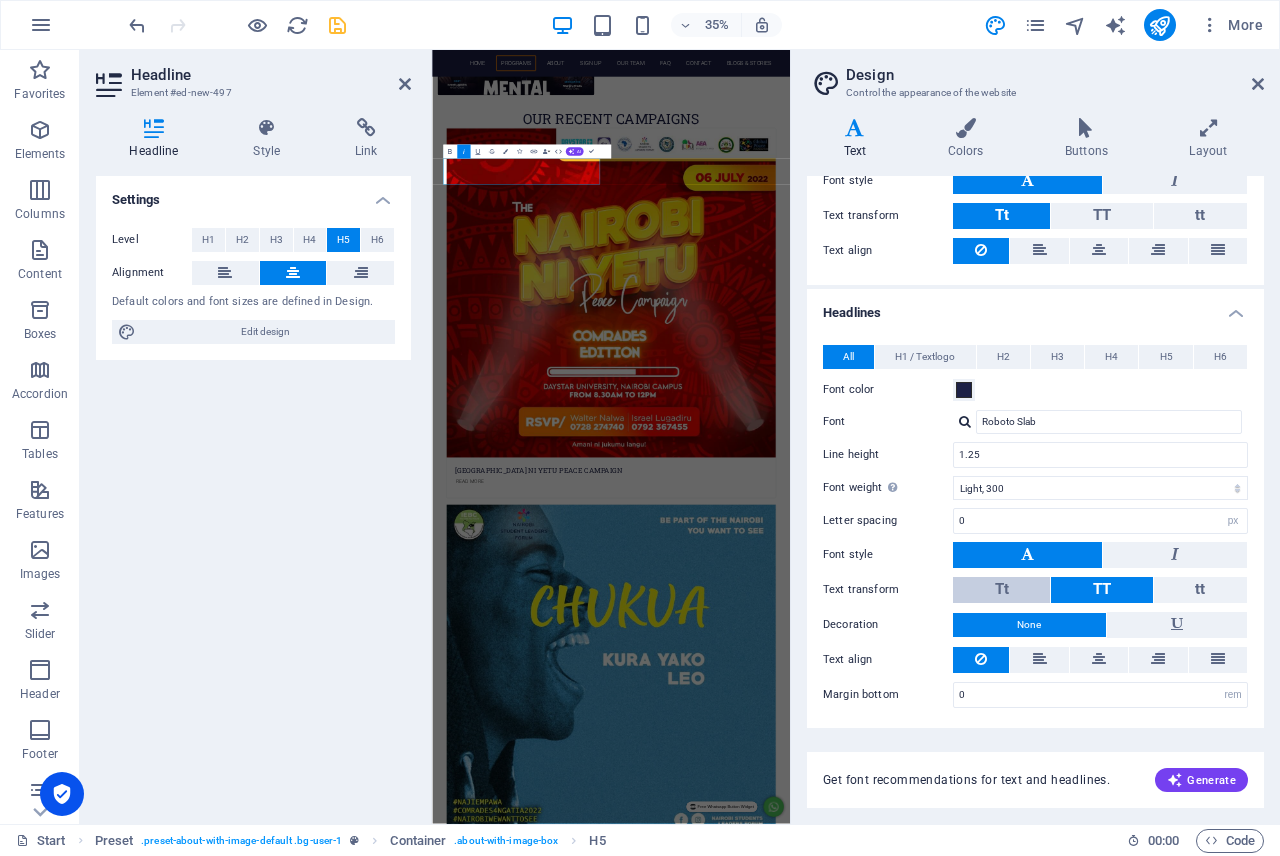 click on "Tt" at bounding box center [1001, 590] 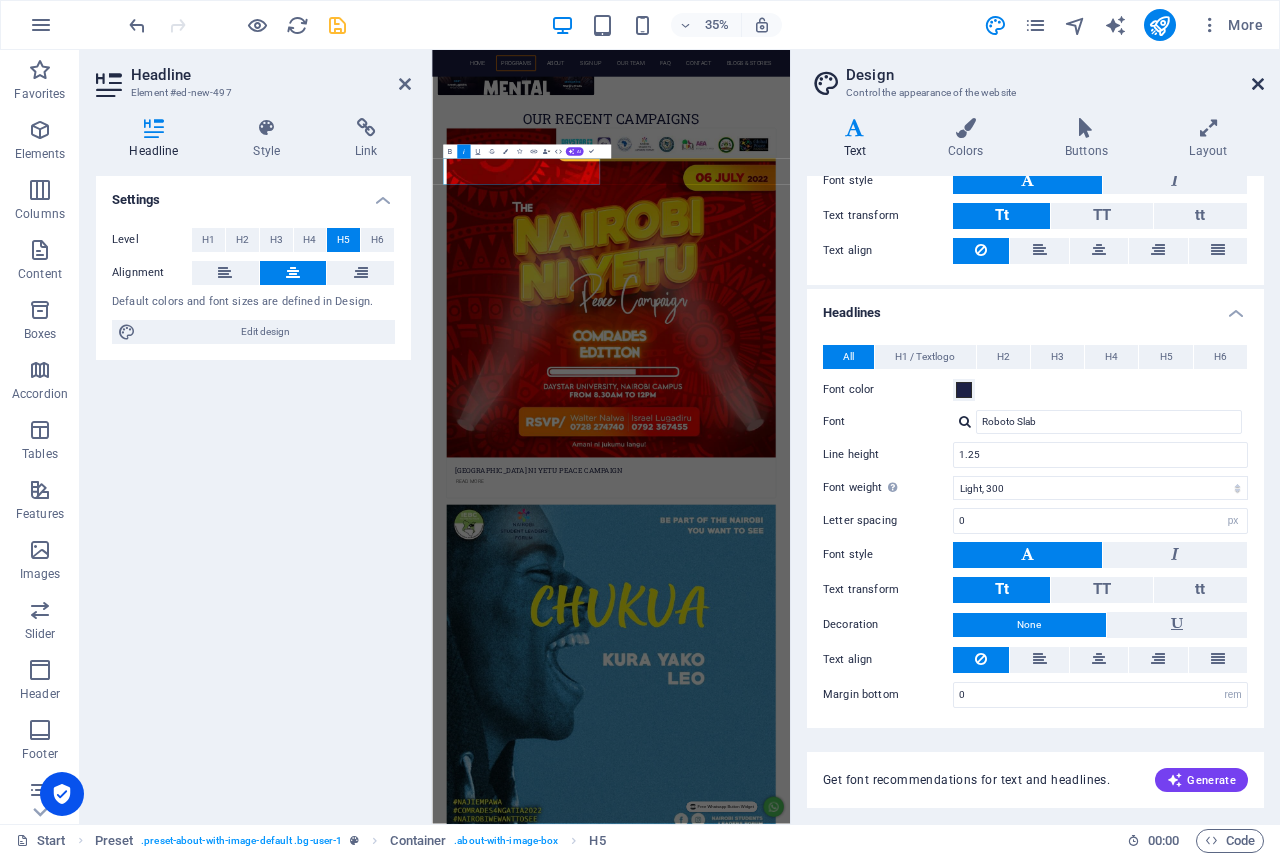 drag, startPoint x: 1257, startPoint y: 83, endPoint x: 971, endPoint y: 48, distance: 288.13364 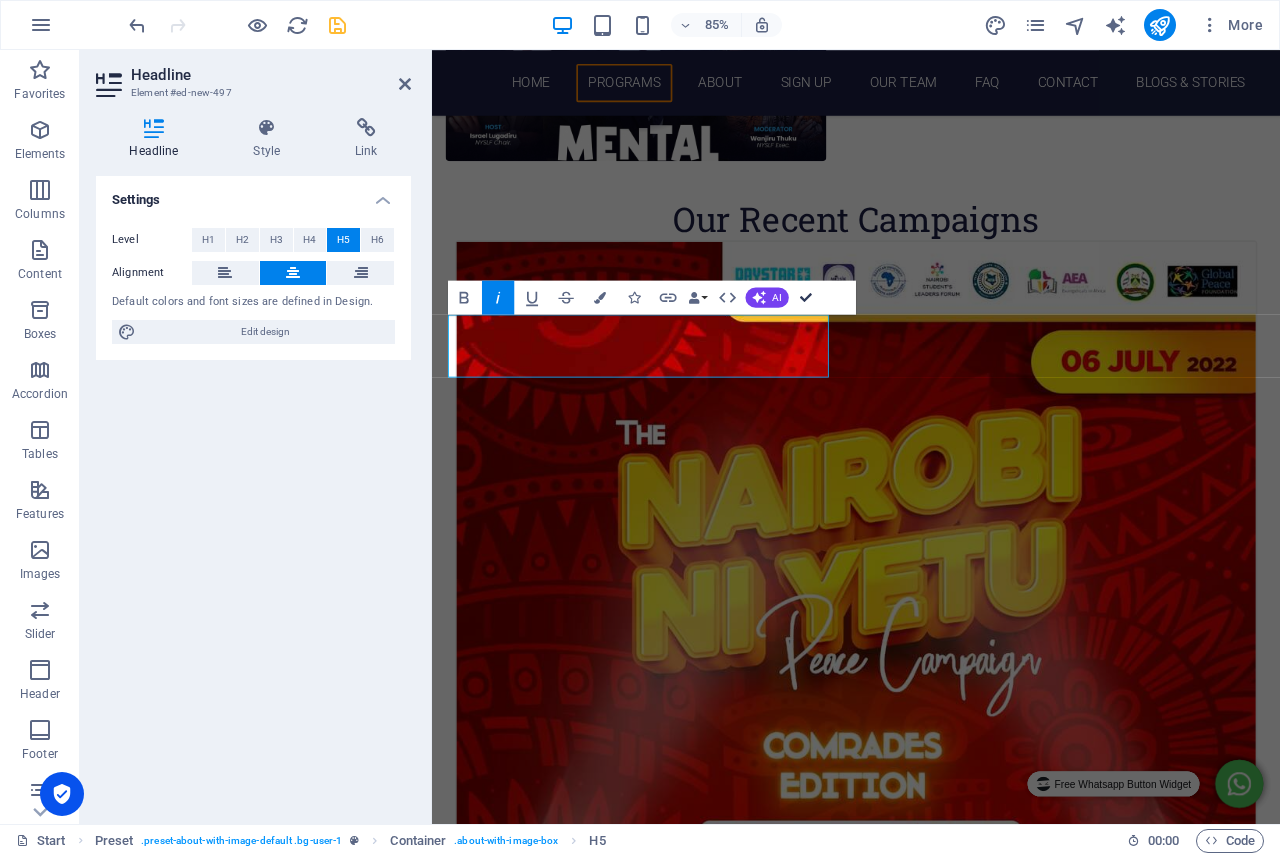 scroll, scrollTop: 2694, scrollLeft: 0, axis: vertical 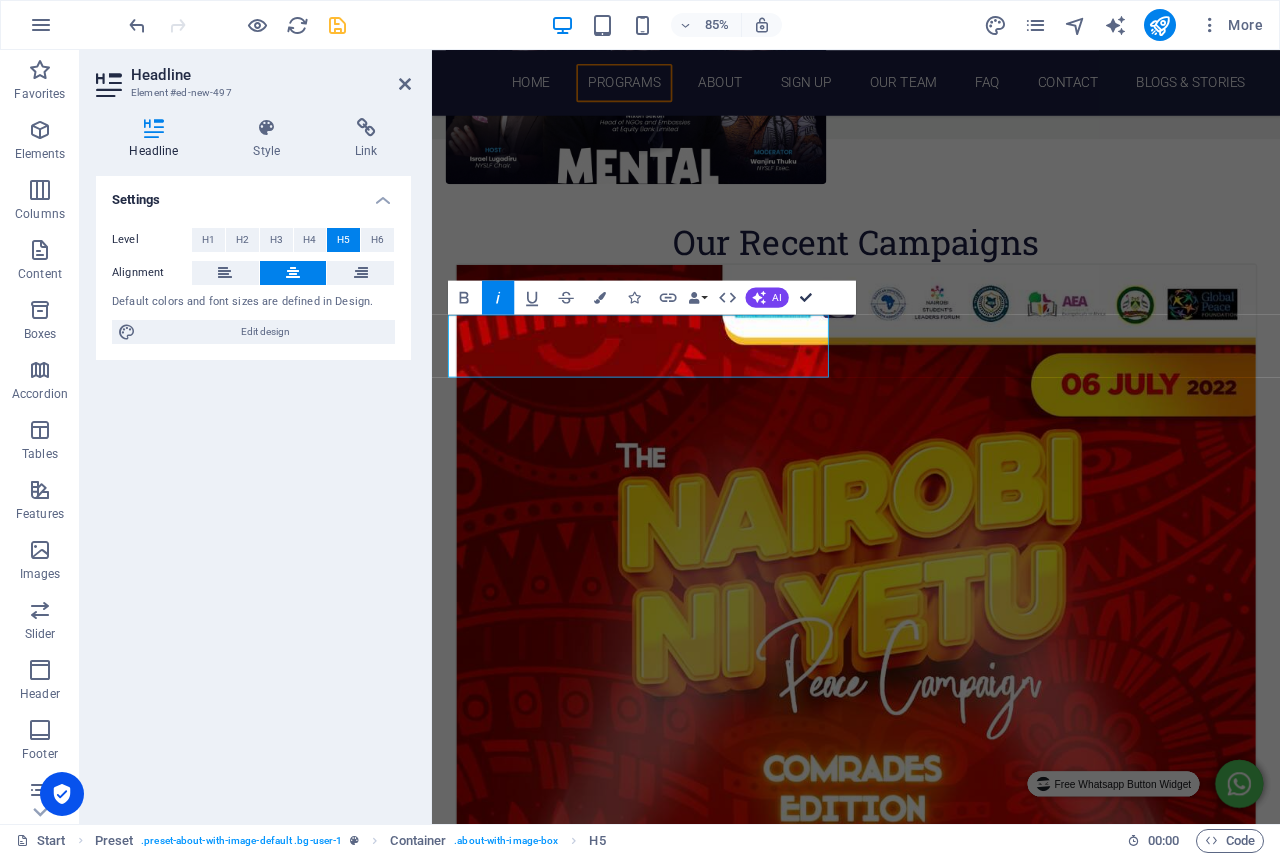 drag, startPoint x: 808, startPoint y: 303, endPoint x: 742, endPoint y: 256, distance: 81.02469 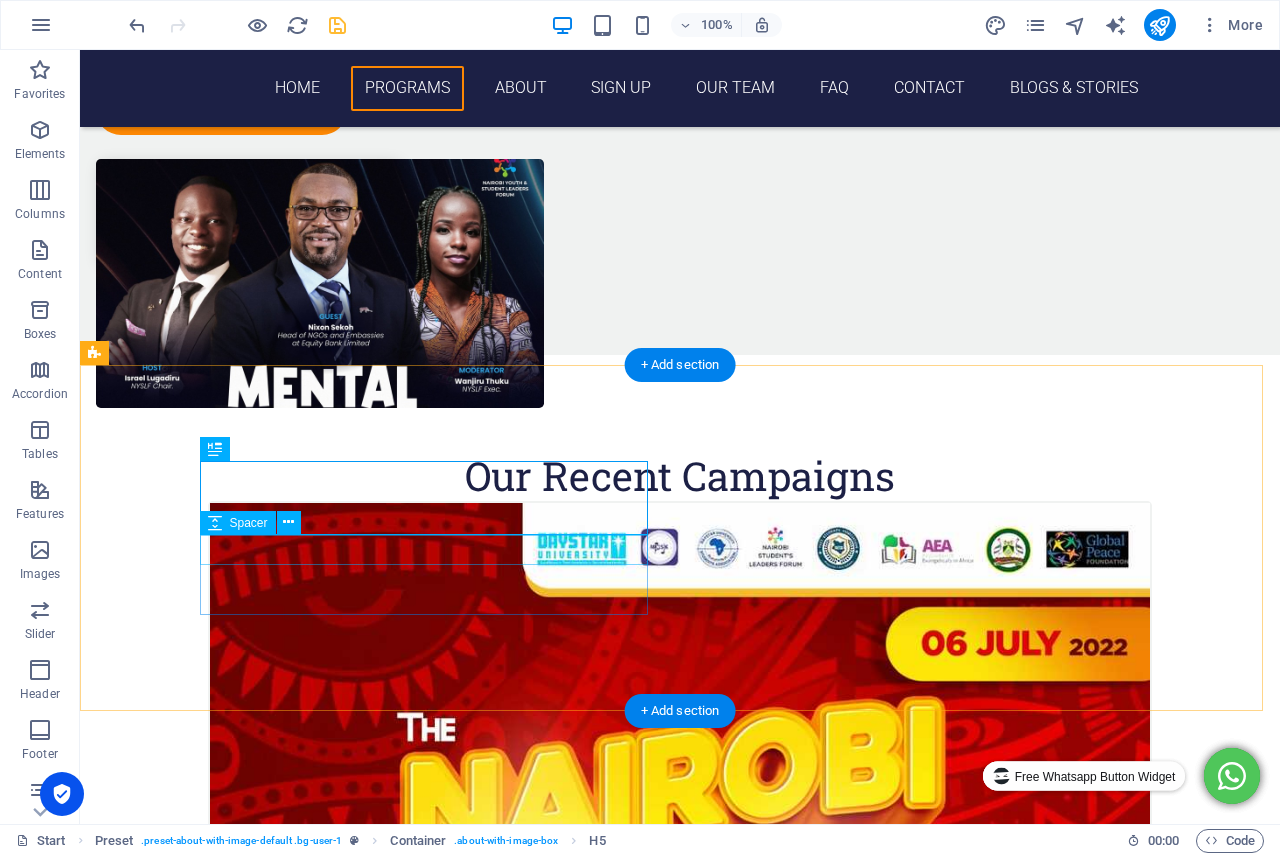 scroll, scrollTop: 2457, scrollLeft: 0, axis: vertical 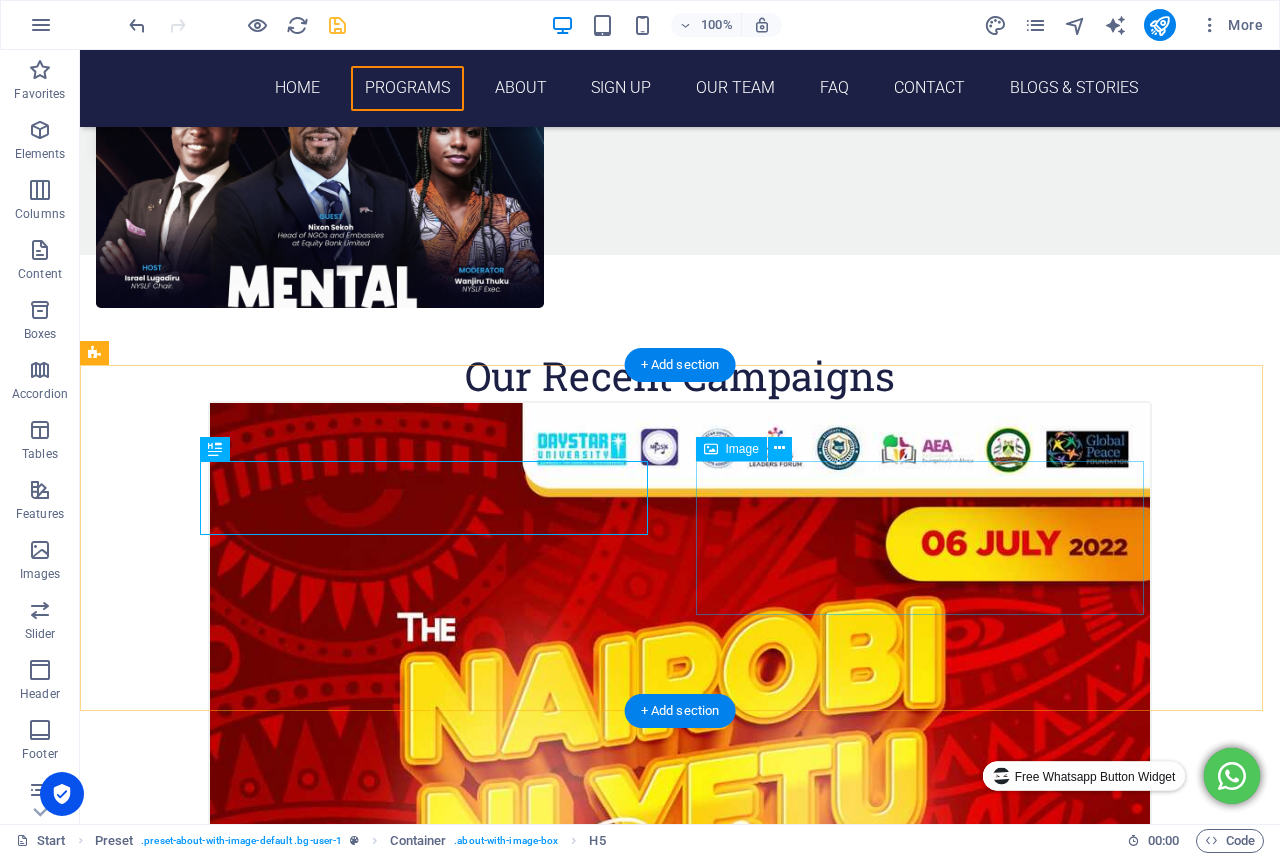 click at bounding box center [245, 6763] 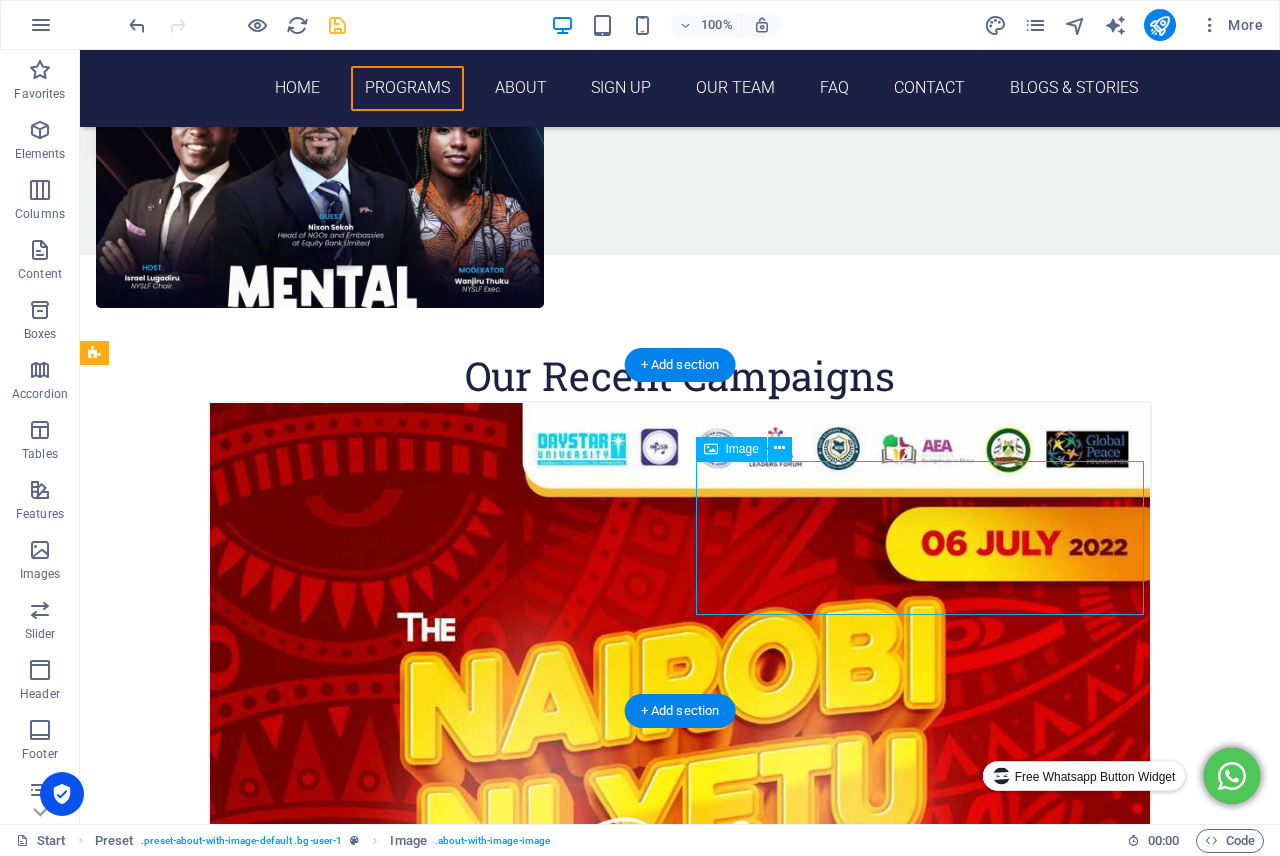 click at bounding box center (245, 6763) 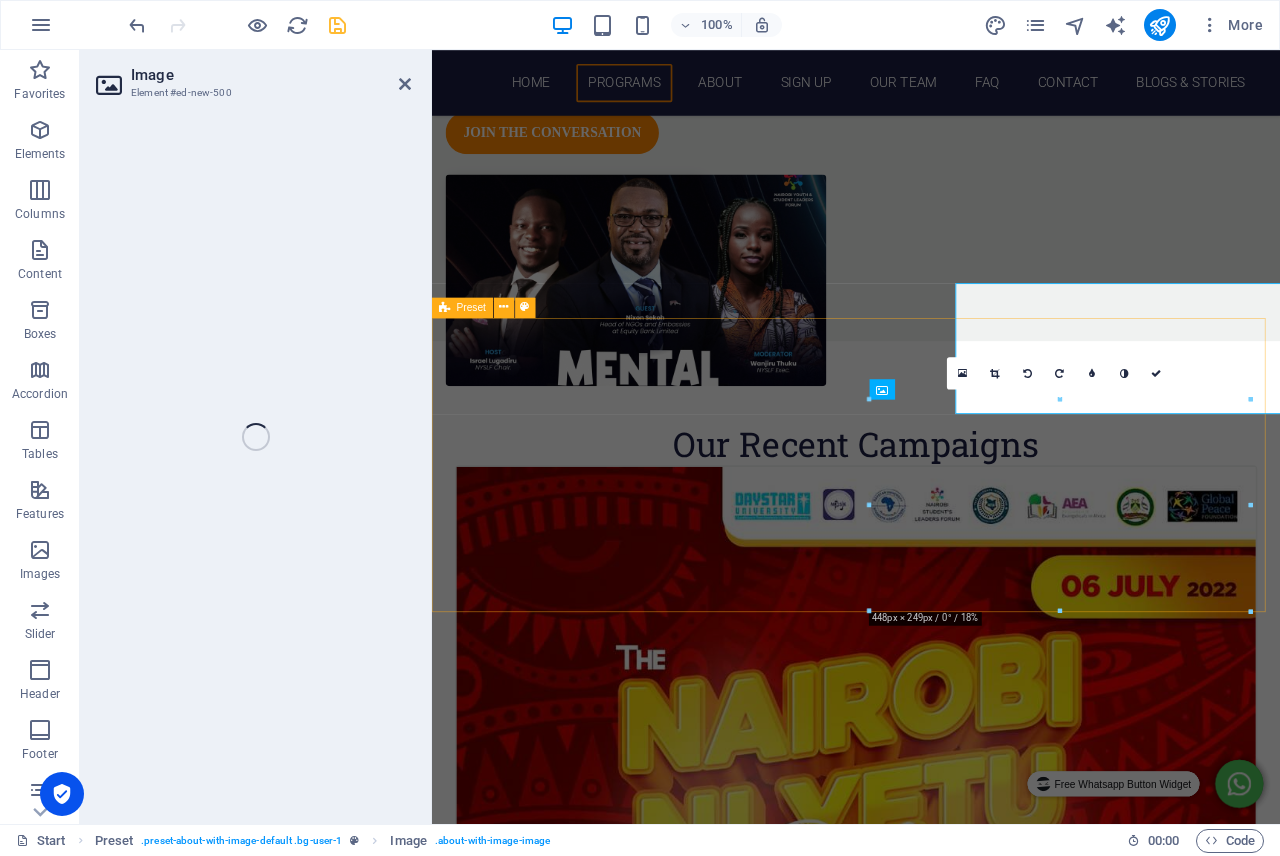 select on "px" 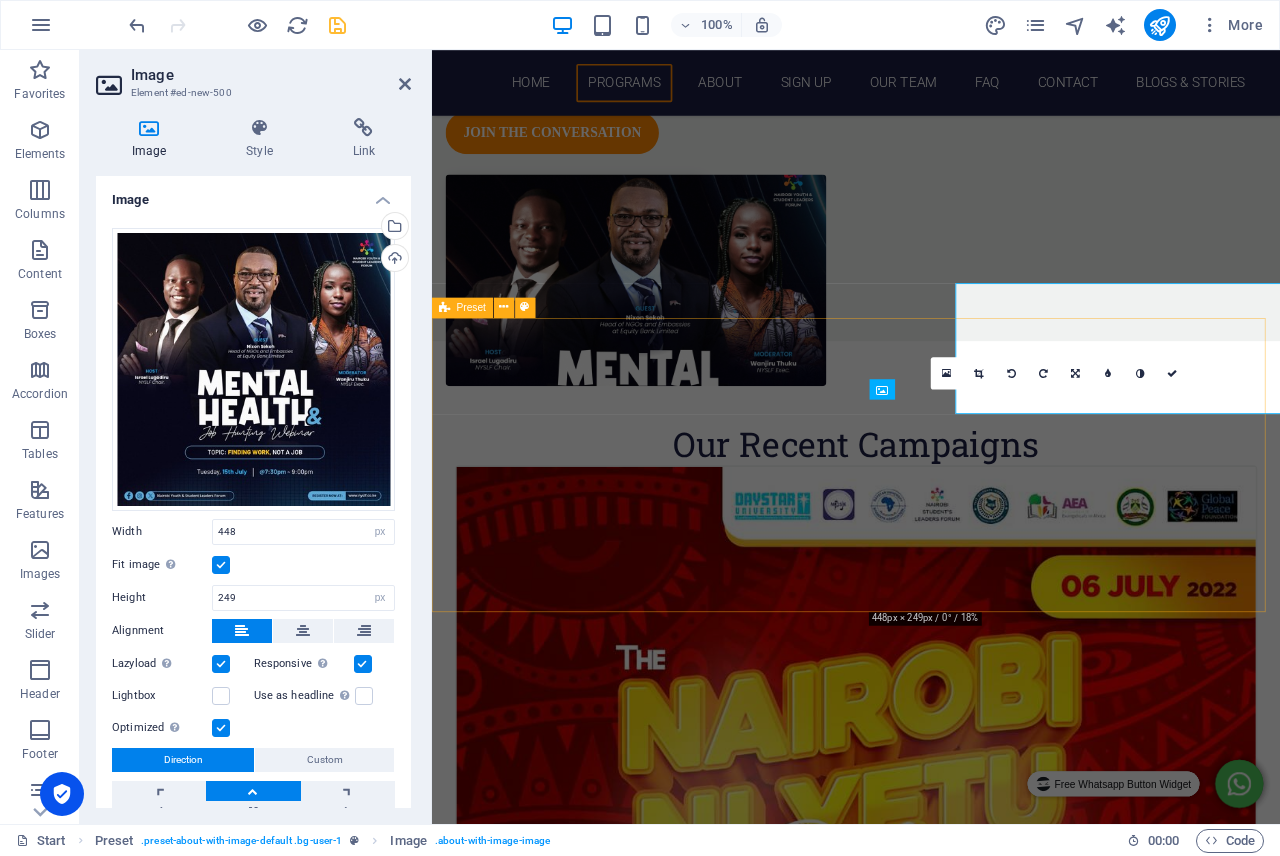 scroll, scrollTop: 2594, scrollLeft: 0, axis: vertical 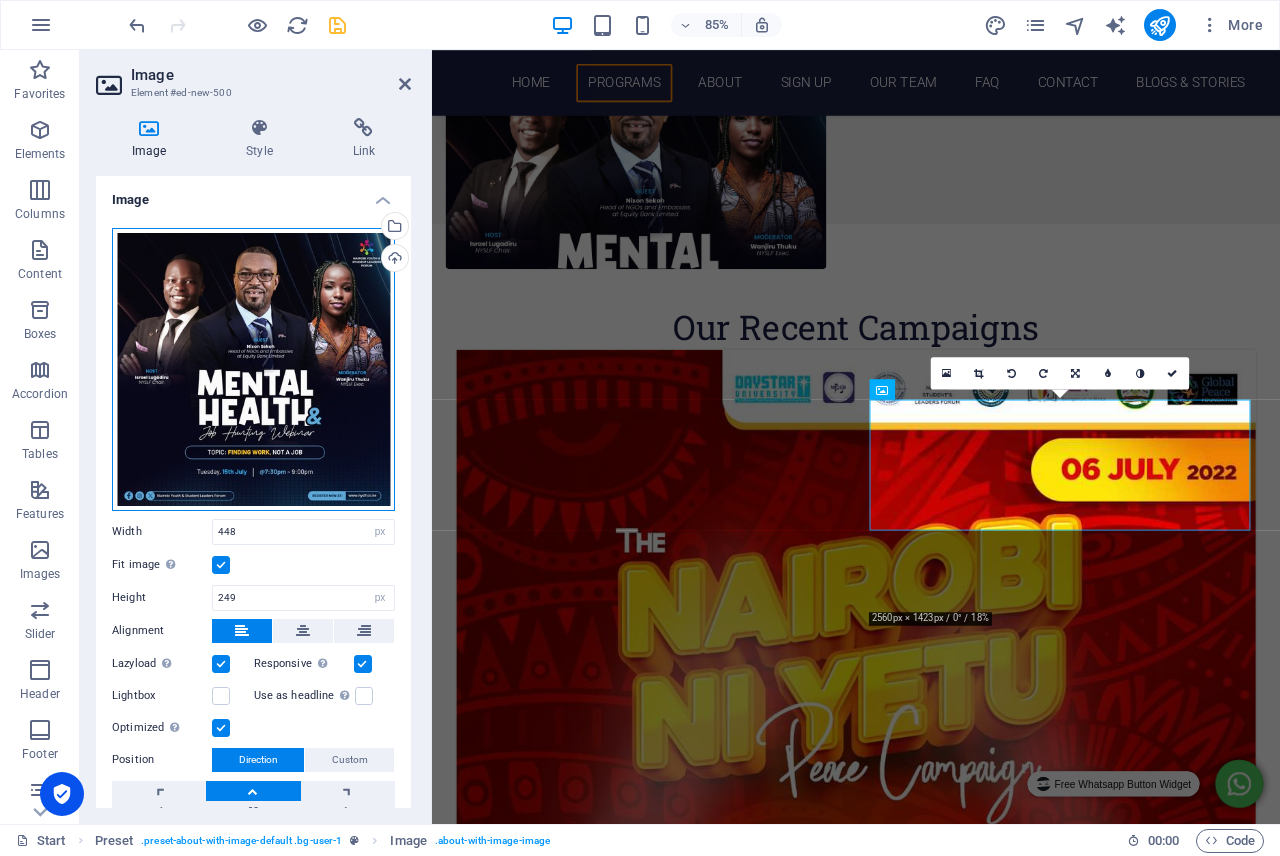 click on "Drag files here, click to choose files or select files from Files or our free stock photos & videos" at bounding box center [253, 369] 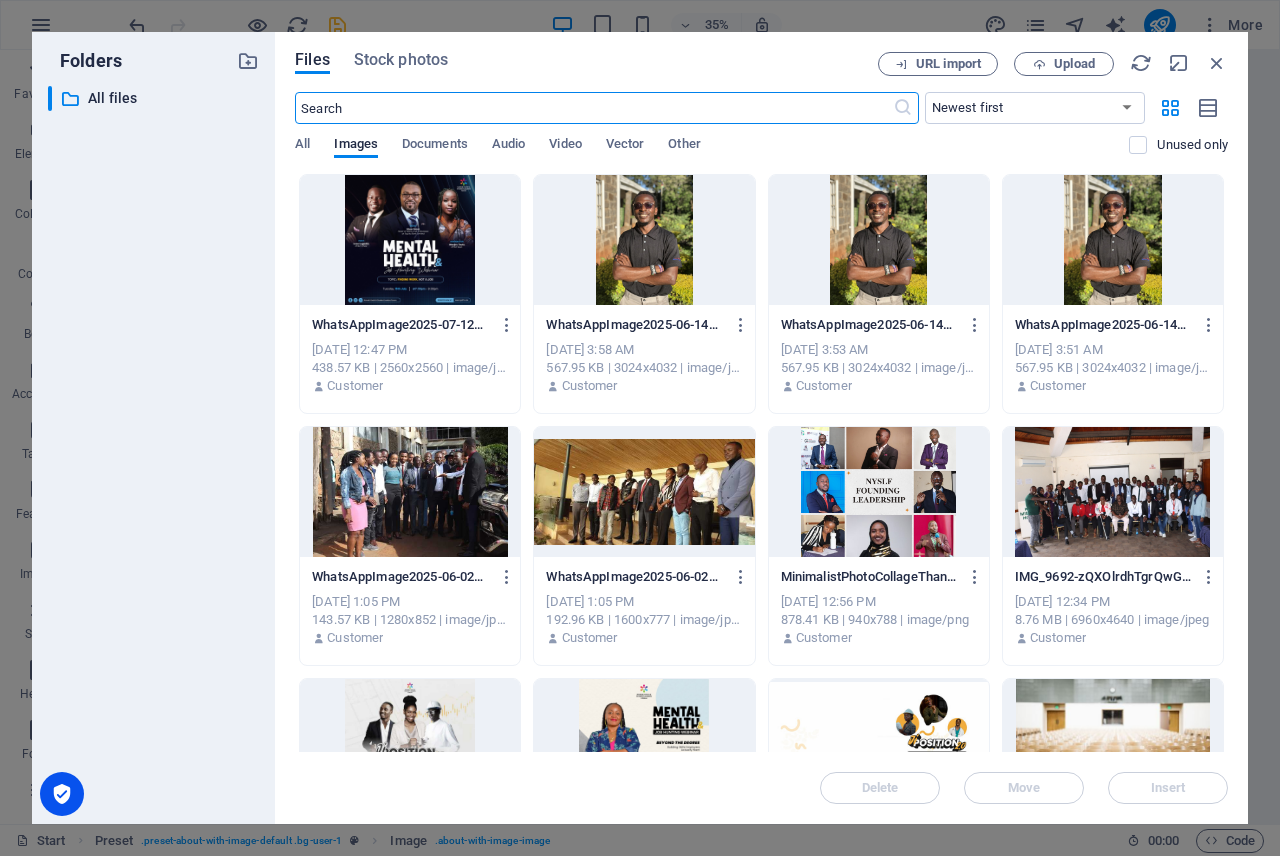 scroll, scrollTop: 3894, scrollLeft: 0, axis: vertical 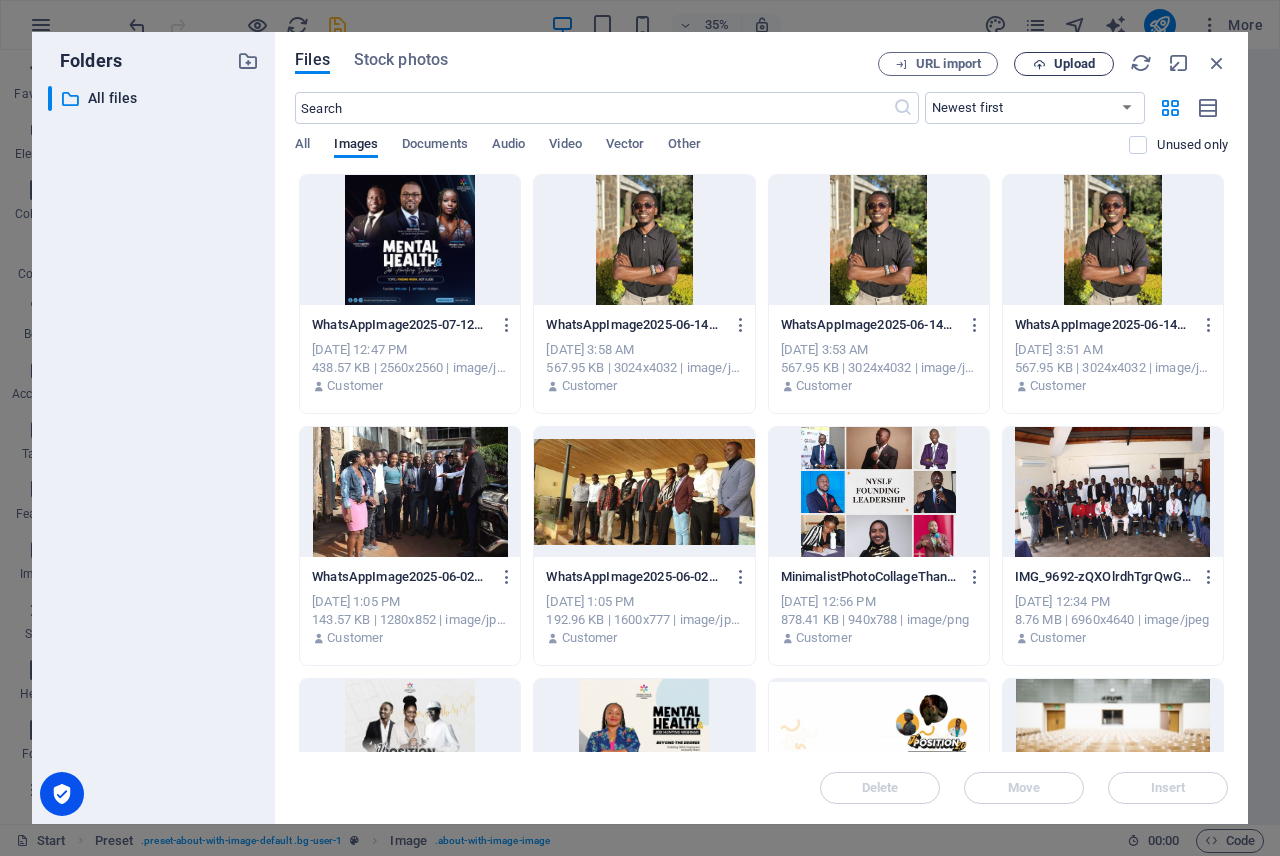 click on "Upload" at bounding box center (1064, 64) 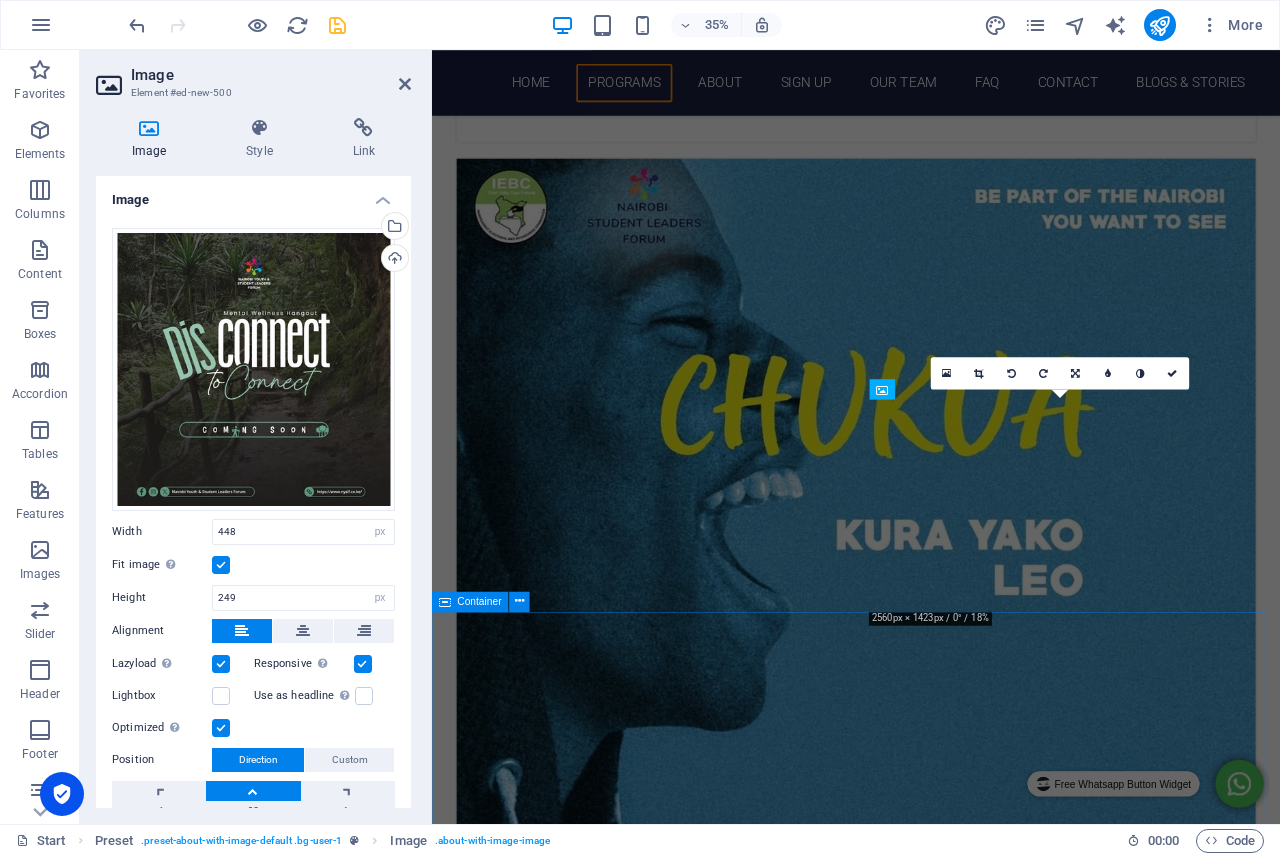 scroll, scrollTop: 2594, scrollLeft: 0, axis: vertical 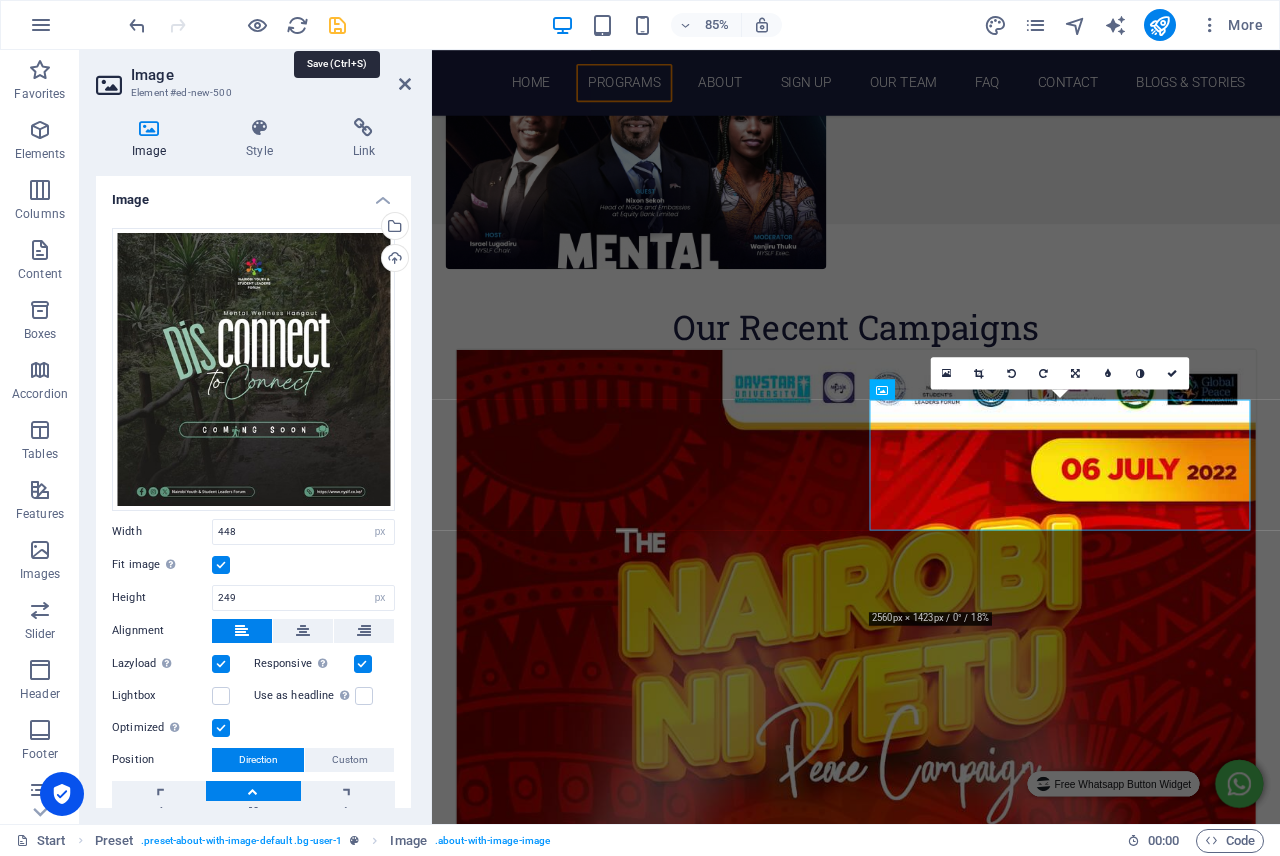 click at bounding box center [337, 25] 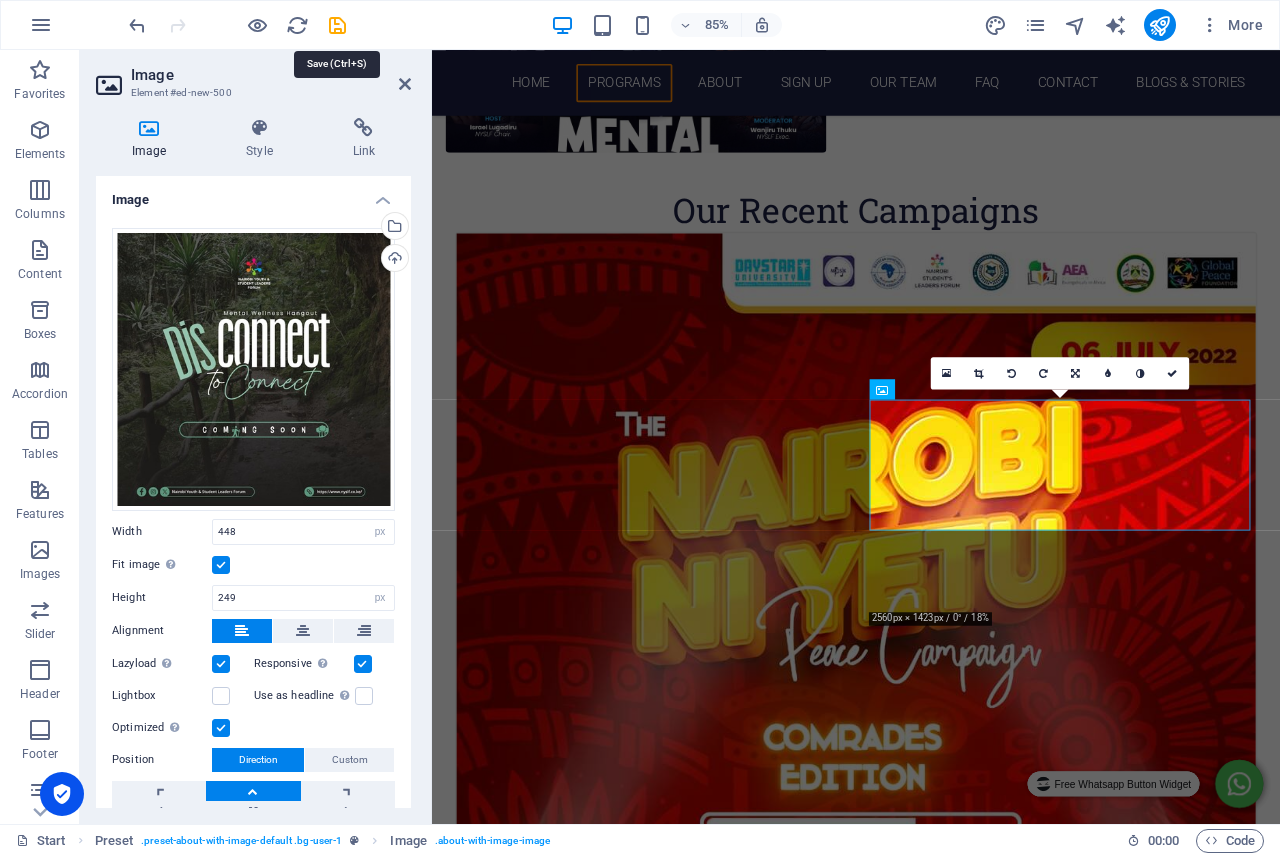 scroll, scrollTop: 2457, scrollLeft: 0, axis: vertical 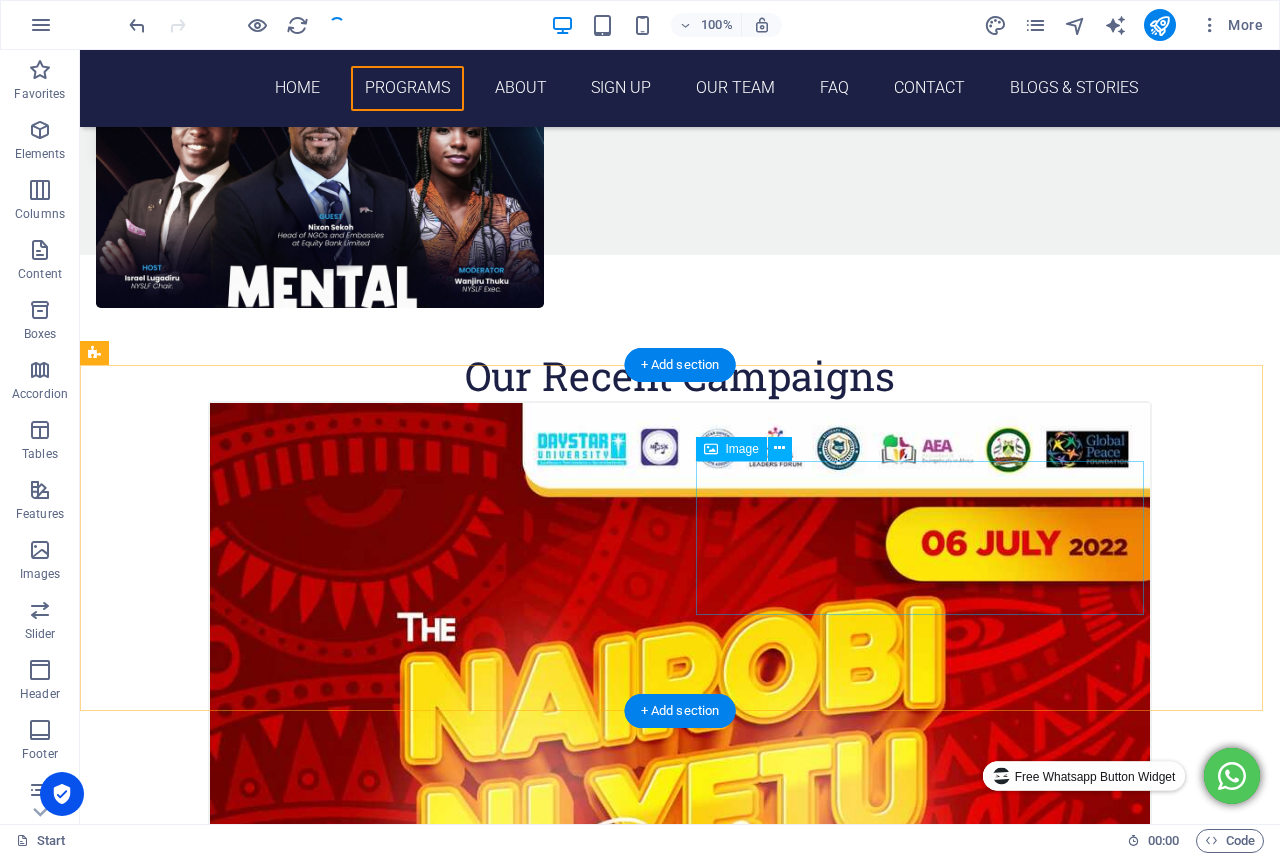 click at bounding box center (245, 6763) 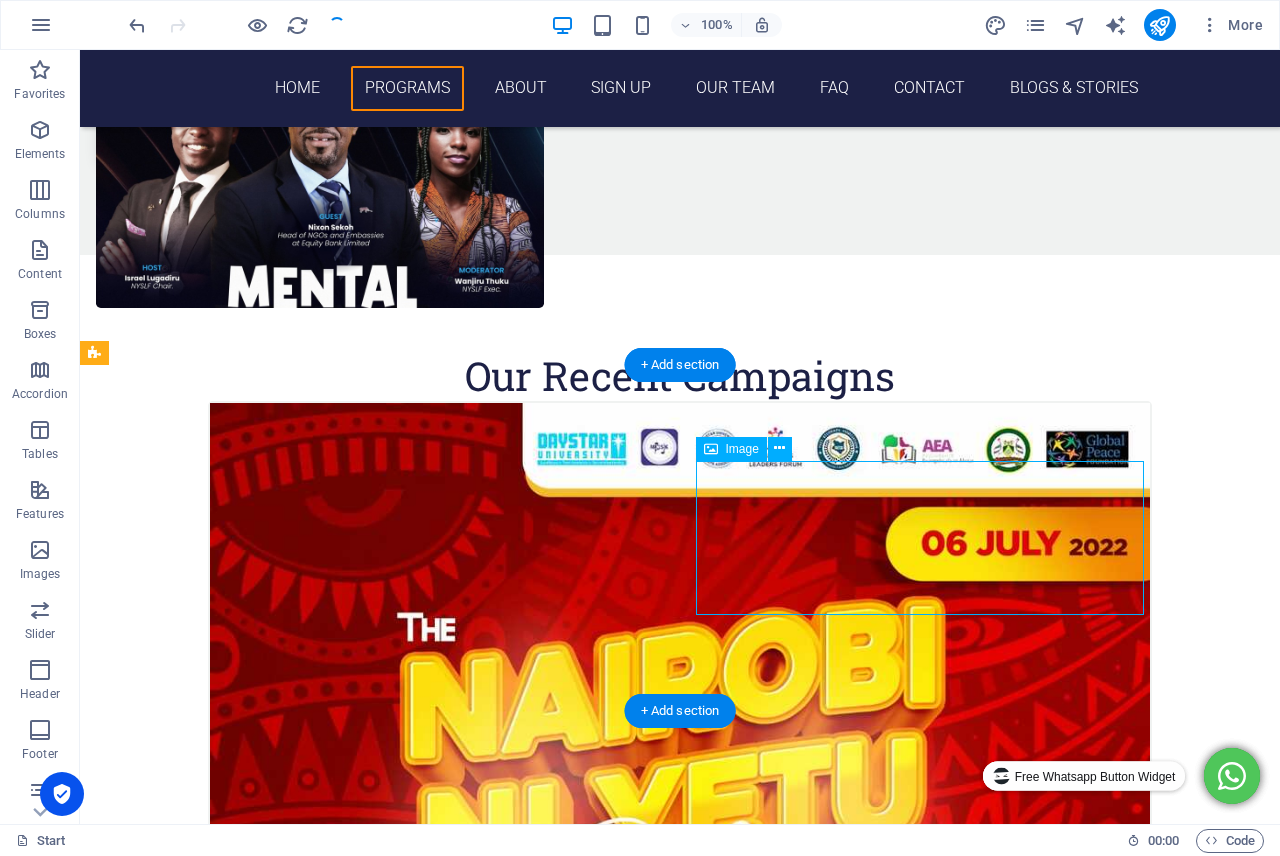 click at bounding box center (245, 6763) 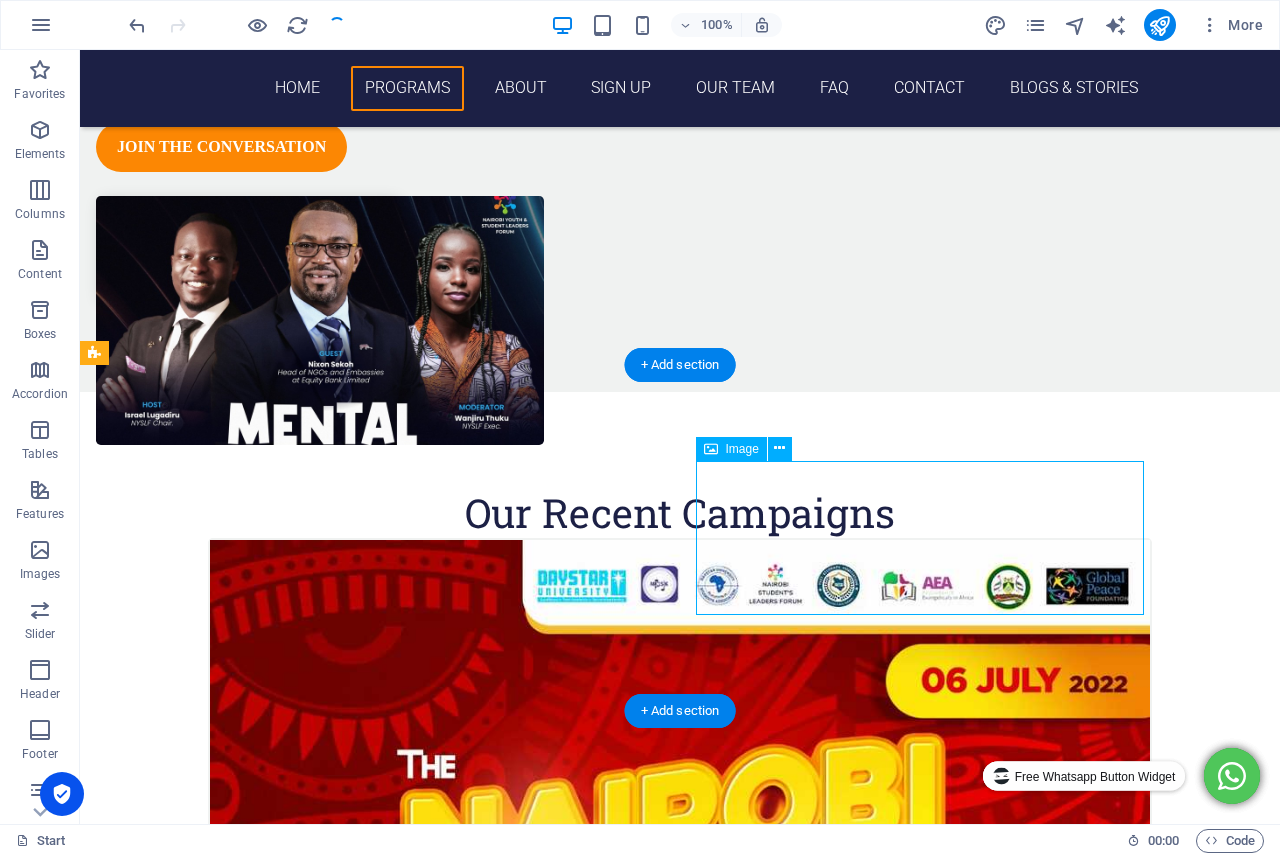 select on "px" 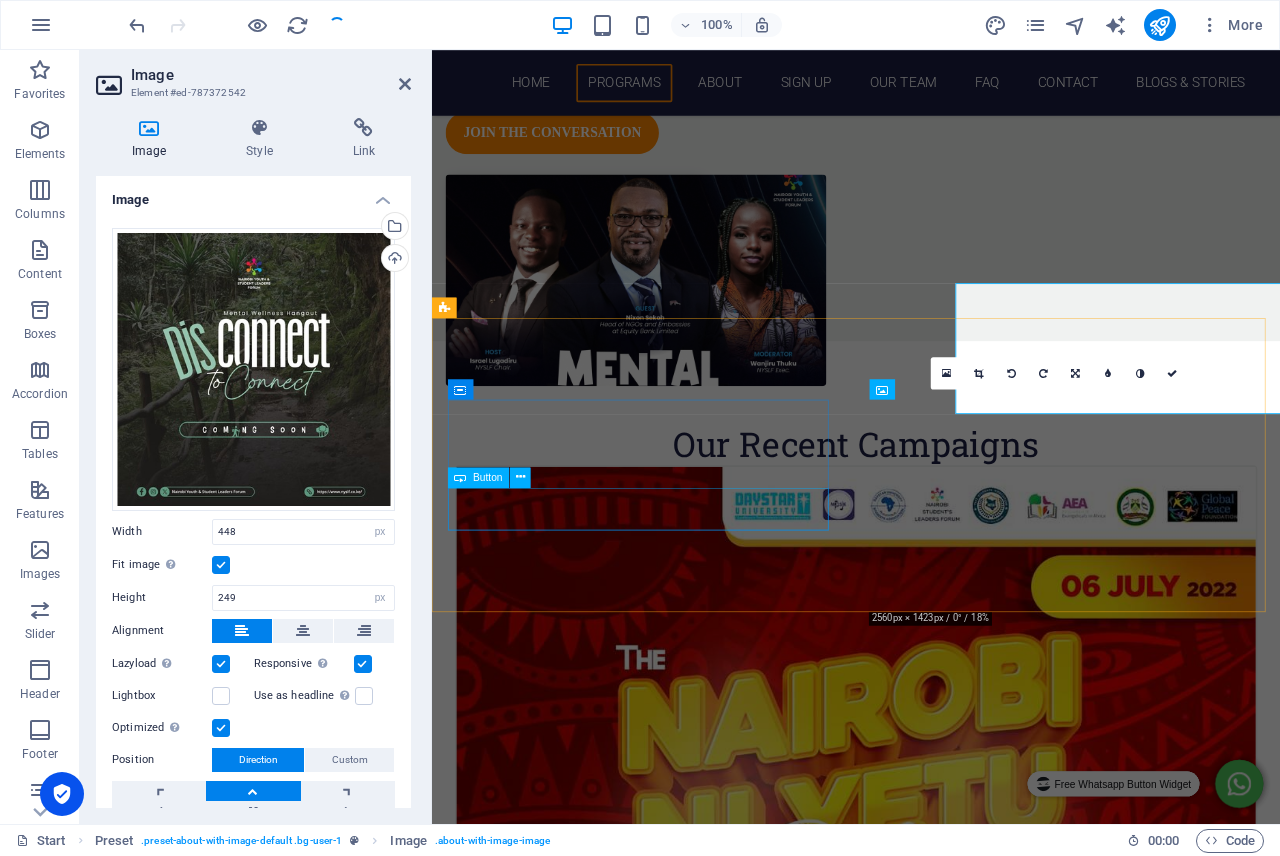 scroll, scrollTop: 2594, scrollLeft: 0, axis: vertical 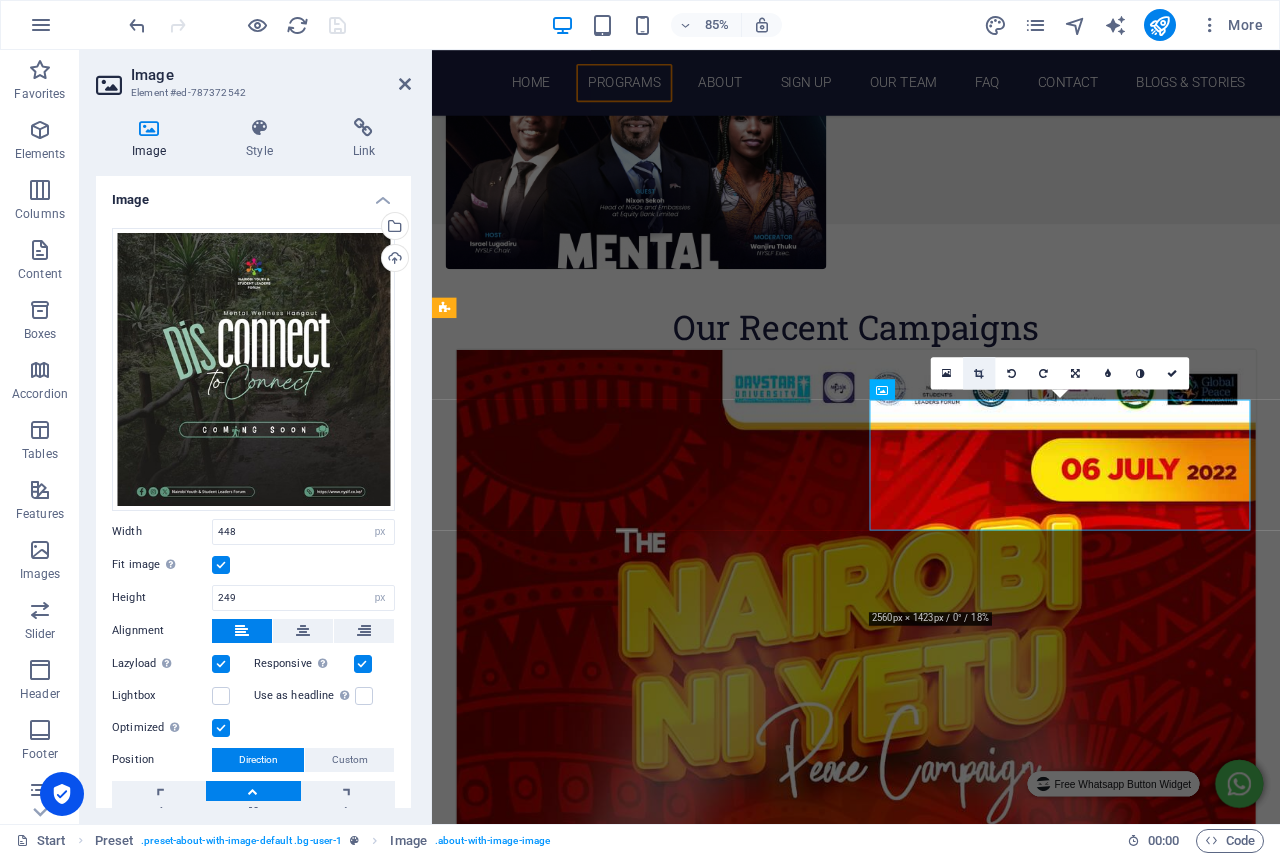 click at bounding box center (978, 373) 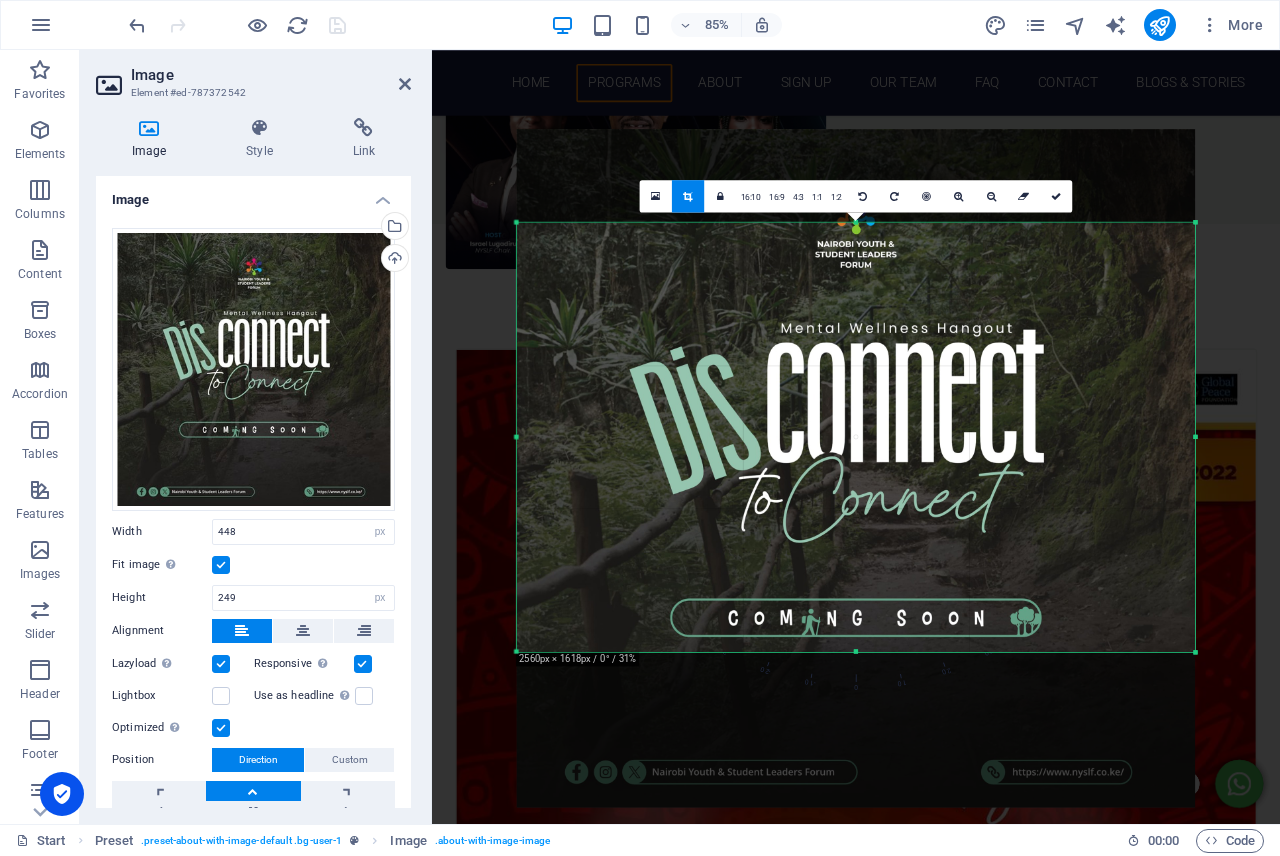 drag, startPoint x: 856, startPoint y: 684, endPoint x: 872, endPoint y: 611, distance: 74.73286 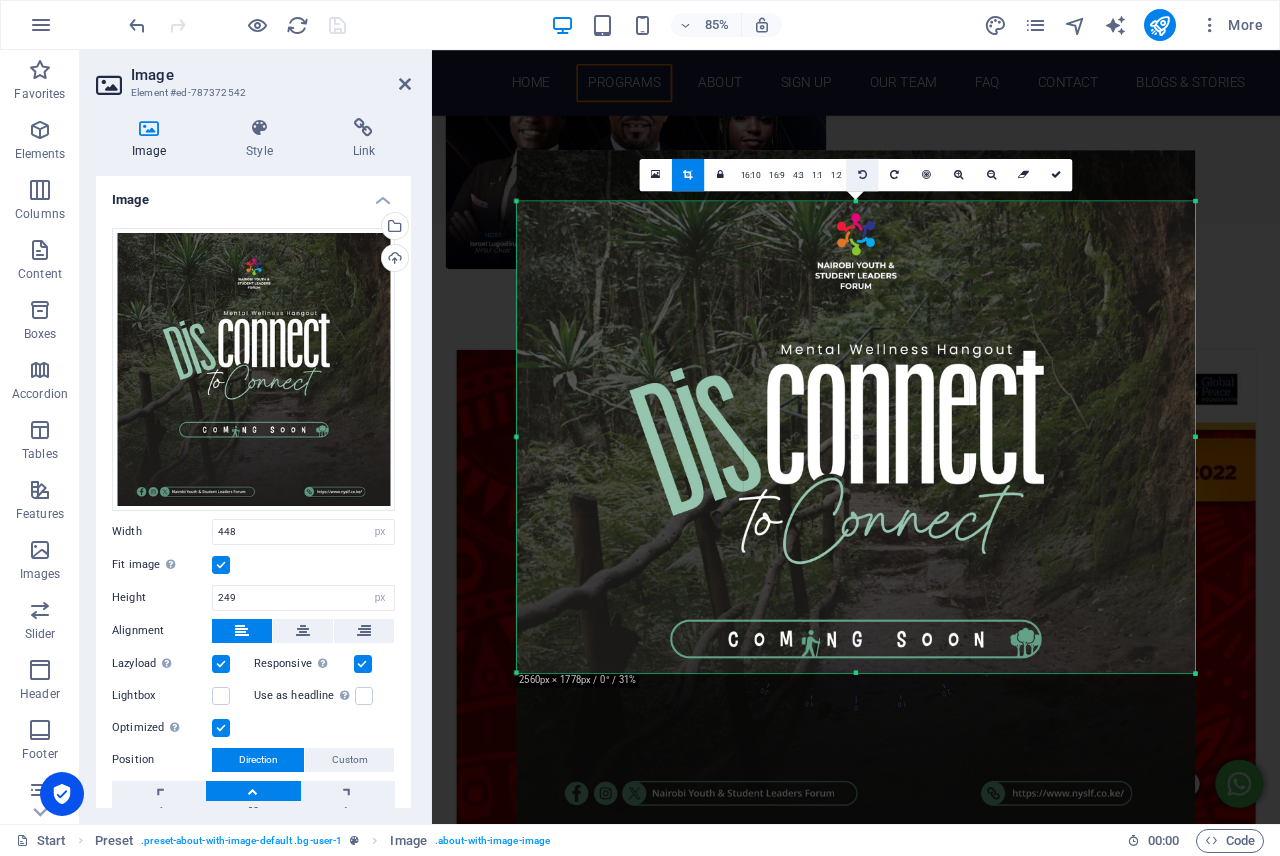 drag, startPoint x: 860, startPoint y: 220, endPoint x: 860, endPoint y: 170, distance: 50 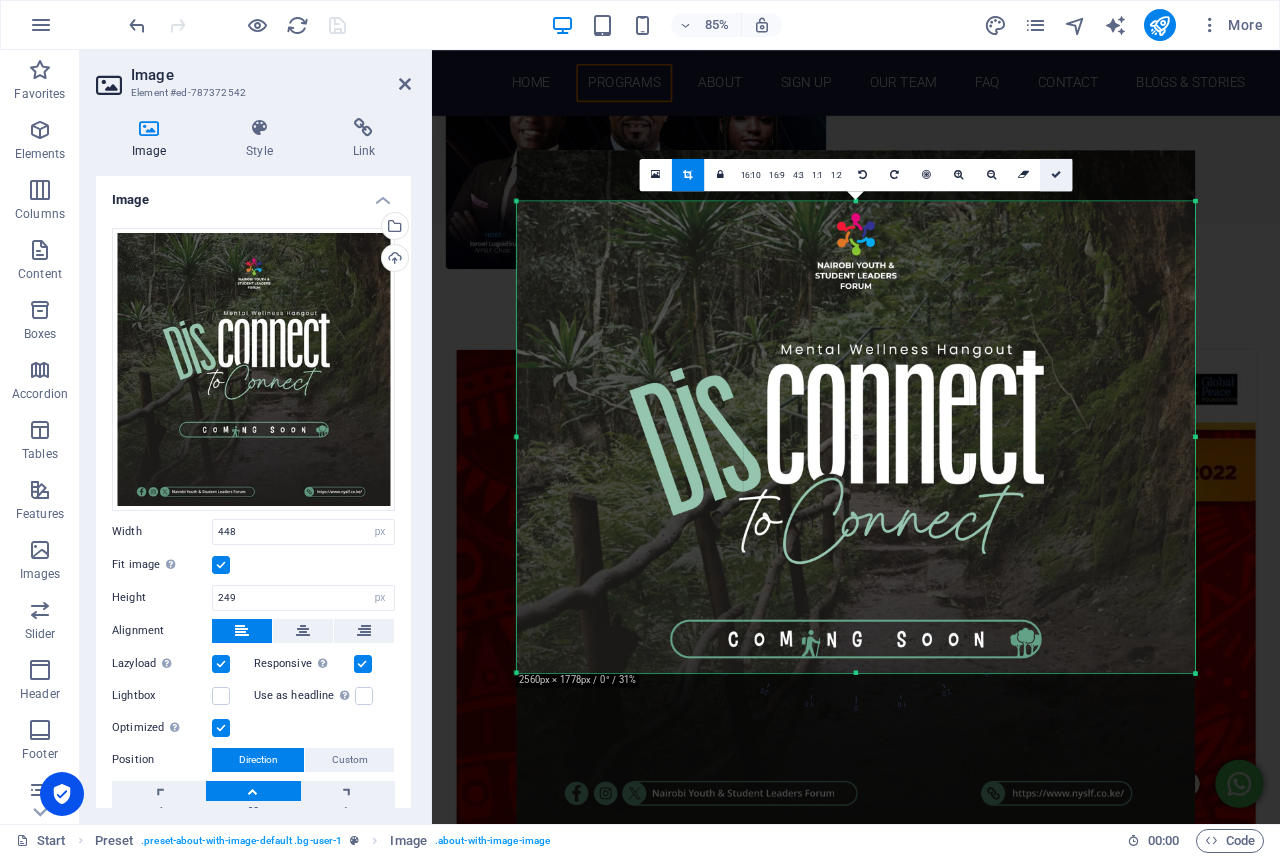 click at bounding box center (1056, 175) 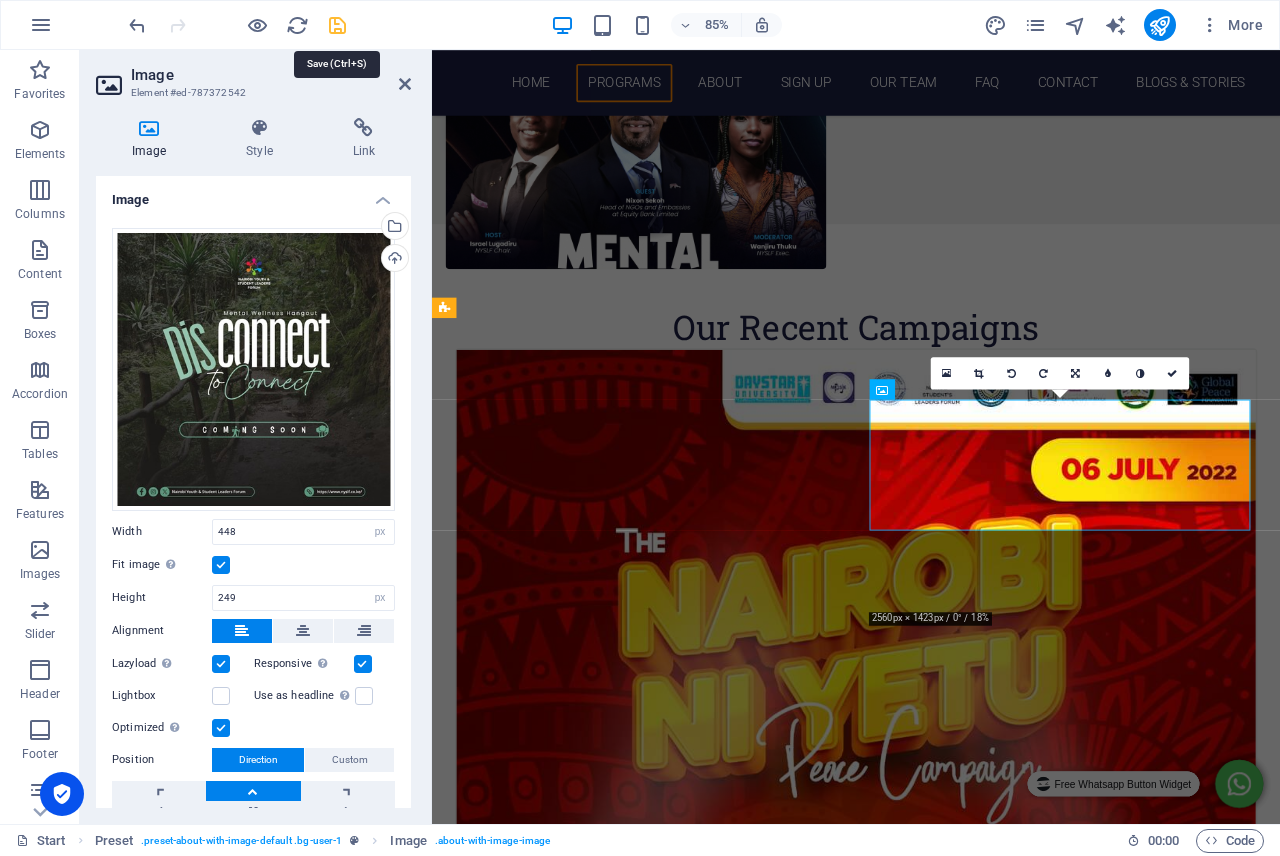 click at bounding box center (337, 25) 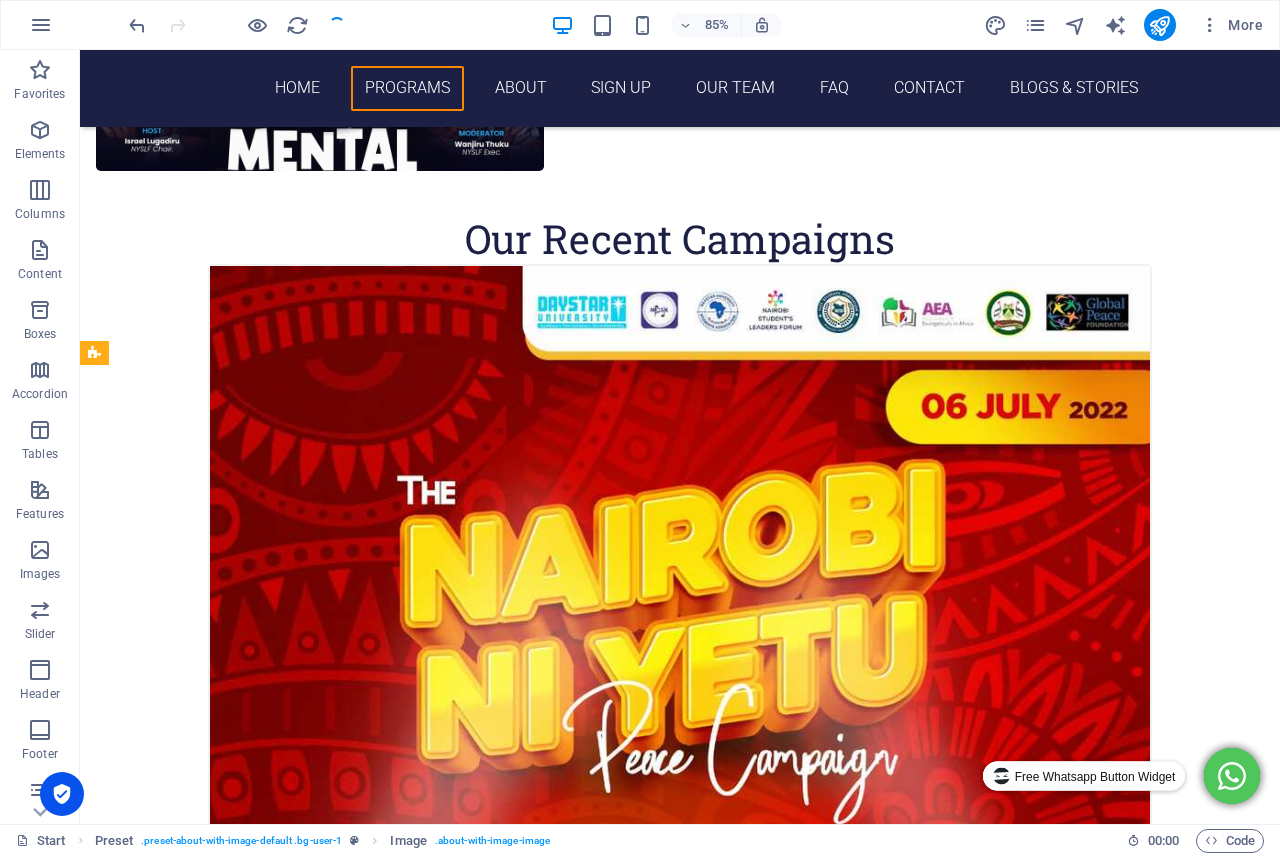 scroll, scrollTop: 2457, scrollLeft: 0, axis: vertical 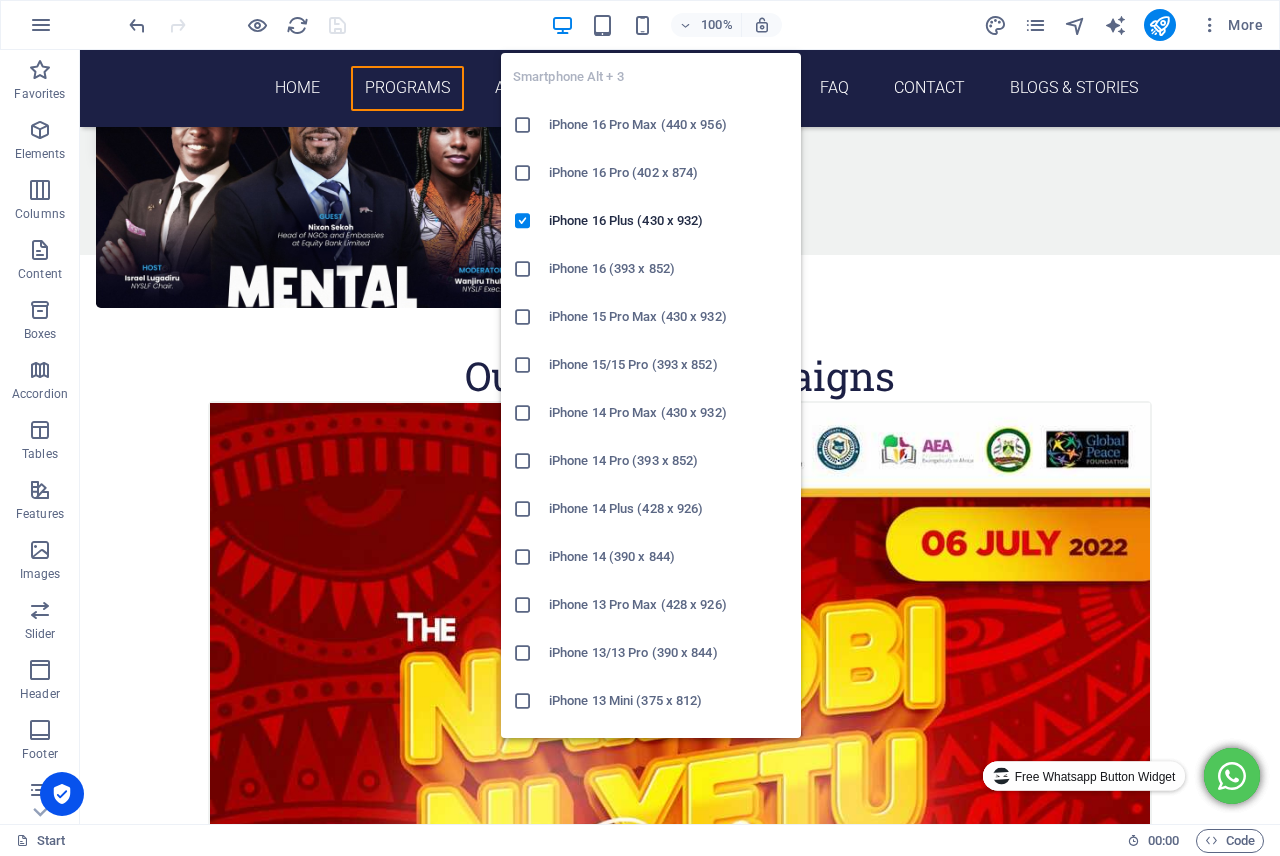 drag, startPoint x: 638, startPoint y: 25, endPoint x: 664, endPoint y: 29, distance: 26.305893 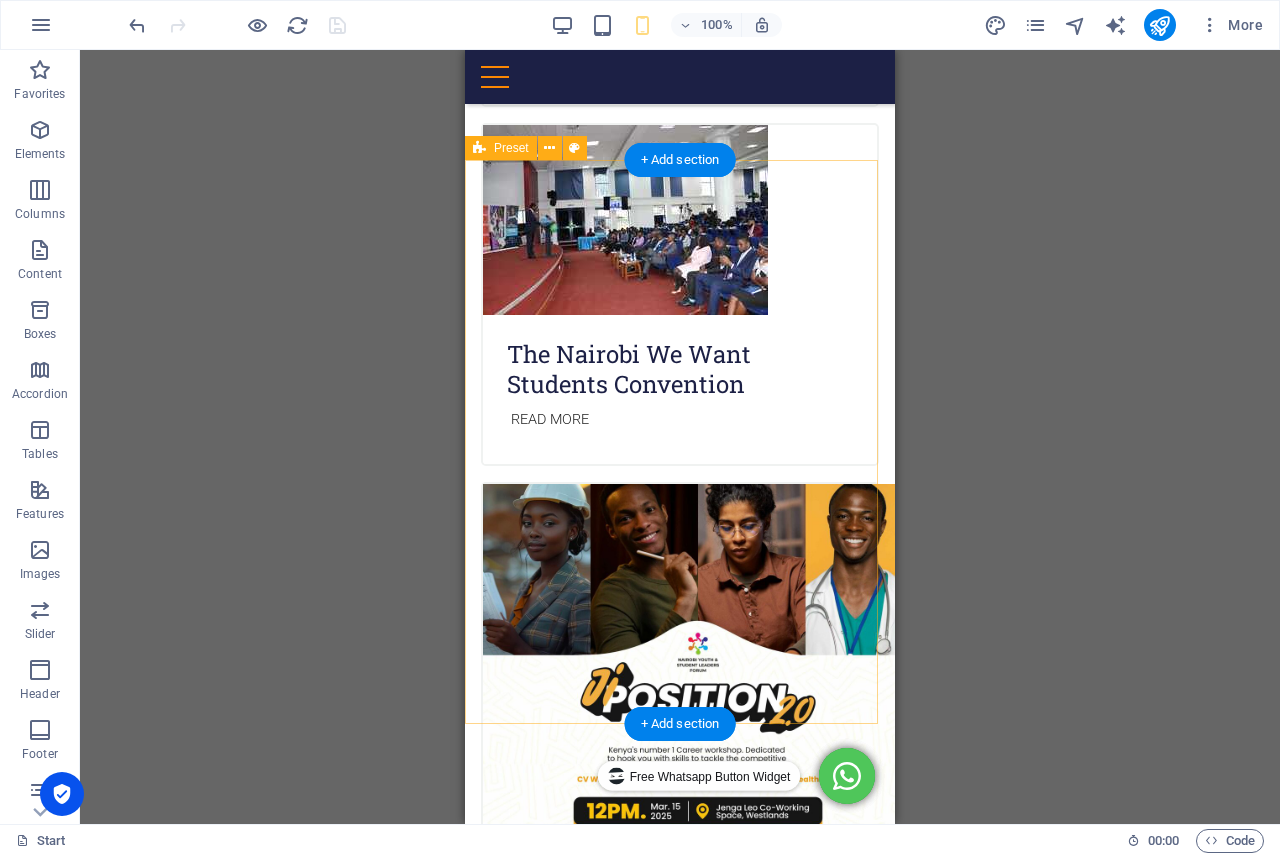 scroll, scrollTop: 5157, scrollLeft: 0, axis: vertical 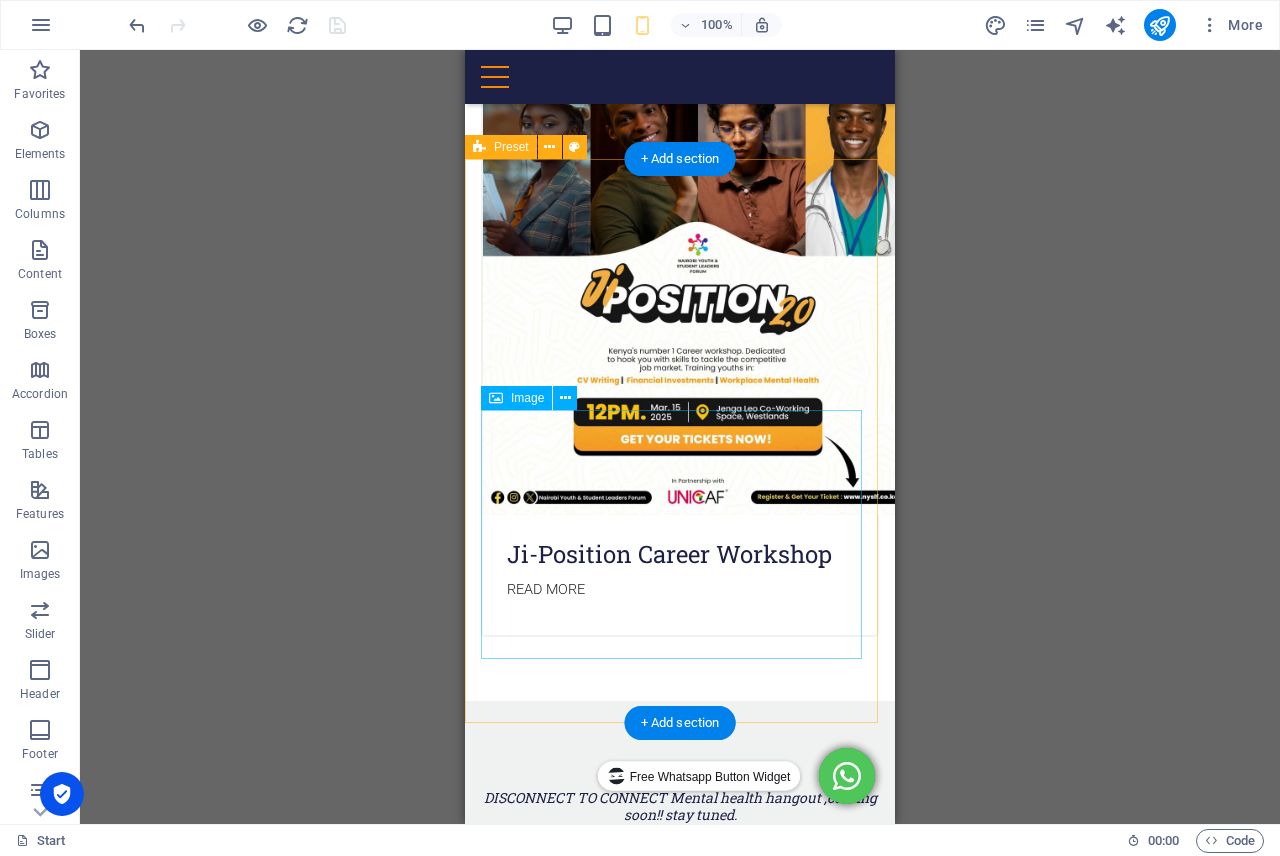 click at bounding box center (548, 1052) 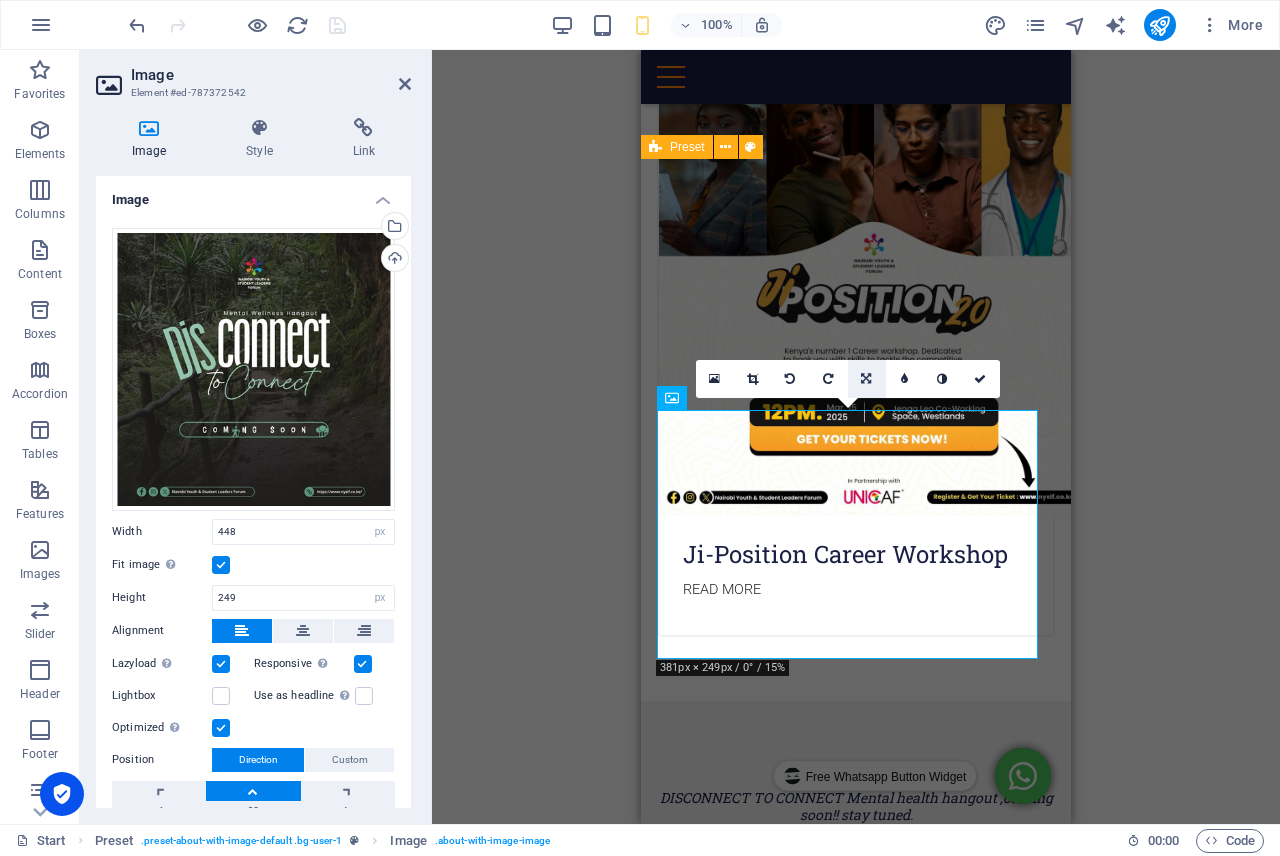 click at bounding box center [866, 379] 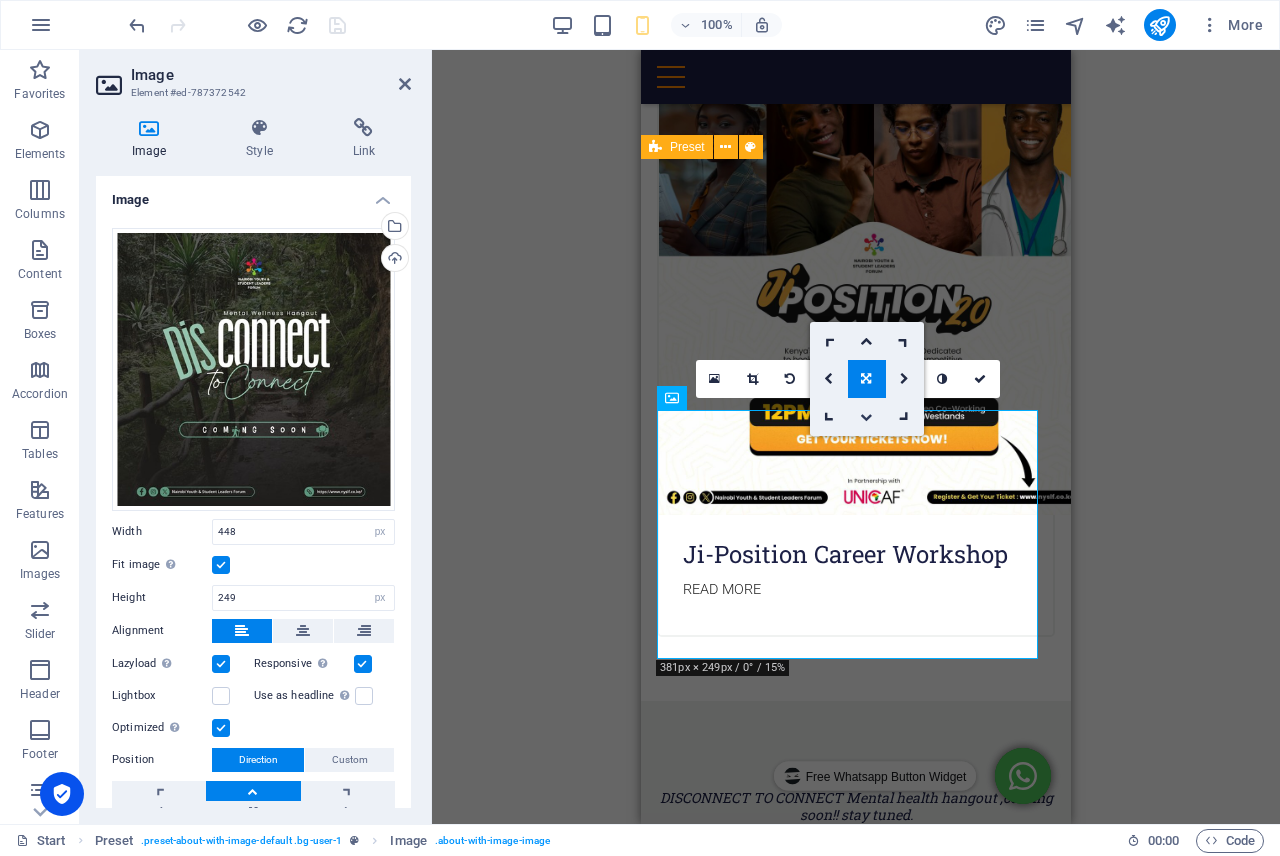 click at bounding box center (866, 417) 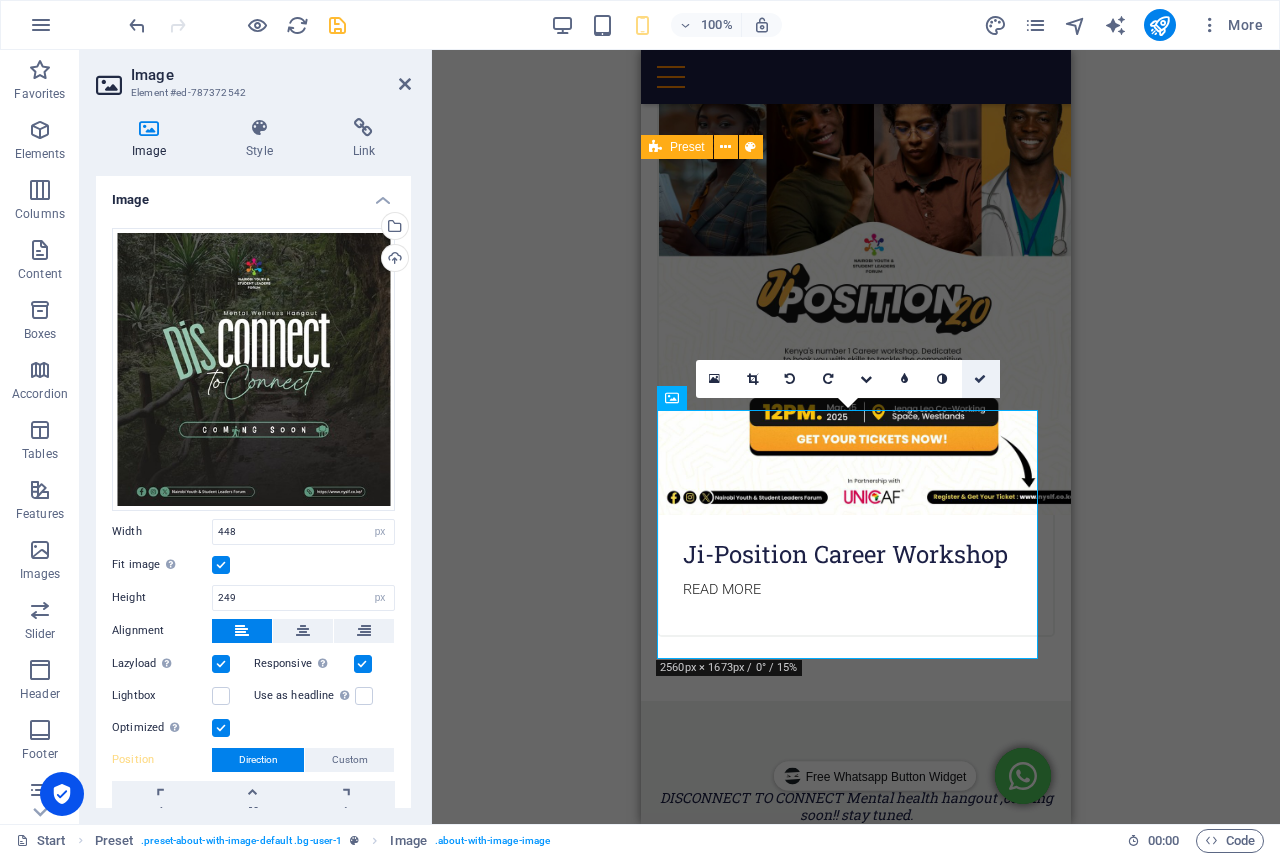 click at bounding box center (980, 379) 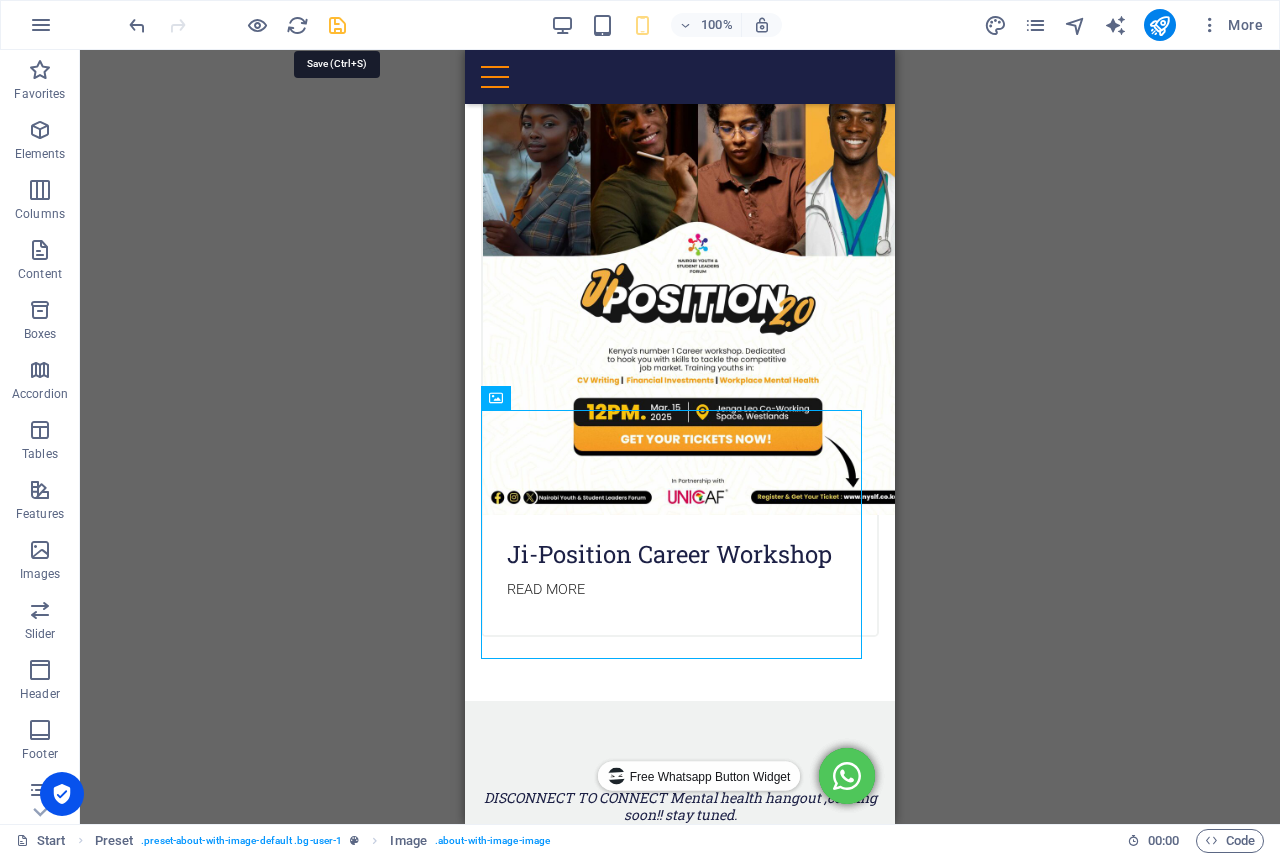 click at bounding box center (337, 25) 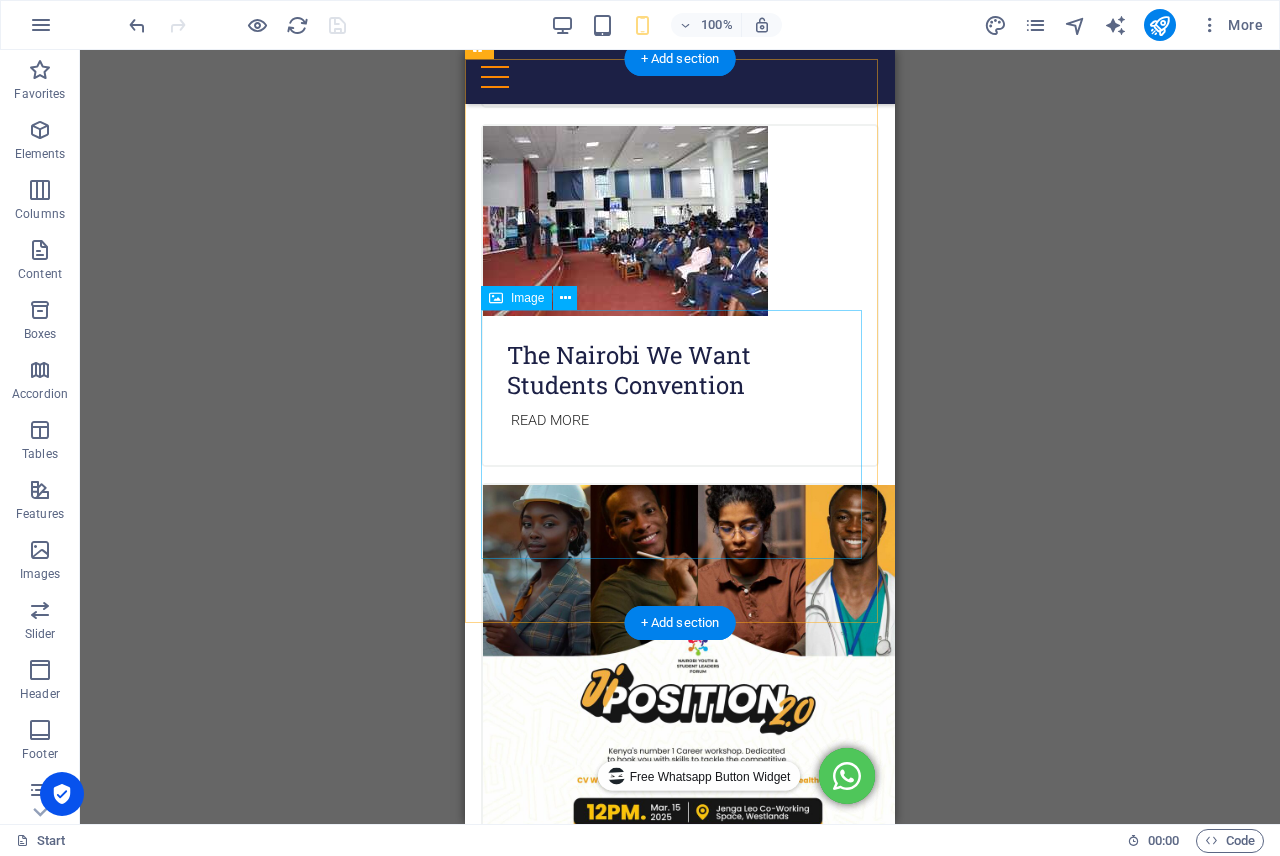 scroll, scrollTop: 5257, scrollLeft: 0, axis: vertical 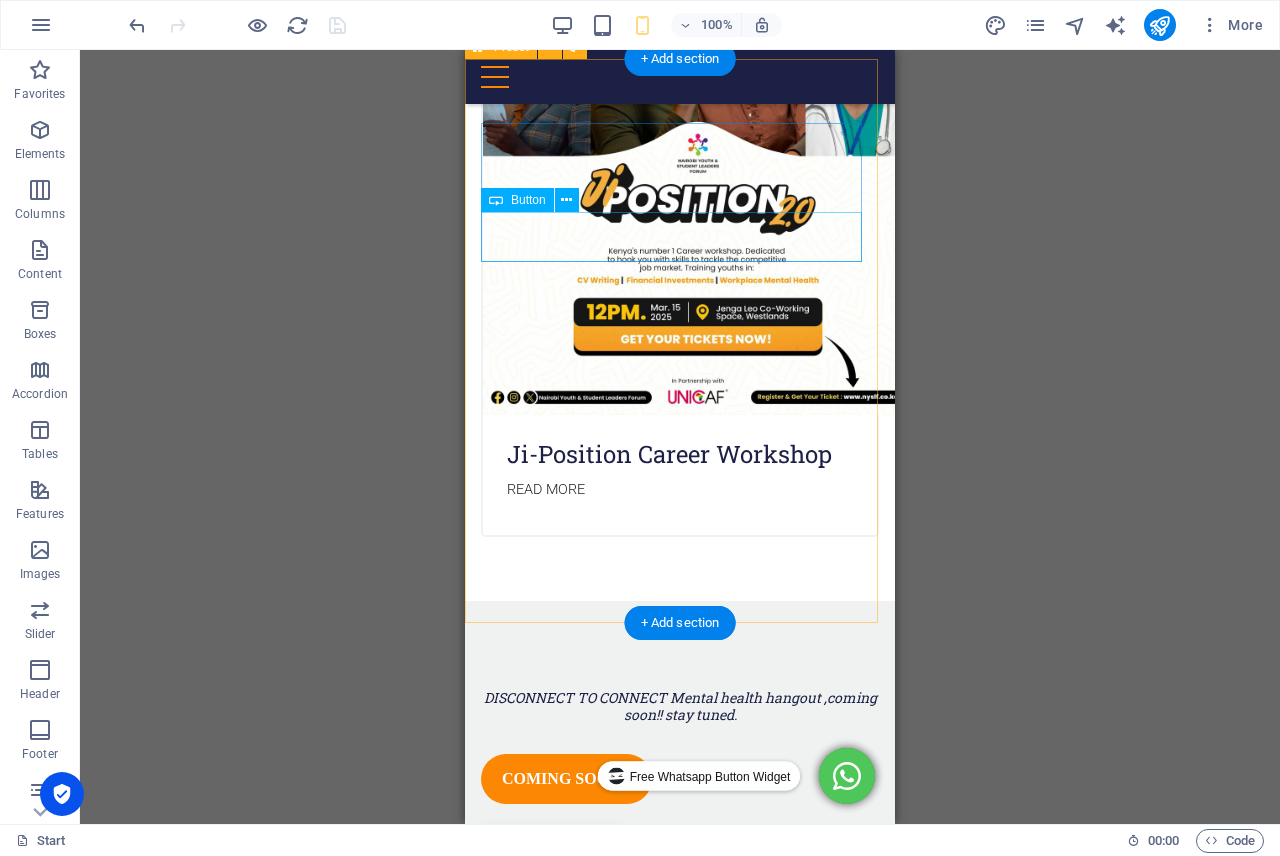 click on "coming soon!!" at bounding box center (680, 779) 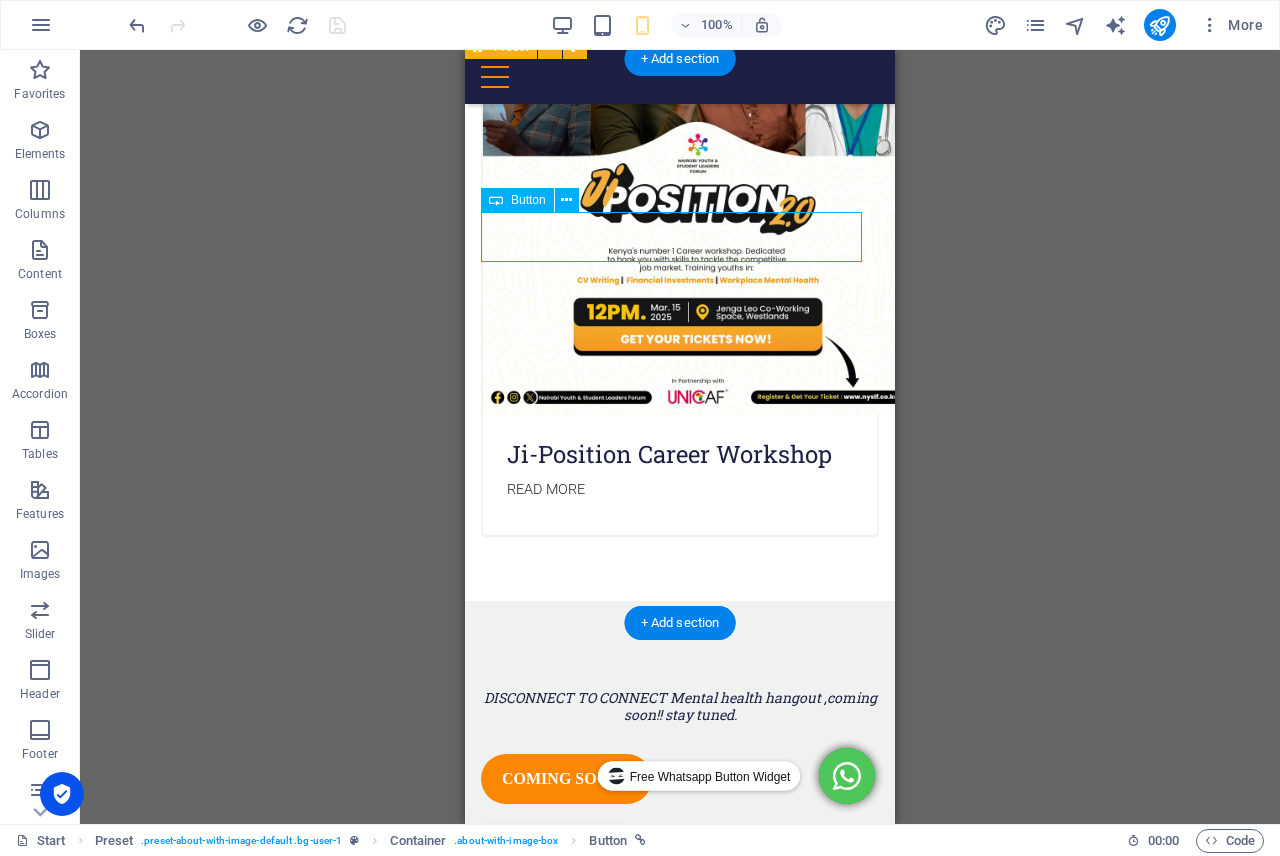 click on "coming soon!!" at bounding box center [680, 779] 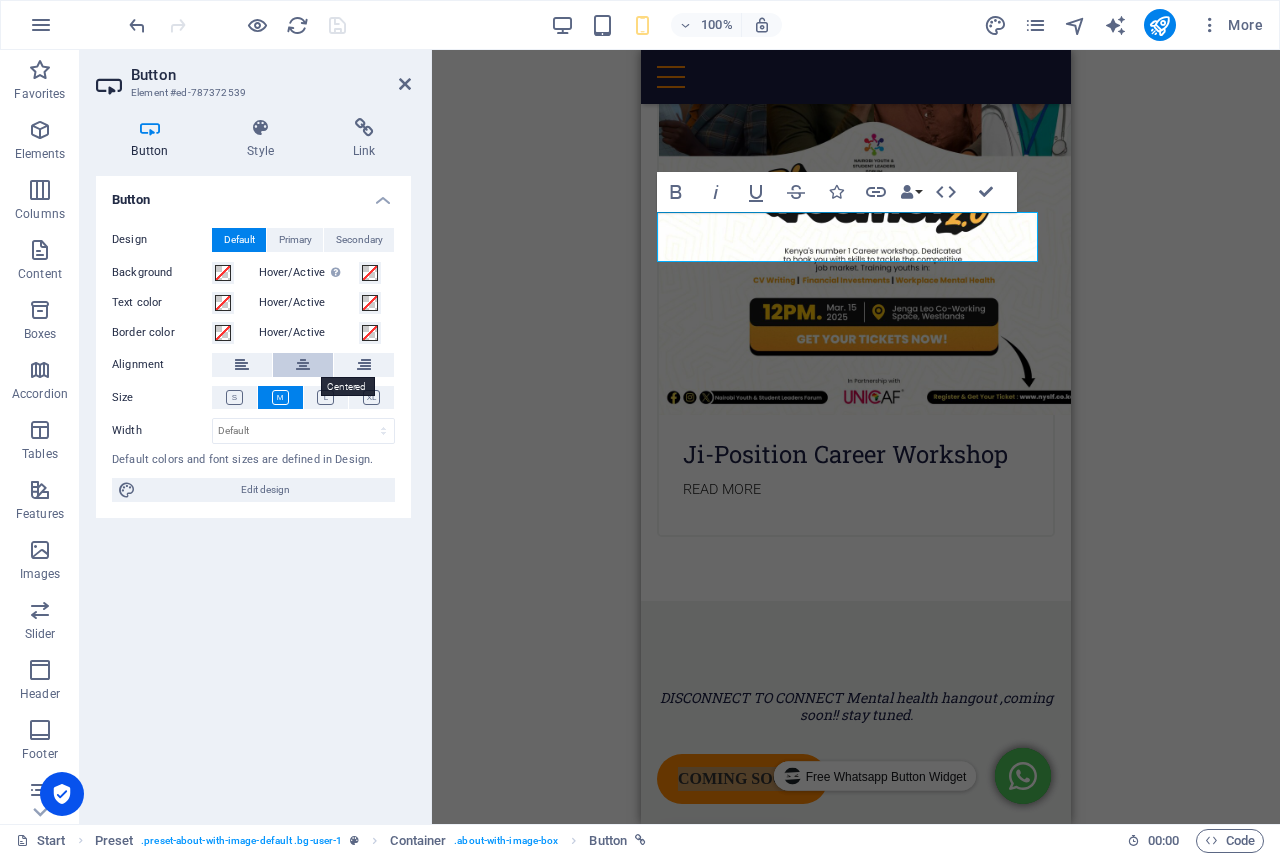 click at bounding box center (303, 365) 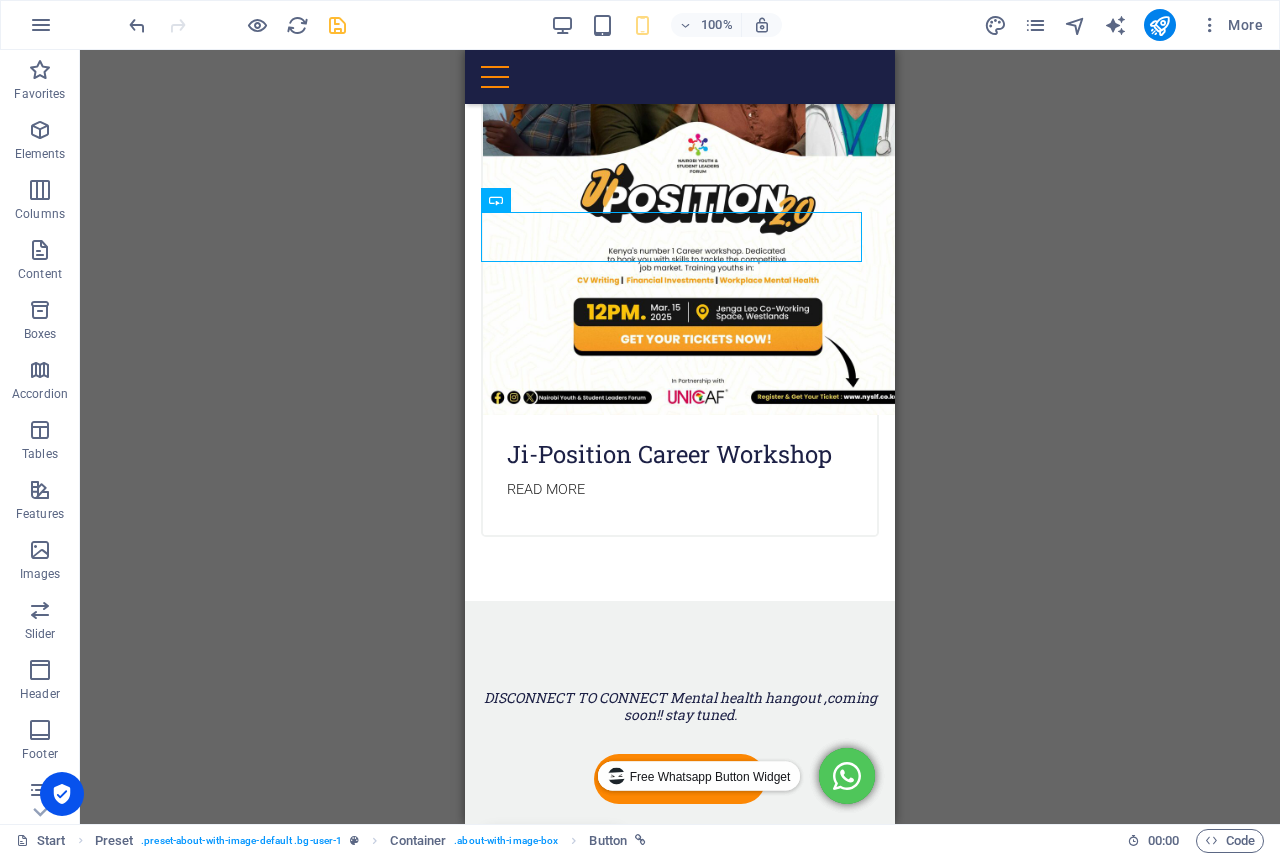 click at bounding box center [337, 25] 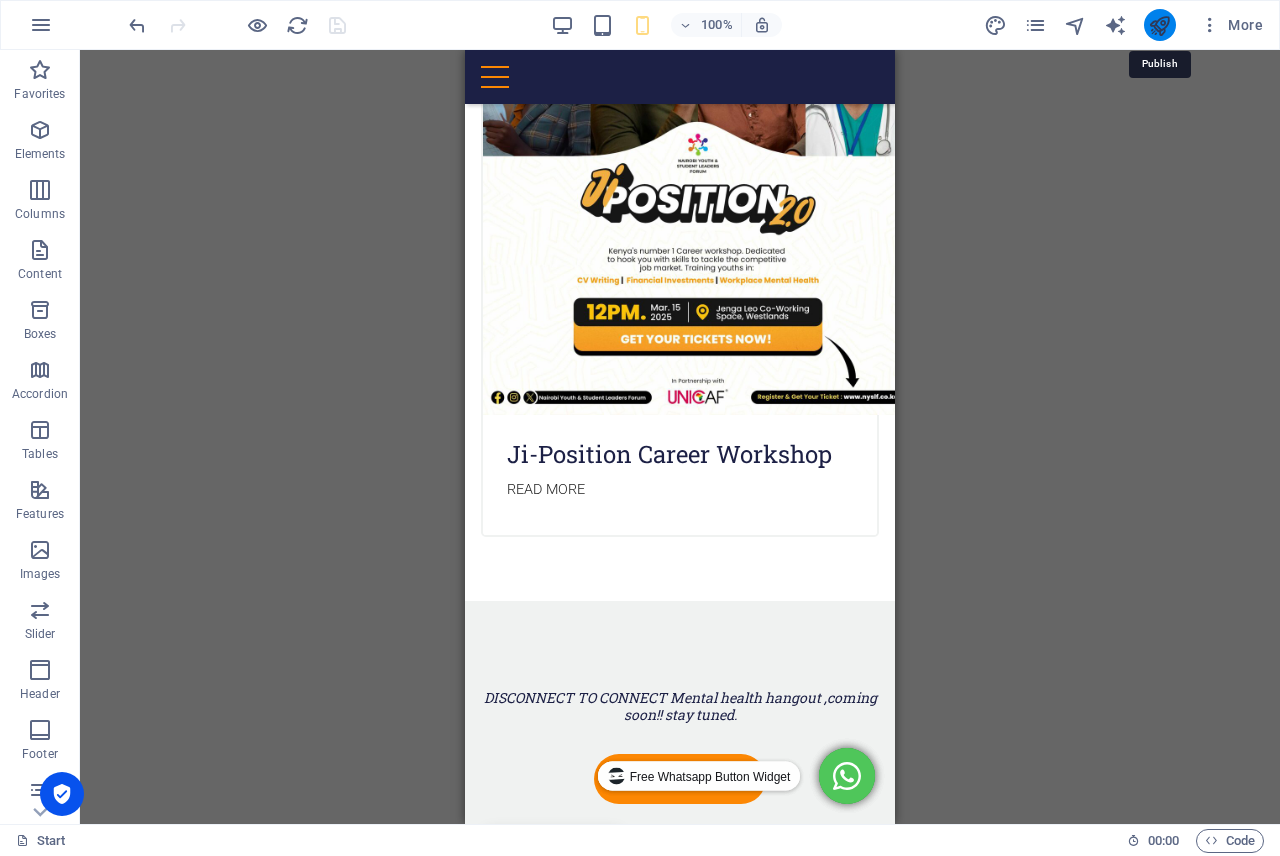 click at bounding box center [1159, 25] 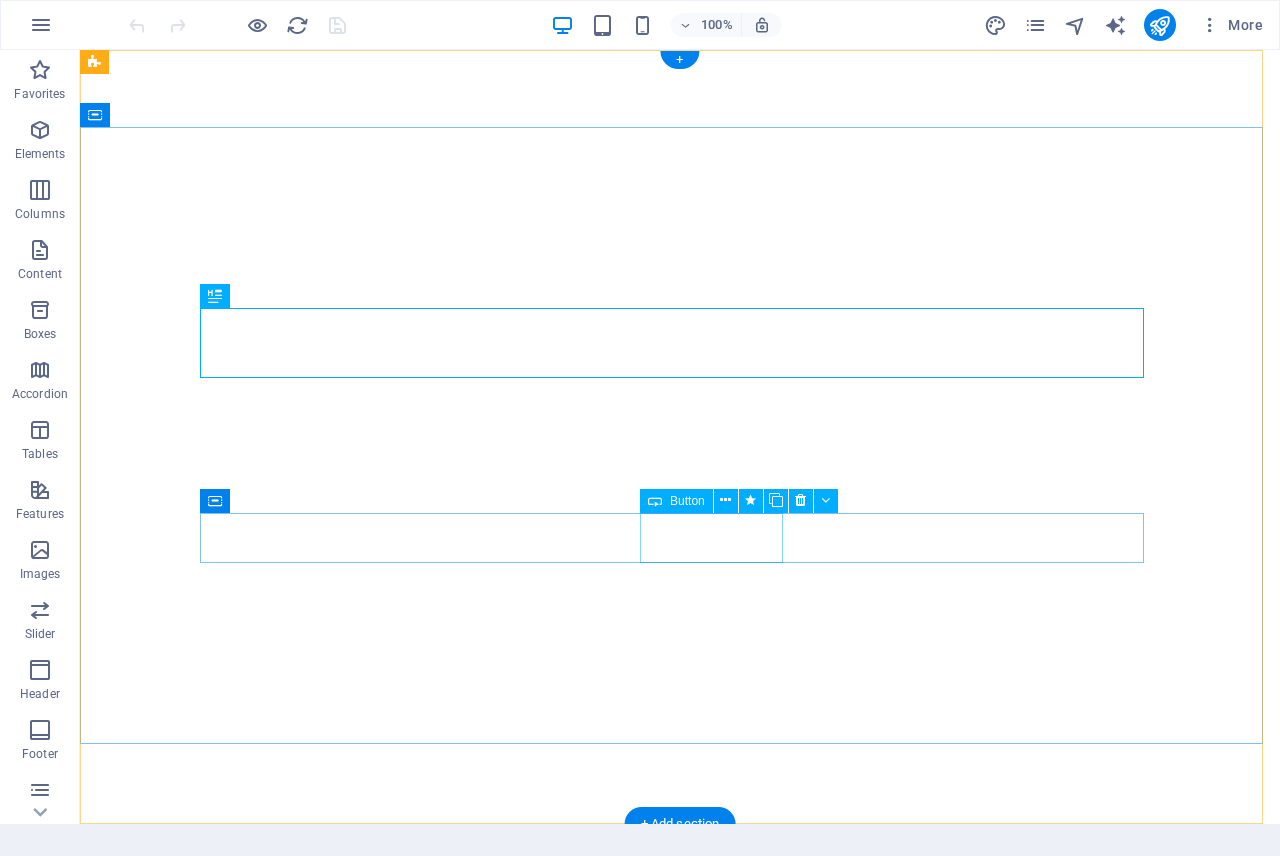 scroll, scrollTop: 0, scrollLeft: 0, axis: both 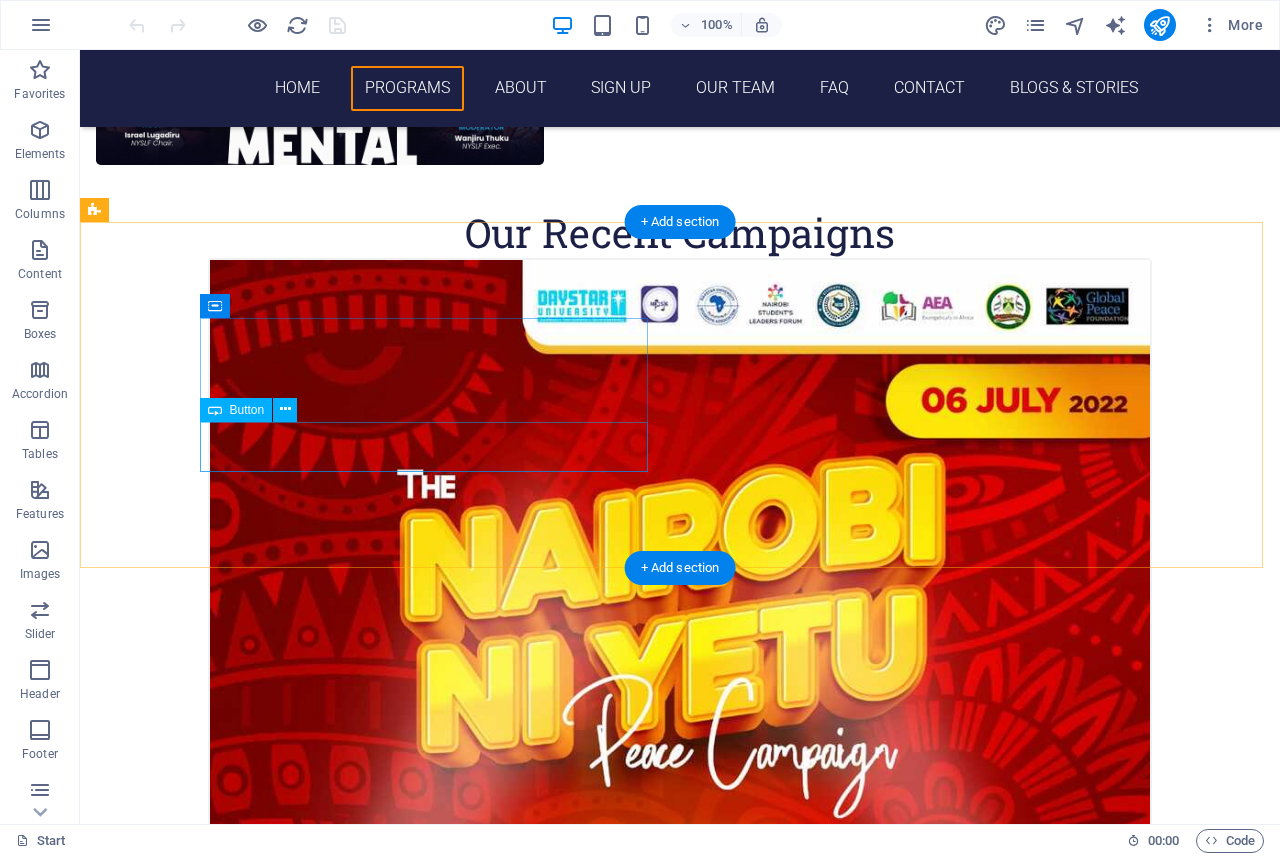 click on "coming soon!!" at bounding box center (568, 6521) 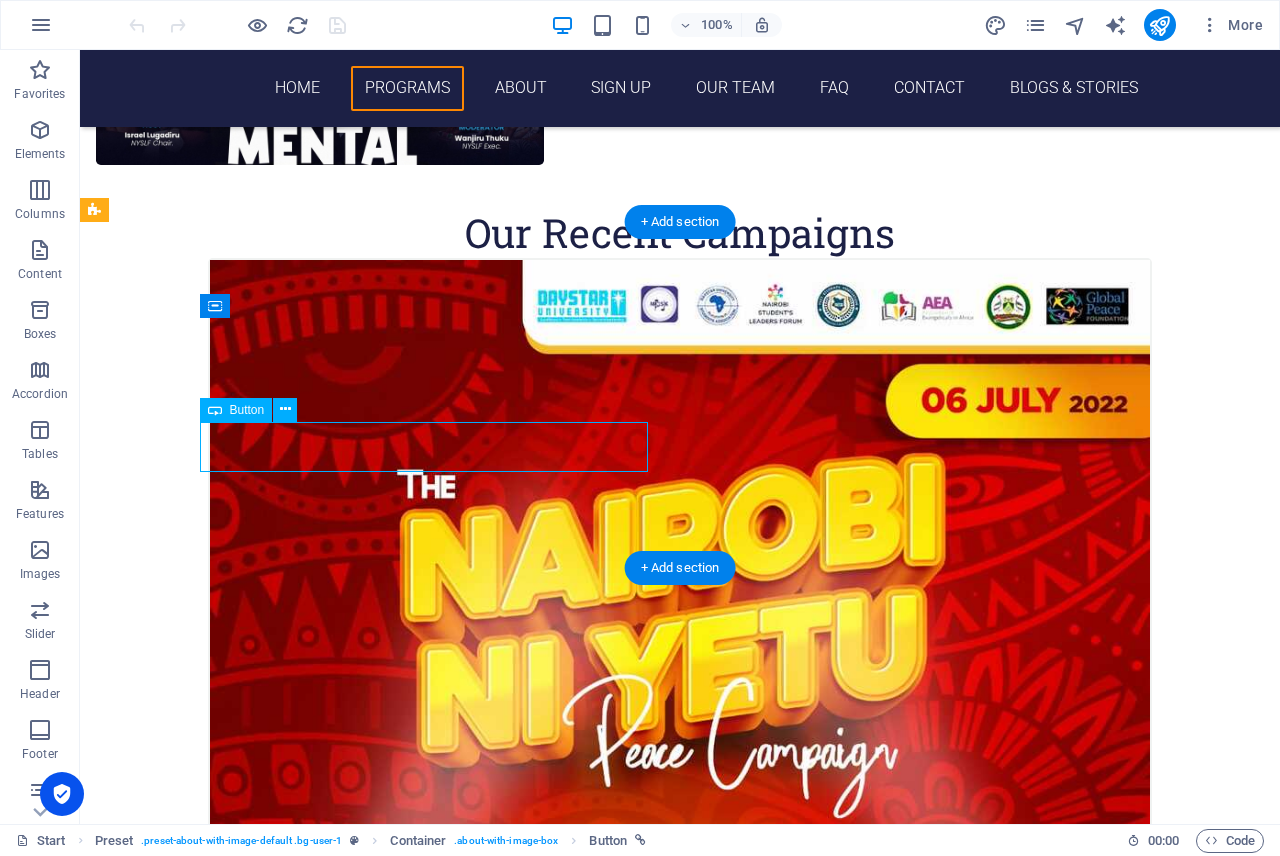 scroll, scrollTop: 0, scrollLeft: 0, axis: both 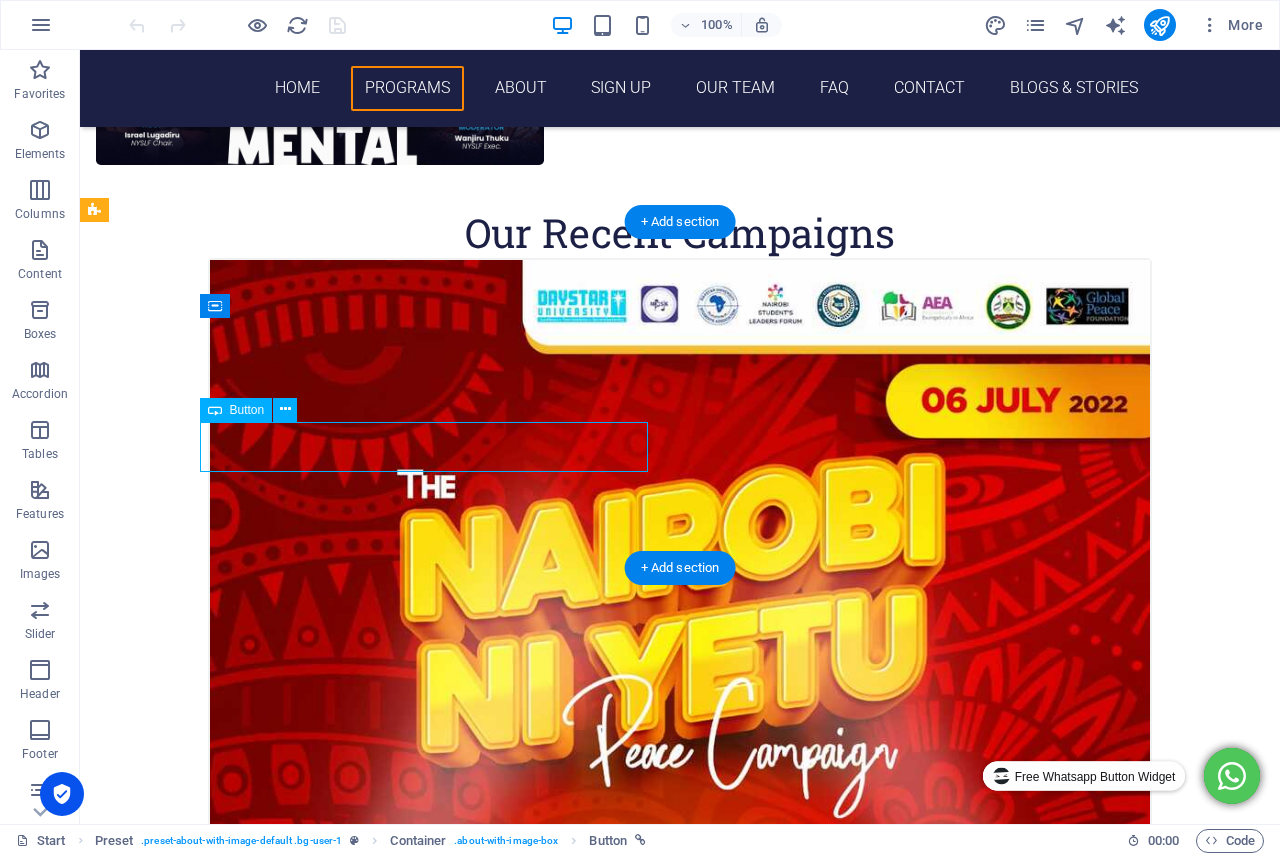 click on "coming soon!!" at bounding box center (568, 6521) 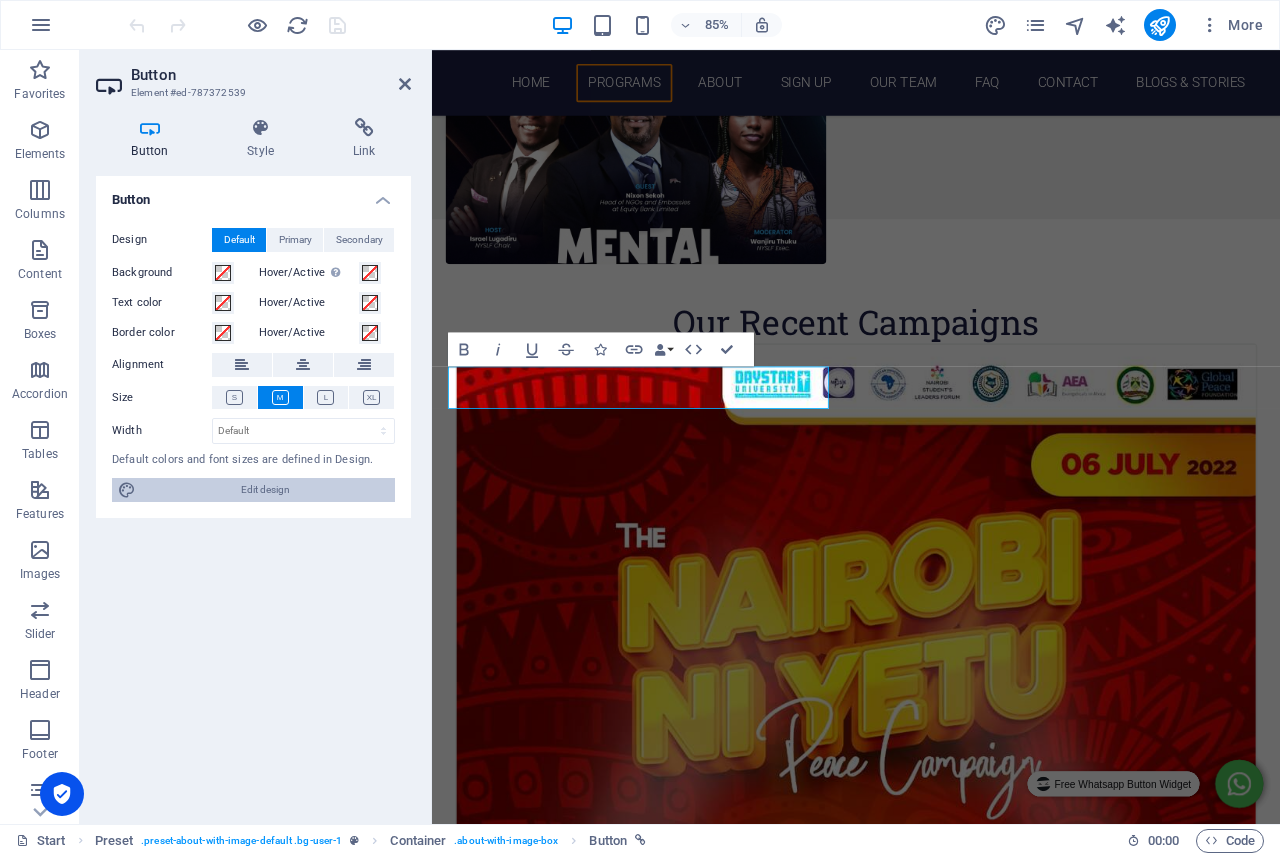 scroll, scrollTop: 2737, scrollLeft: 0, axis: vertical 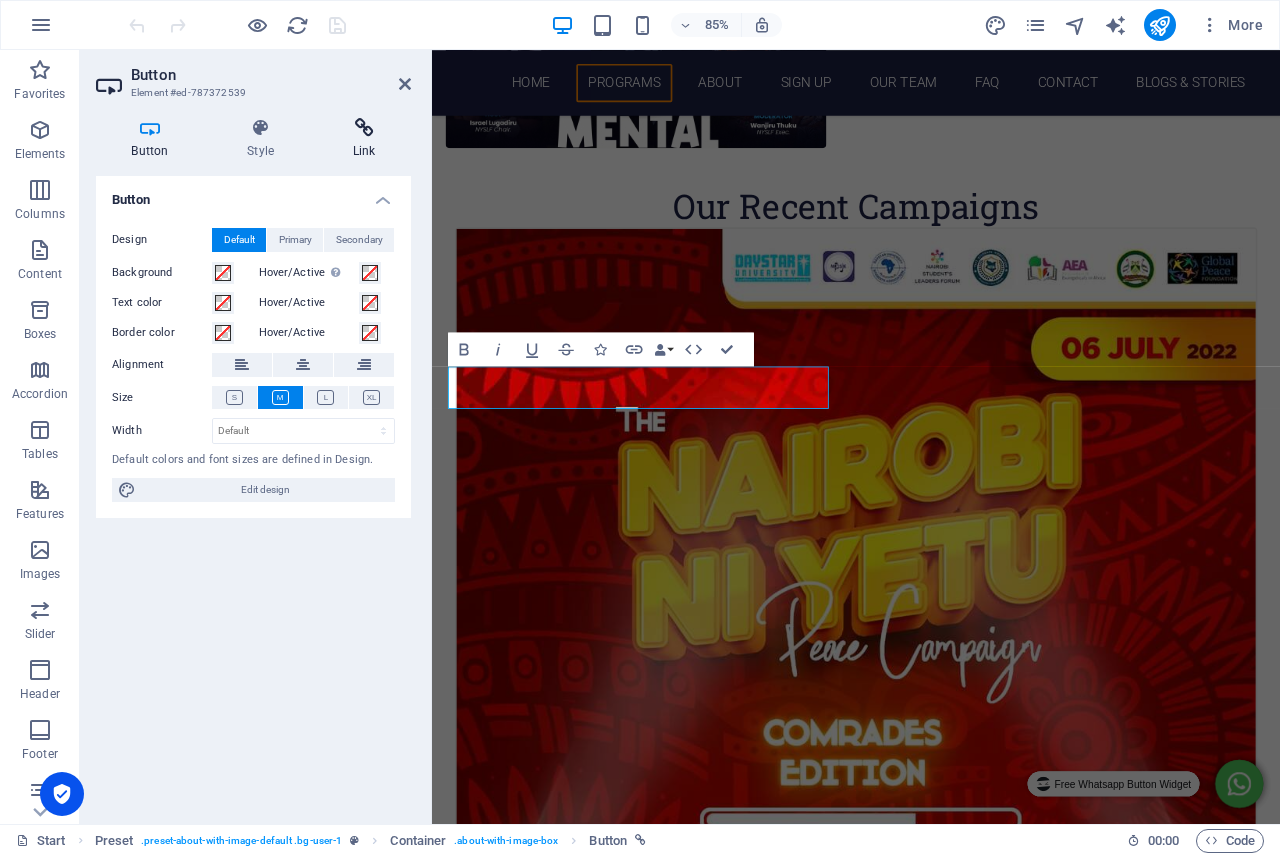 click on "Link" at bounding box center (364, 139) 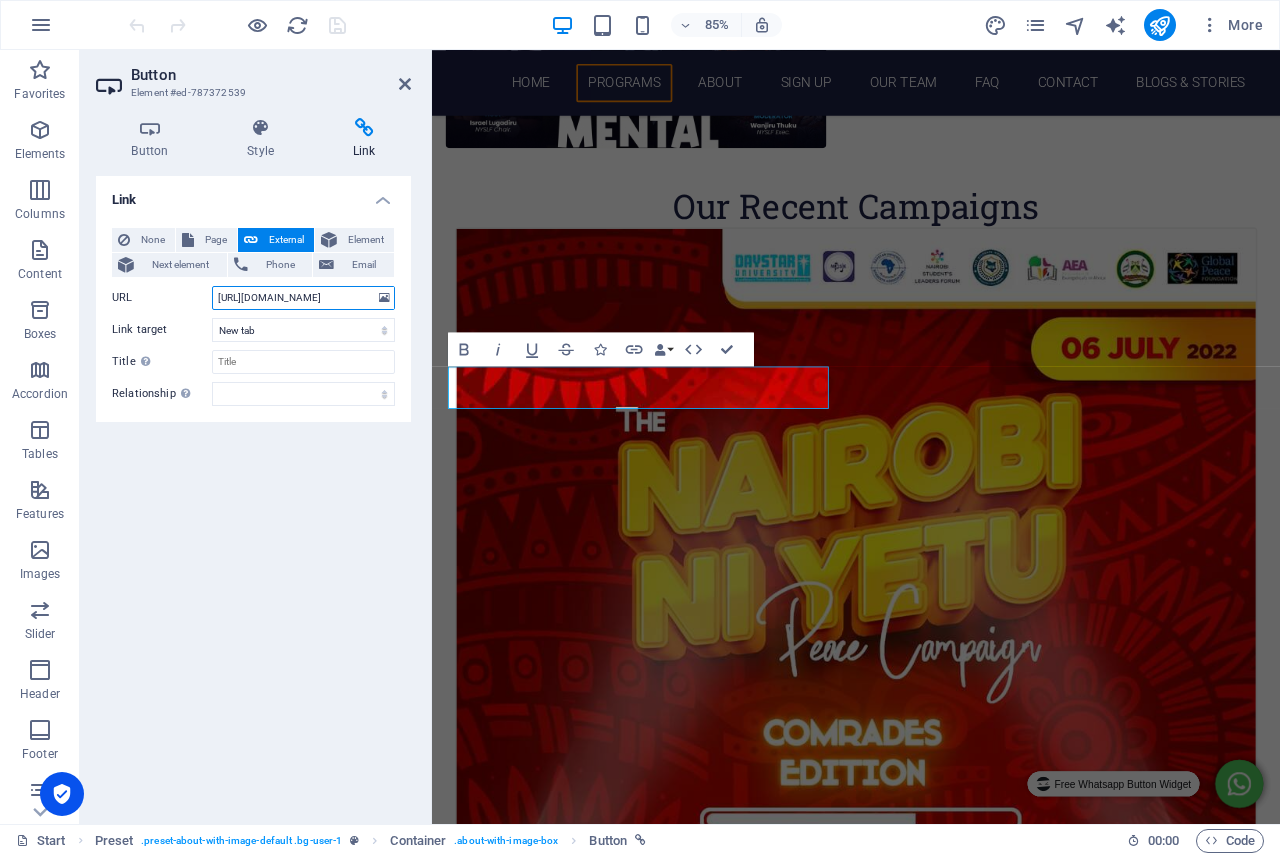 scroll, scrollTop: 0, scrollLeft: 396, axis: horizontal 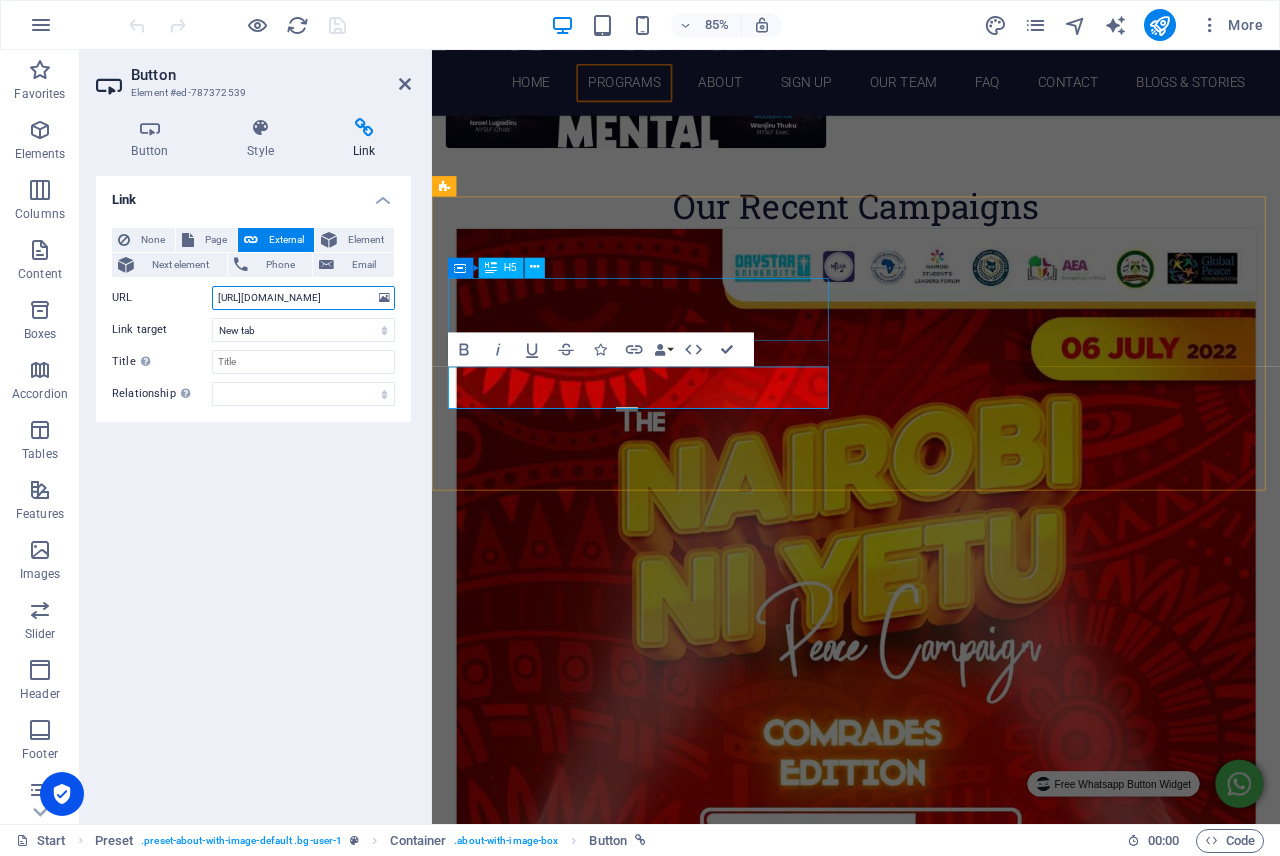 drag, startPoint x: 647, startPoint y: 348, endPoint x: 451, endPoint y: 357, distance: 196.20653 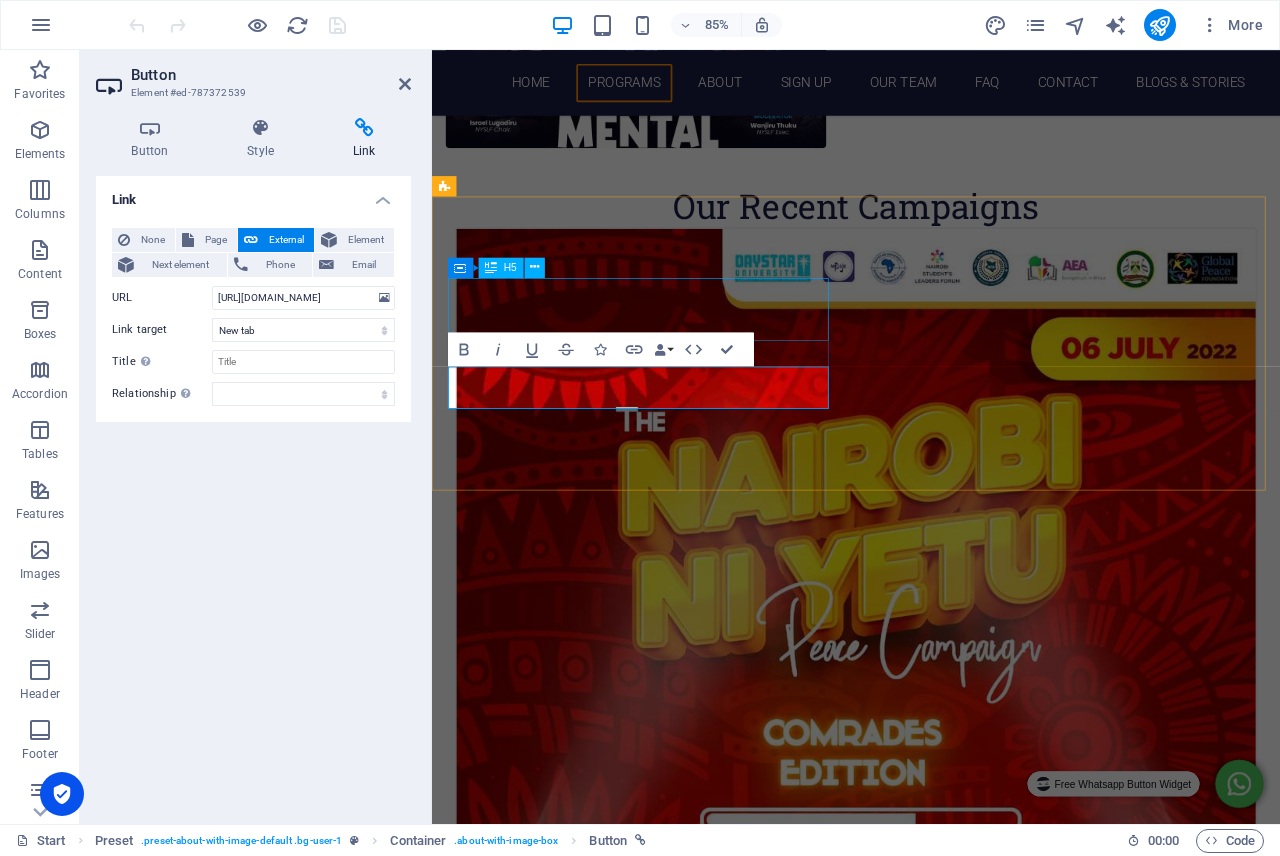 scroll, scrollTop: 0, scrollLeft: 0, axis: both 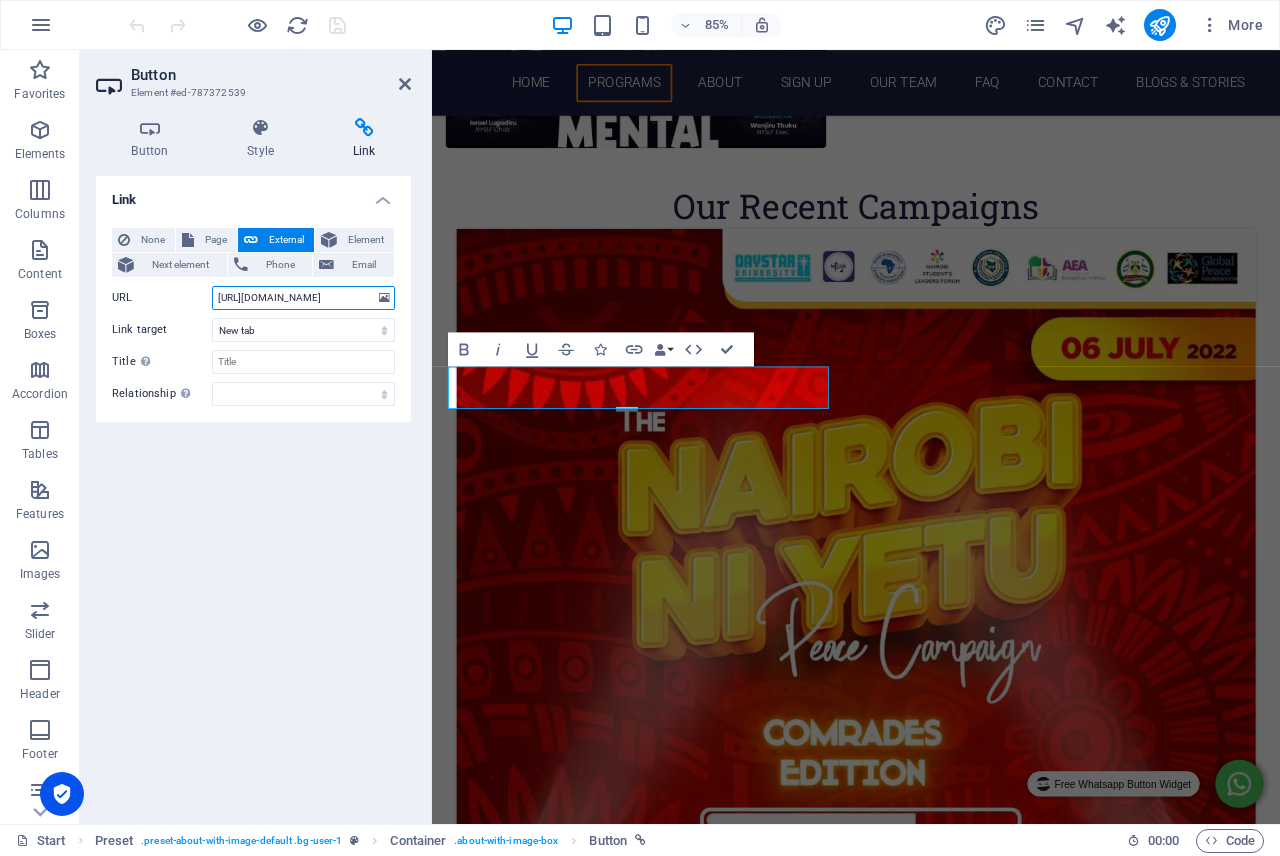 drag, startPoint x: 371, startPoint y: 293, endPoint x: 319, endPoint y: 290, distance: 52.086468 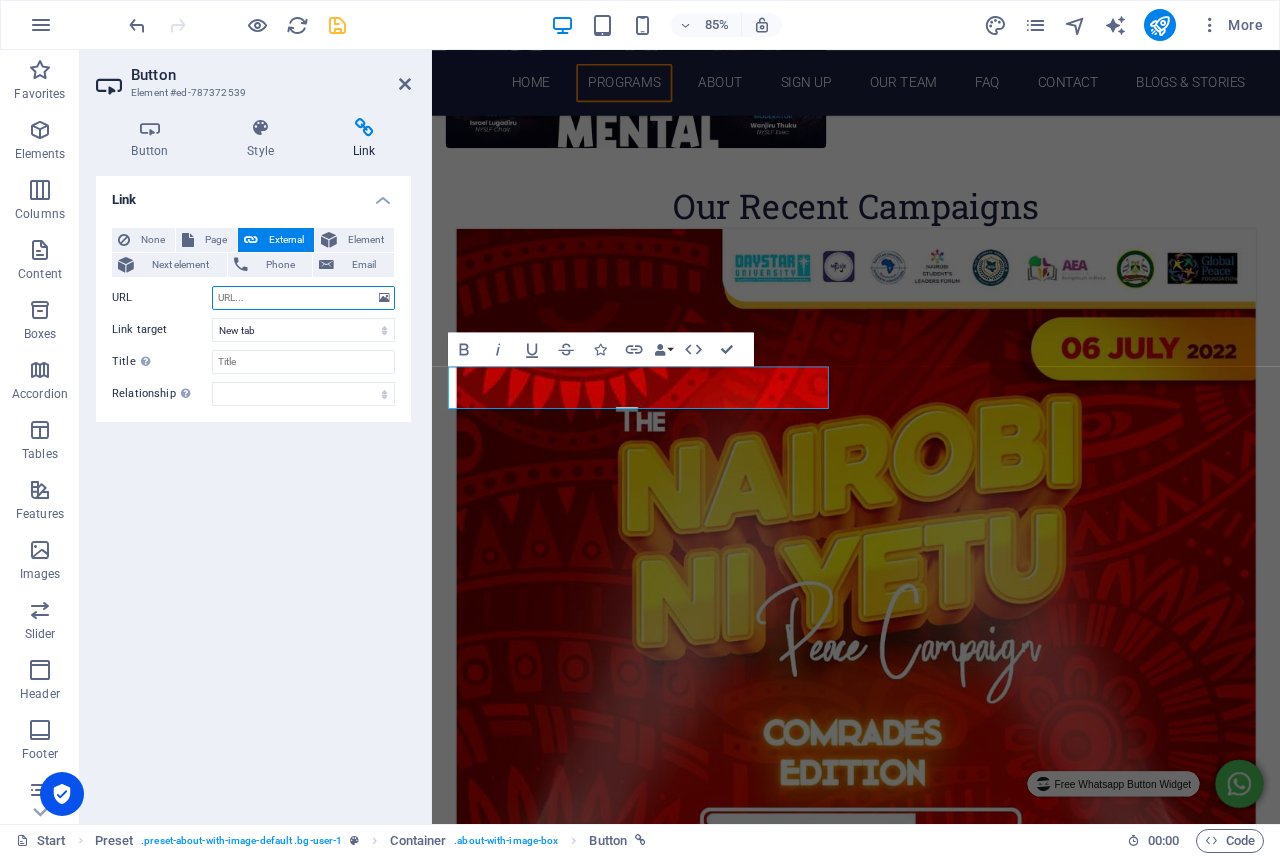 type 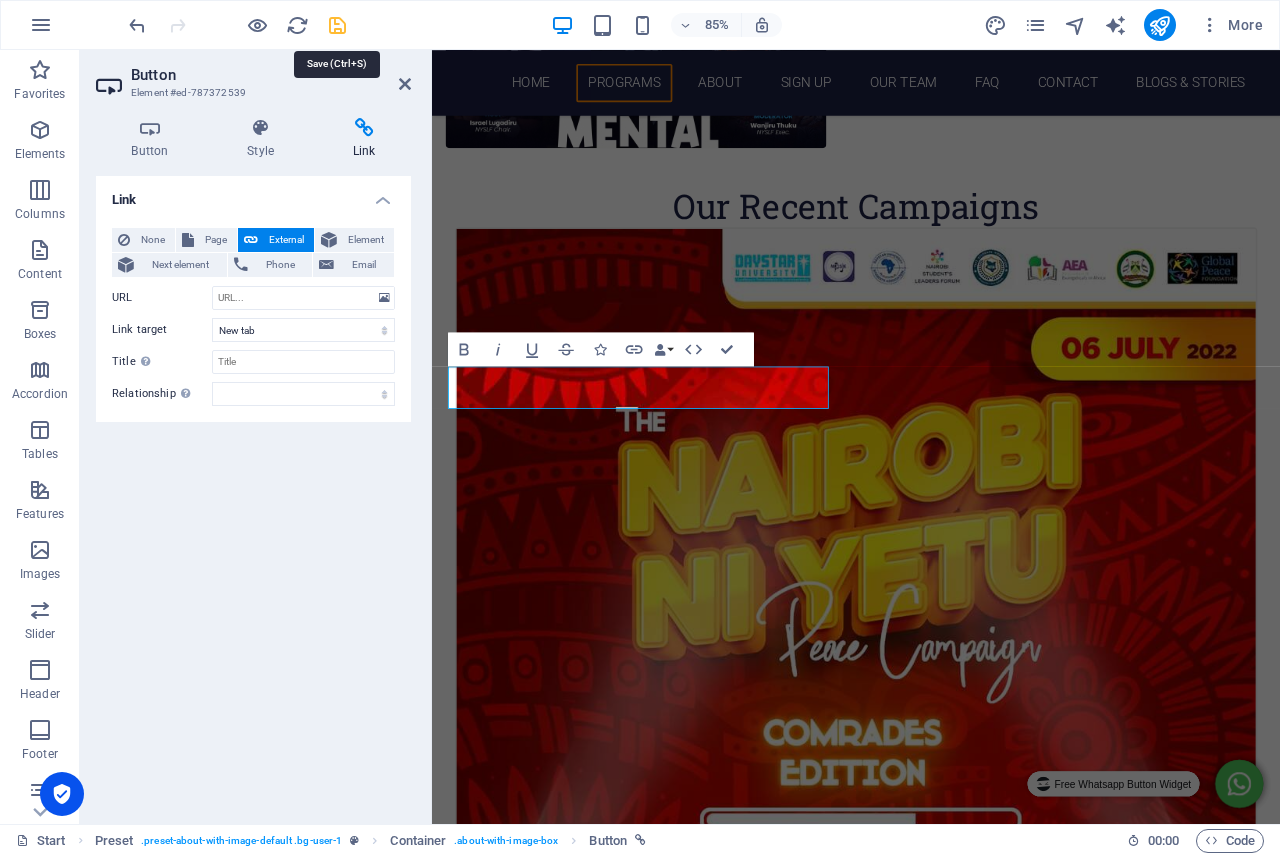 click at bounding box center [337, 25] 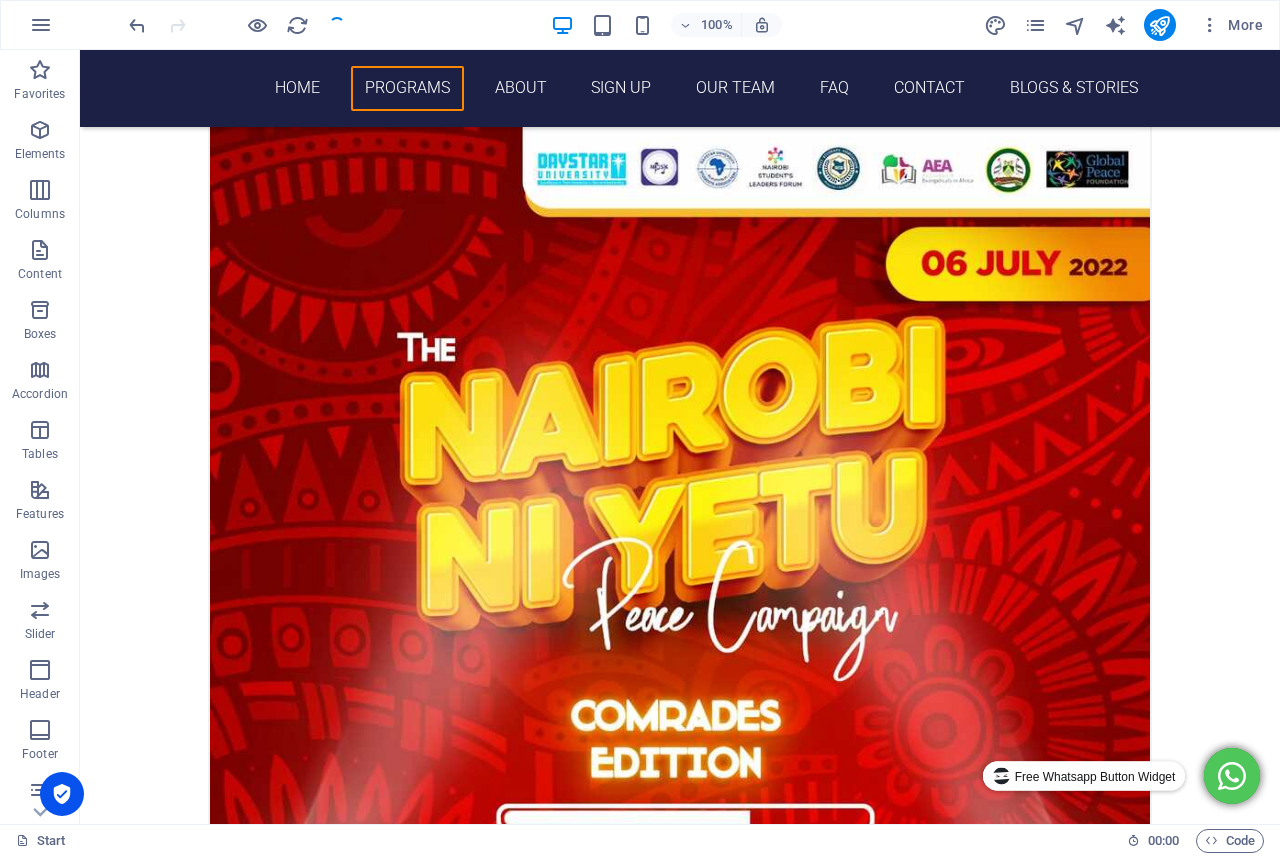 scroll, scrollTop: 2600, scrollLeft: 0, axis: vertical 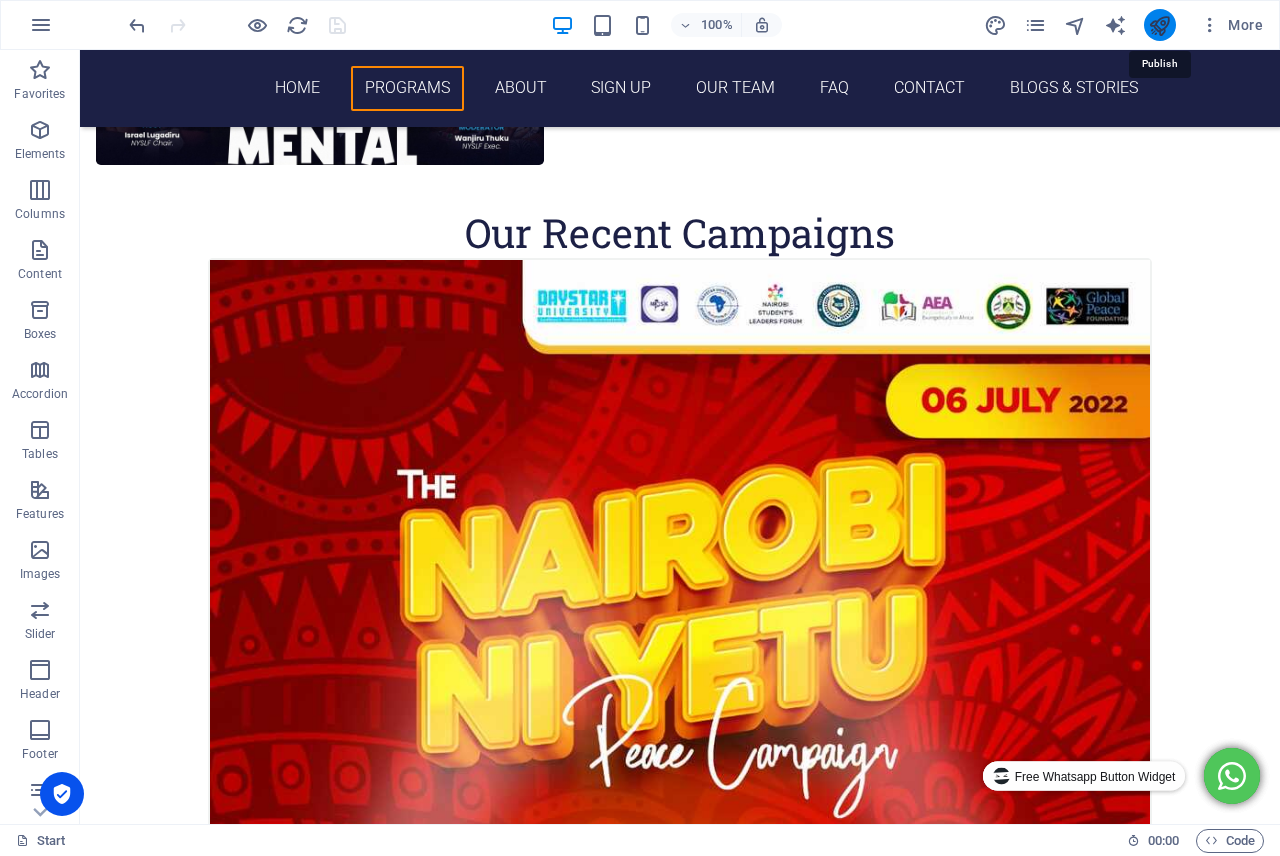 click at bounding box center (1159, 25) 